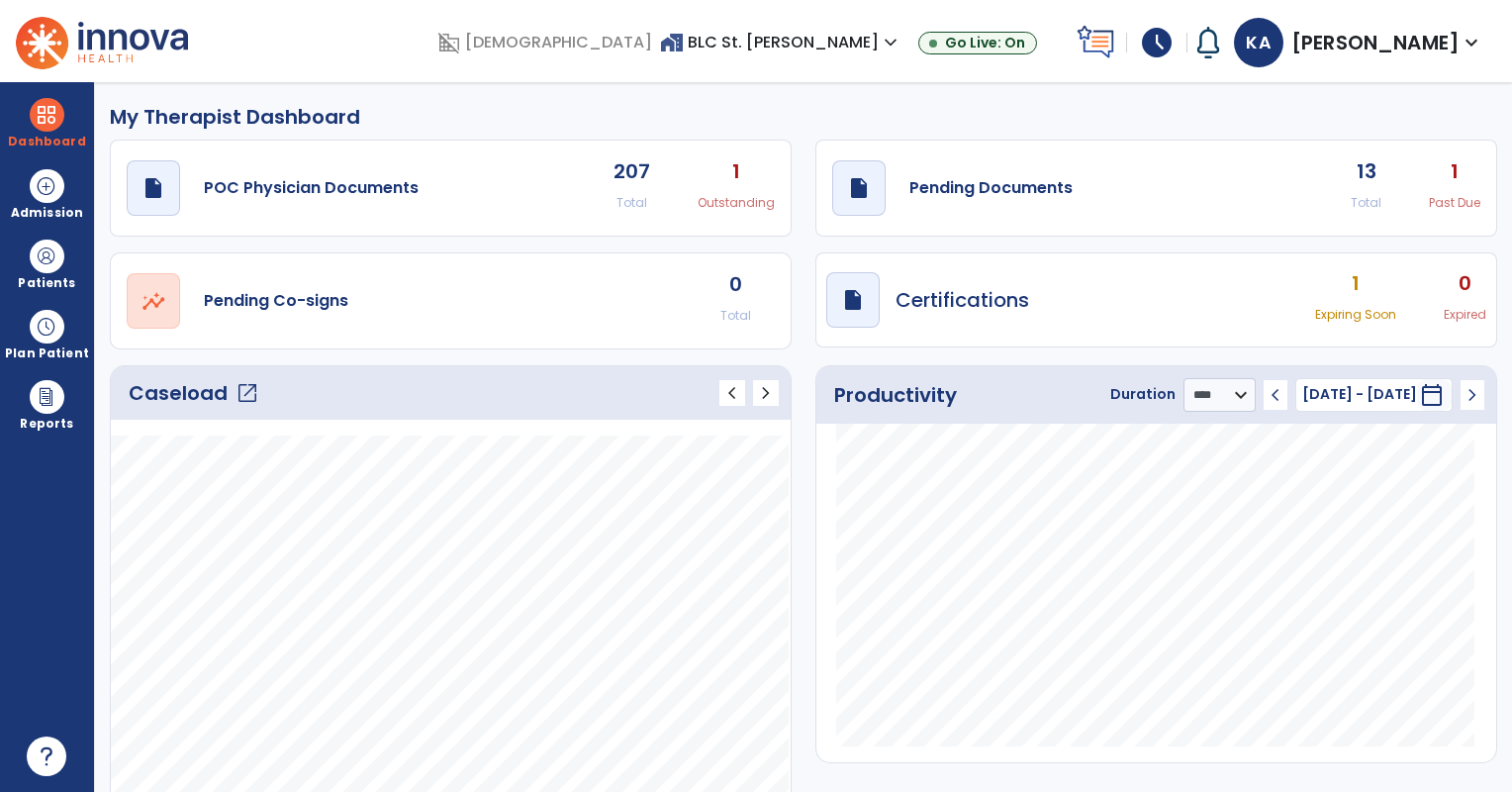 select on "****" 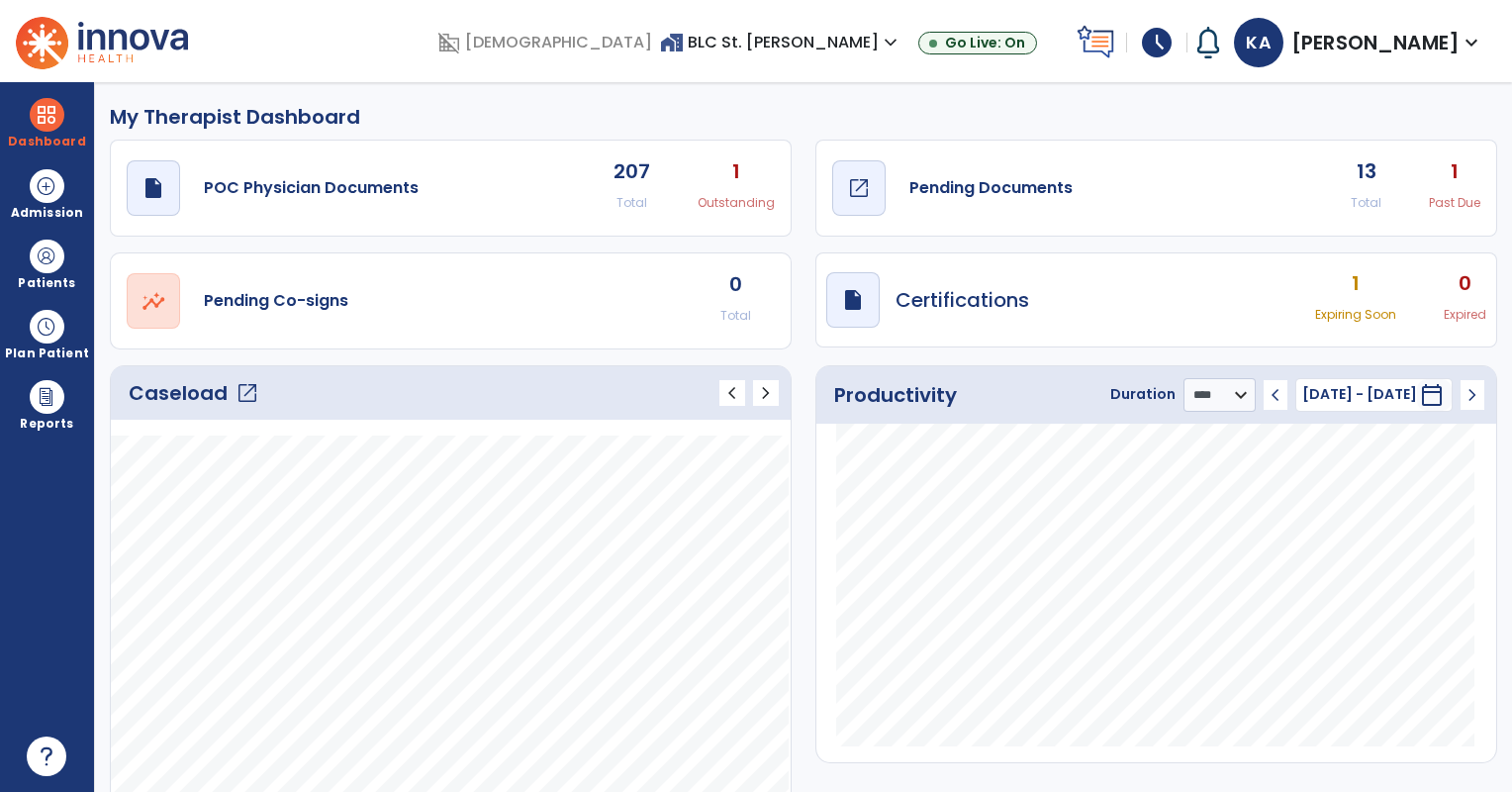 click on "draft   open_in_new  Pending Documents" 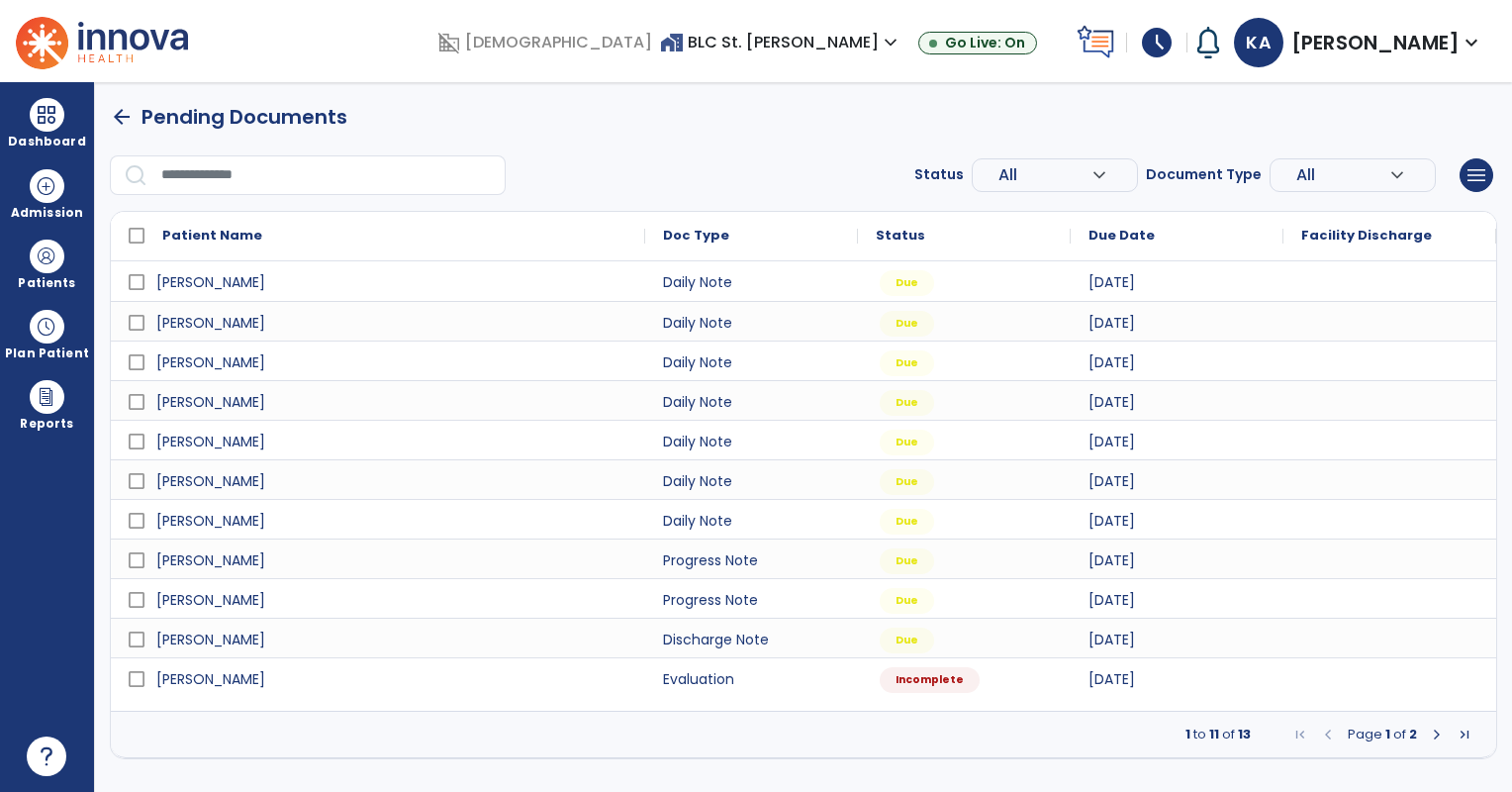 click at bounding box center [1437, 735] 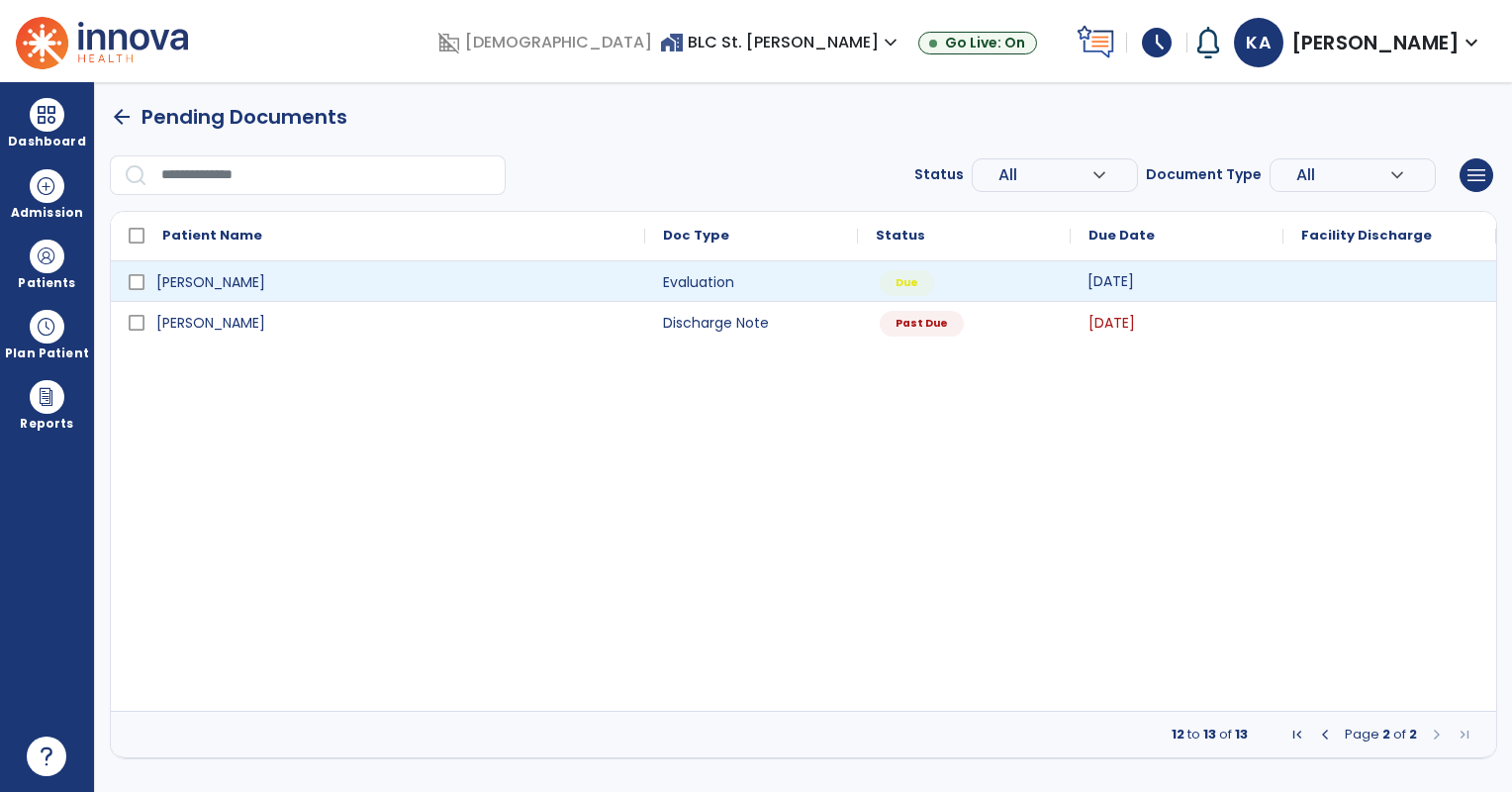 click on "[DATE]" at bounding box center (1110, 281) 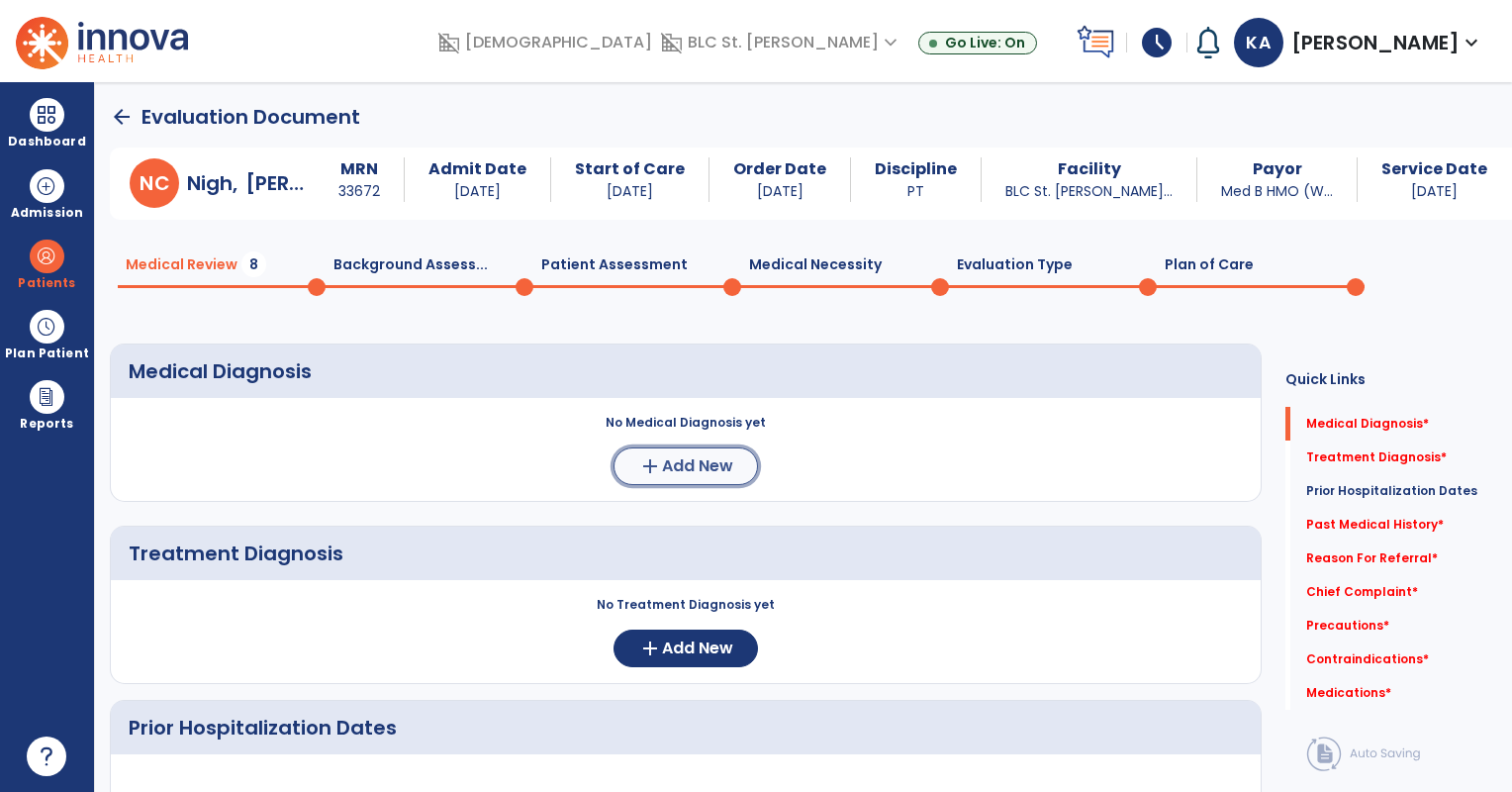 click on "Add New" 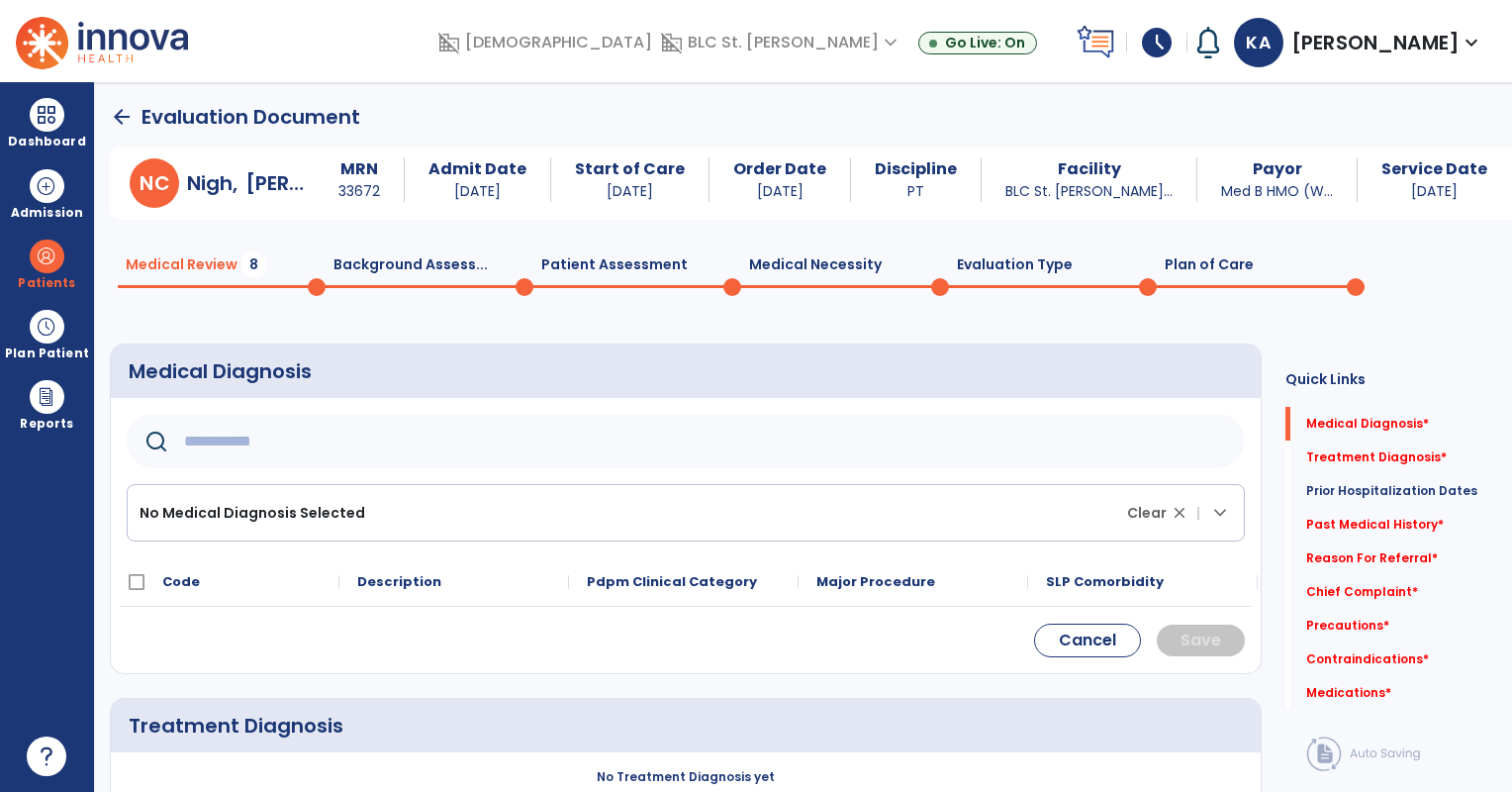 click 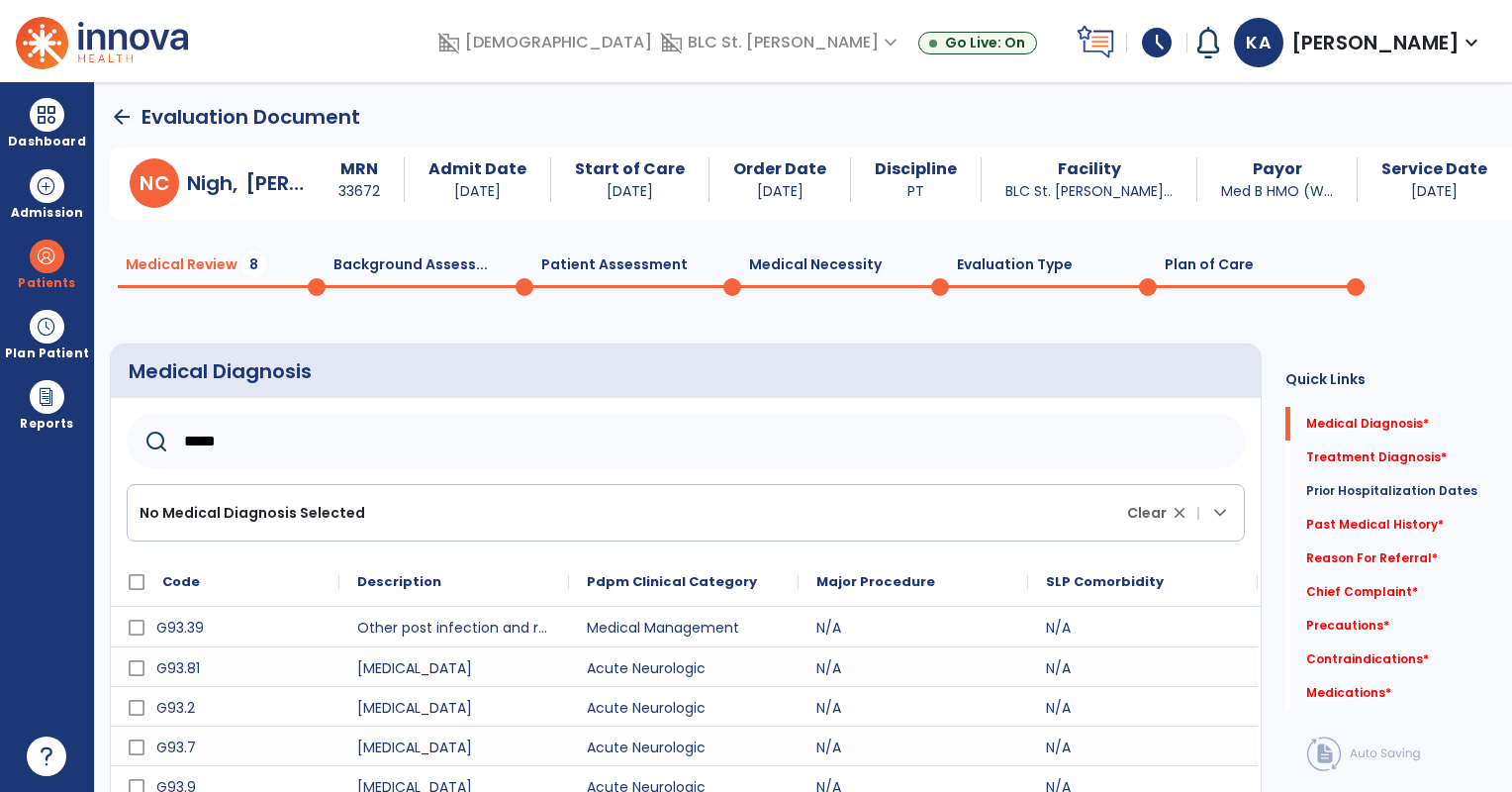 scroll, scrollTop: 215, scrollLeft: 0, axis: vertical 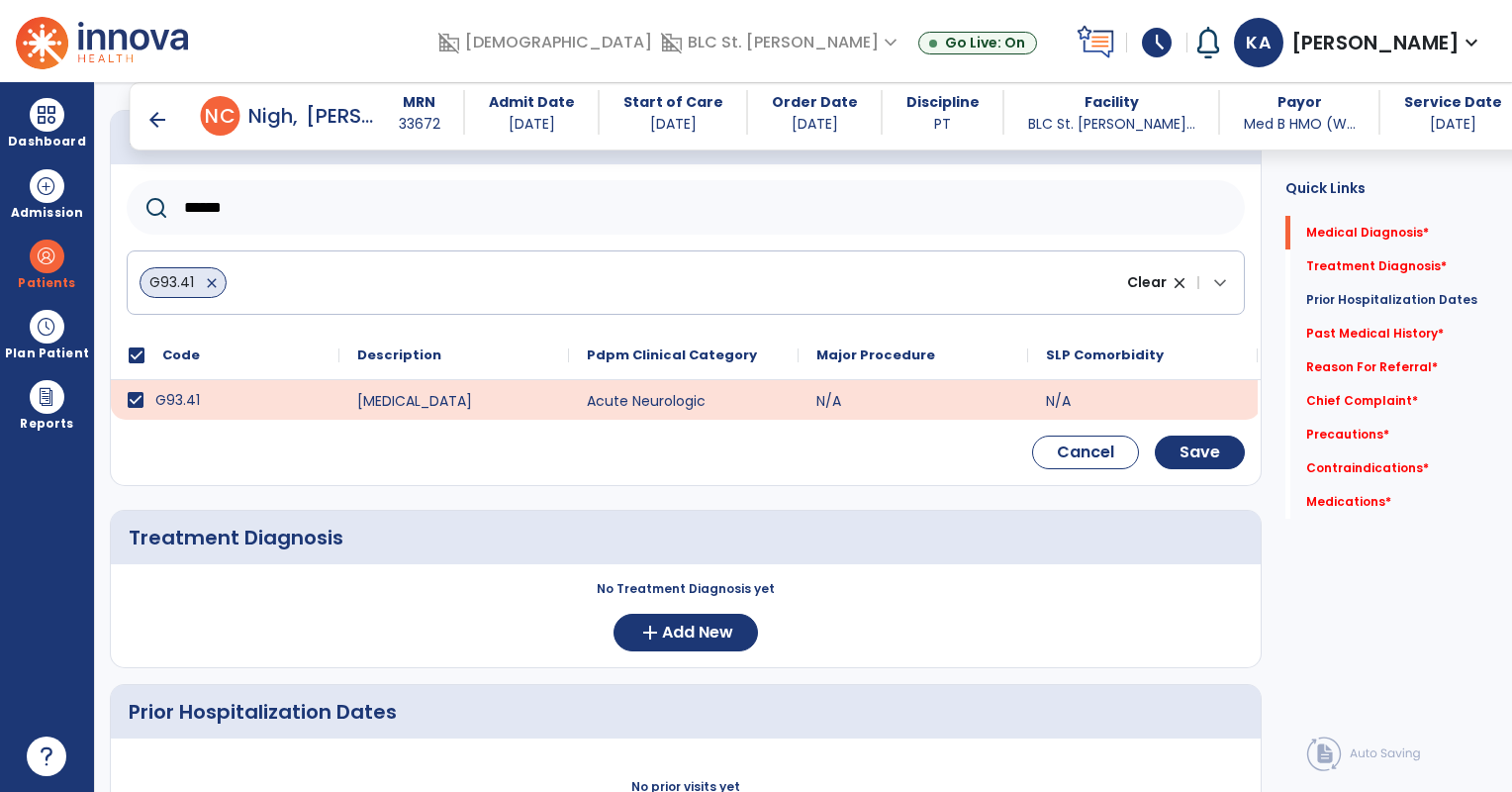 click on "******" 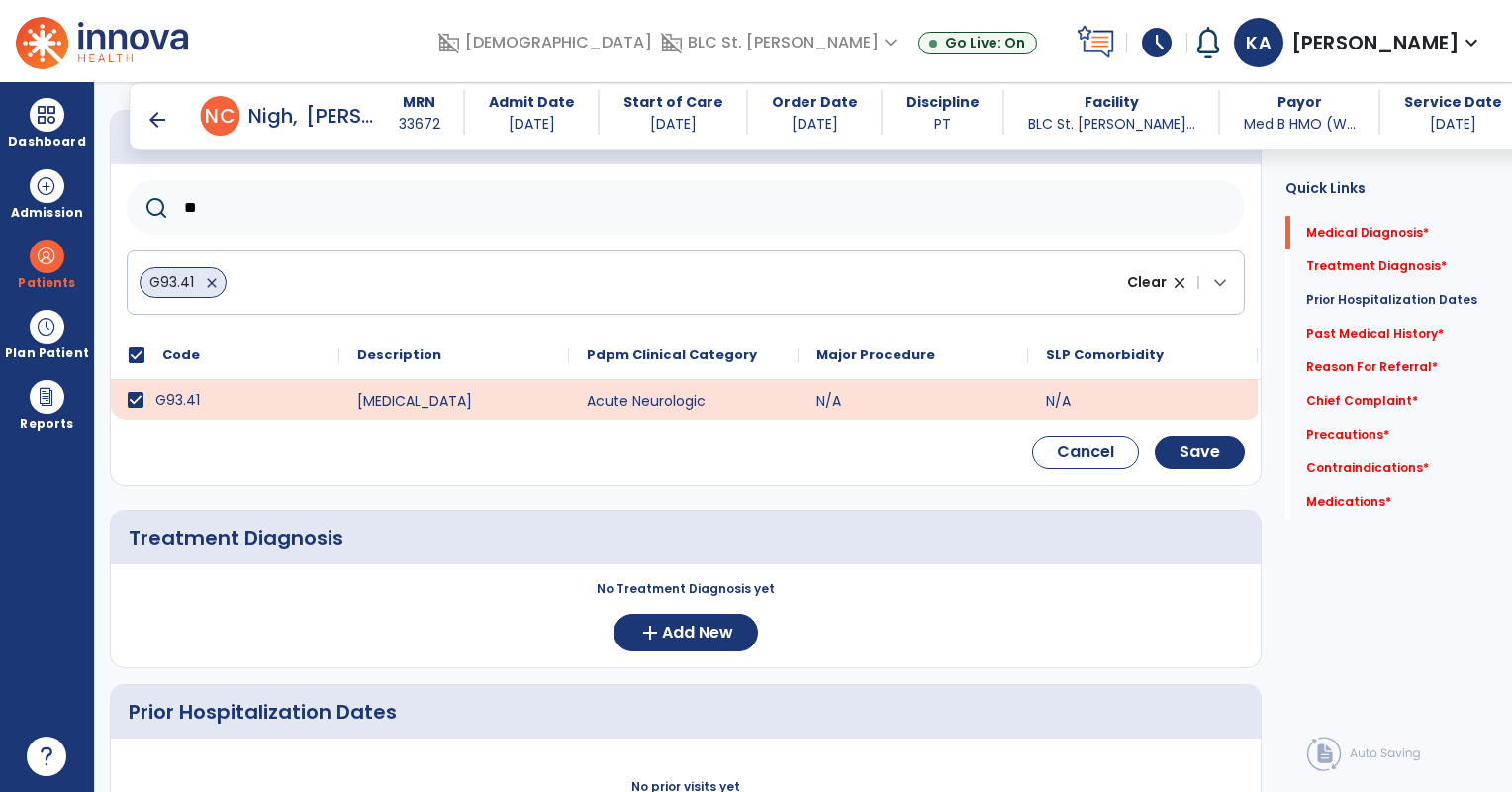 type on "*" 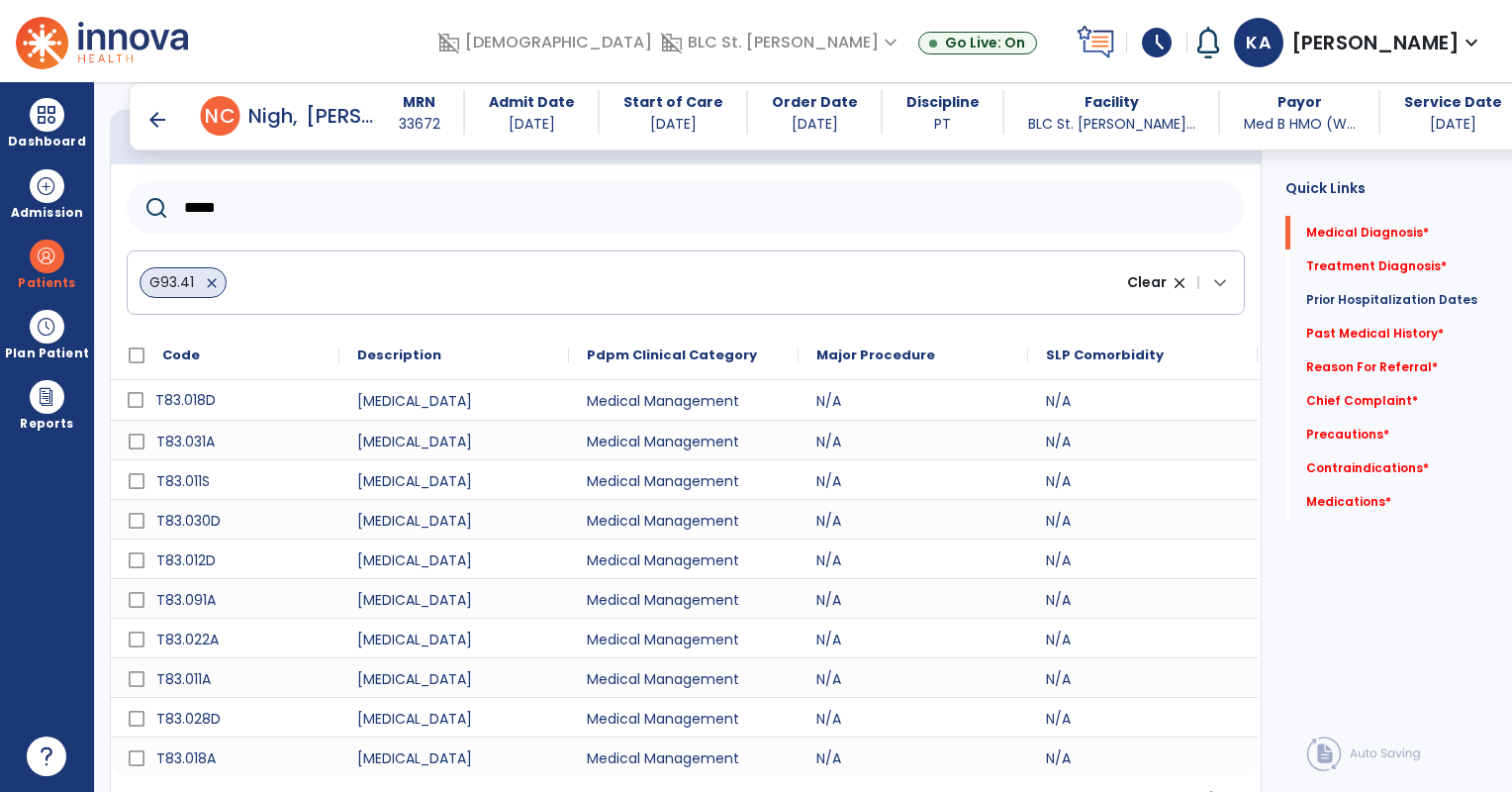 scroll, scrollTop: 244, scrollLeft: 0, axis: vertical 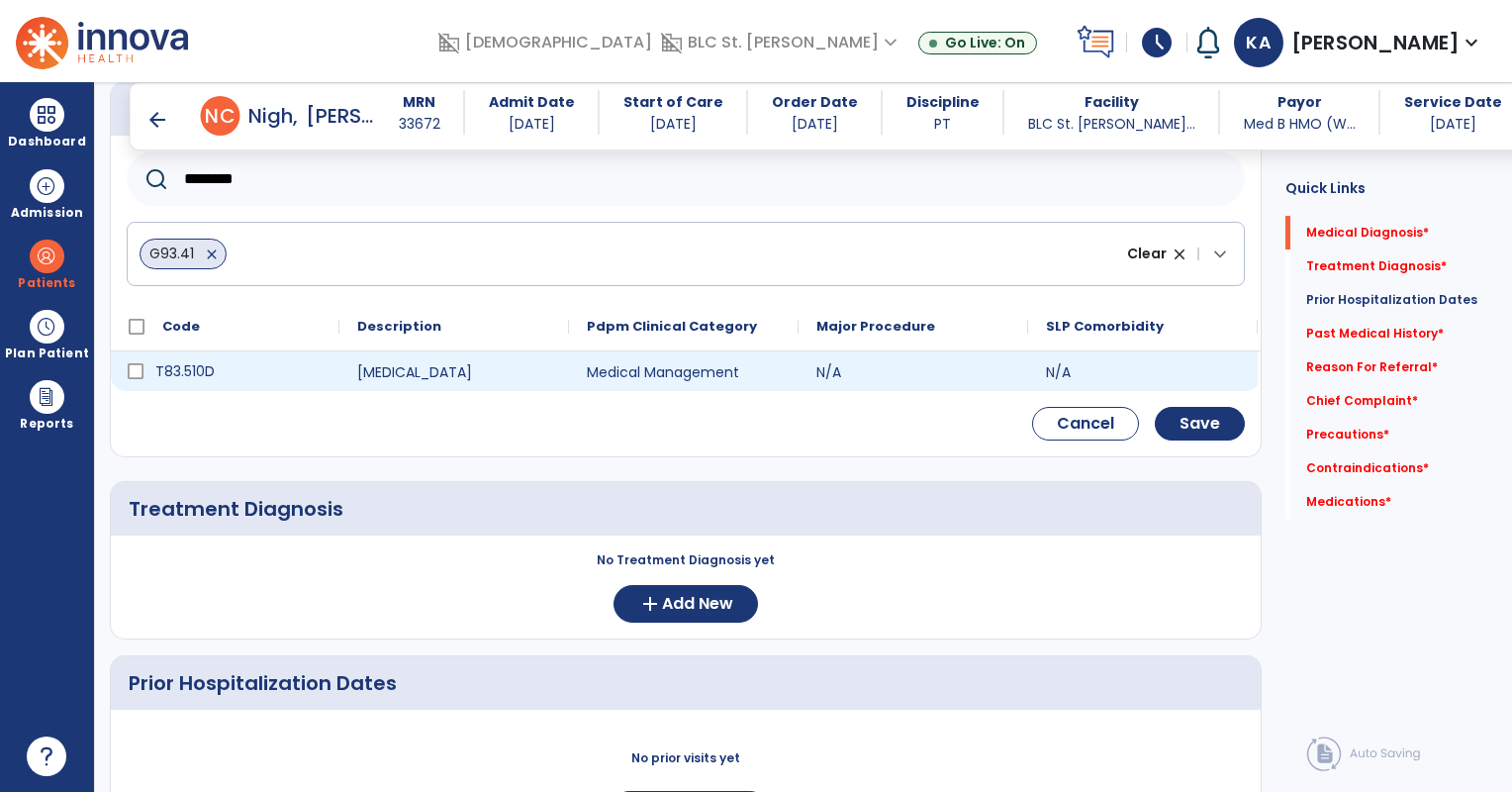 type on "********" 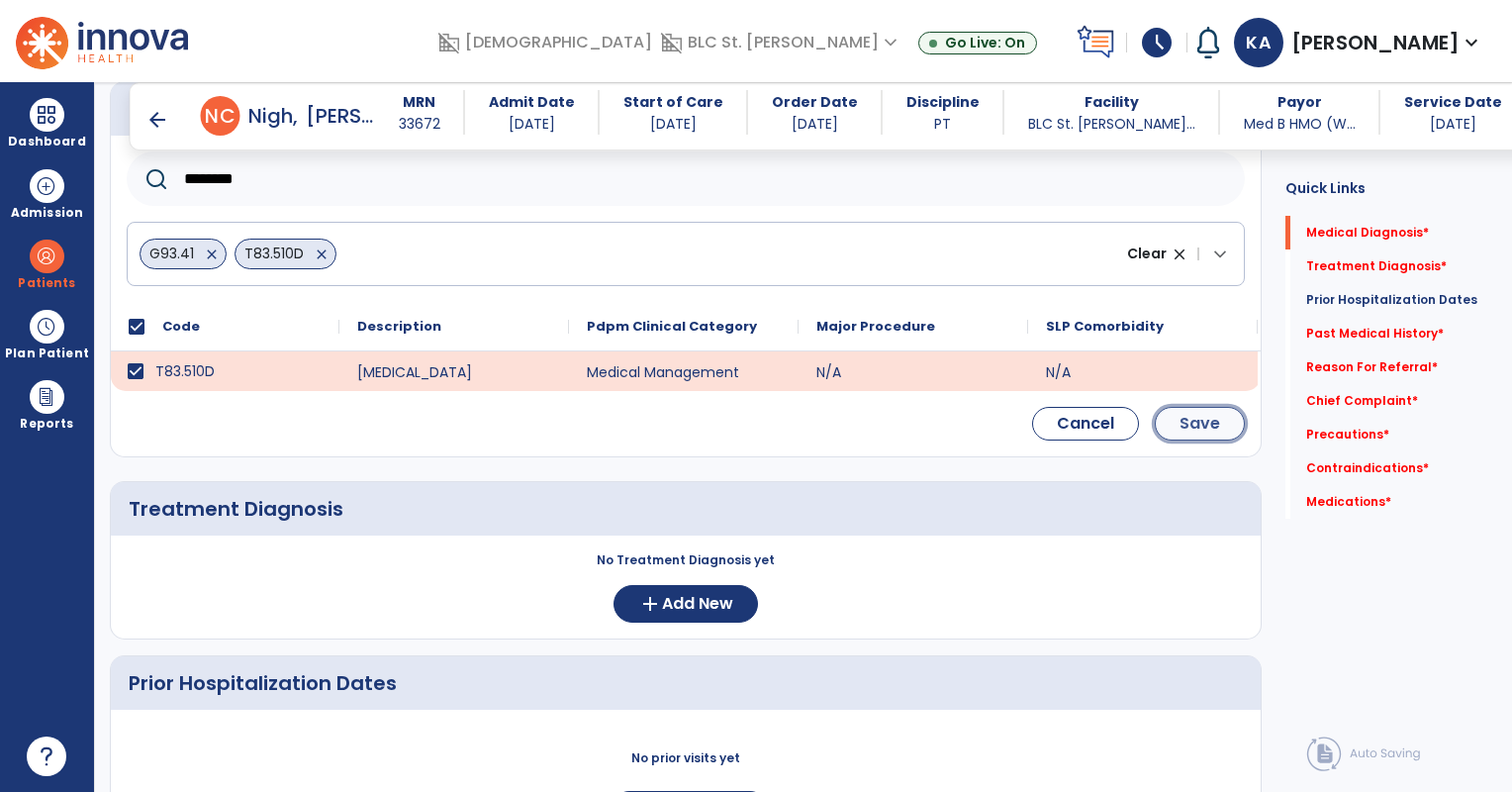 click on "Save" 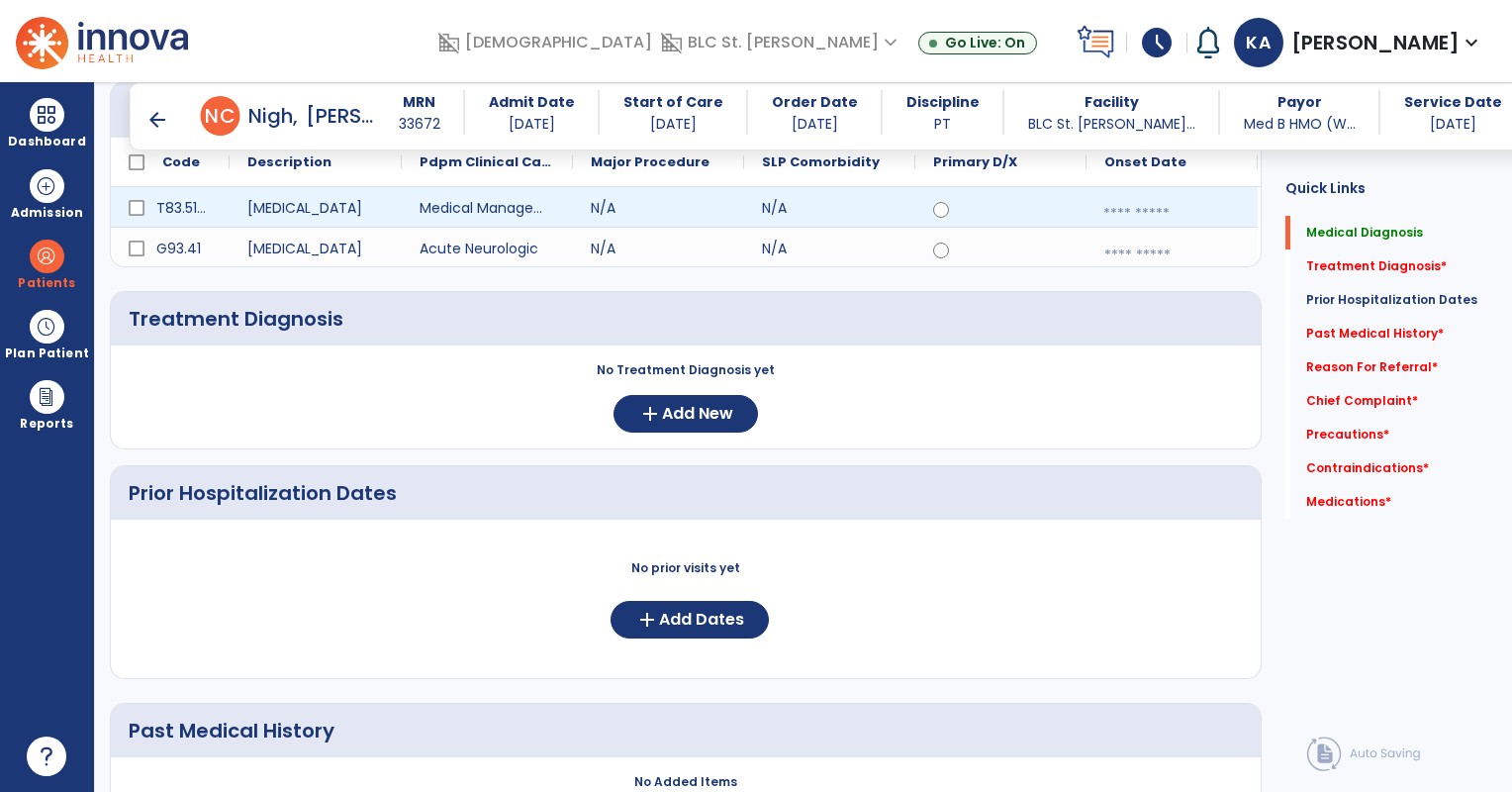 click at bounding box center (1172, 214) 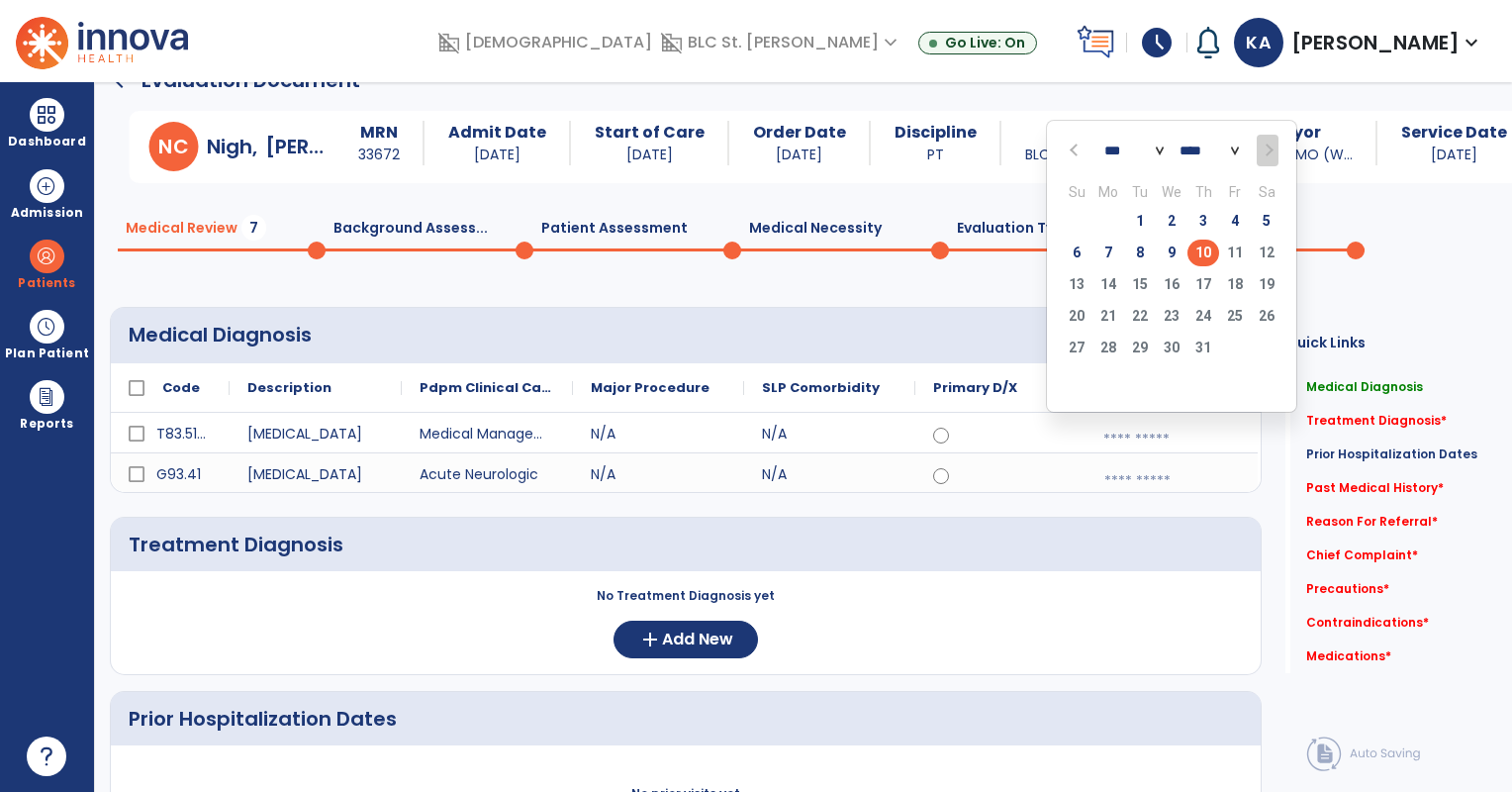 scroll, scrollTop: 0, scrollLeft: 0, axis: both 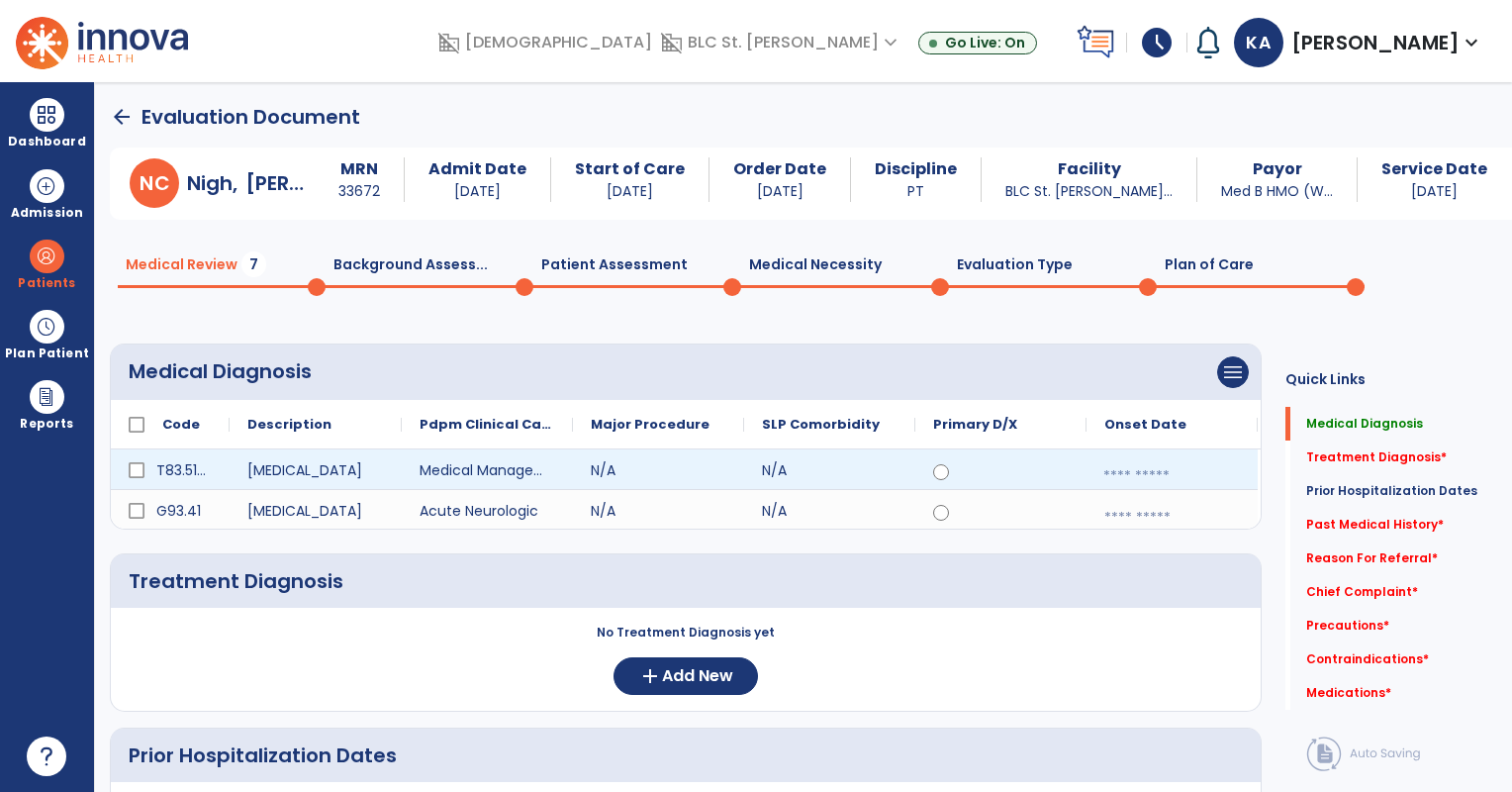 click at bounding box center [1172, 476] 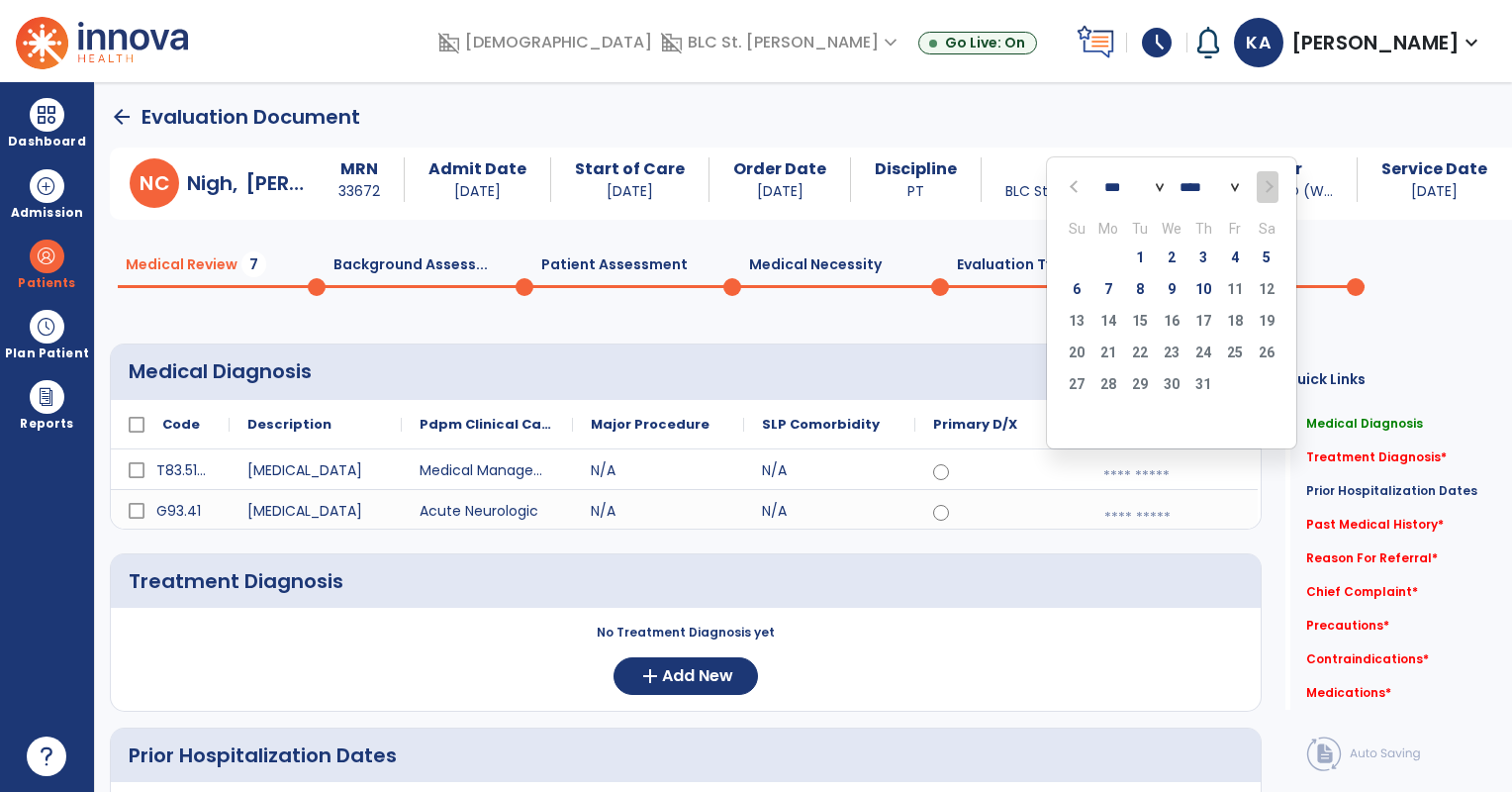 click 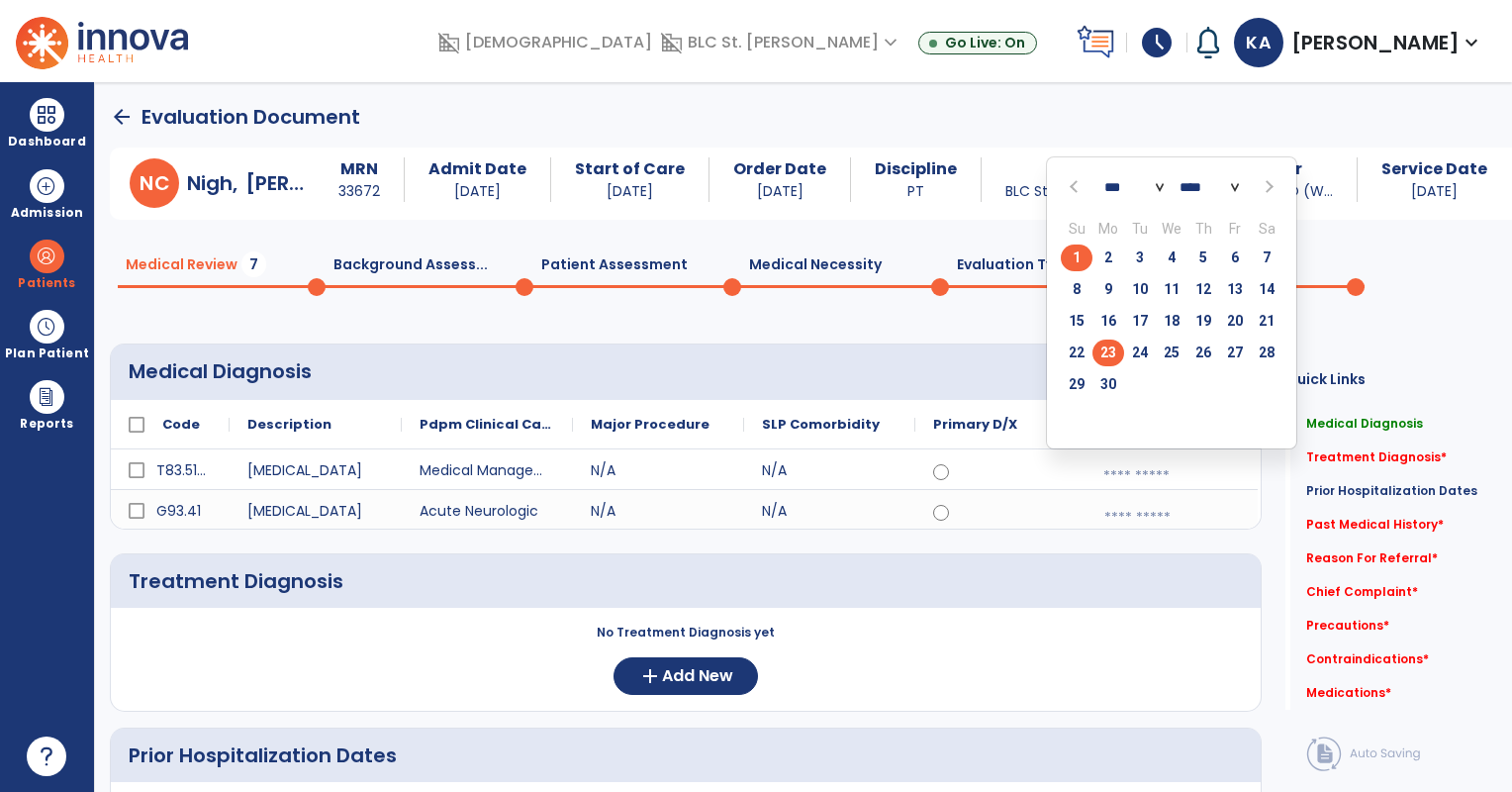 click on "23" 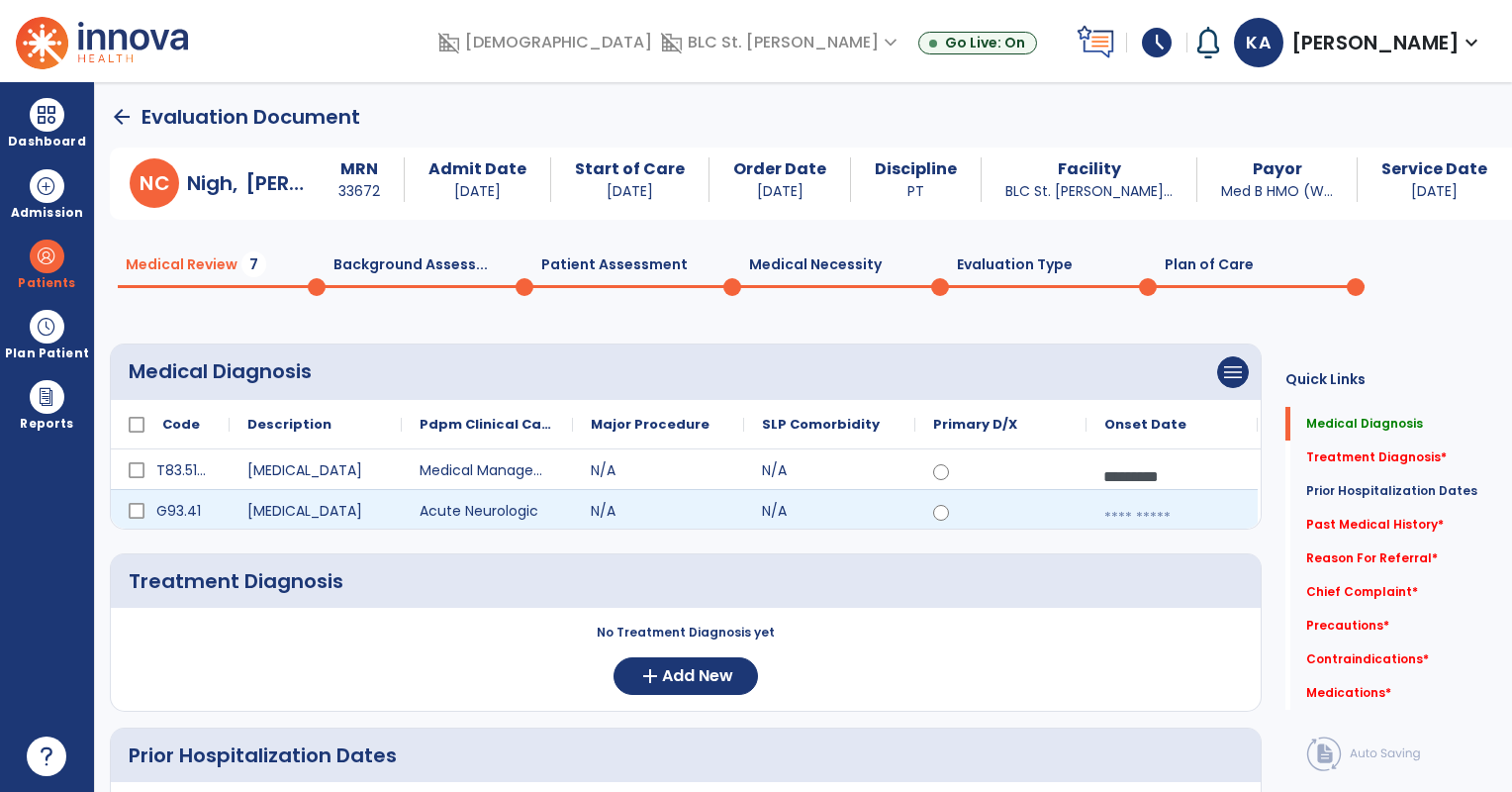 click at bounding box center (1172, 518) 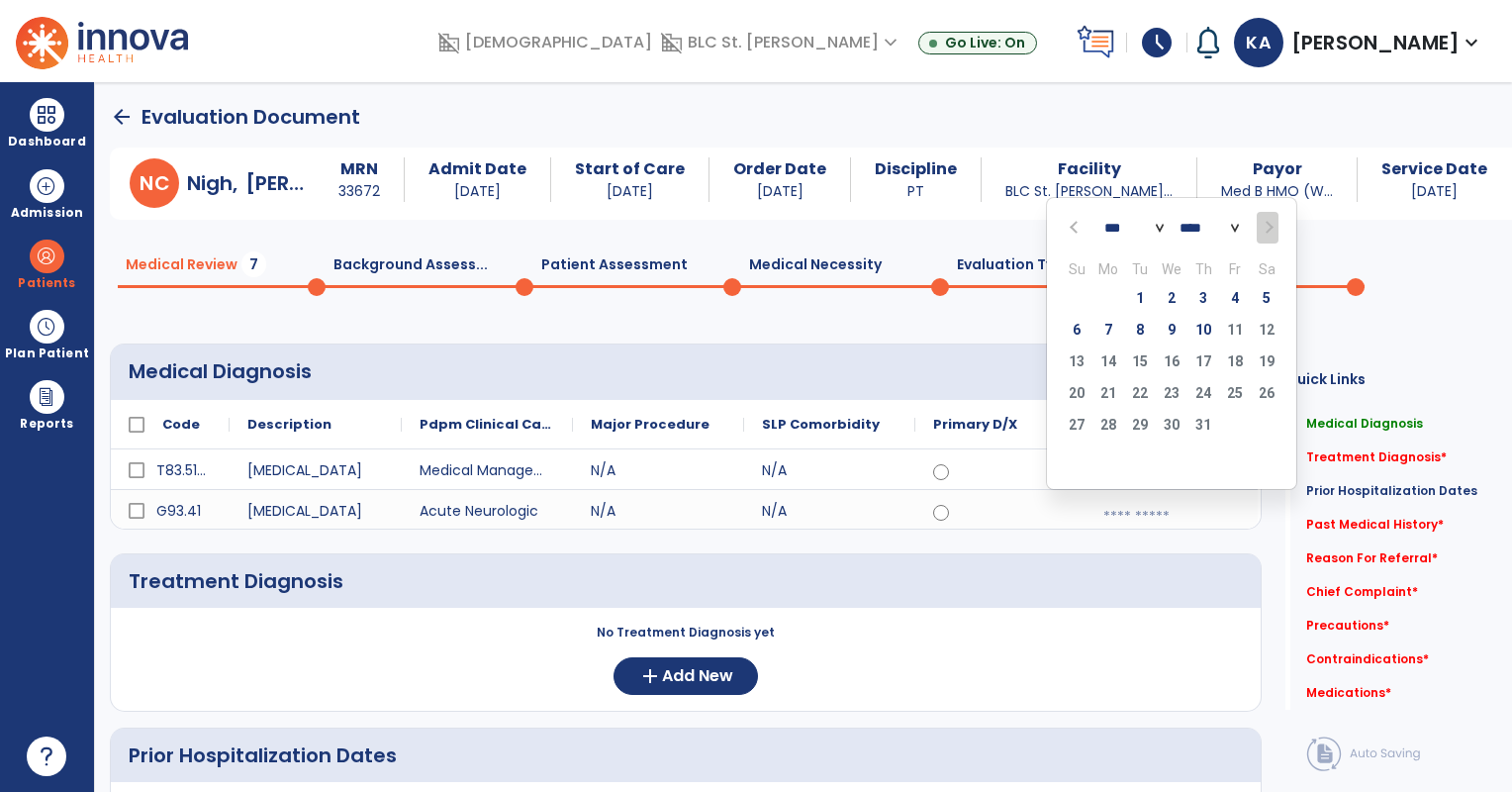 click 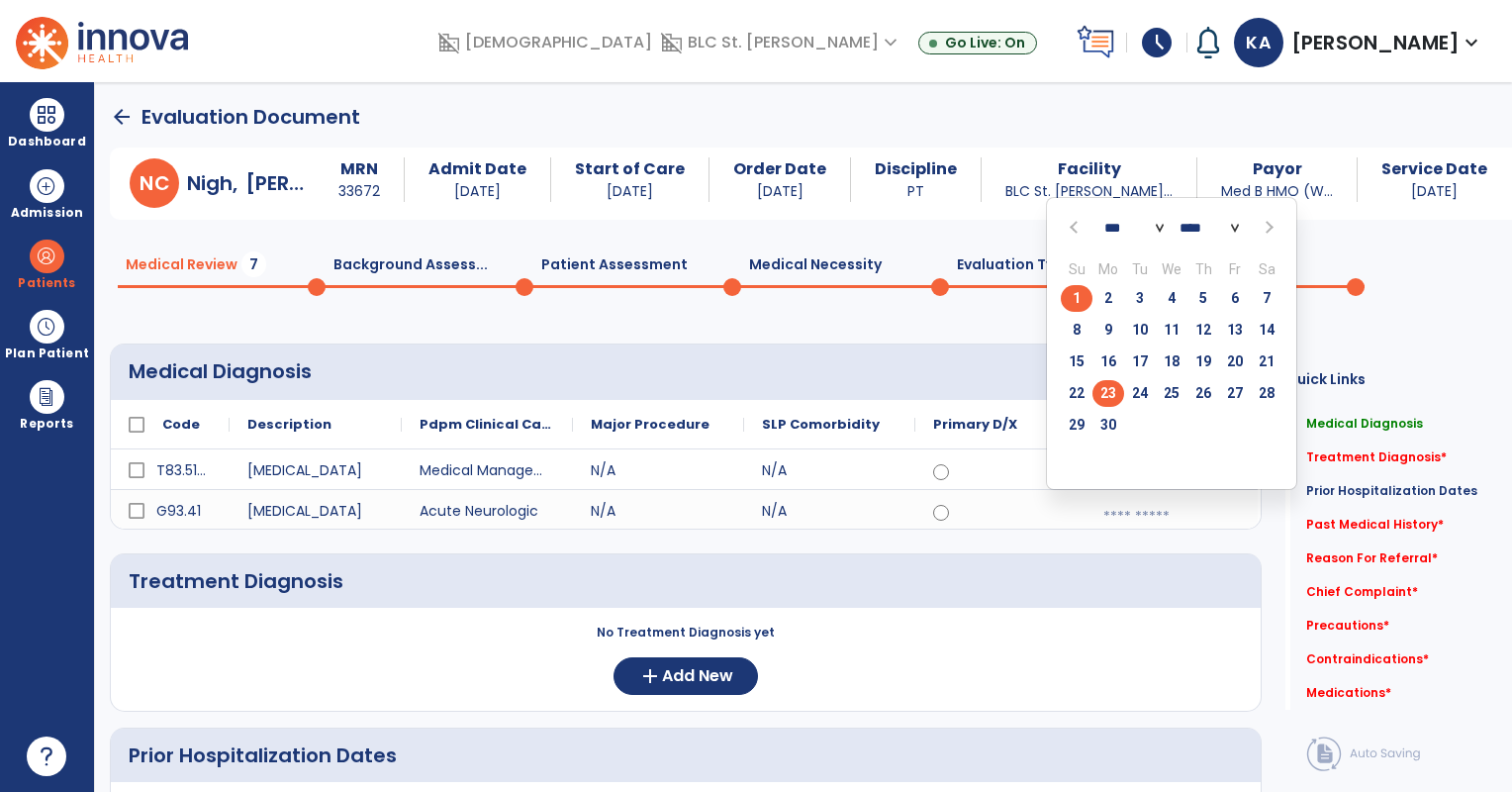 click on "23" 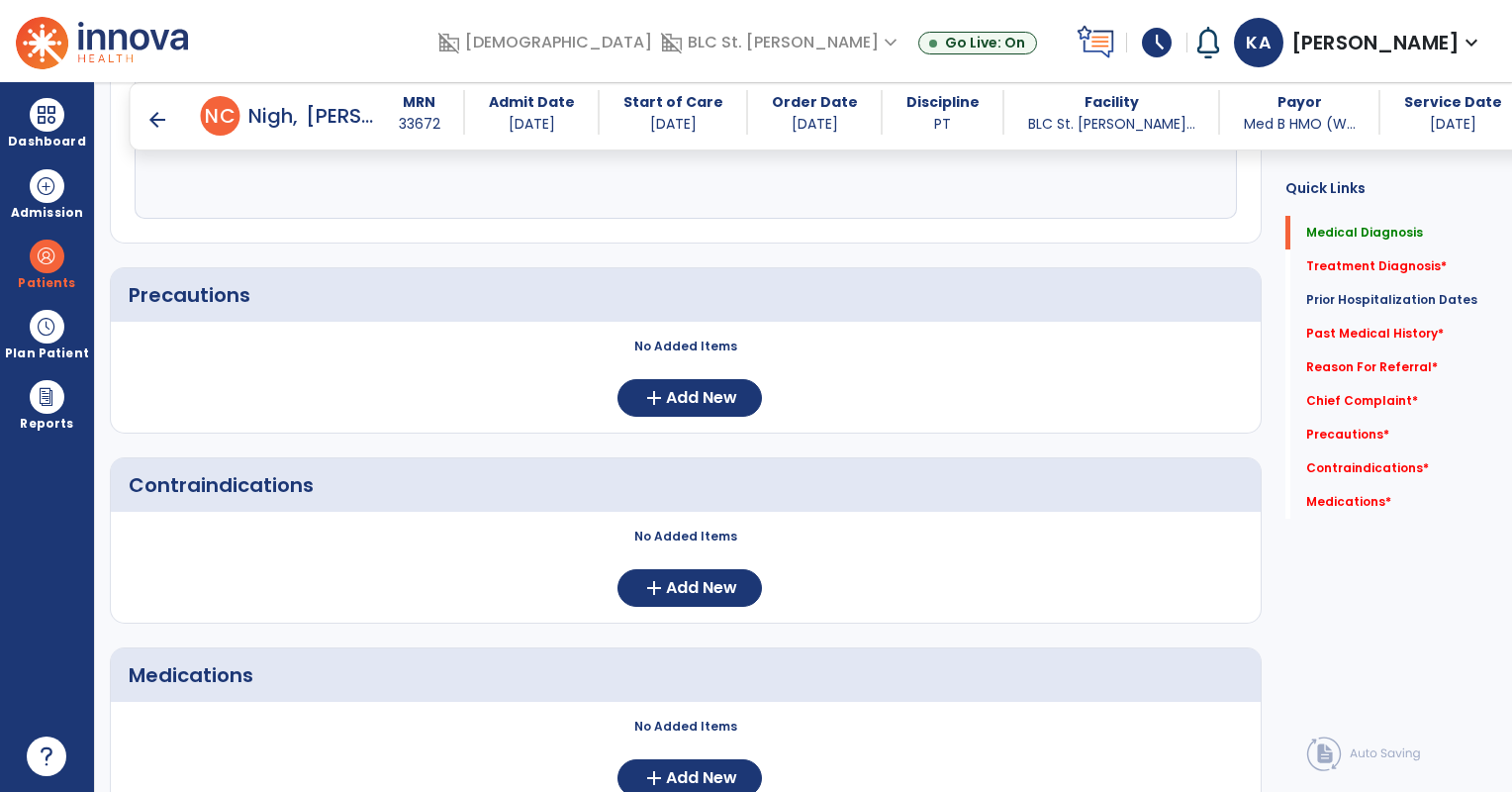 scroll, scrollTop: 1504, scrollLeft: 0, axis: vertical 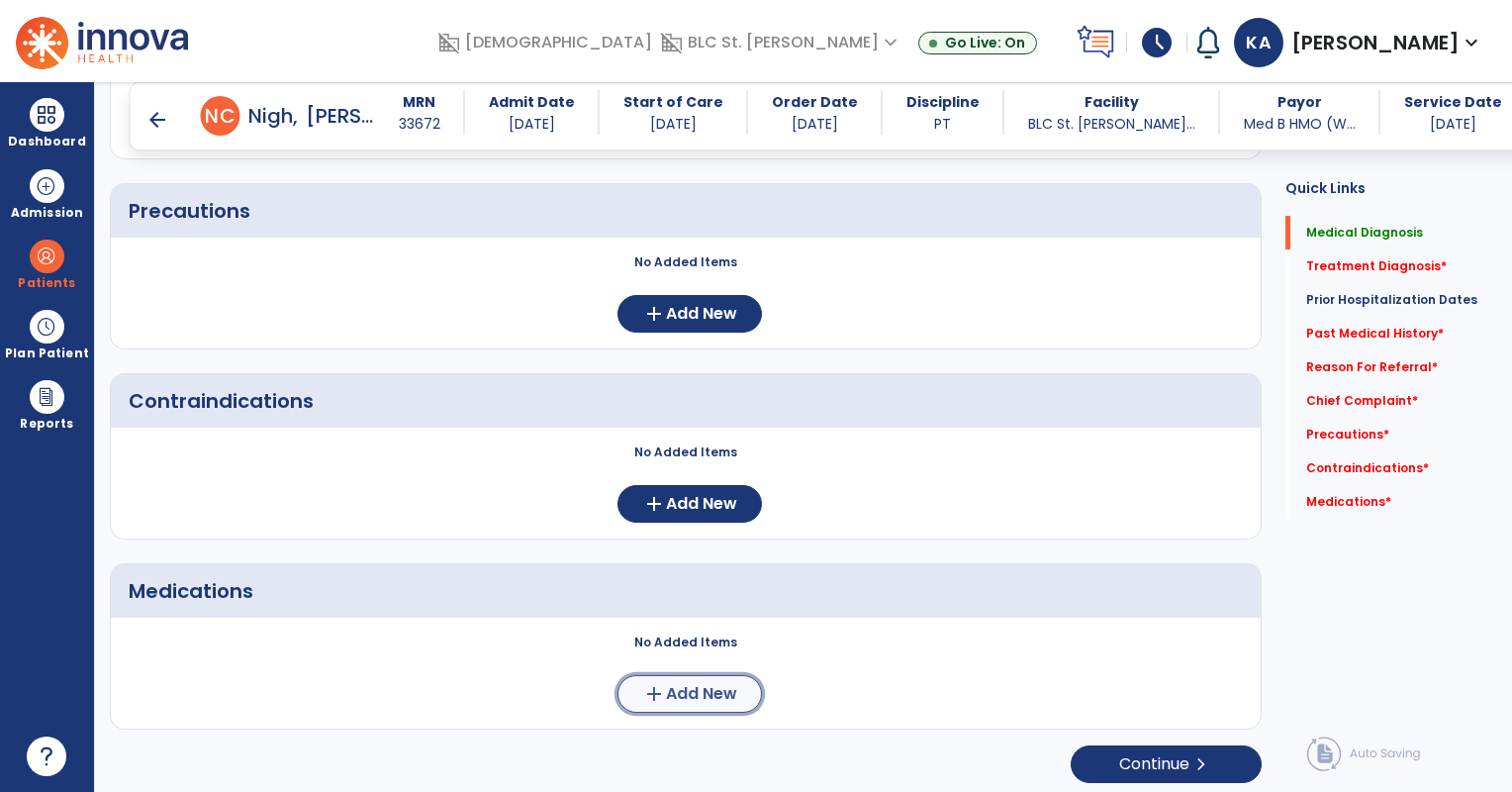 click on "Add New" 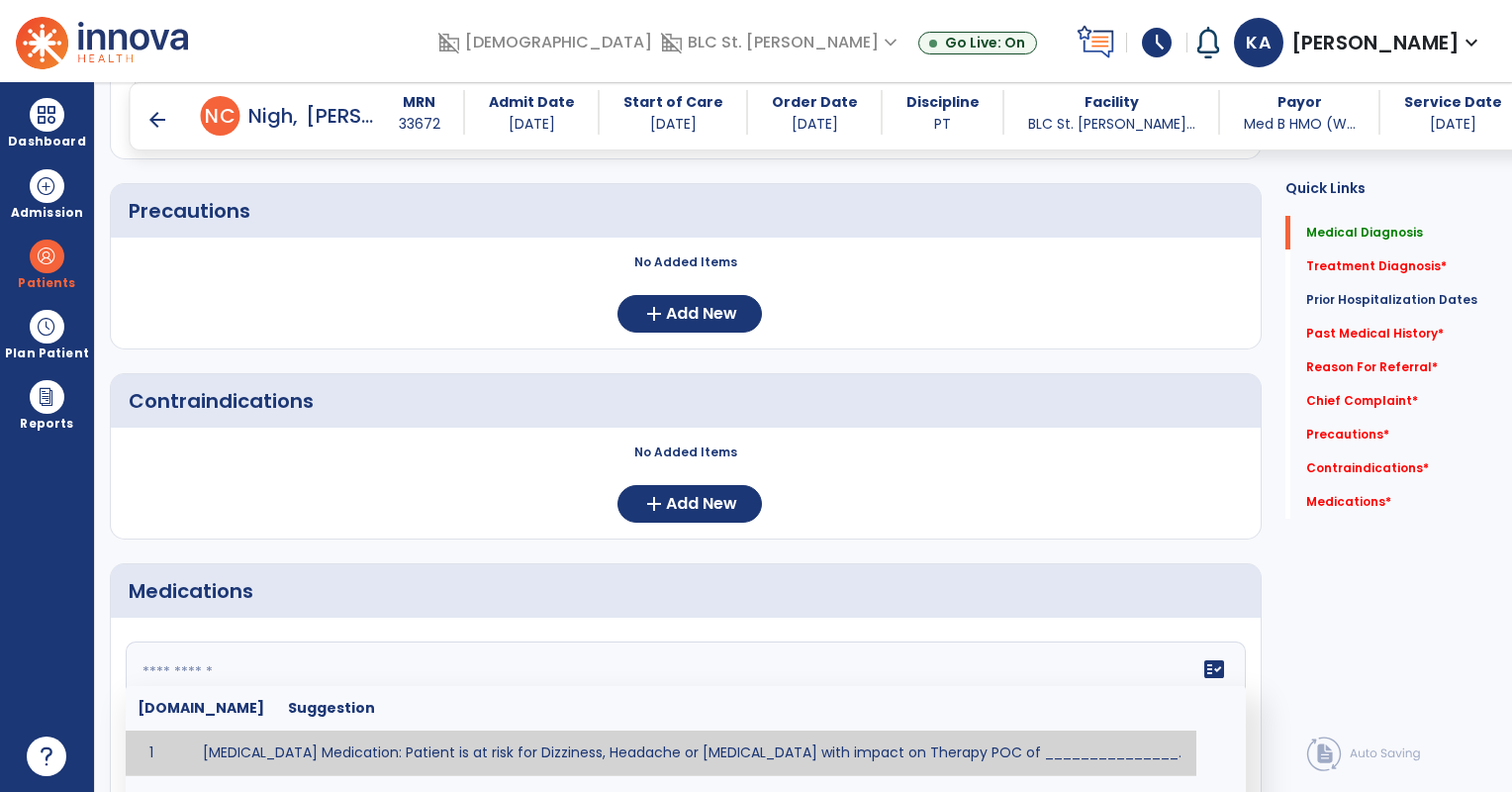 click 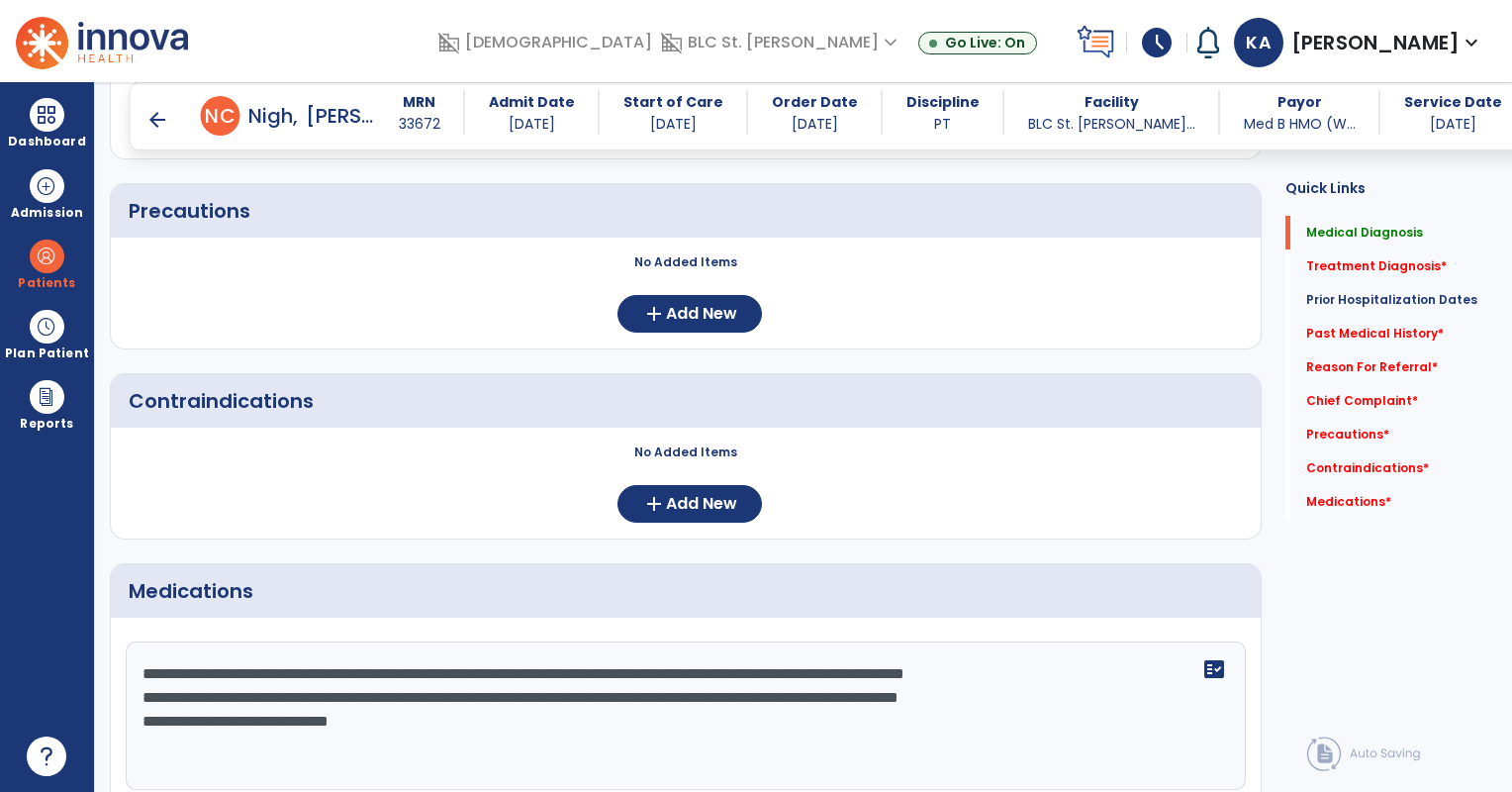click on "**********" 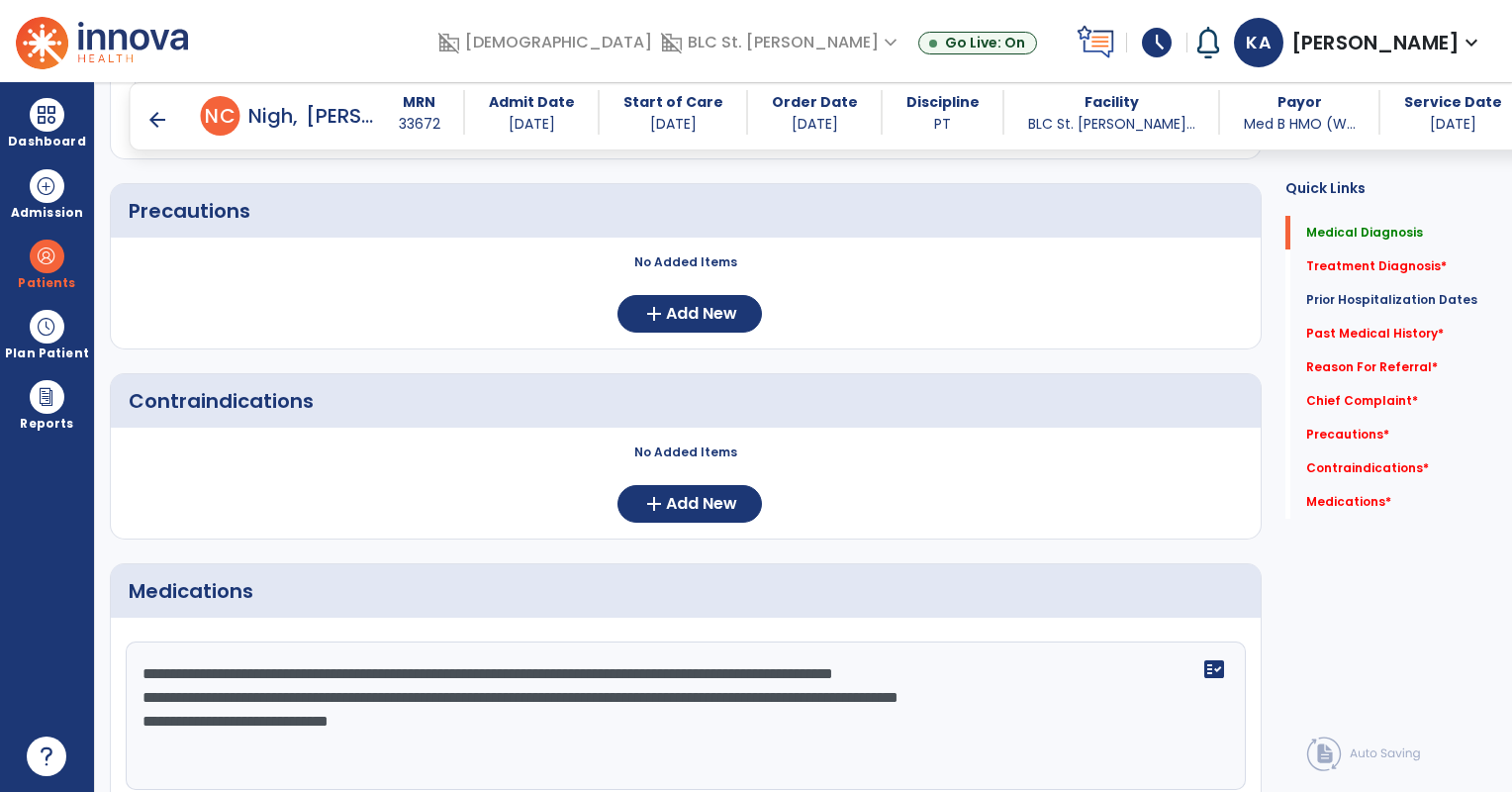 scroll, scrollTop: 1686, scrollLeft: 0, axis: vertical 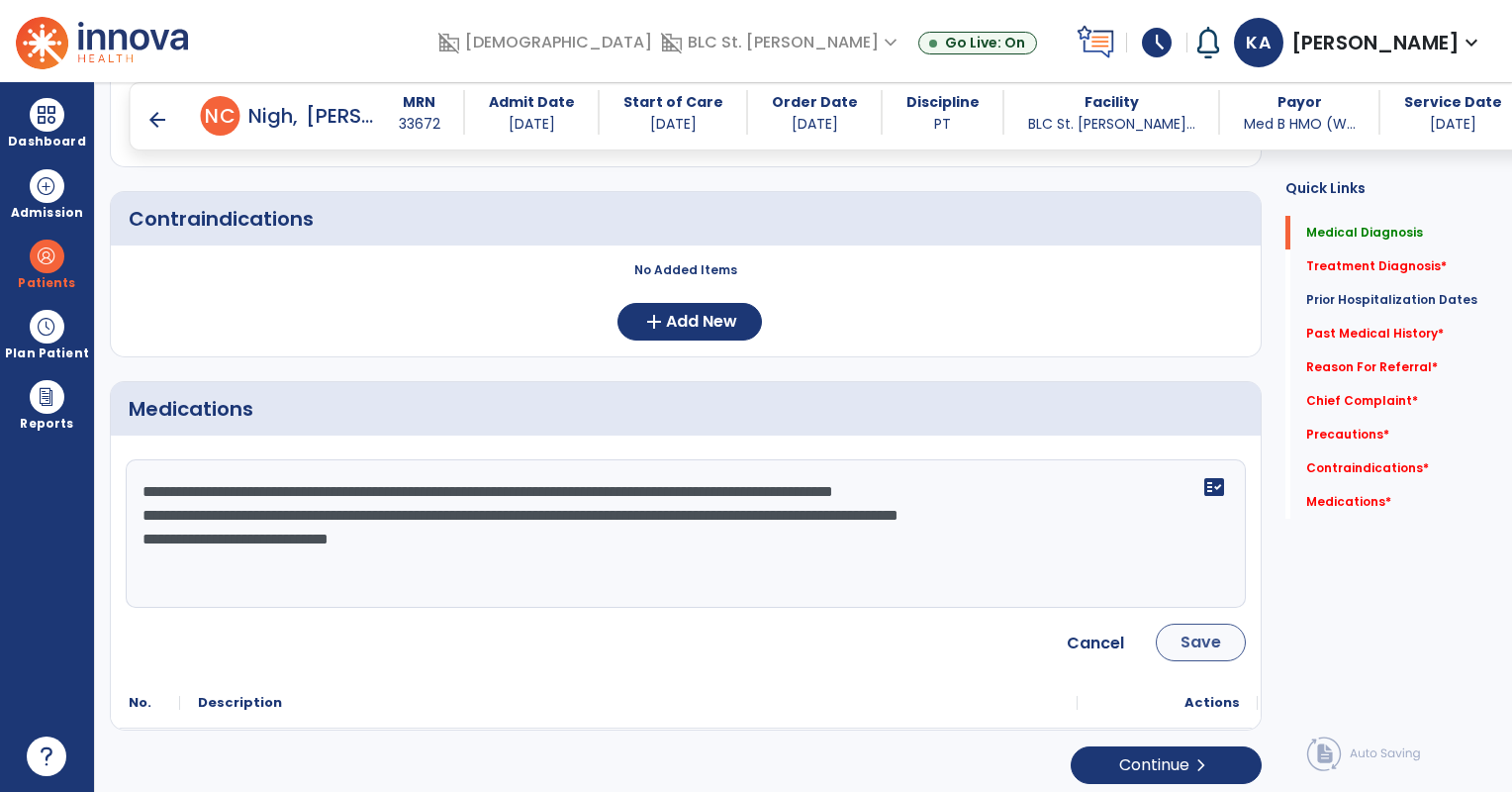 type on "**********" 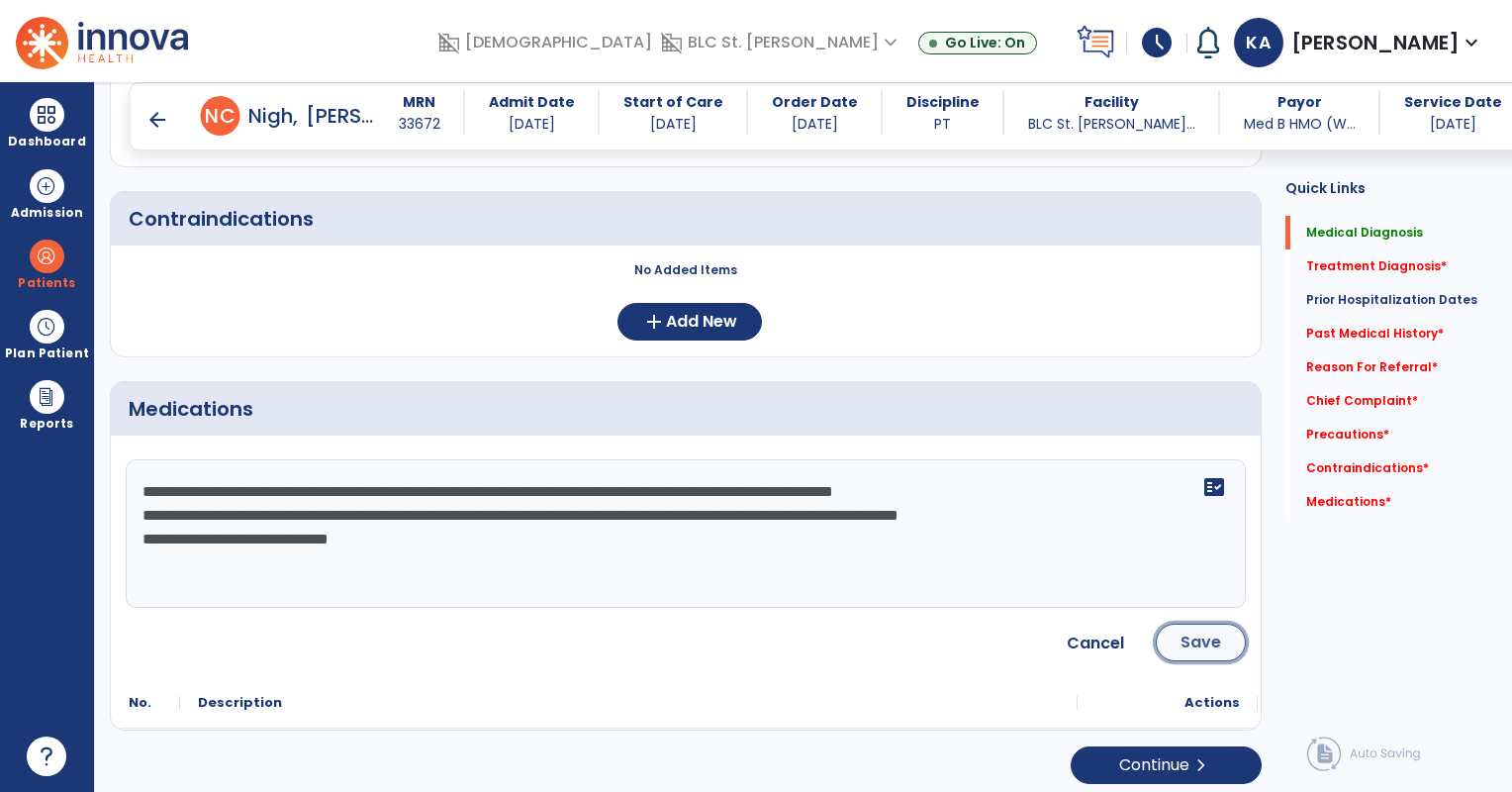 click on "Save" 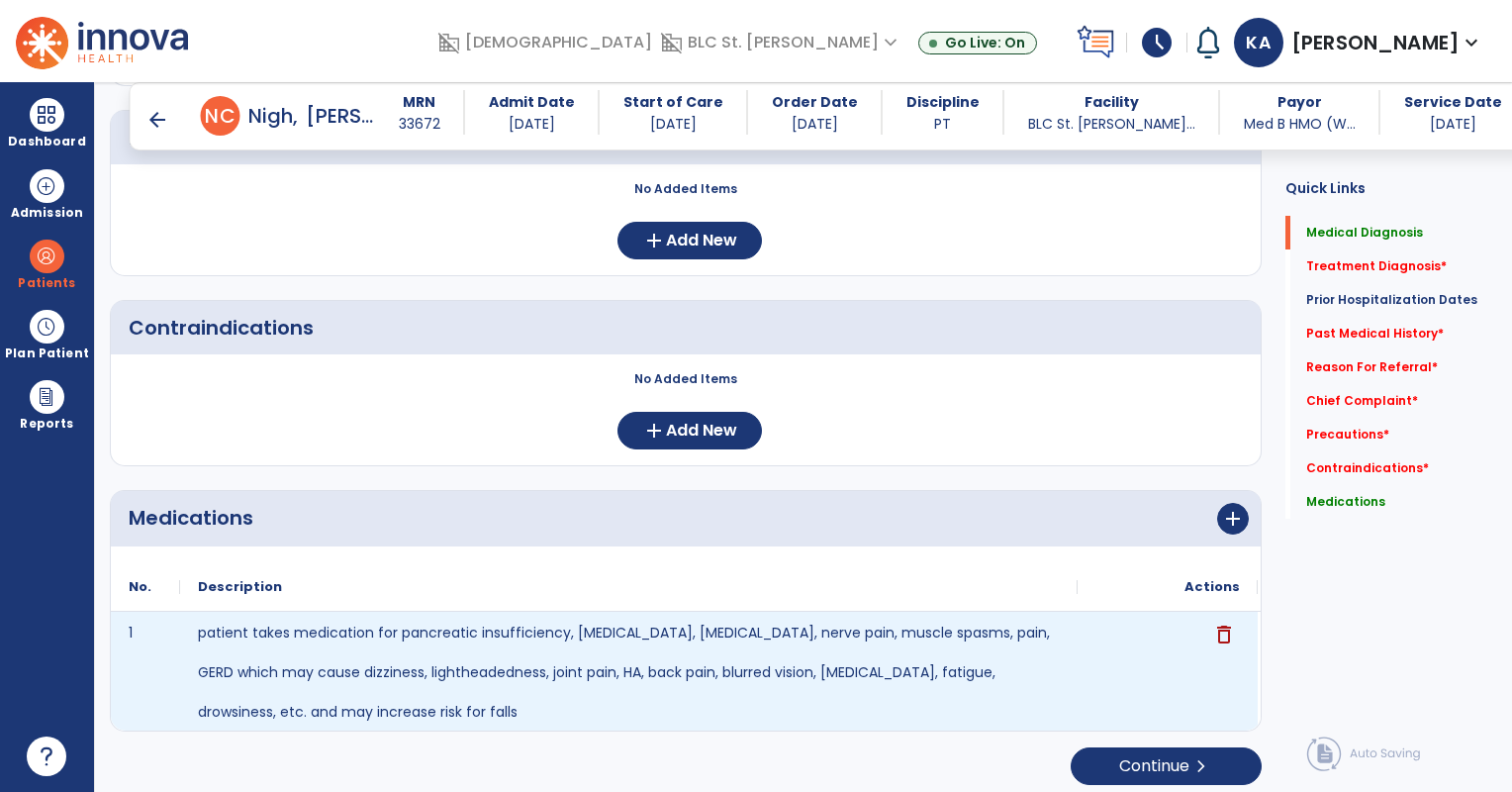 scroll, scrollTop: 1579, scrollLeft: 0, axis: vertical 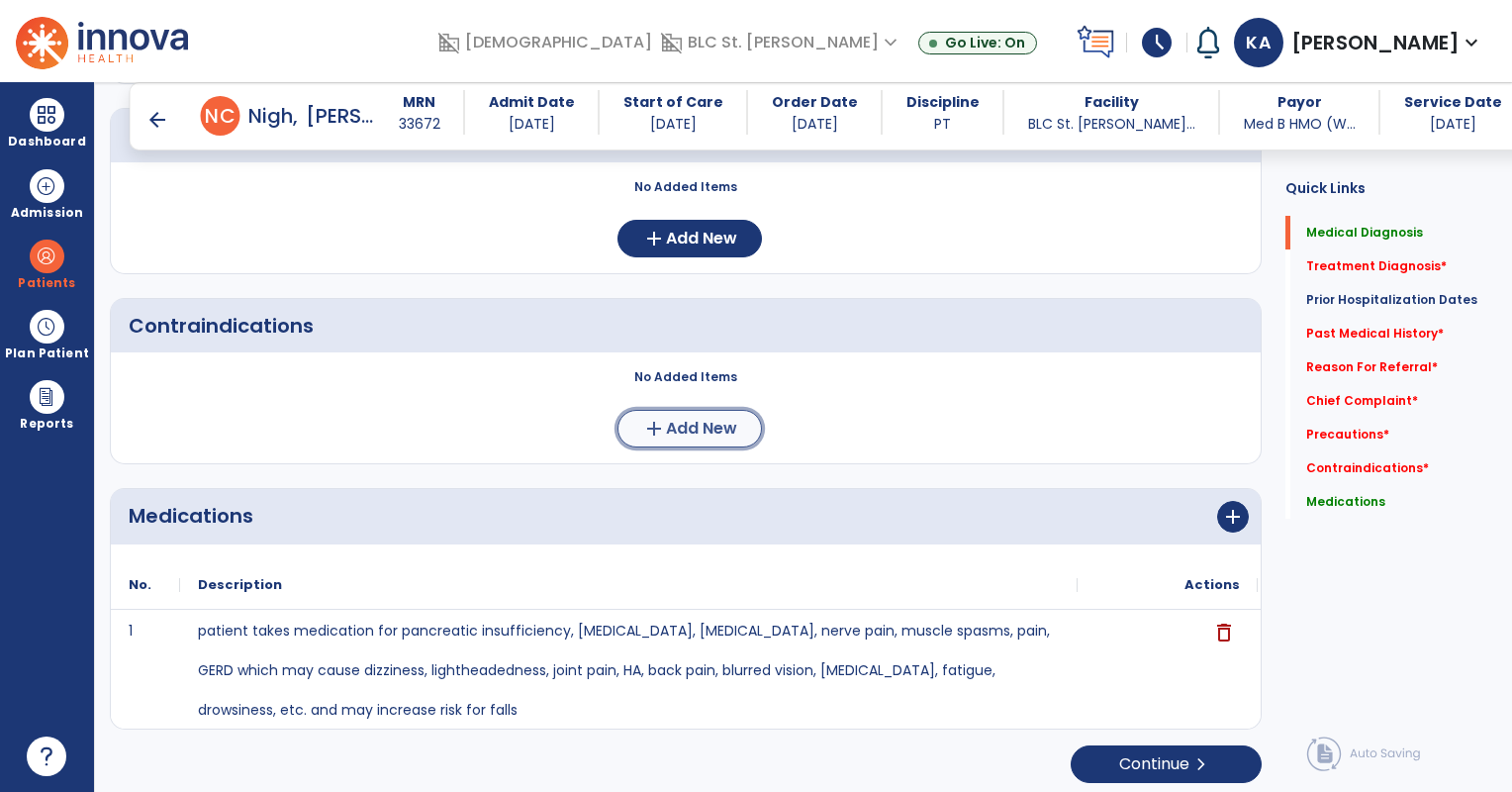 click on "add" 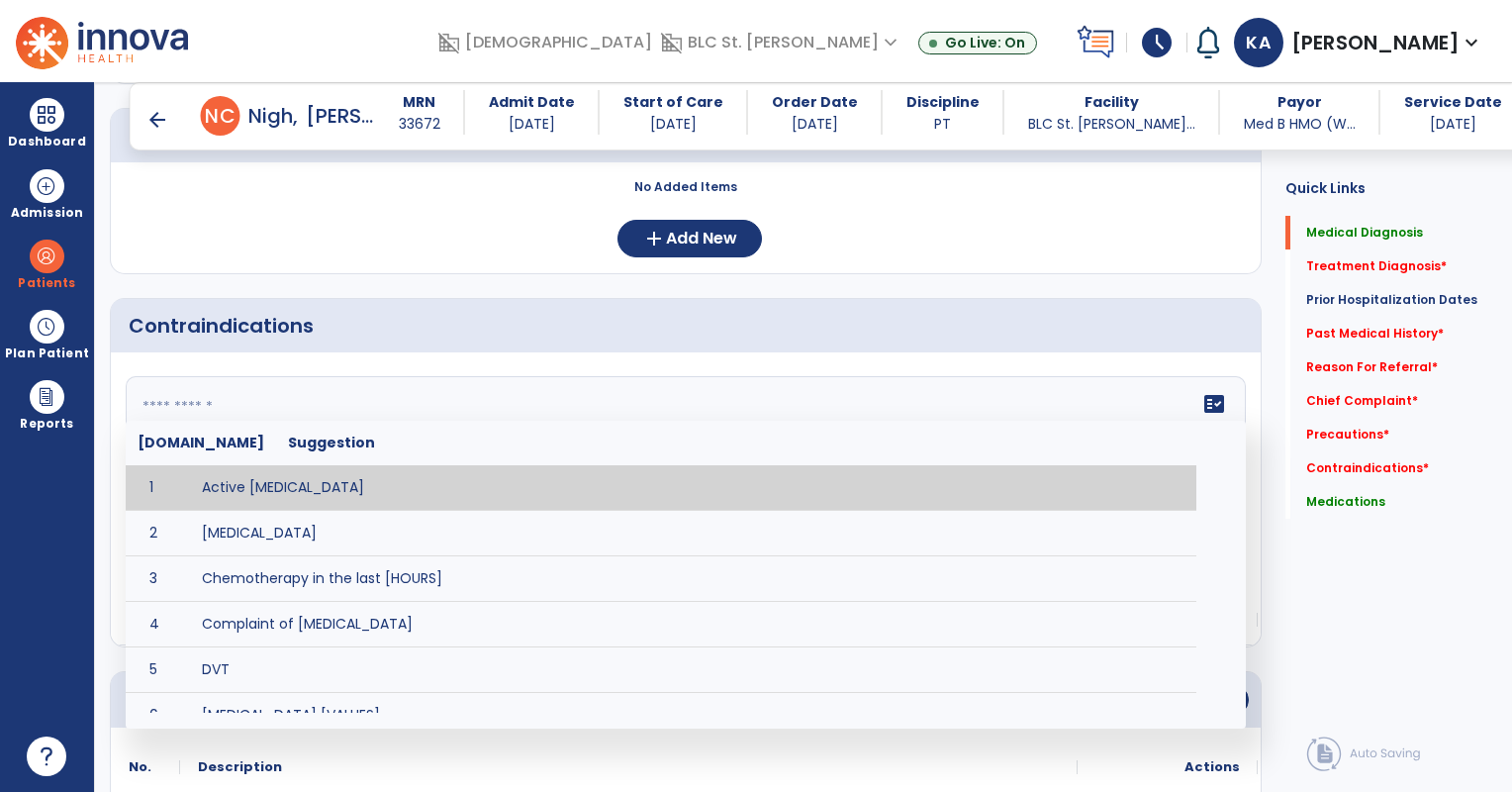 click on "fact_check  Sr.No Suggestion 1 Active blood transfusion 2 Cardiac Arrhythmia 3 Chemotherapy in the last [HOURS] 4 Complaint of chest pain 5 DVT 6 Hypertension [VALUES] 7 Inflammation or infection in the heart. 8 Oxygen saturation lower than [VALUE] 9 Pacemaker 10 Pulmonary infarction 11 Recent changes in EKG 12 Severe aortic stenosis 13 Severe dehydration 14 Severe diaphoresis 15 Severe orthostatic hypotension 16 Severe shortness of breath/dyspnea 17 Significantly elevated potassium levels 18 Significantly low potassium levels 19 Suspected or known dissecting aneurysm 20 Systemic infection 21 Uncontrolled diabetes with blood sugar levels greater than [VALUE] or less than [Value]  22 Unstable angina 23 Untreated blood clots" 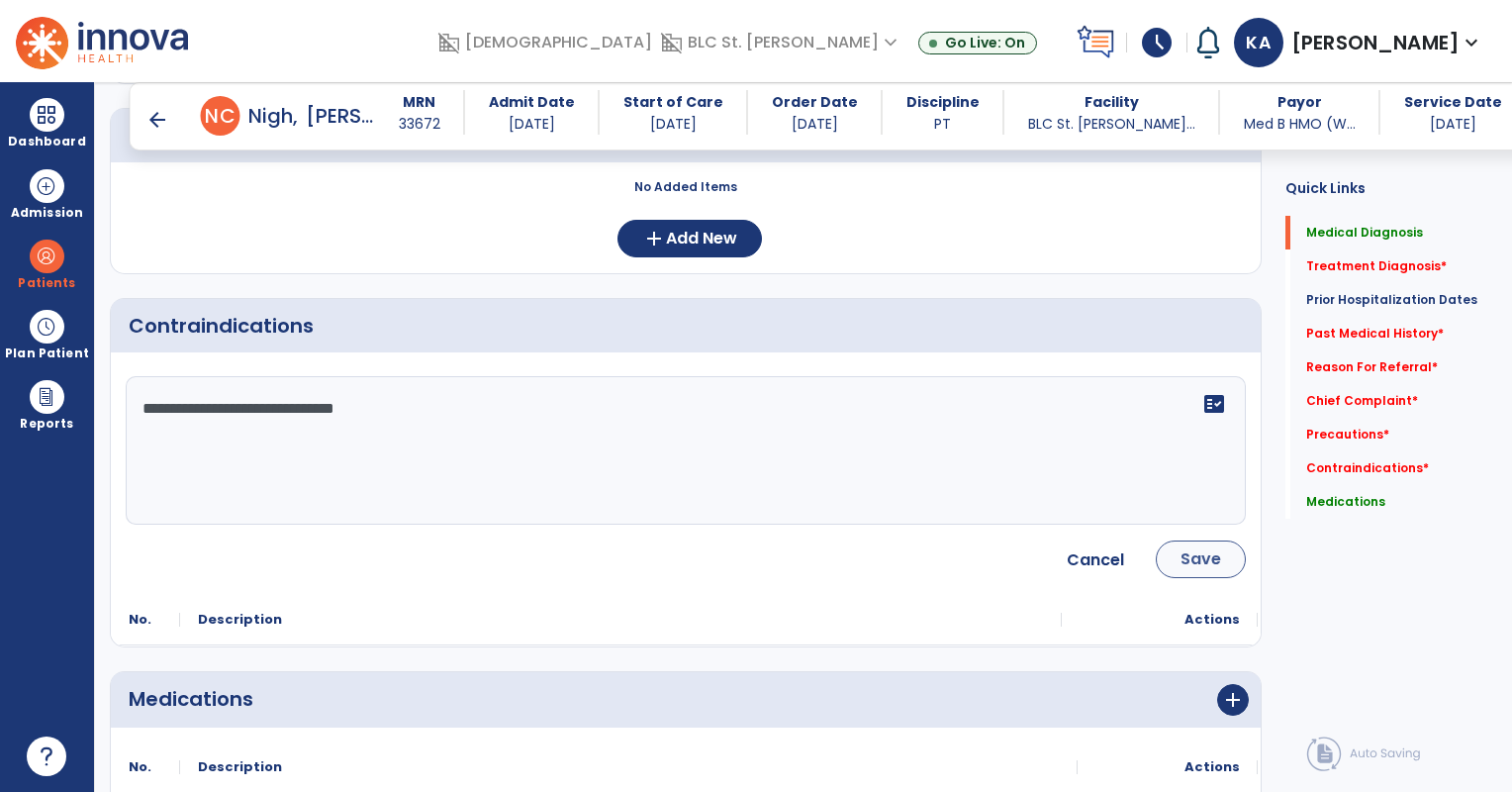 type on "**********" 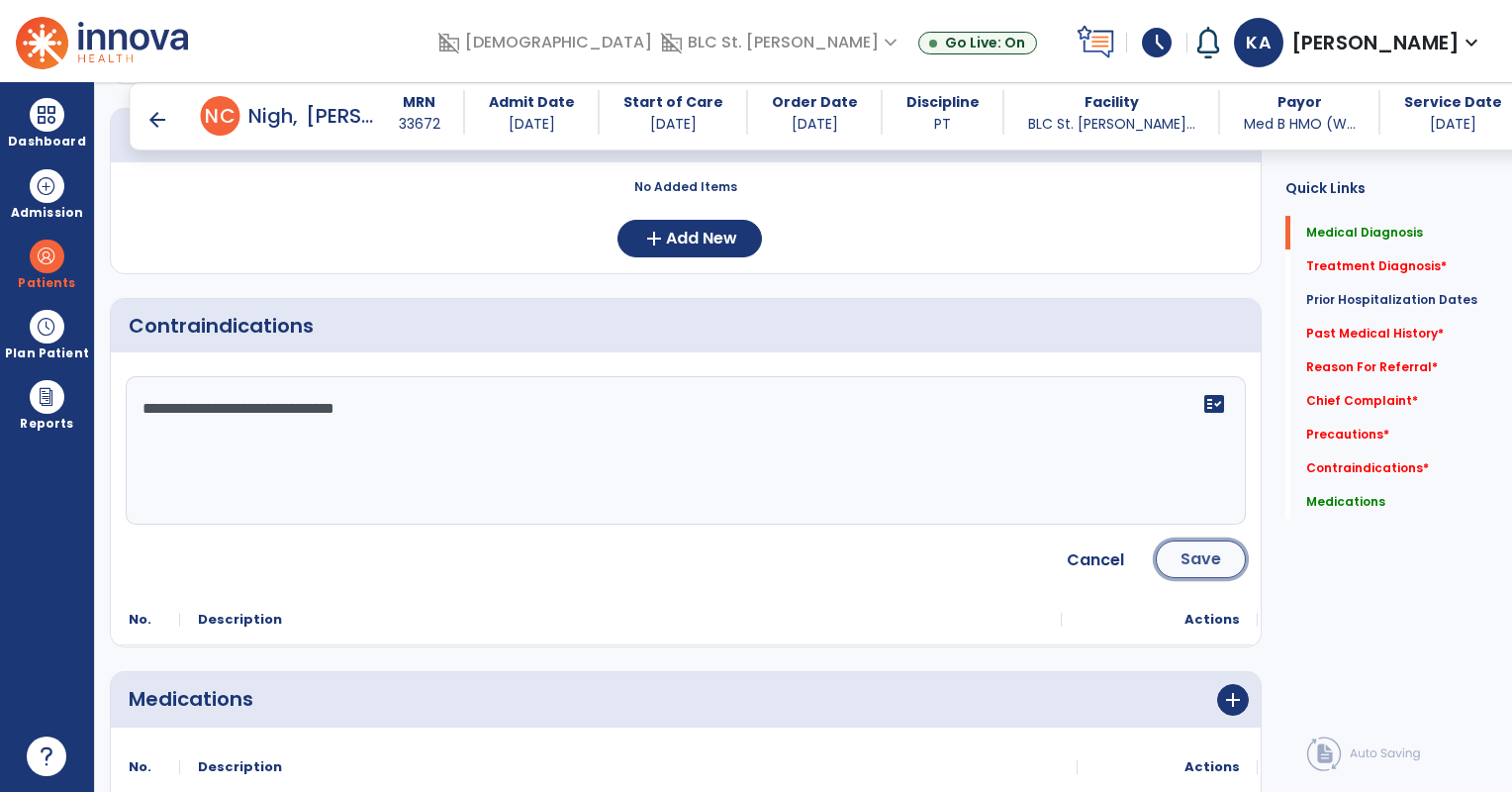 click on "Save" 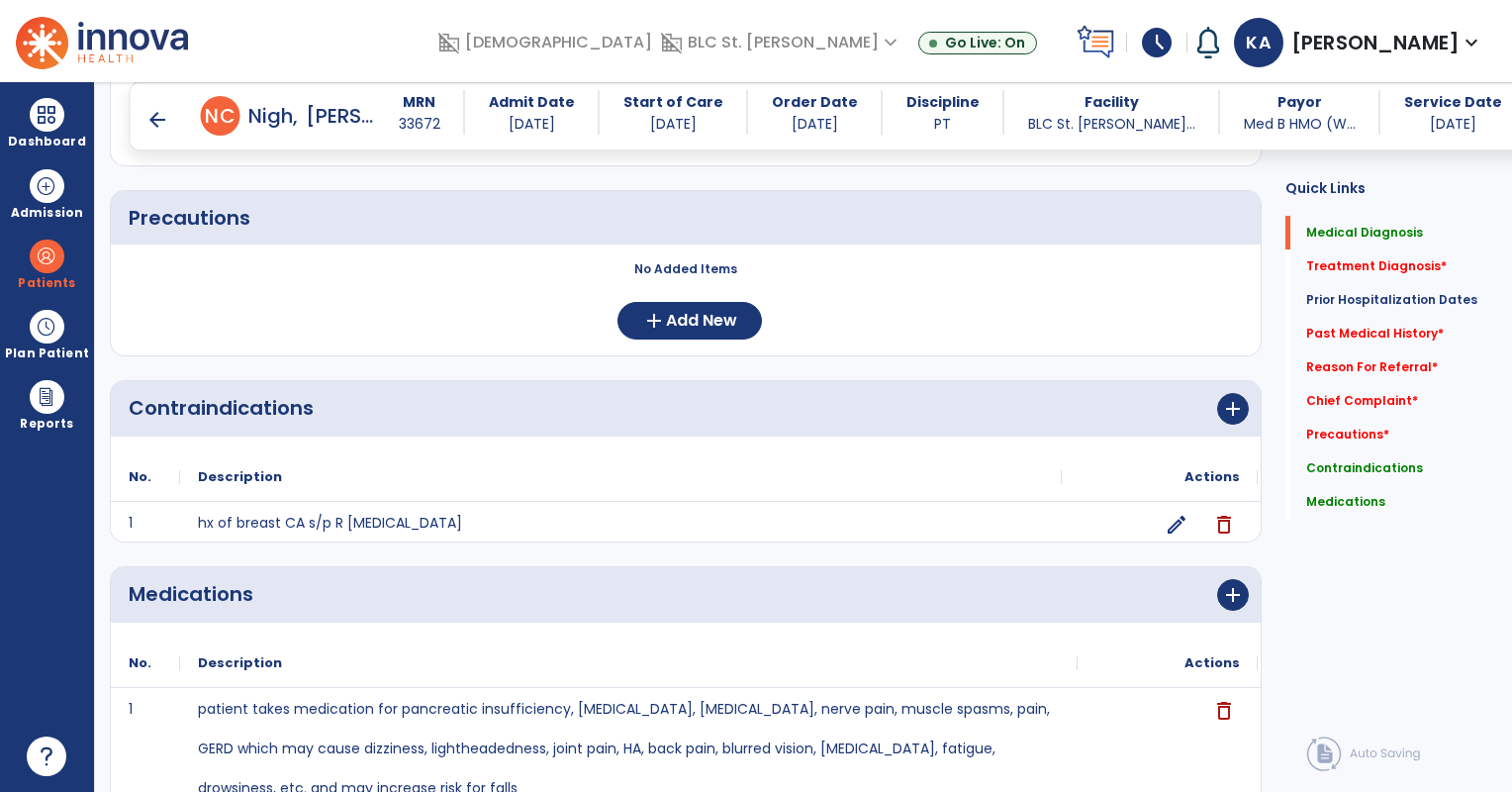 scroll, scrollTop: 1576, scrollLeft: 0, axis: vertical 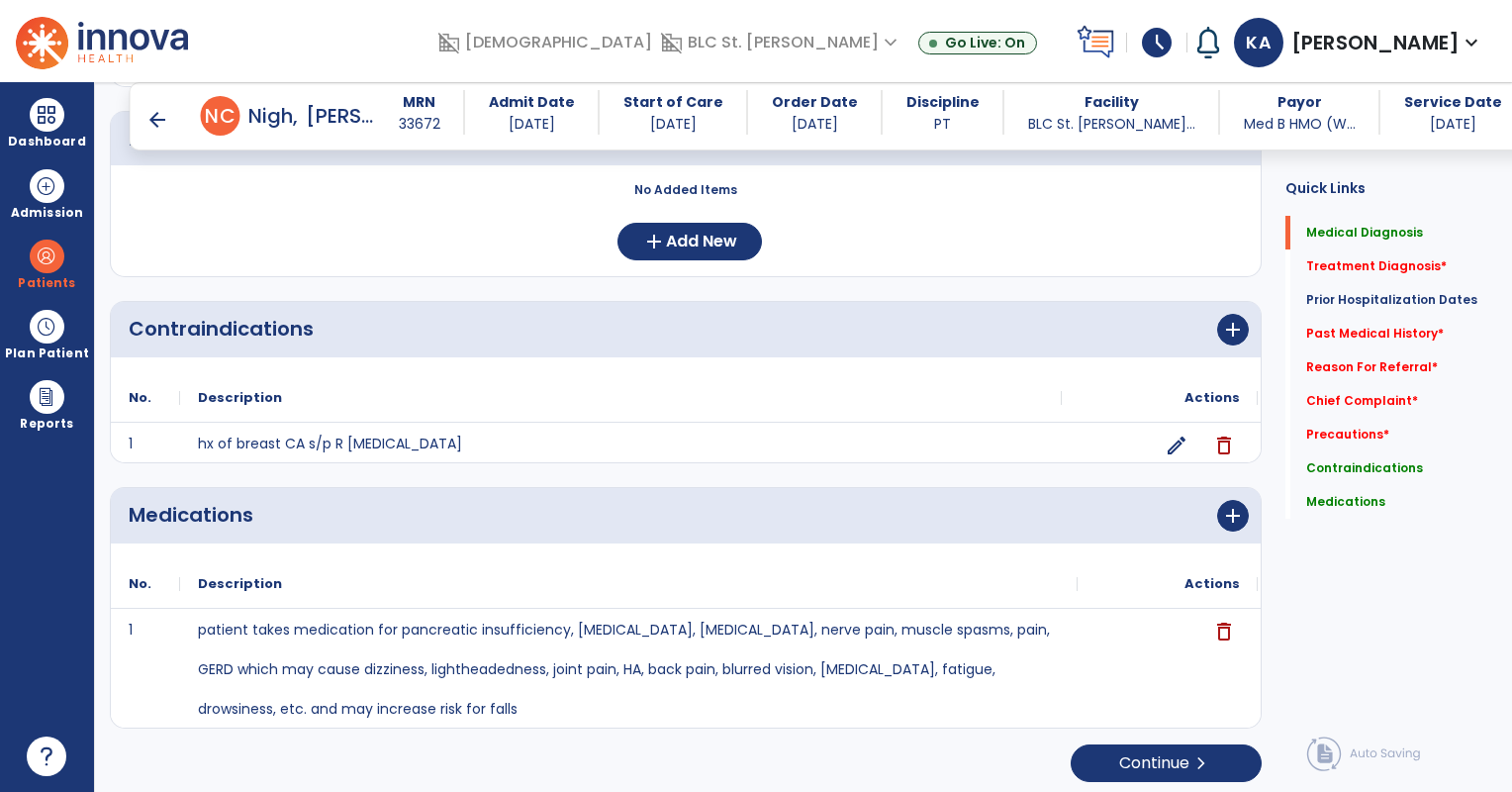 drag, startPoint x: 107, startPoint y: 743, endPoint x: 385, endPoint y: 816, distance: 287.4248 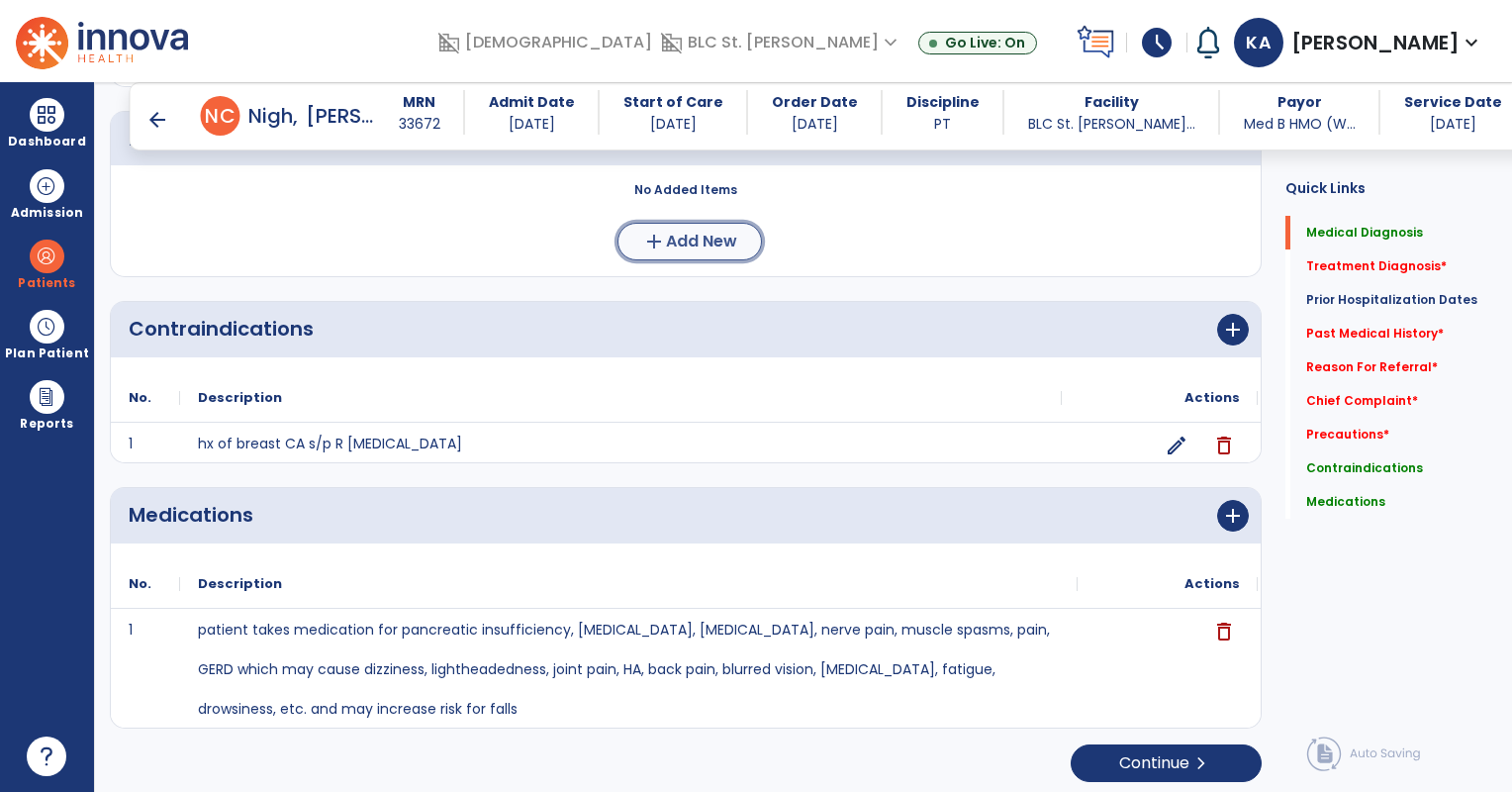 click on "add  Add New" 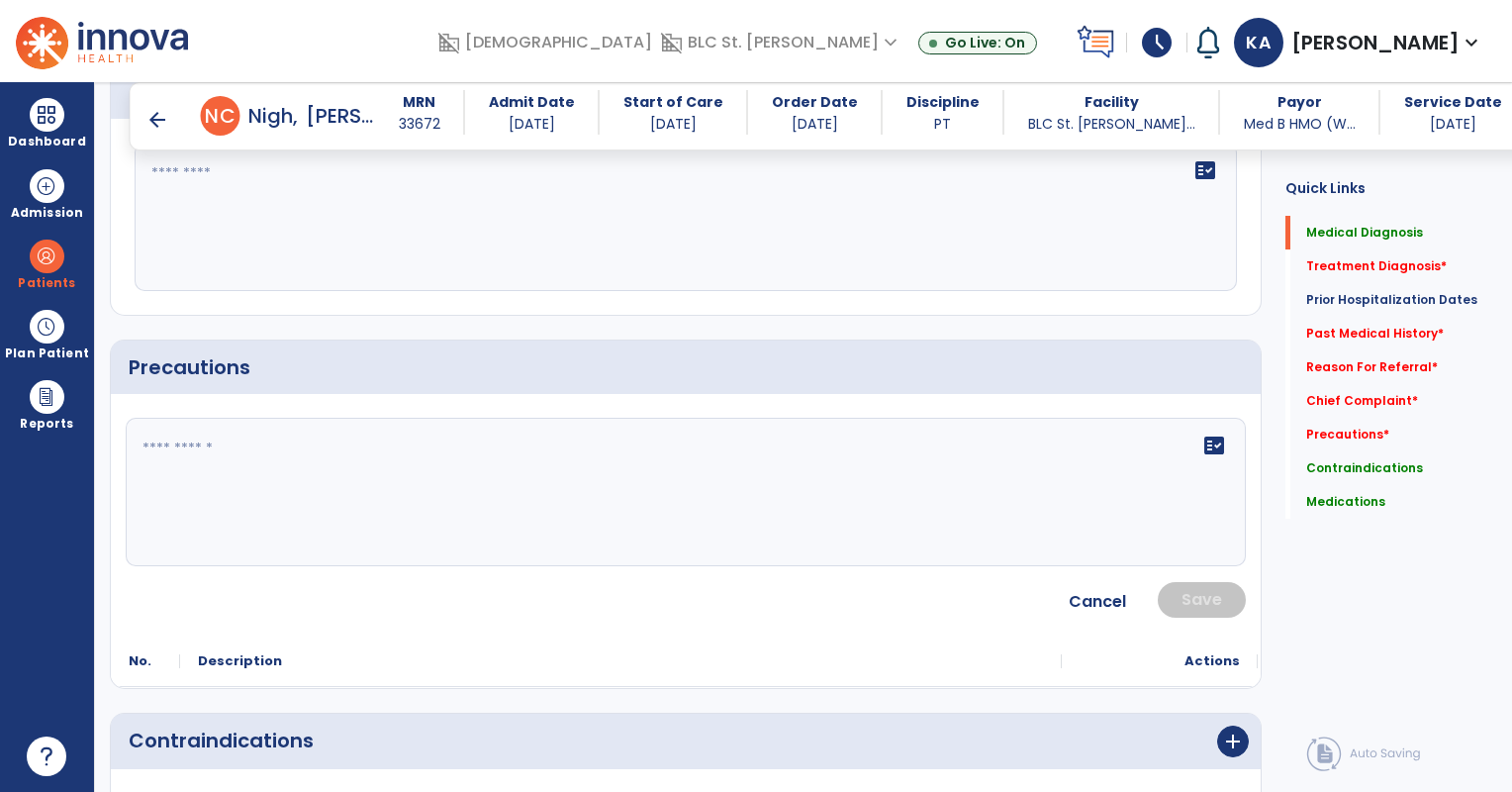 scroll, scrollTop: 1323, scrollLeft: 0, axis: vertical 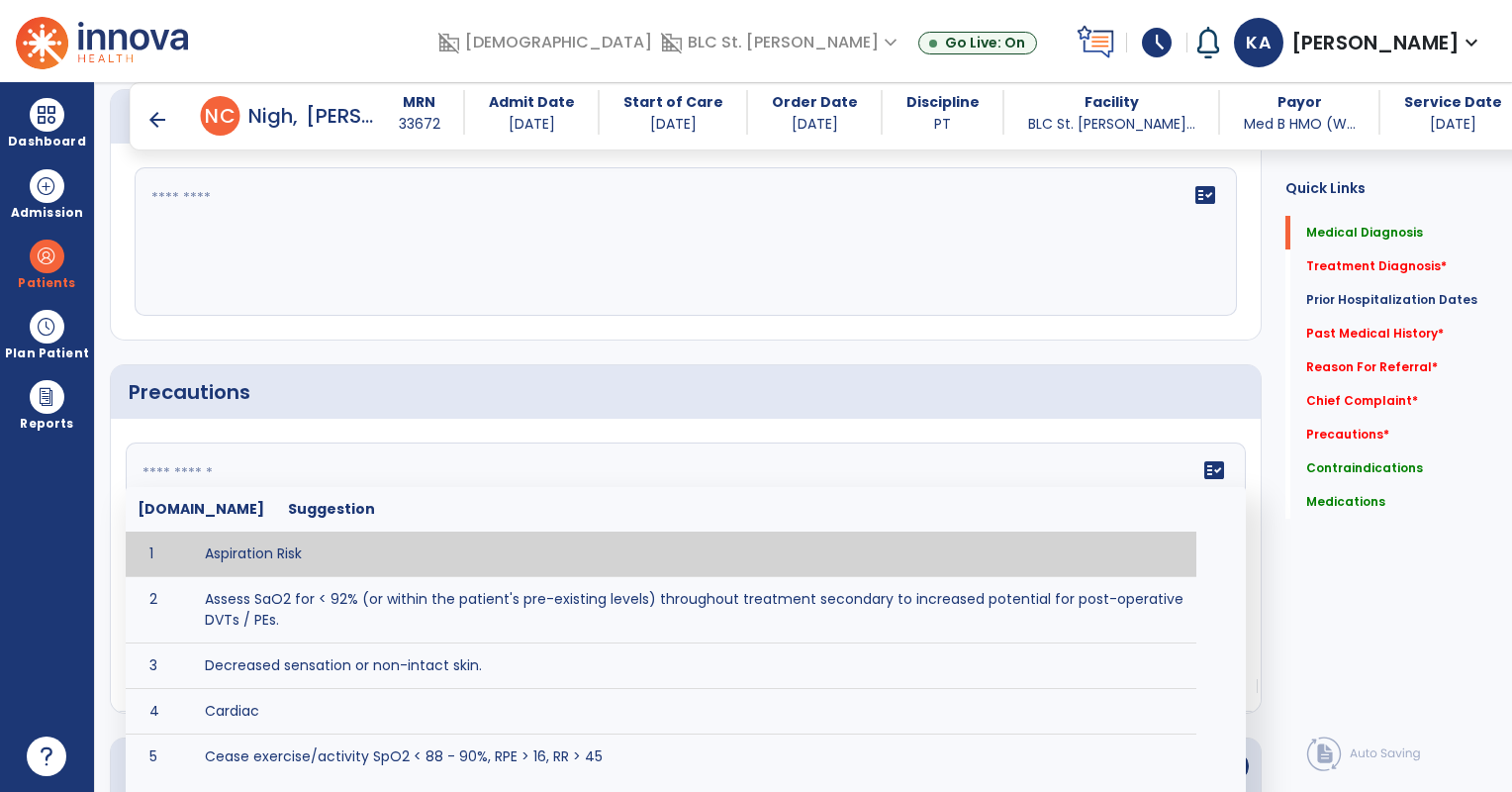 click on "fact_check  Sr.No Suggestion 1 Aspiration Risk 2 Assess SaO2 for < 92% (or within the patient's pre-existing levels) throughout treatment secondary to increased potential for post-operative DVTs / PEs. 3 Decreased sensation or non-intact skin. 4 Cardiac 5 Cease exercise/activity SpO2 < 88 - 90%, RPE > 16, RR > 45 6 Check for modified diet / oral intake restrictions related to swallowing impairments. Consult ST as appropriate. 7 Check INR lab results prior to activity if patient on blood thinners. 8 Closely monitor anxiety or stress due to increased SOB/dyspnea and cease activity/exercise until patient is able to control this response 9 Code Status:  10 Confirm surgical approach and discoloration or other precautions. 11 Confirm surgical procedure and specific precautions based on procedure (e.g., no twisting/bending/lifting, need for post-op brace, limiting time in sitting, etc.). 12 Confirm weight bearing status as defined by the surgeon. 13 14 Precautions for exercise include:  15 Depression 16 17 18 19 20" 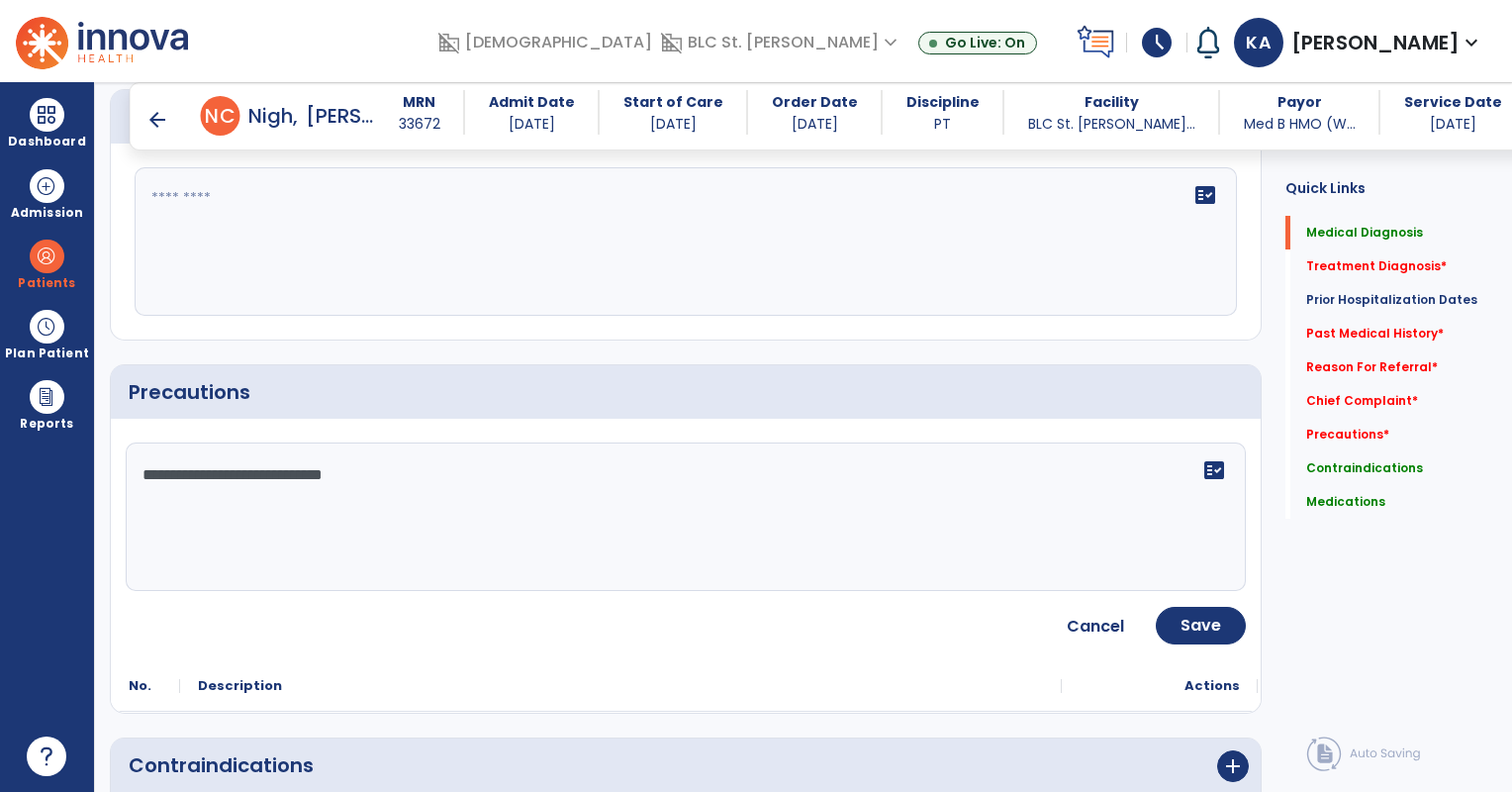 click on "**********" 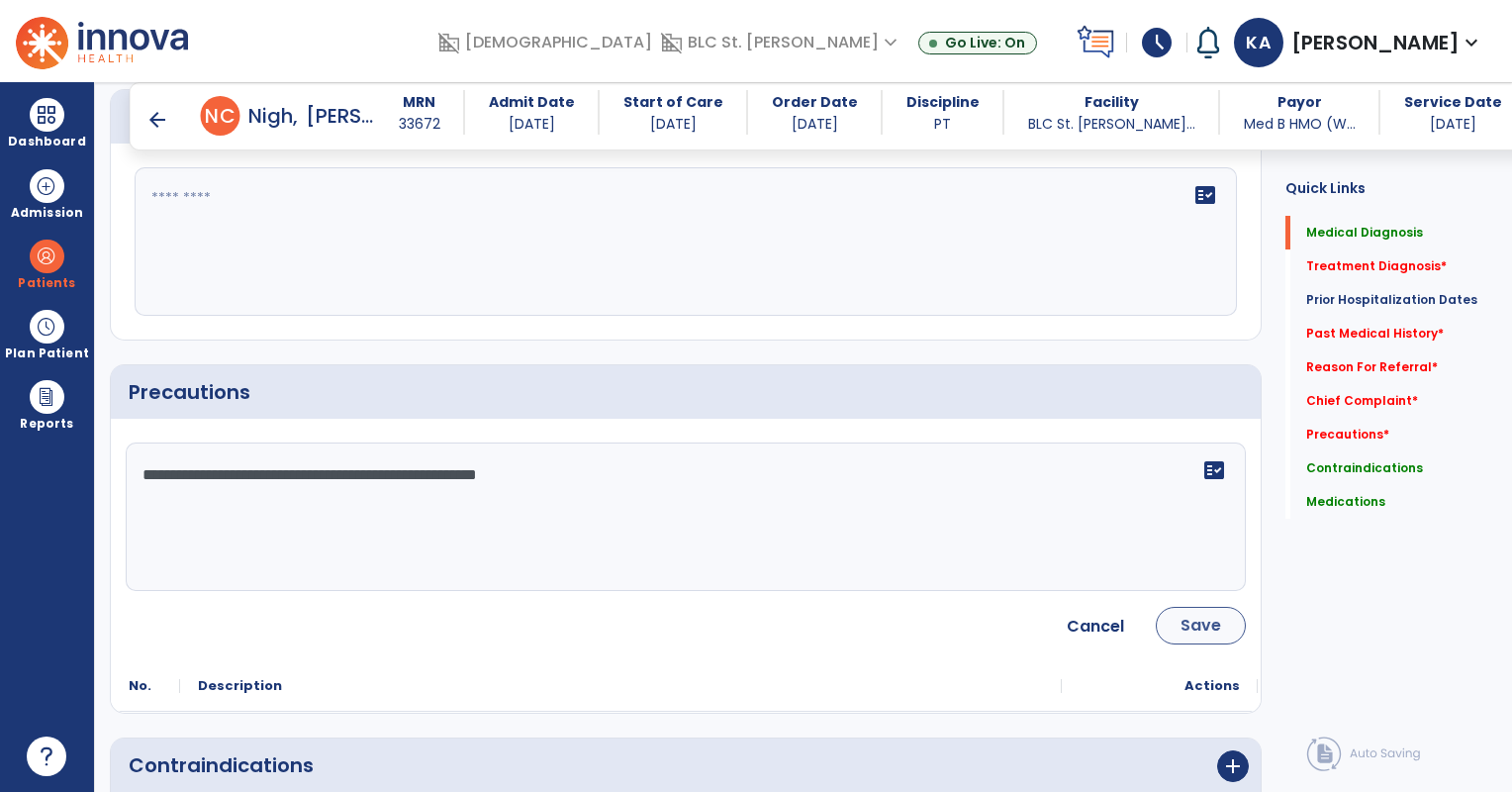type on "**********" 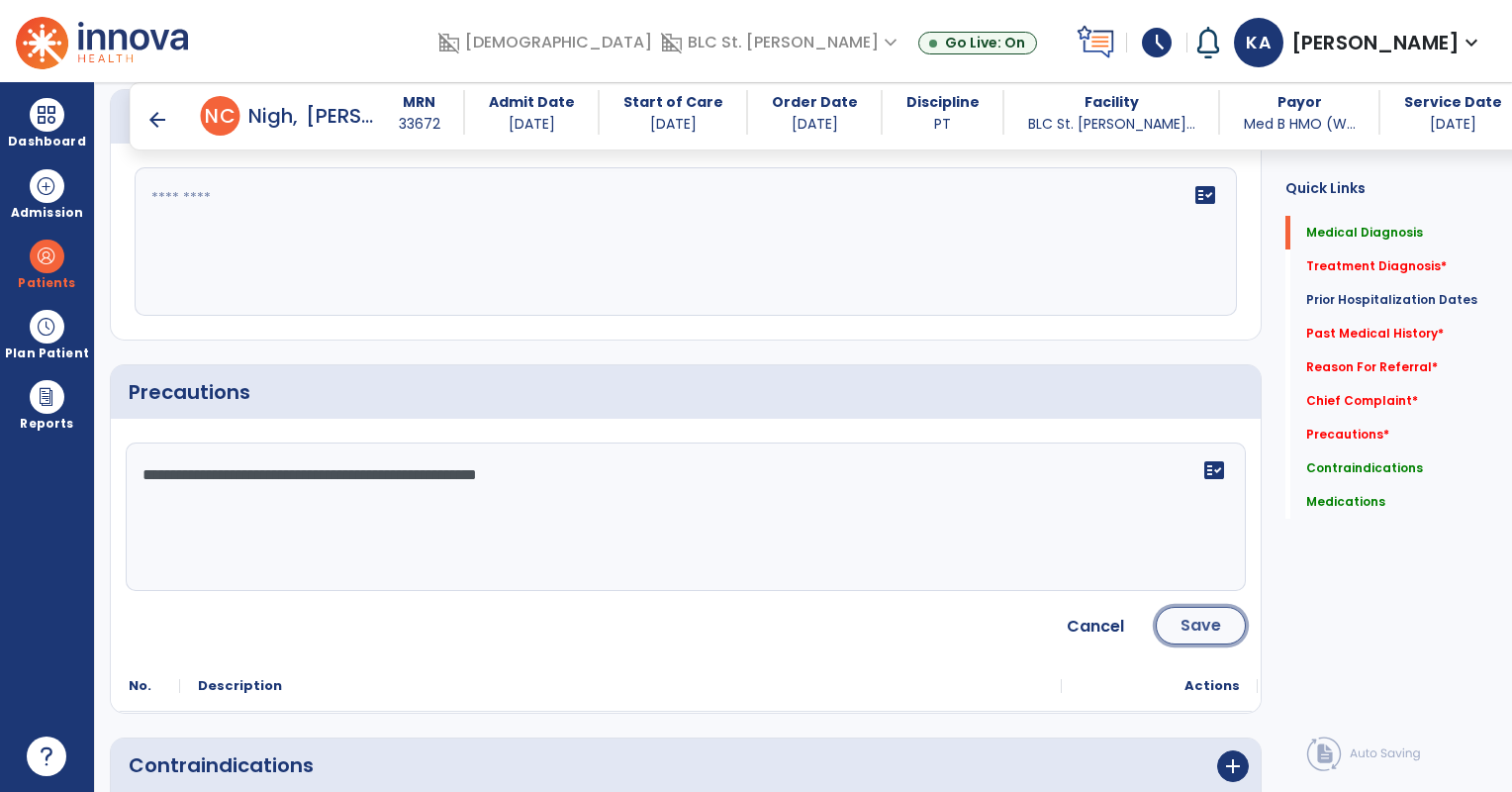 click on "Save" 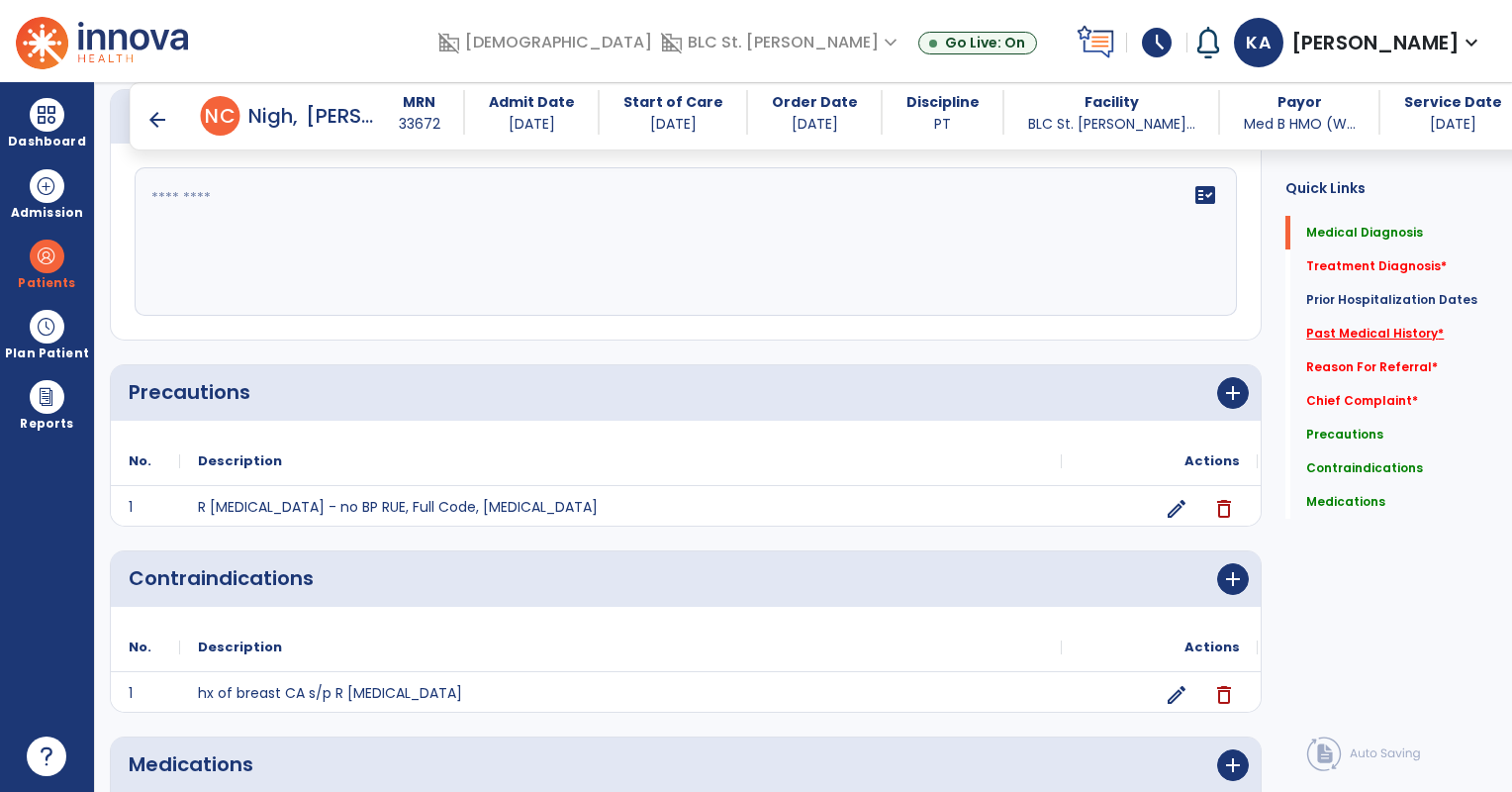 click on "Past Medical History   *" 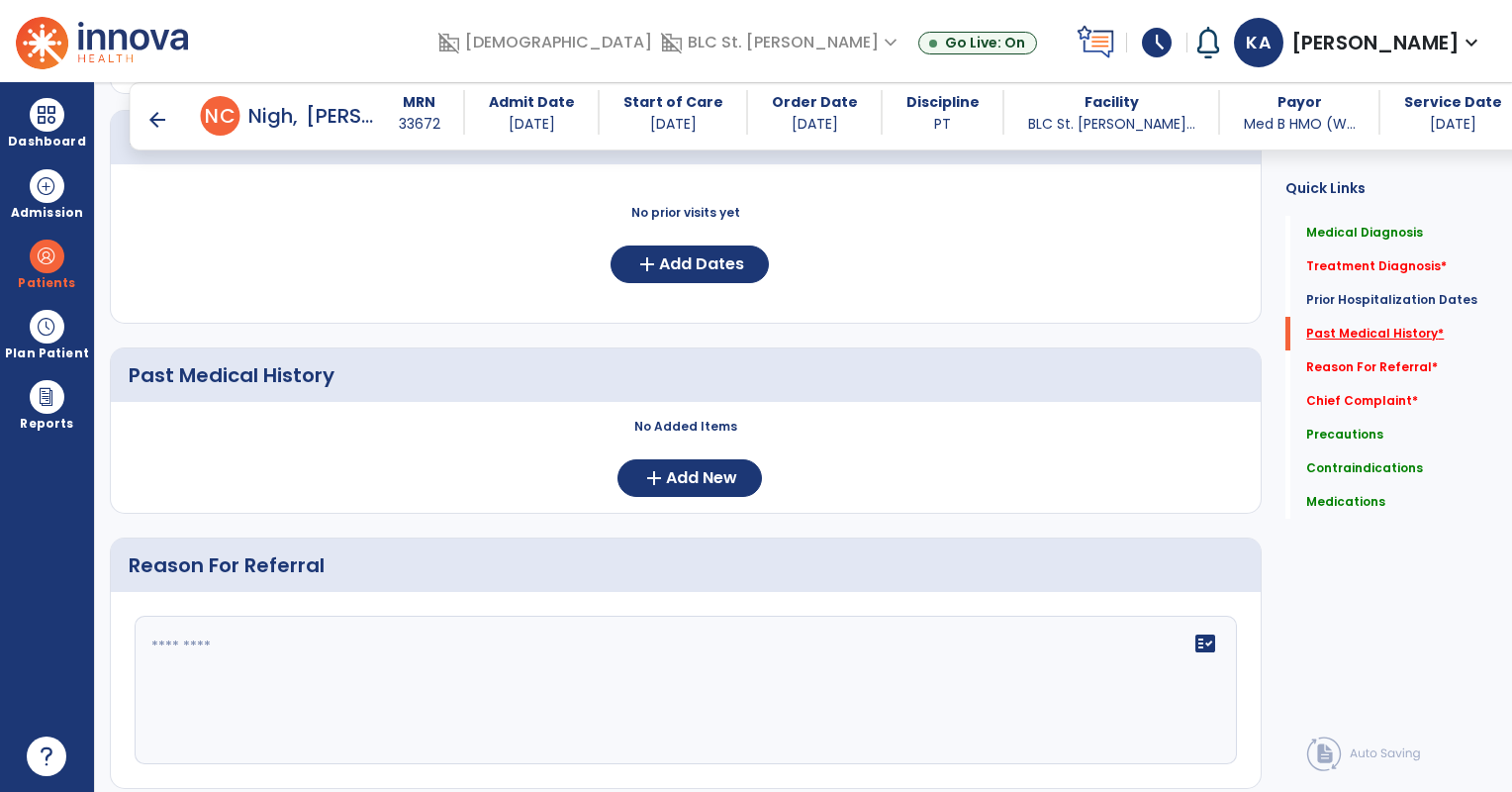 scroll, scrollTop: 590, scrollLeft: 0, axis: vertical 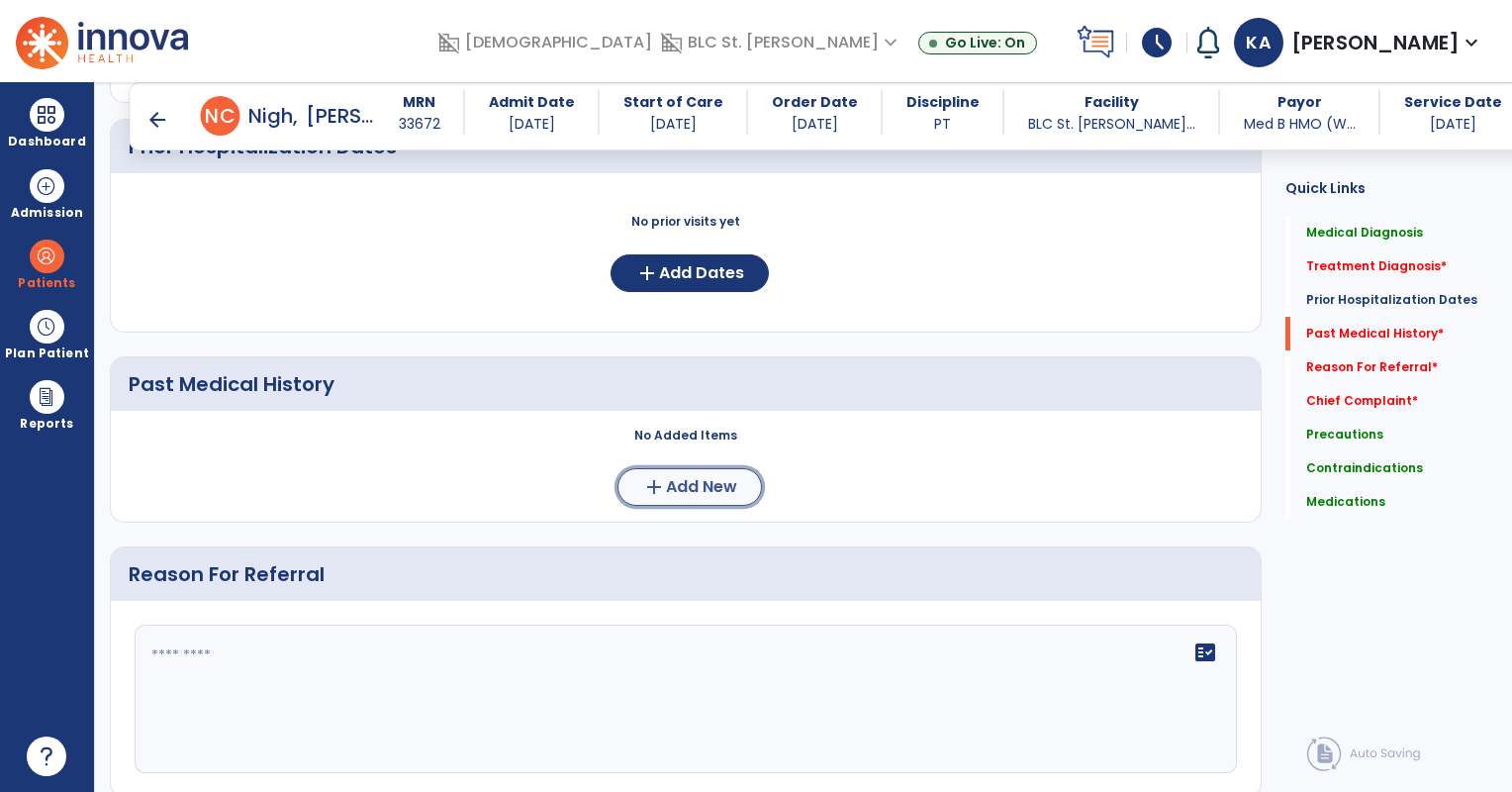 click on "Add New" 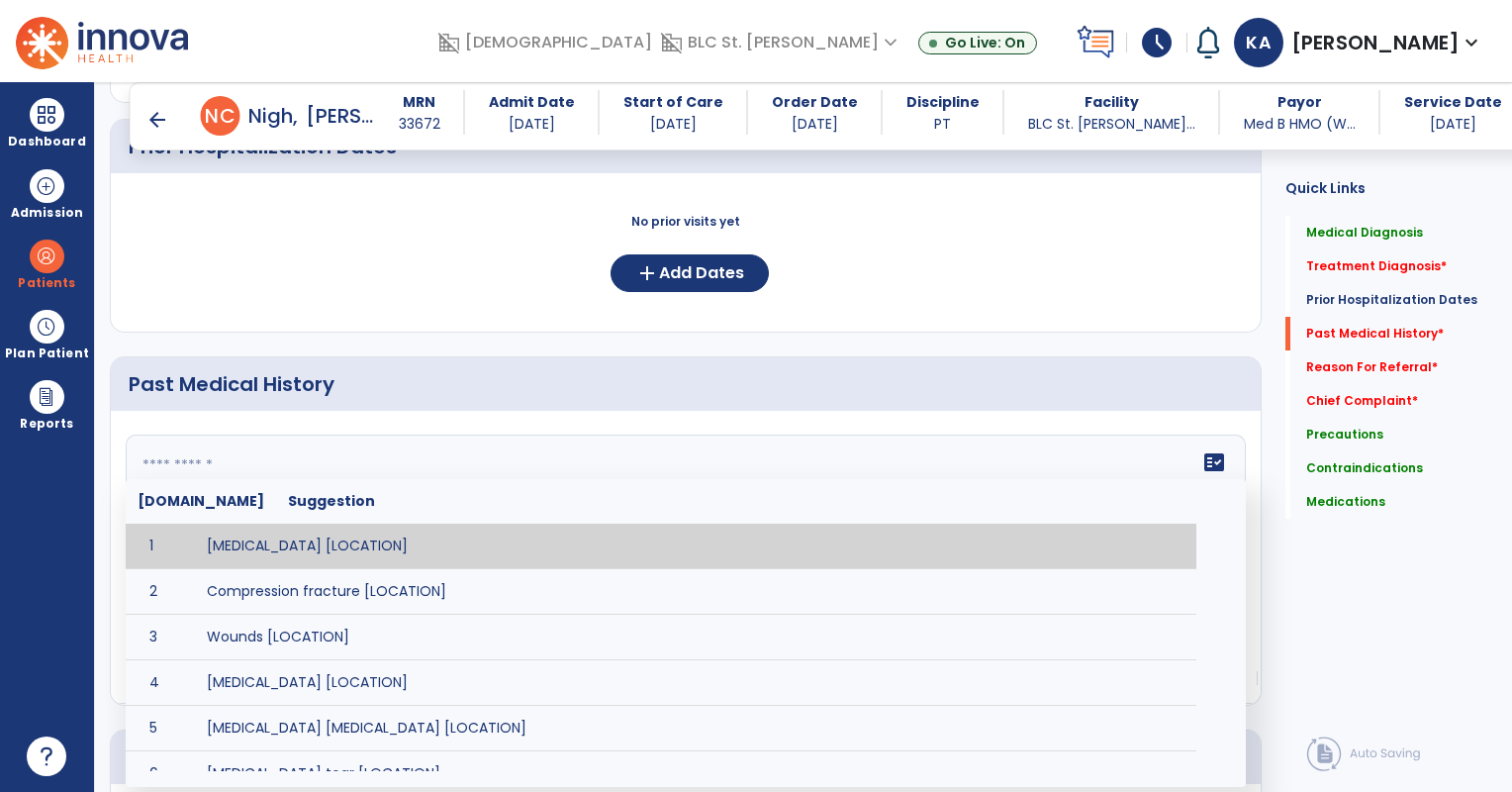 click on "fact_check  Sr.No Suggestion 1 Amputation [LOCATION] 2 Compression fracture [LOCATION] 3 Wounds [LOCATION] 4 Tendinosis [LOCATION] 5 Venous stasis ulcer [LOCATION] 6 Achilles tendon tear [LOCATION] 7 ACL tear surgically repaired [LOCATION] 8 Above knee amputation (AKA) [LOCATION] 9 Below knee amputation (BKE) [LOCATION] 10 Cancer (SITE/TYPE) 11 Surgery (TYPE) 12 AAA (Abdominal Aortic Aneurysm) 13 Achilles tendon tear [LOCATION] 14 Acute Renal Failure 15 AIDS (Acquired Immune Deficiency Syndrome) 16 Alzheimer's Disease 17 Anemia 18 Angina 19 Anxiety 20 ASHD (Arteriosclerotic Heart Disease) 21 Atrial Fibrillation 22 Bipolar Disorder 23 Bowel Obstruction 24 C-Diff 25 Coronary Artery Bypass Graft (CABG) 26 CAD (Coronary Artery Disease) 27 Carpal tunnel syndrome 28 Chronic bronchitis 29 Chronic renal failure 30 Colostomy 31 COPD (Chronic Obstructive Pulmonary Disease) 32 CRPS (Complex Regional Pain Syndrome) 33 CVA (Cerebrovascular Accident) 34 CVI (Chronic Venous Insufficiency) 35 DDD (Degenerative Disc Disease)" 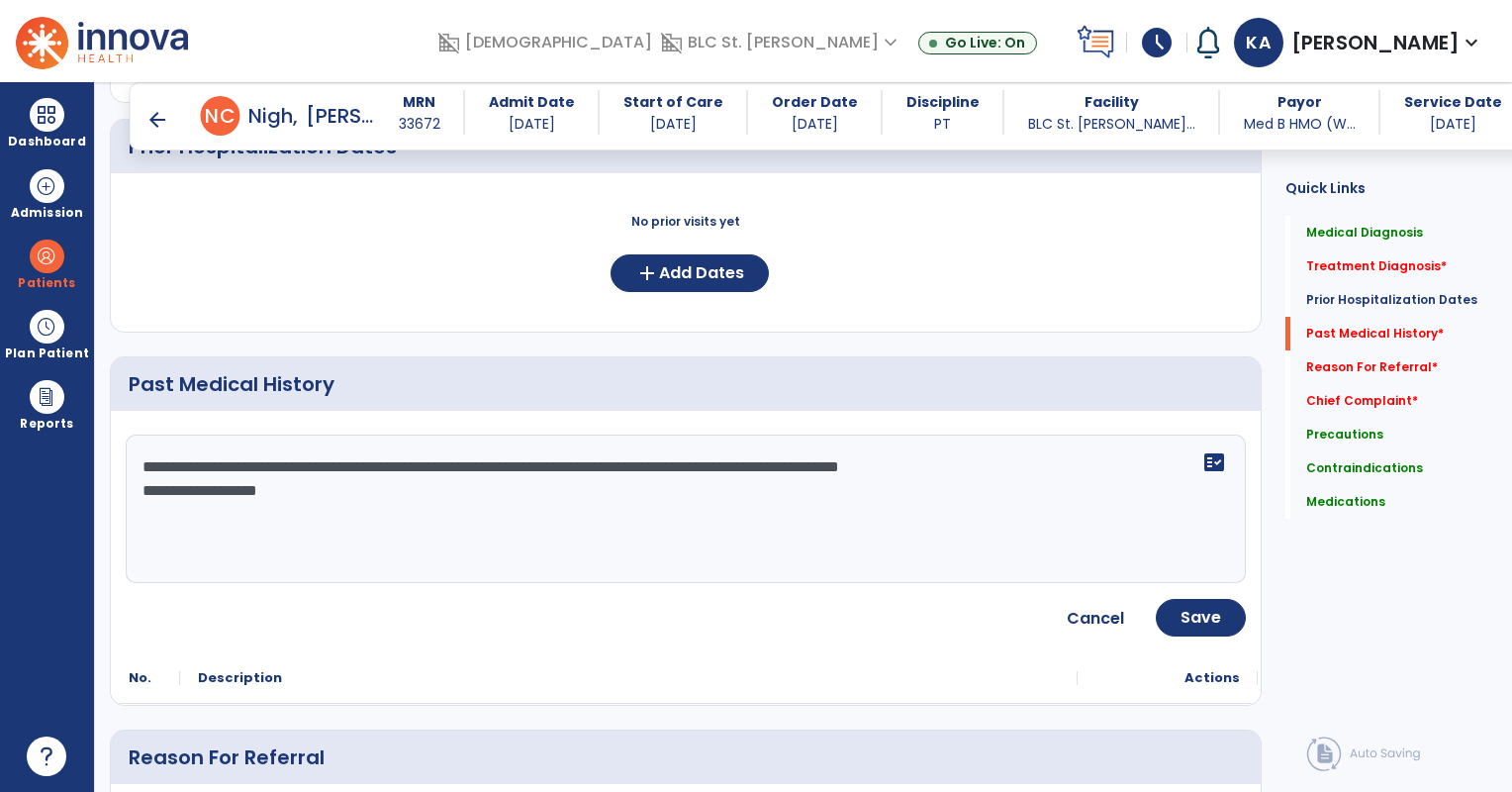 click on "**********" 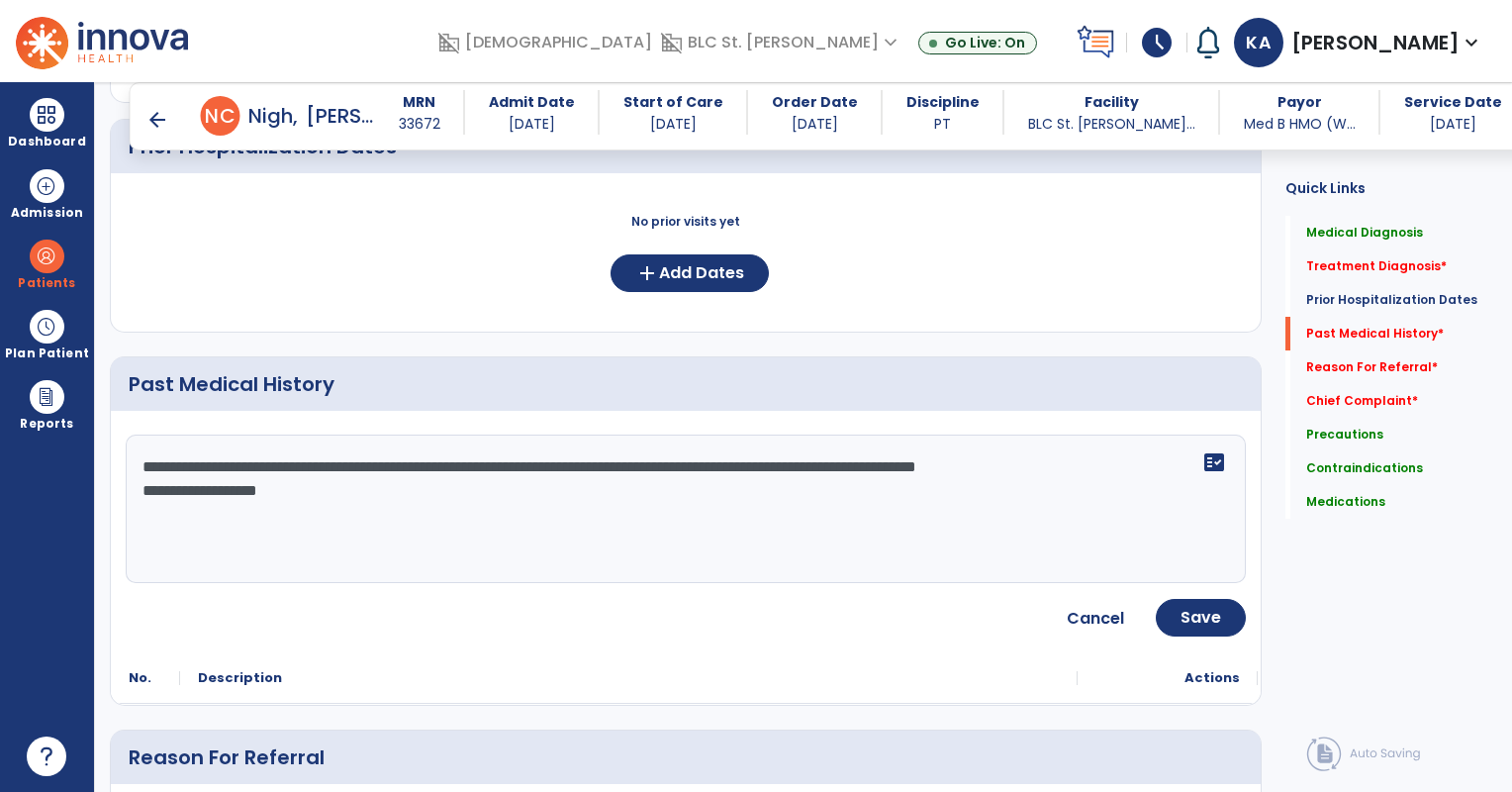 type on "**********" 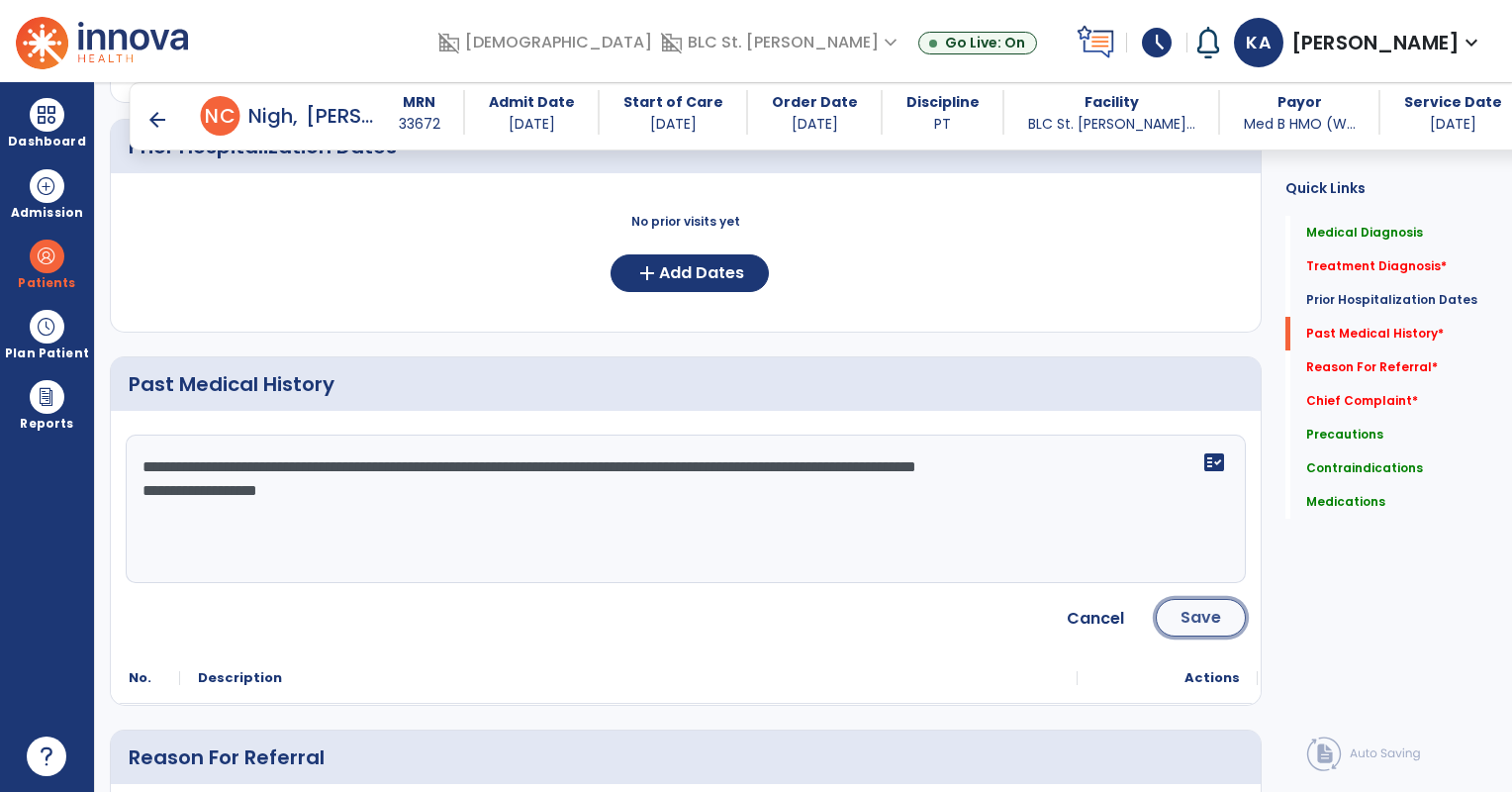 click on "Save" 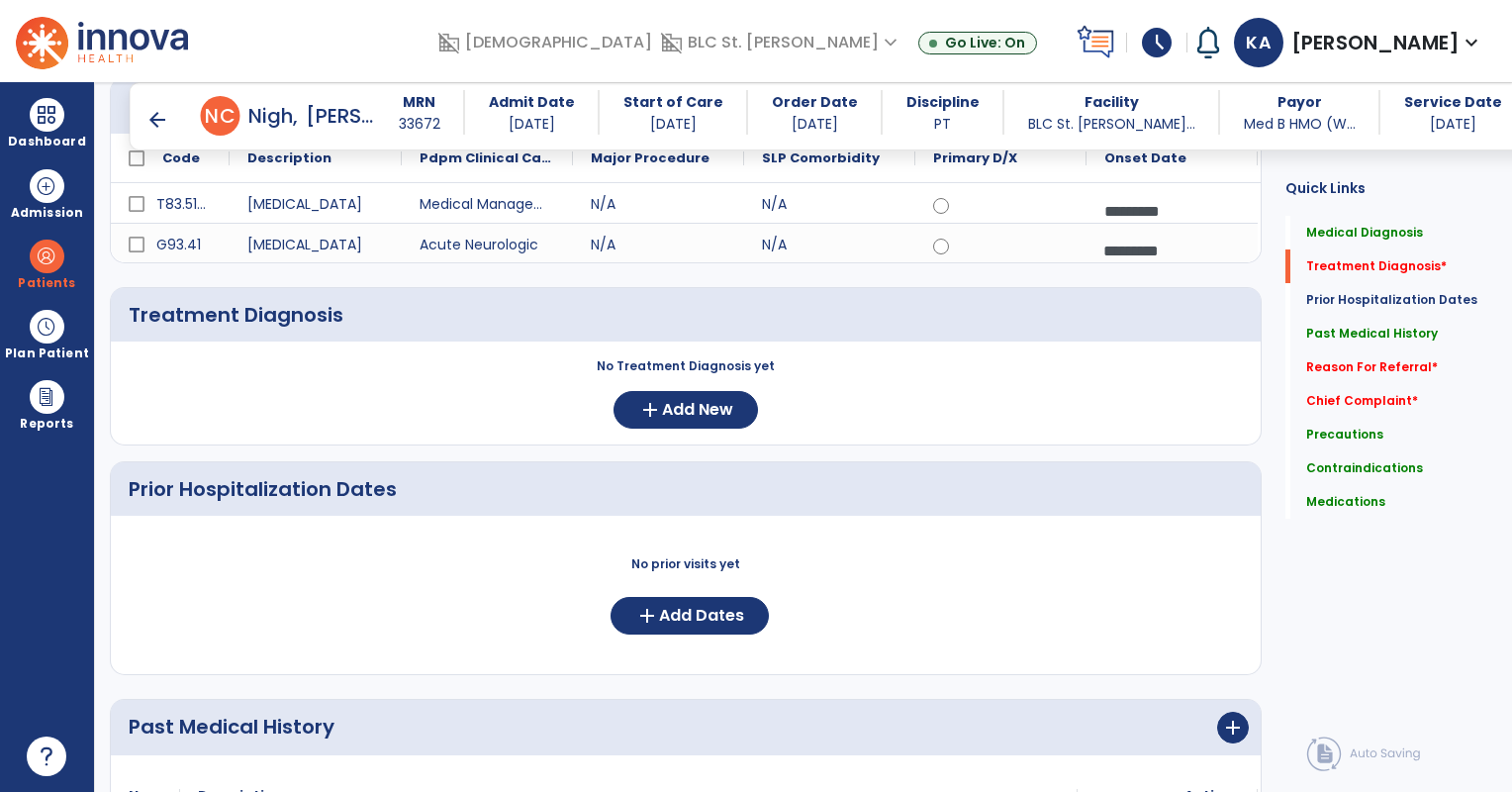 scroll, scrollTop: 0, scrollLeft: 0, axis: both 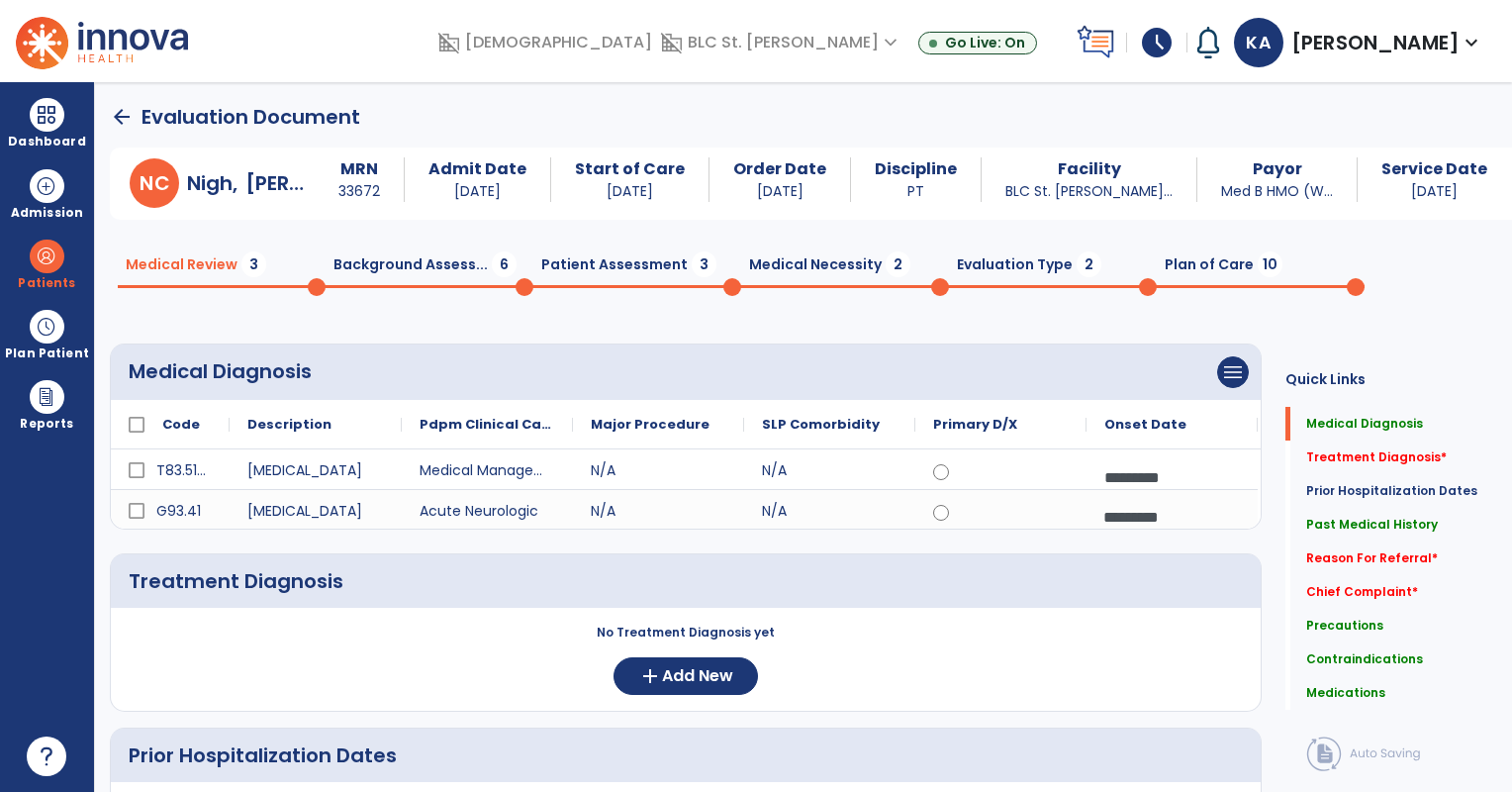 click on "Background Assess...  6" 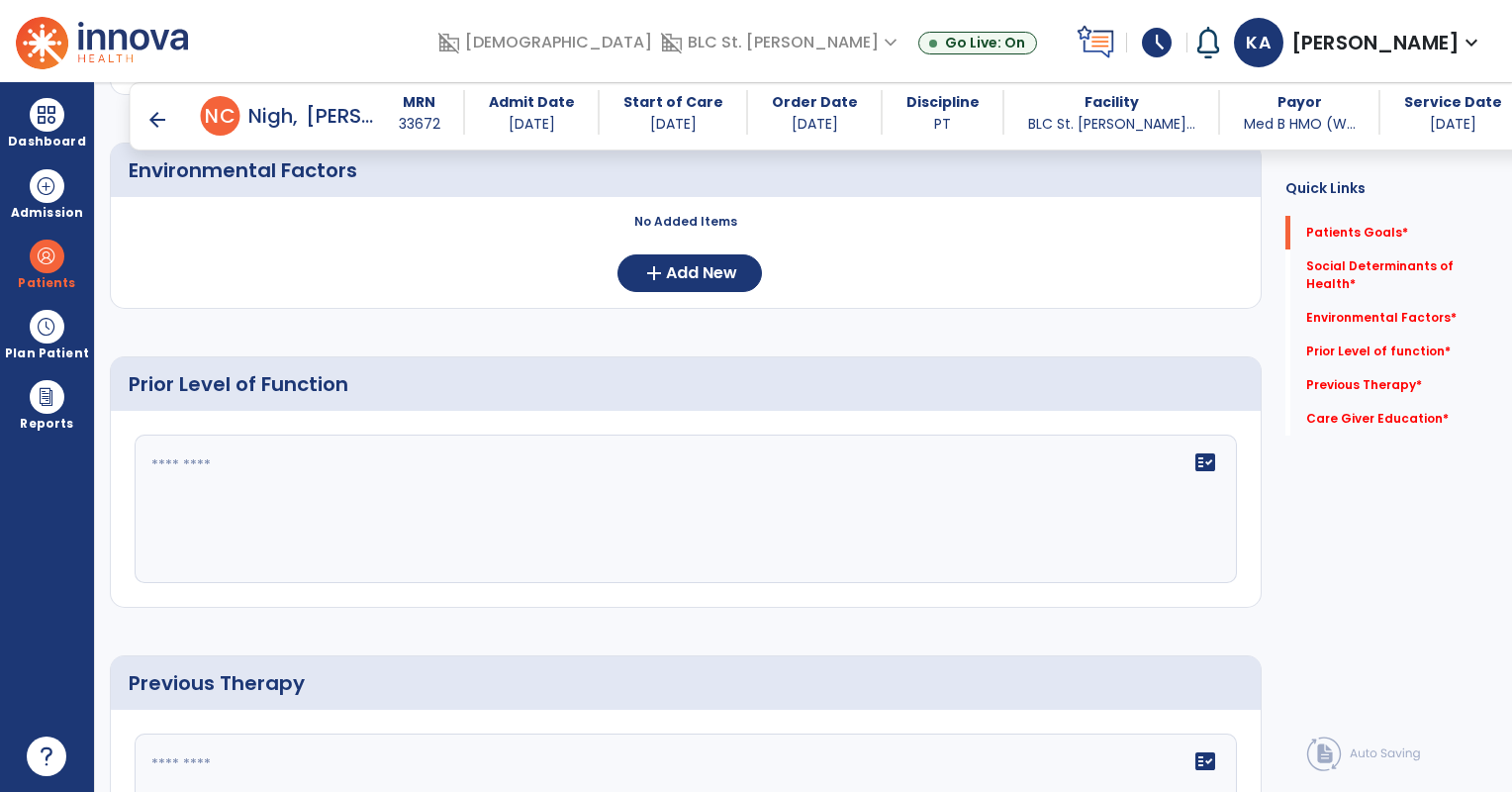 scroll, scrollTop: 621, scrollLeft: 0, axis: vertical 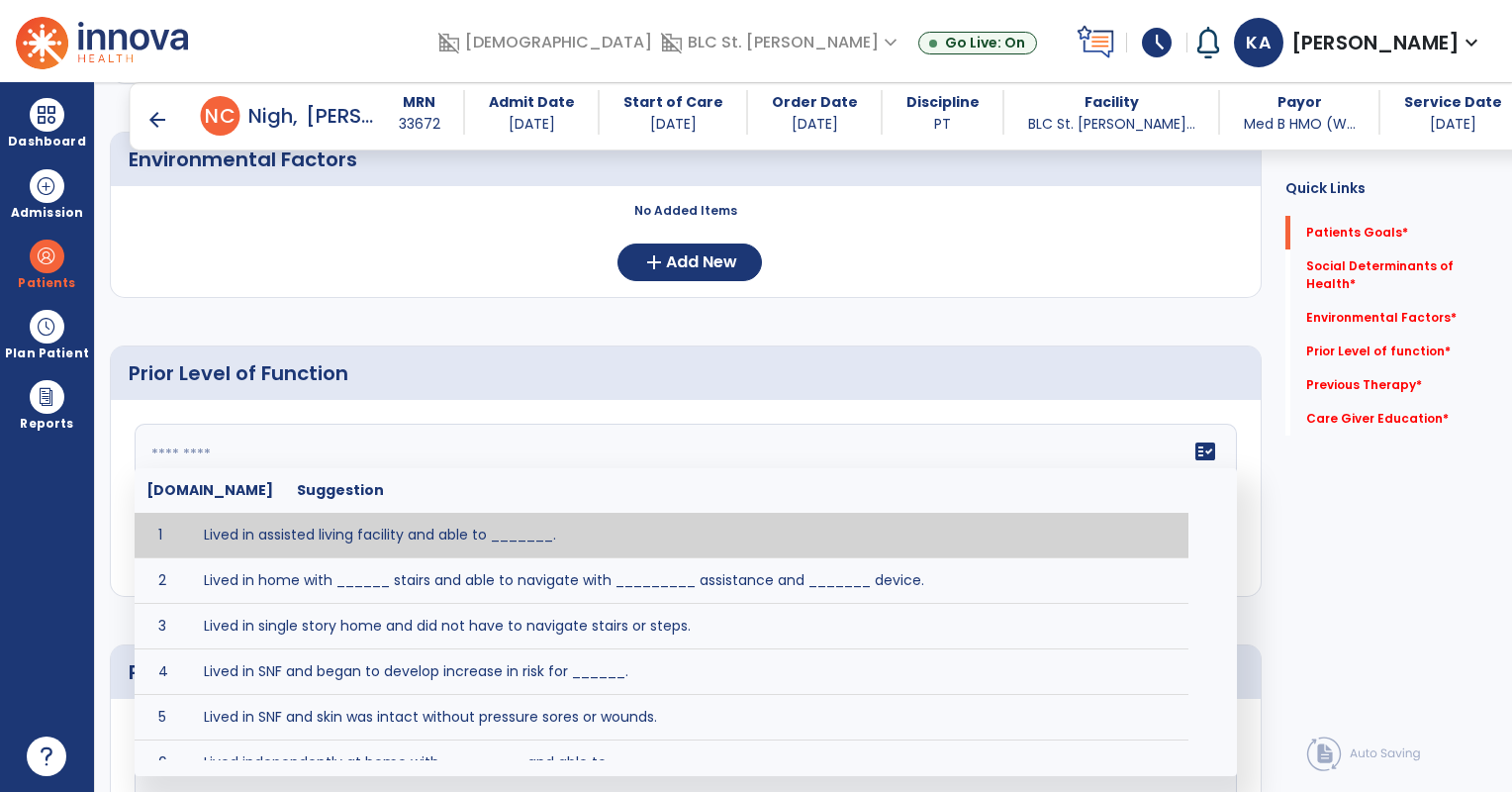 click on "fact_check  Sr.No Suggestion 1 Lived in assisted living facility and able to _______. 2 Lived in home with ______ stairs and able to navigate with _________ assistance and _______ device. 3 Lived in single story home and did not have to navigate stairs or steps. 4 Lived in SNF and began to develop increase in risk for ______. 5 Lived in SNF and skin was intact without pressure sores or wounds. 6 Lived independently at home with _________ and able to __________. 7 Wheelchair bound, non ambulatory and able to ______. 8 Worked as a __________." 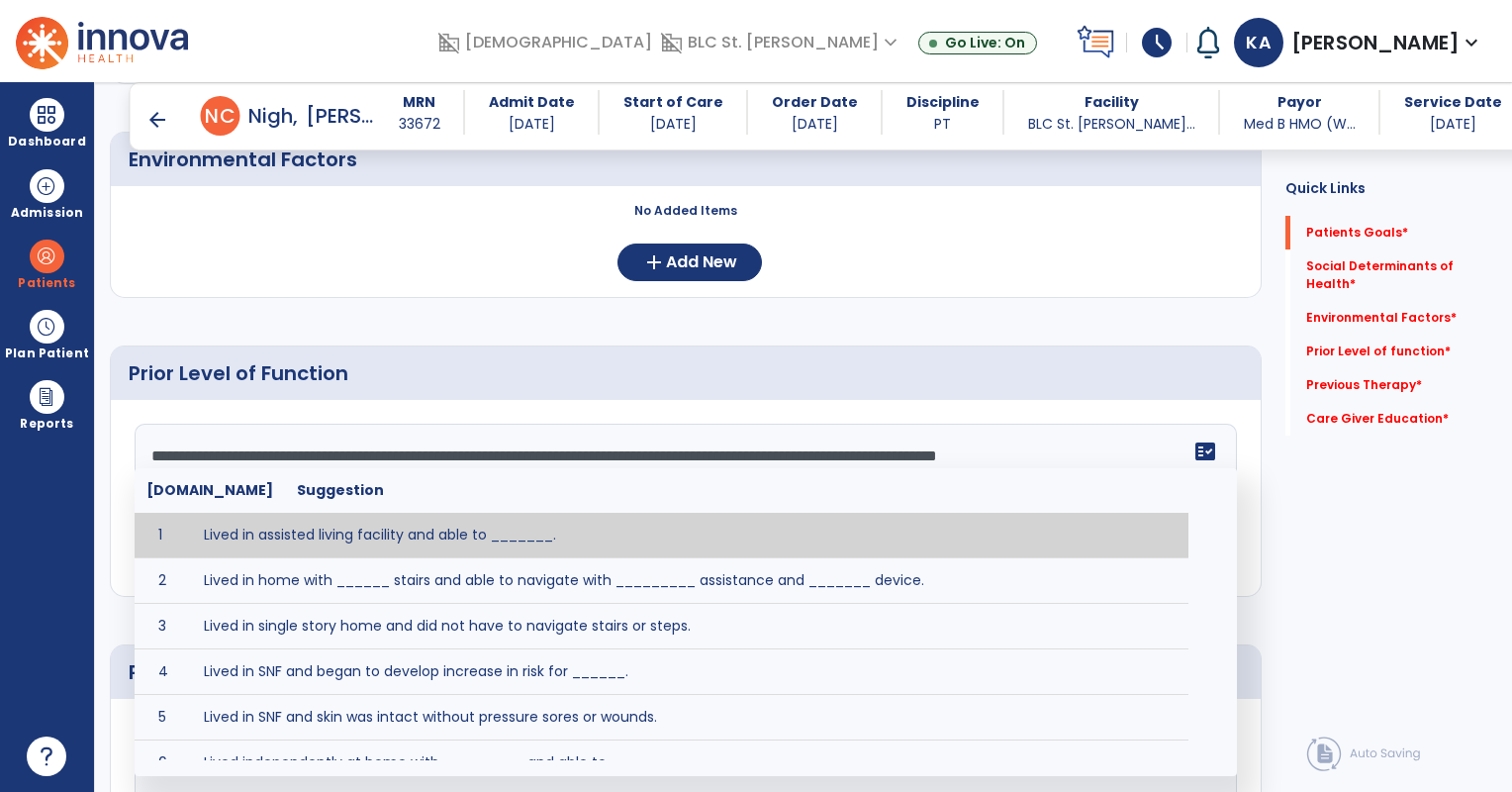 scroll, scrollTop: 134, scrollLeft: 0, axis: vertical 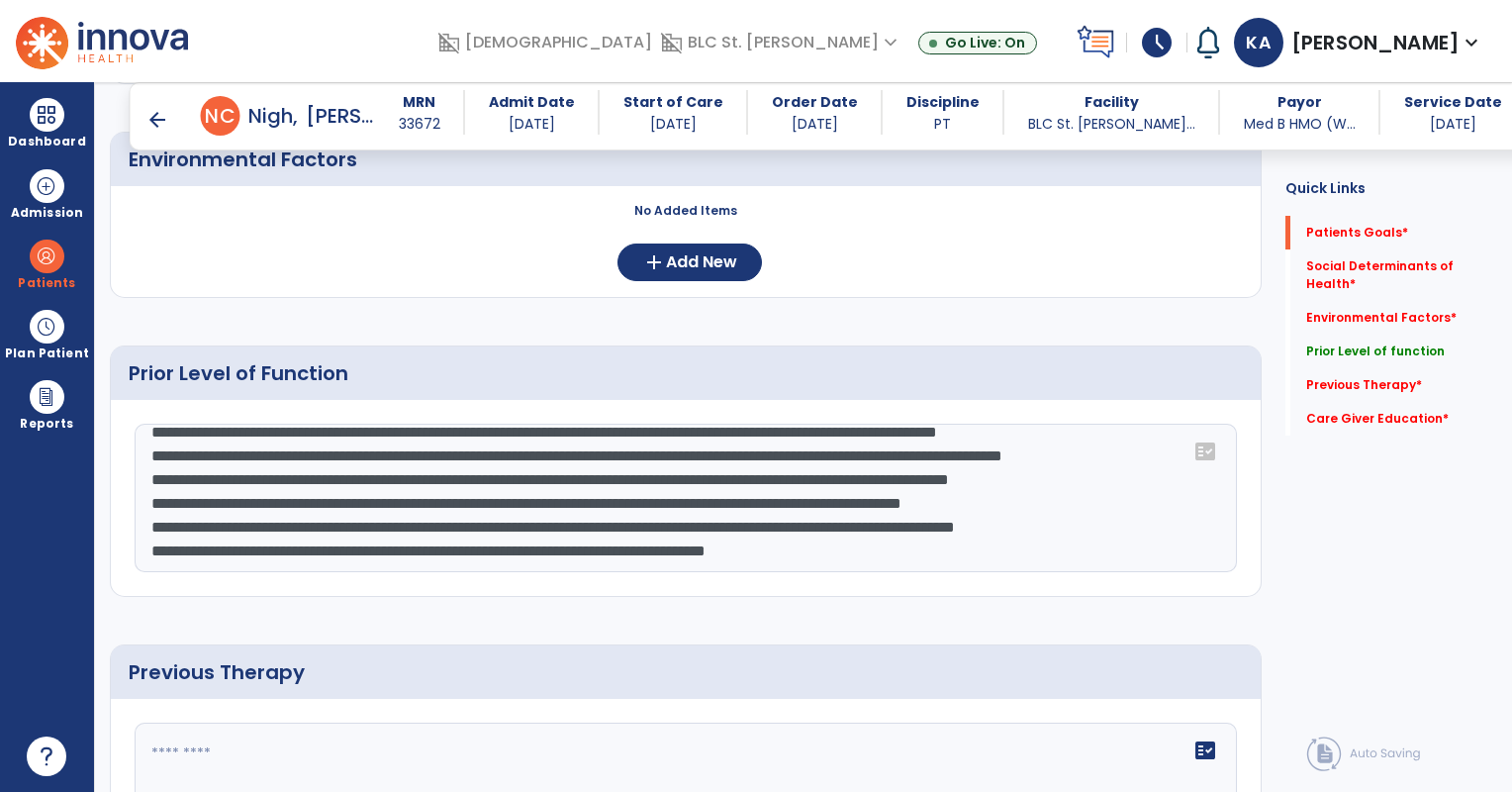 click on "**********" 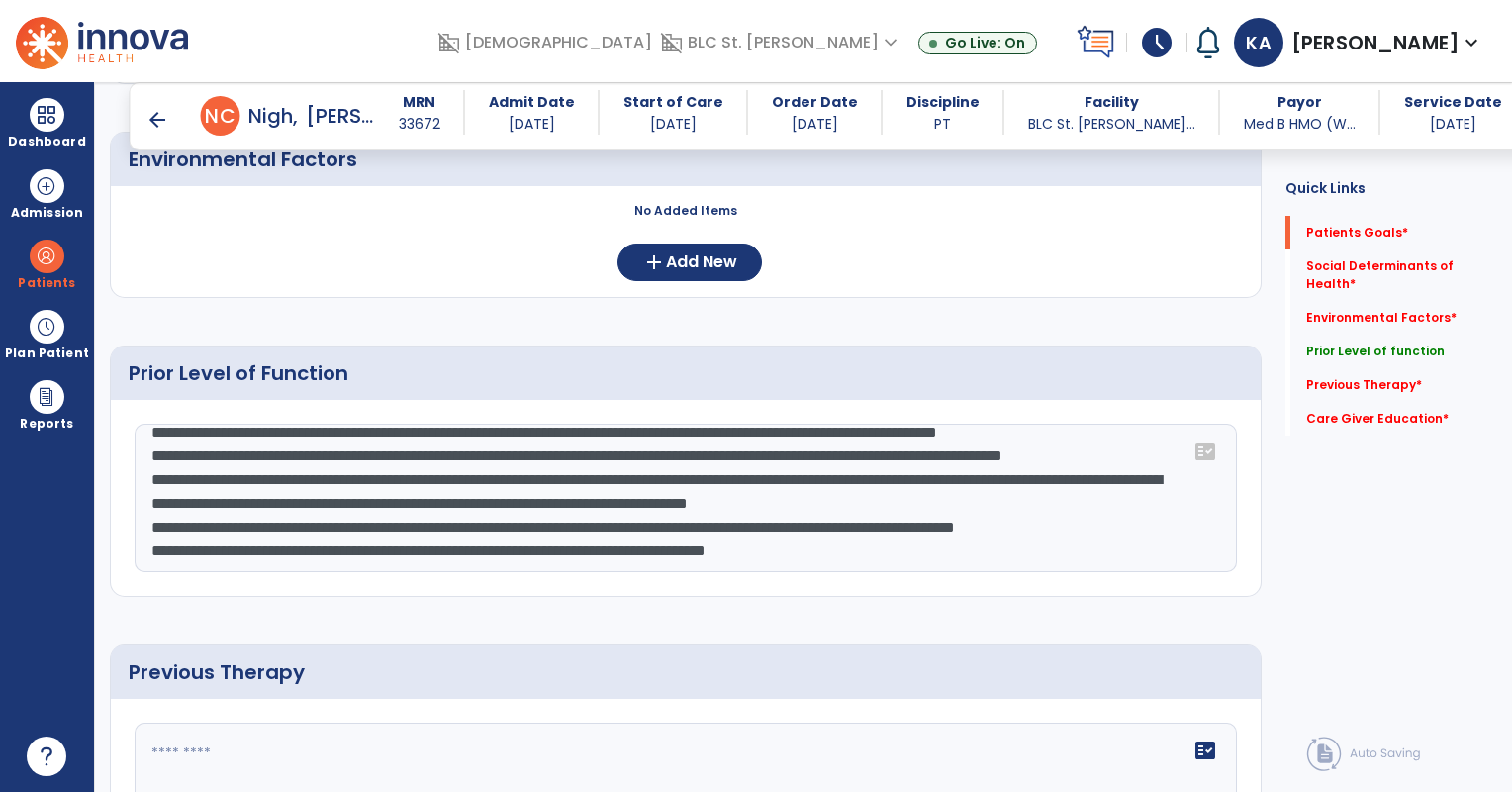 scroll, scrollTop: 110, scrollLeft: 0, axis: vertical 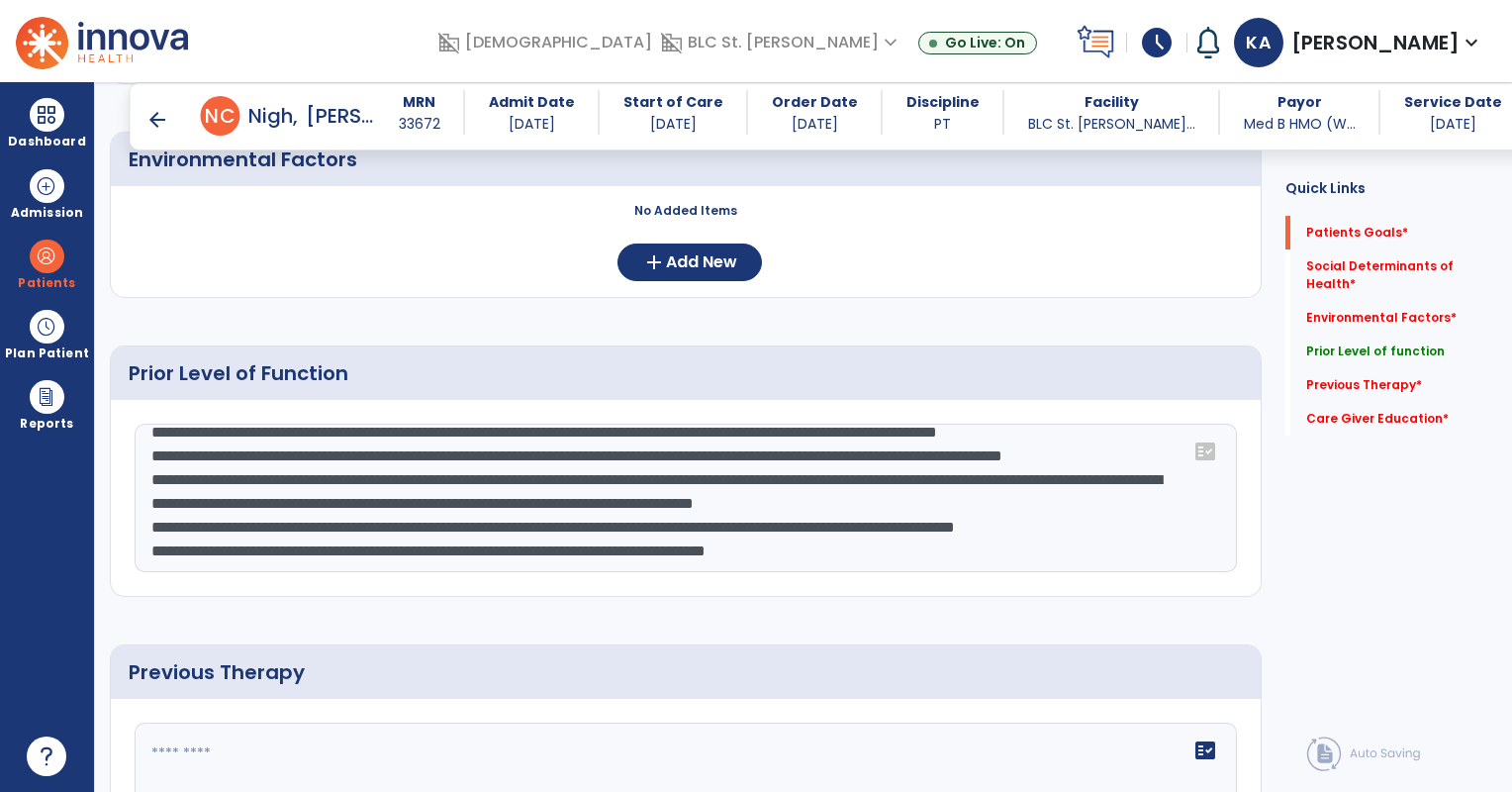 click on "**********" 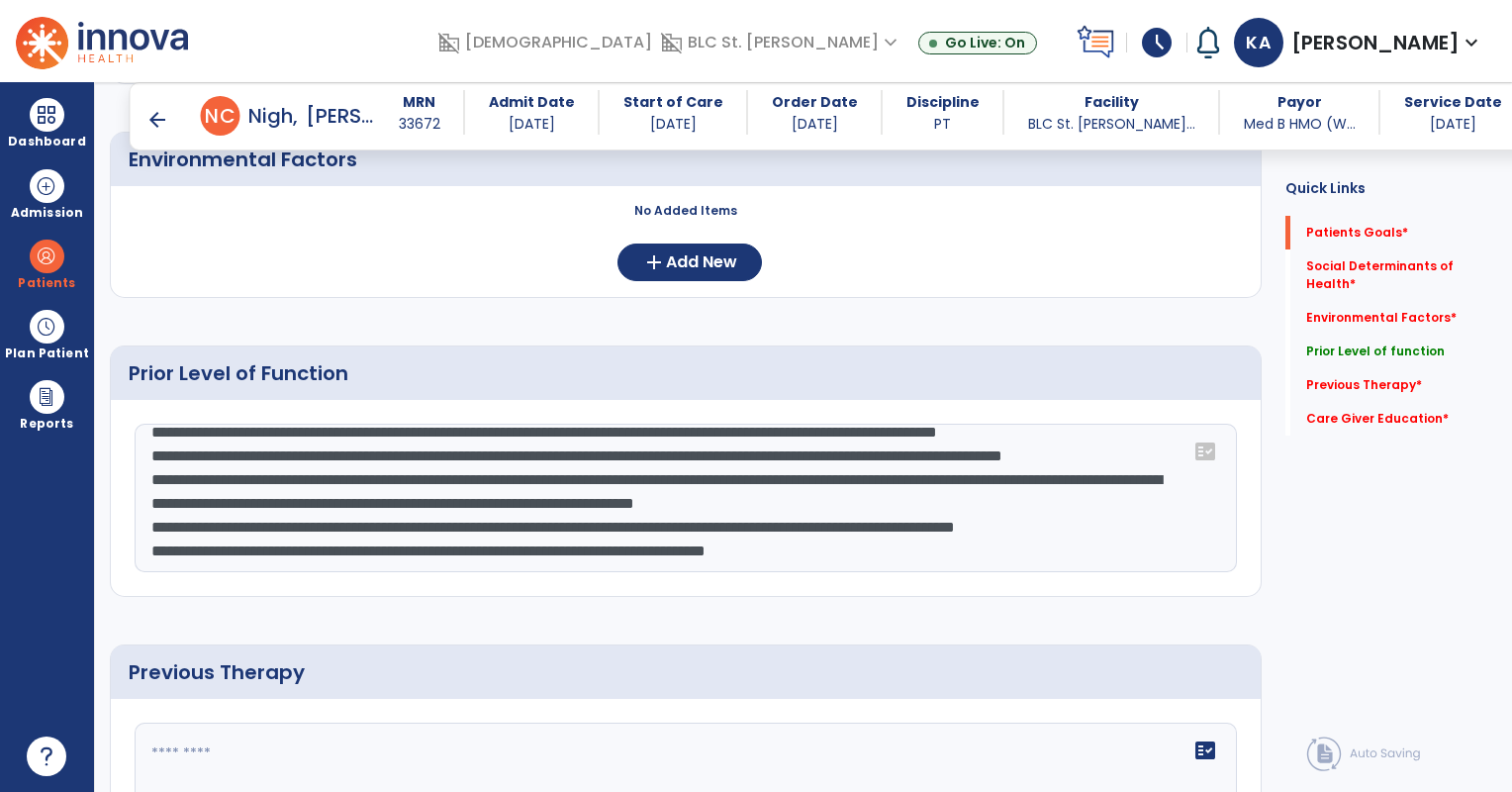 scroll, scrollTop: 86, scrollLeft: 0, axis: vertical 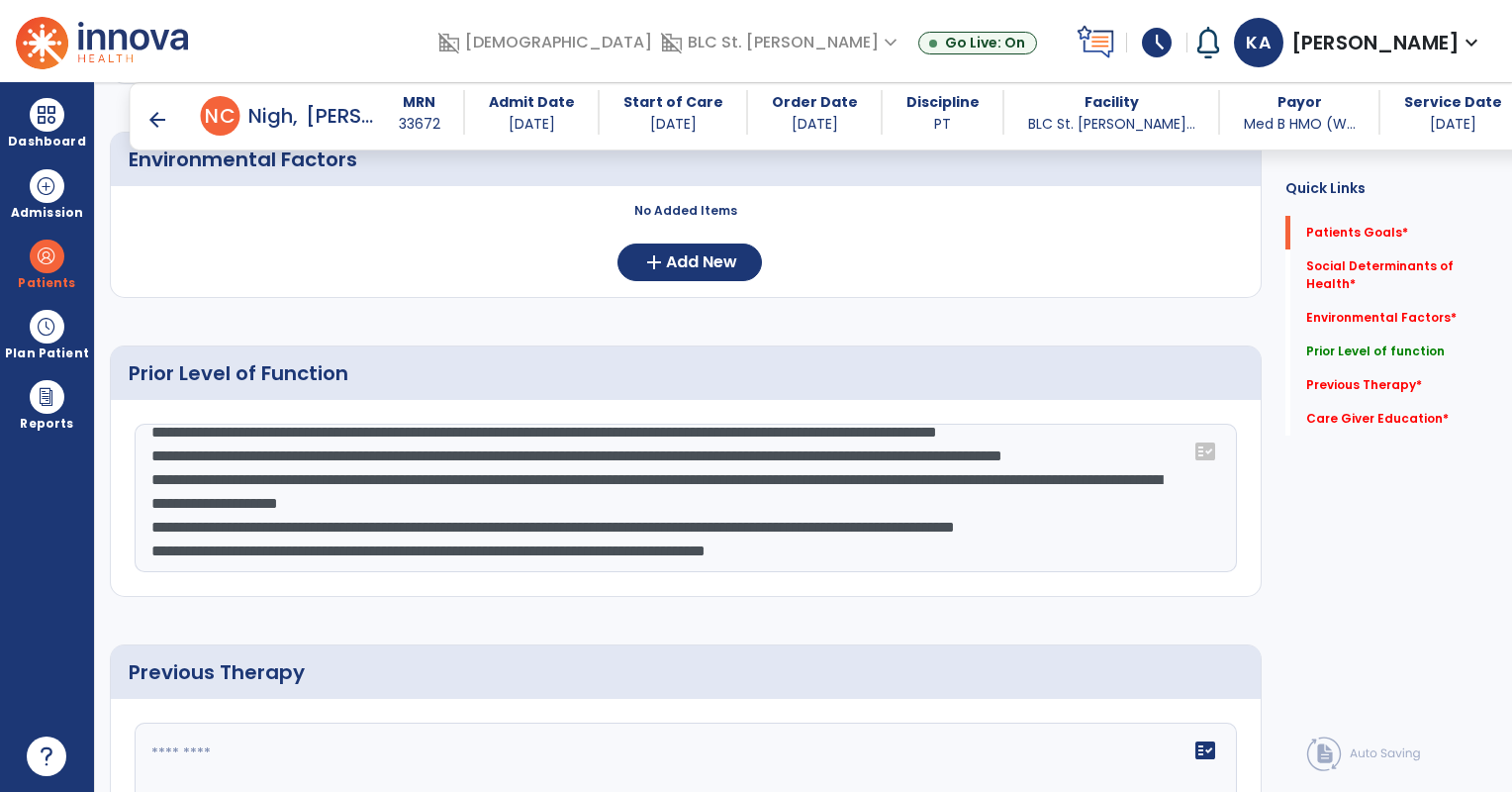 click on "**********" 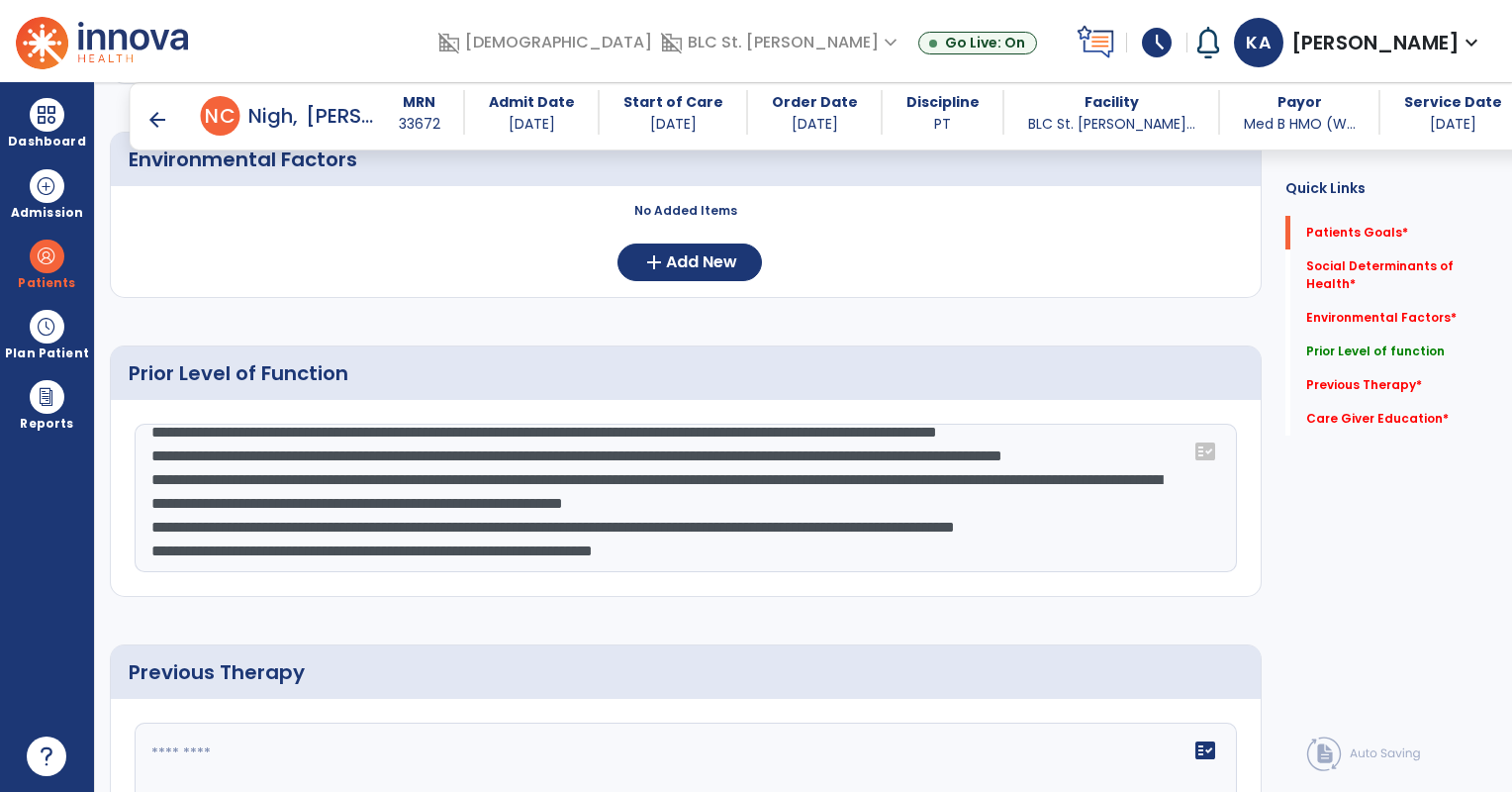 click on "**********" 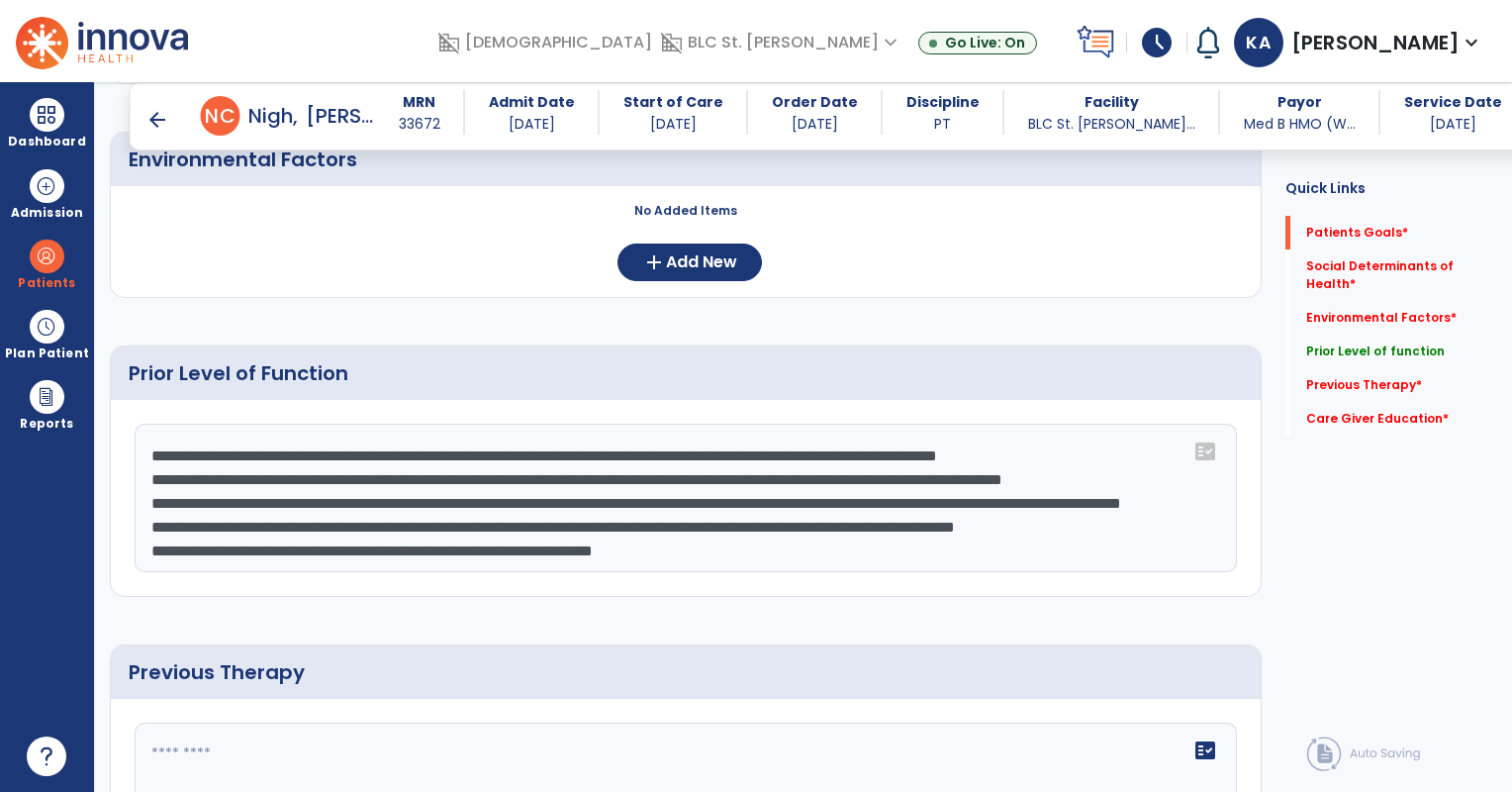 click on "**********" 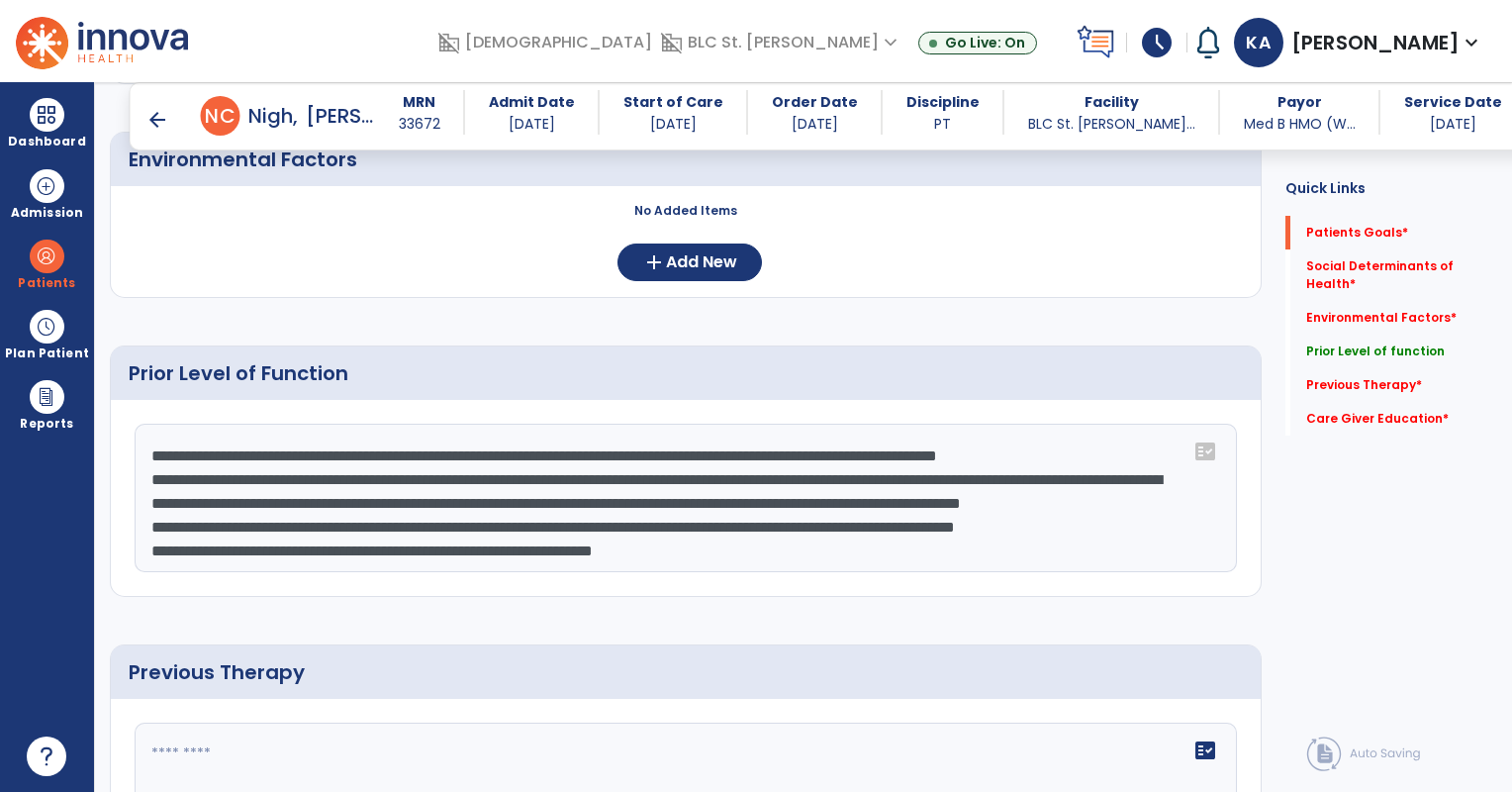 scroll, scrollTop: 71, scrollLeft: 0, axis: vertical 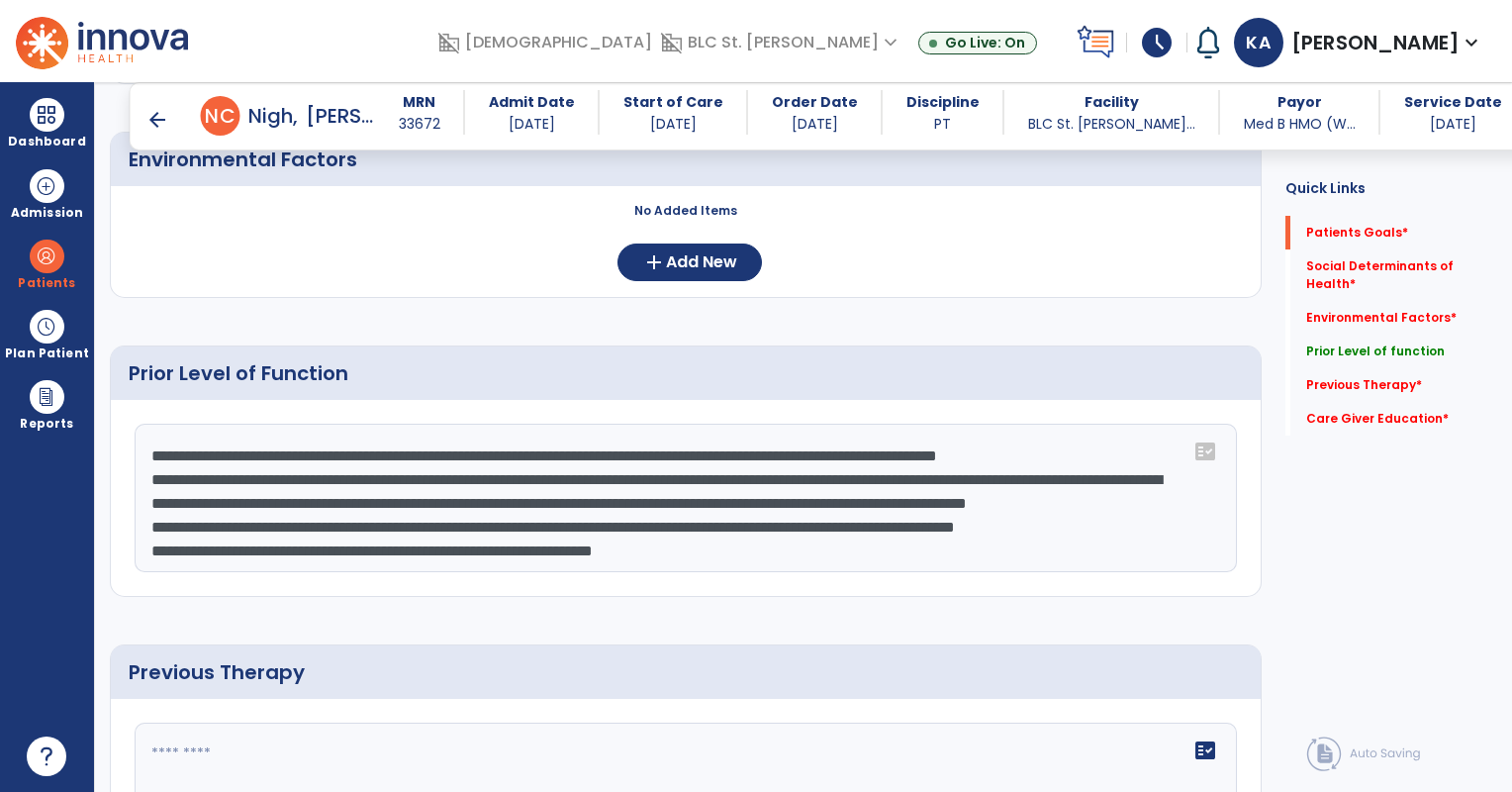 click on "**********" 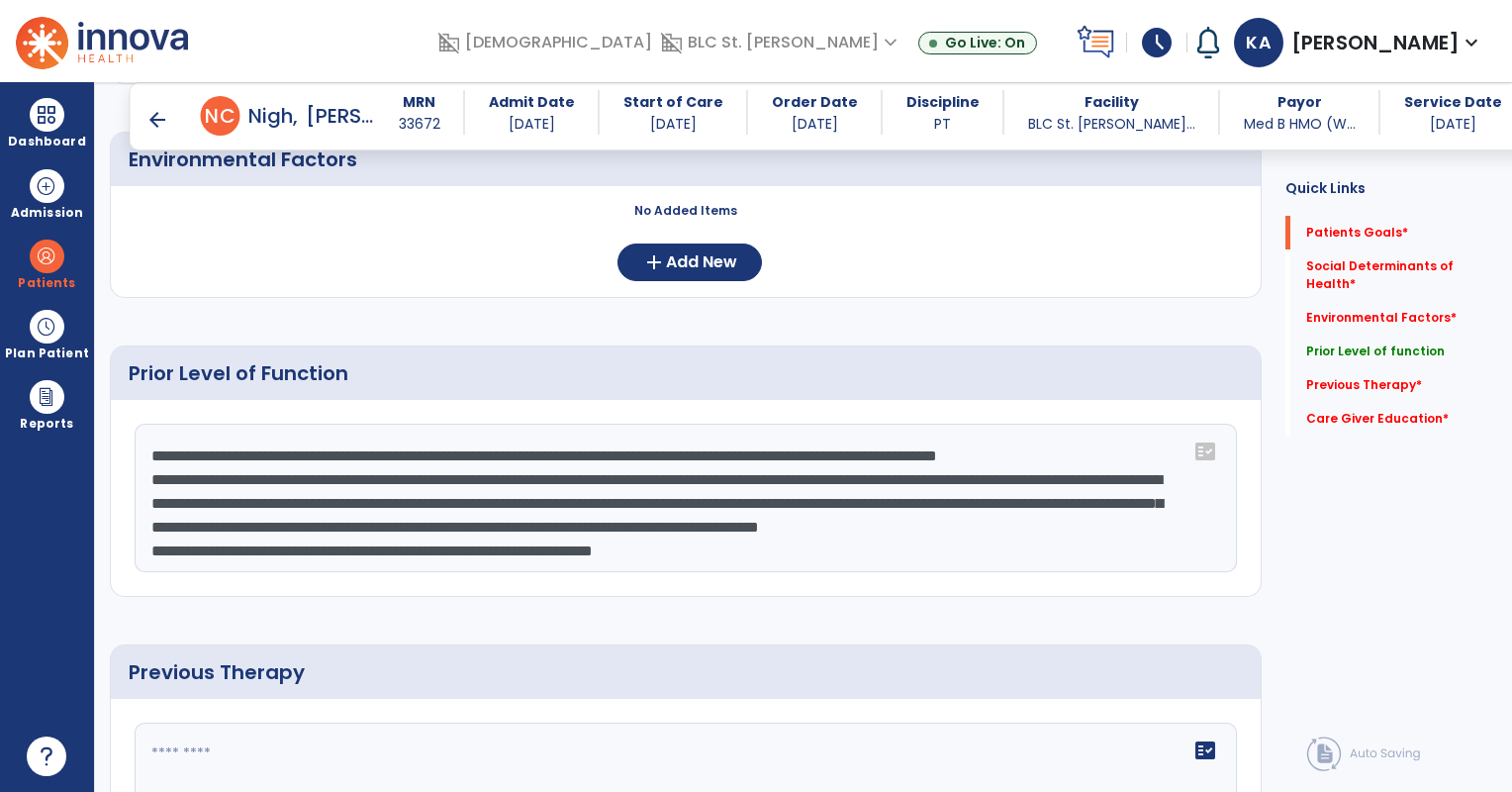 scroll, scrollTop: 48, scrollLeft: 0, axis: vertical 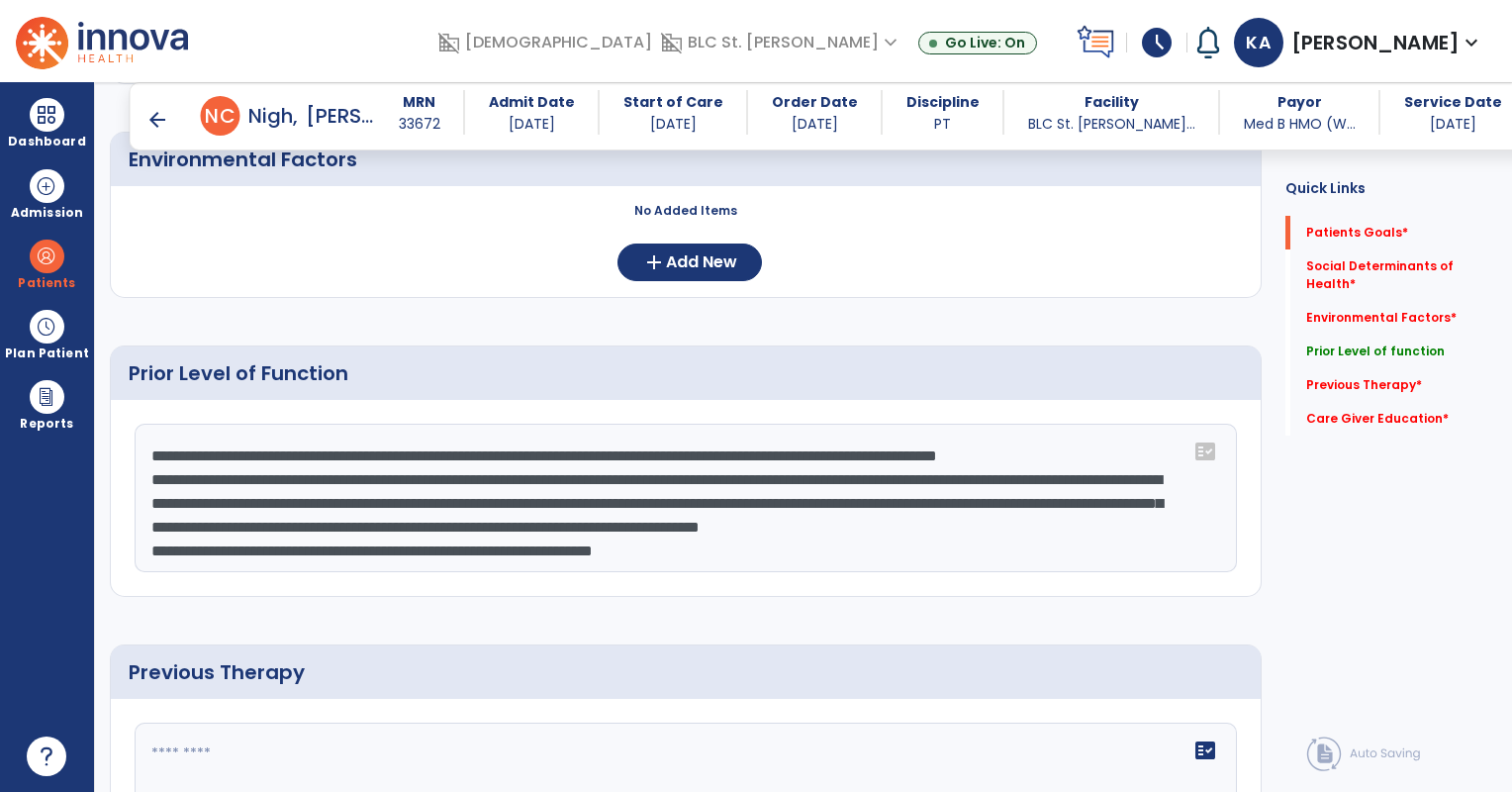 click on "**********" 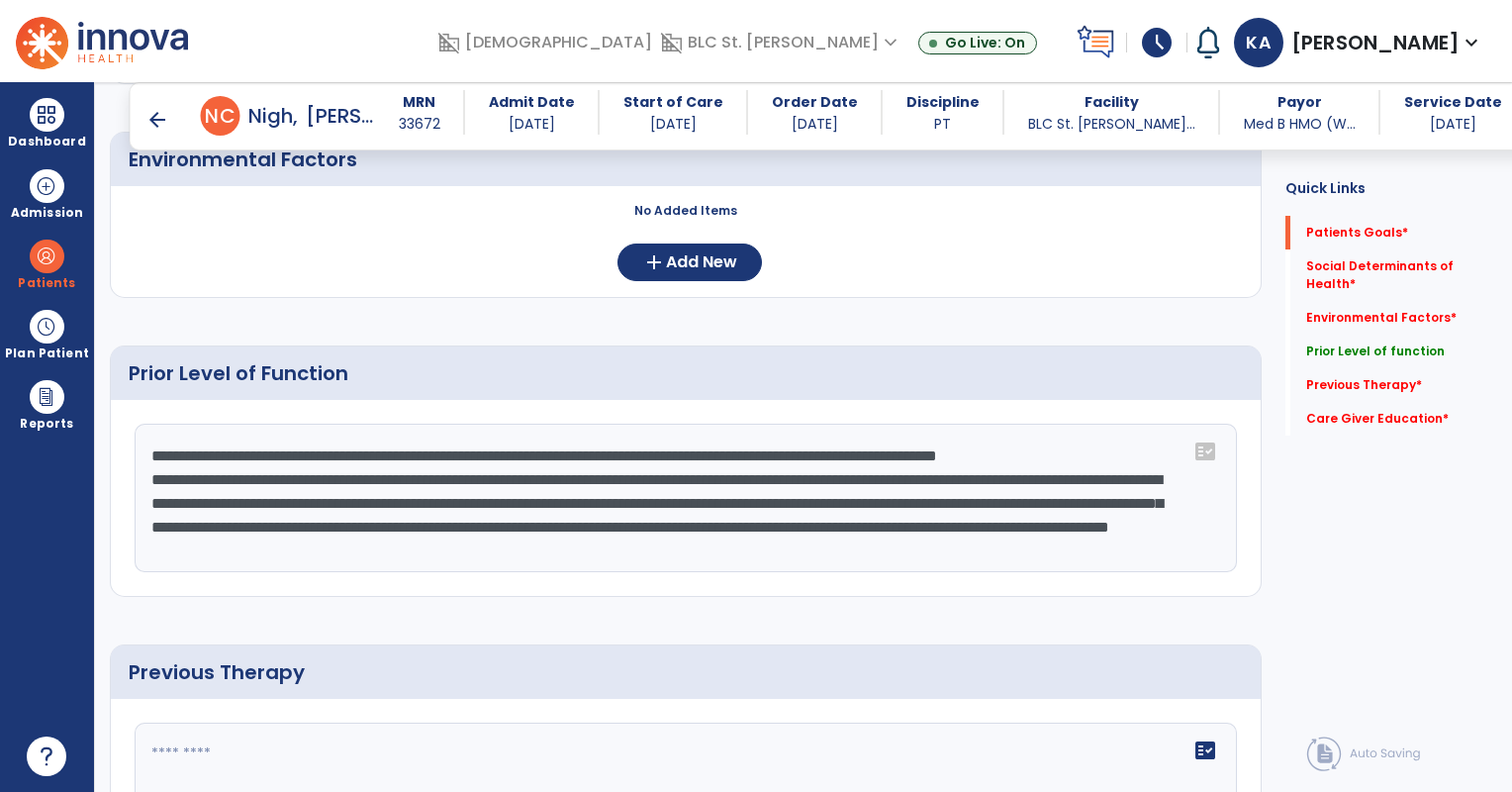 scroll, scrollTop: 24, scrollLeft: 0, axis: vertical 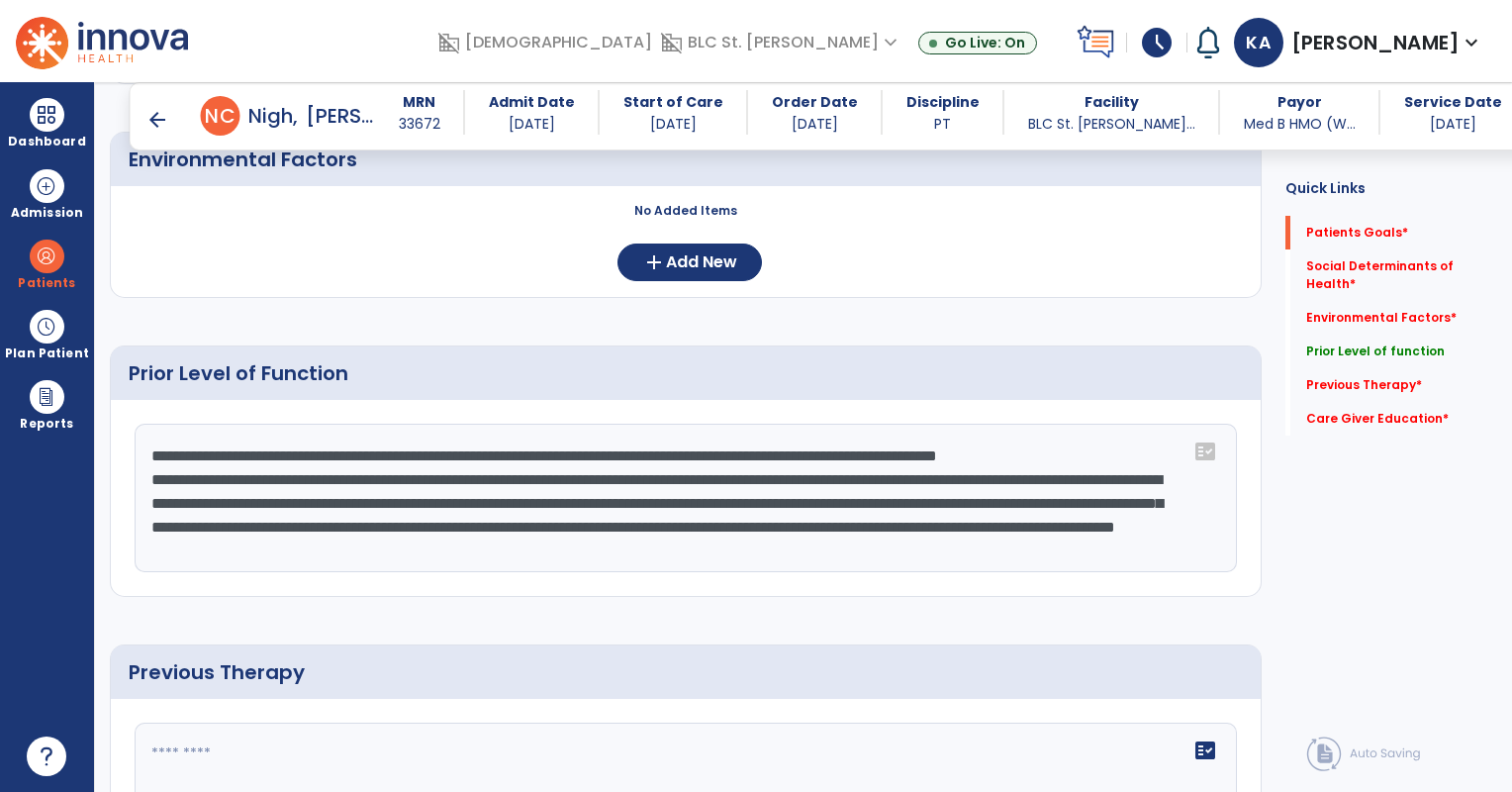 click on "**********" 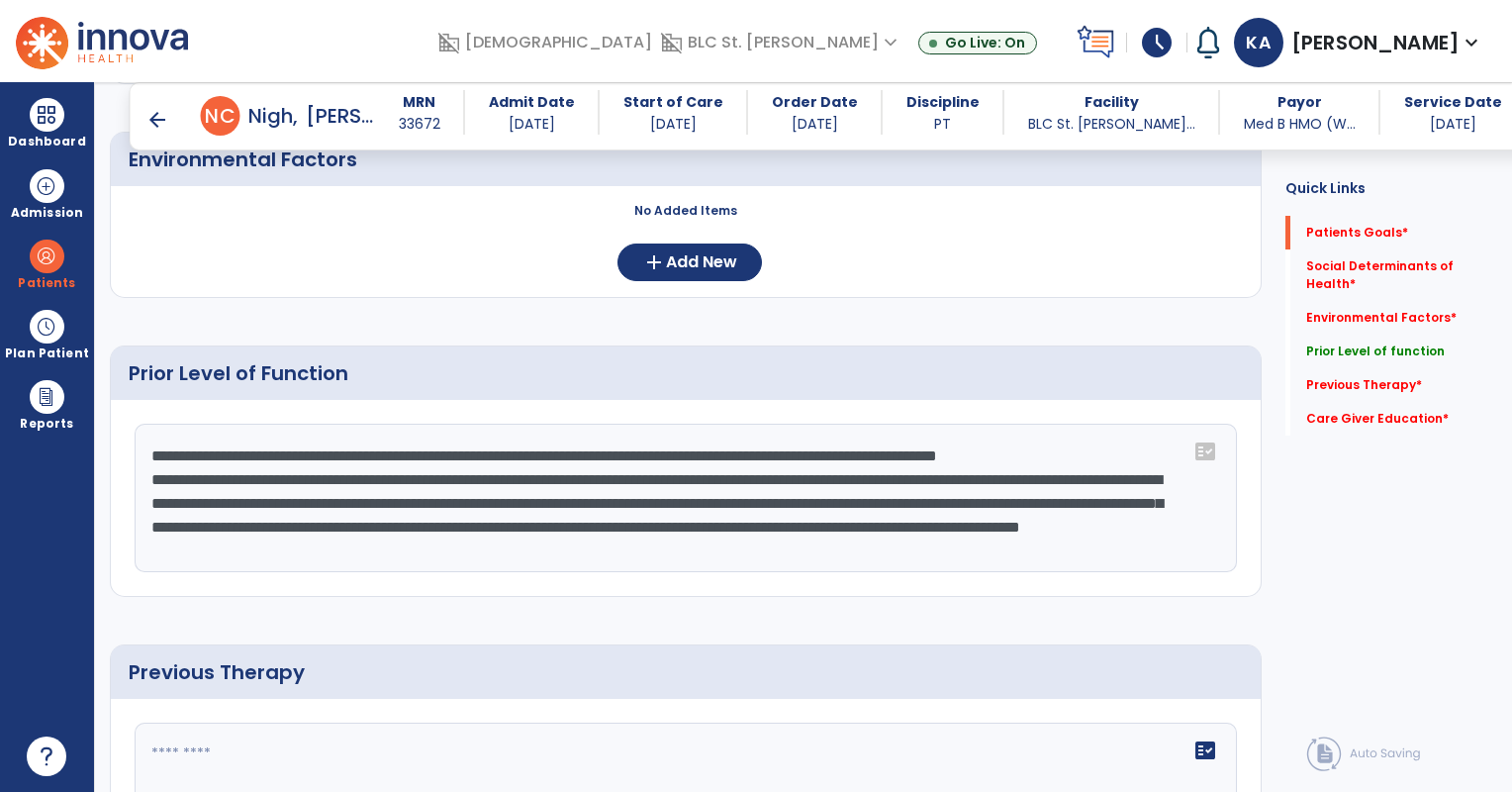 click on "**********" 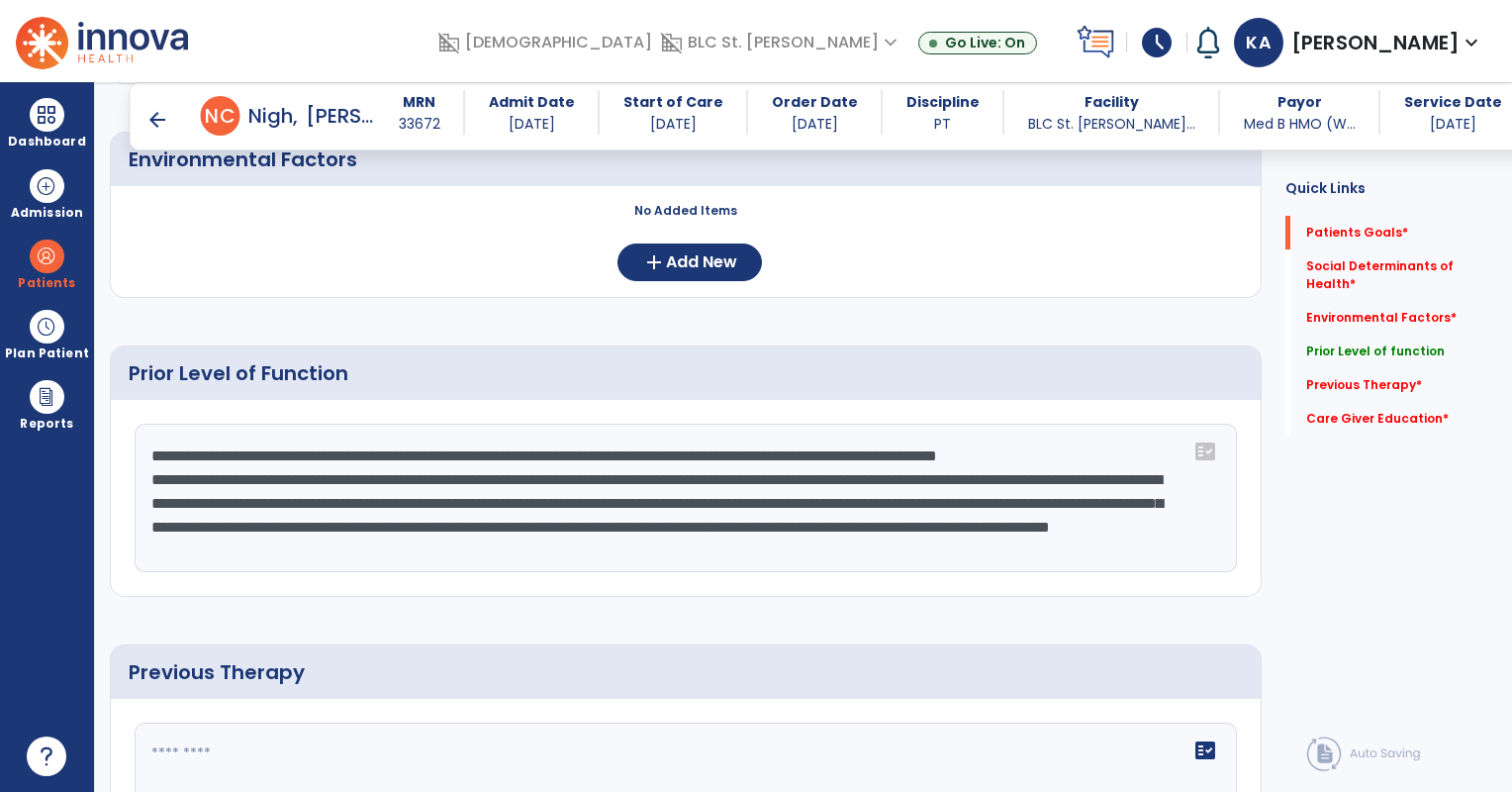 click on "**********" 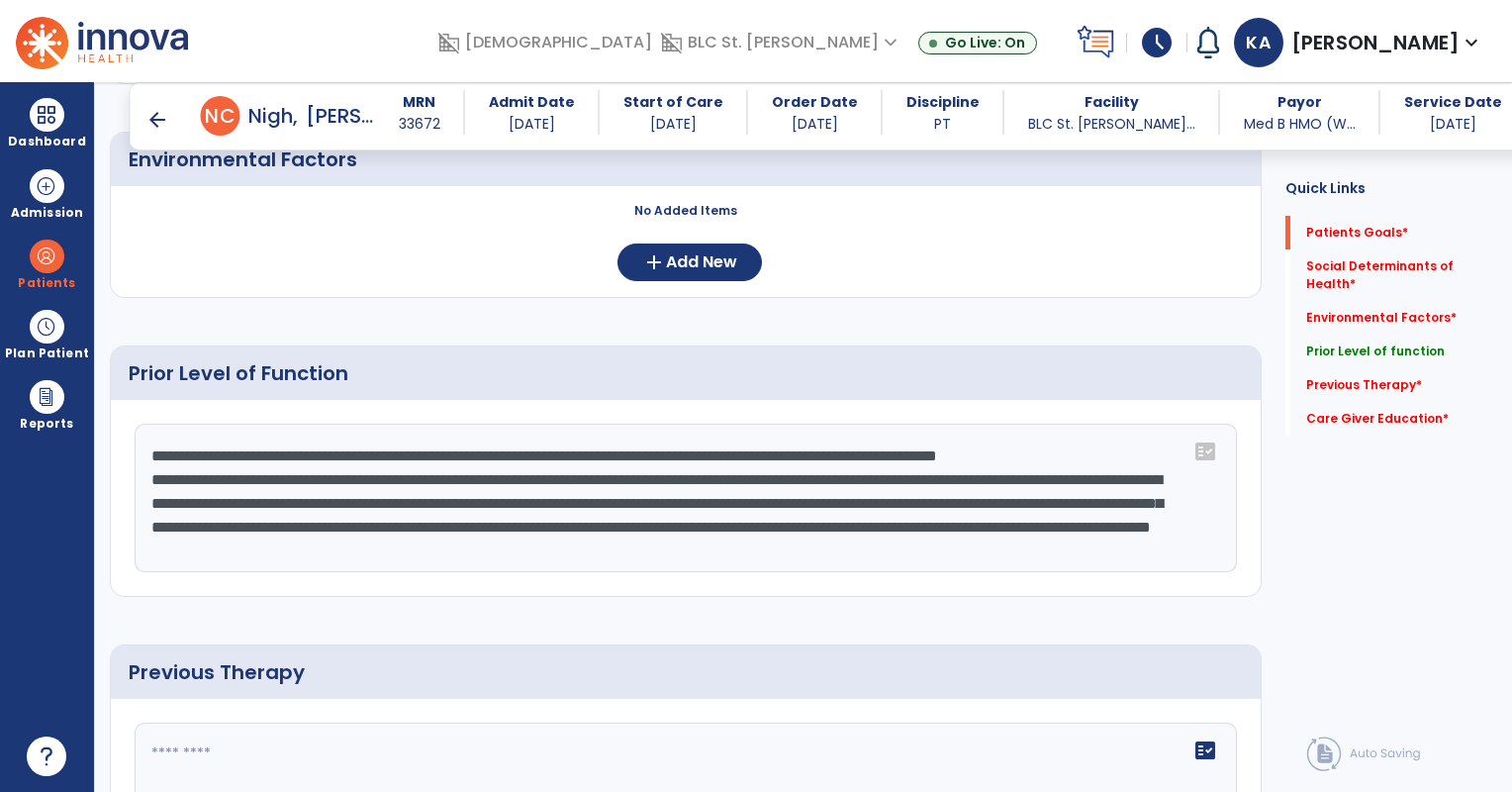 click on "**********" 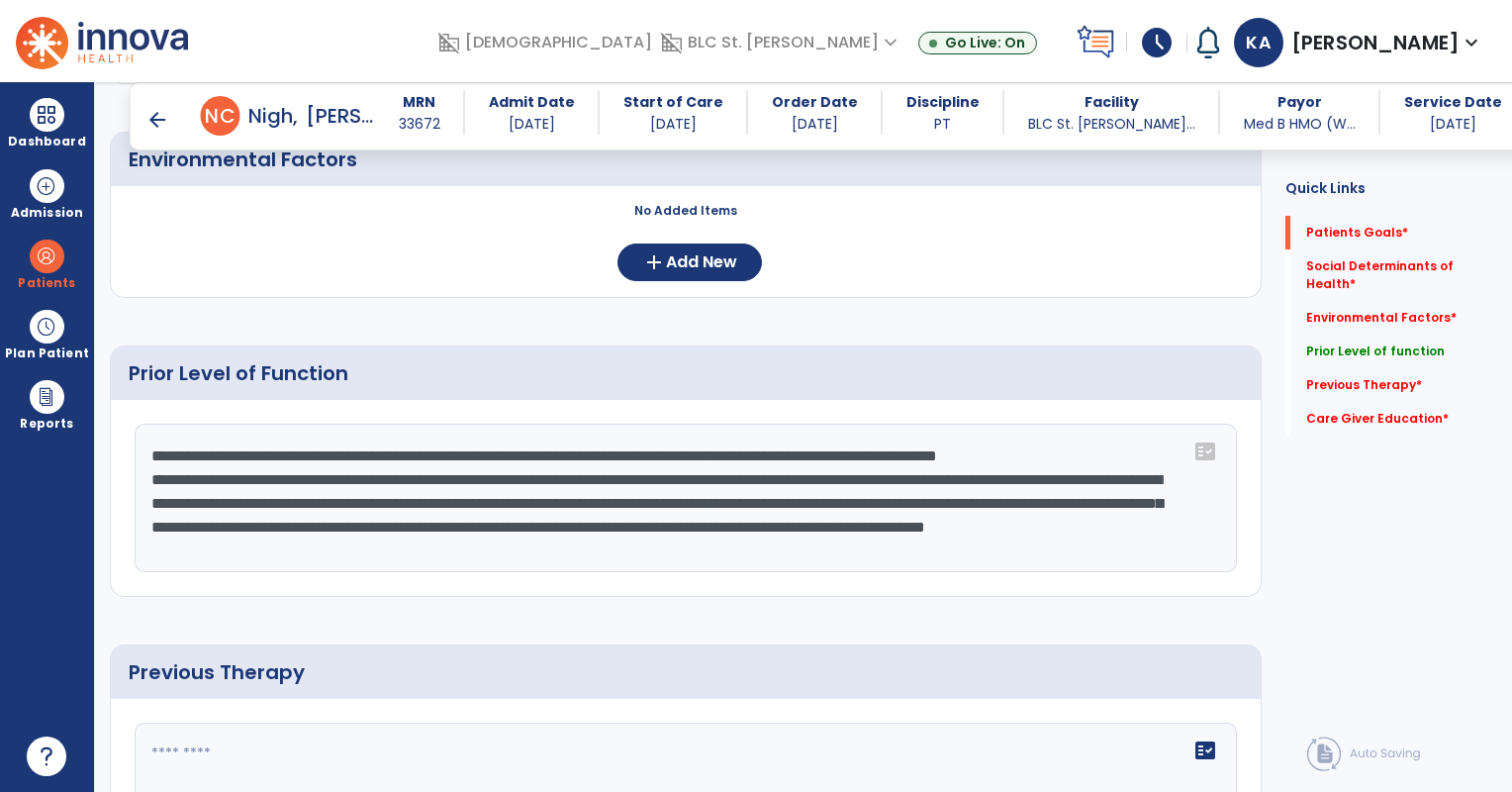 click on "**********" 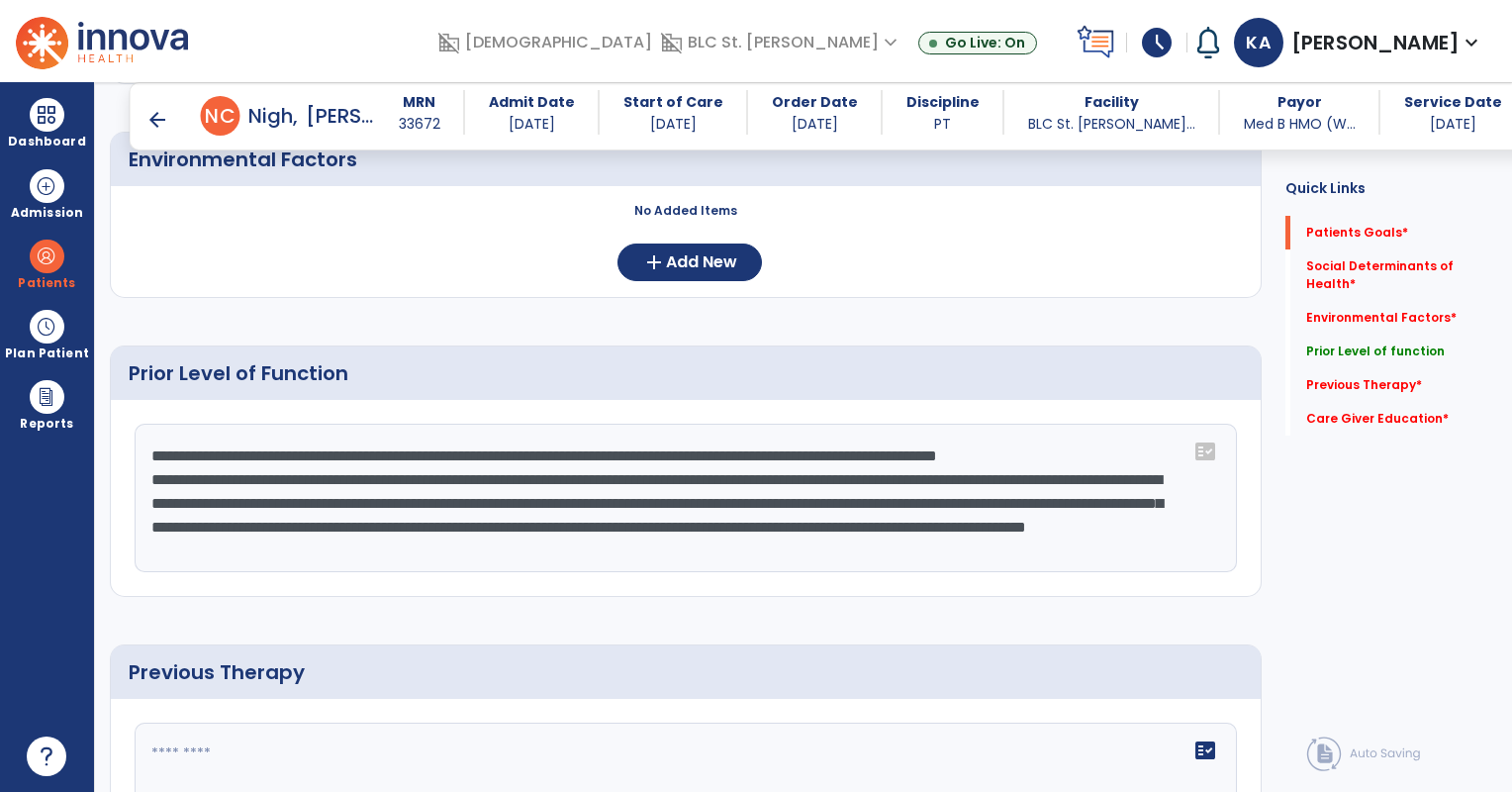 click on "**********" 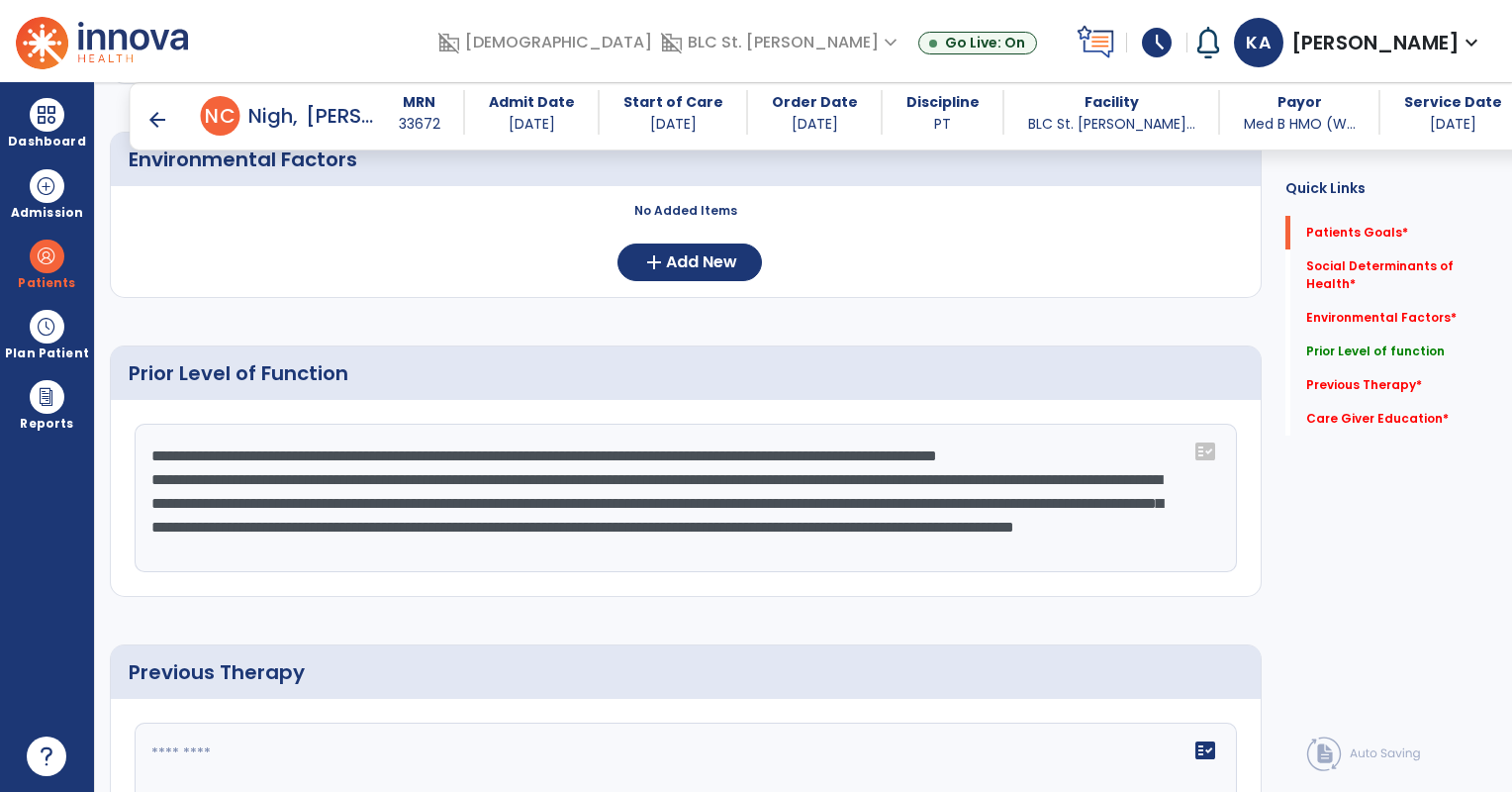 click on "**********" 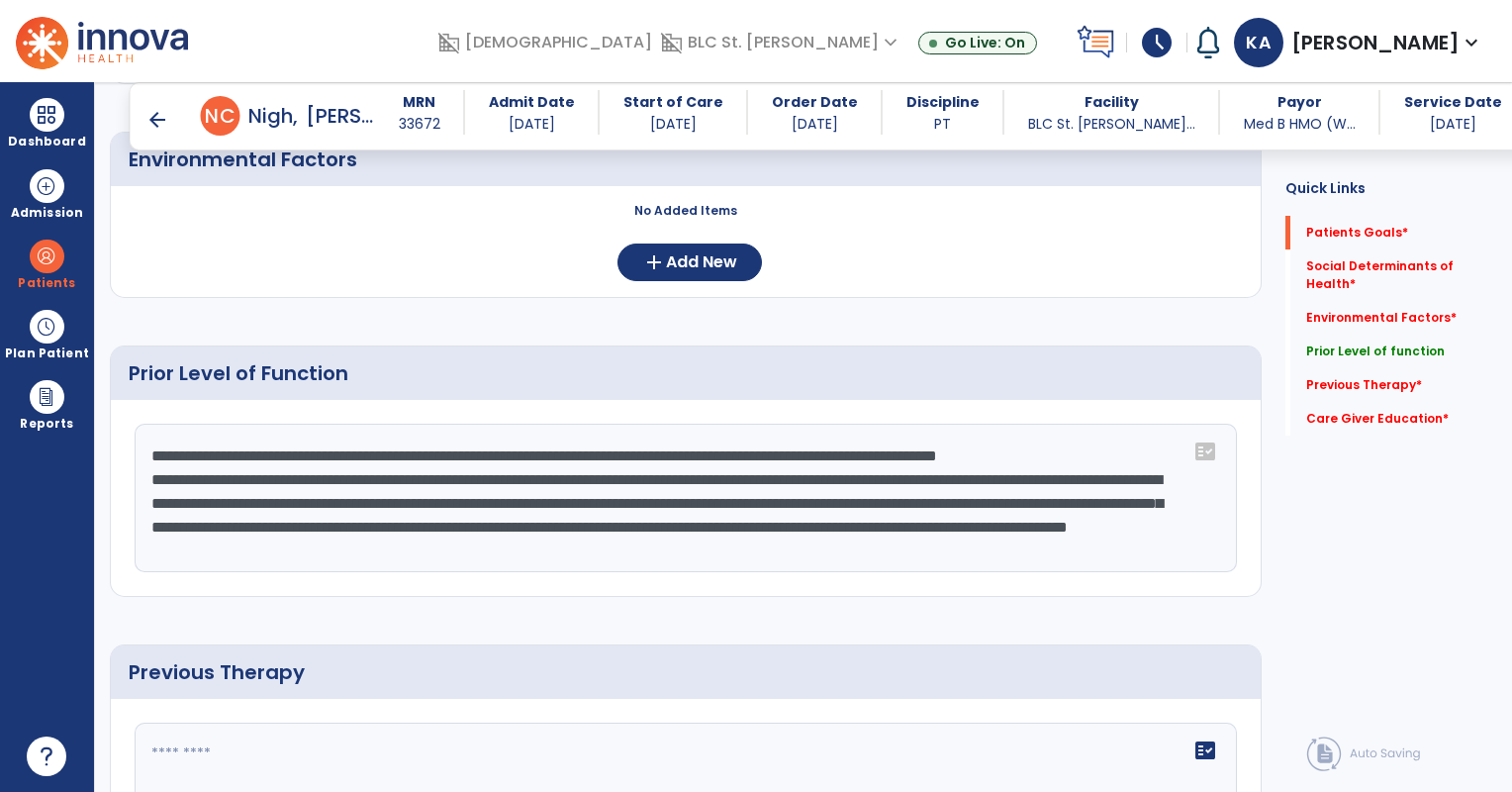 click on "**********" 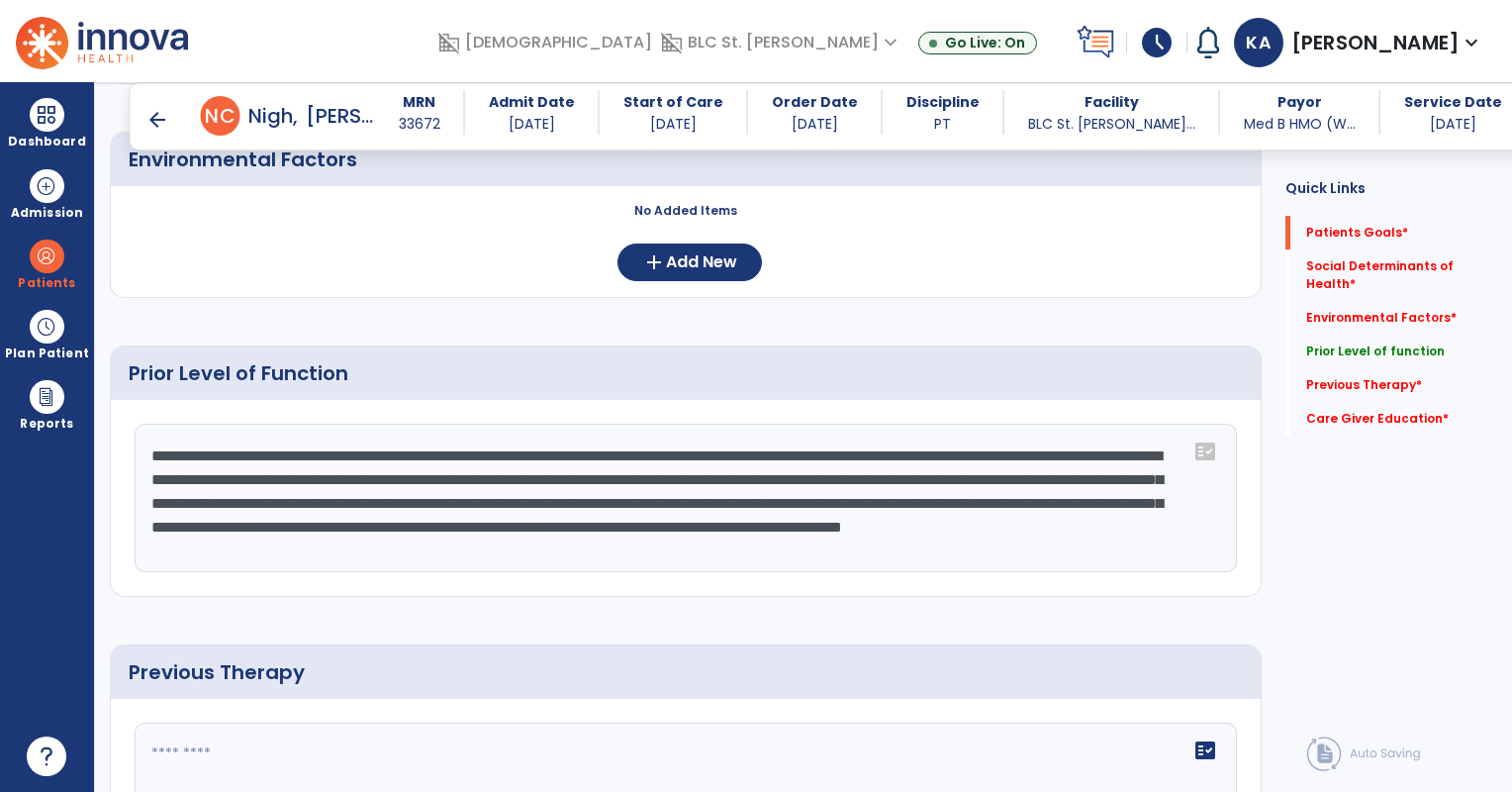 scroll, scrollTop: 0, scrollLeft: 0, axis: both 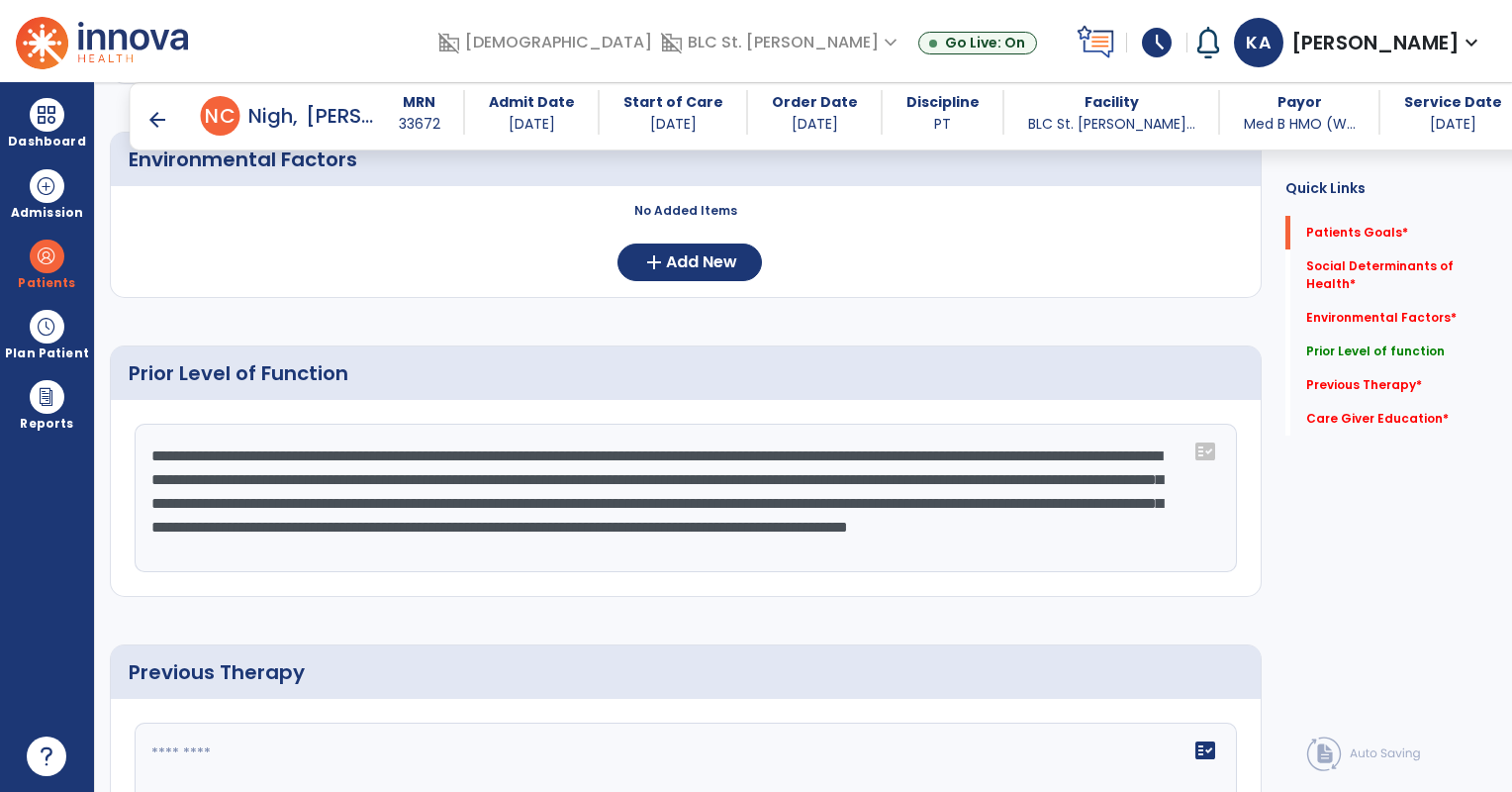 click on "**********" 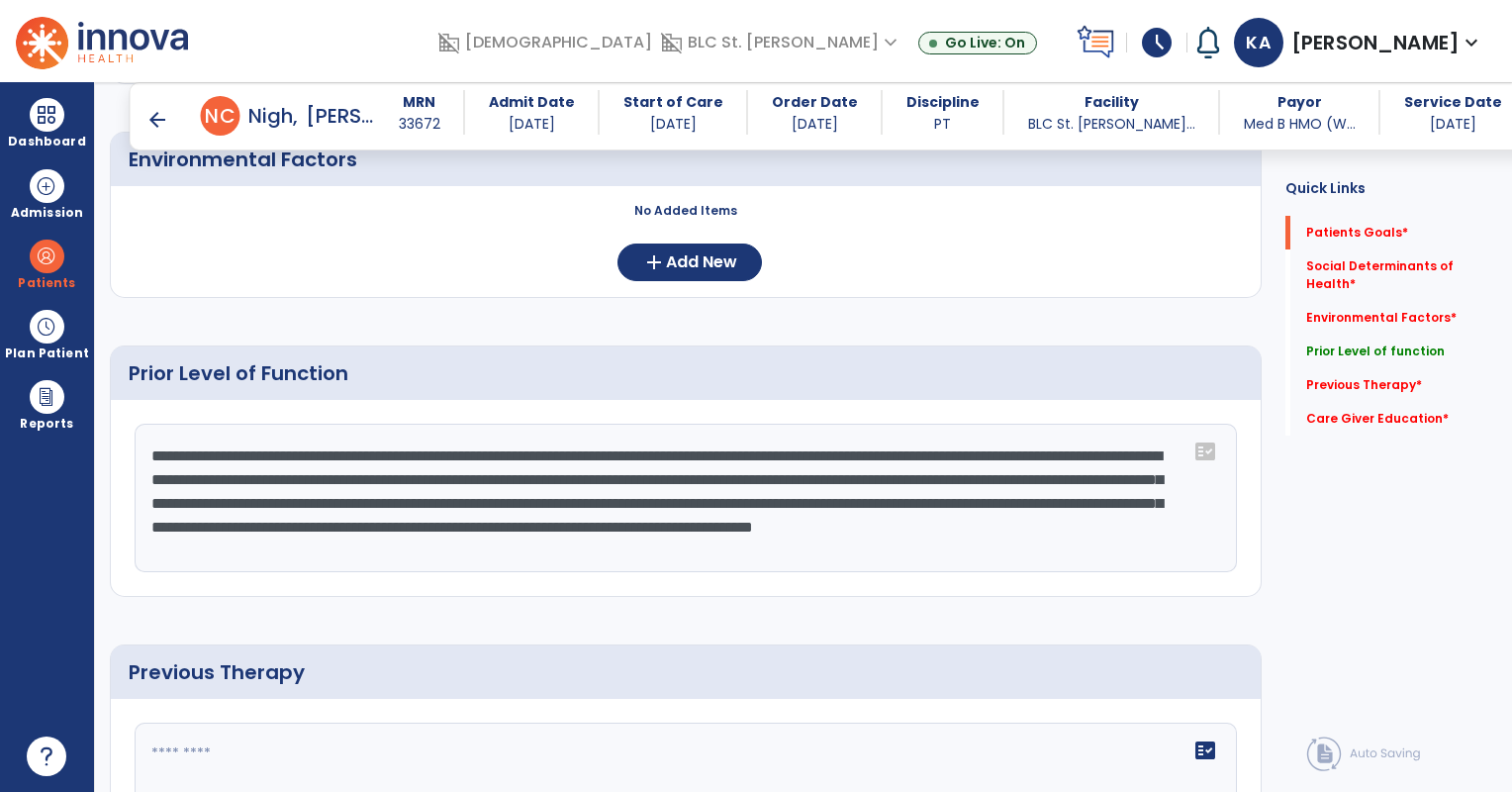 click on "**********" 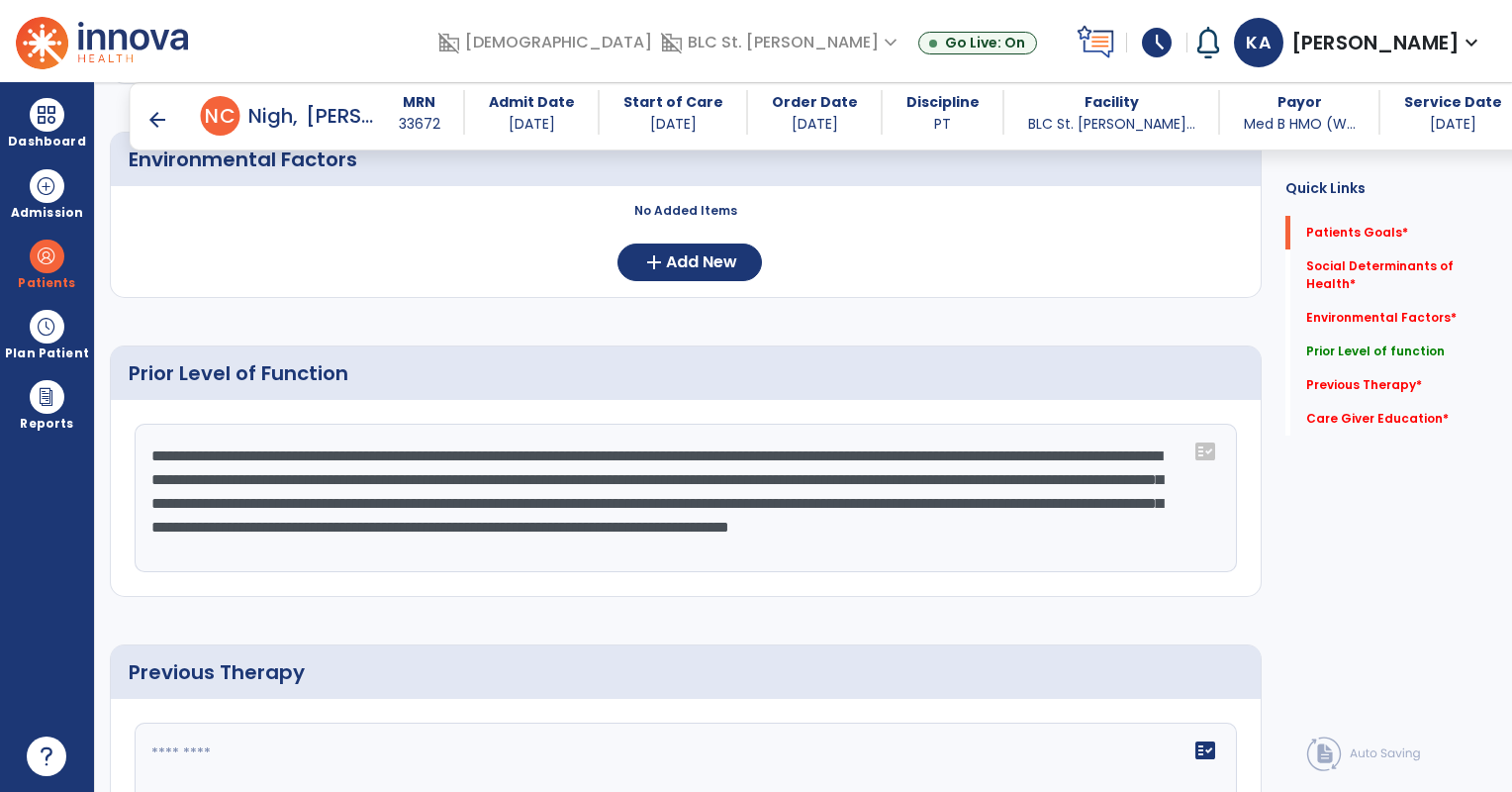 click on "**********" 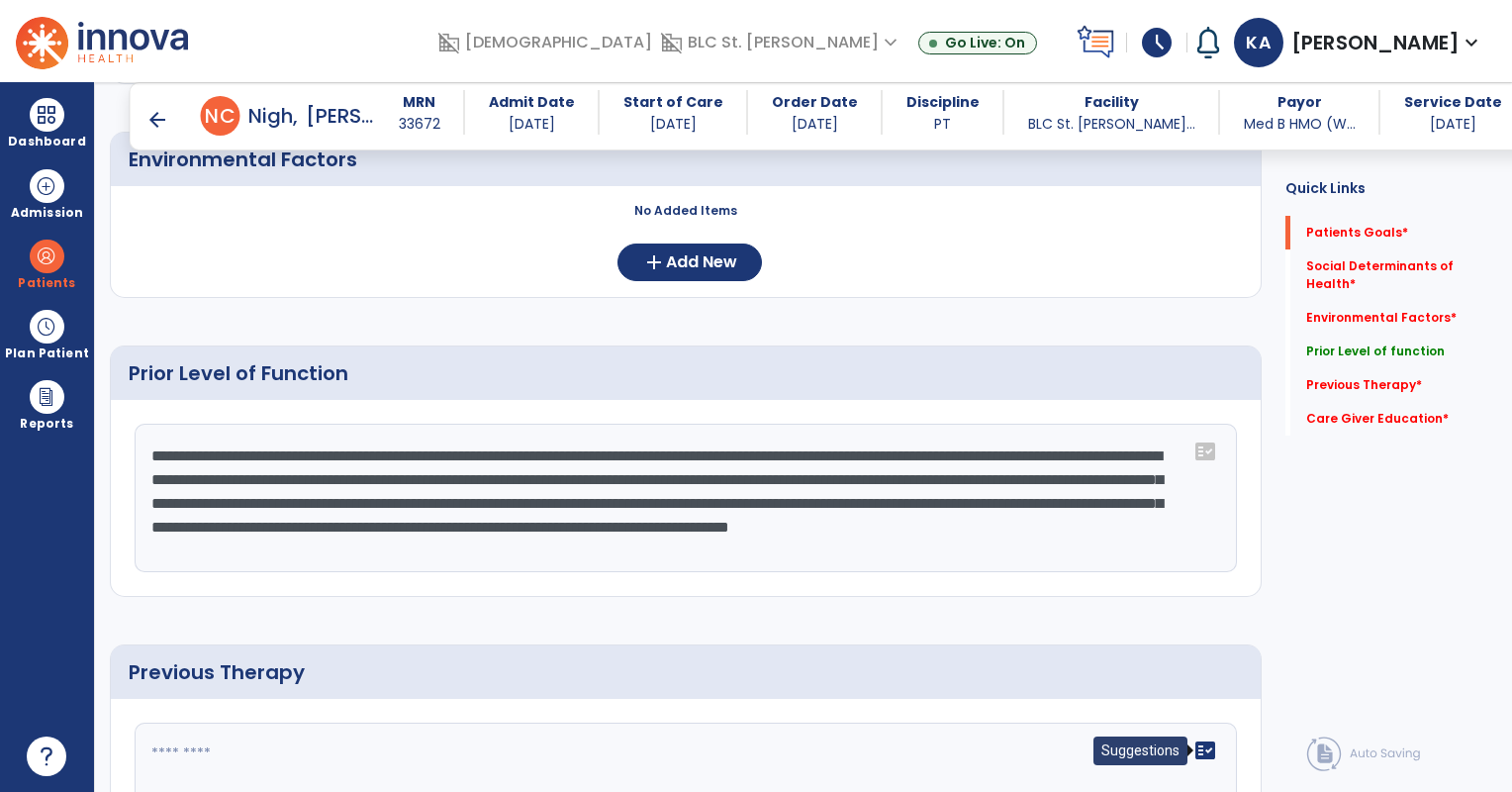 type on "**********" 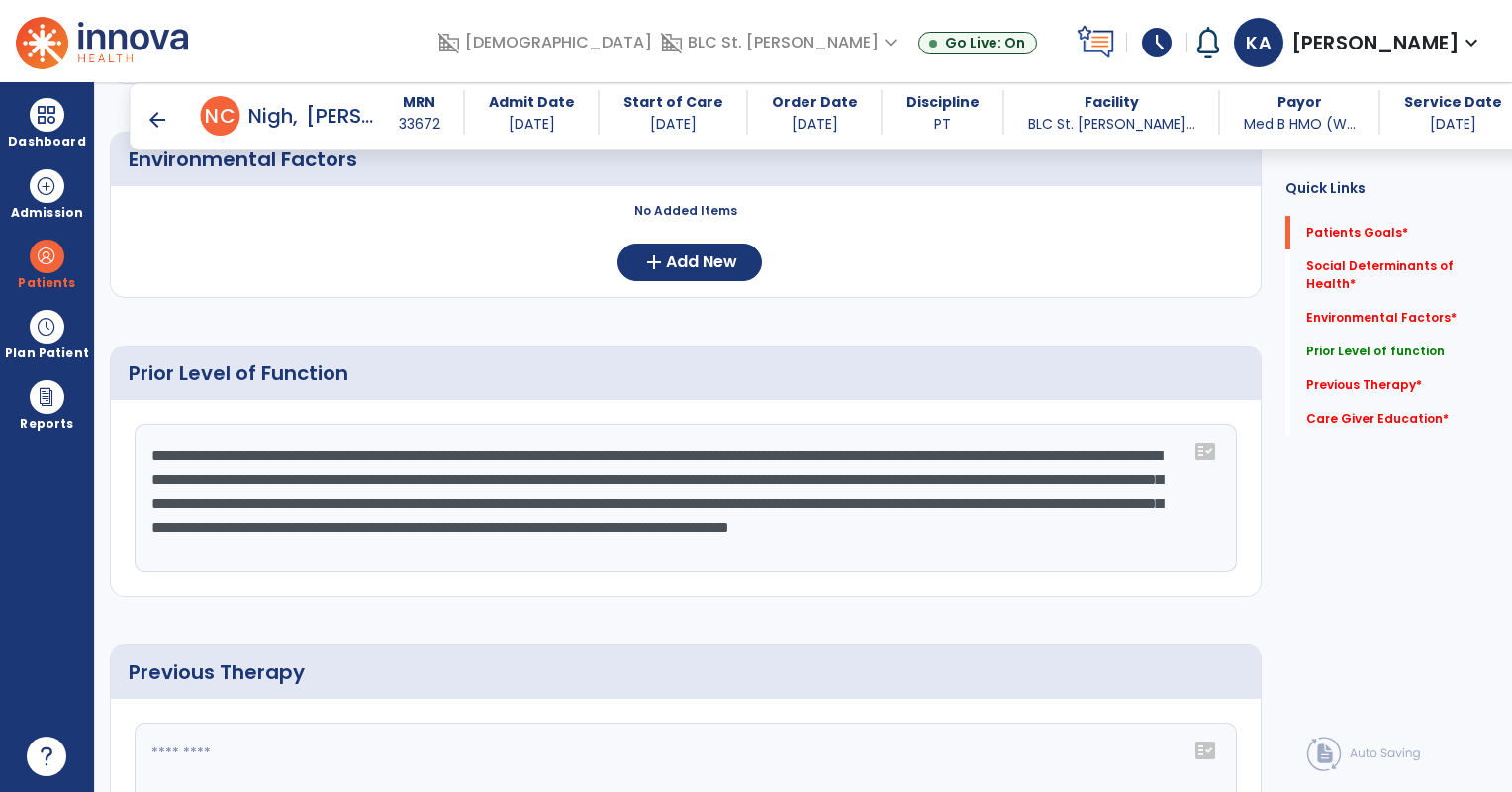 click on "fact_check" 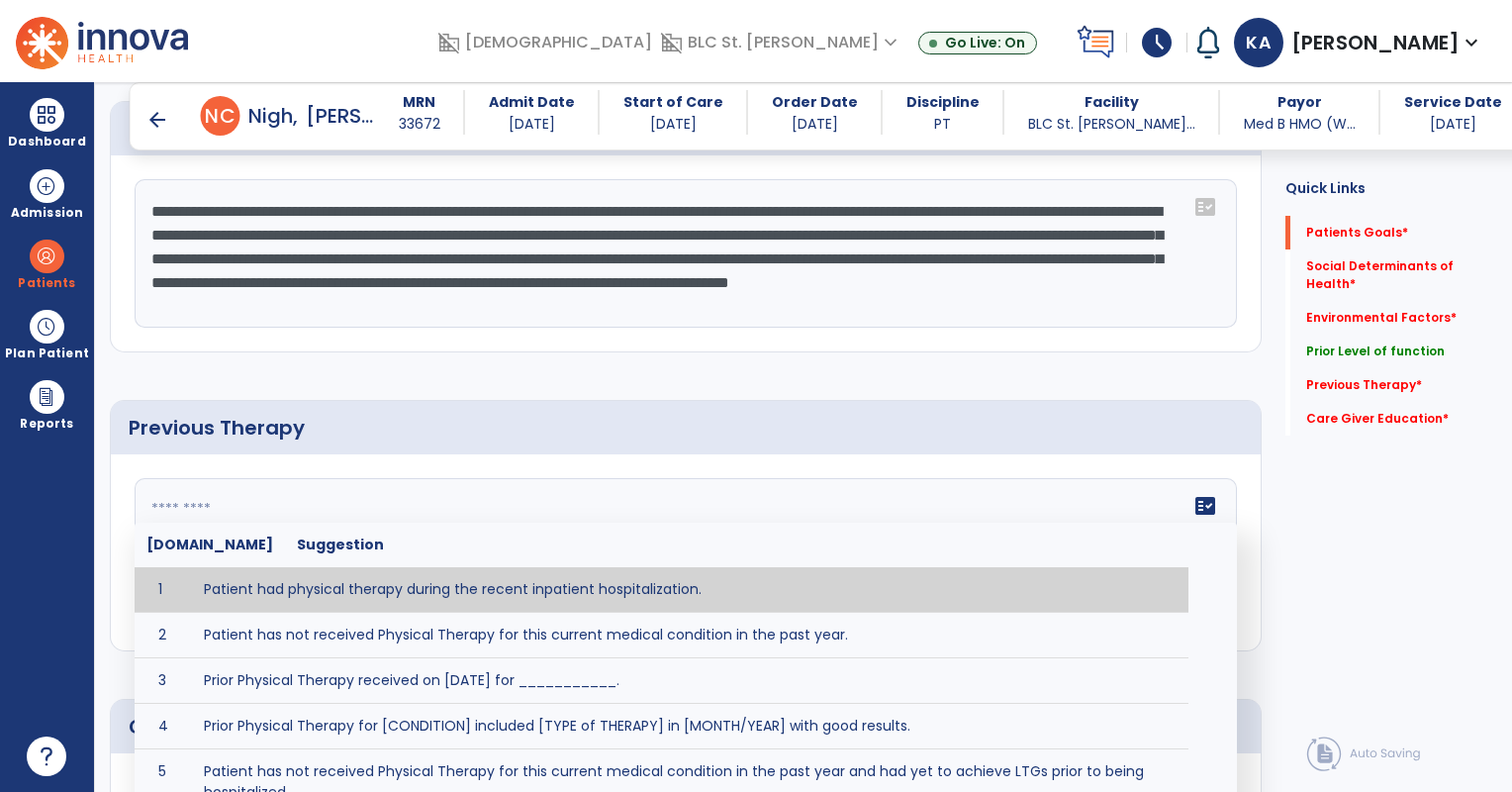scroll, scrollTop: 873, scrollLeft: 0, axis: vertical 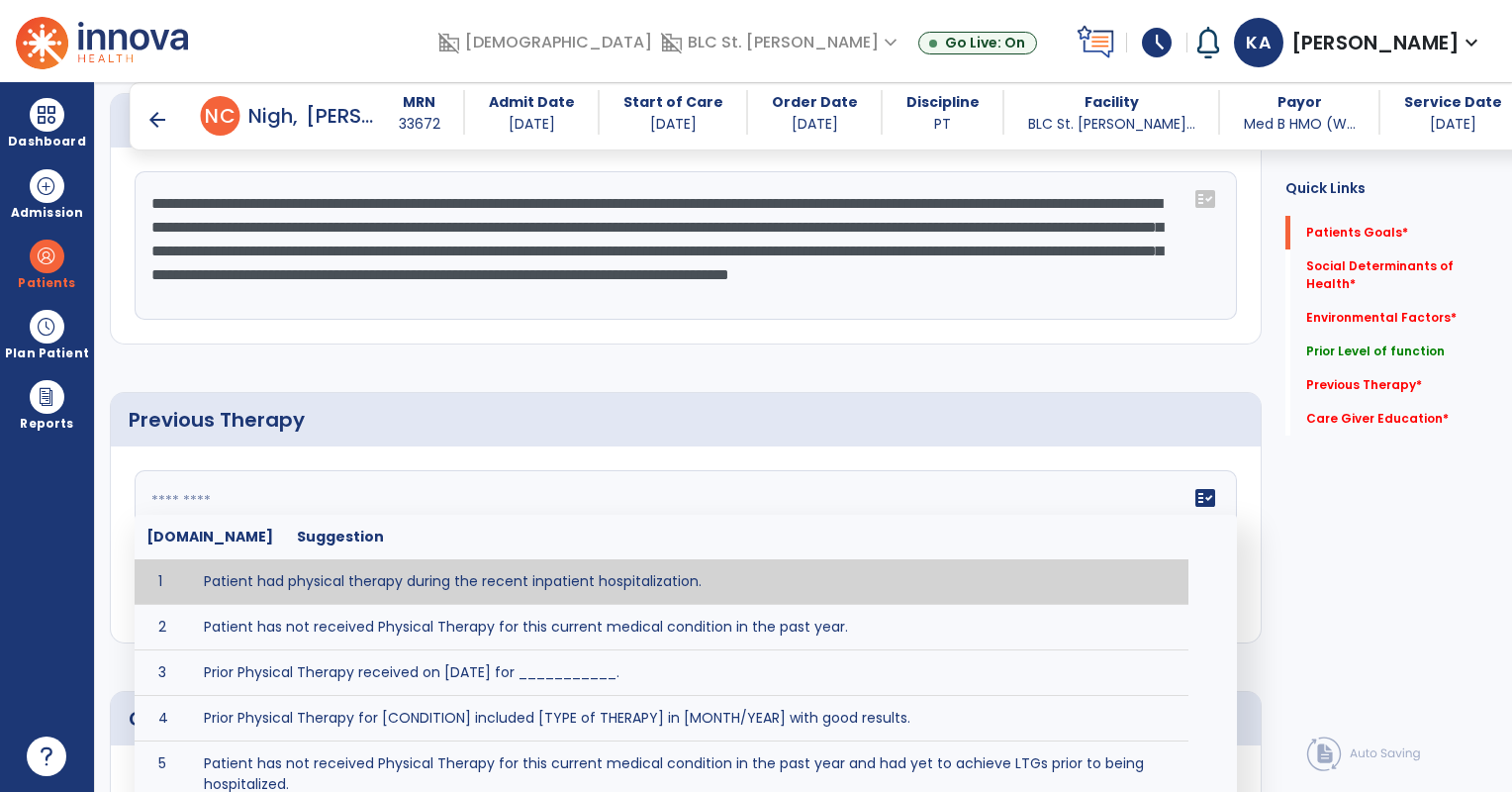 type on "**********" 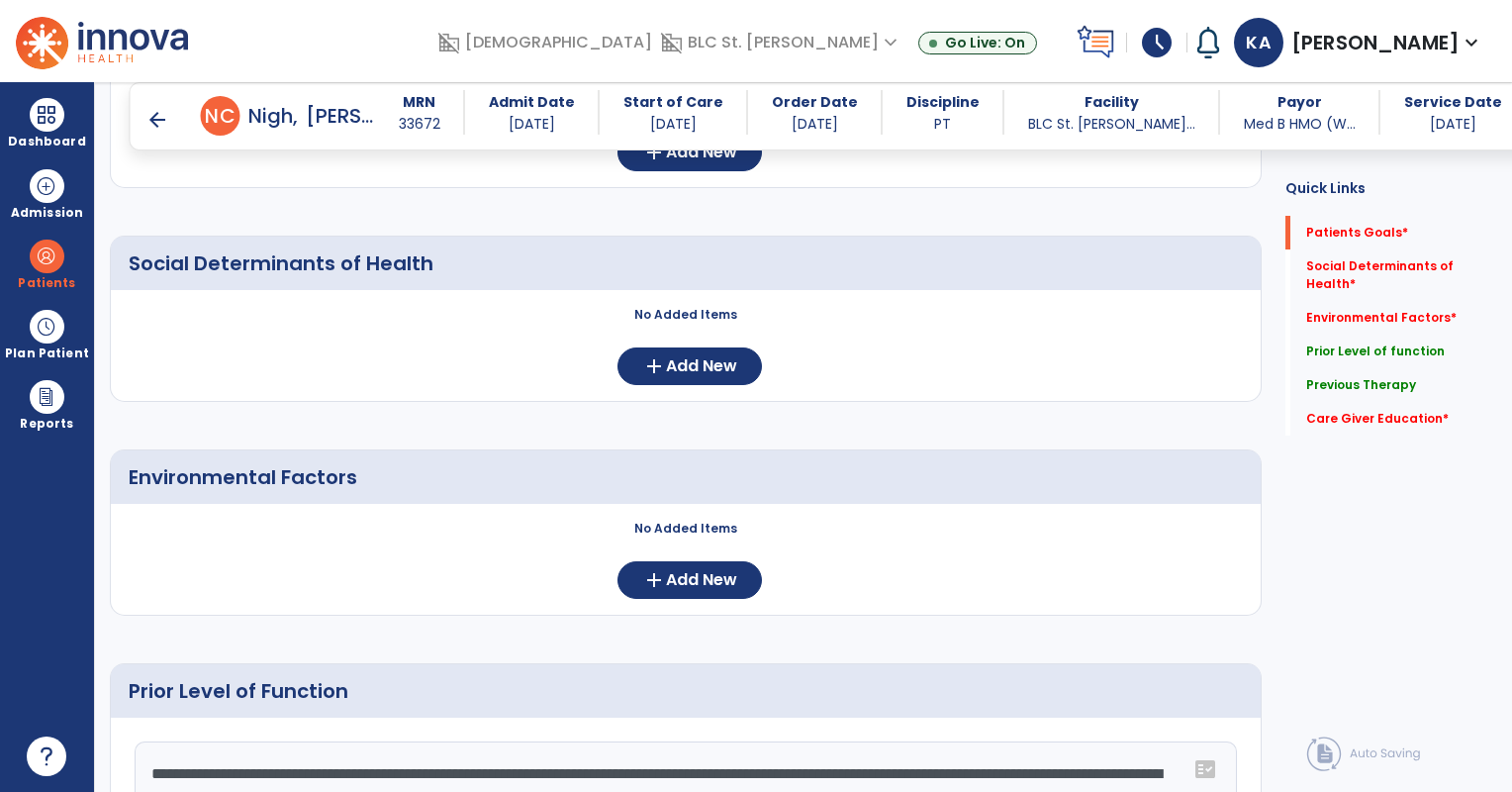 scroll, scrollTop: 299, scrollLeft: 0, axis: vertical 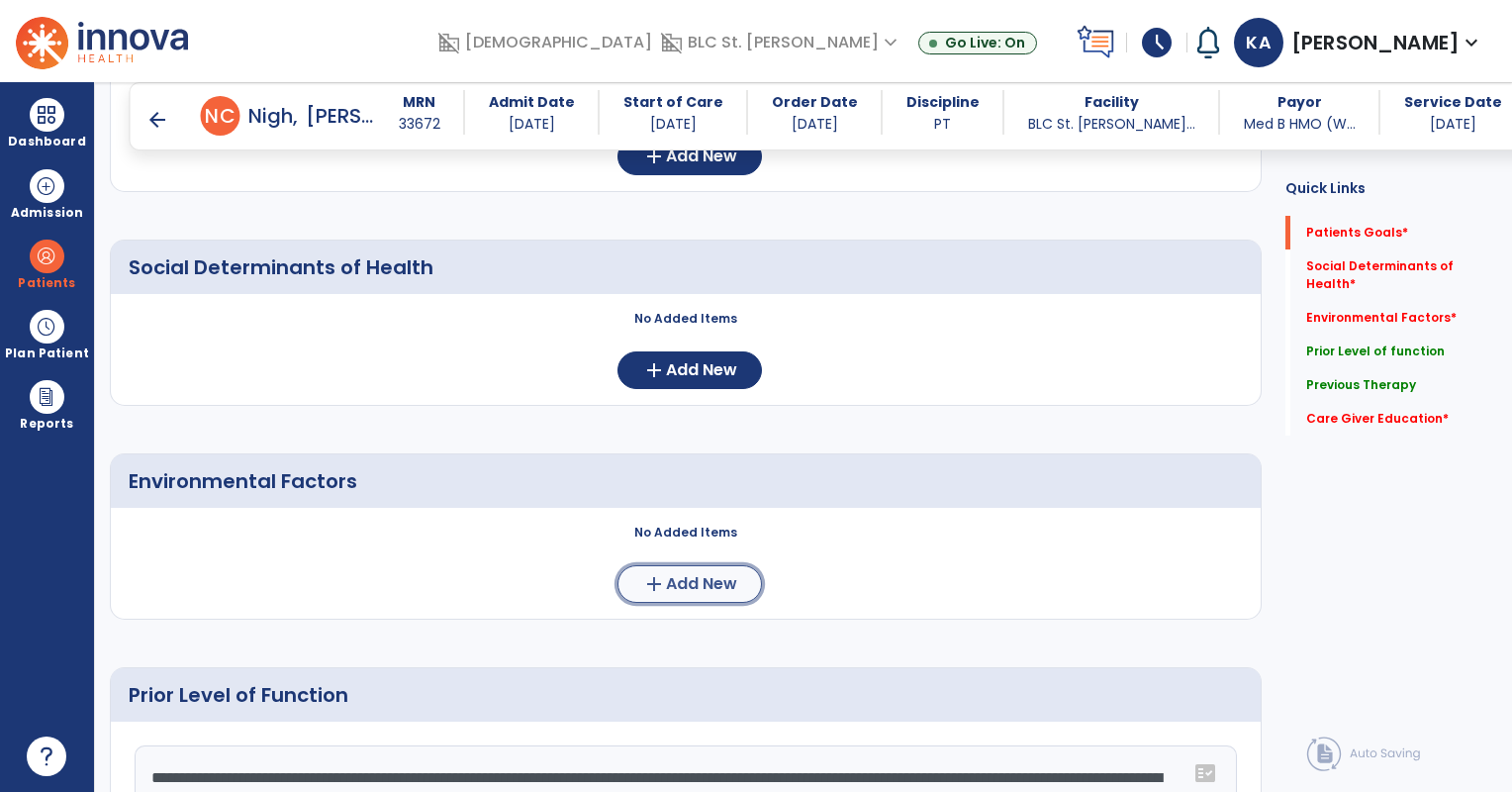 click on "add  Add New" 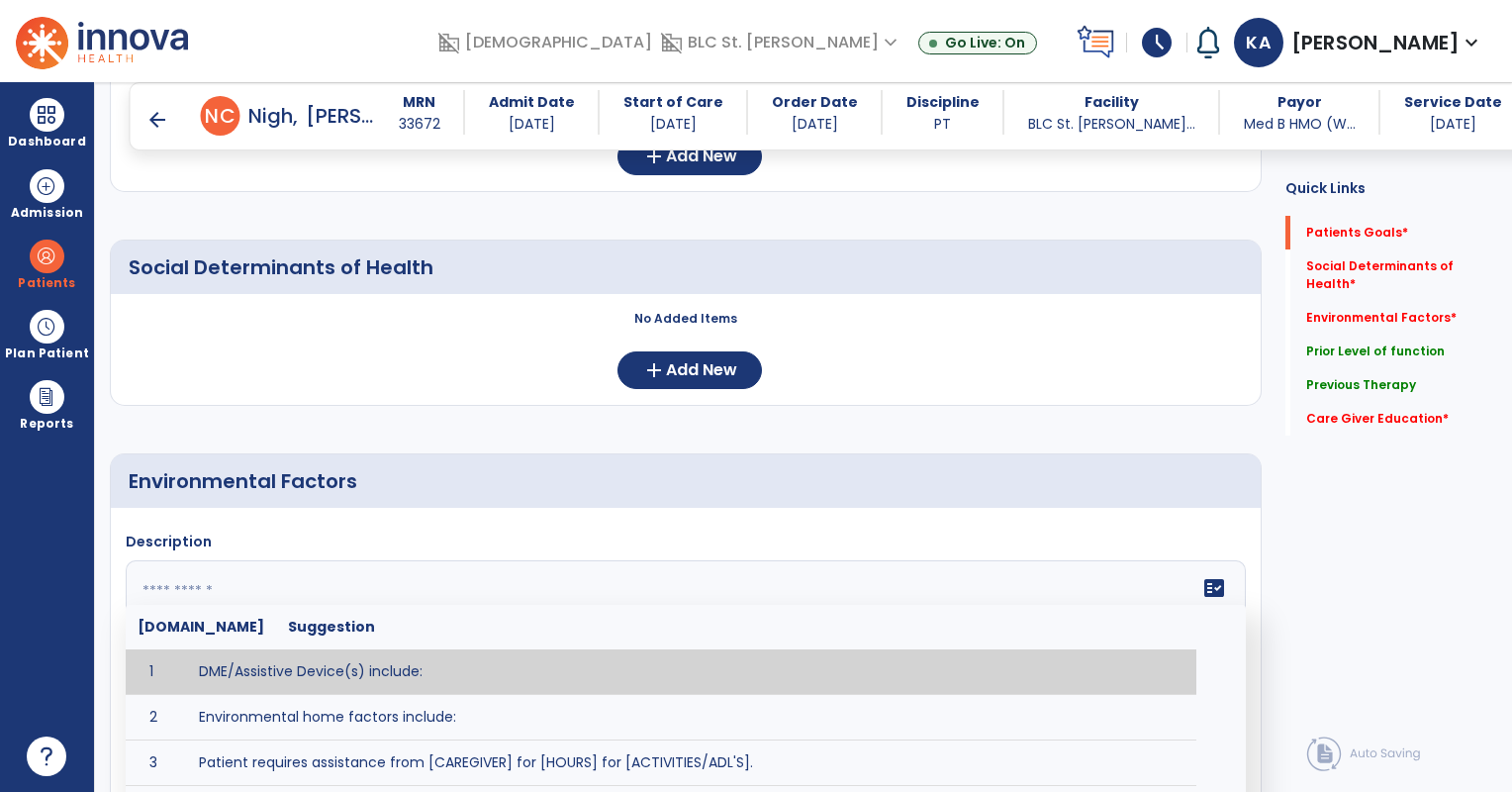 click 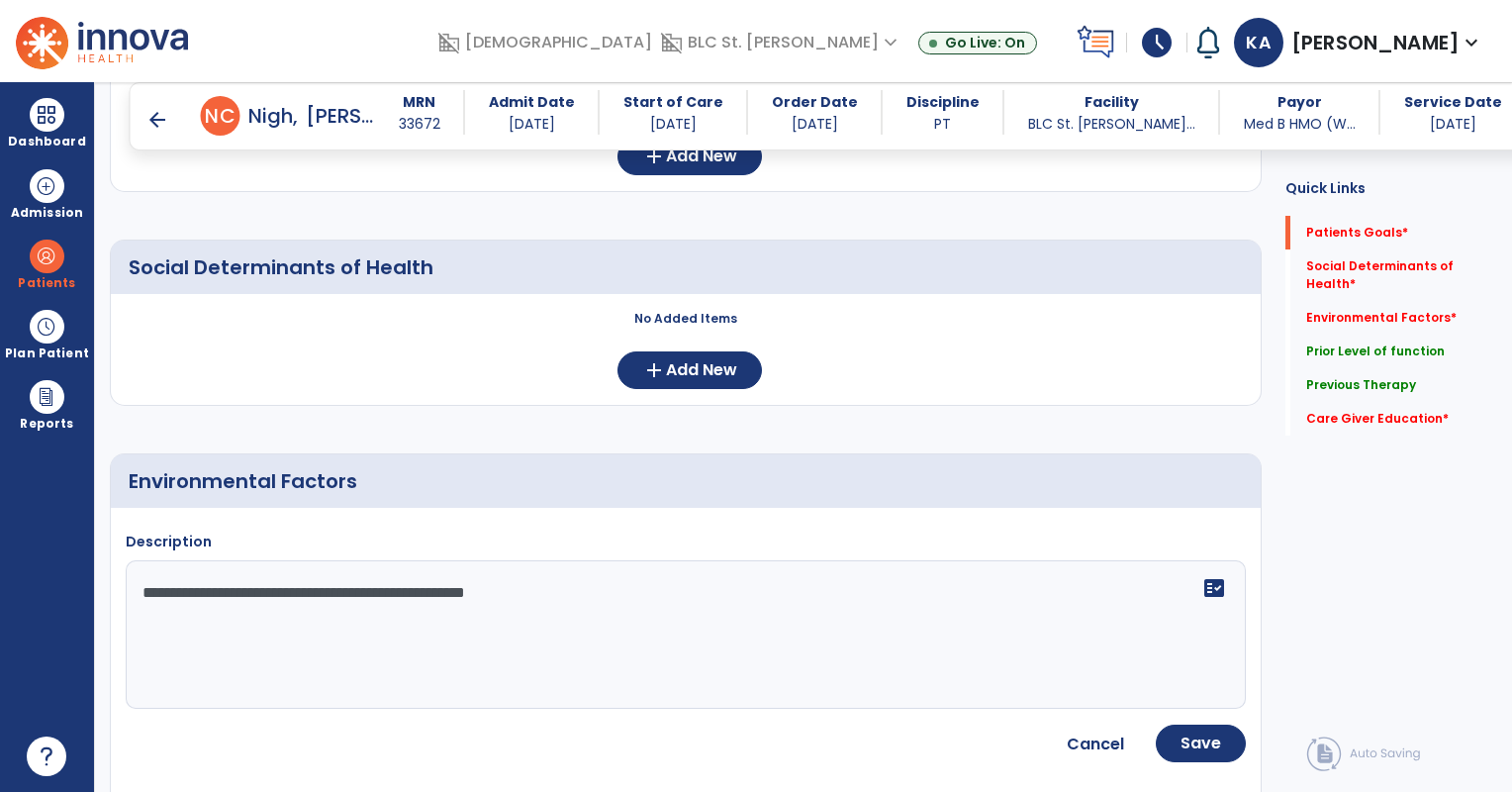type on "**********" 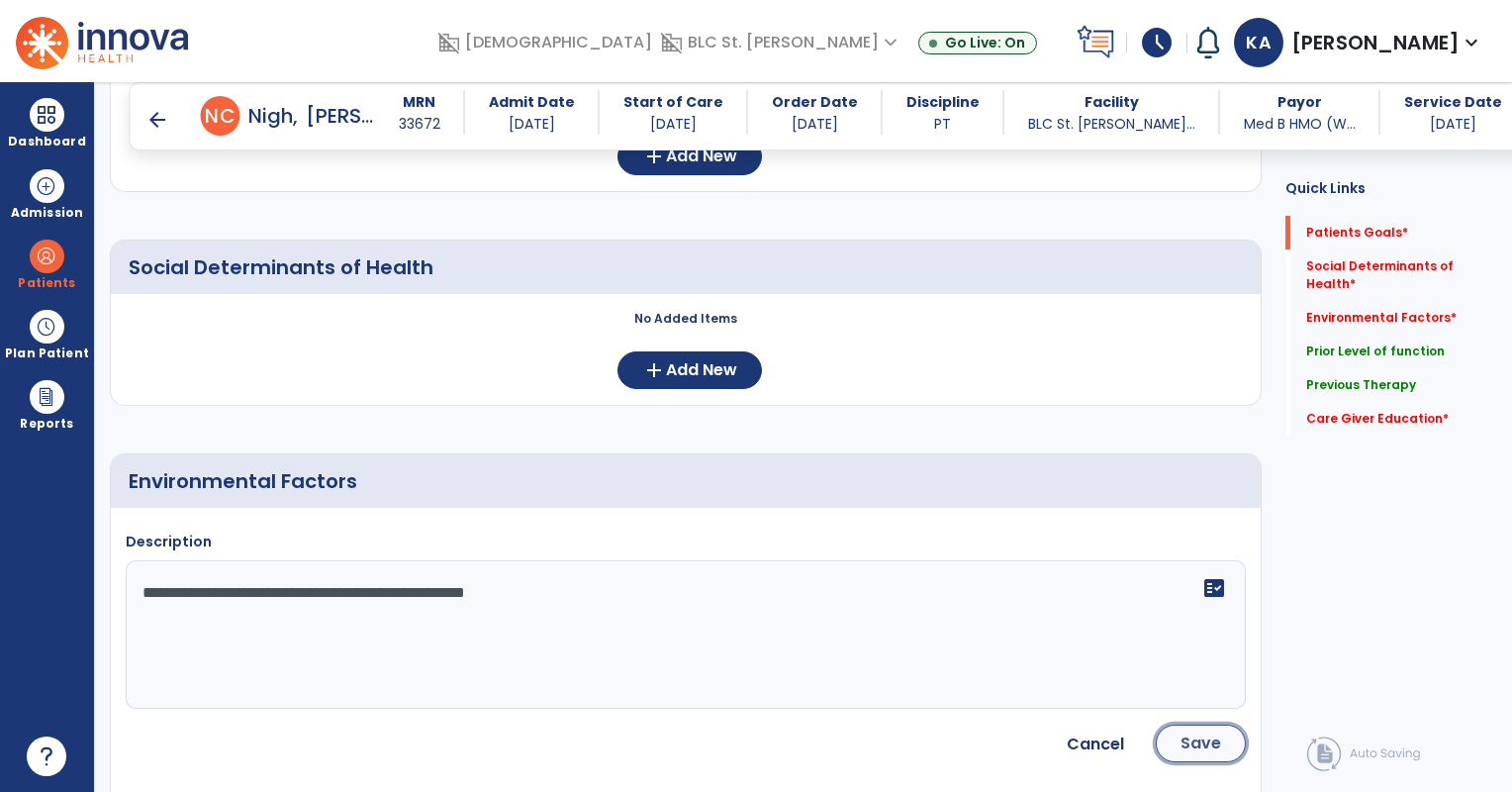 click on "Save" 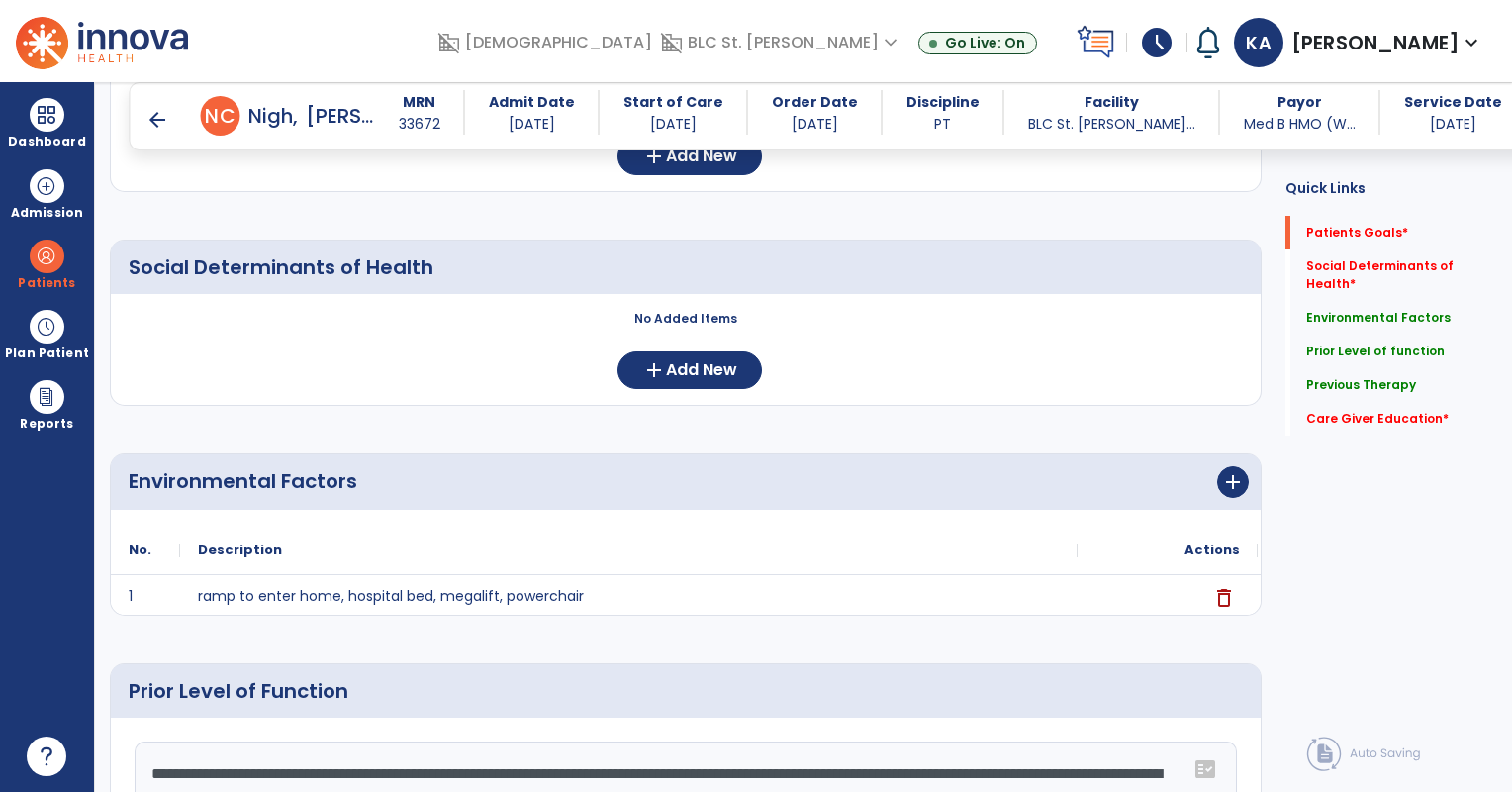 scroll, scrollTop: 0, scrollLeft: 0, axis: both 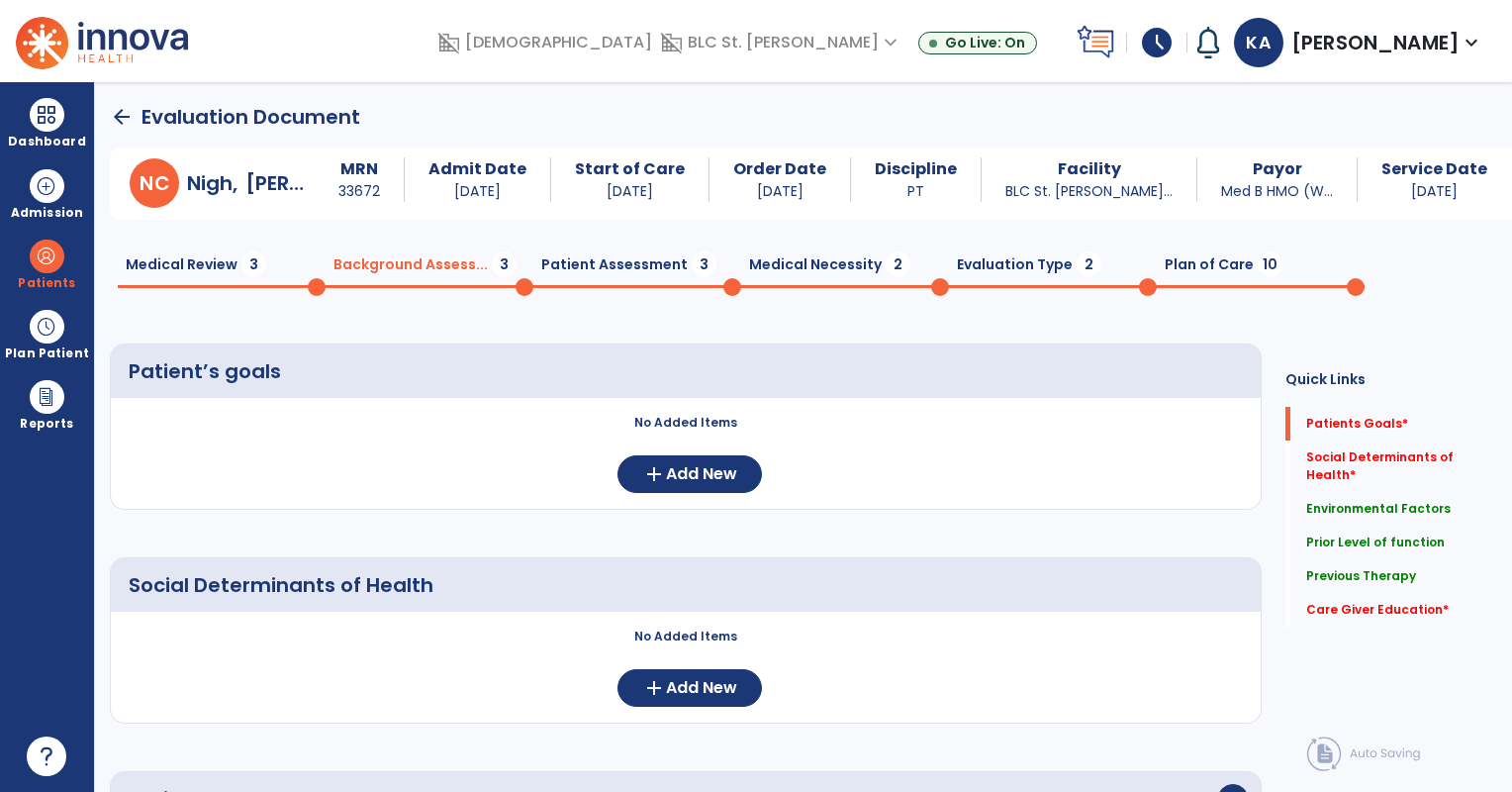 click on "Patient Assessment  3" 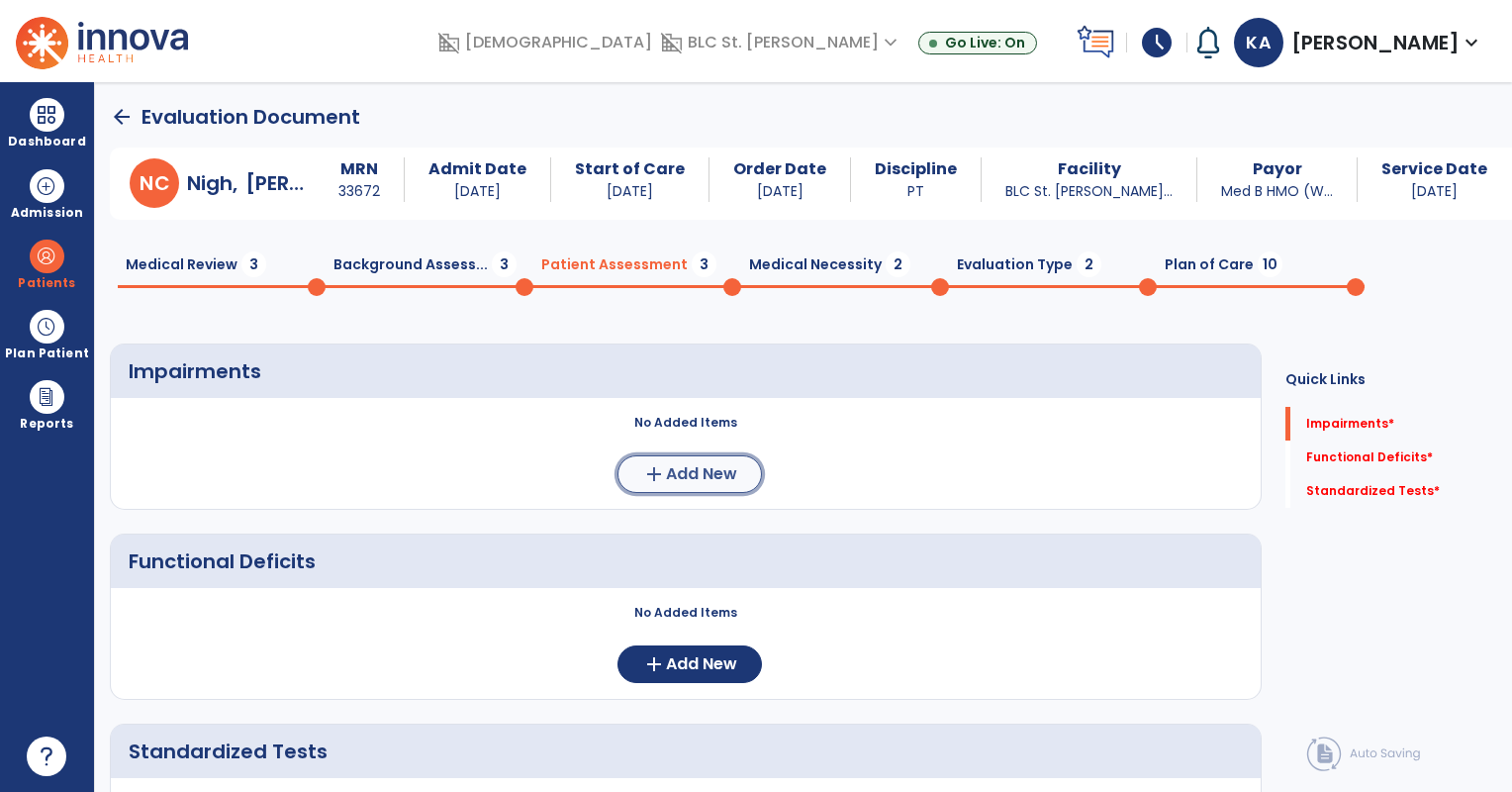 click on "add" 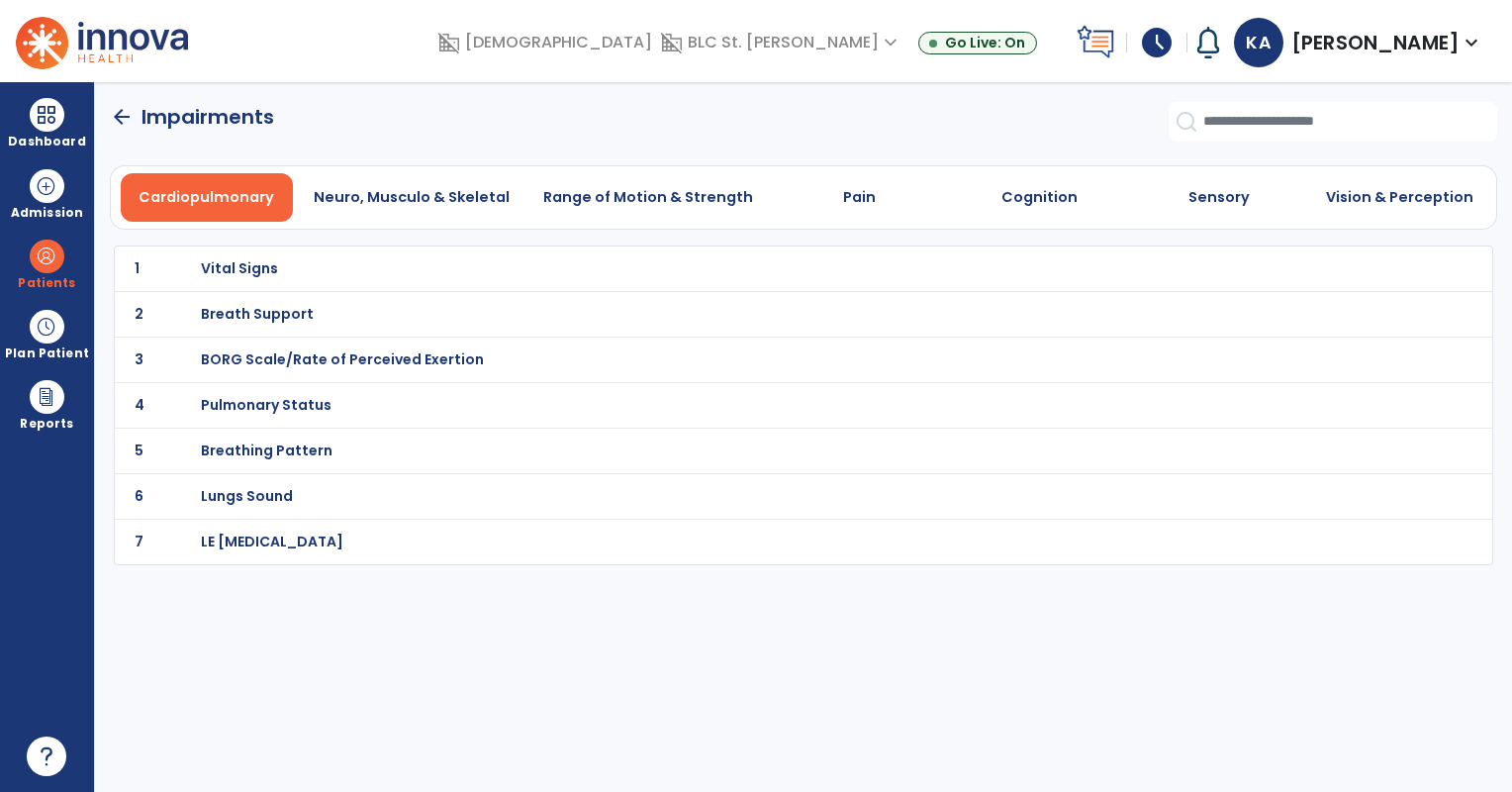click on "arrow_back" 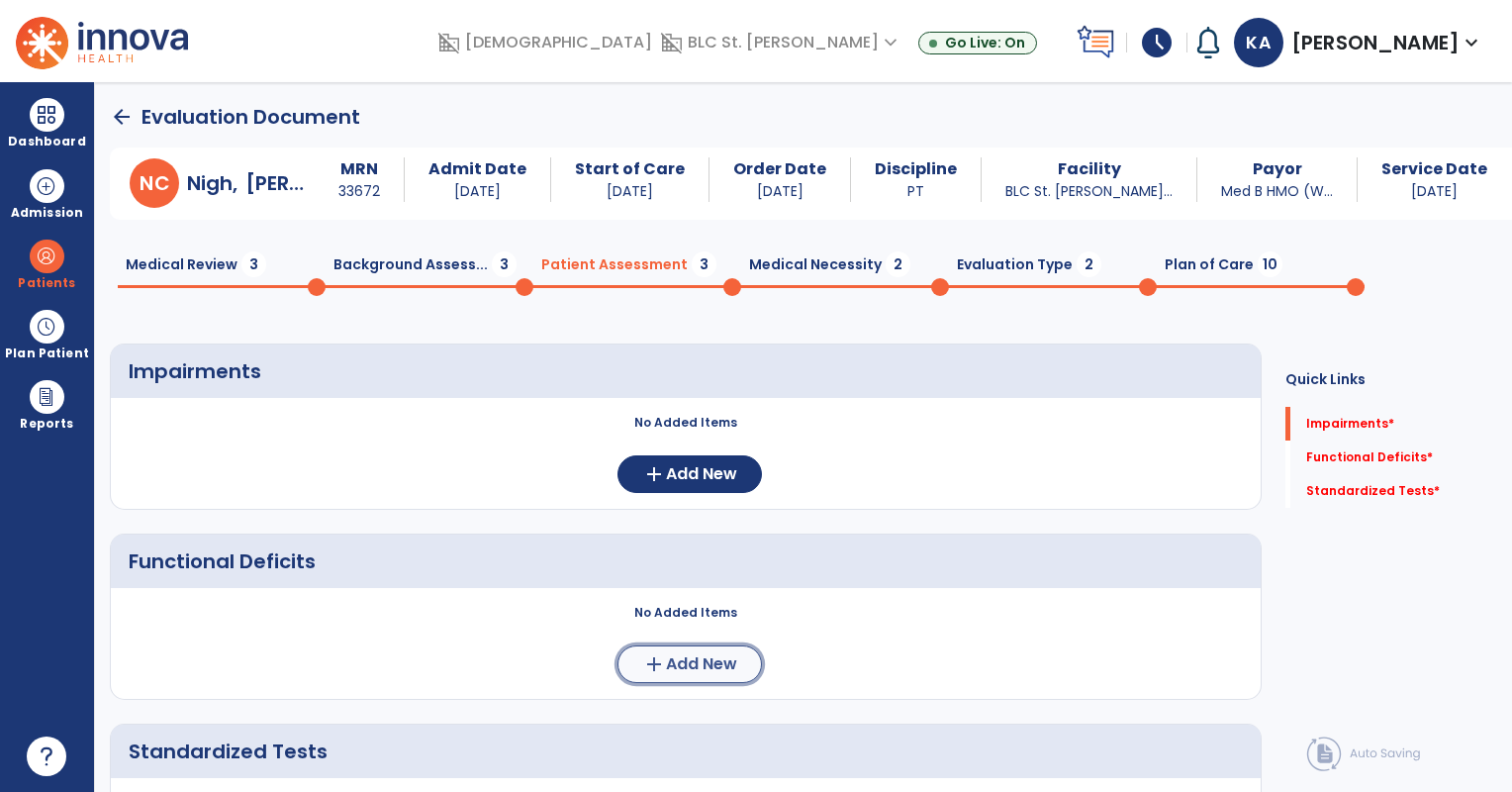 click on "add" 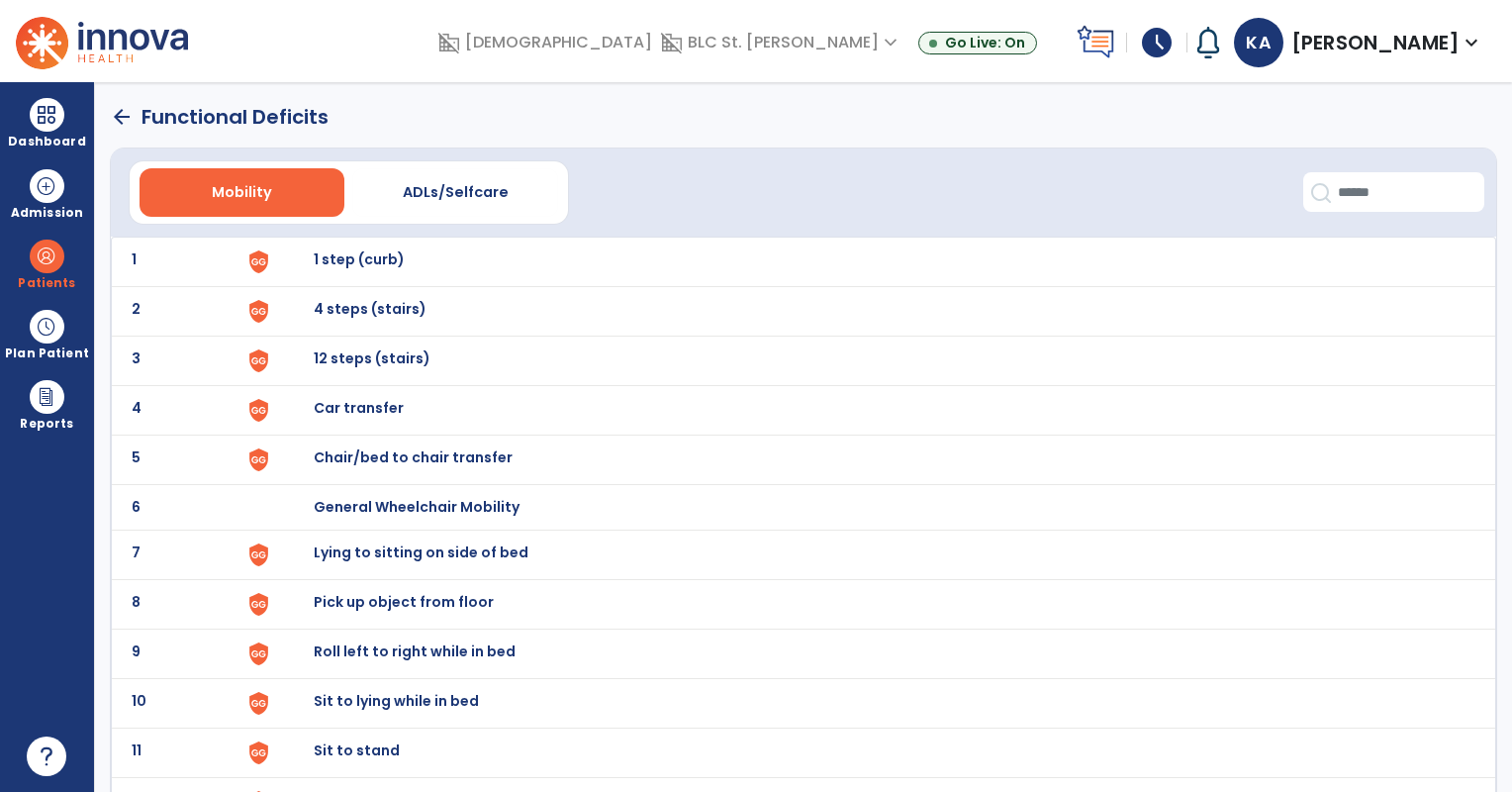 scroll, scrollTop: 0, scrollLeft: 0, axis: both 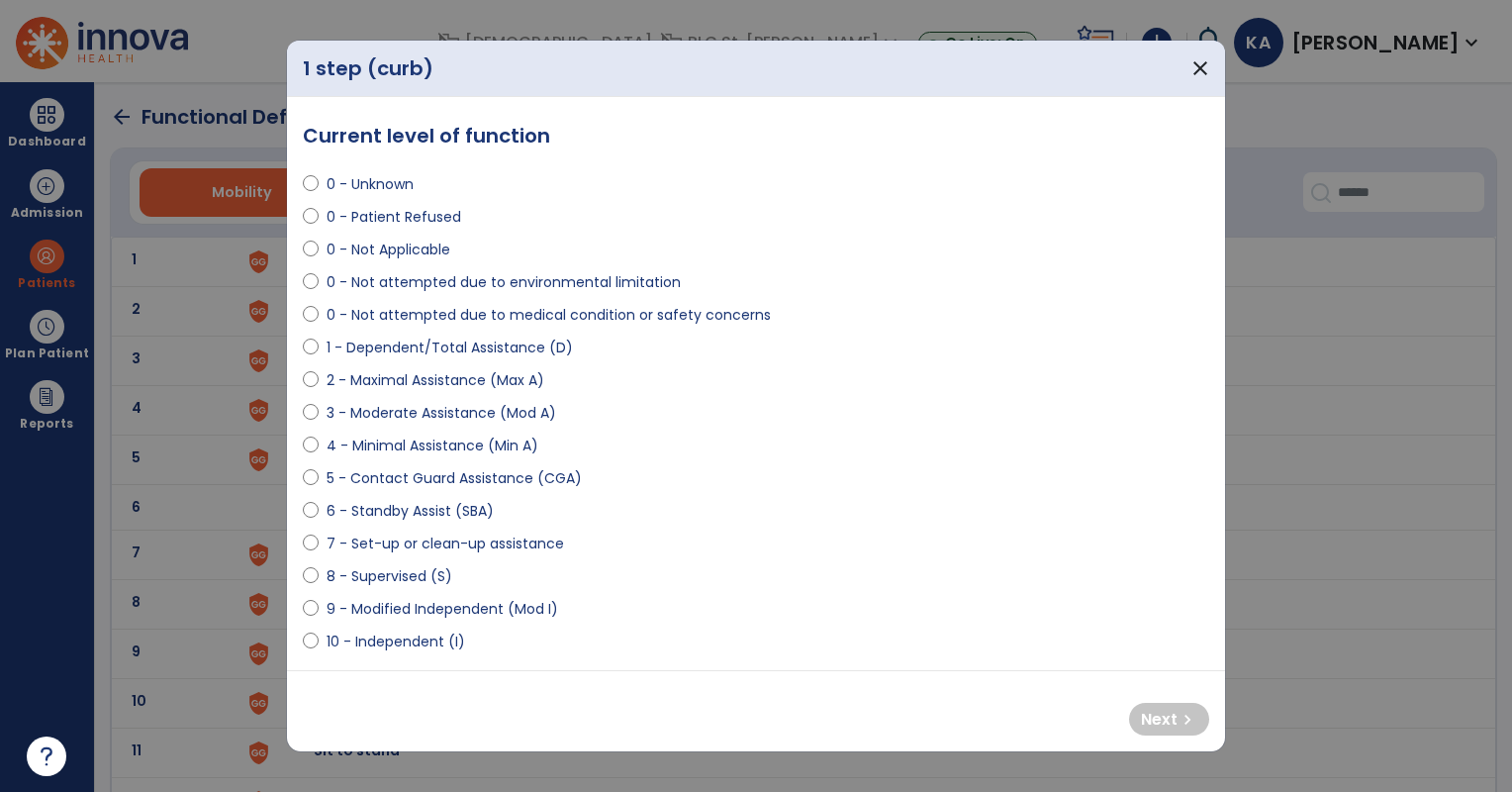 select on "**********" 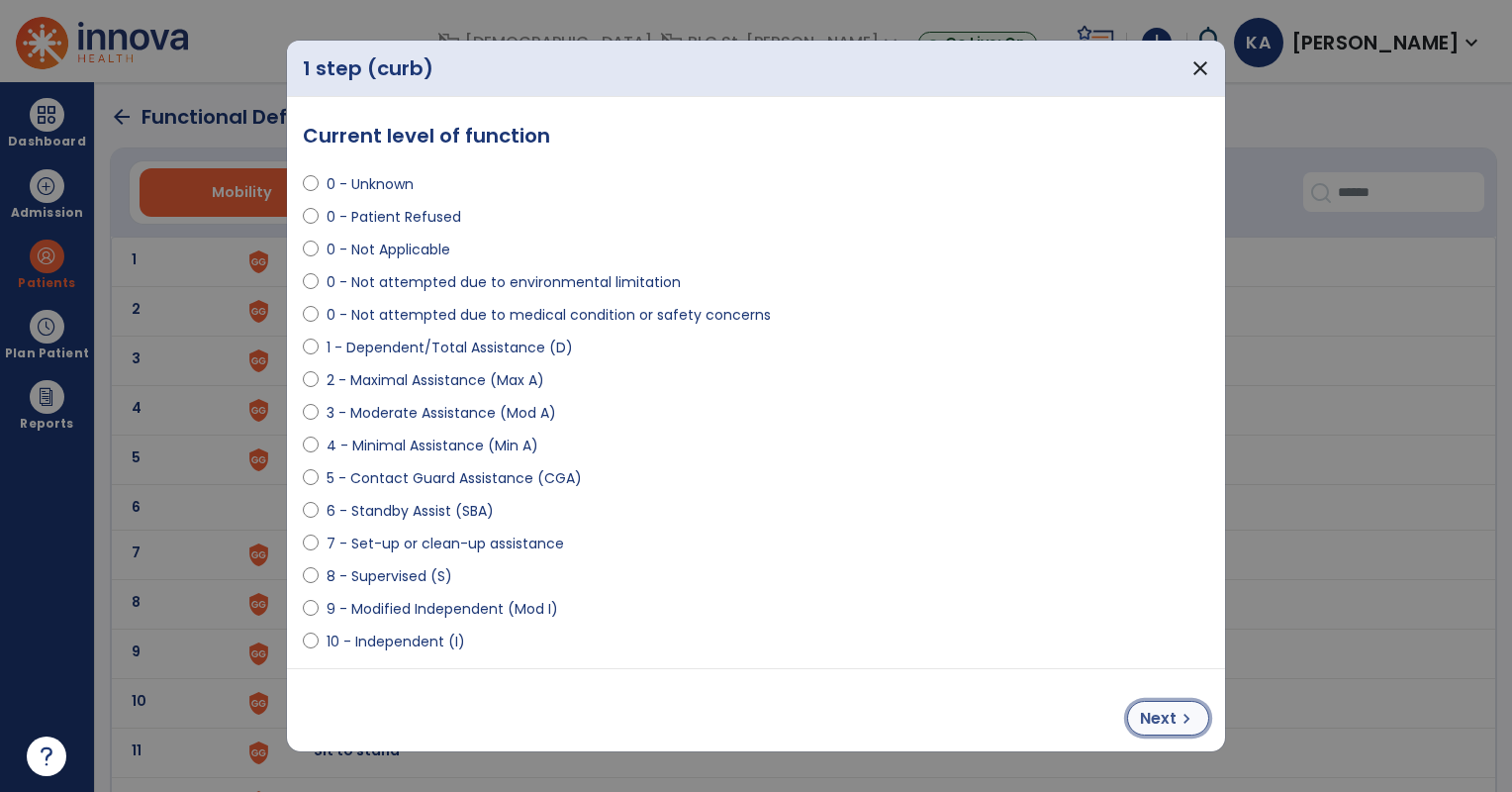 click on "Next" at bounding box center [1158, 719] 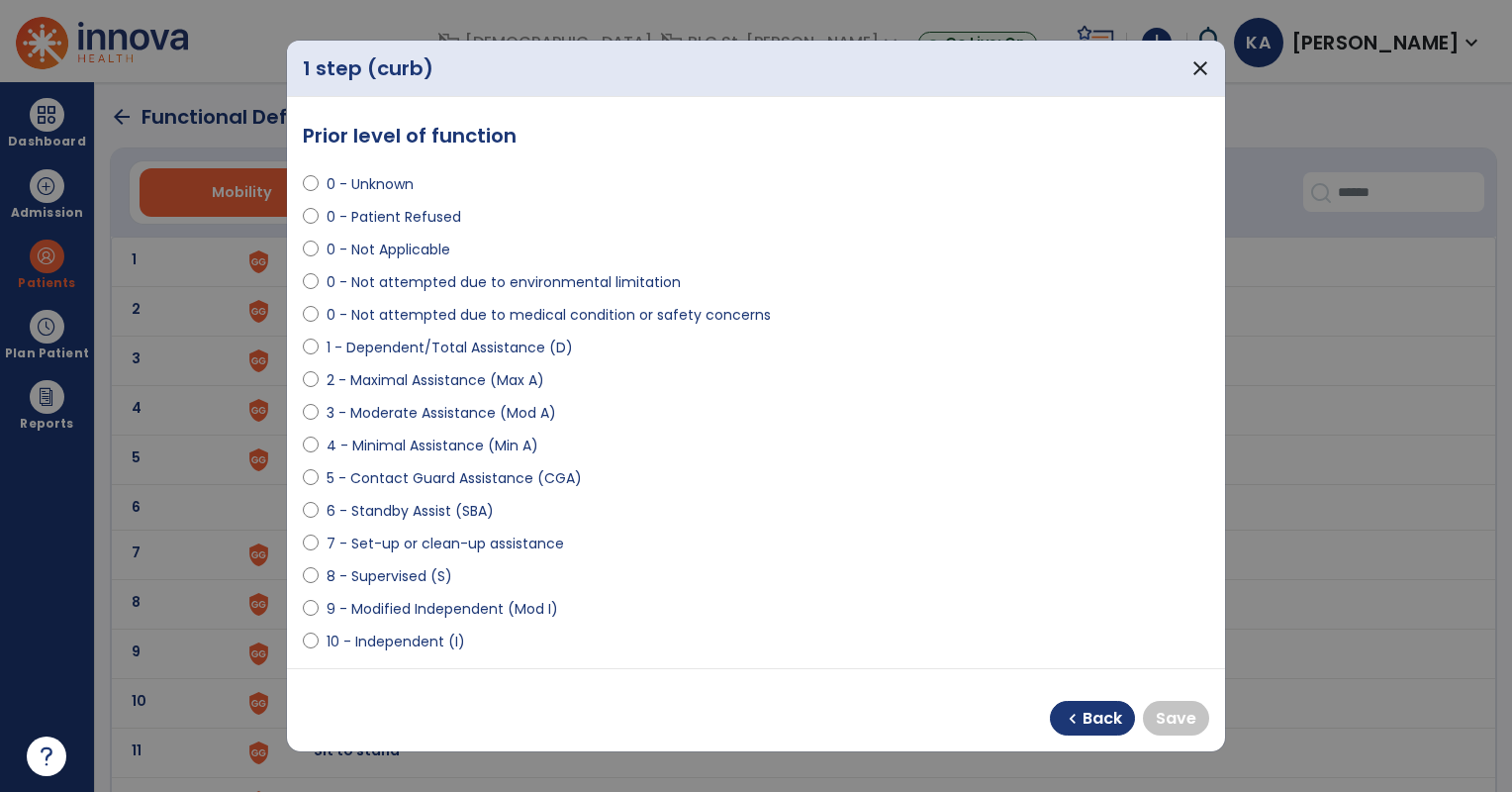 select on "**********" 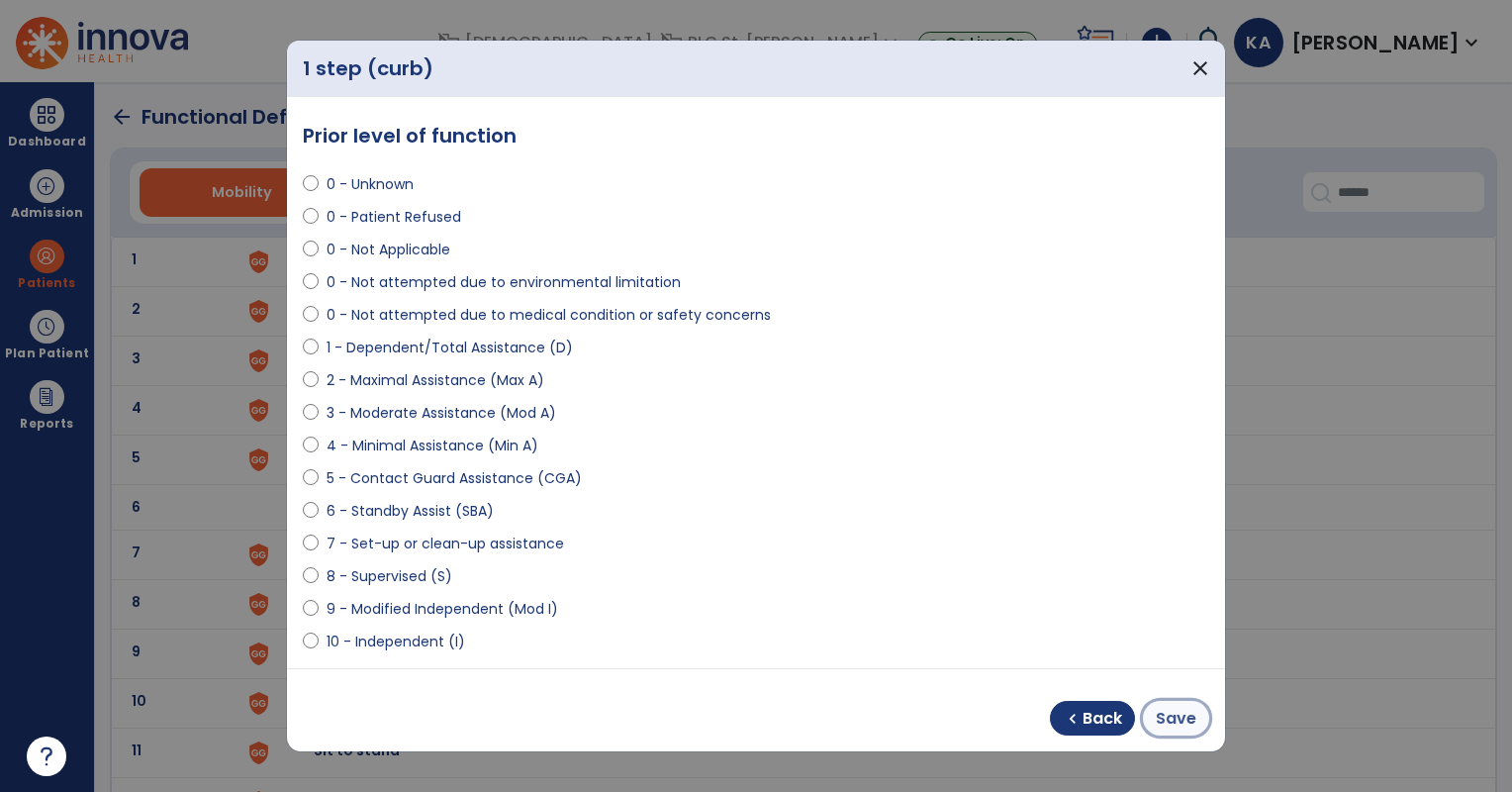 click on "Save" at bounding box center (1176, 719) 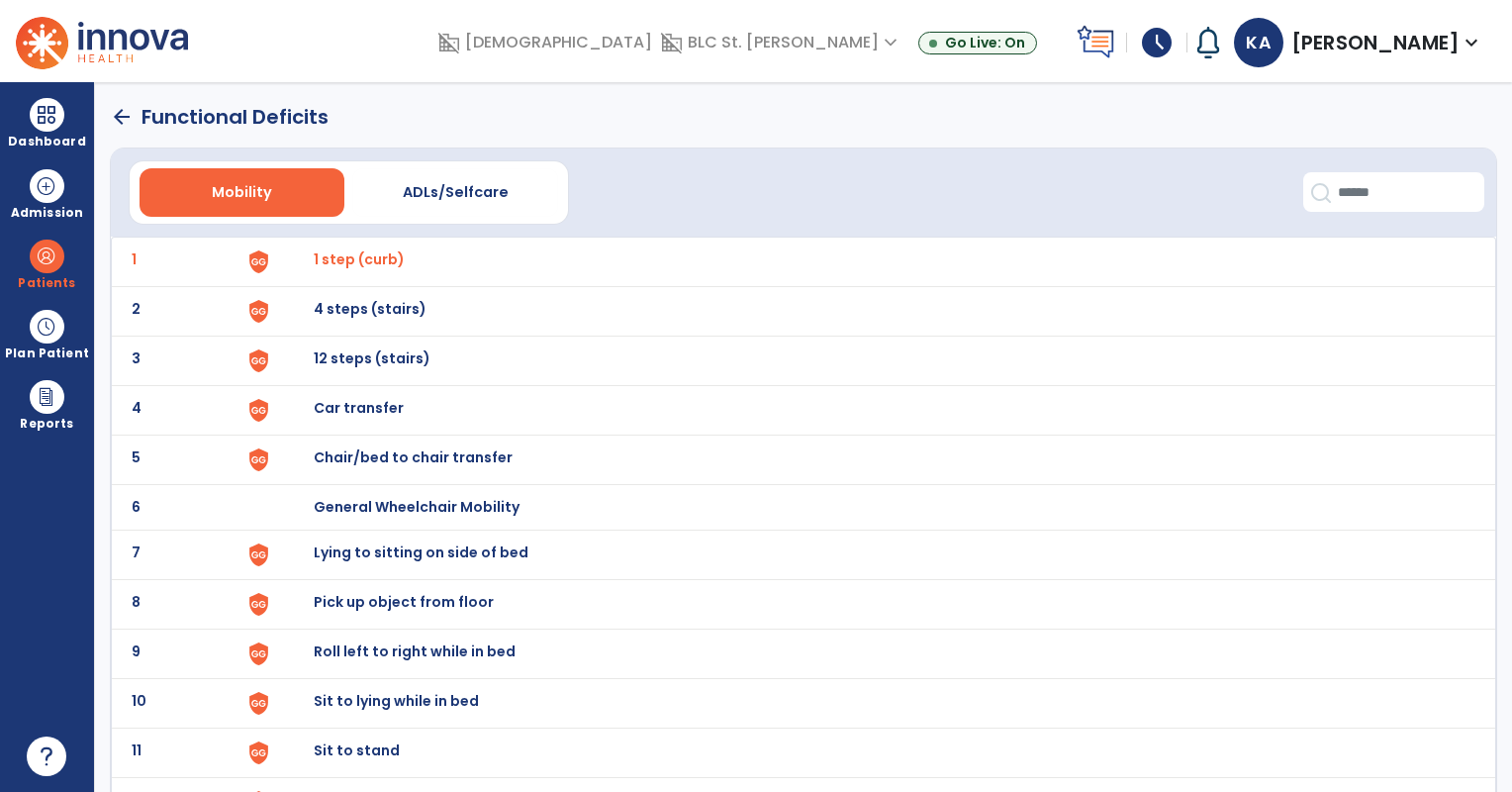 click on "4 steps (stairs)" at bounding box center [359, 259] 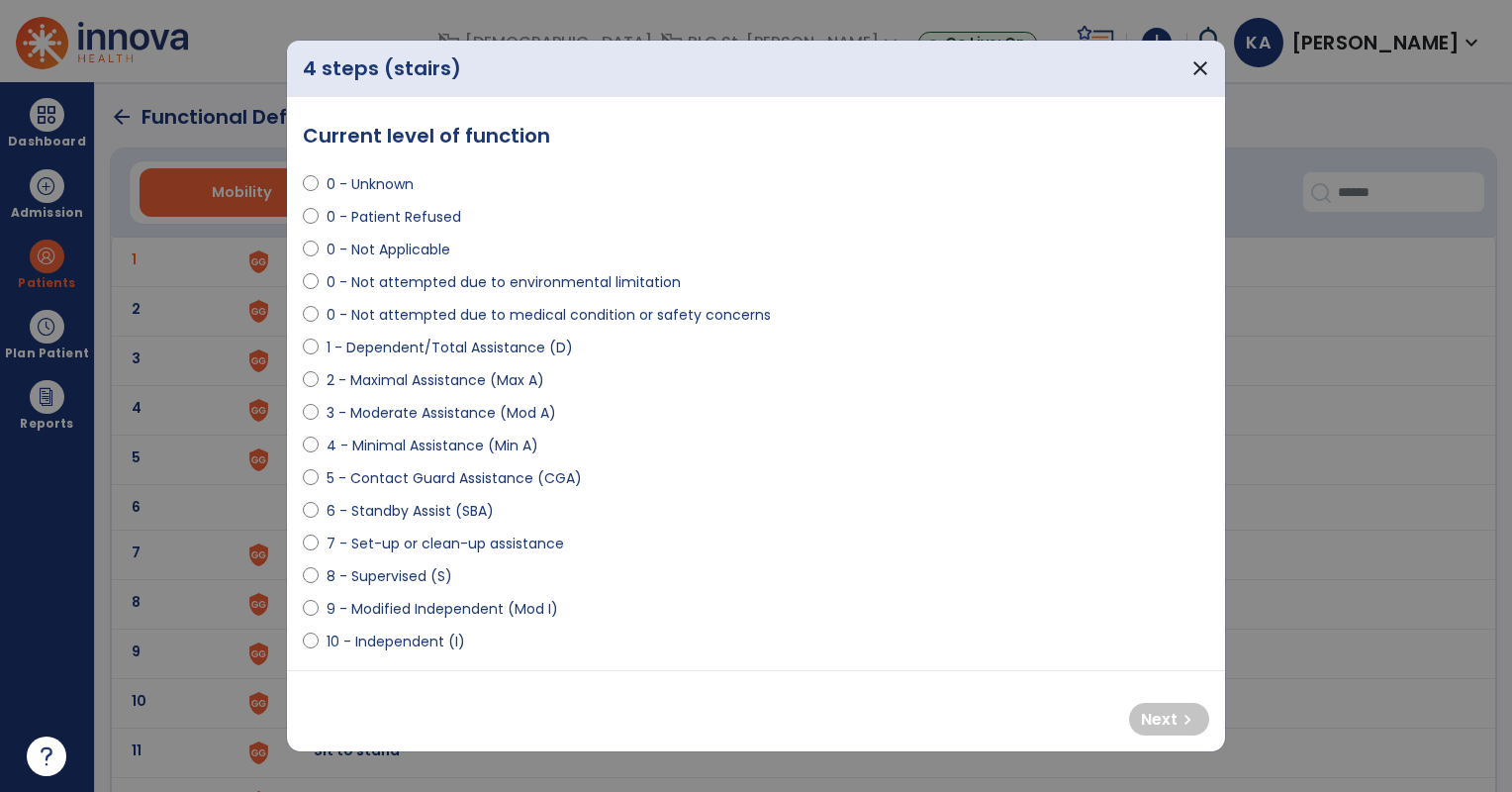 select on "**********" 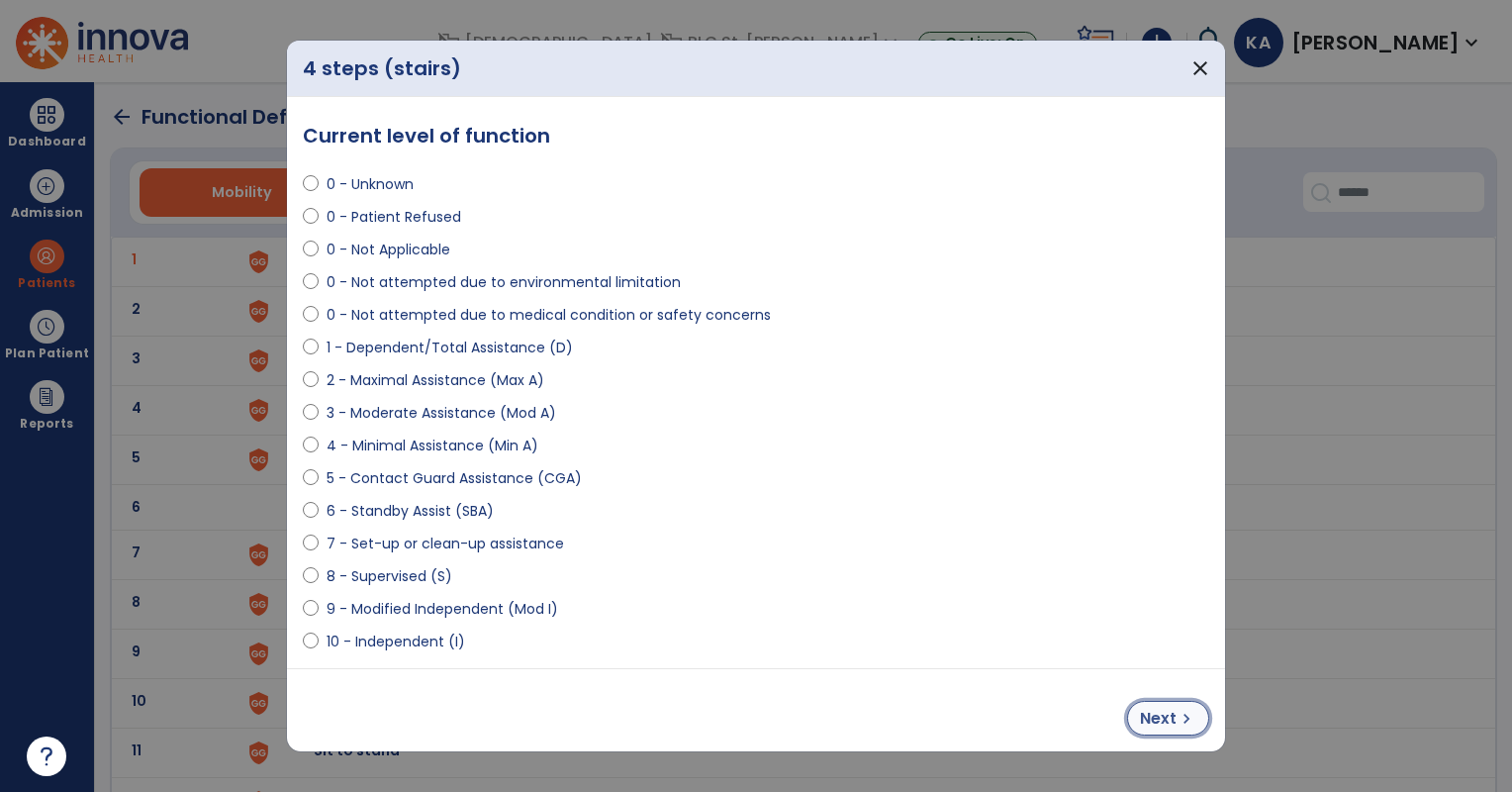 click on "chevron_right" at bounding box center (1186, 719) 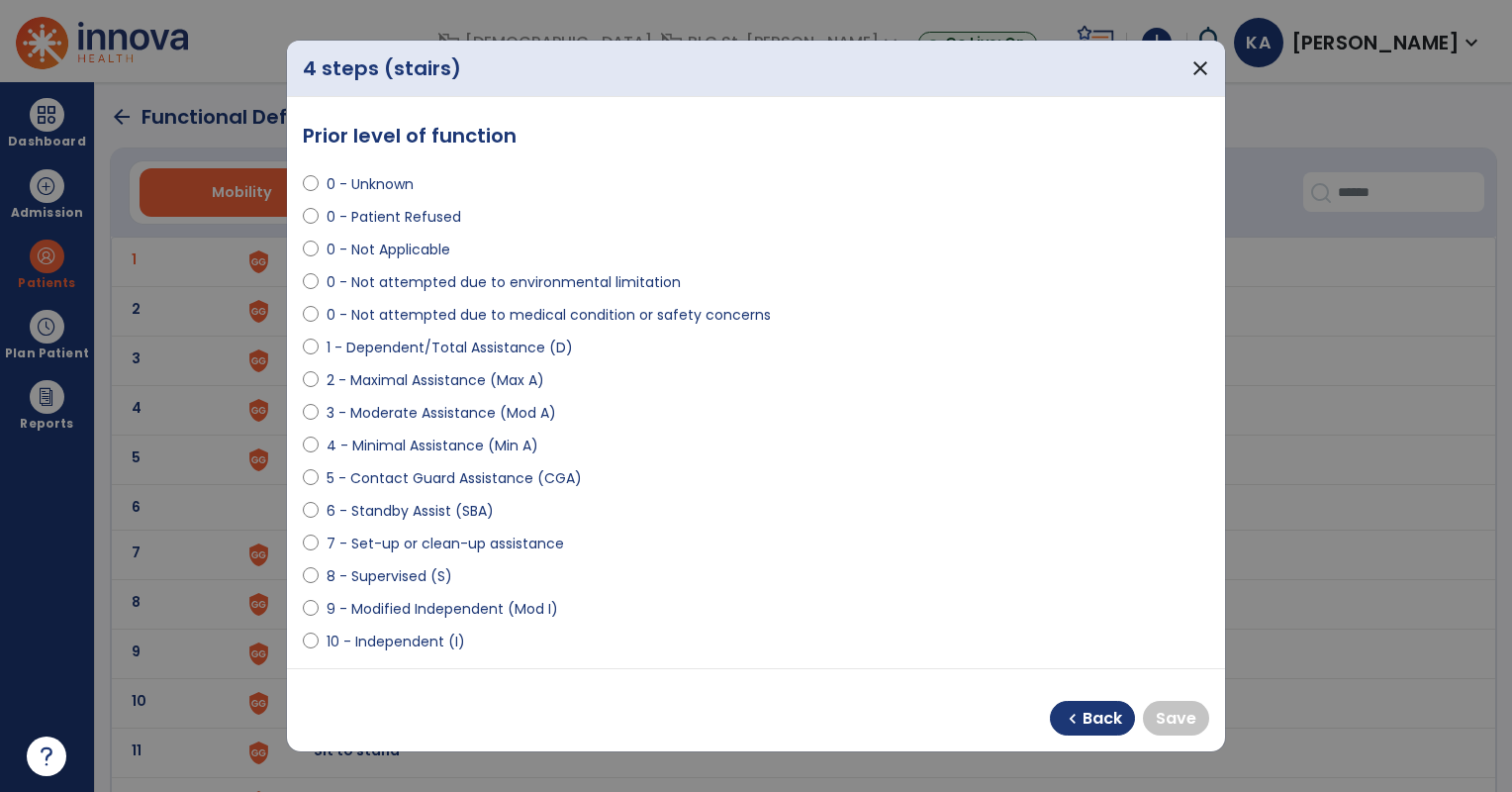 select on "**********" 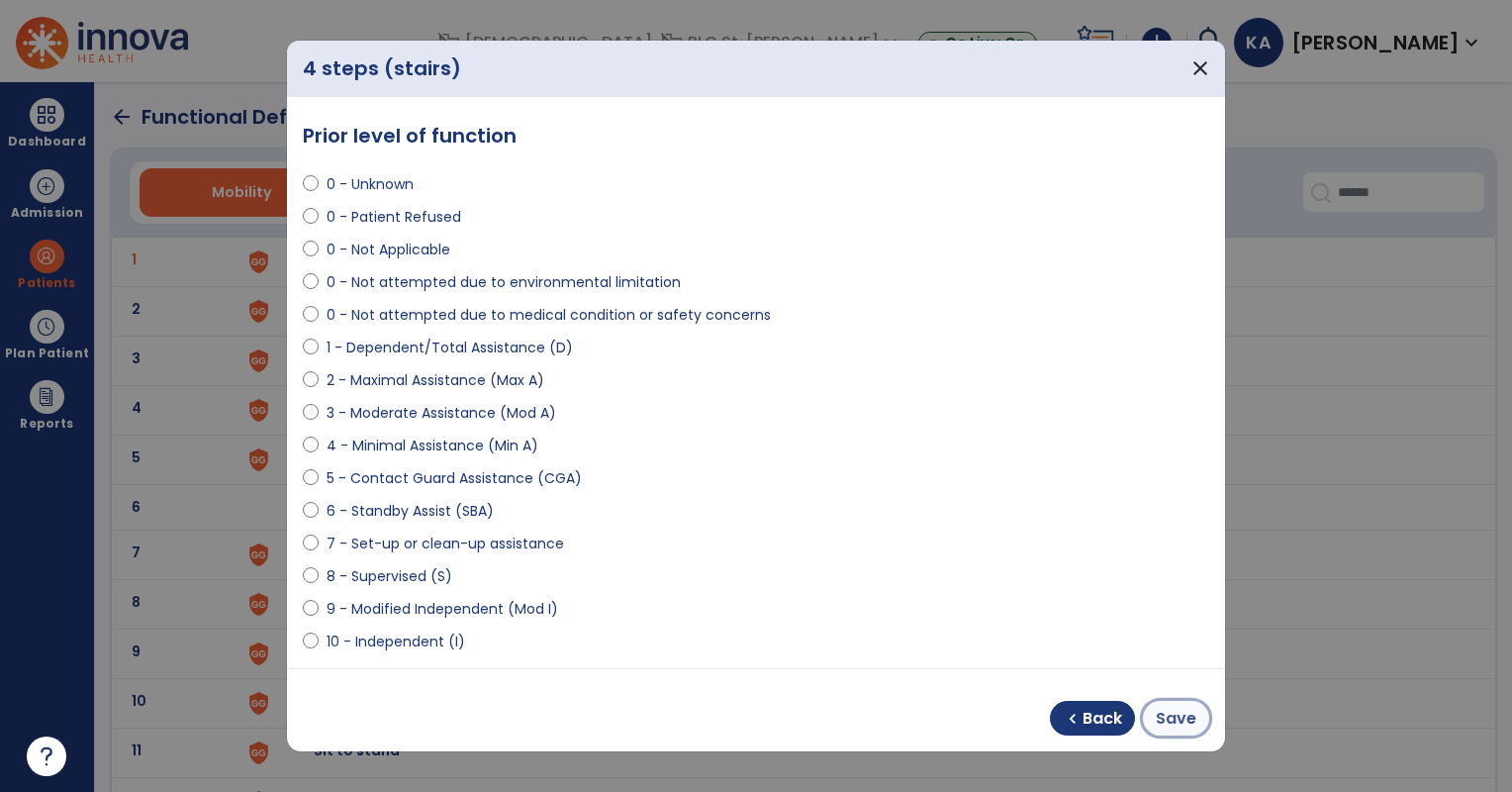click on "Save" at bounding box center [1176, 719] 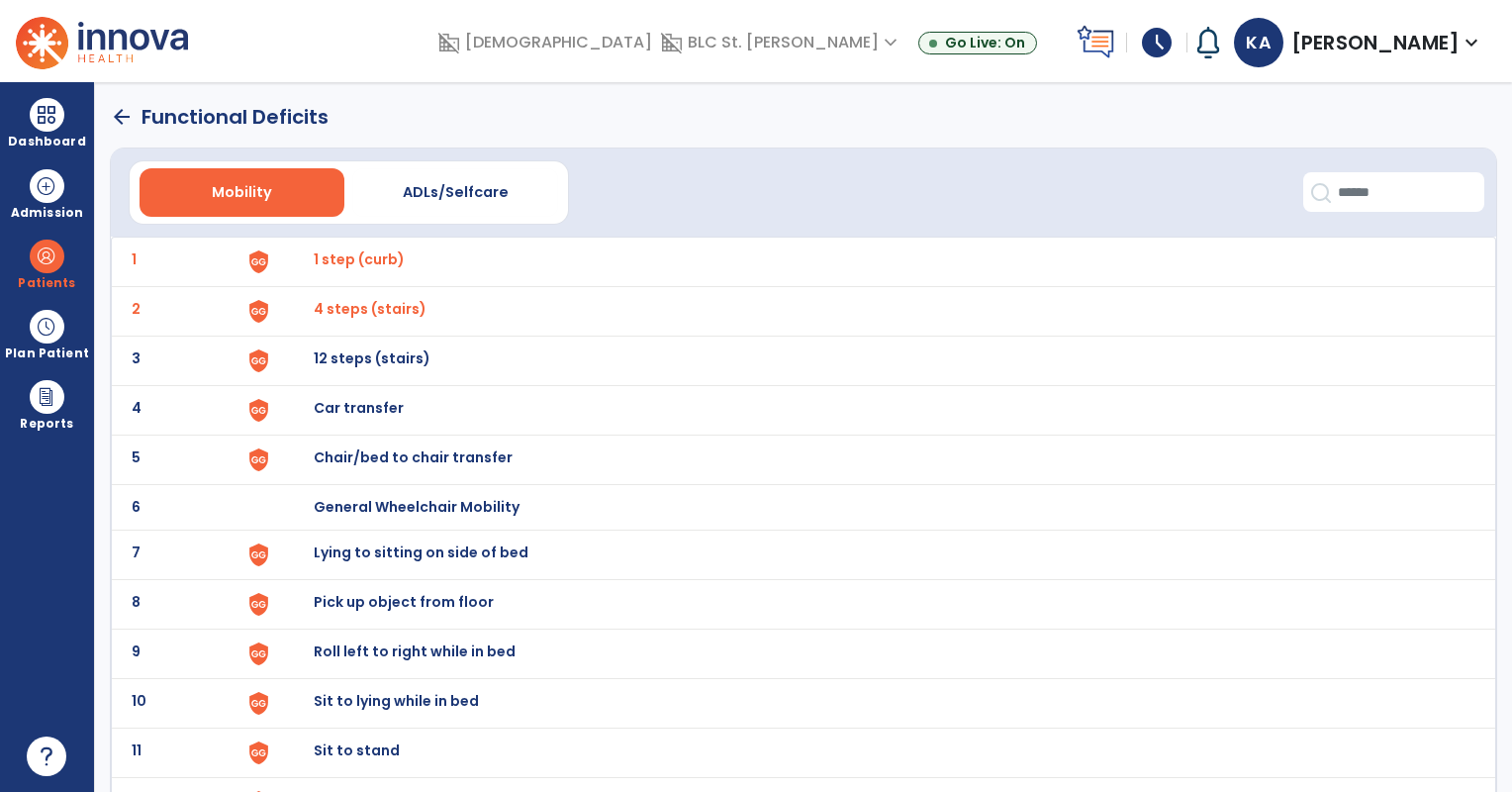 click on "12 steps (stairs)" at bounding box center [359, 259] 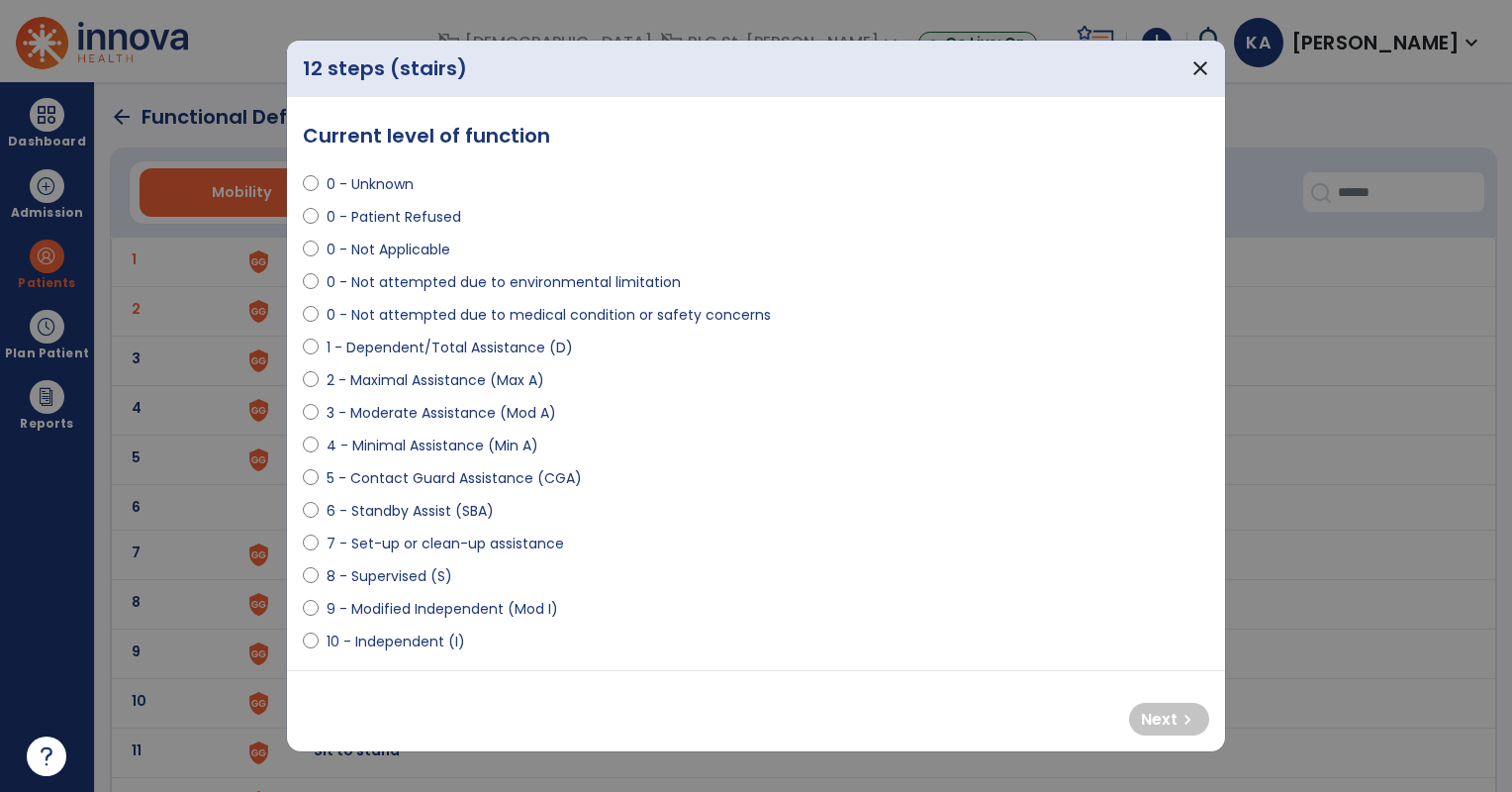 select on "**********" 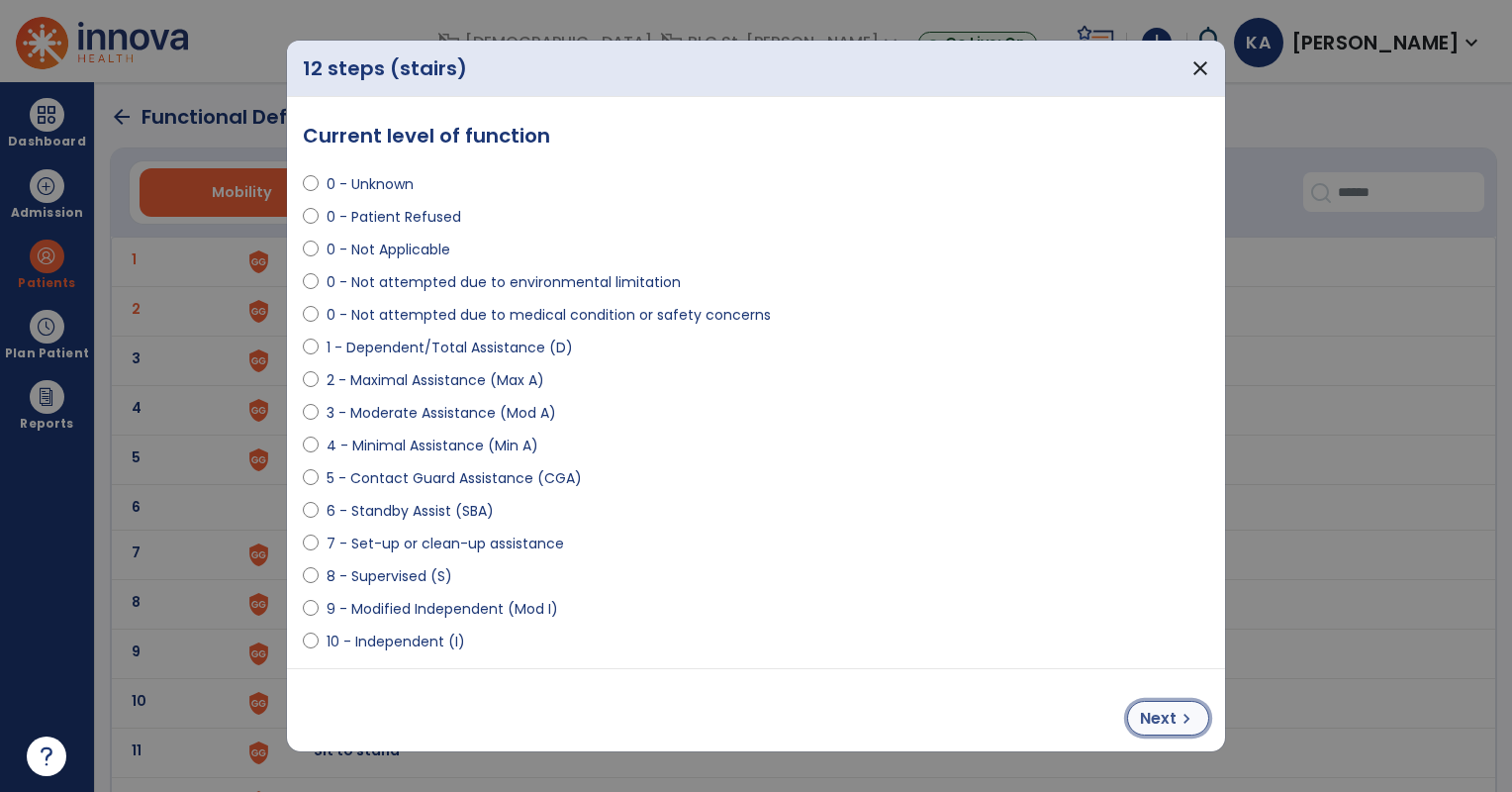 click on "Next" at bounding box center (1158, 719) 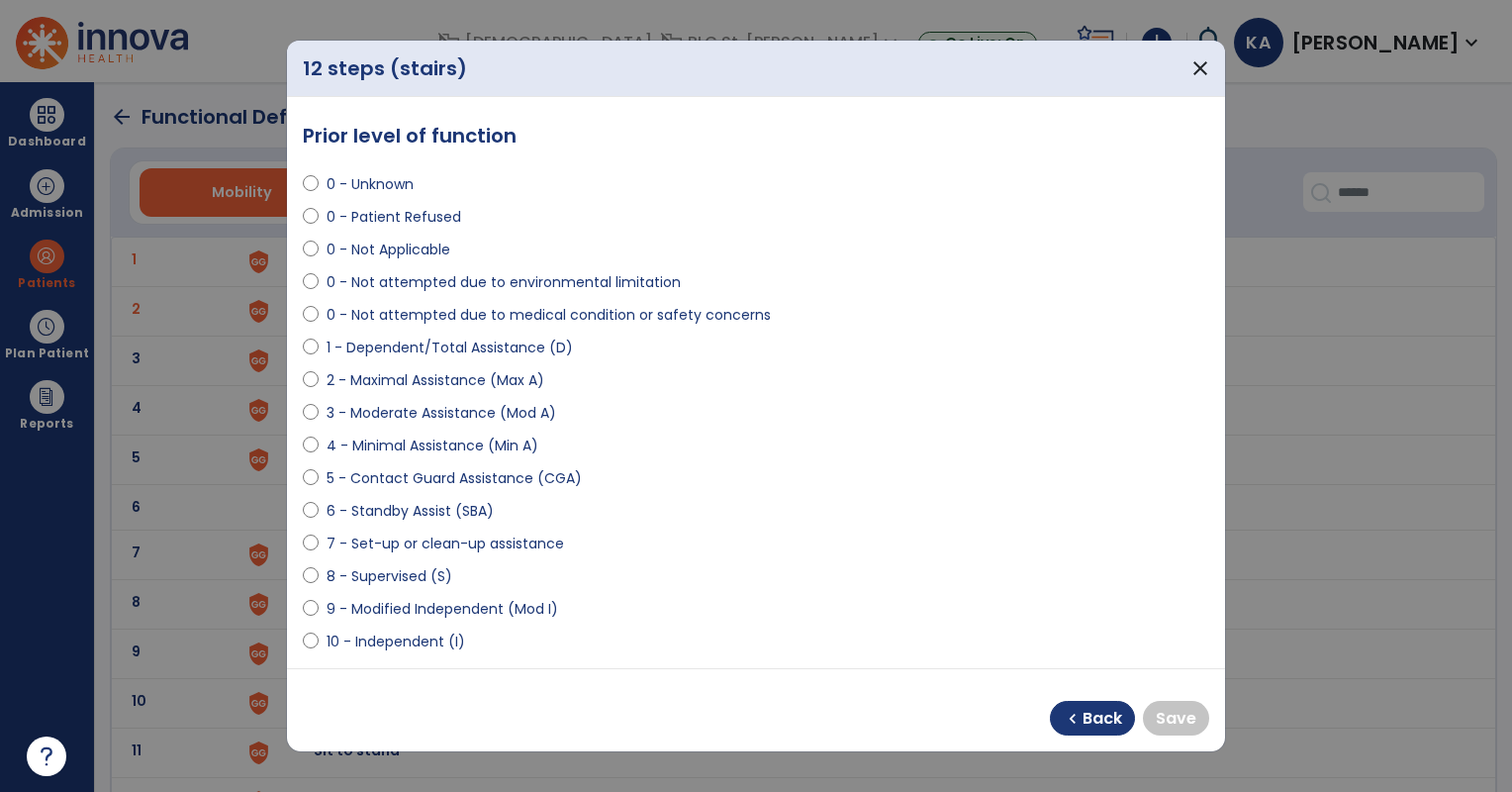 select on "**********" 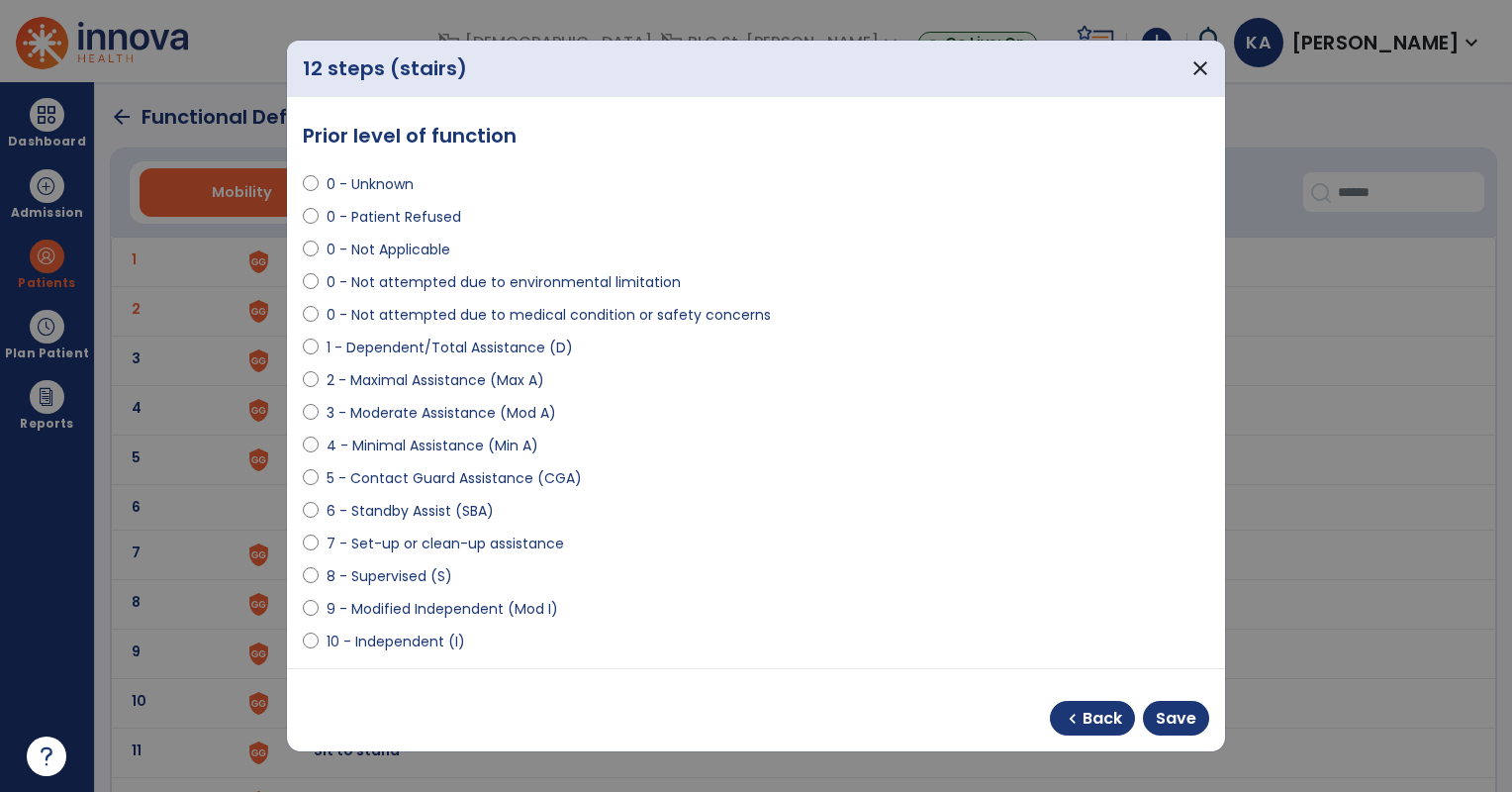 click on "chevron_left  Back Save" at bounding box center (756, 710) 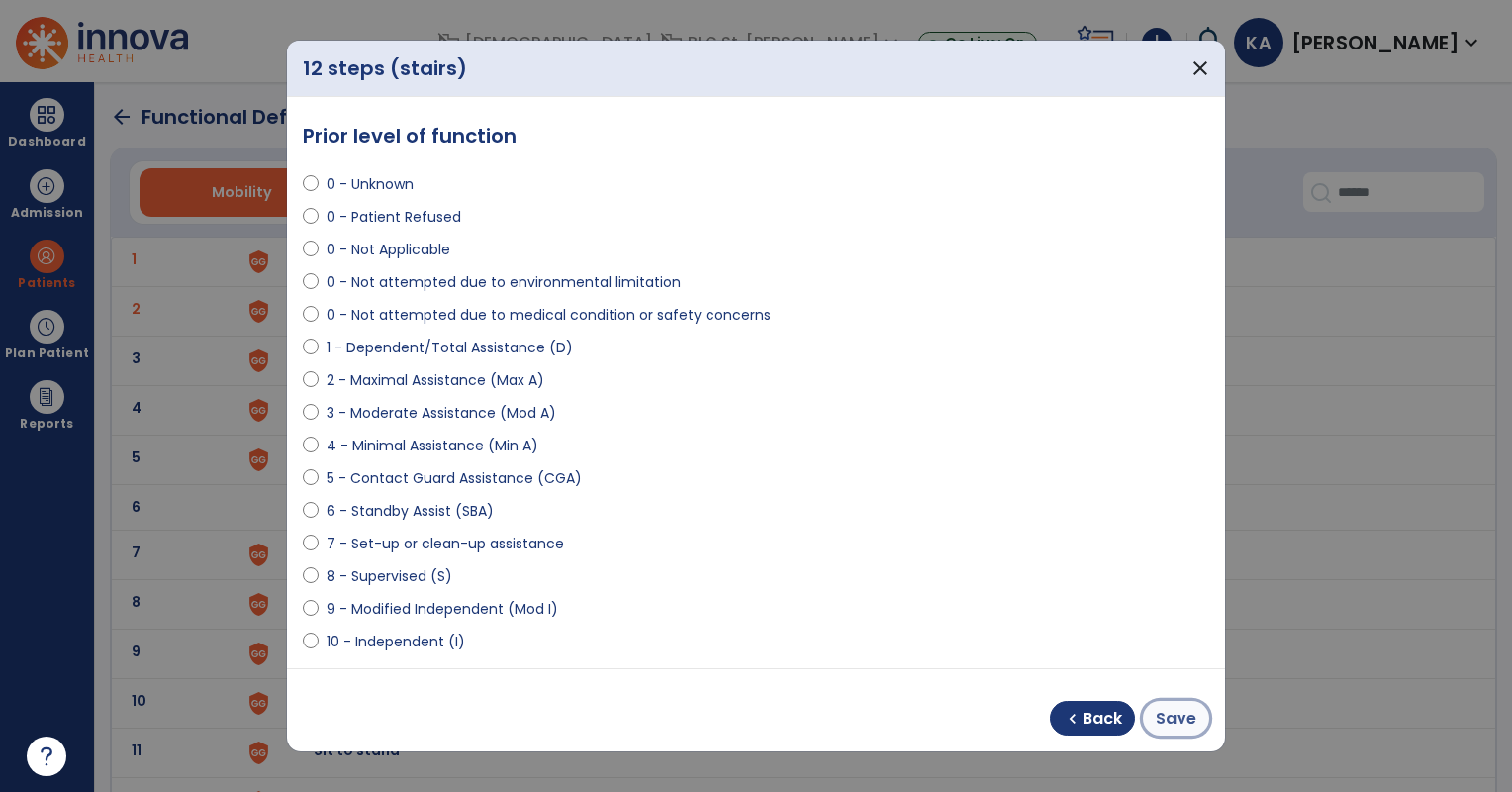 click on "Save" at bounding box center [1176, 719] 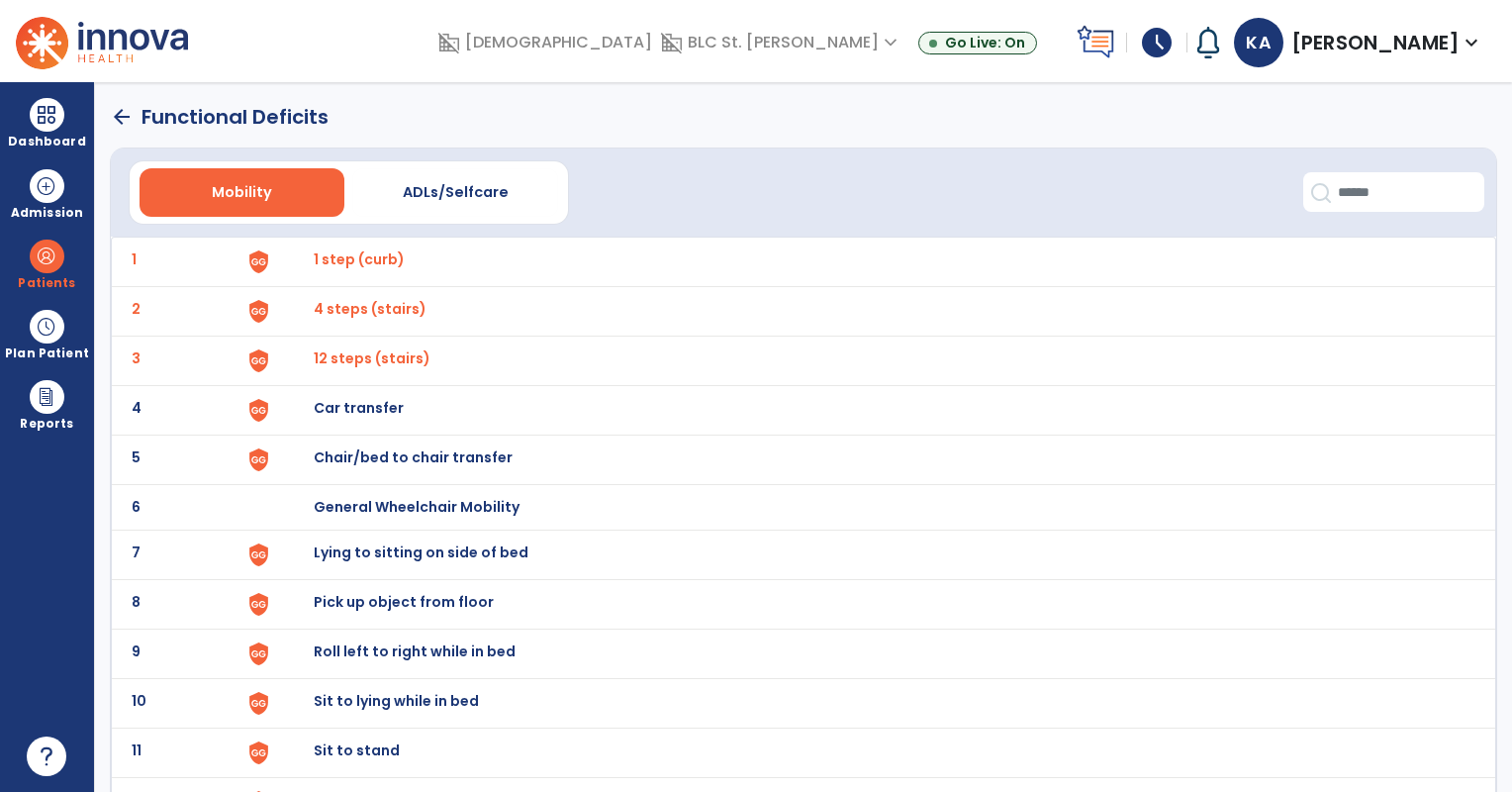 click on "Car transfer" at bounding box center [359, 259] 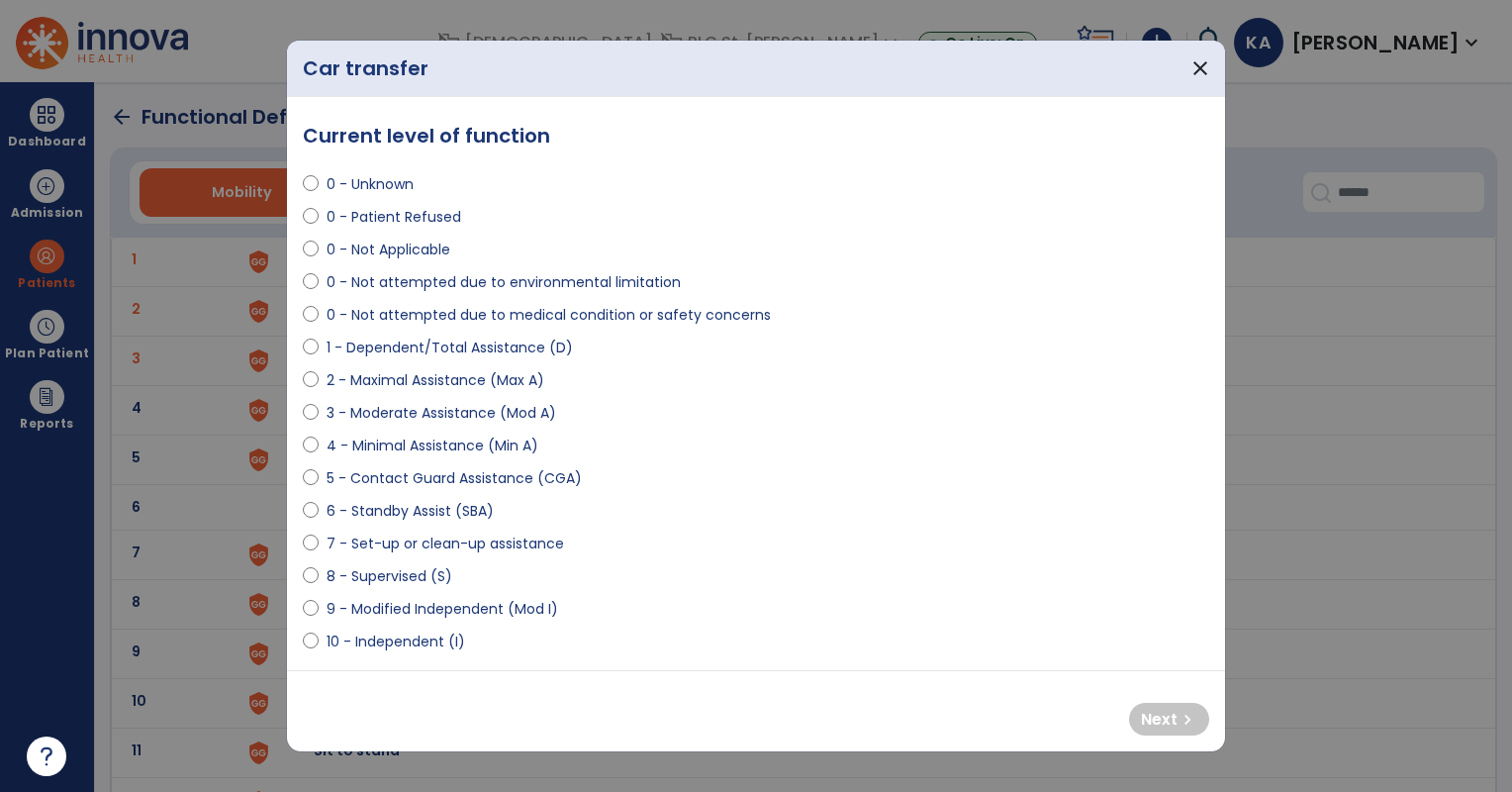 select on "**********" 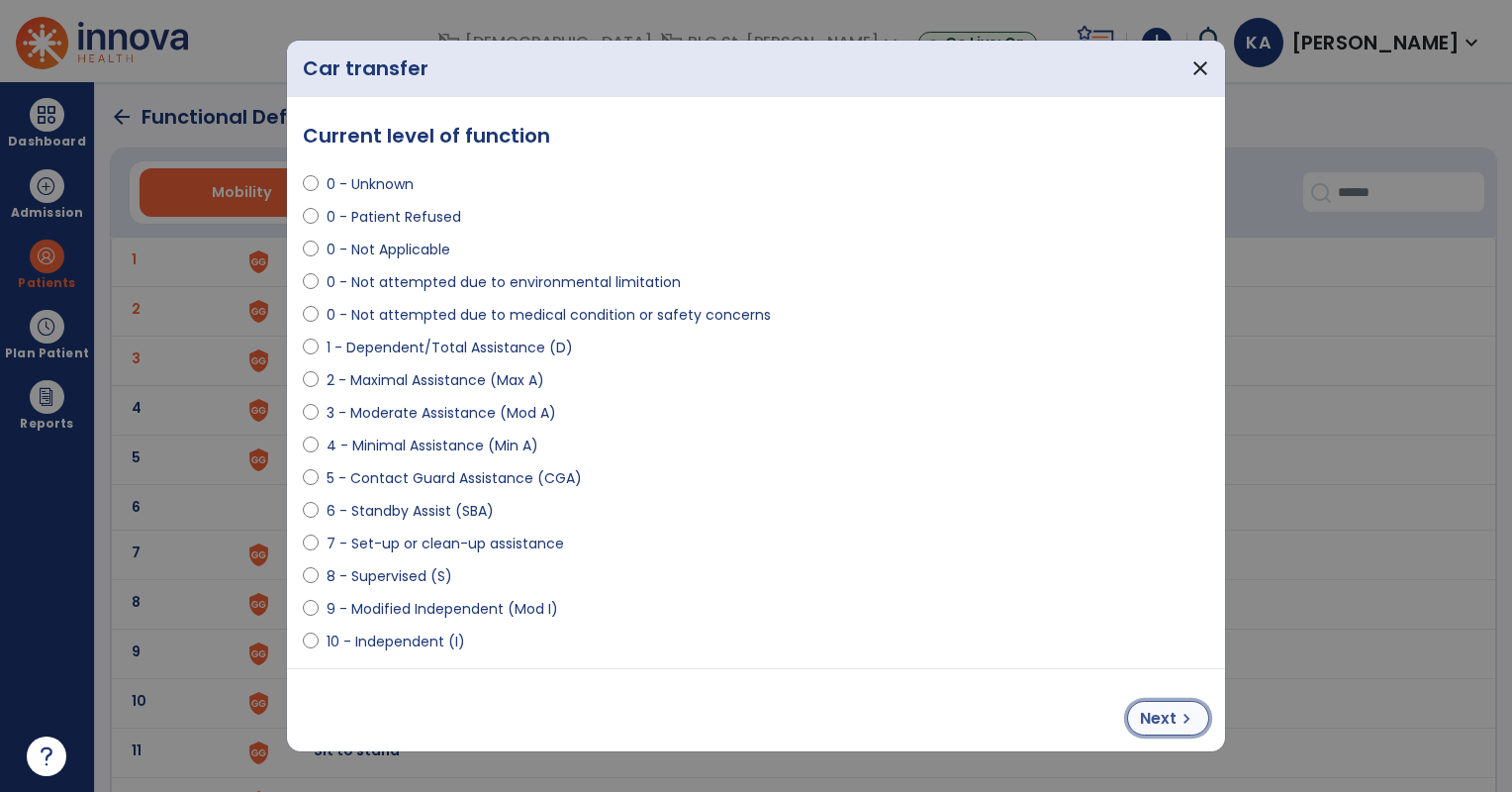 click on "chevron_right" at bounding box center (1186, 719) 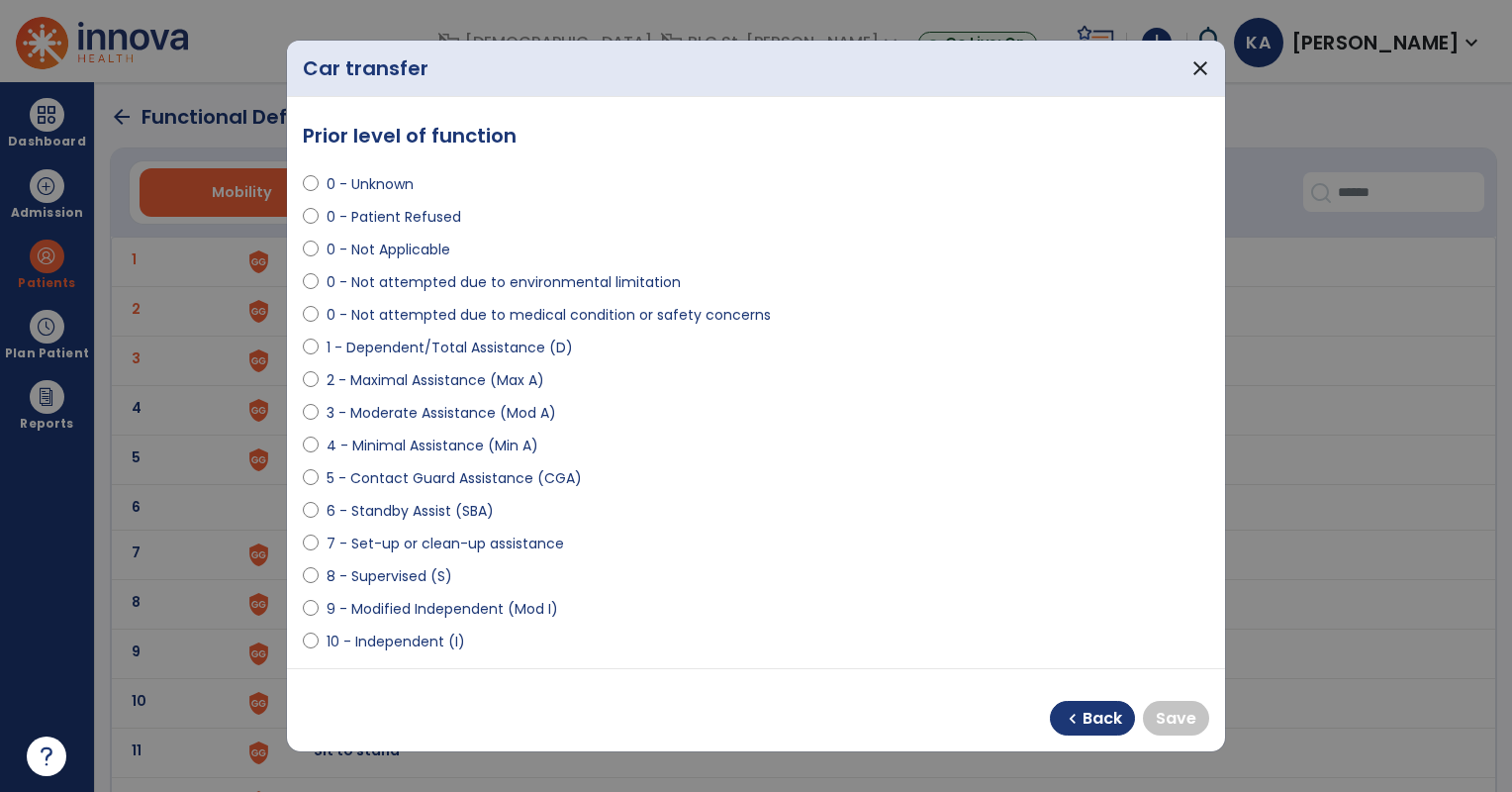 select on "**********" 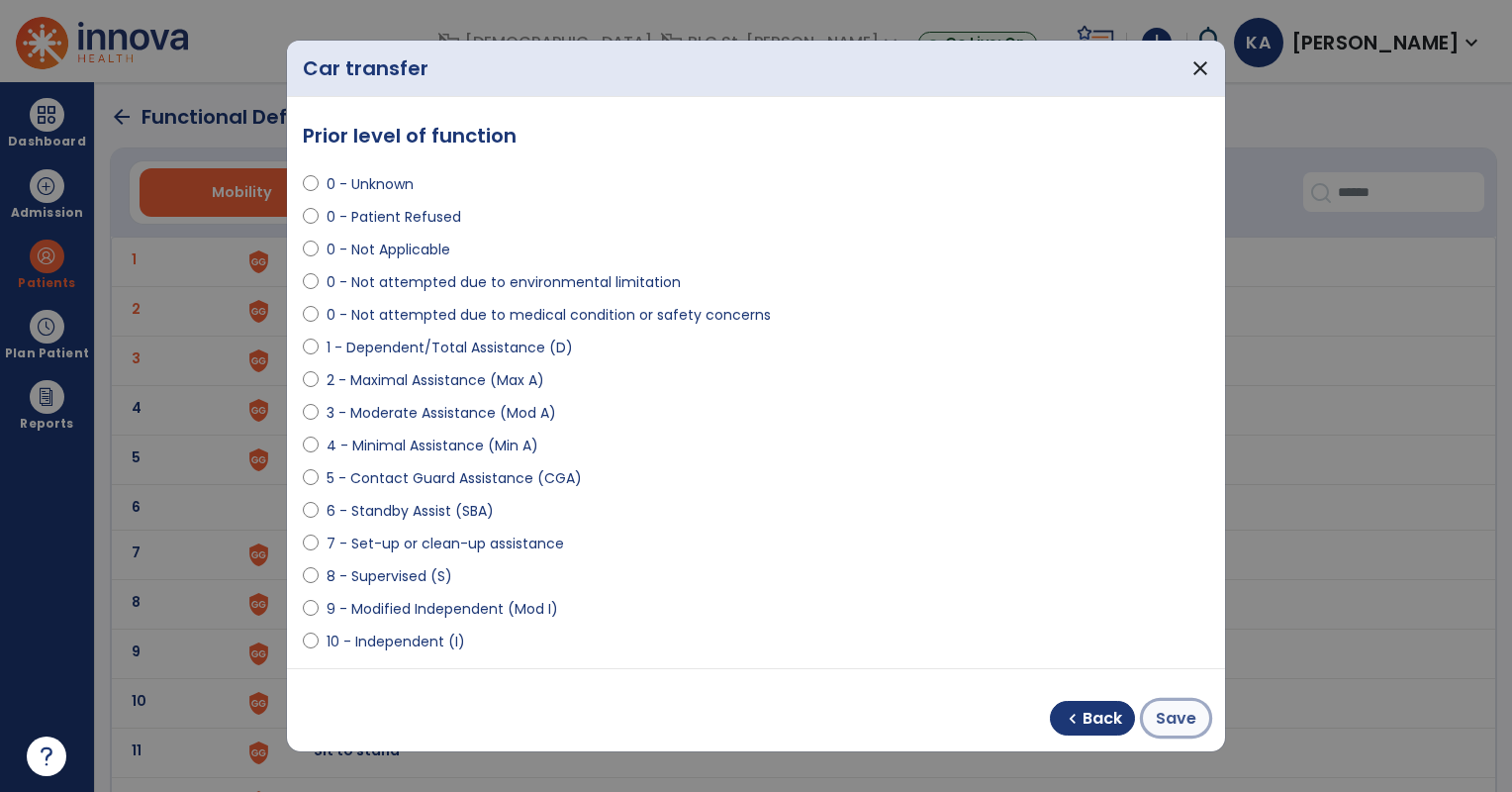 click on "Save" at bounding box center (1176, 719) 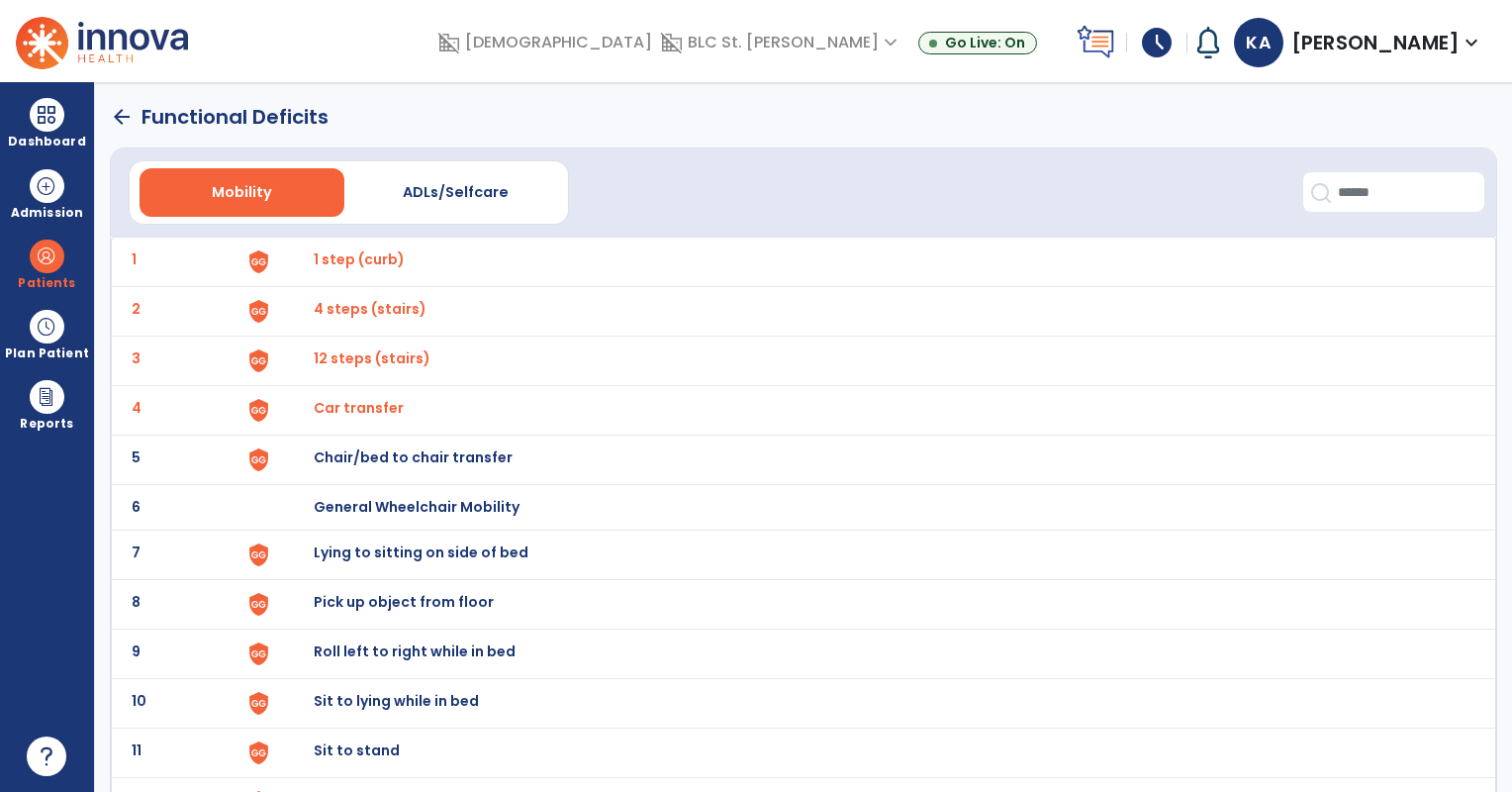 click on "Chair/bed to chair transfer" at bounding box center (359, 259) 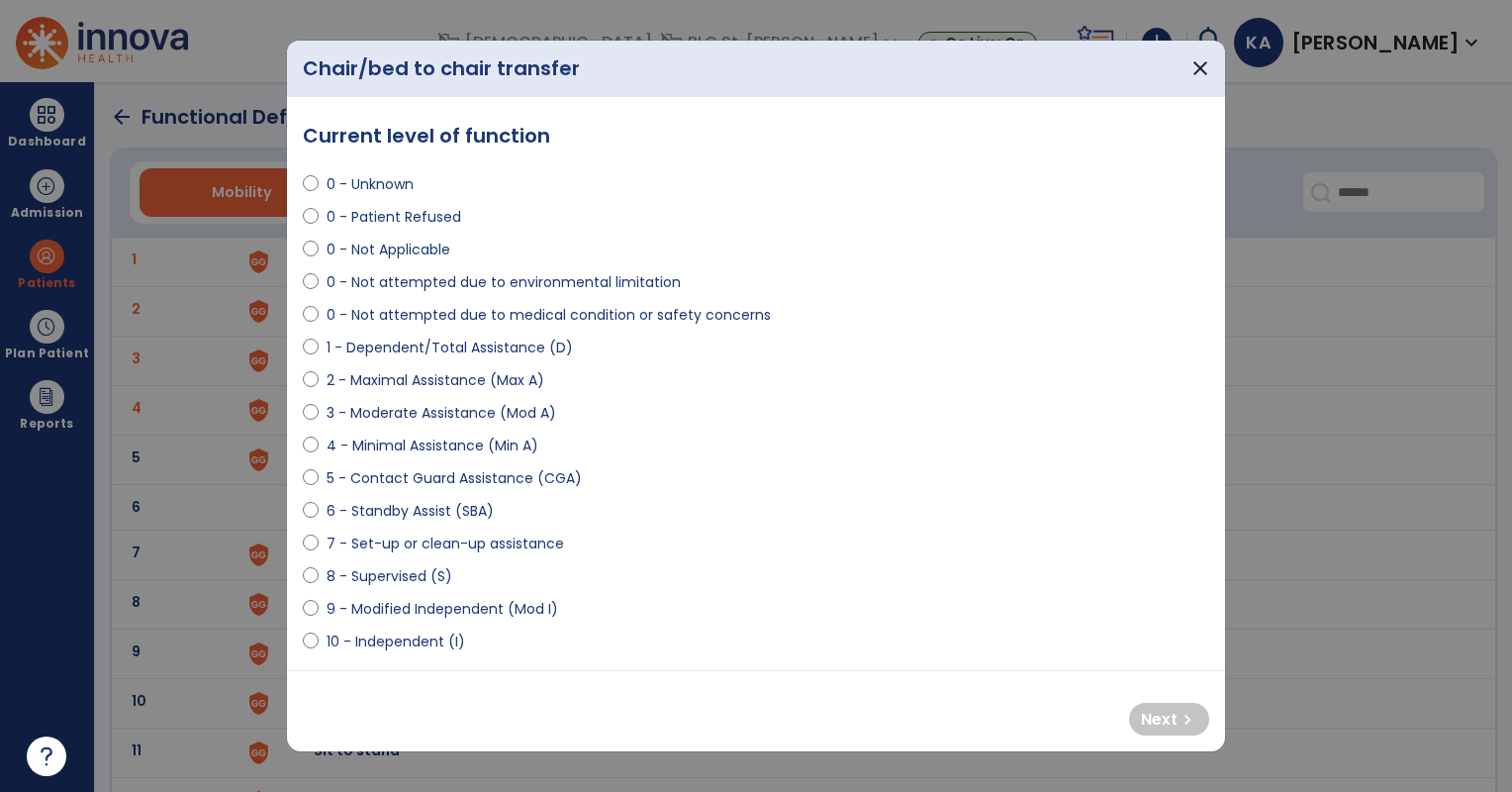 select on "**********" 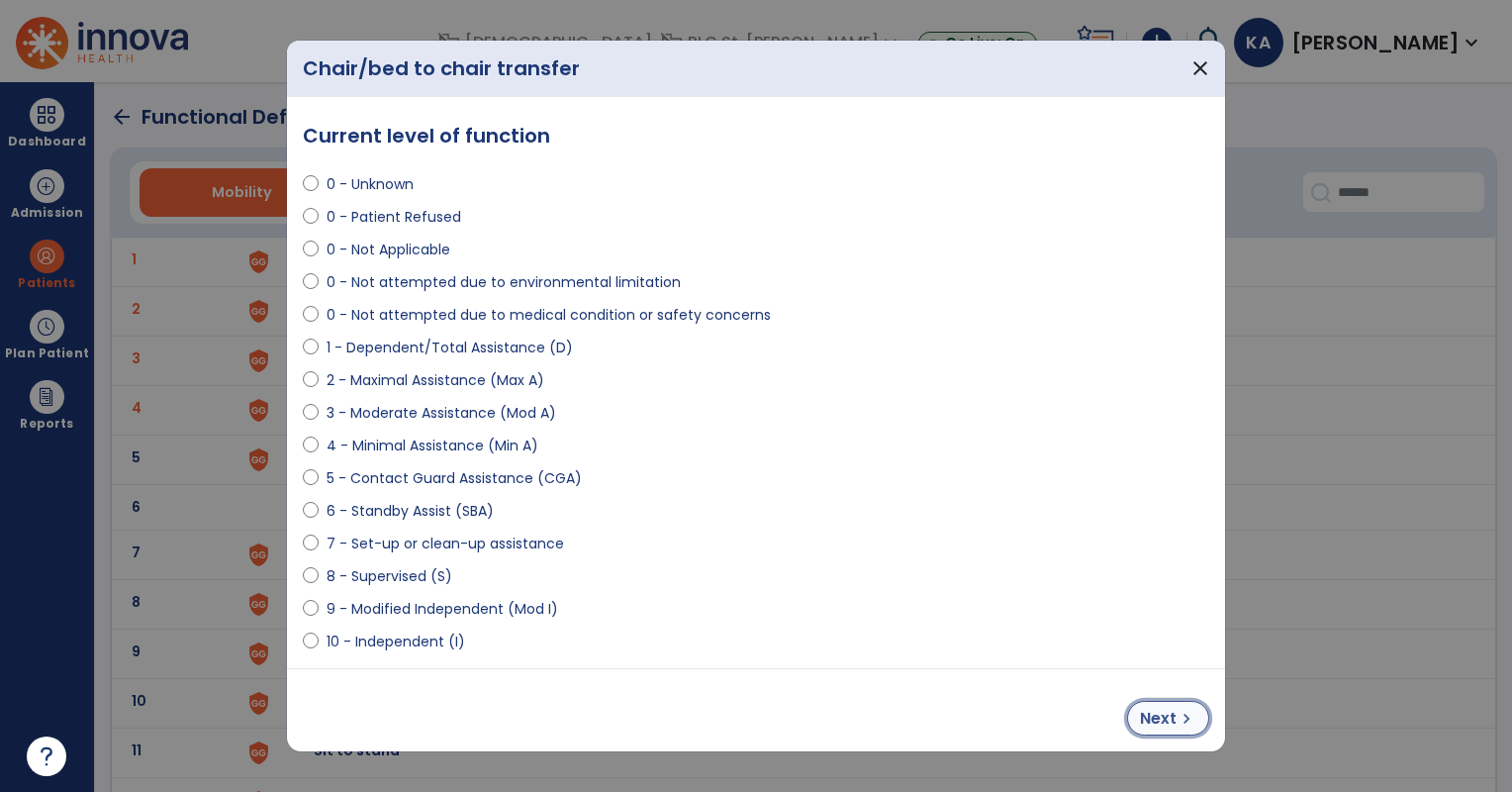 click on "Next" at bounding box center (1158, 719) 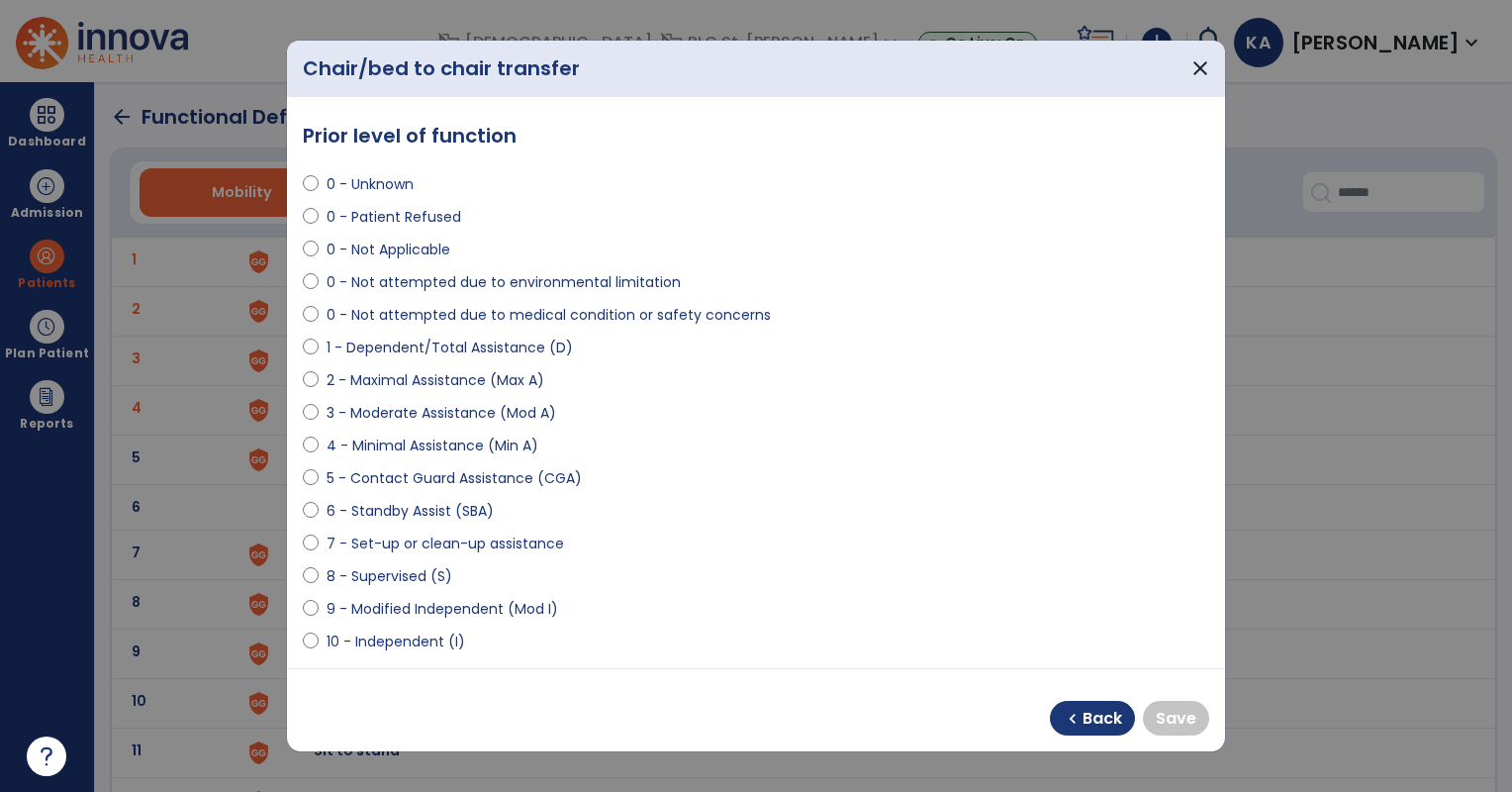 select on "**********" 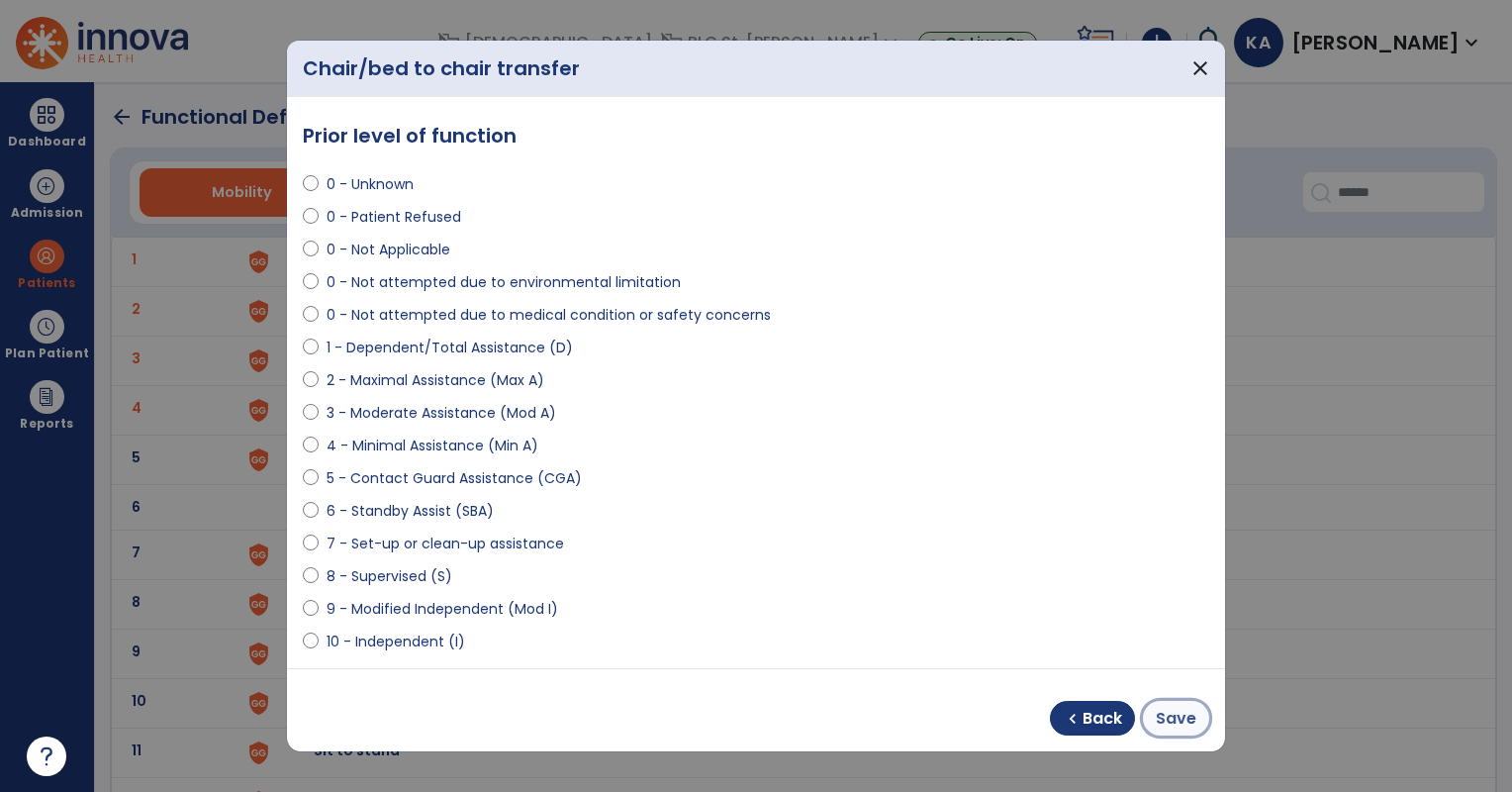 click on "Save" at bounding box center (1176, 719) 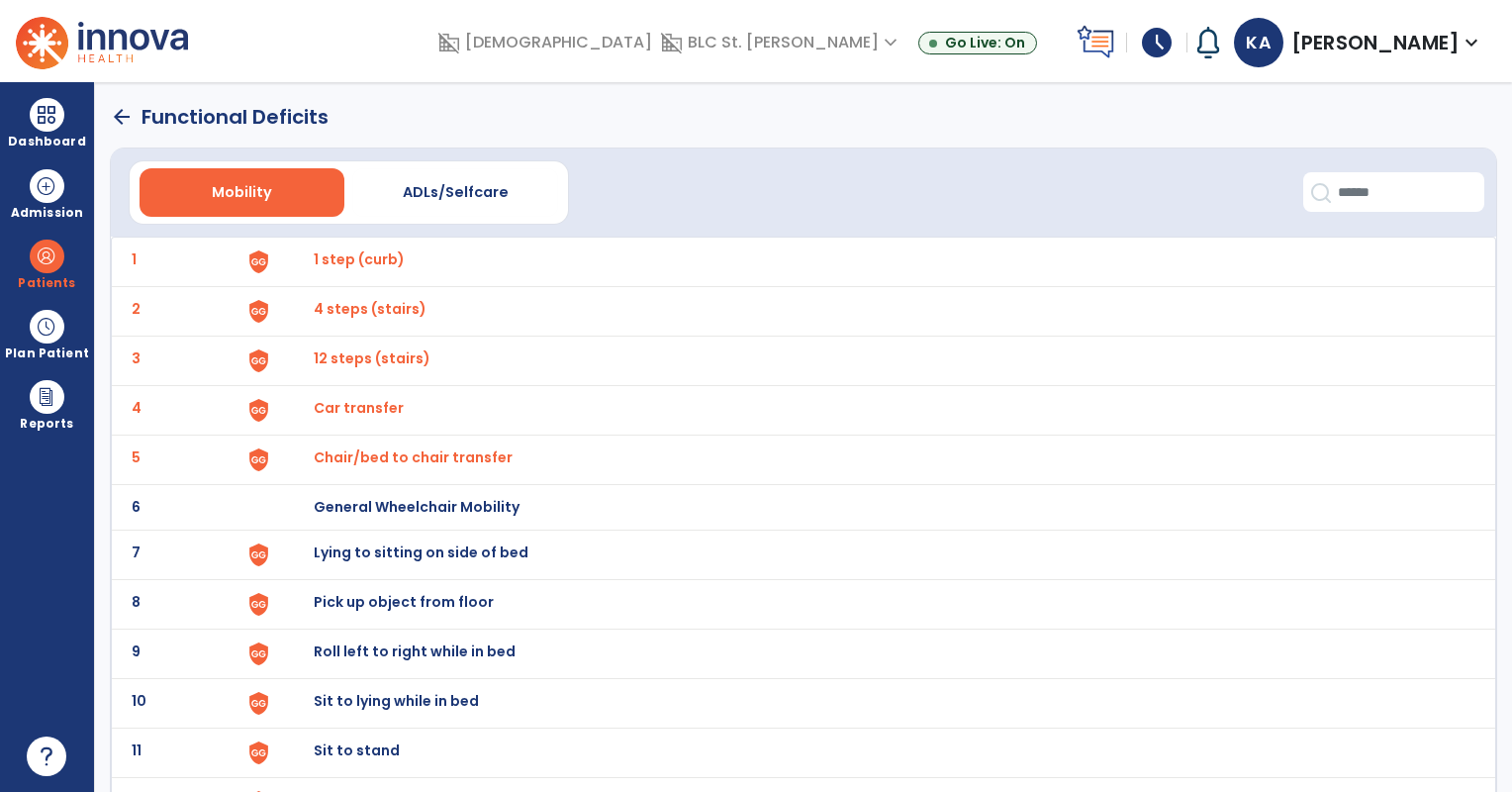click on "Lying to sitting on side of bed" at bounding box center (359, 259) 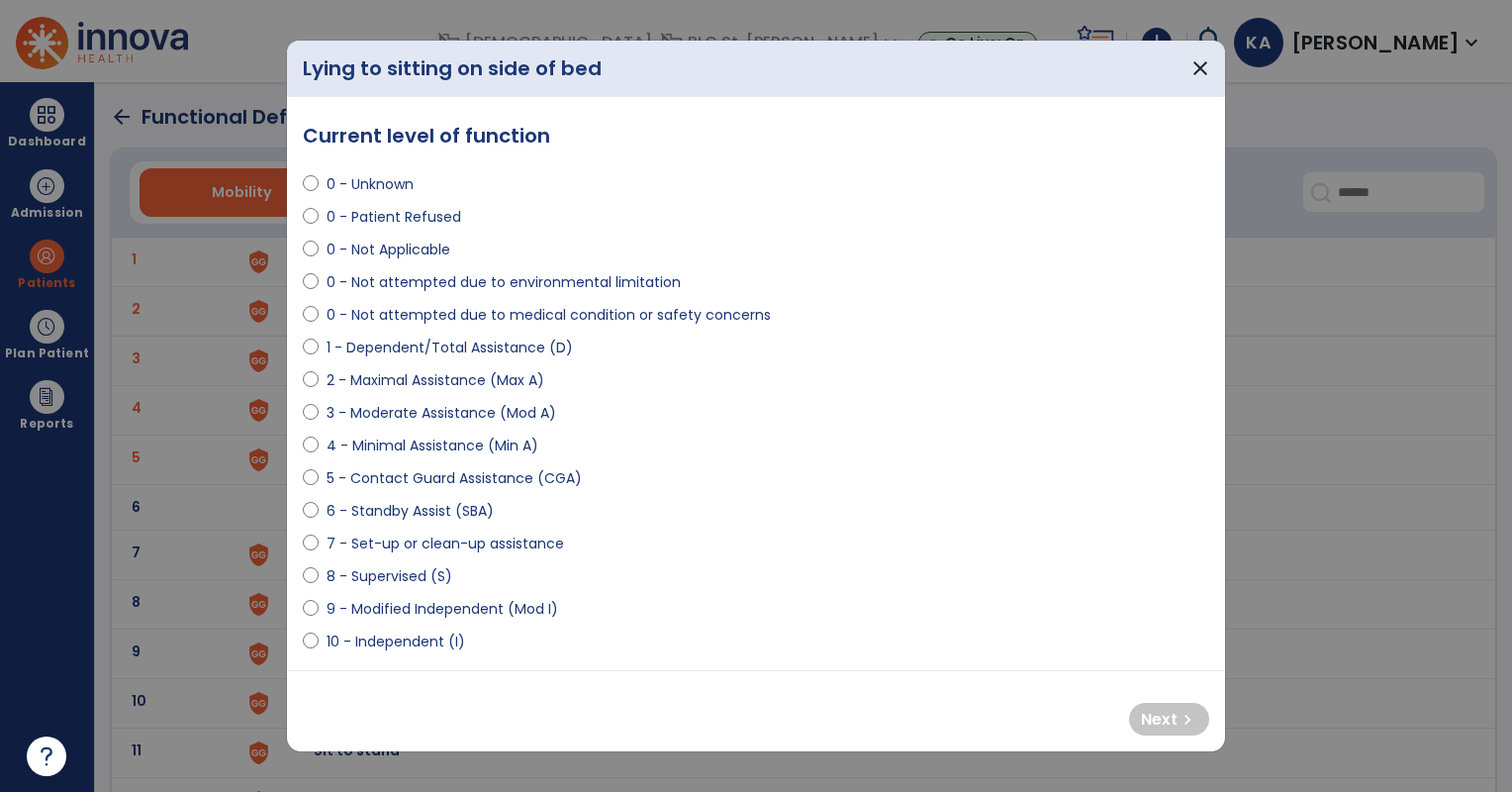 select on "**********" 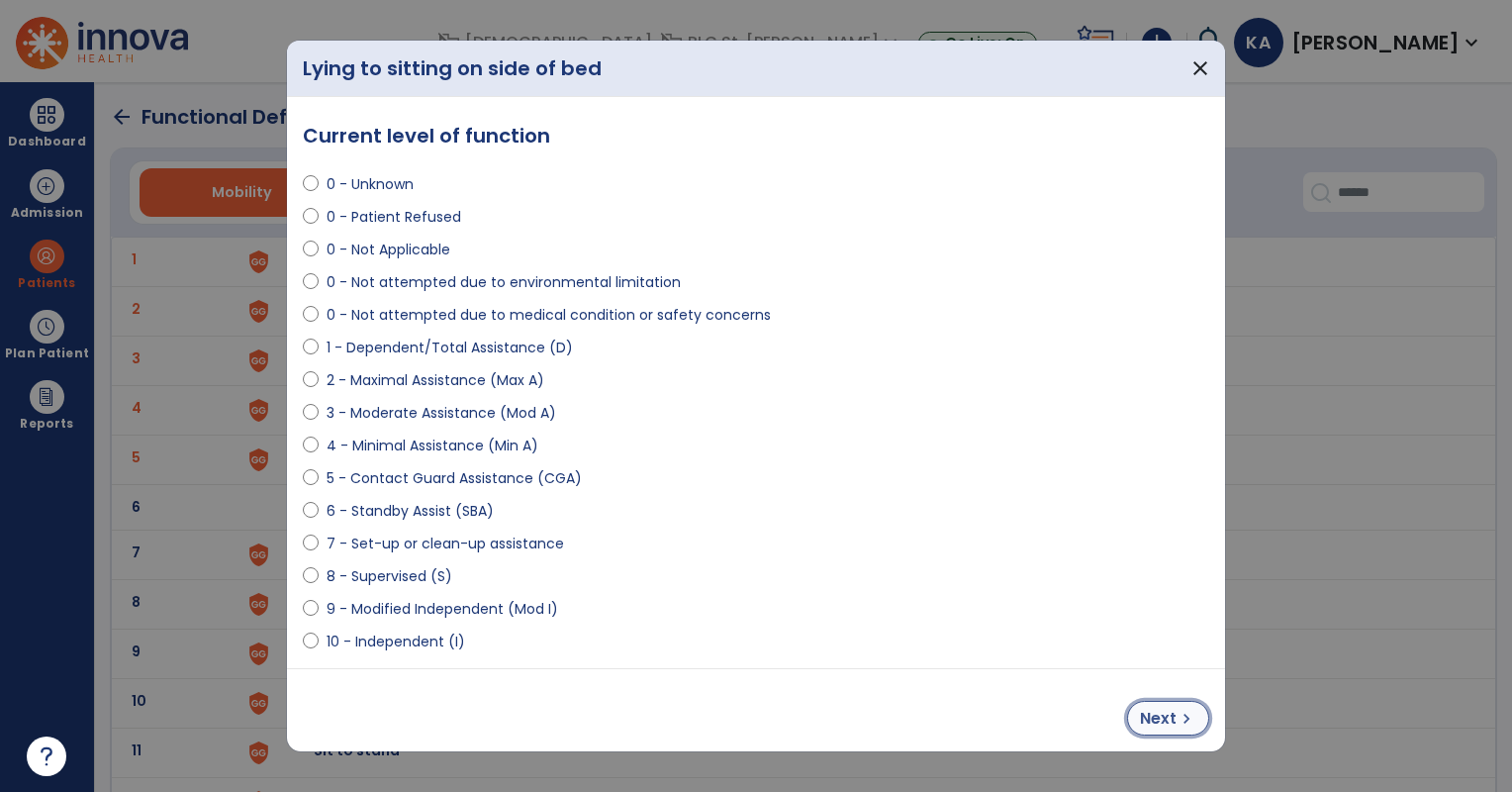 click on "Next" at bounding box center (1158, 719) 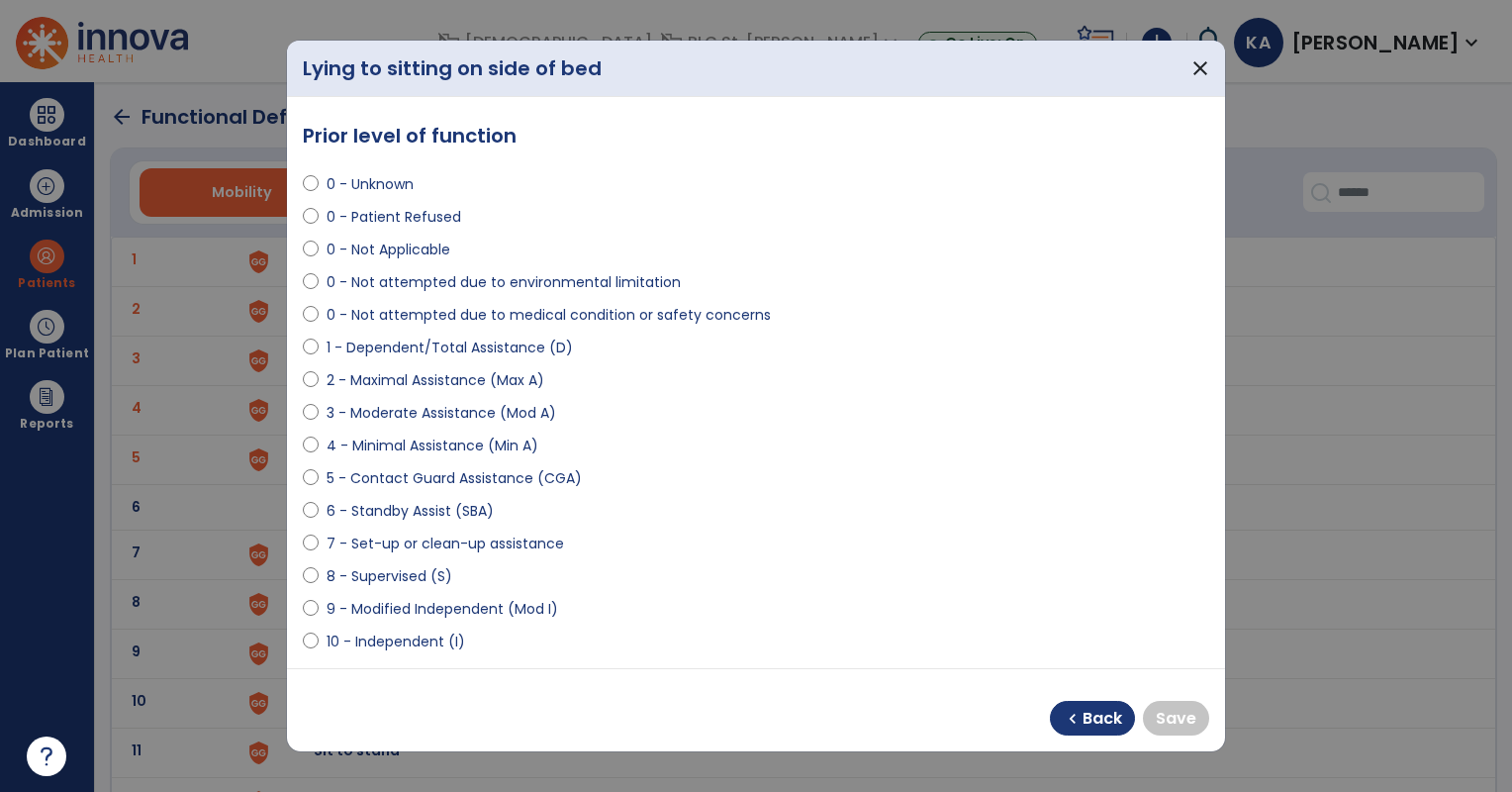 select on "**********" 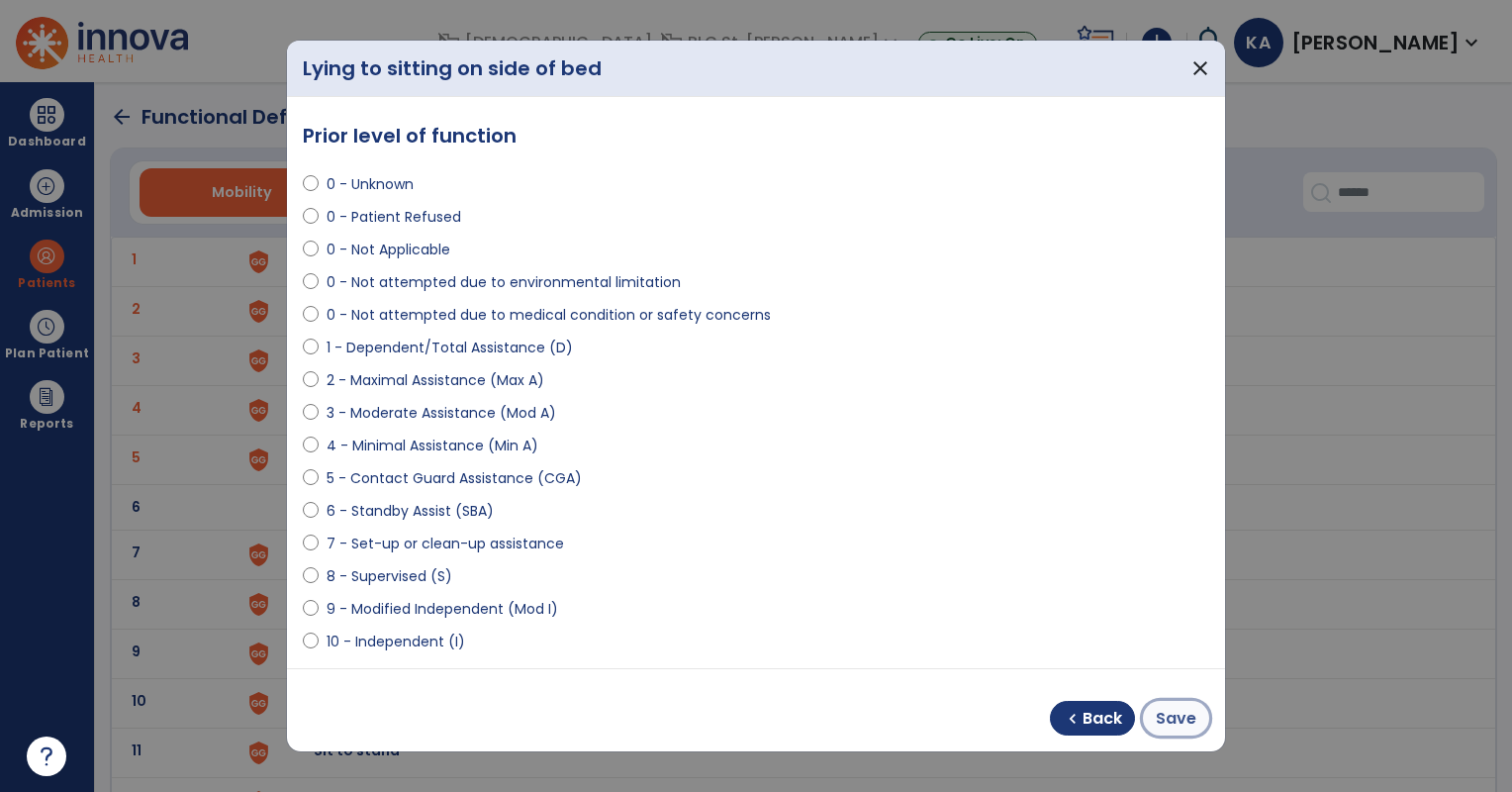 click on "Save" at bounding box center [1176, 719] 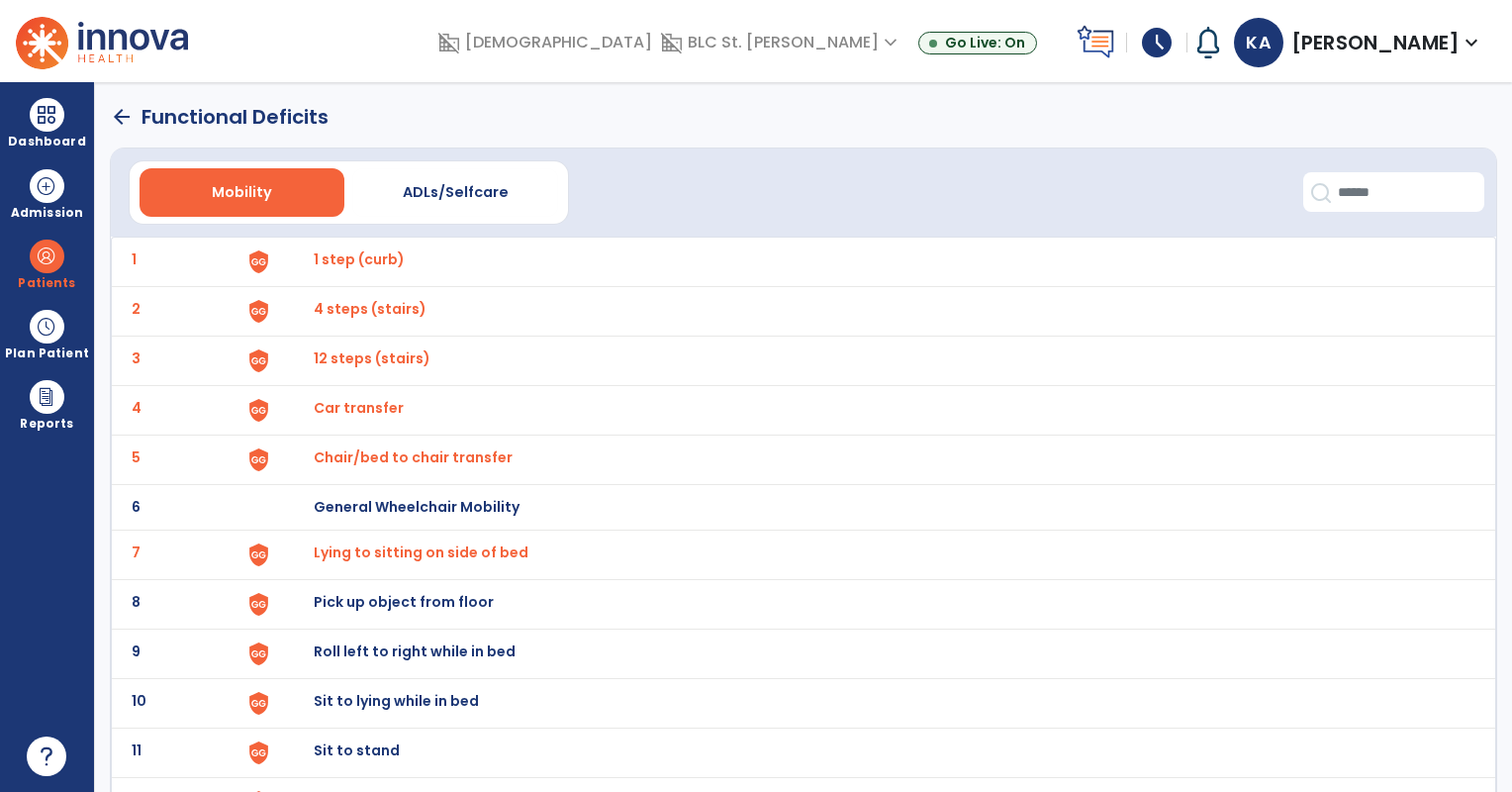 click on "Pick up object from floor" at bounding box center [359, 259] 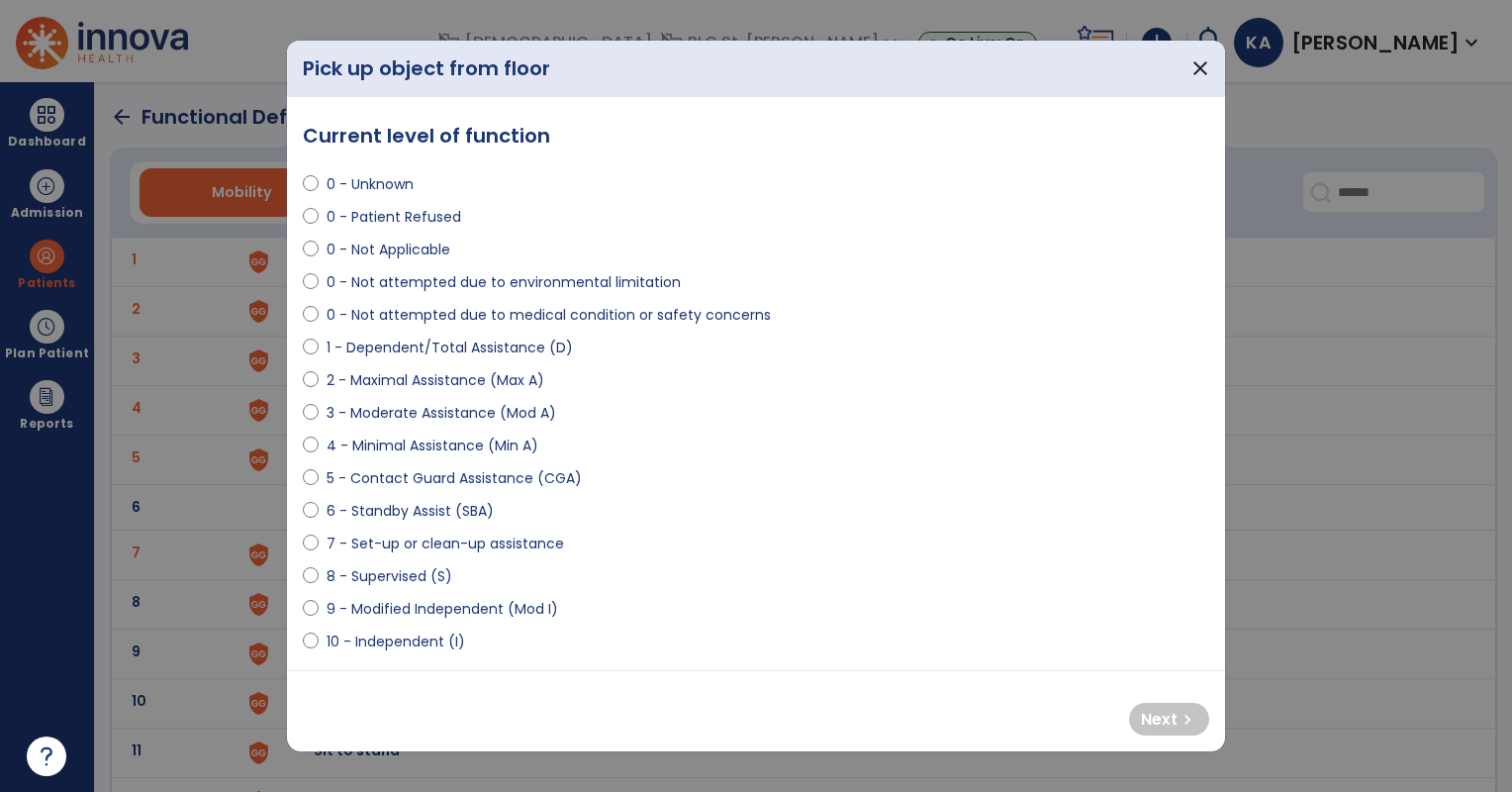 select on "**********" 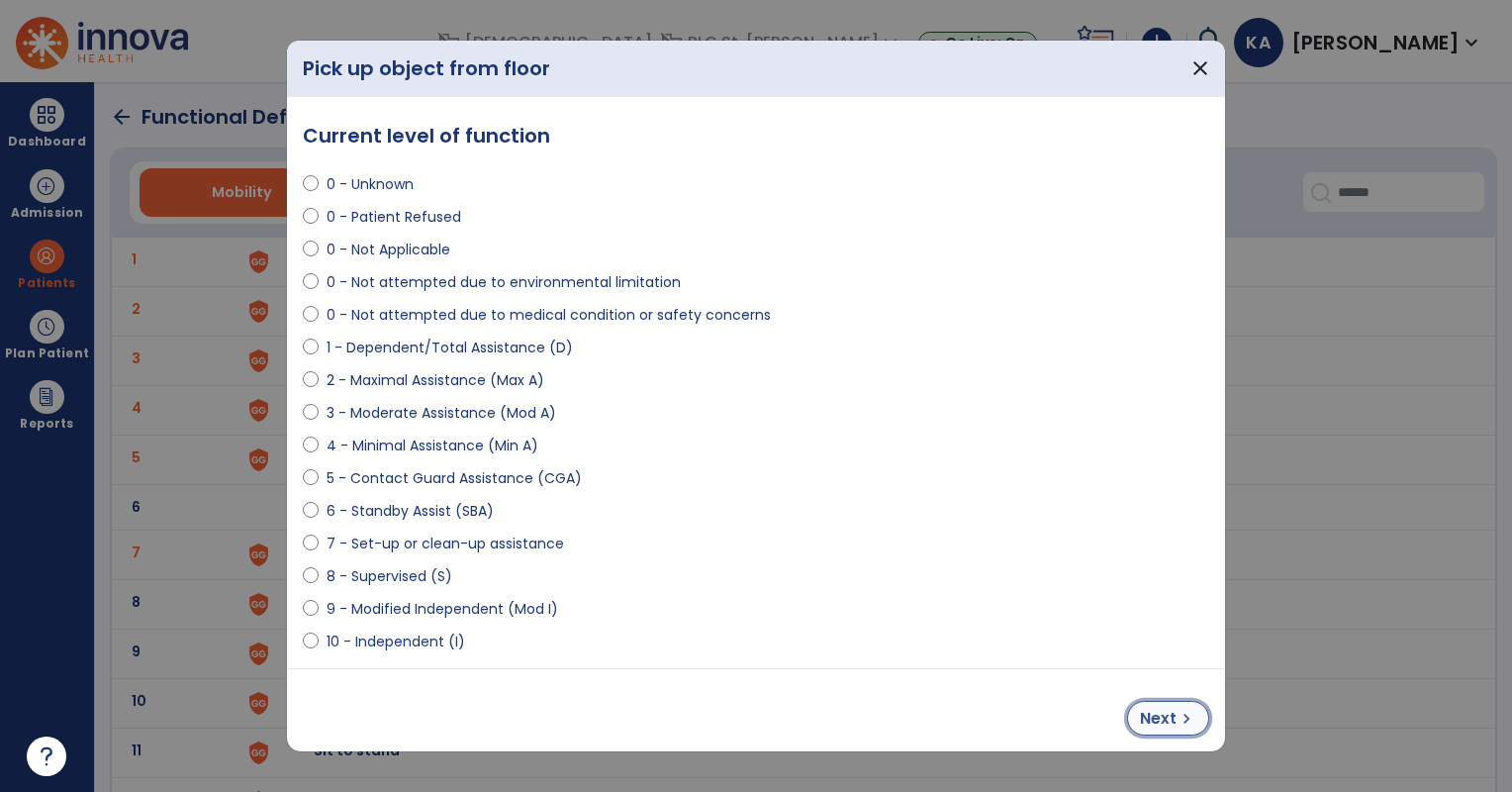 click on "Next" at bounding box center [1158, 719] 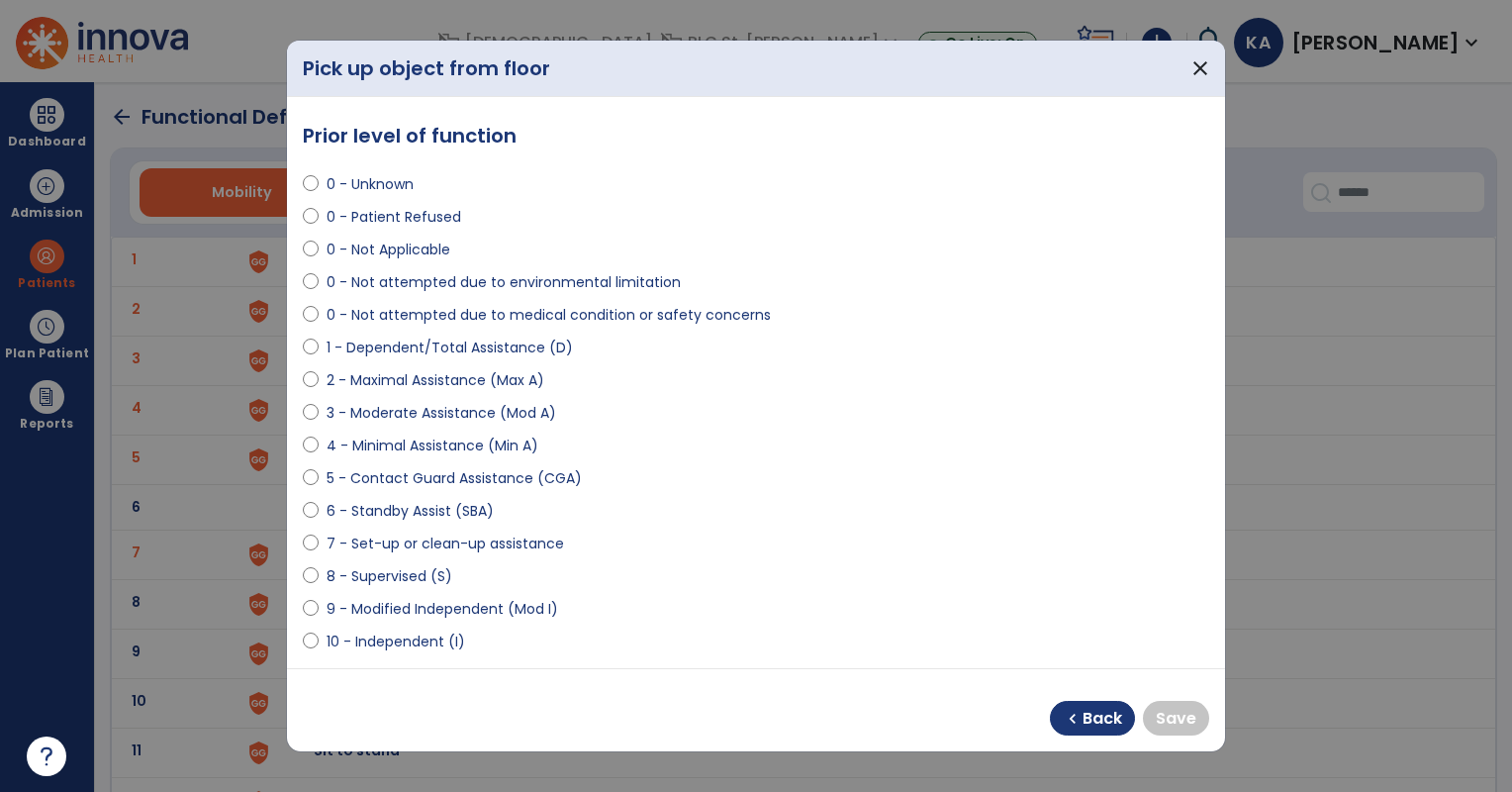 select on "**********" 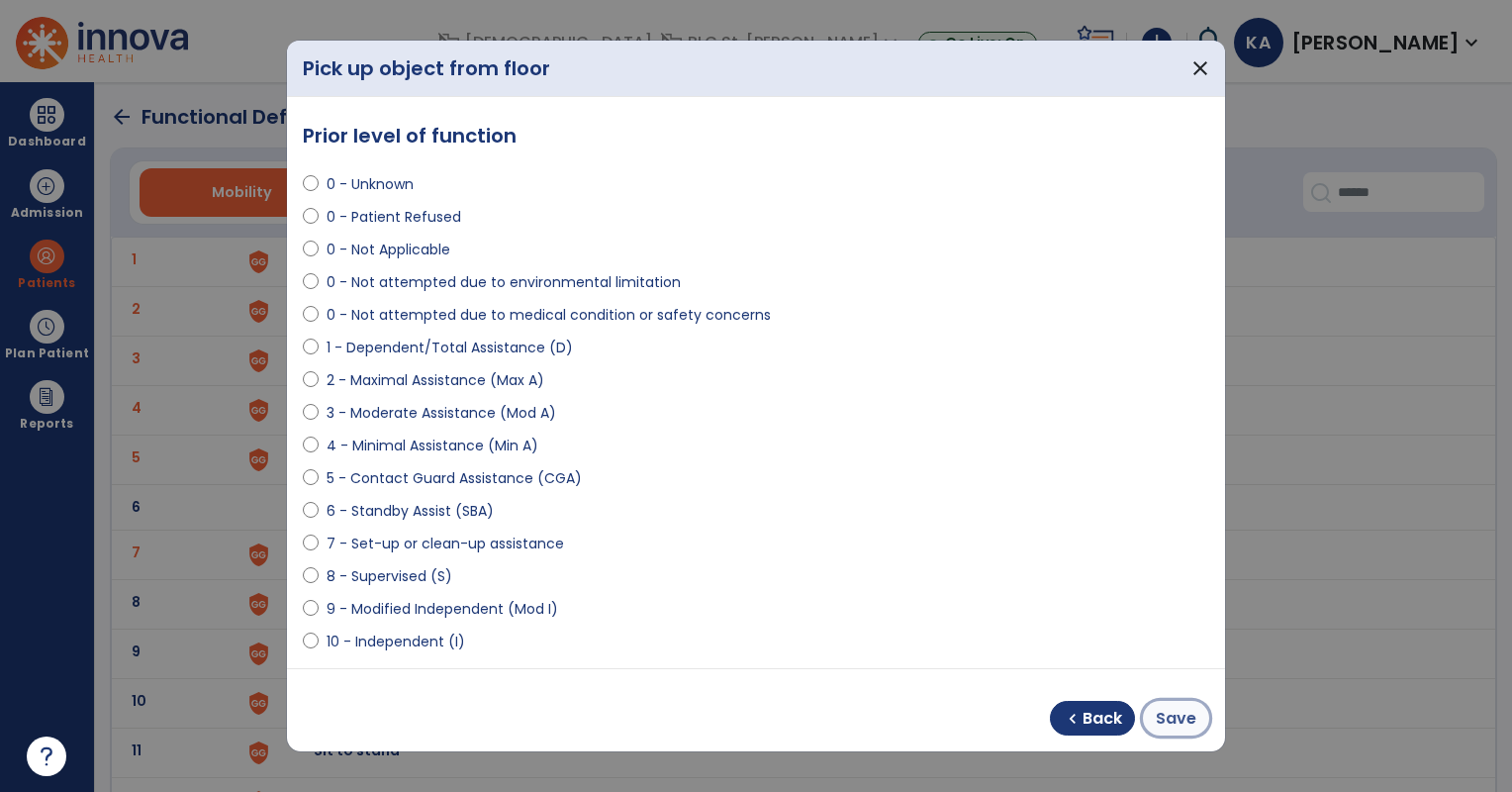 click on "Save" at bounding box center [1176, 719] 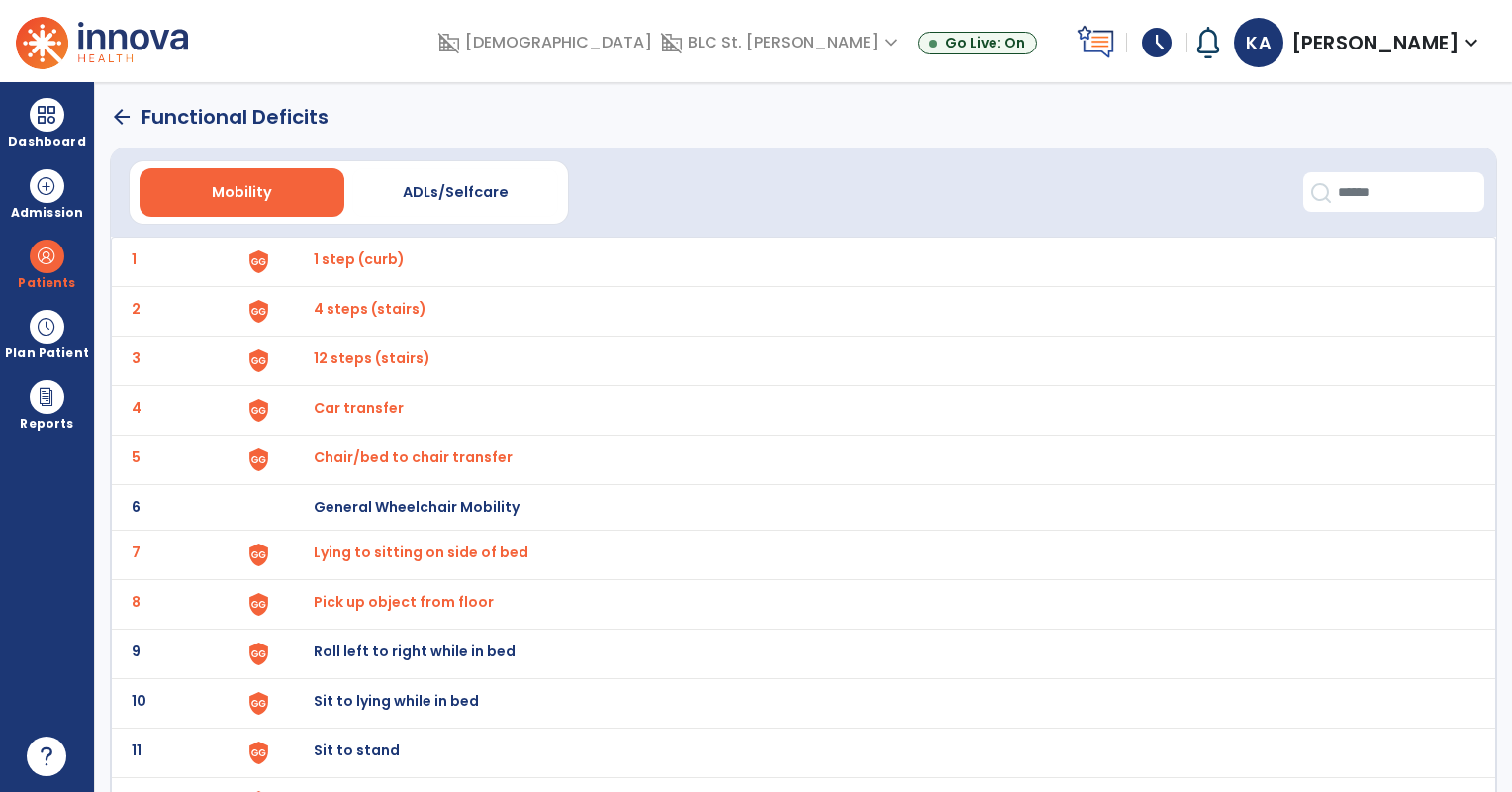 click on "Sit to lying while in bed" at bounding box center (359, 259) 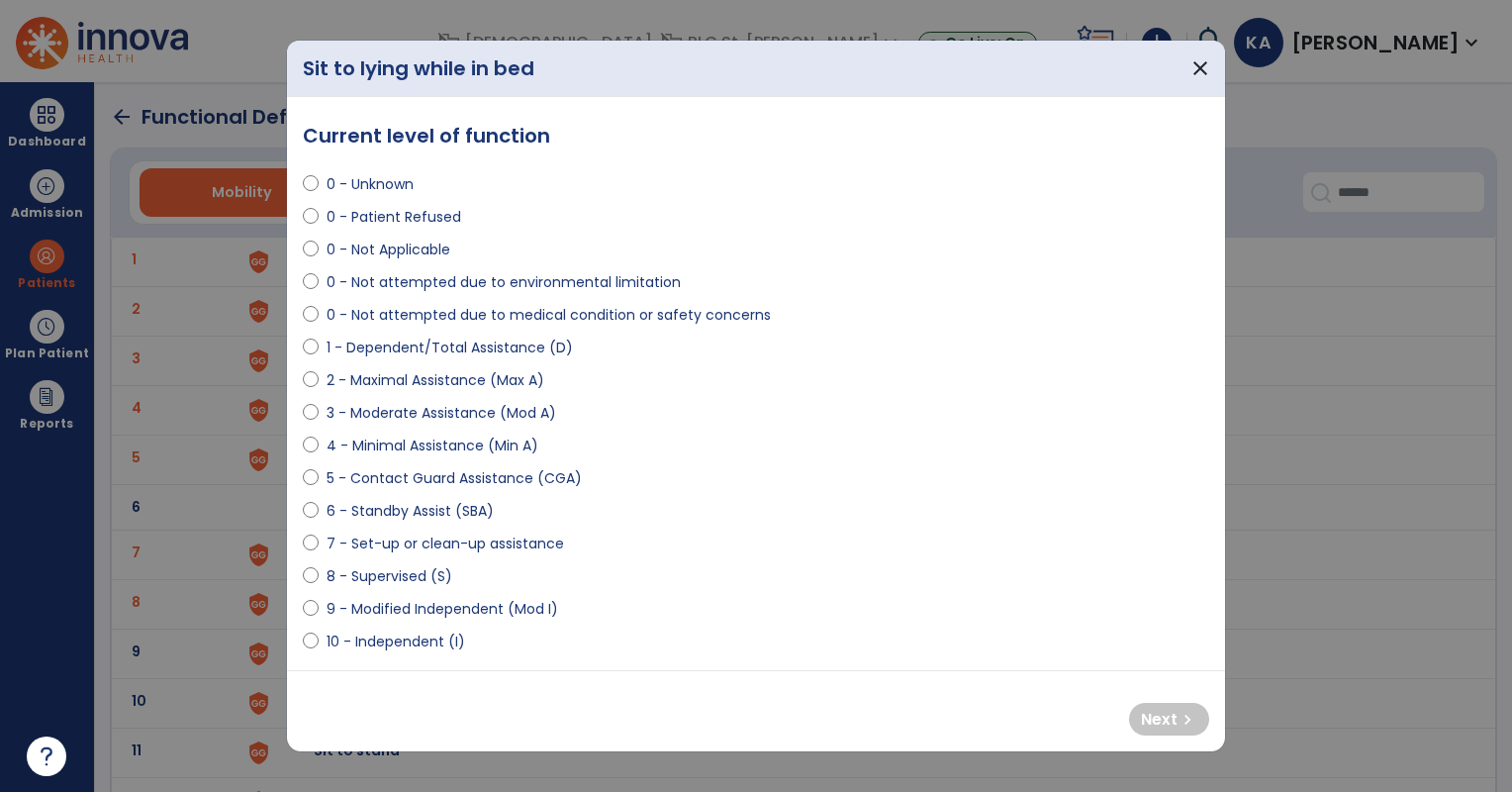 select on "**********" 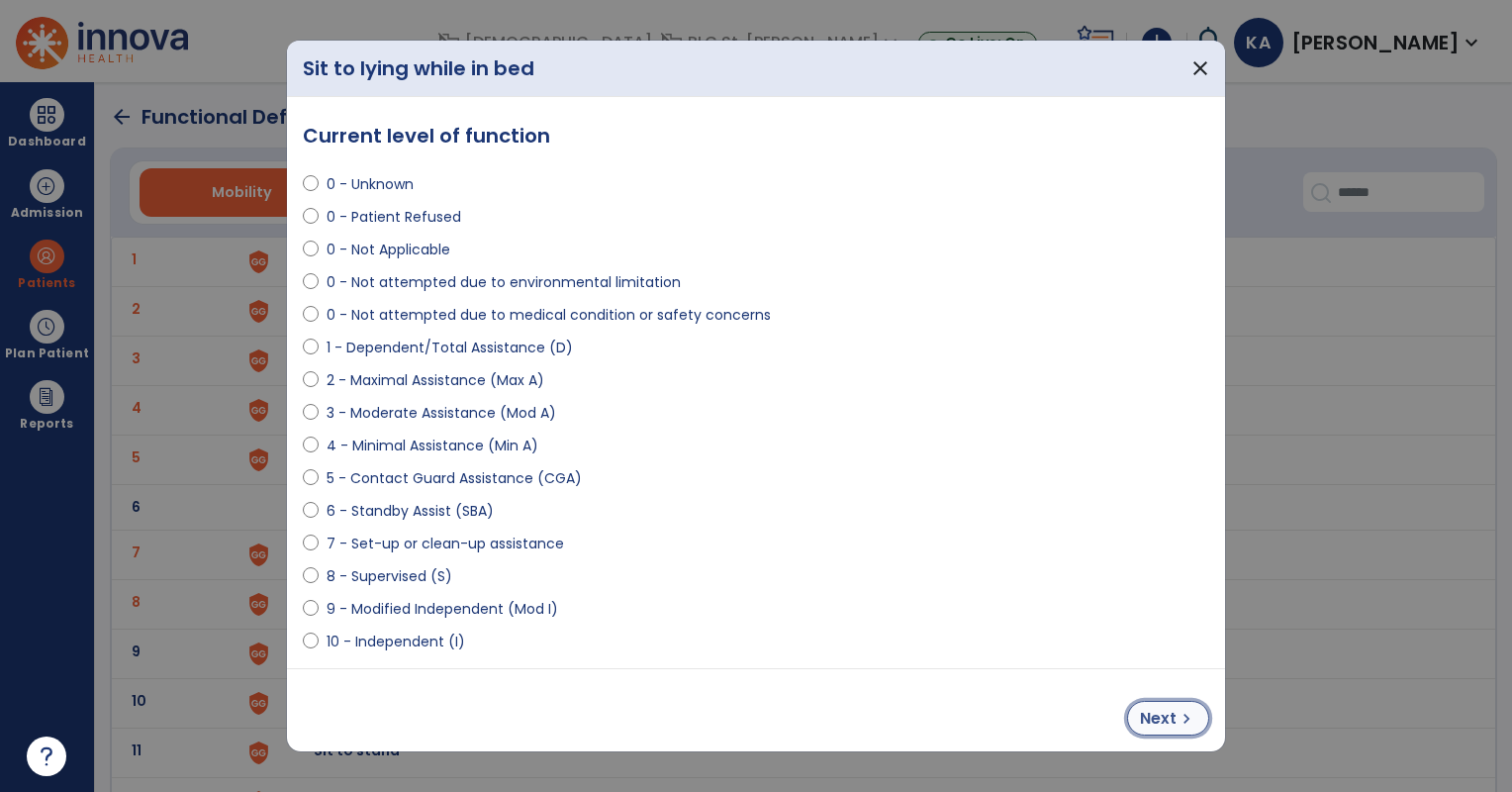 click on "Next" at bounding box center [1158, 719] 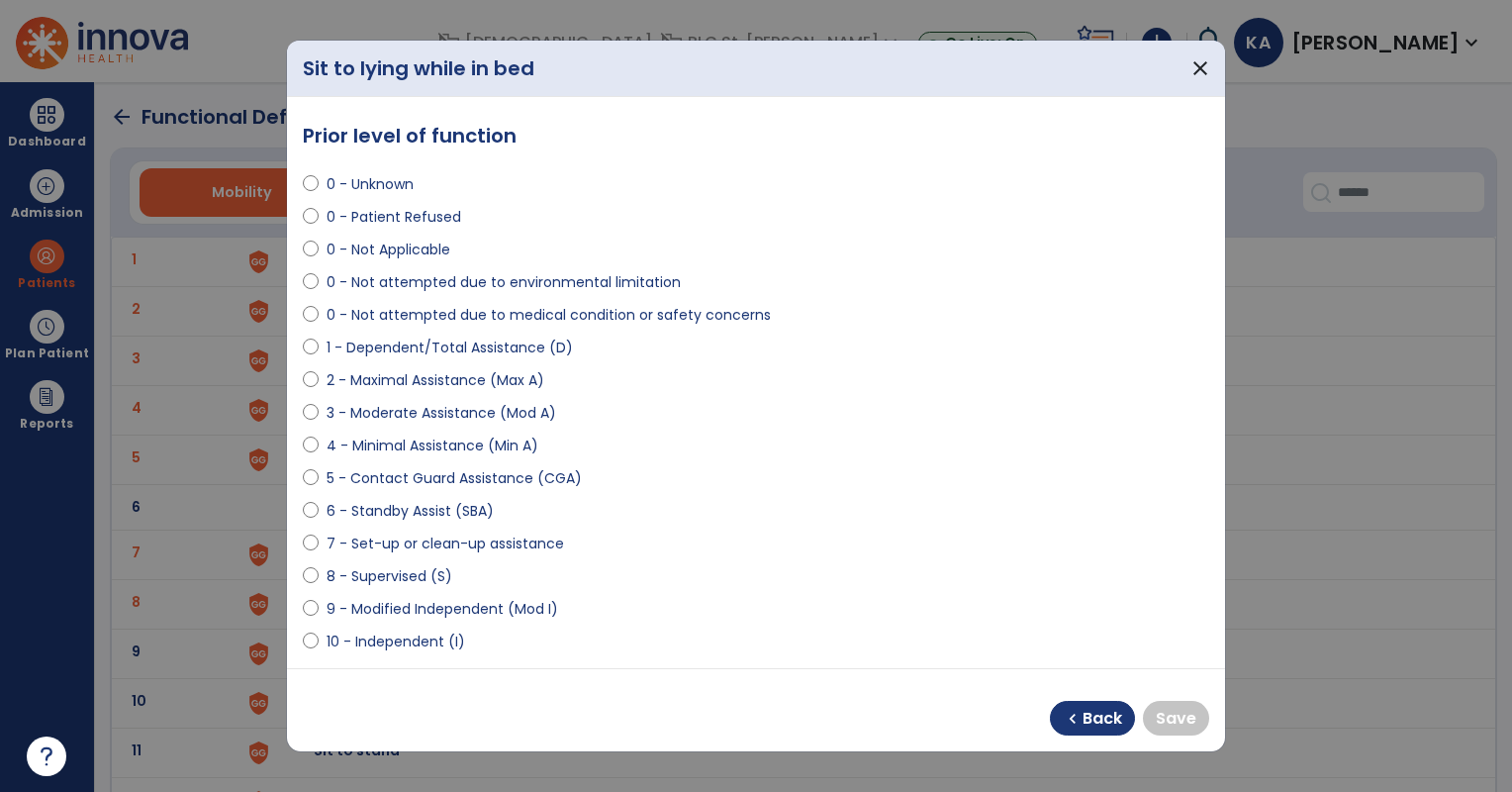 select on "**********" 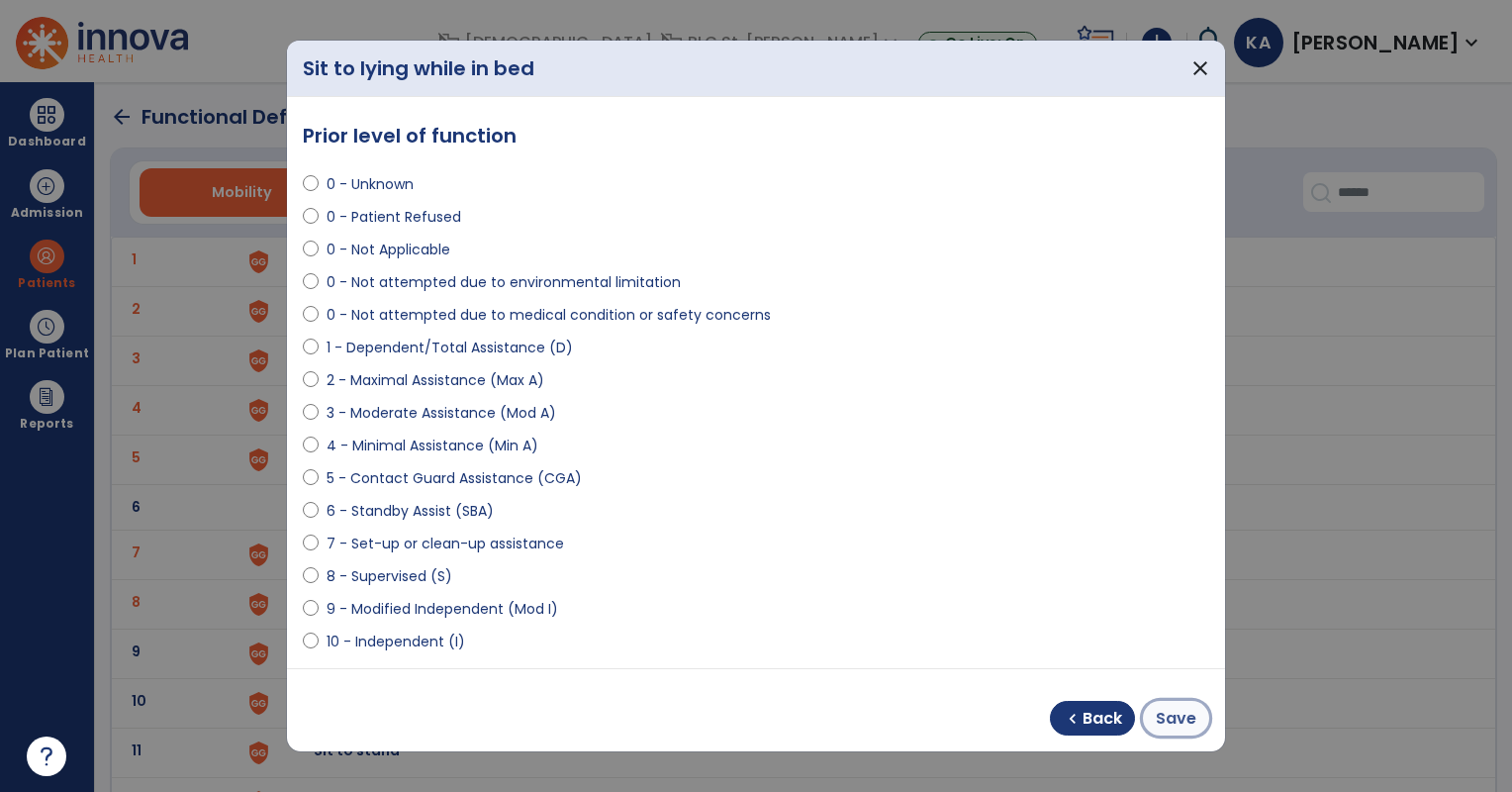 click on "Save" at bounding box center [1176, 719] 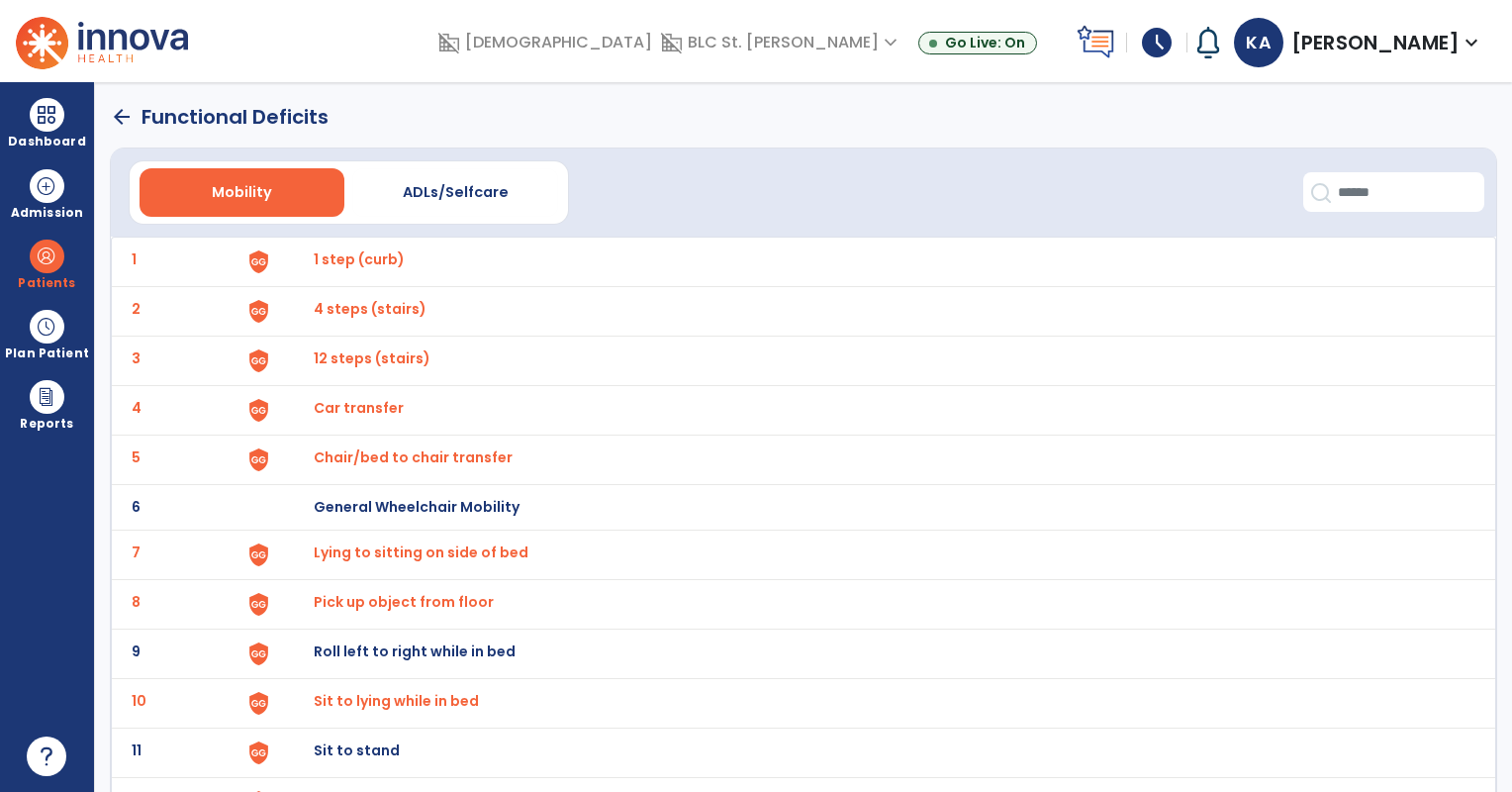 click on "Sit to stand" at bounding box center (359, 259) 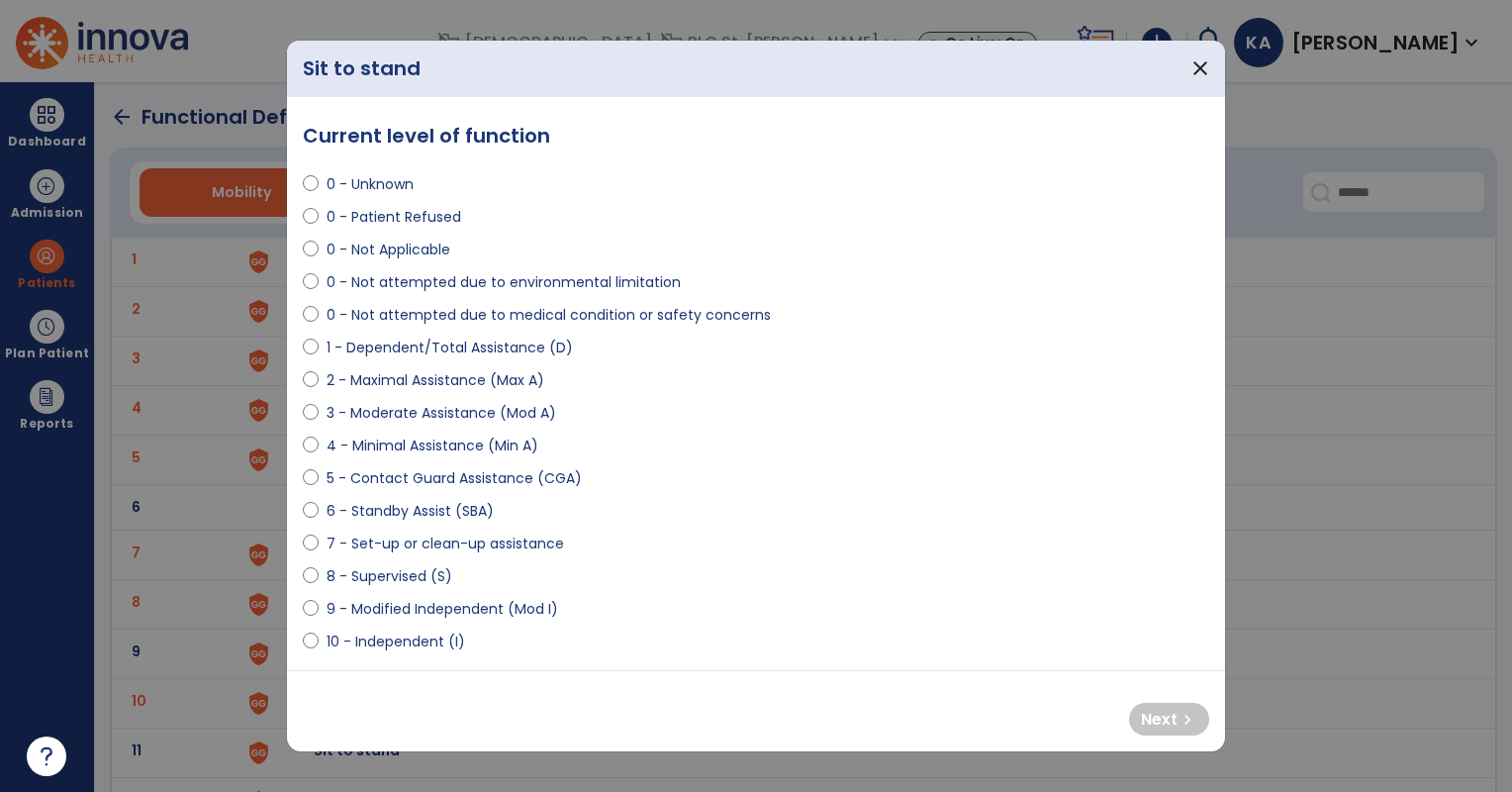select on "**********" 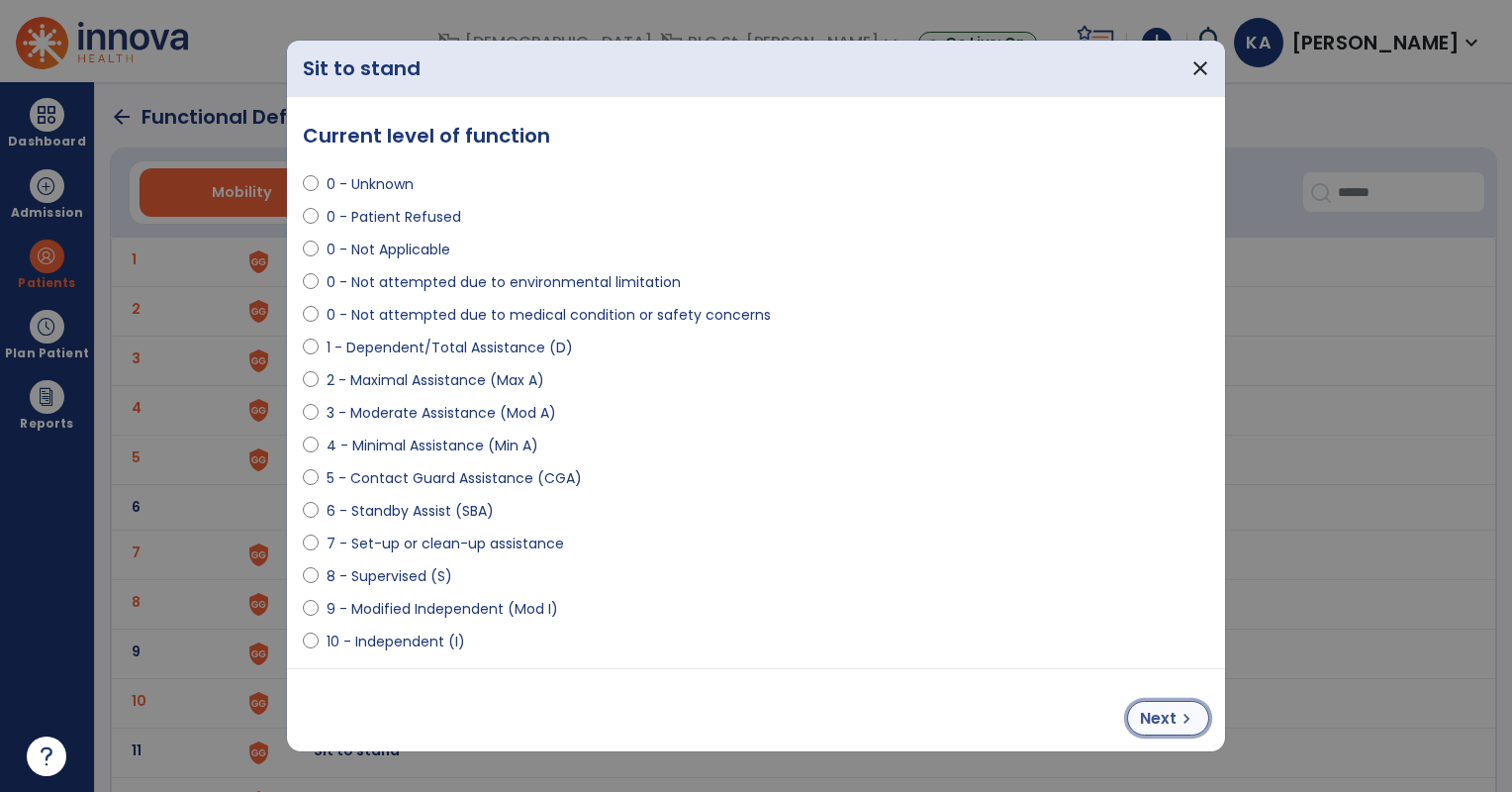 click on "Next" at bounding box center (1158, 719) 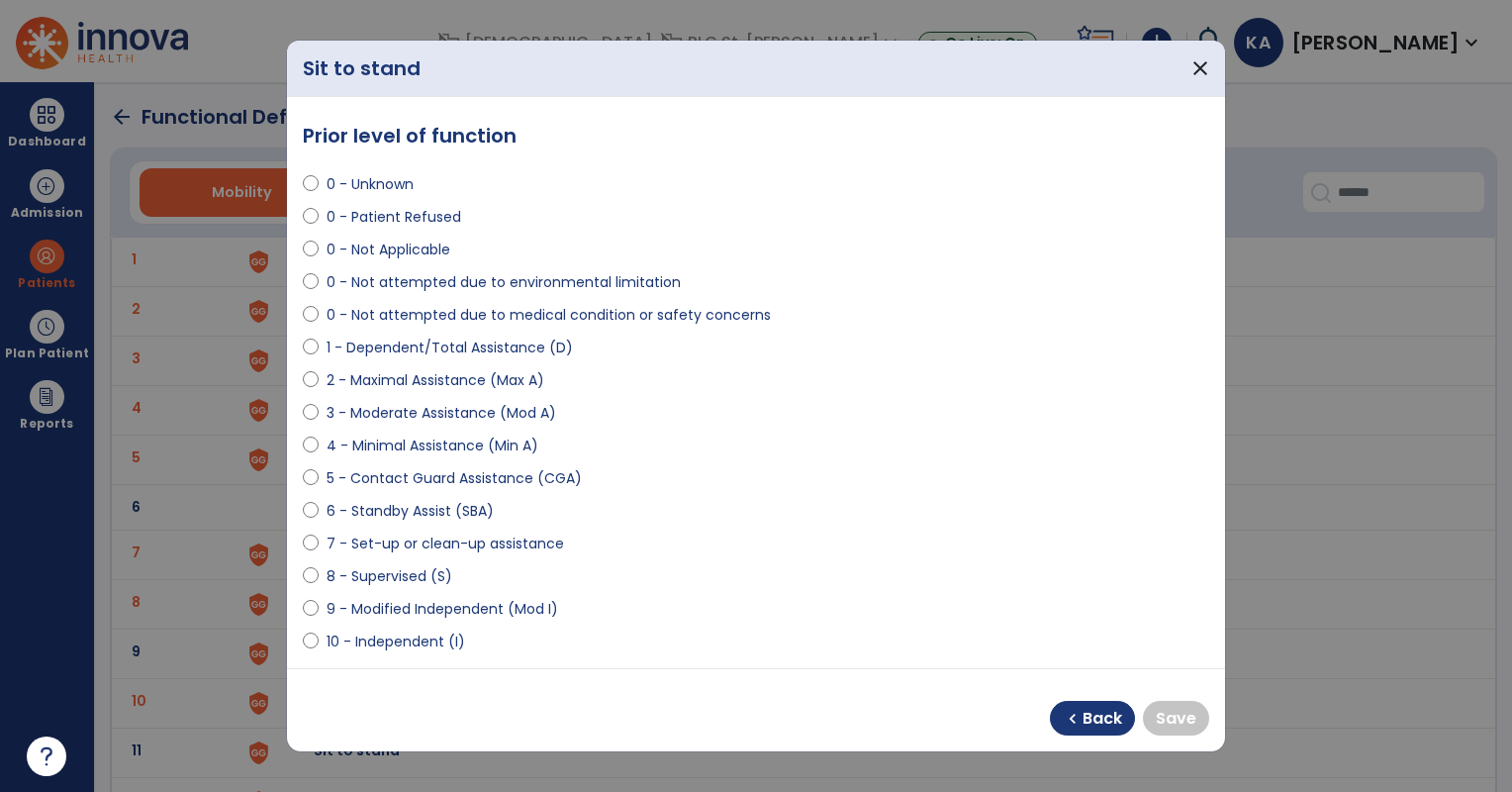 select on "**********" 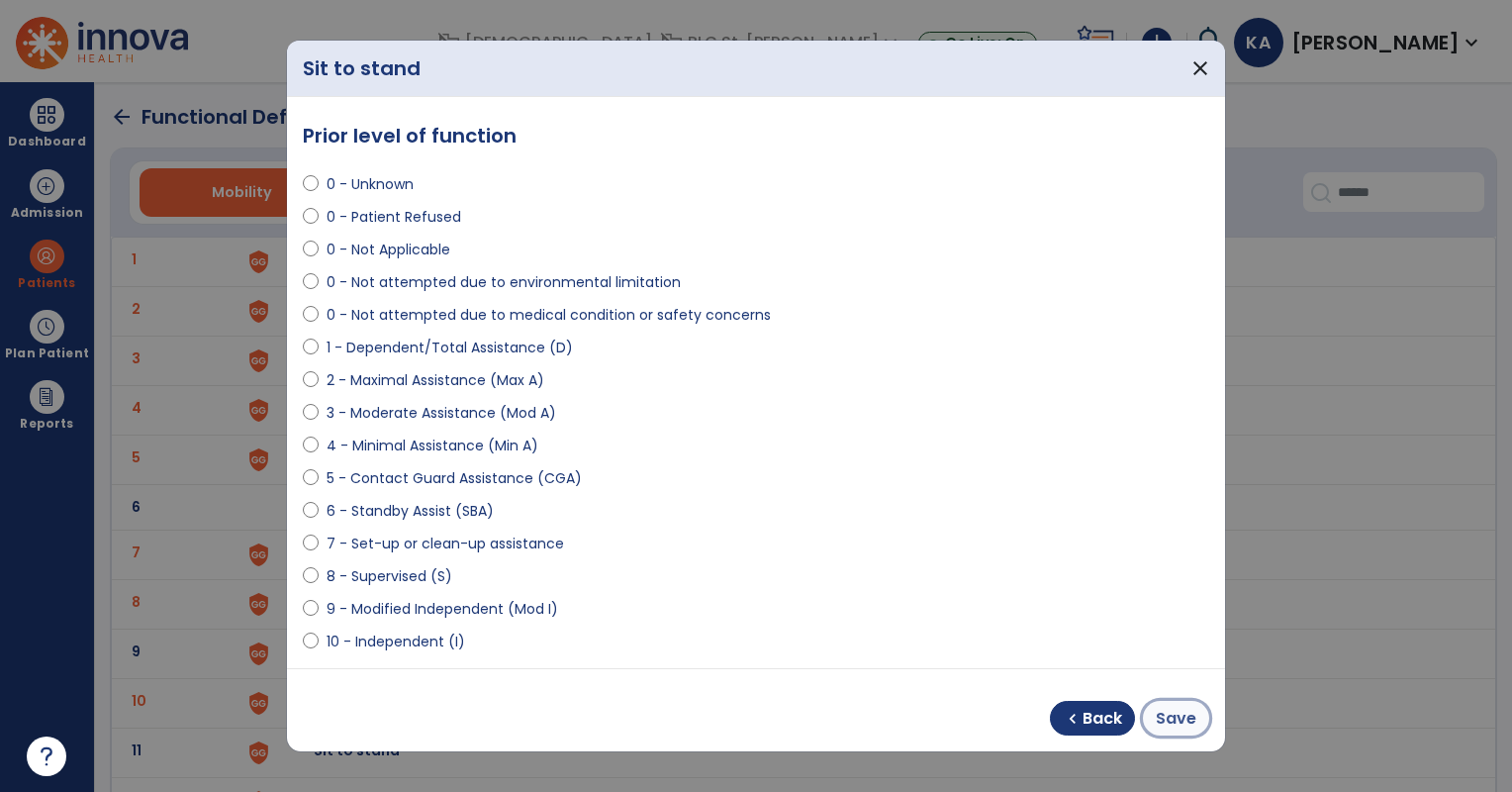 click on "Save" at bounding box center [1176, 718] 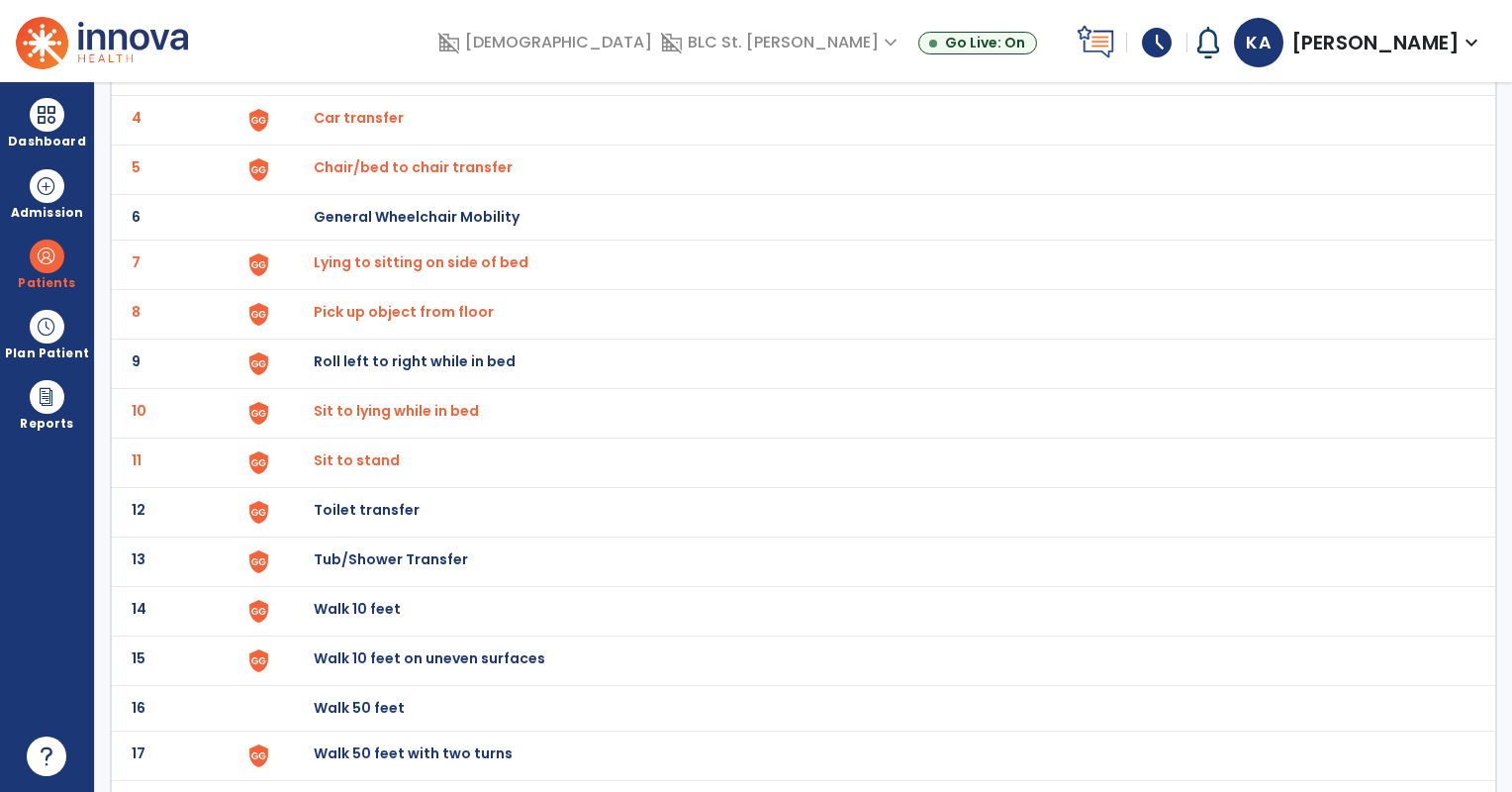 scroll, scrollTop: 309, scrollLeft: 0, axis: vertical 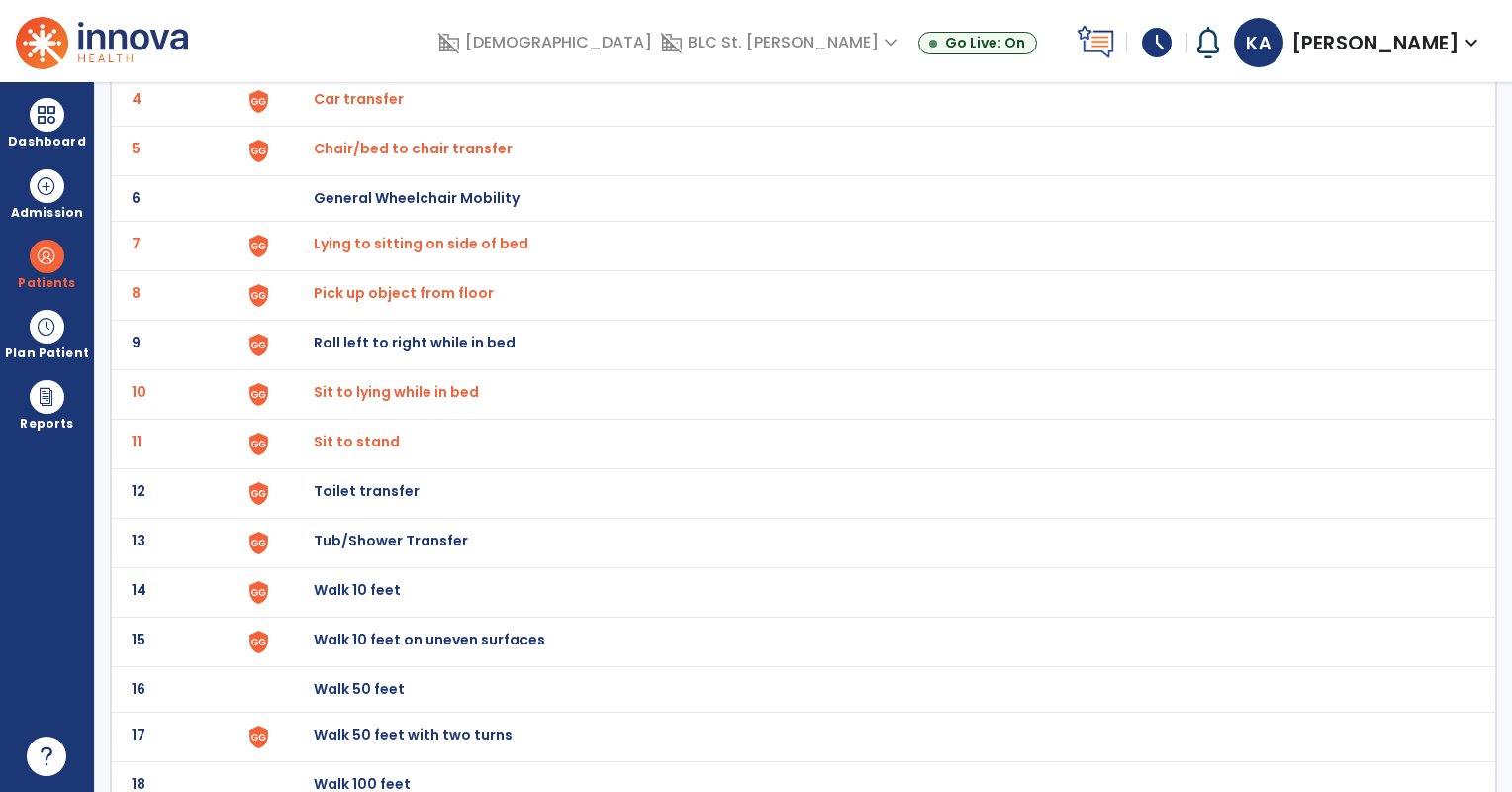 click on "Toilet transfer" at bounding box center [359, -50] 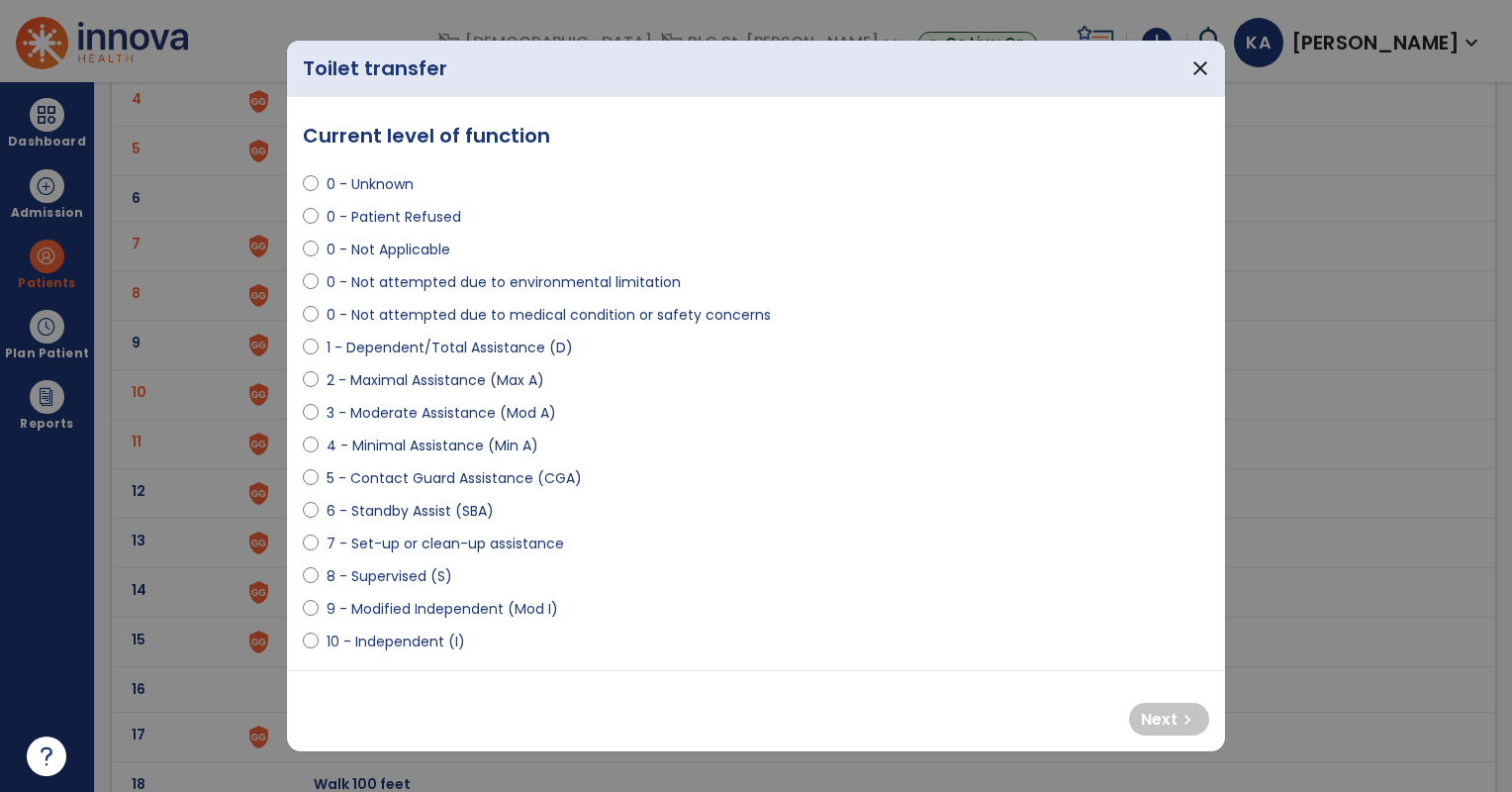 select on "**********" 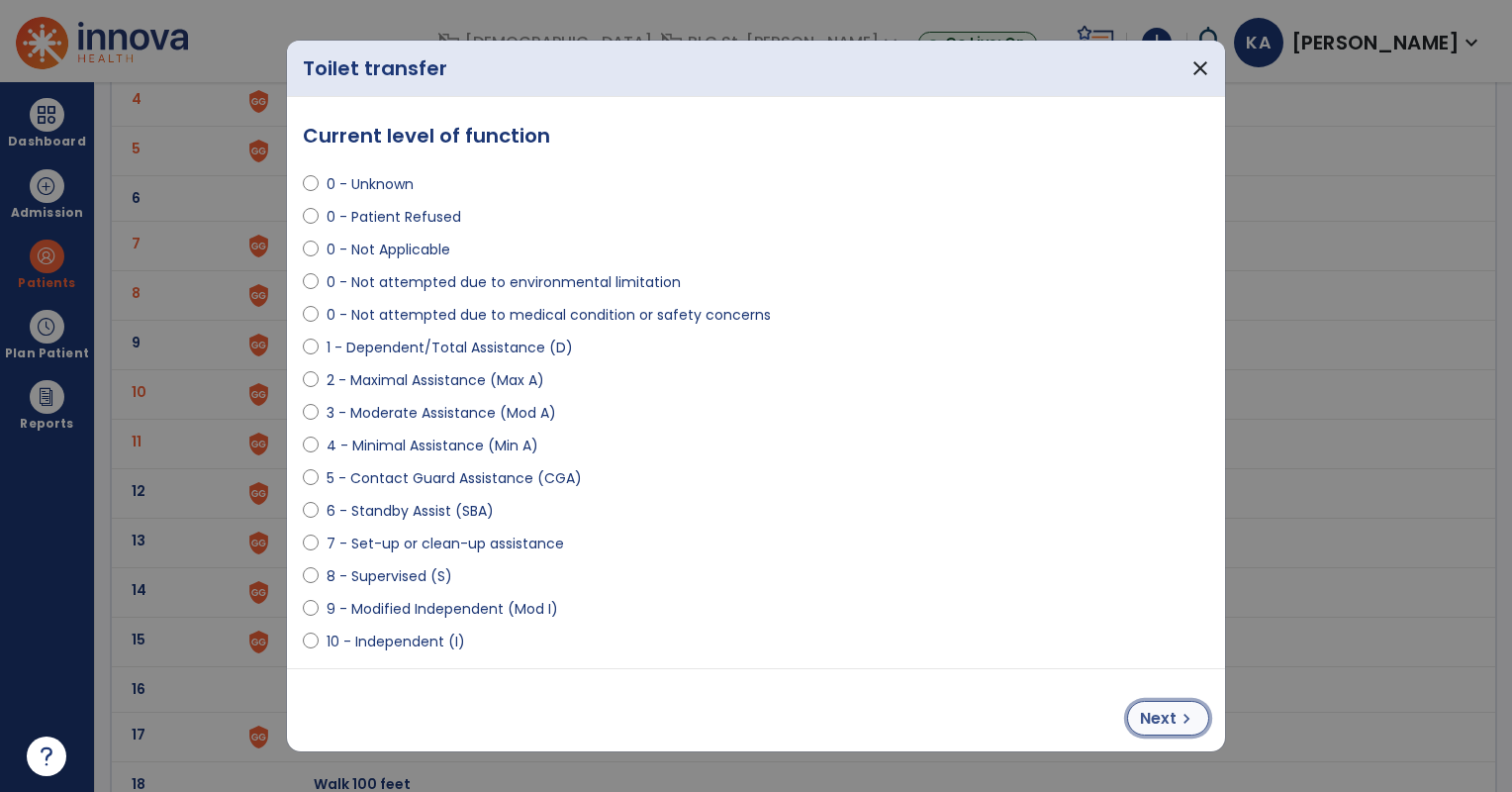 click on "Next" at bounding box center [1158, 719] 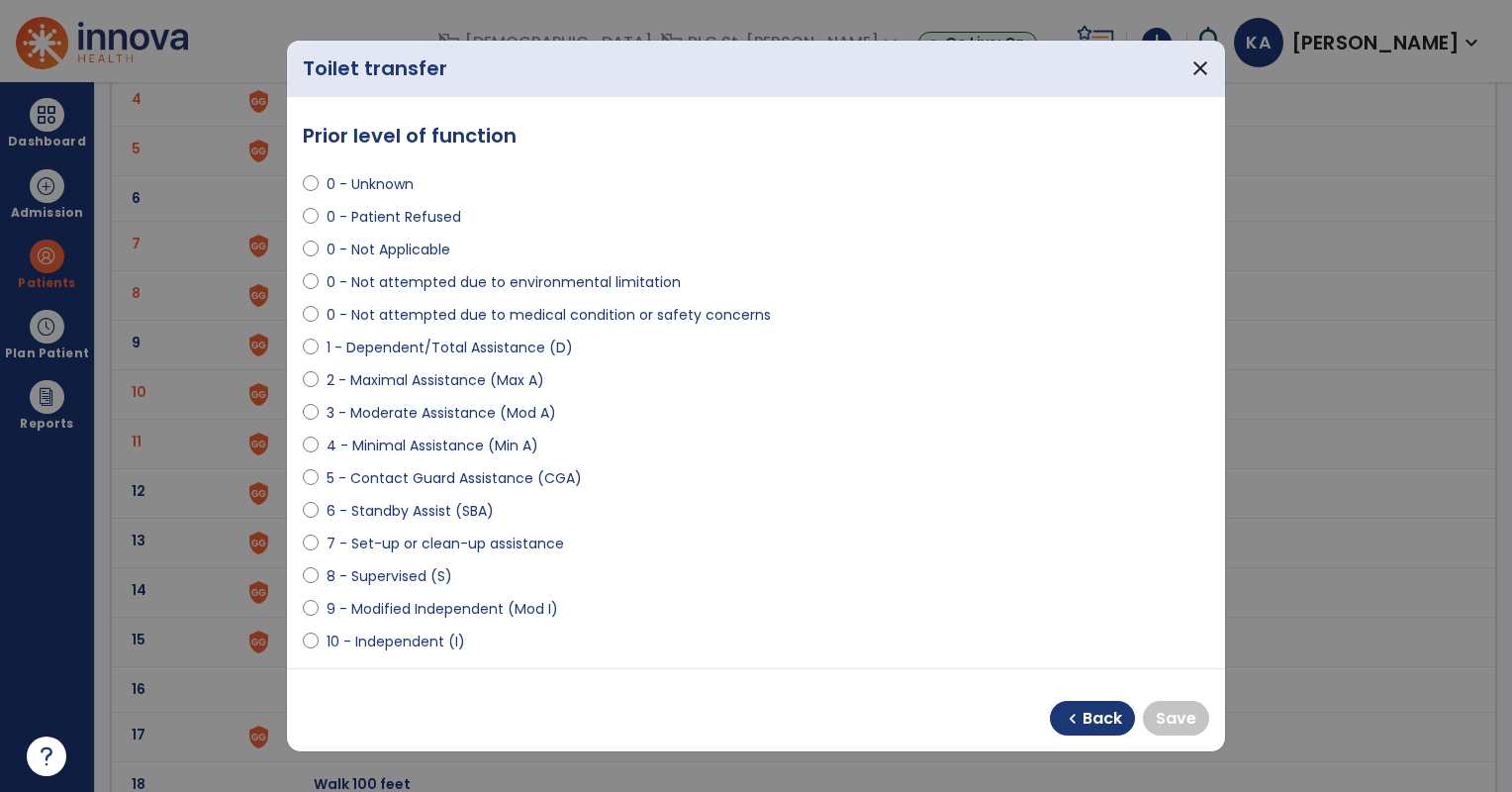 select on "**********" 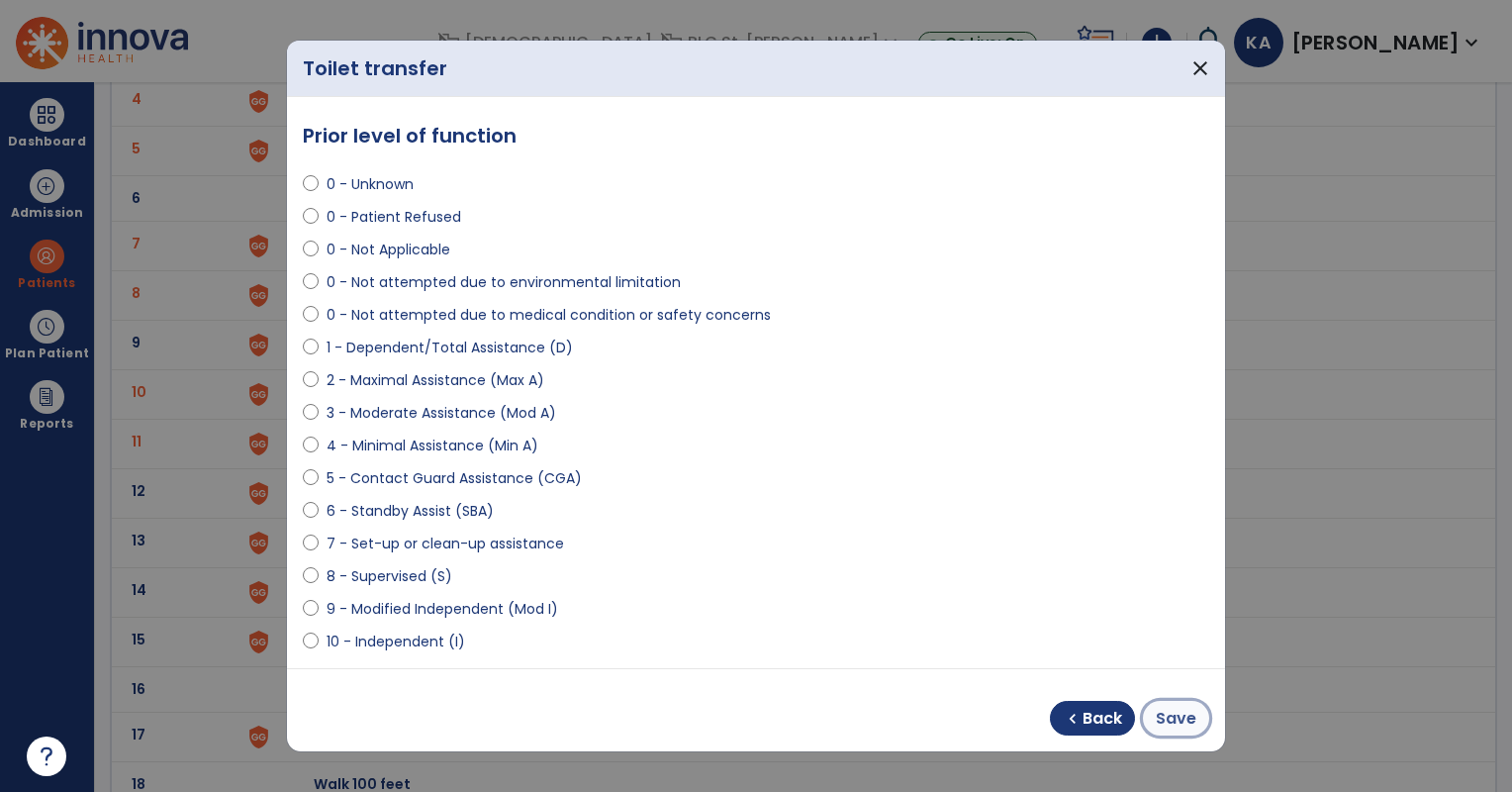 click on "Save" at bounding box center [1176, 719] 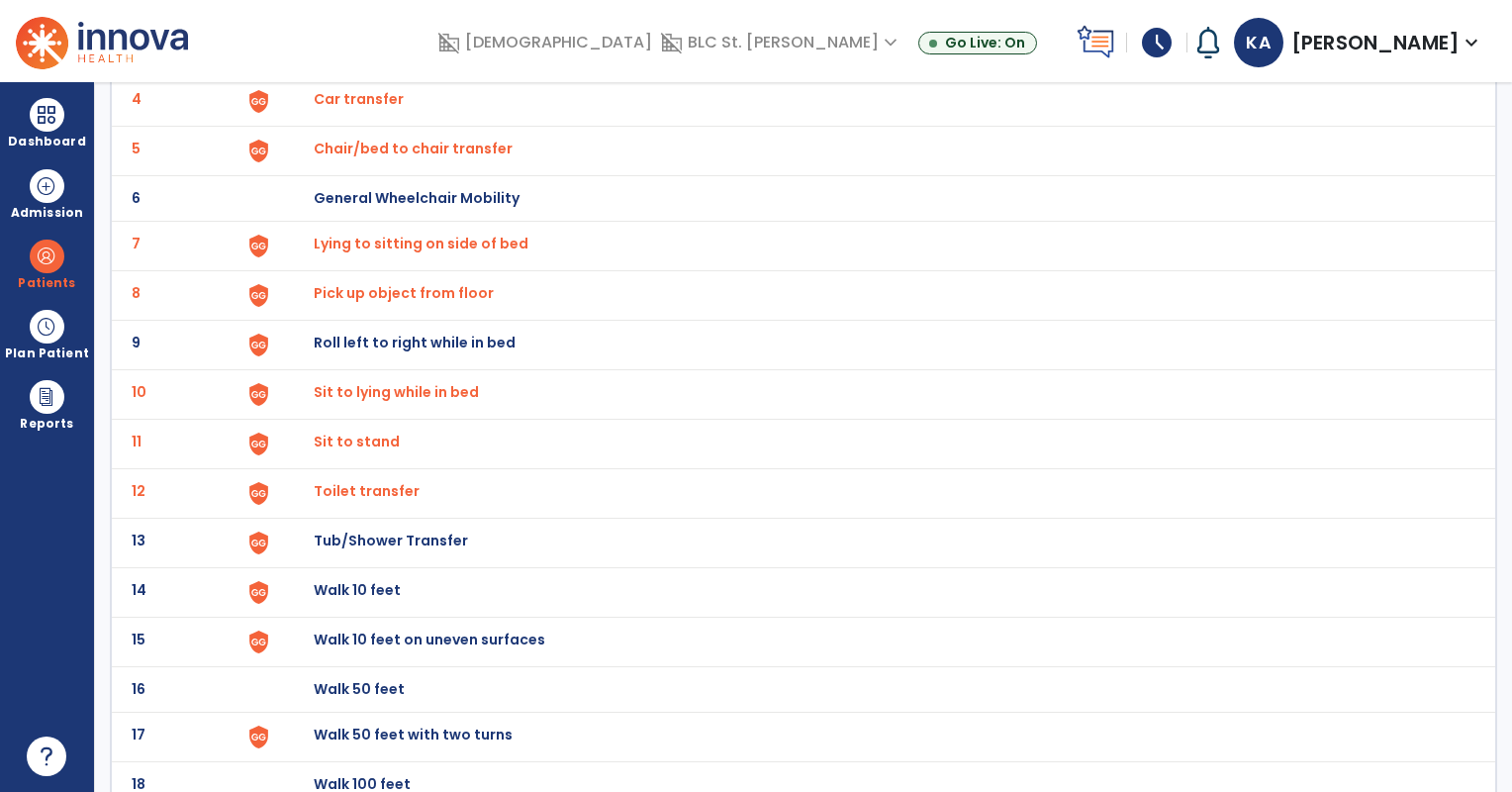 click on "Tub/Shower Transfer" at bounding box center (359, -50) 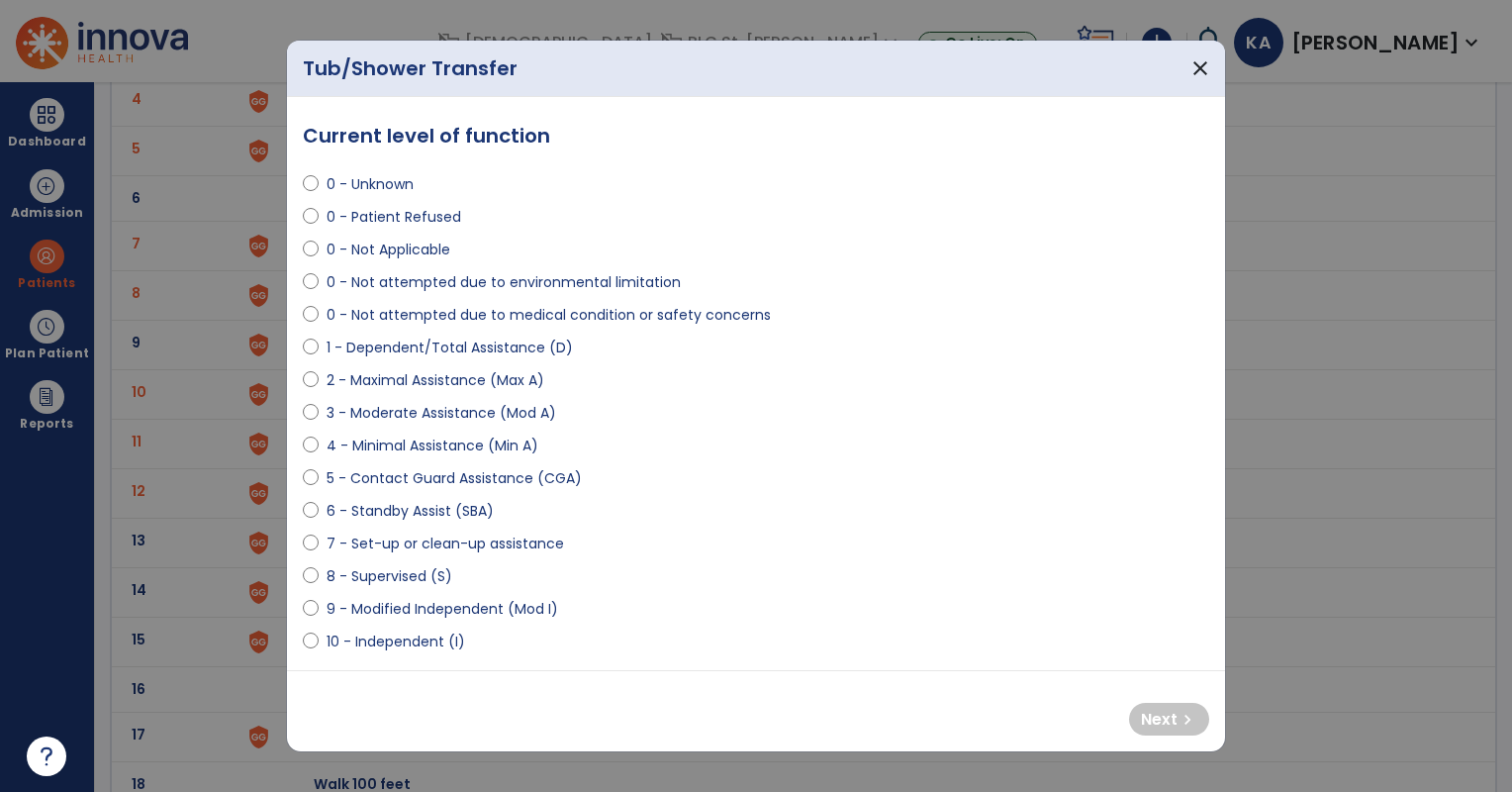 select on "**********" 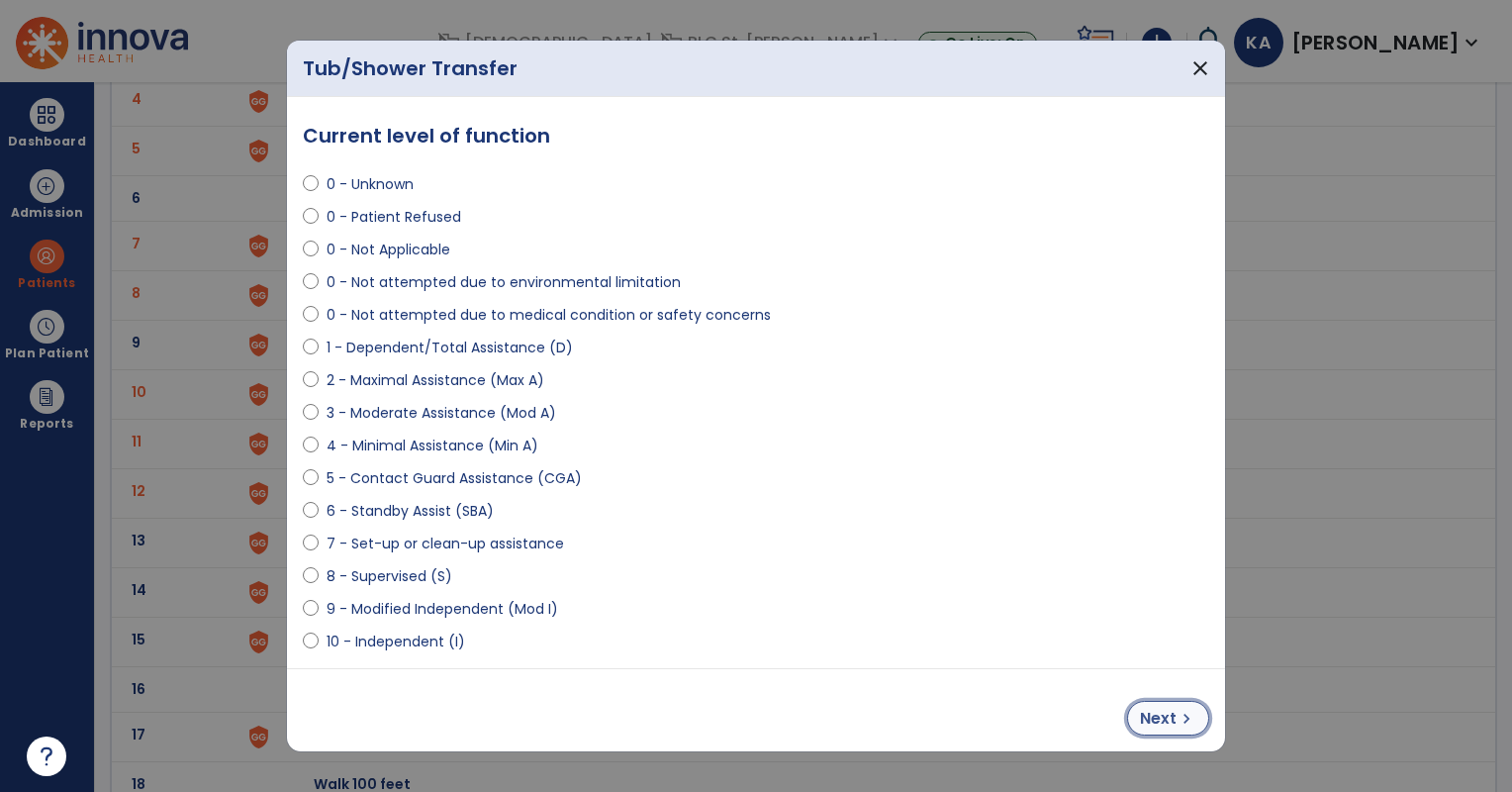 click on "Next" at bounding box center (1158, 719) 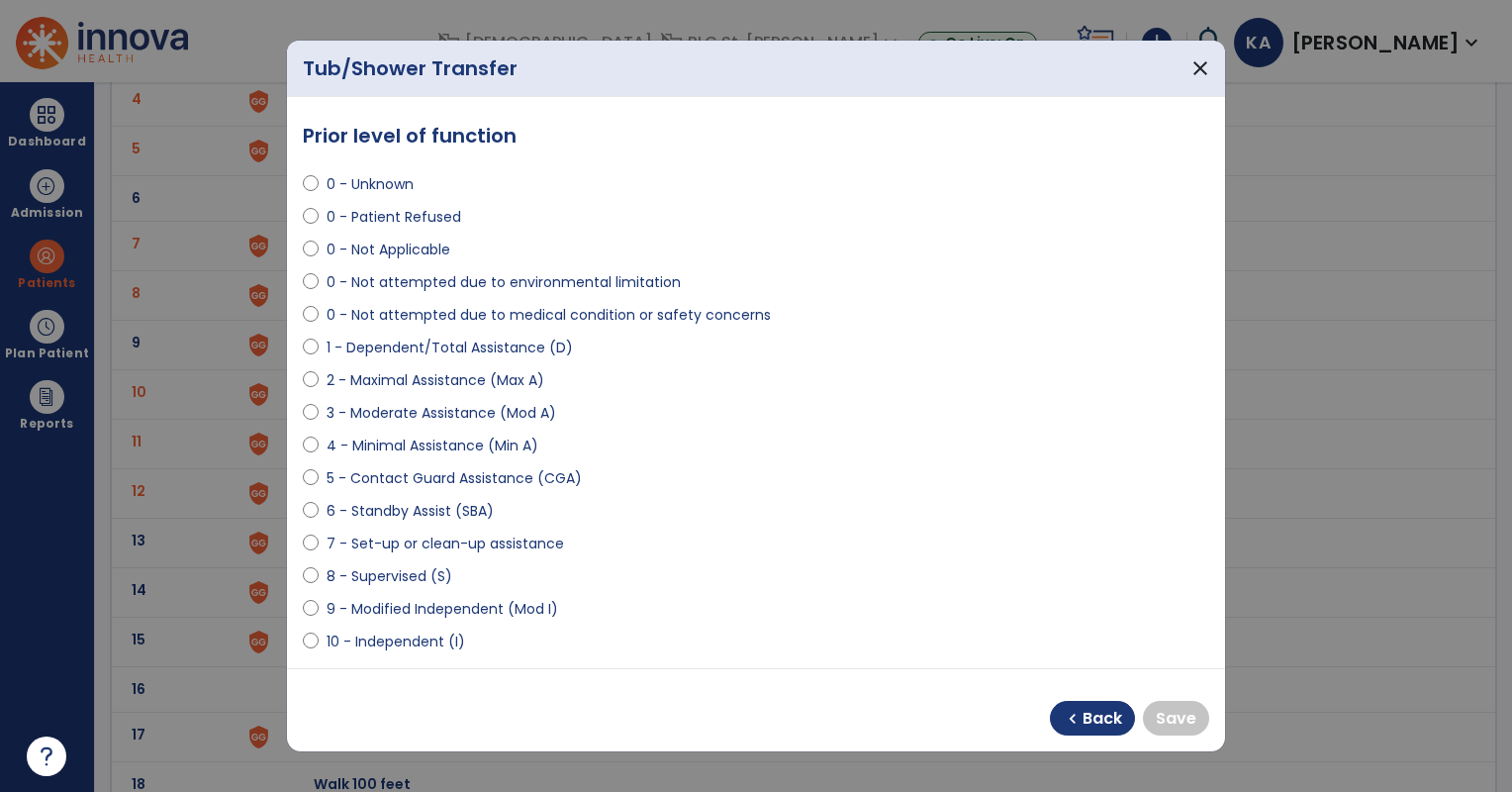 select on "**********" 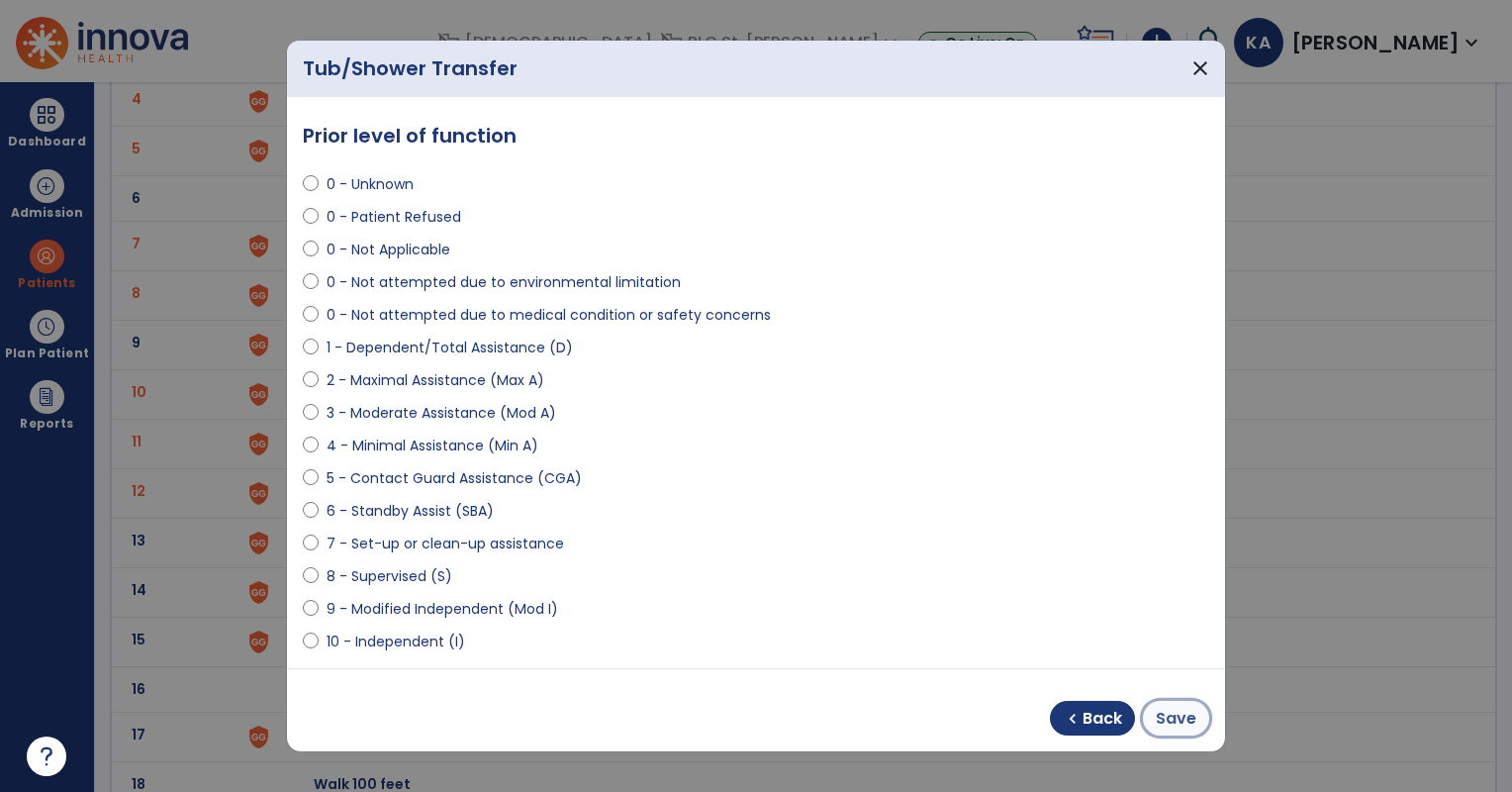 click on "Save" at bounding box center [1176, 719] 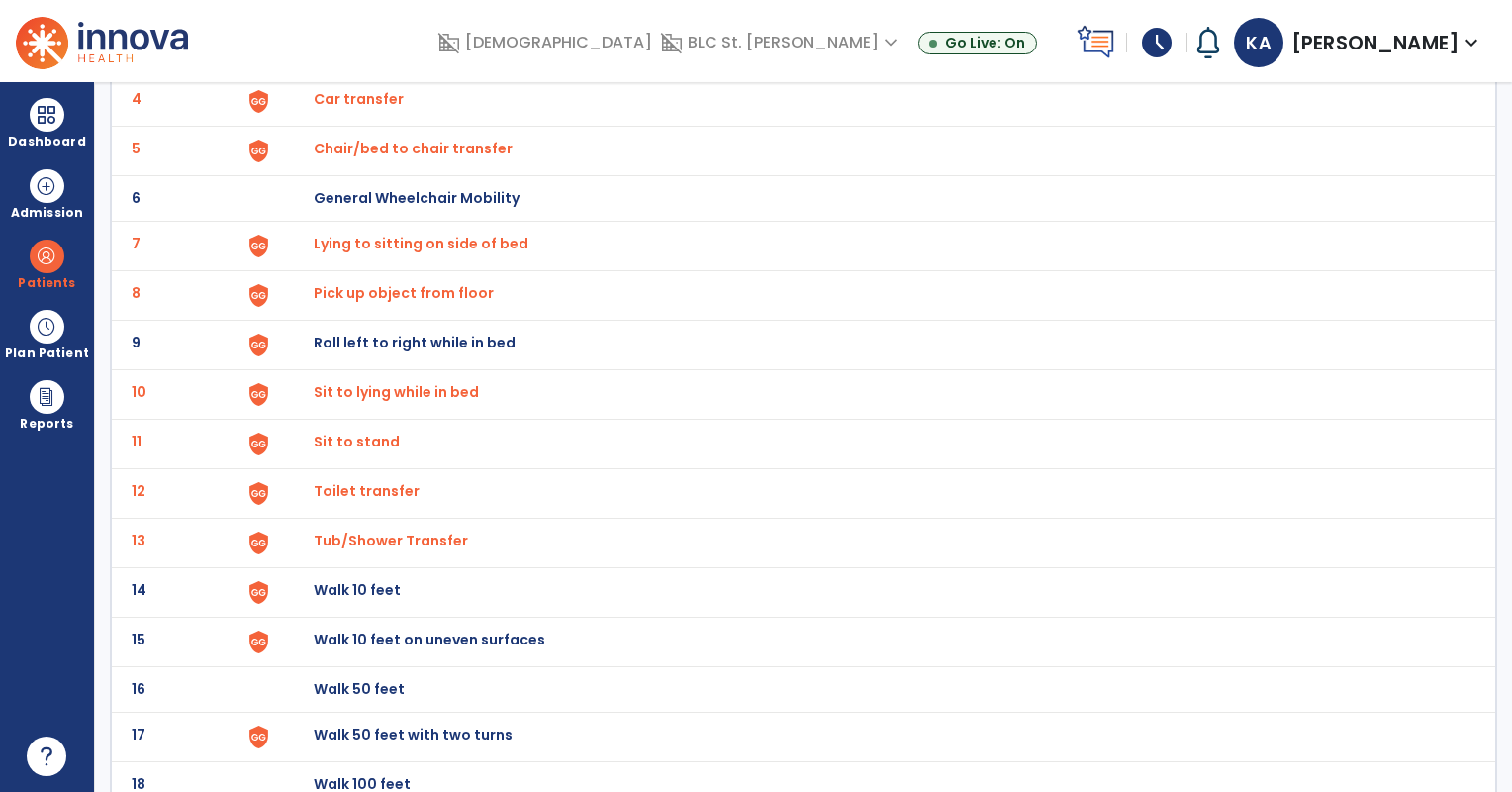 click on "Walk 10 feet" at bounding box center (359, -50) 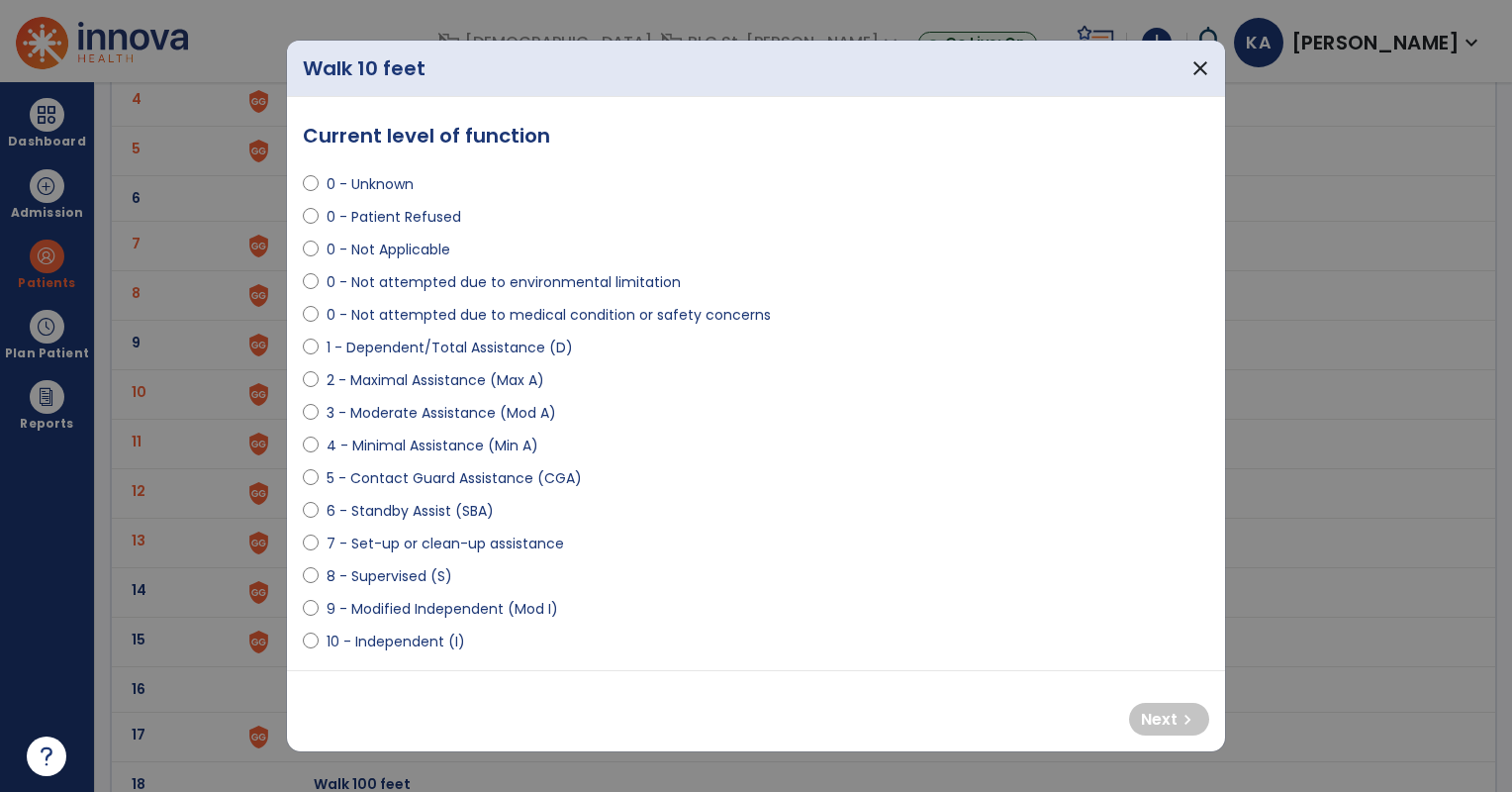select on "**********" 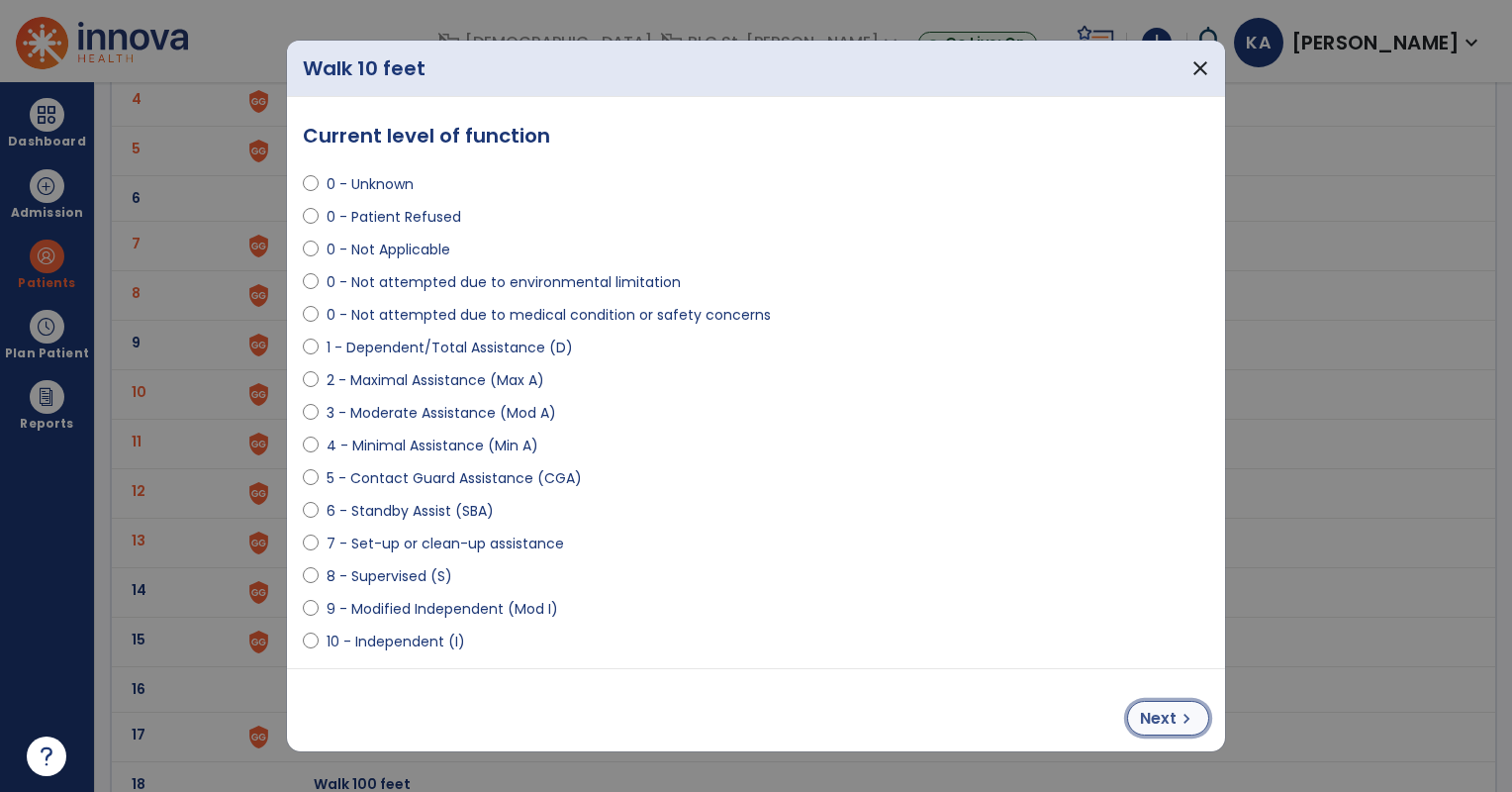 click on "Next  chevron_right" at bounding box center (1168, 718) 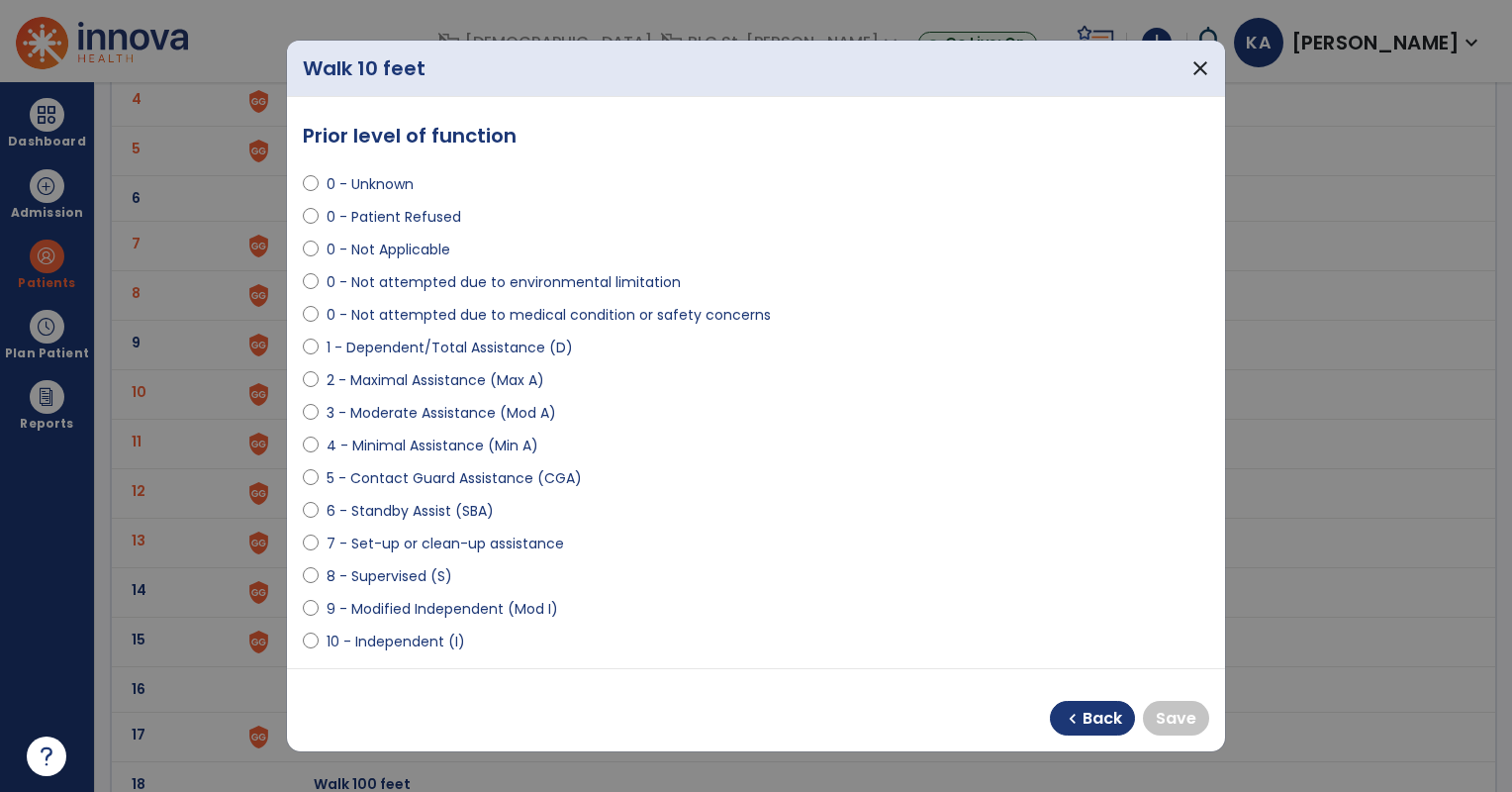 select on "**********" 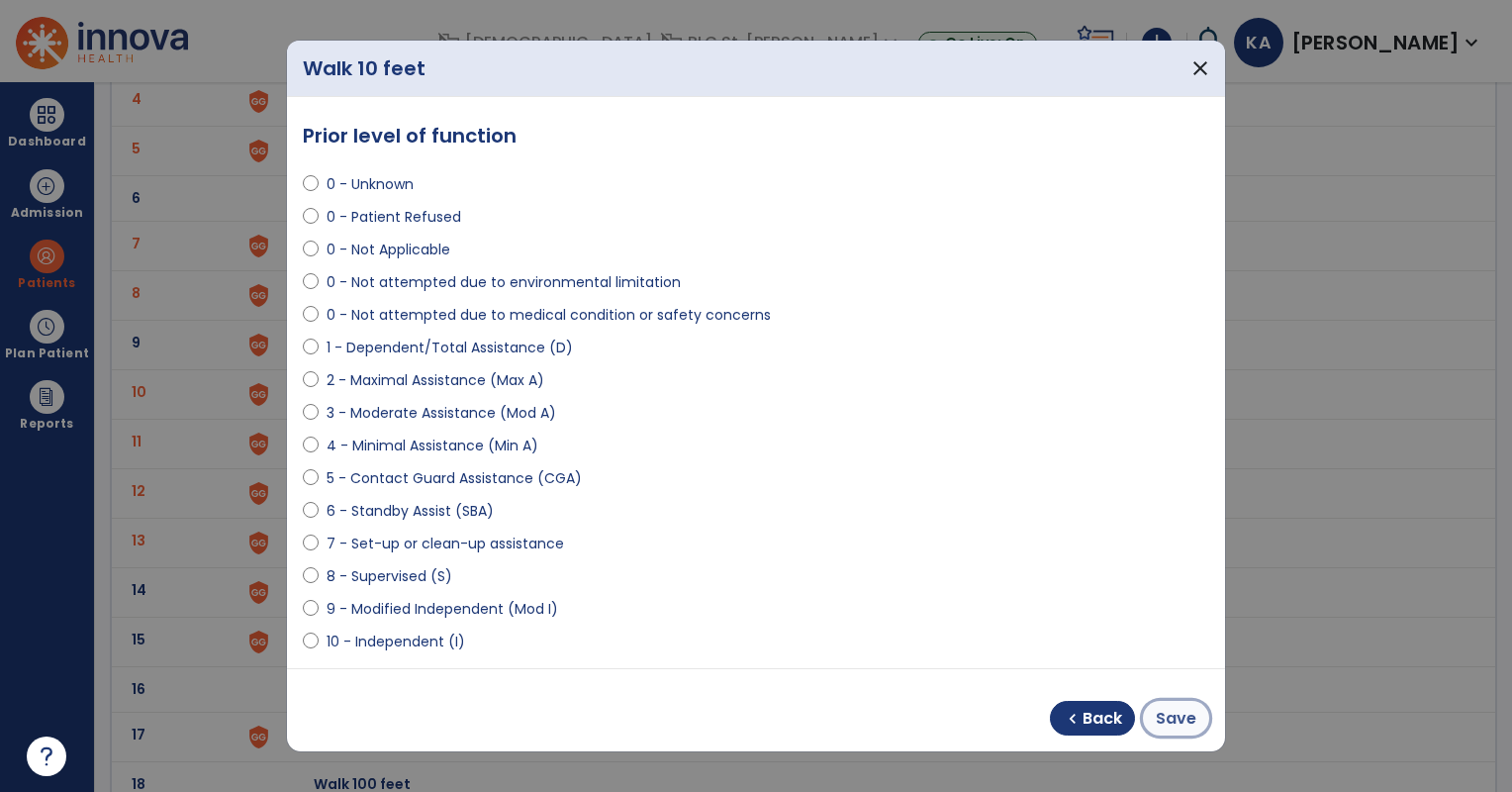 click on "Save" at bounding box center (1176, 718) 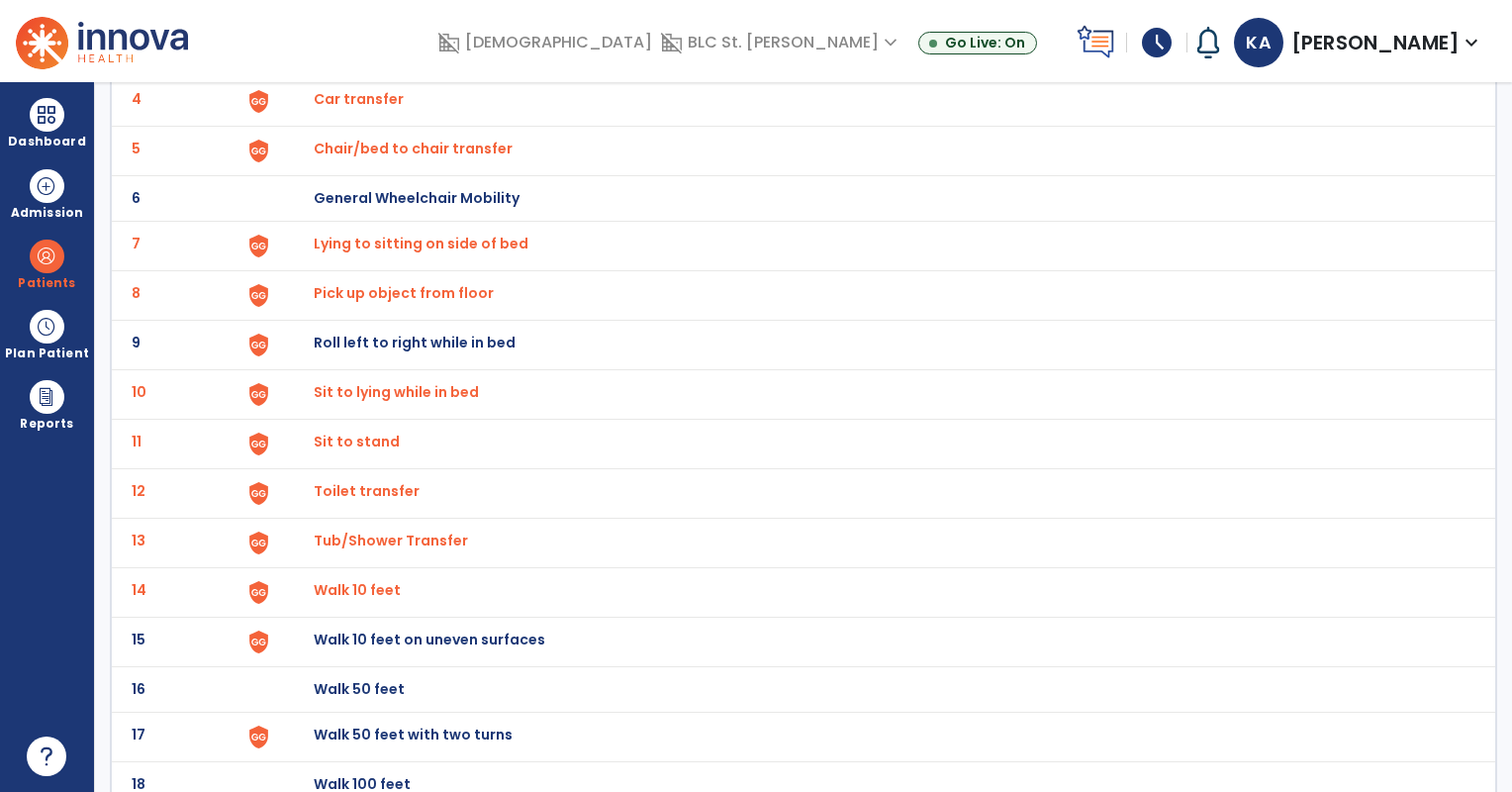 click on "Walk 10 feet on uneven surfaces" at bounding box center [359, -50] 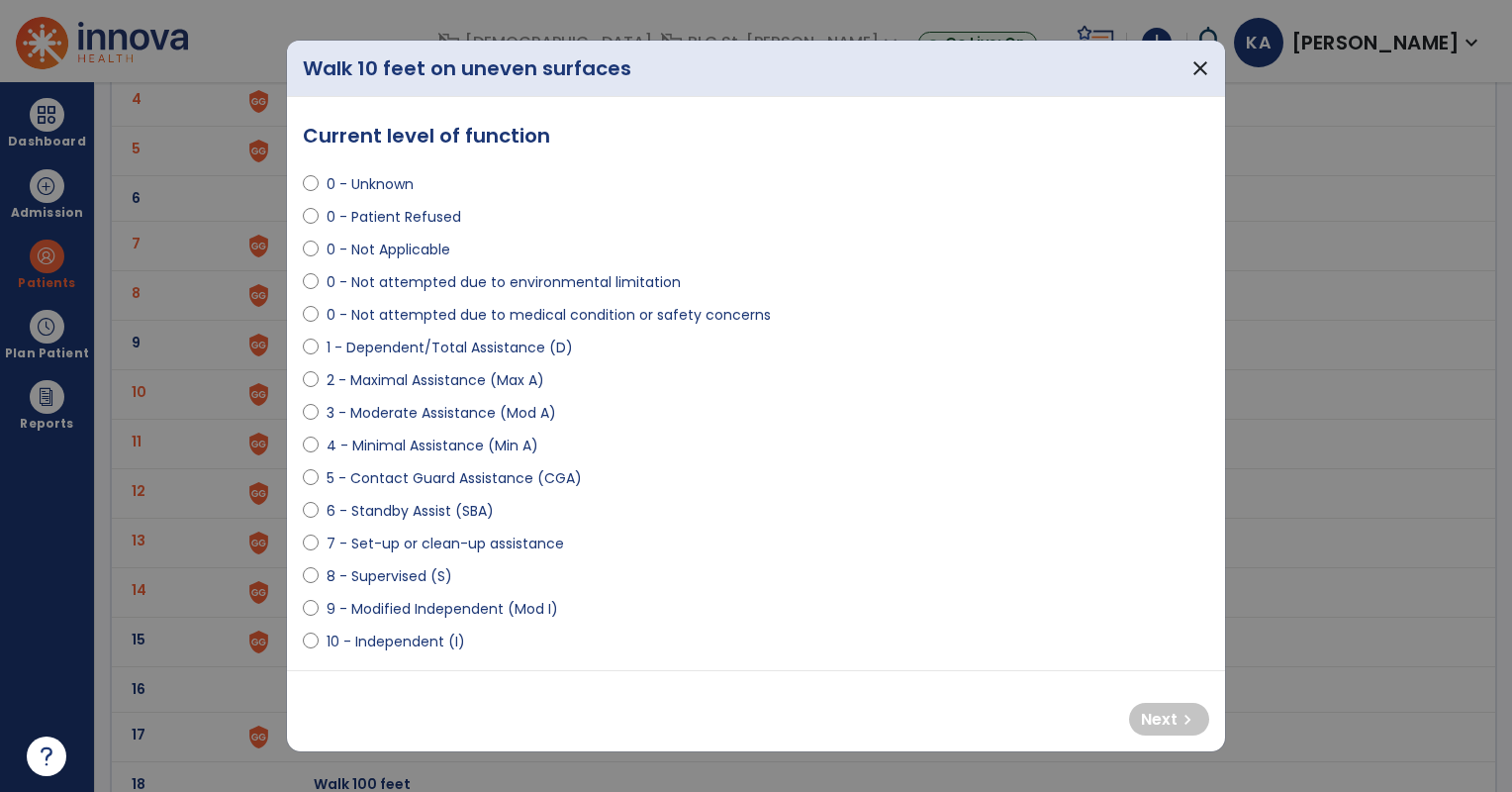 select on "**********" 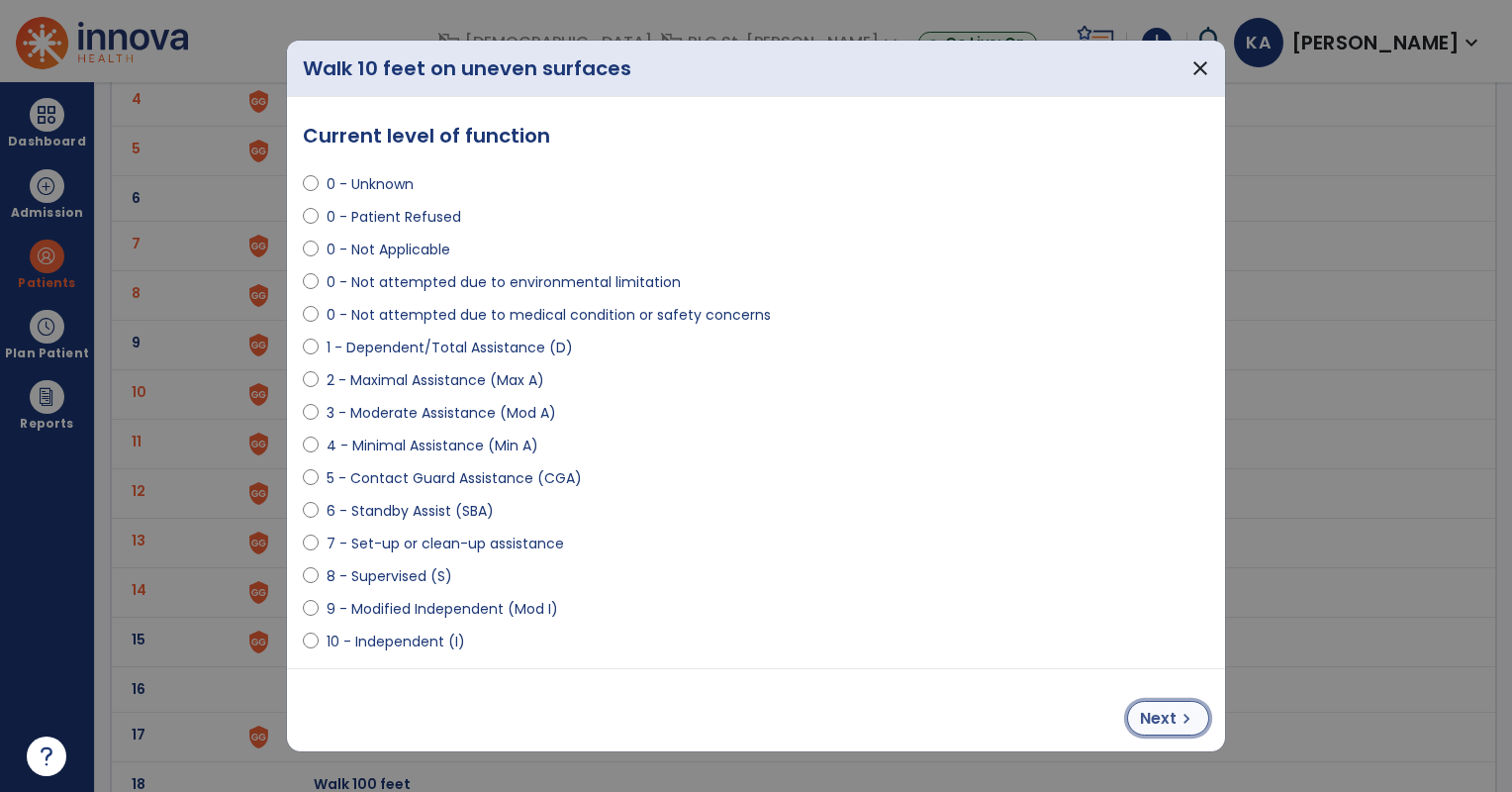 click on "Next  chevron_right" at bounding box center (1168, 718) 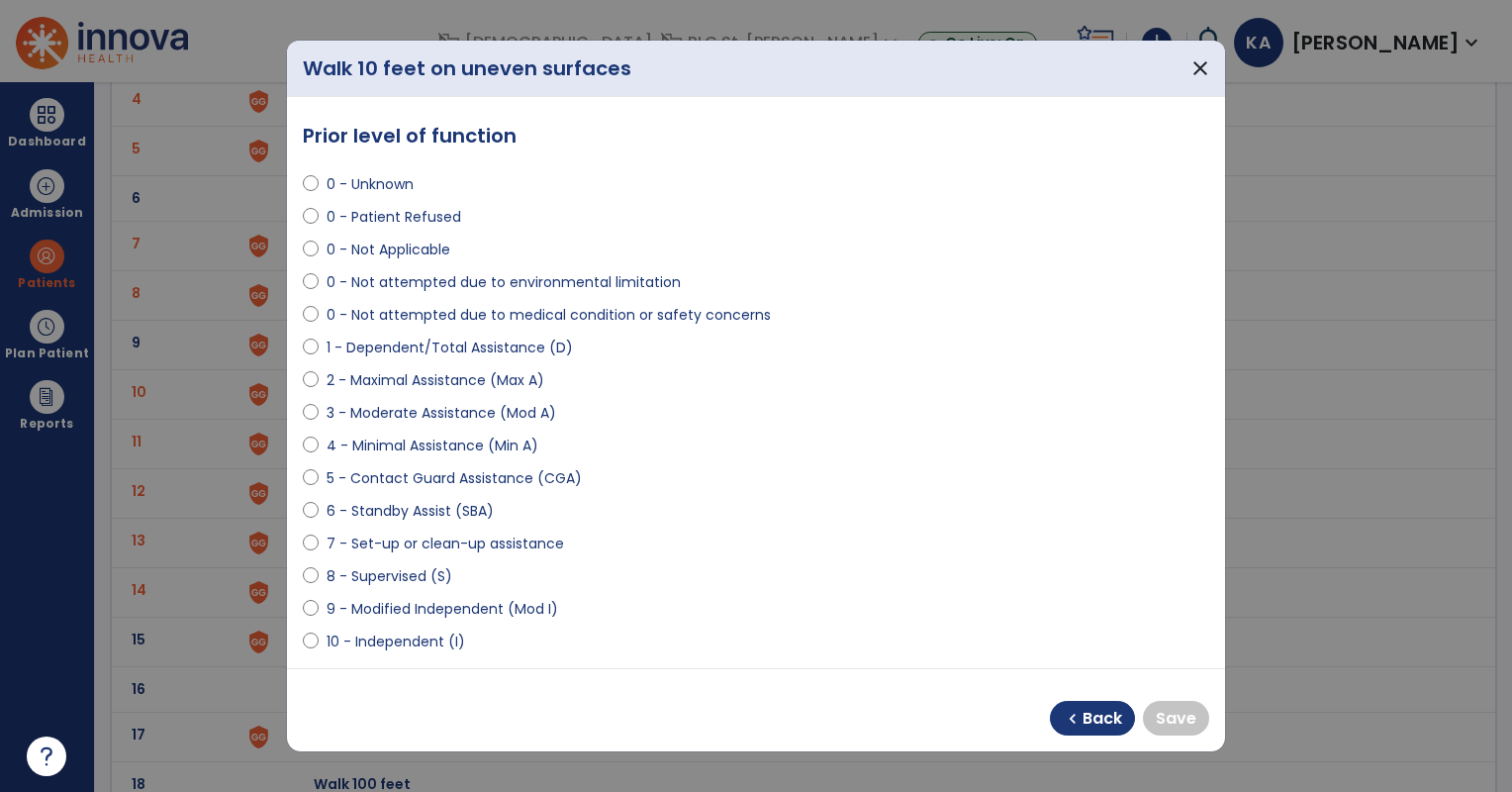 select on "**********" 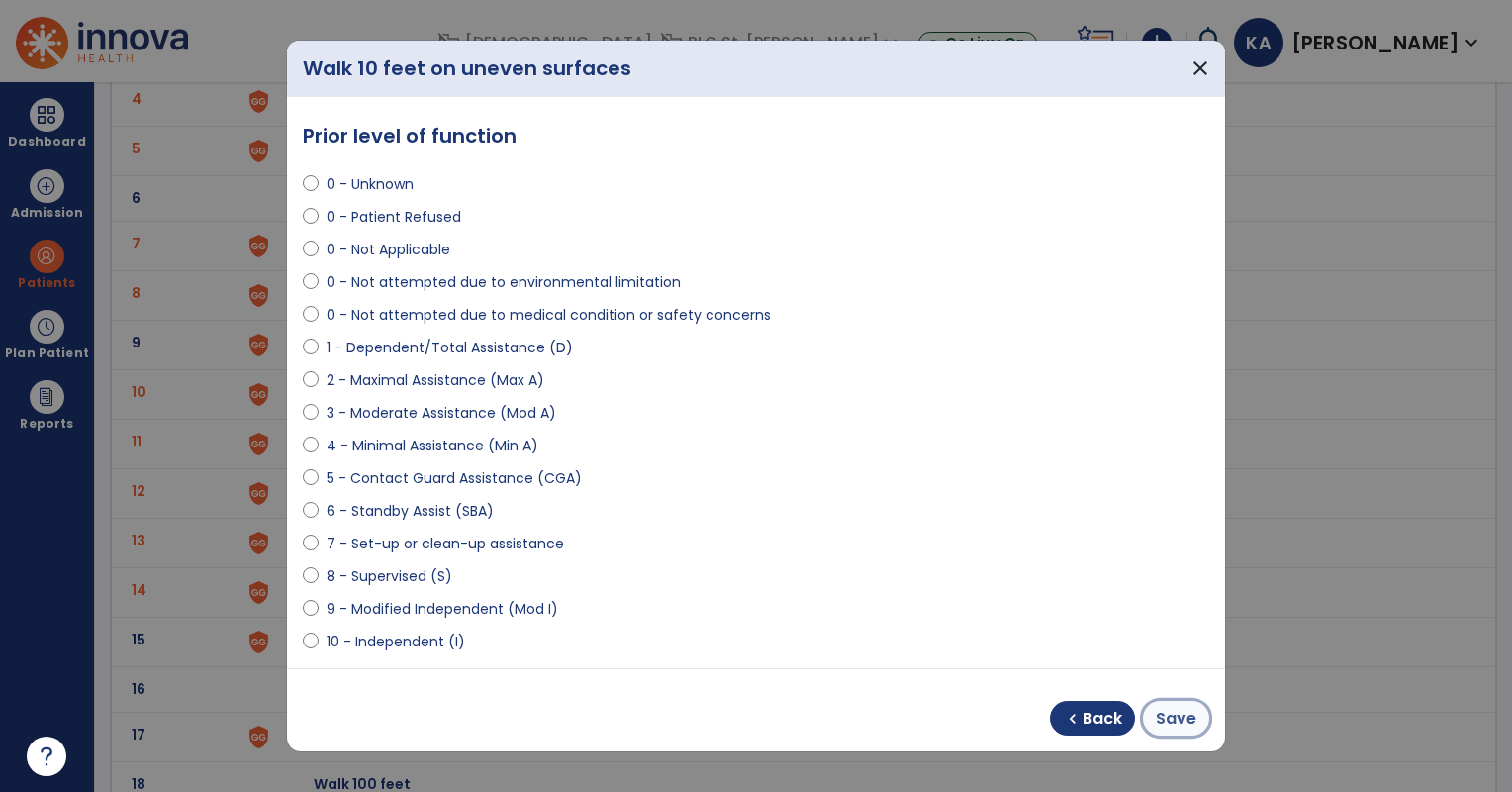 click on "Save" at bounding box center (1176, 719) 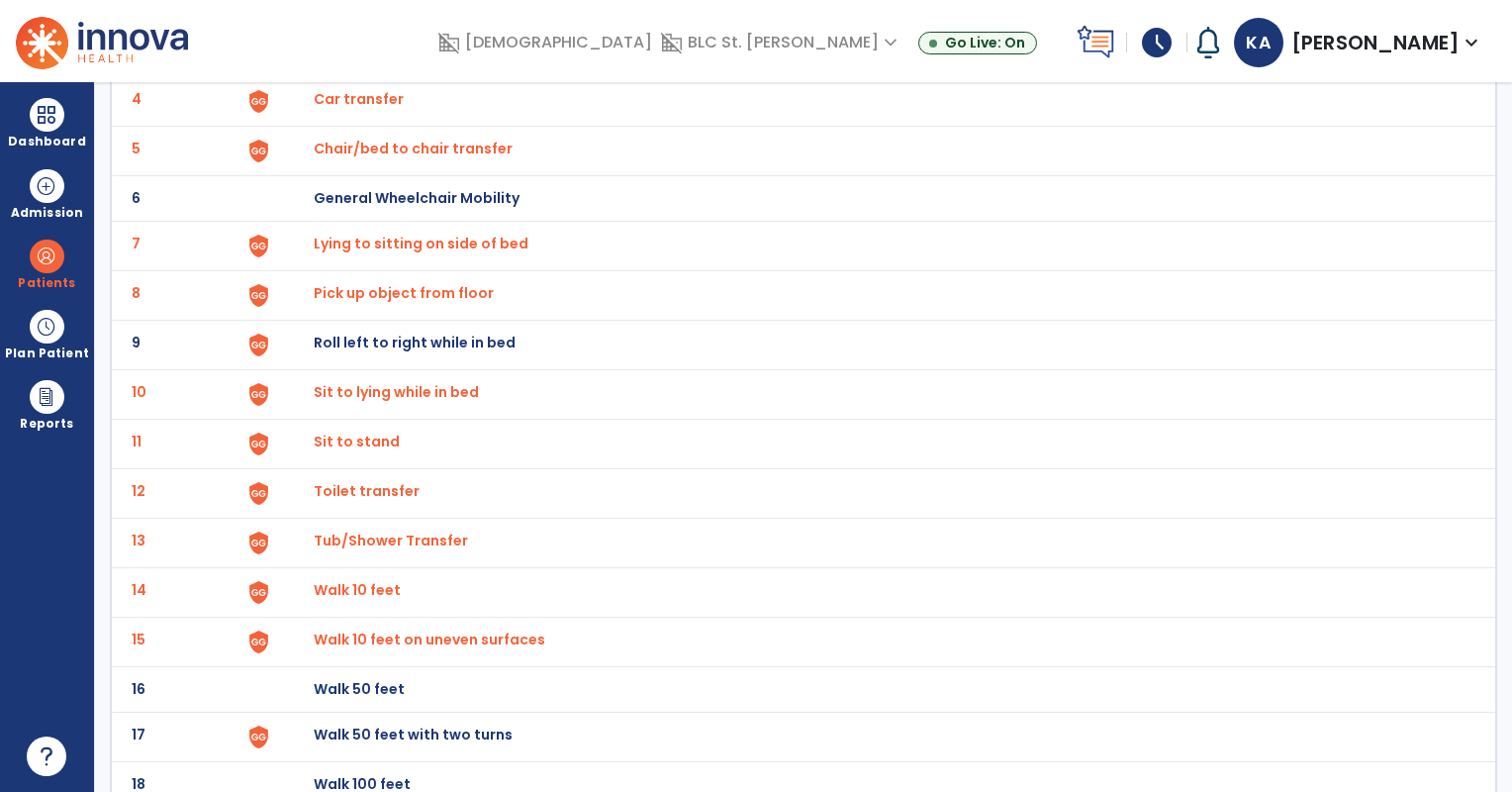 click on "Walk 50 feet with two turns" at bounding box center [359, -50] 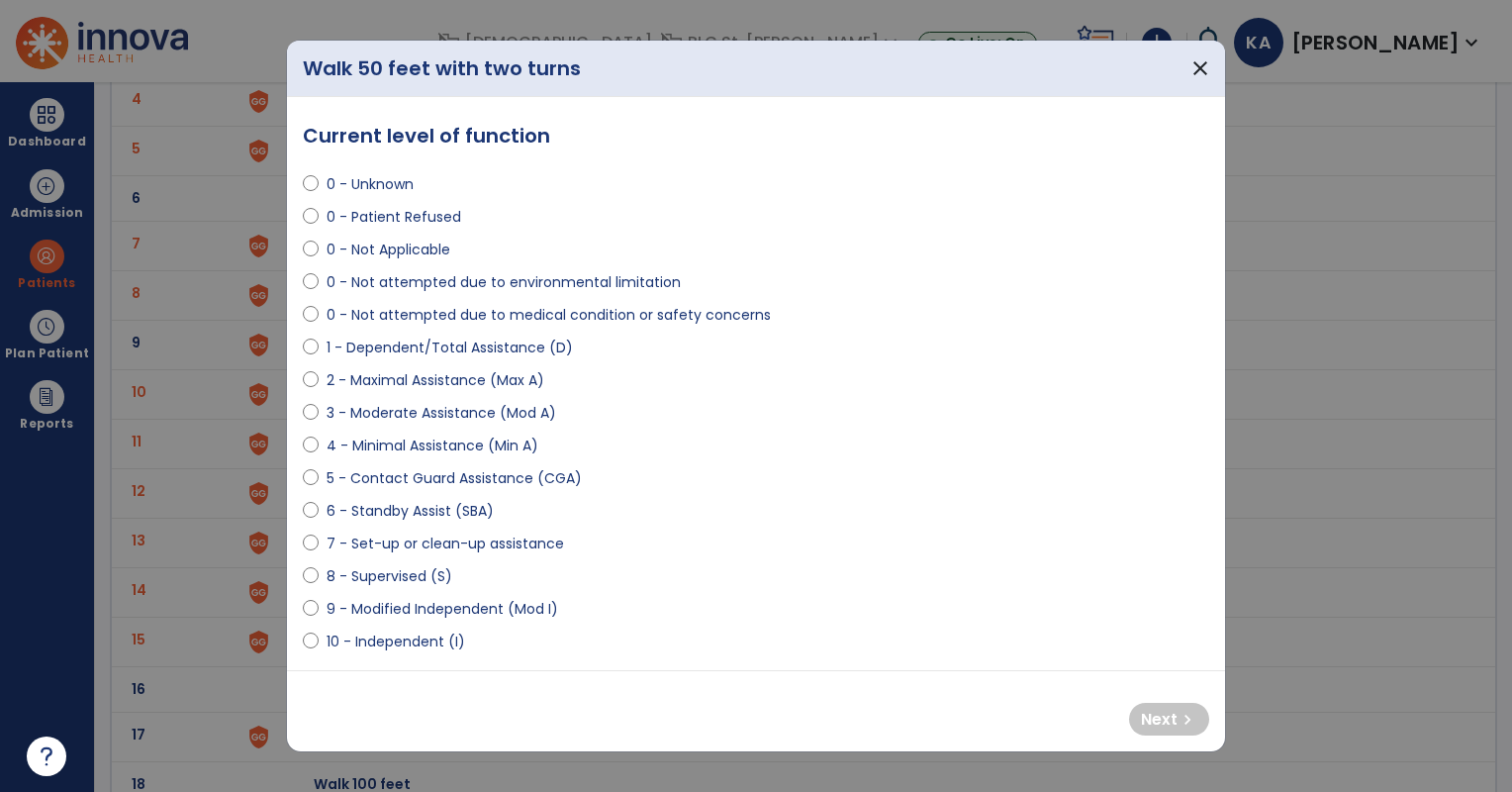 select on "**********" 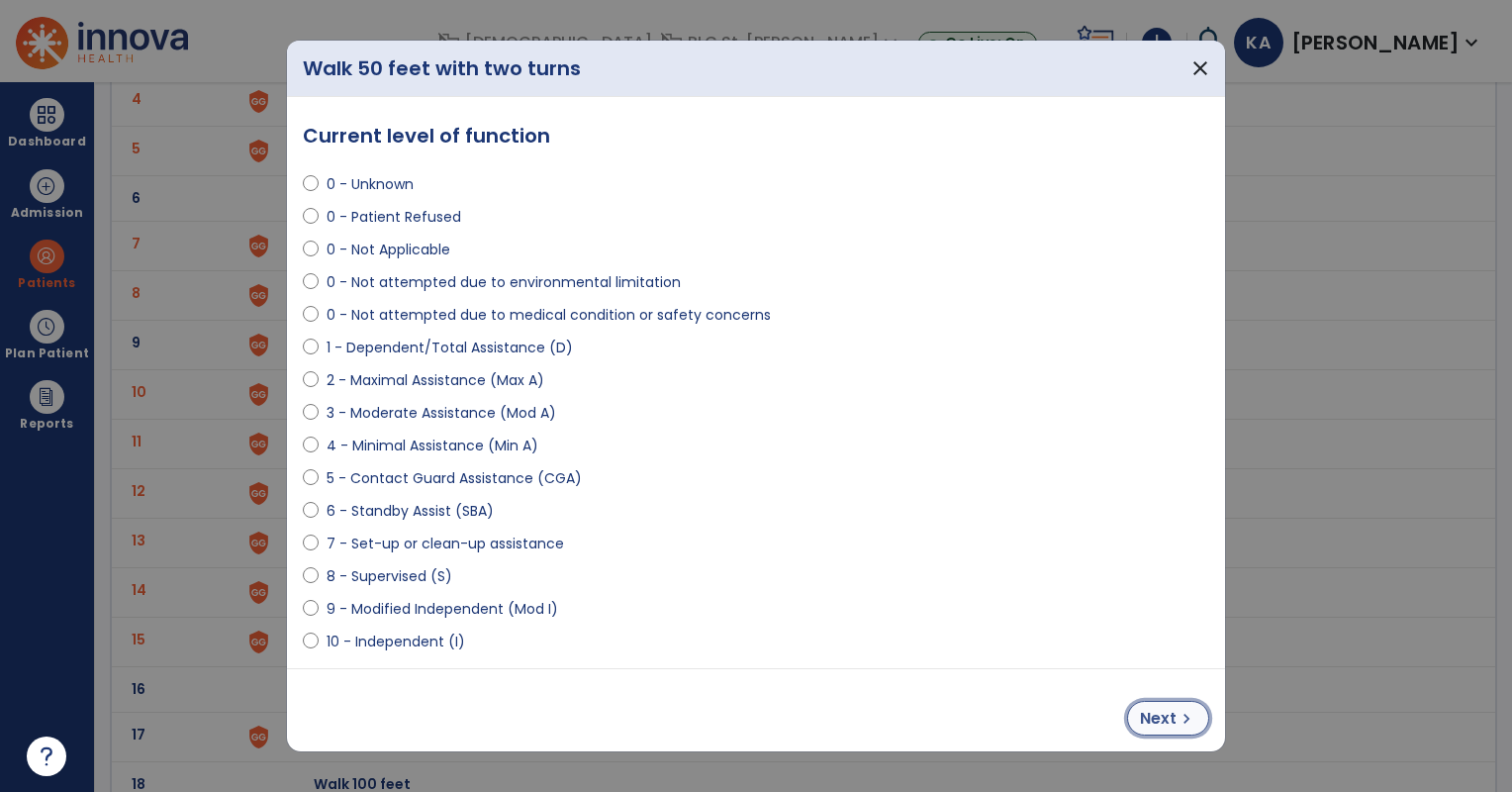 click on "chevron_right" at bounding box center (1186, 719) 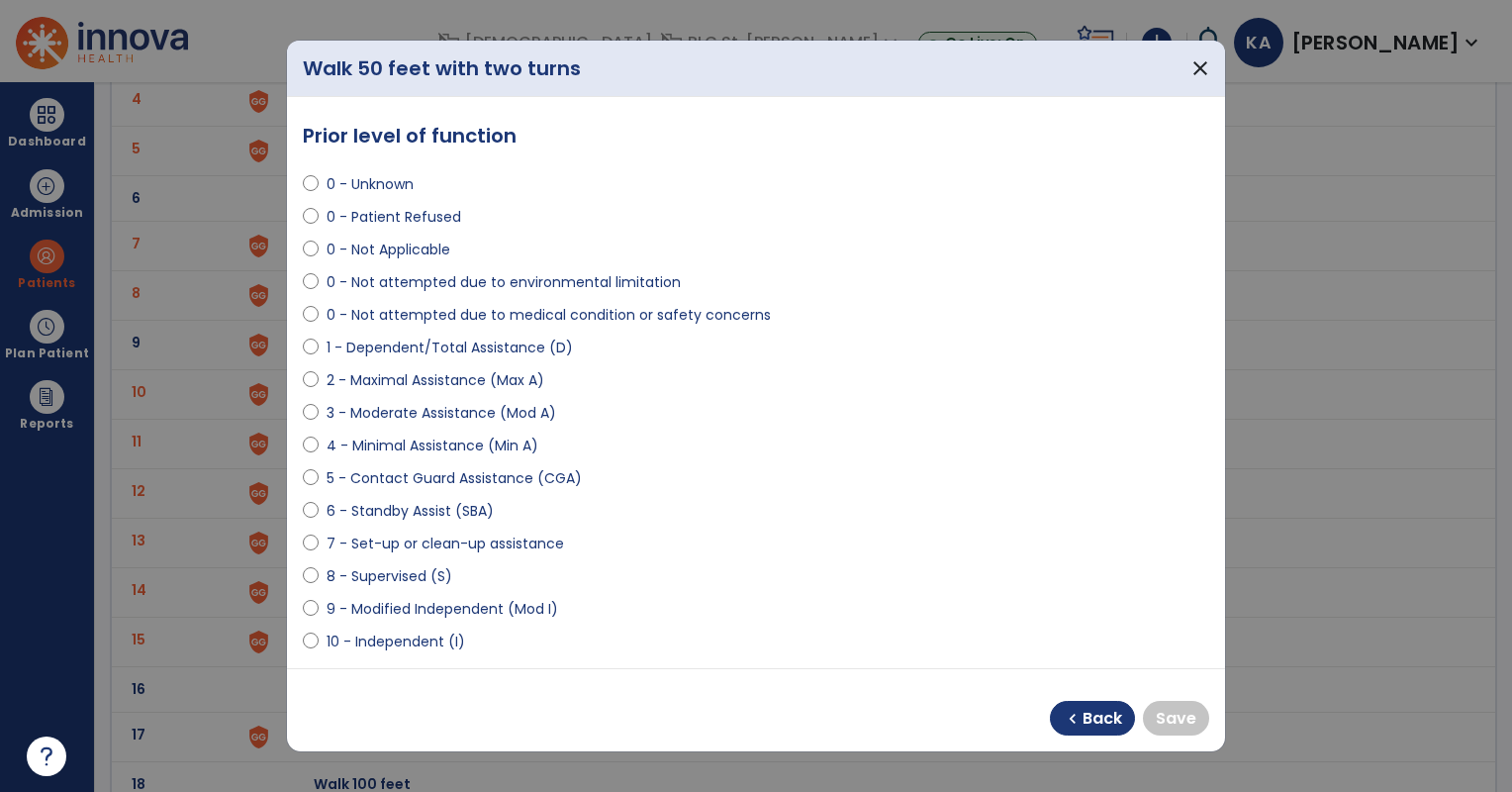 select on "**********" 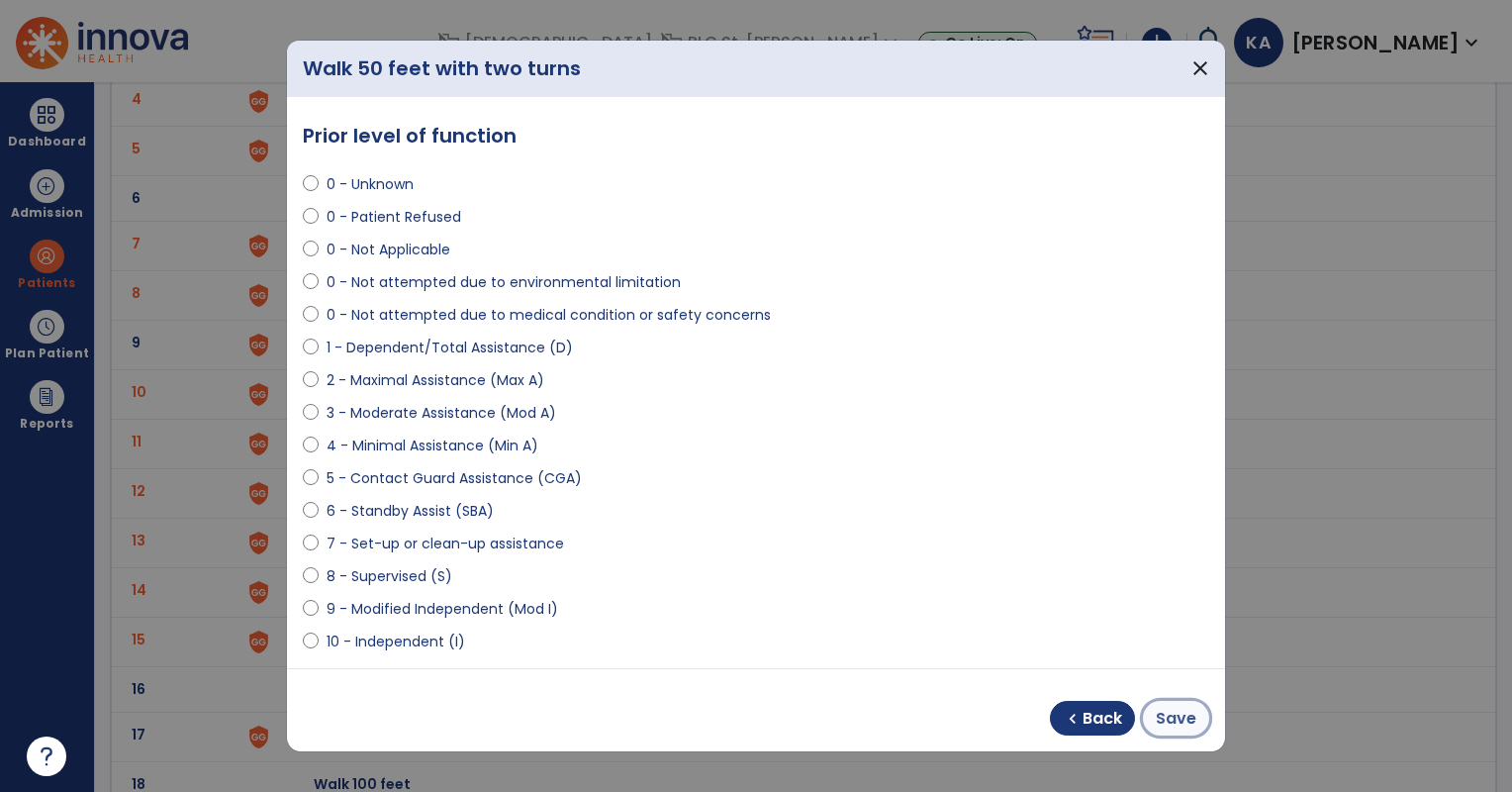 click on "Save" at bounding box center (1176, 719) 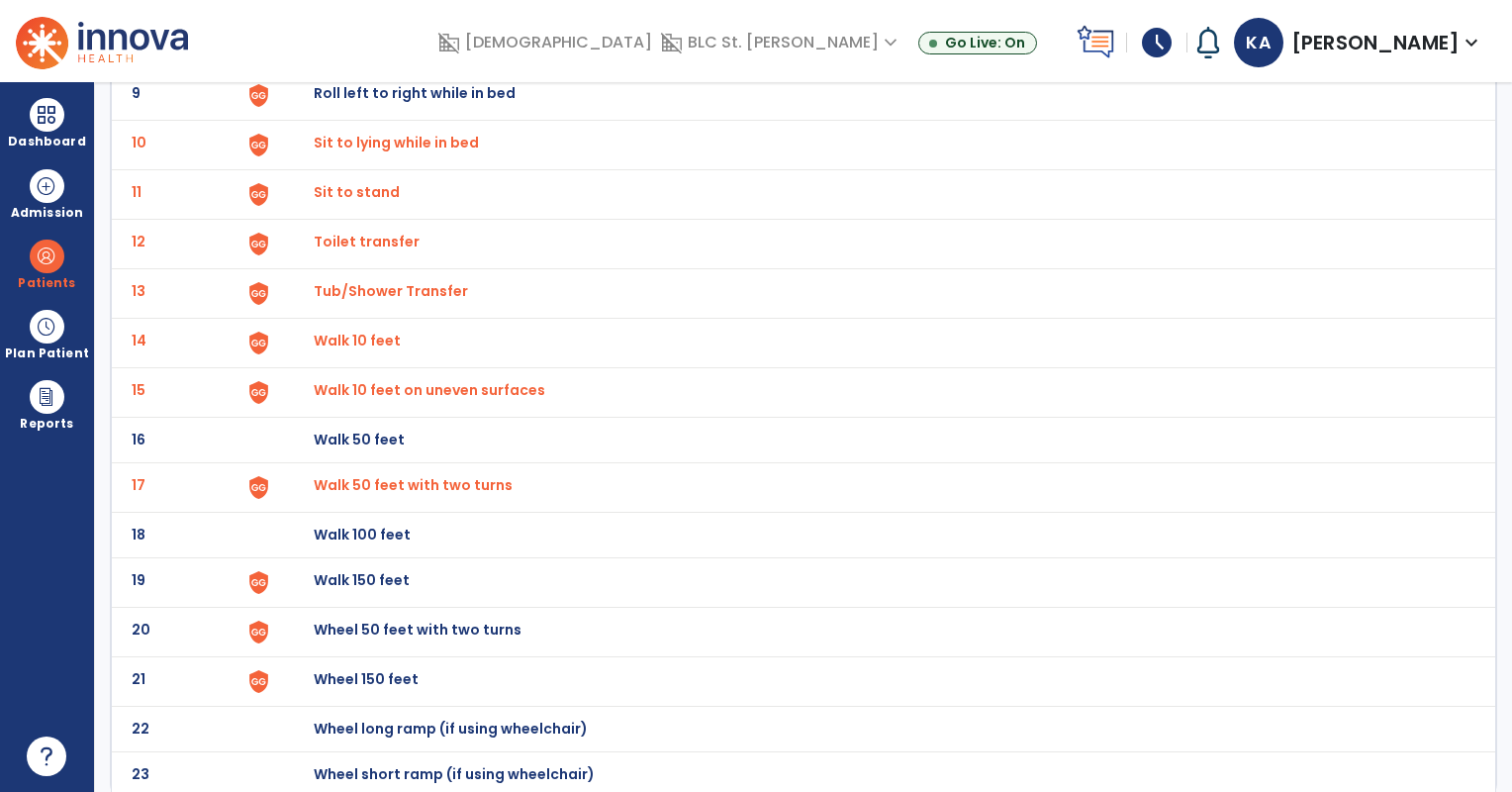 scroll, scrollTop: 559, scrollLeft: 0, axis: vertical 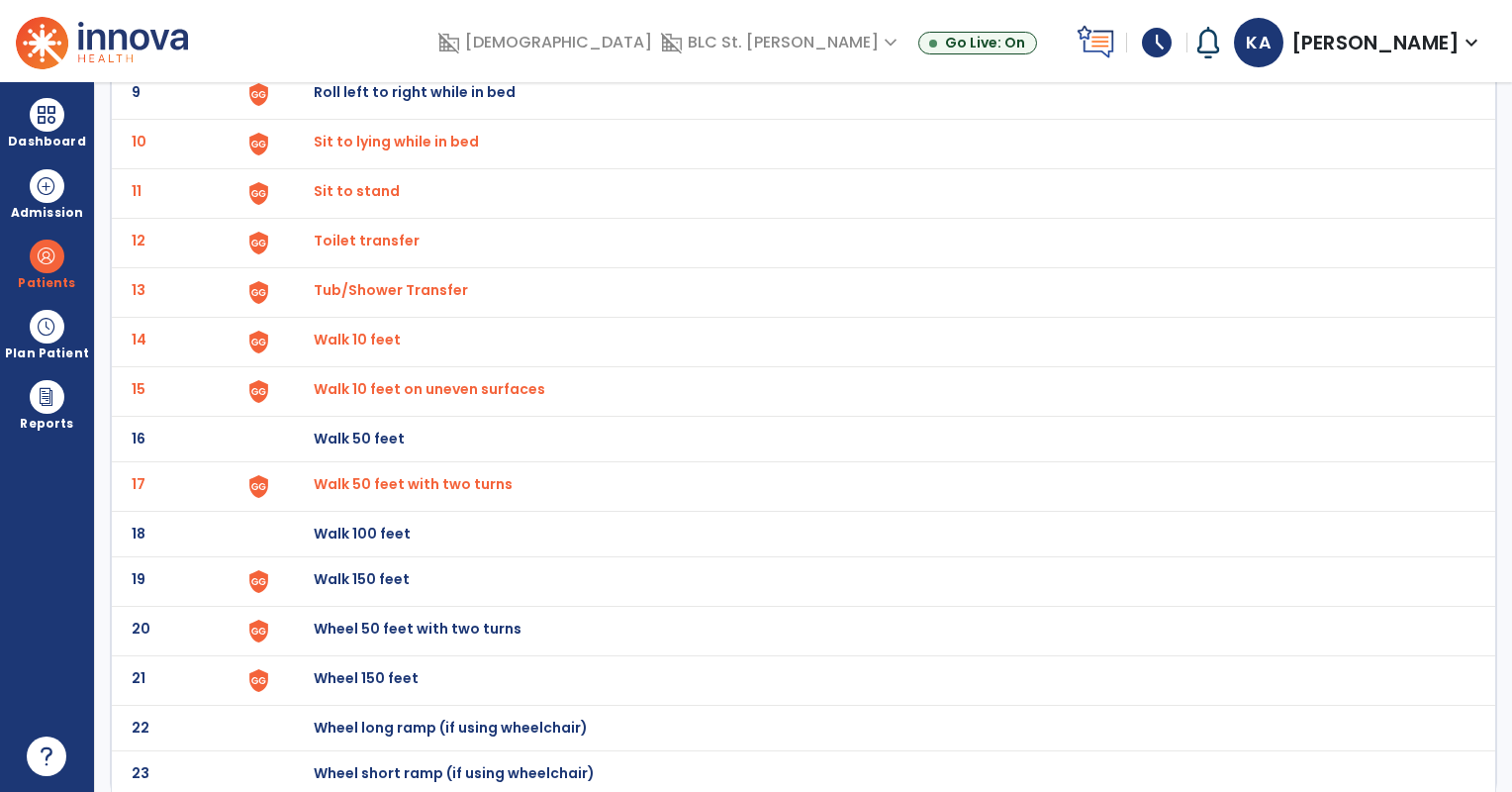 click on "Walk 150 feet" at bounding box center (359, -300) 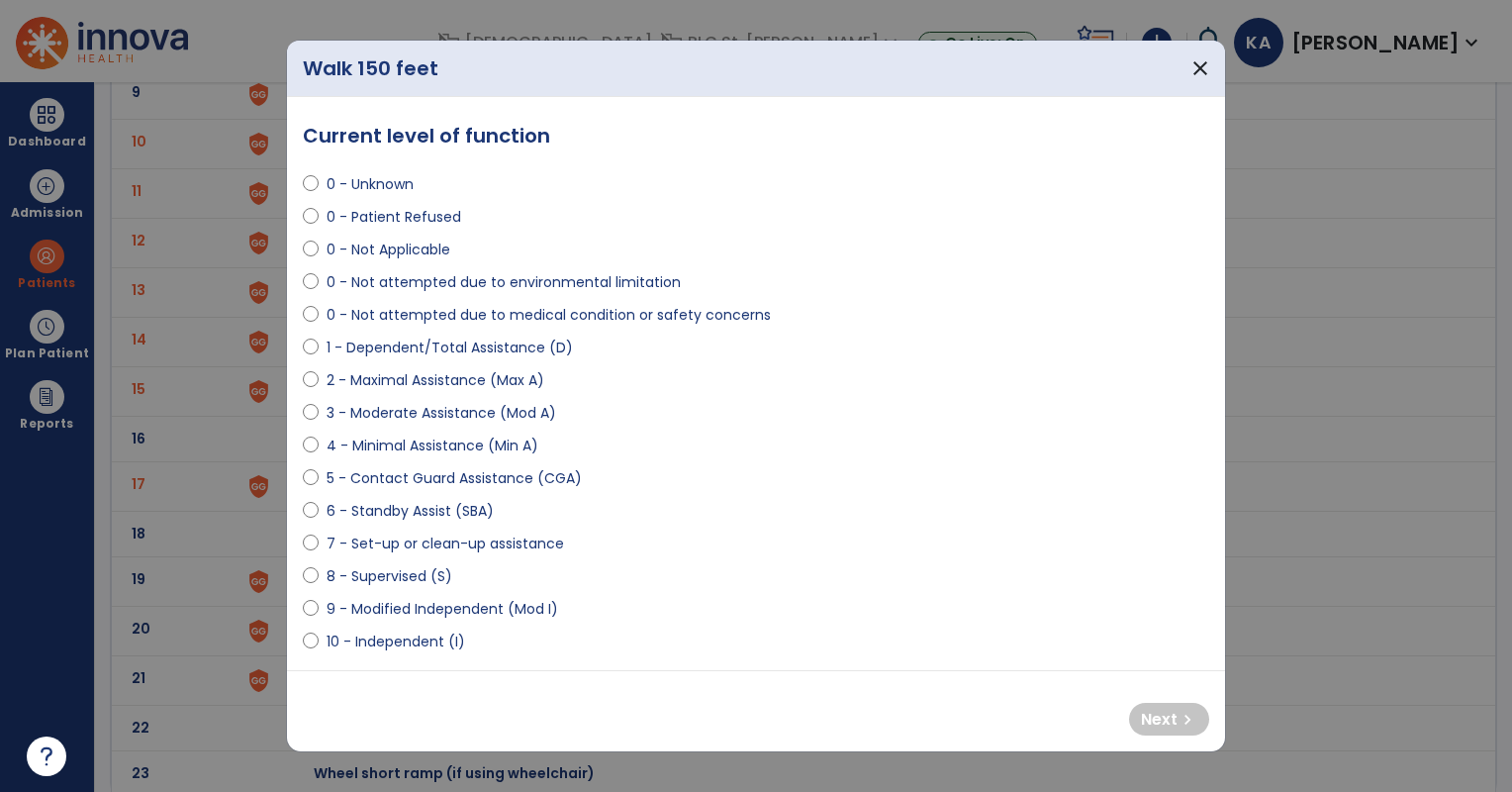 select on "**********" 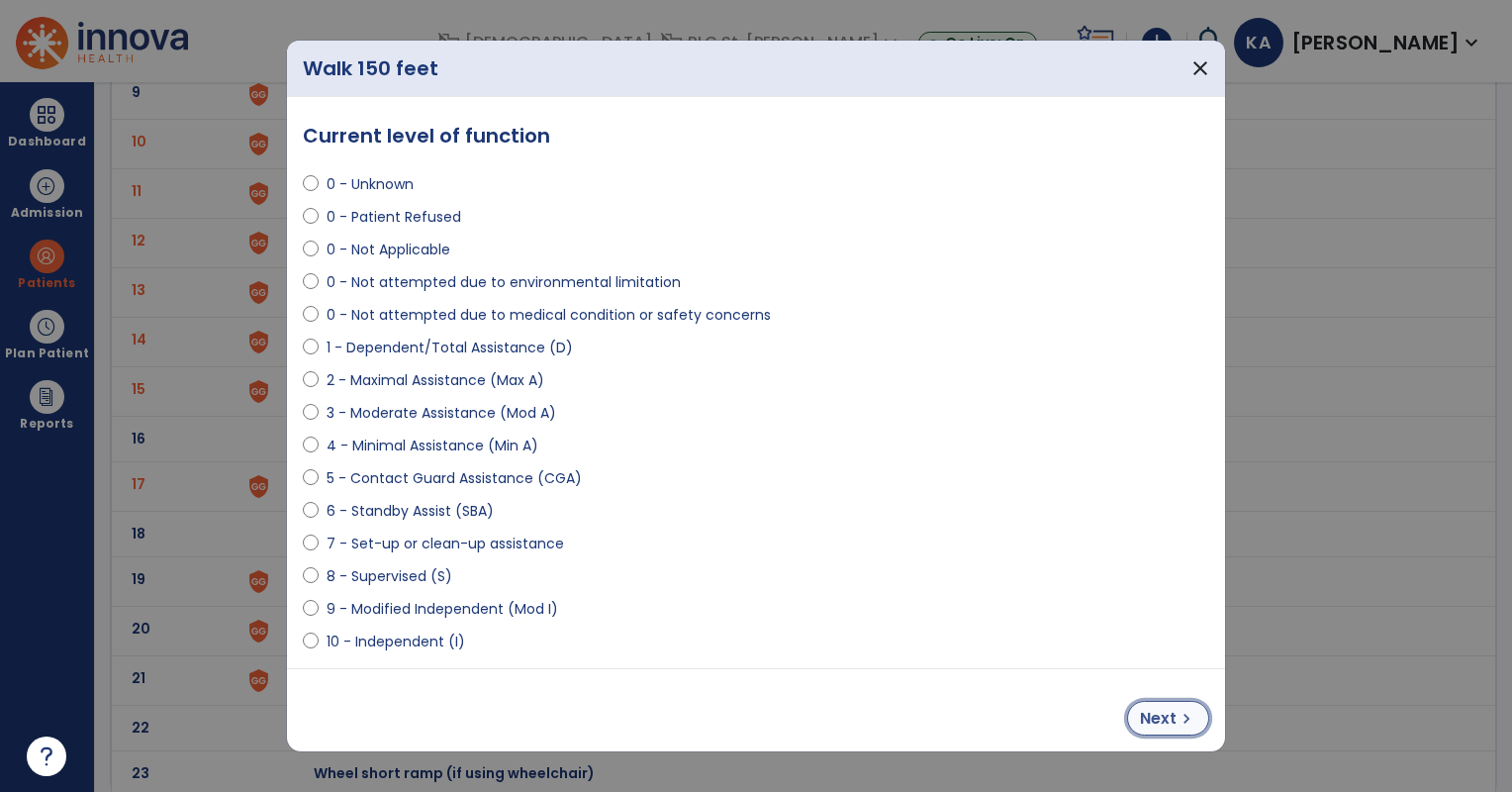 click on "Next  chevron_right" at bounding box center (1168, 718) 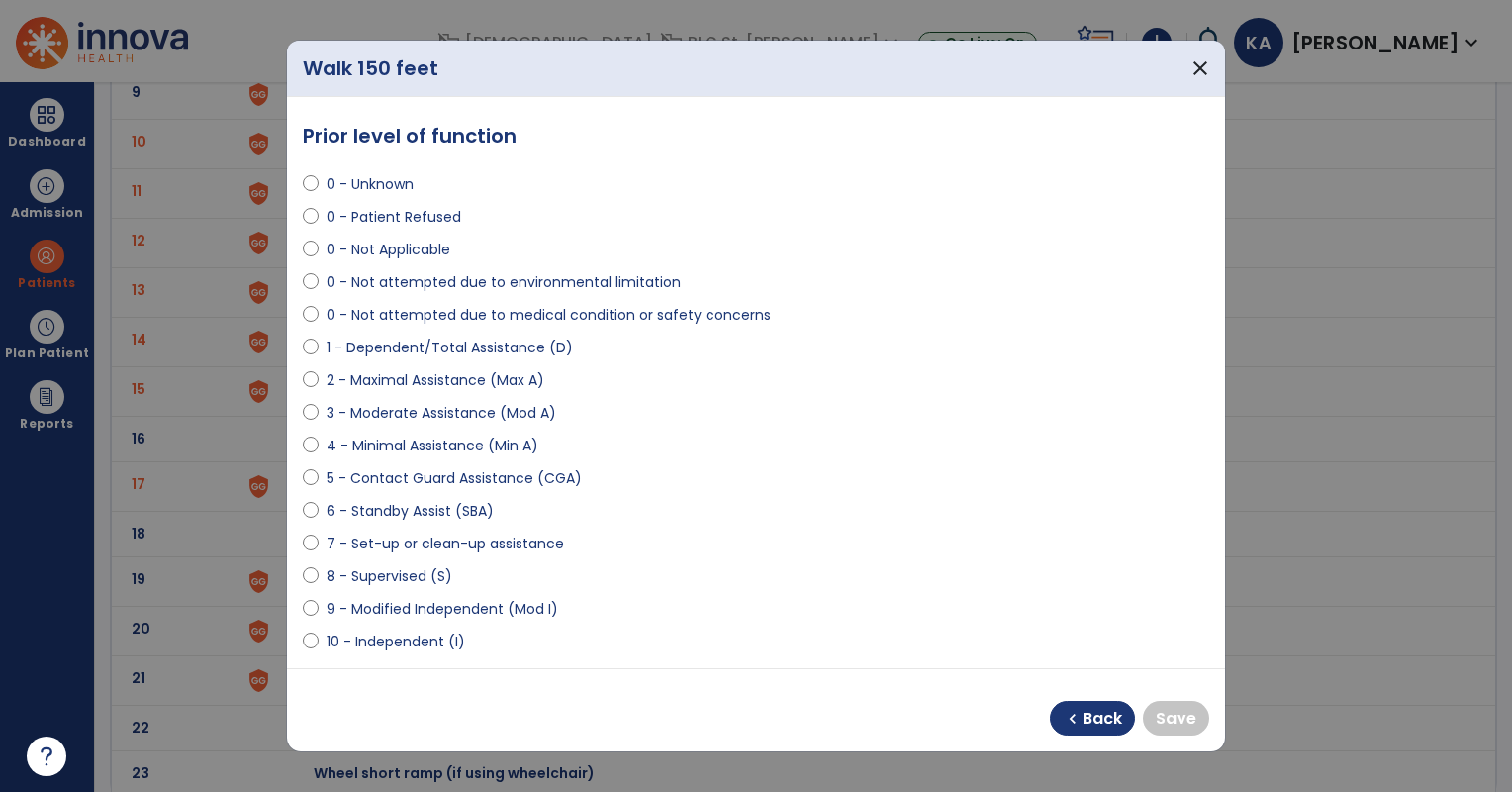 select on "**********" 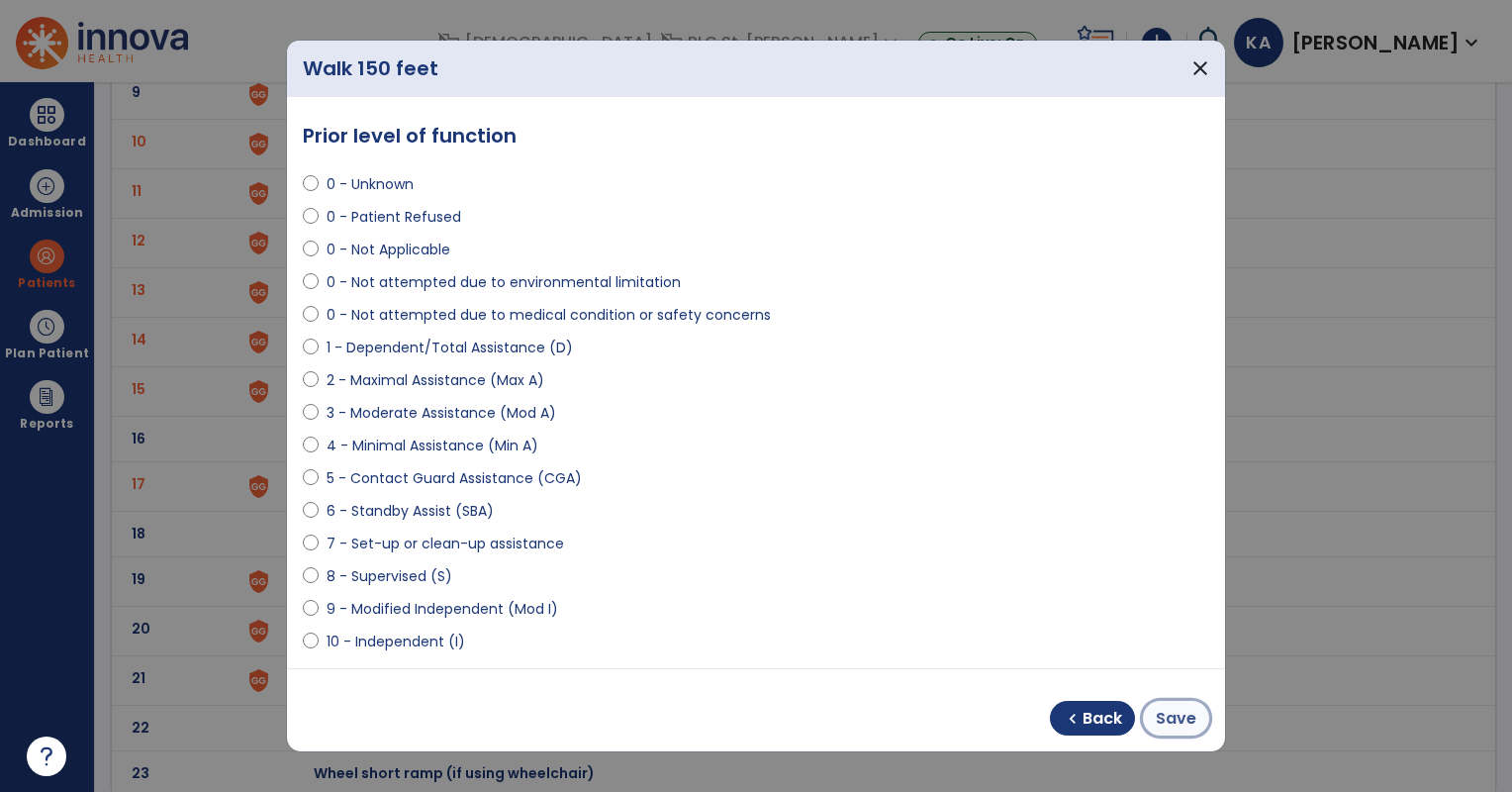 click on "Save" at bounding box center [1176, 719] 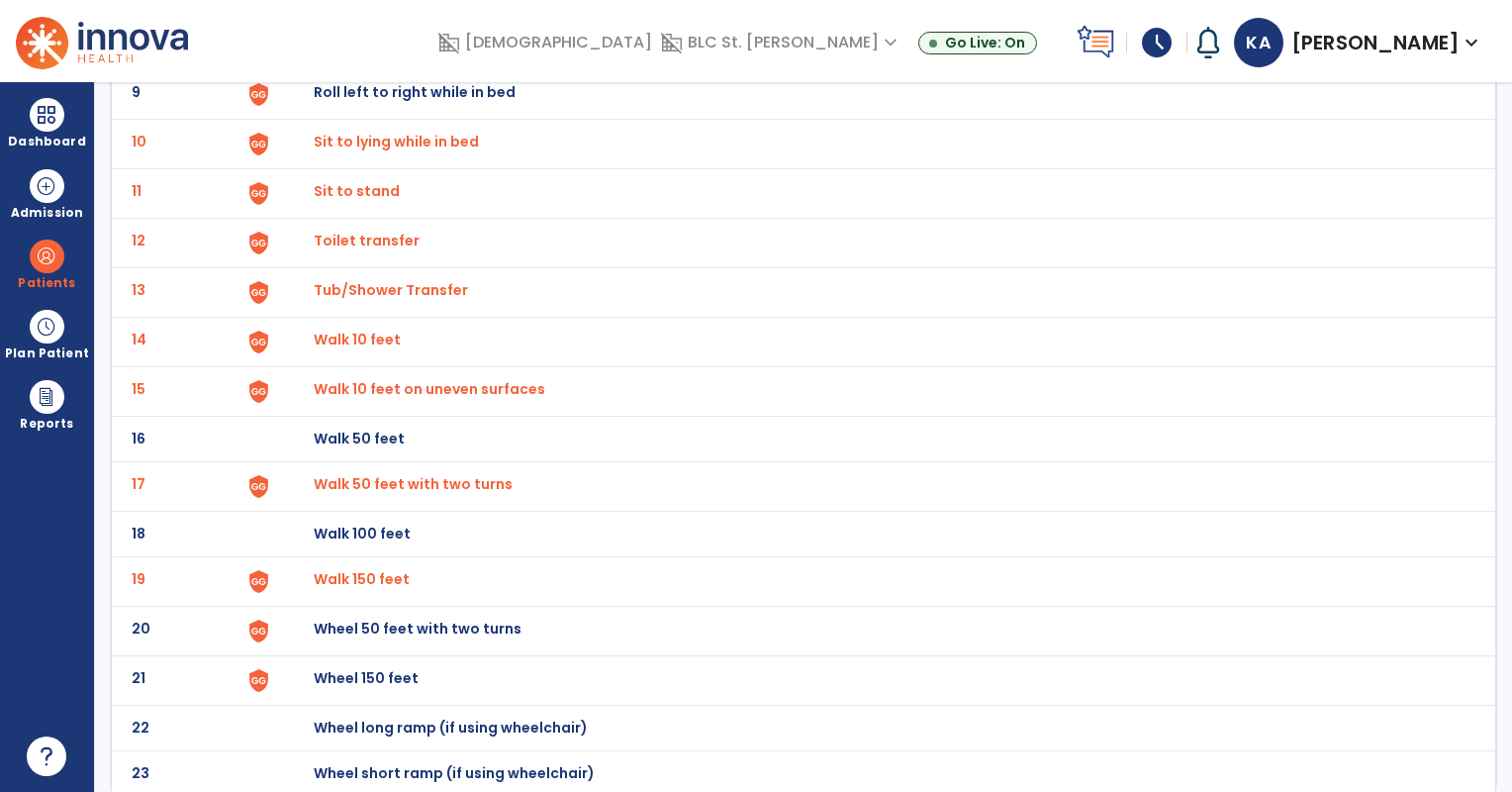 click on "Wheel 50 feet with two turns" at bounding box center [359, -300] 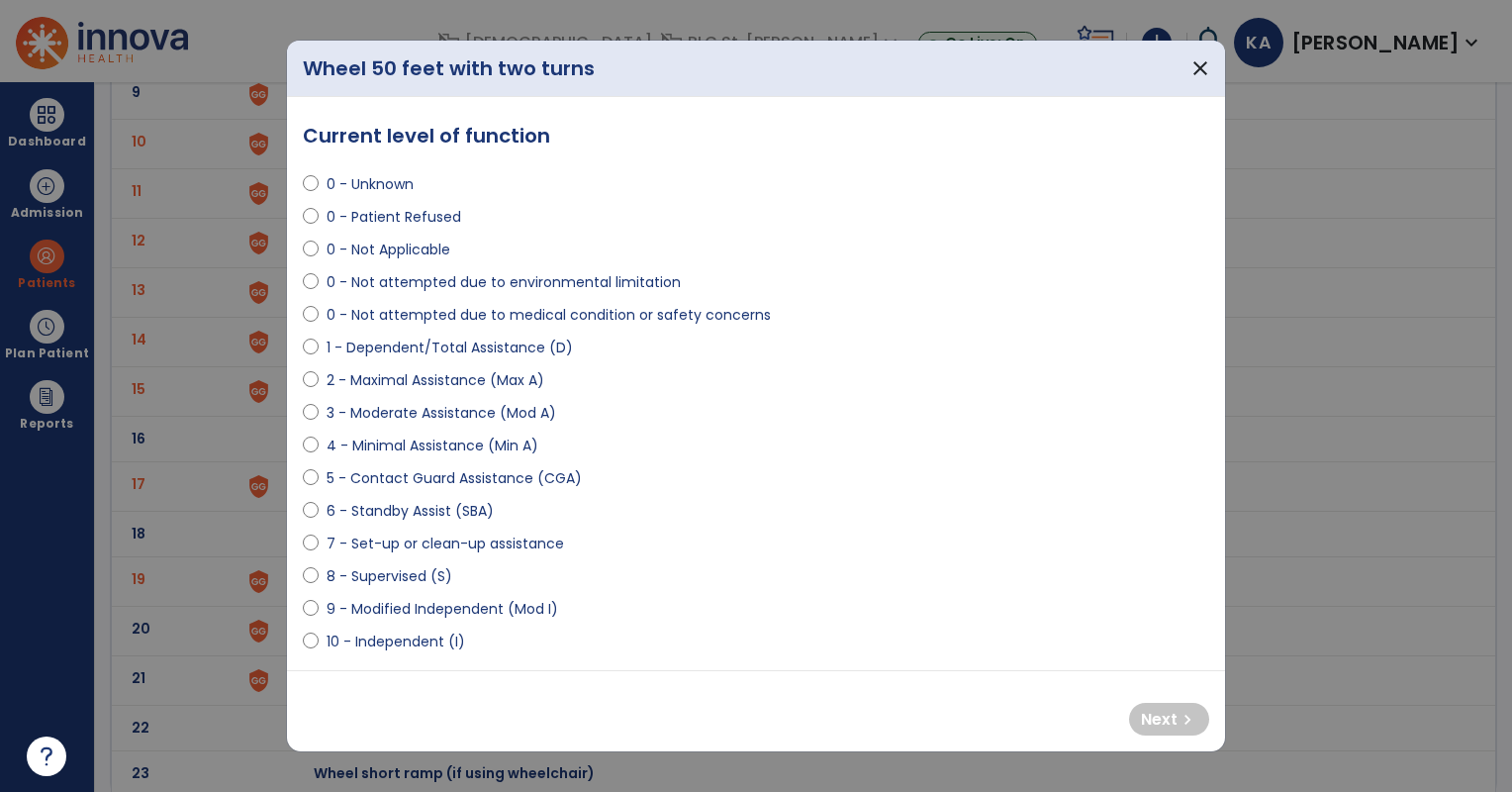select on "**********" 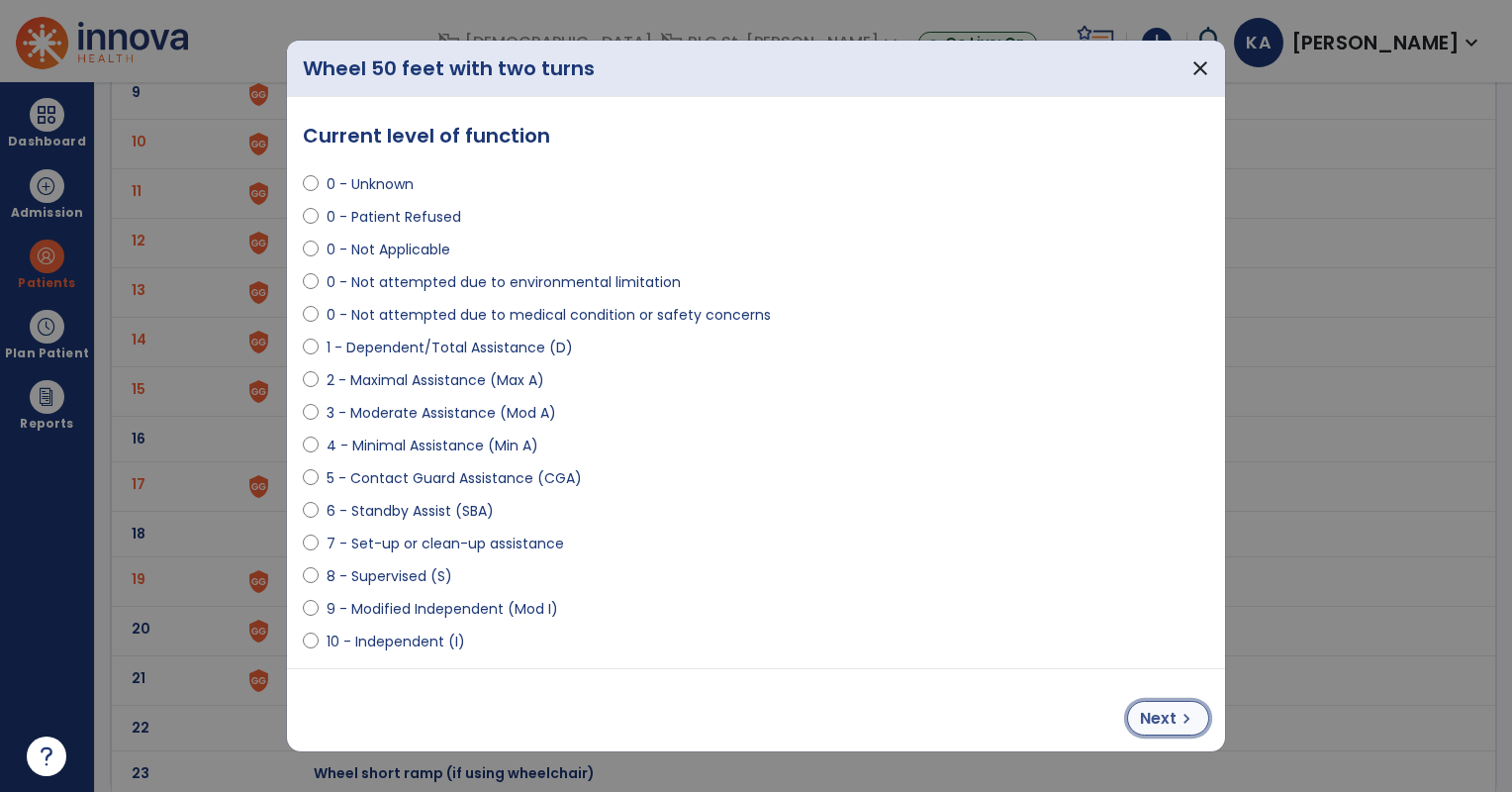 click on "Next" at bounding box center (1158, 719) 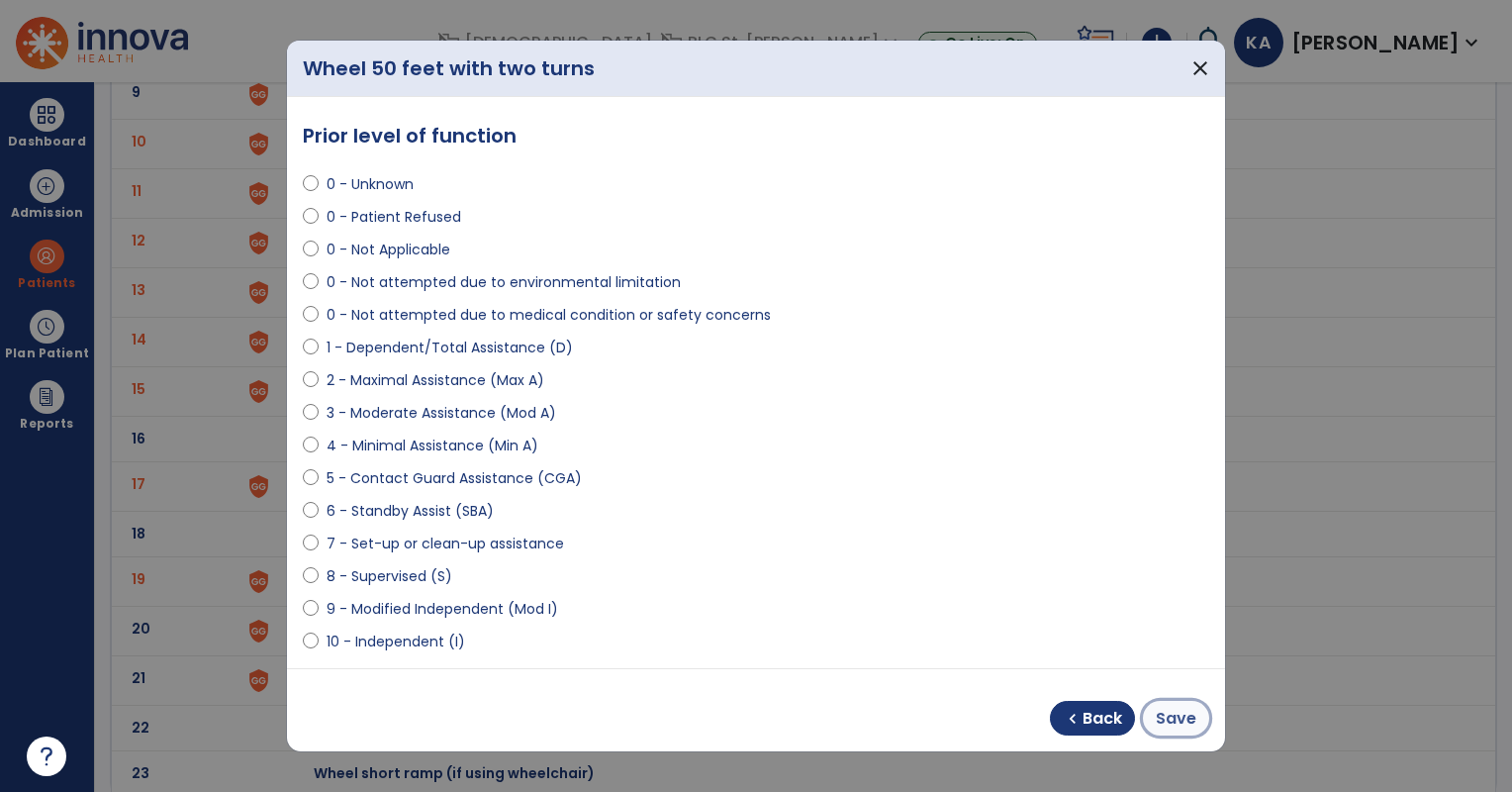 click on "Save" at bounding box center (1176, 719) 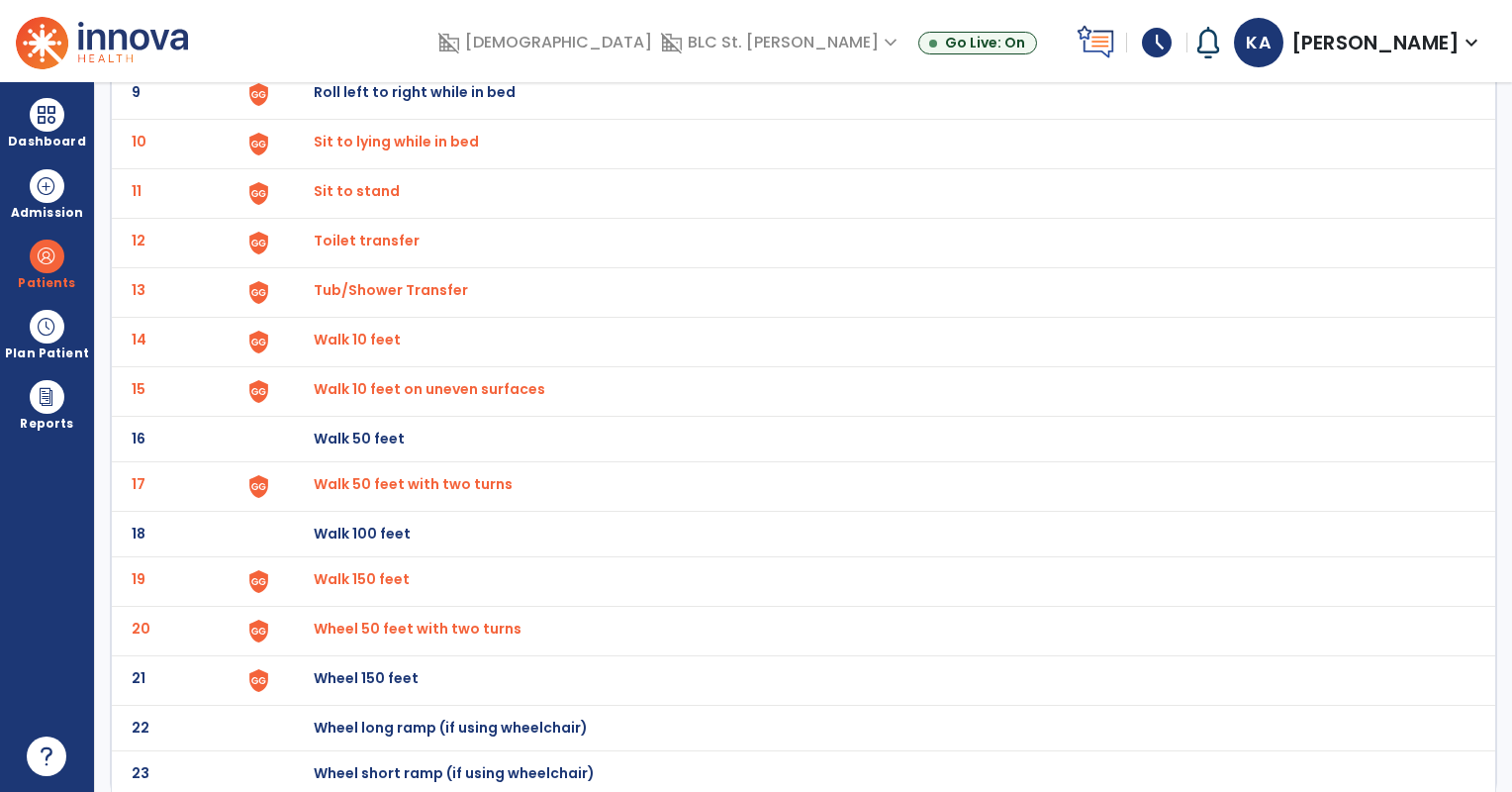 click on "Wheel 150 feet" at bounding box center (359, -300) 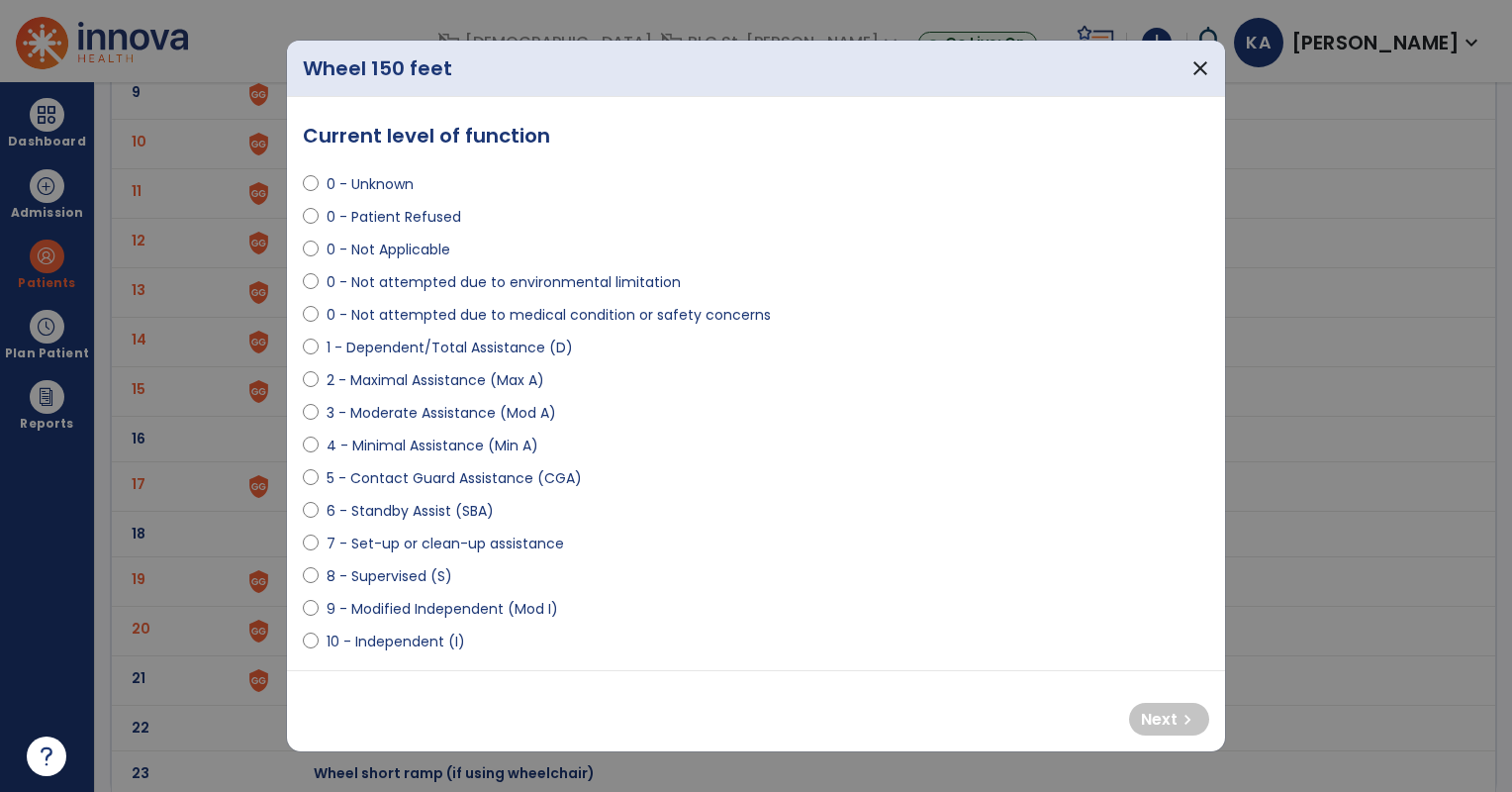 select on "**********" 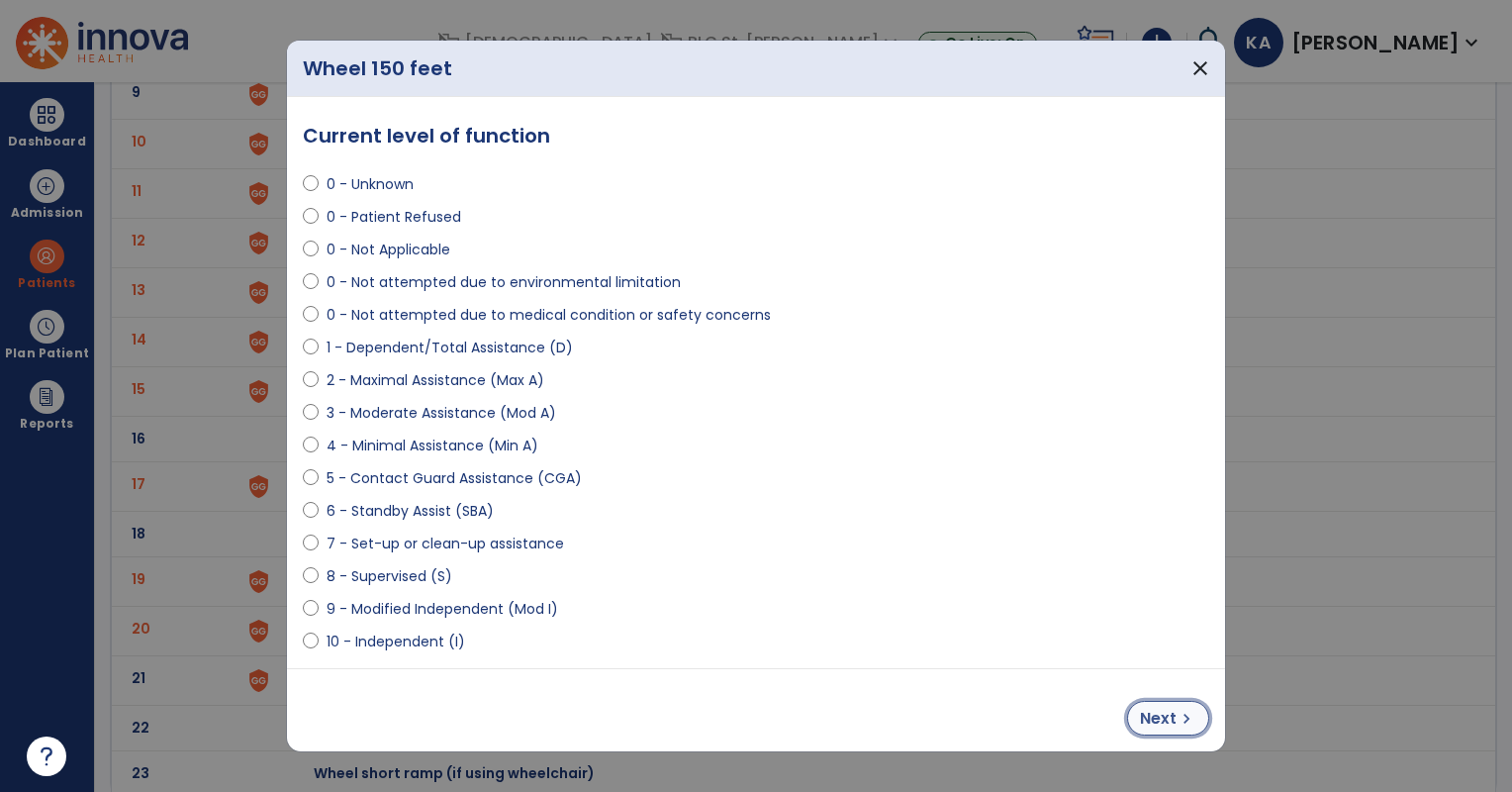click on "Next  chevron_right" at bounding box center (1168, 718) 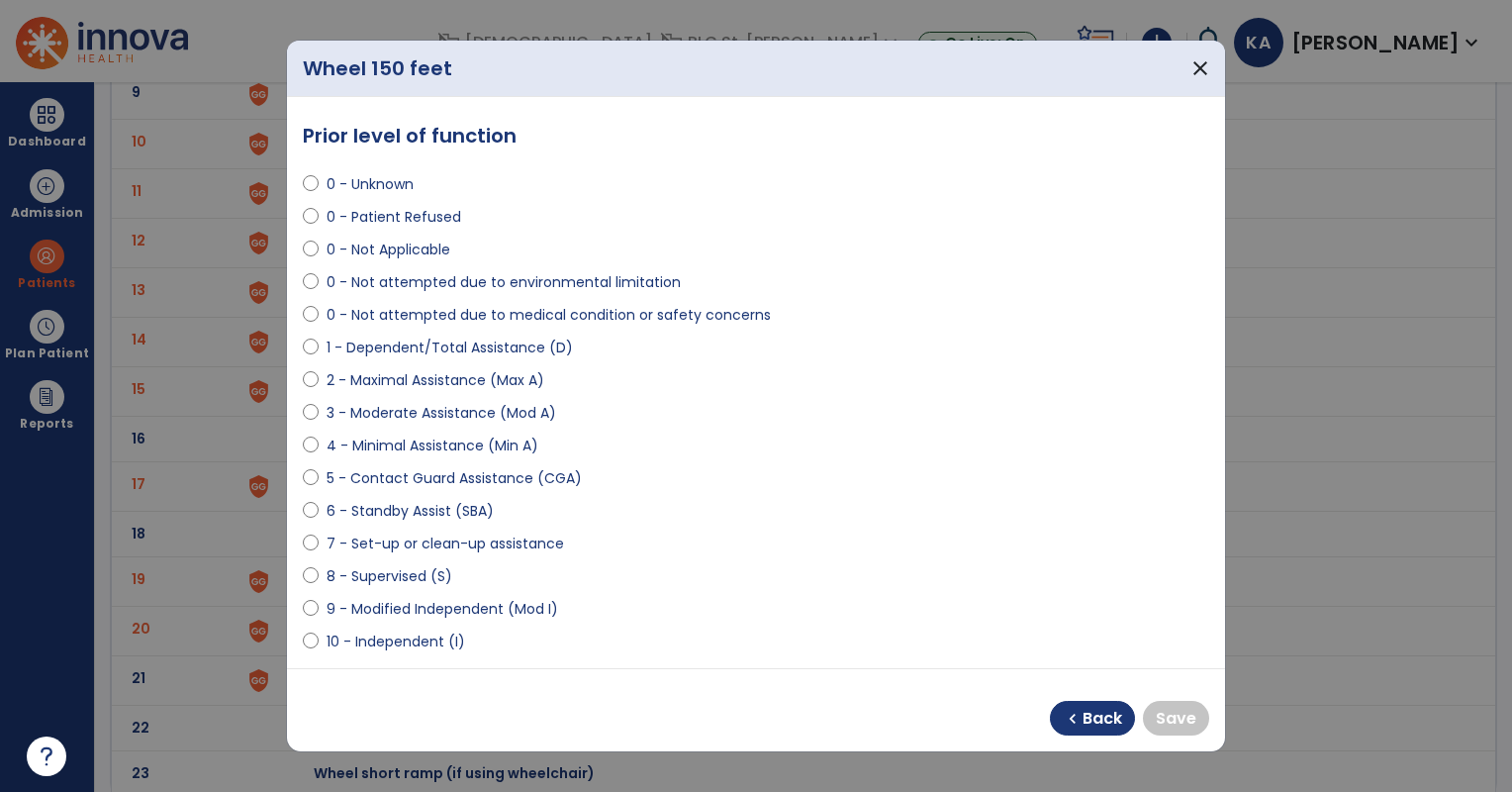 select on "**********" 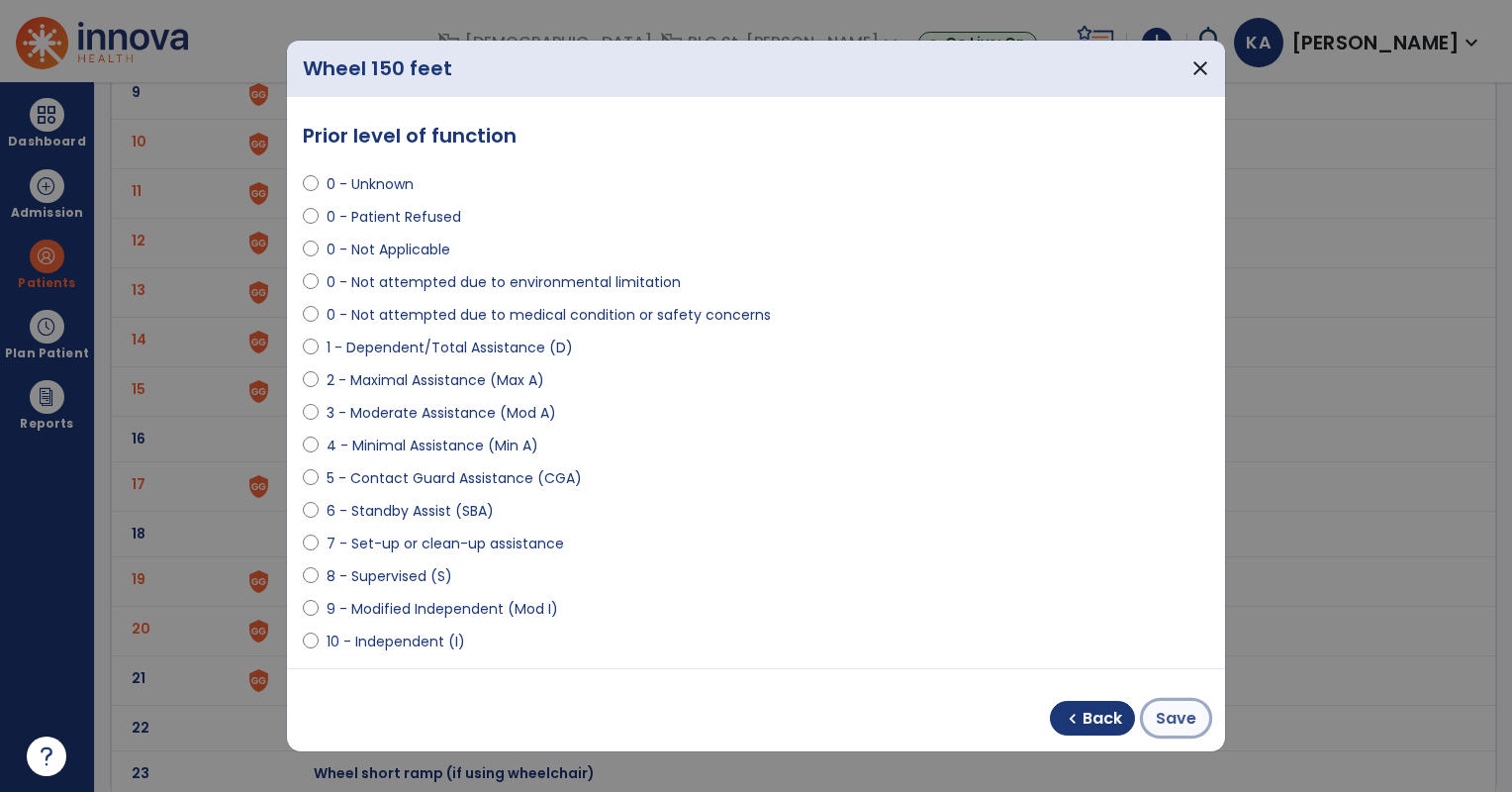 click on "Save" at bounding box center [1176, 719] 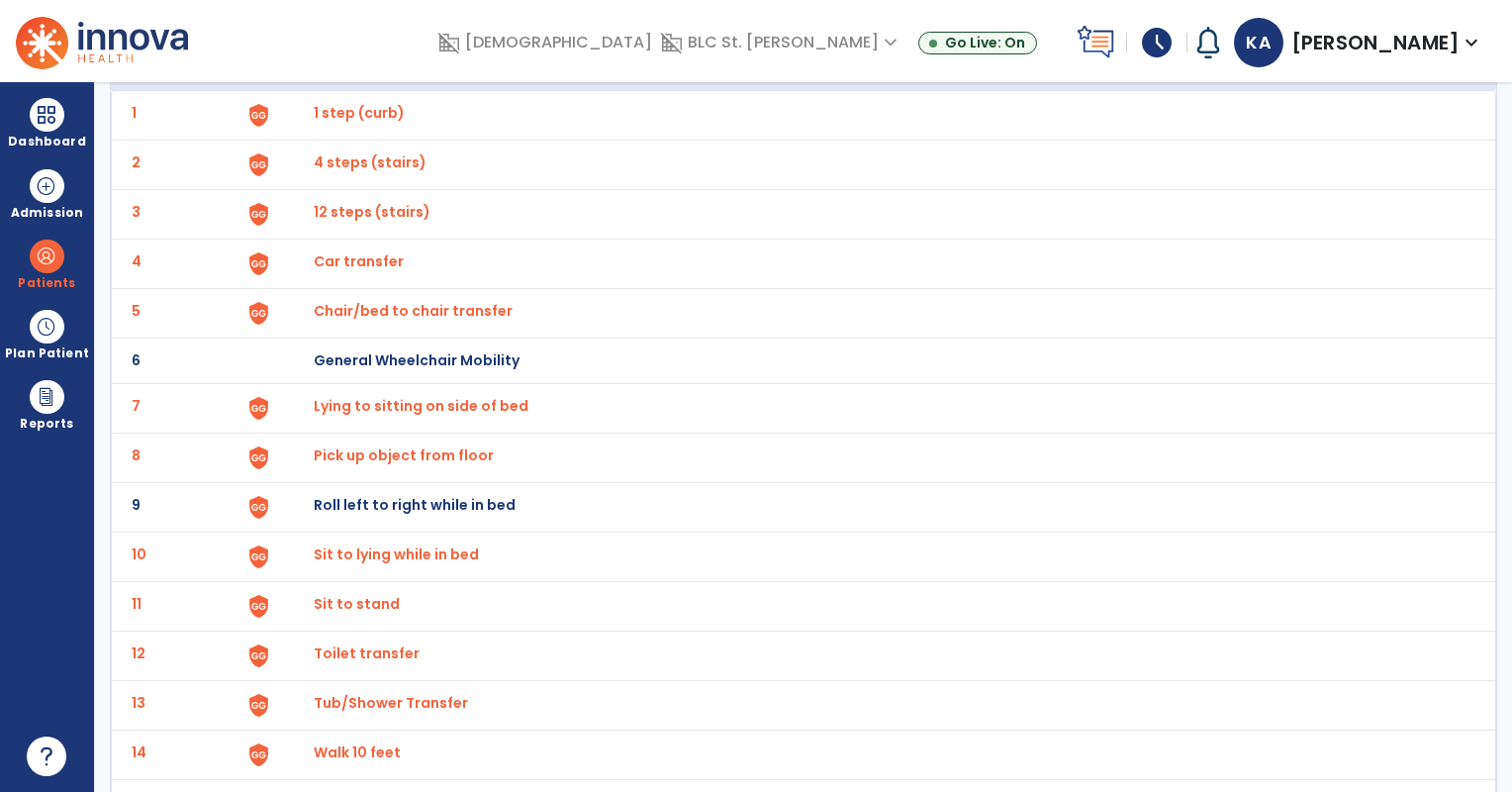 scroll, scrollTop: 0, scrollLeft: 0, axis: both 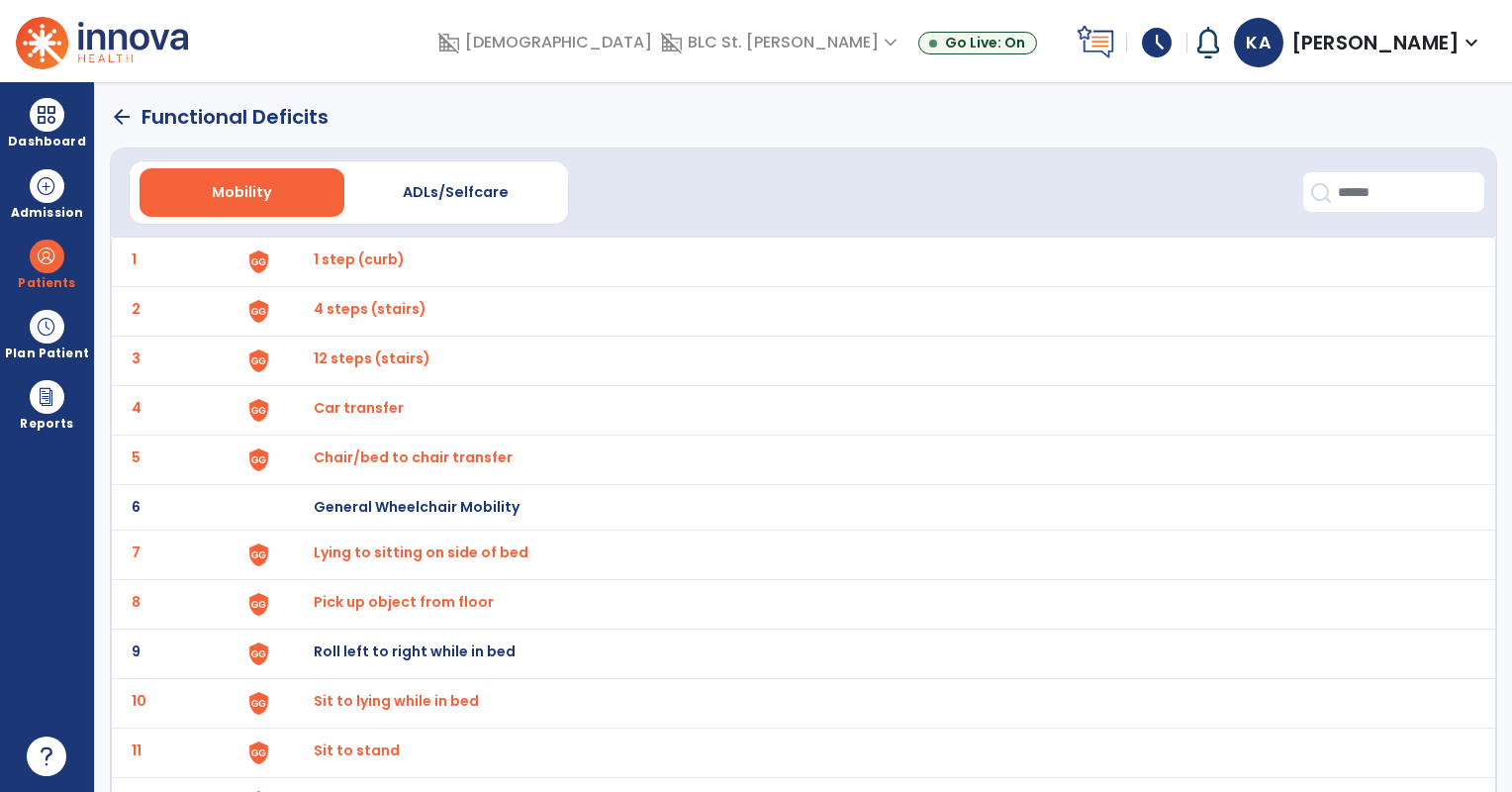 click on "arrow_back" 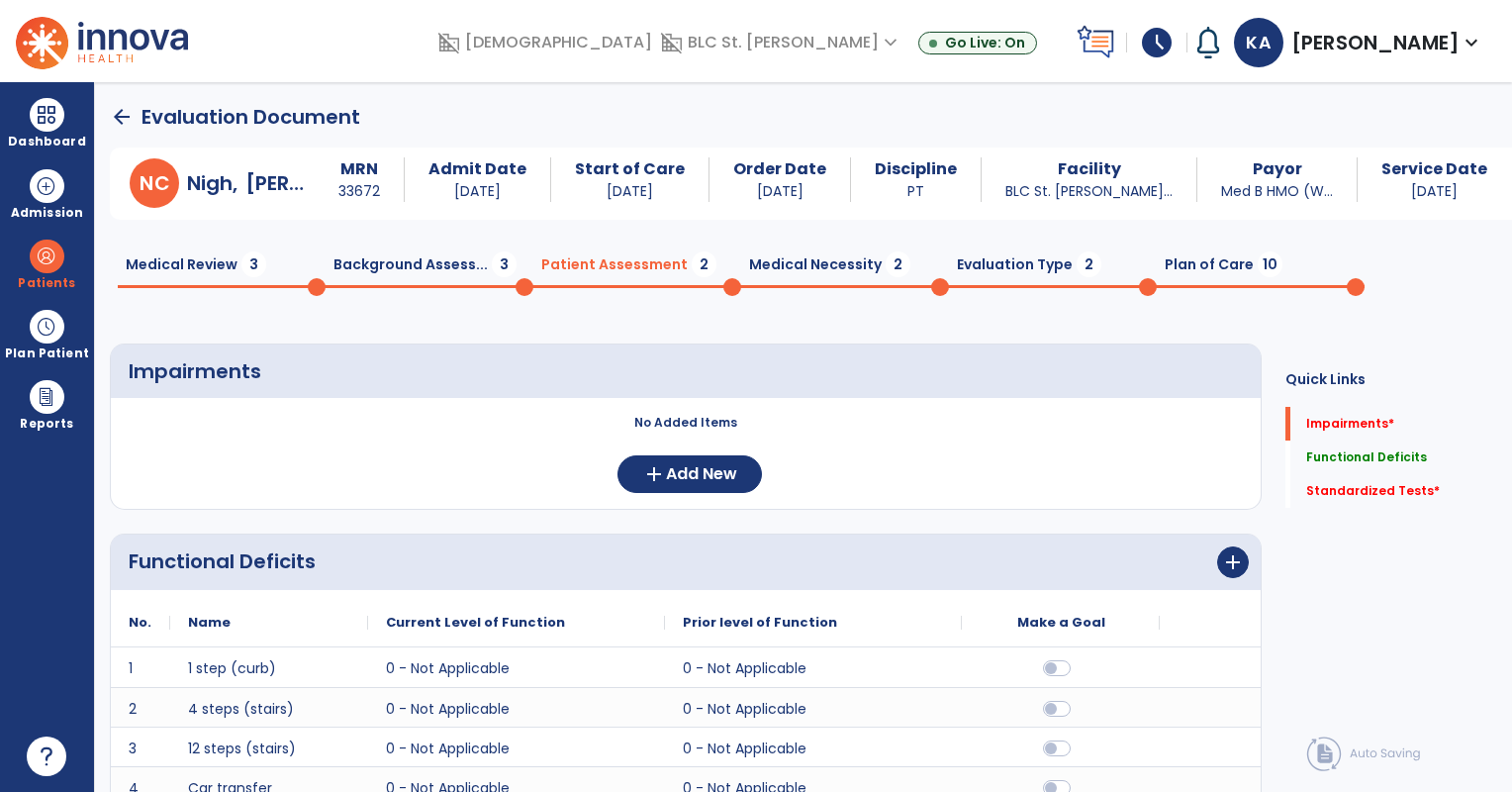 scroll, scrollTop: 0, scrollLeft: 0, axis: both 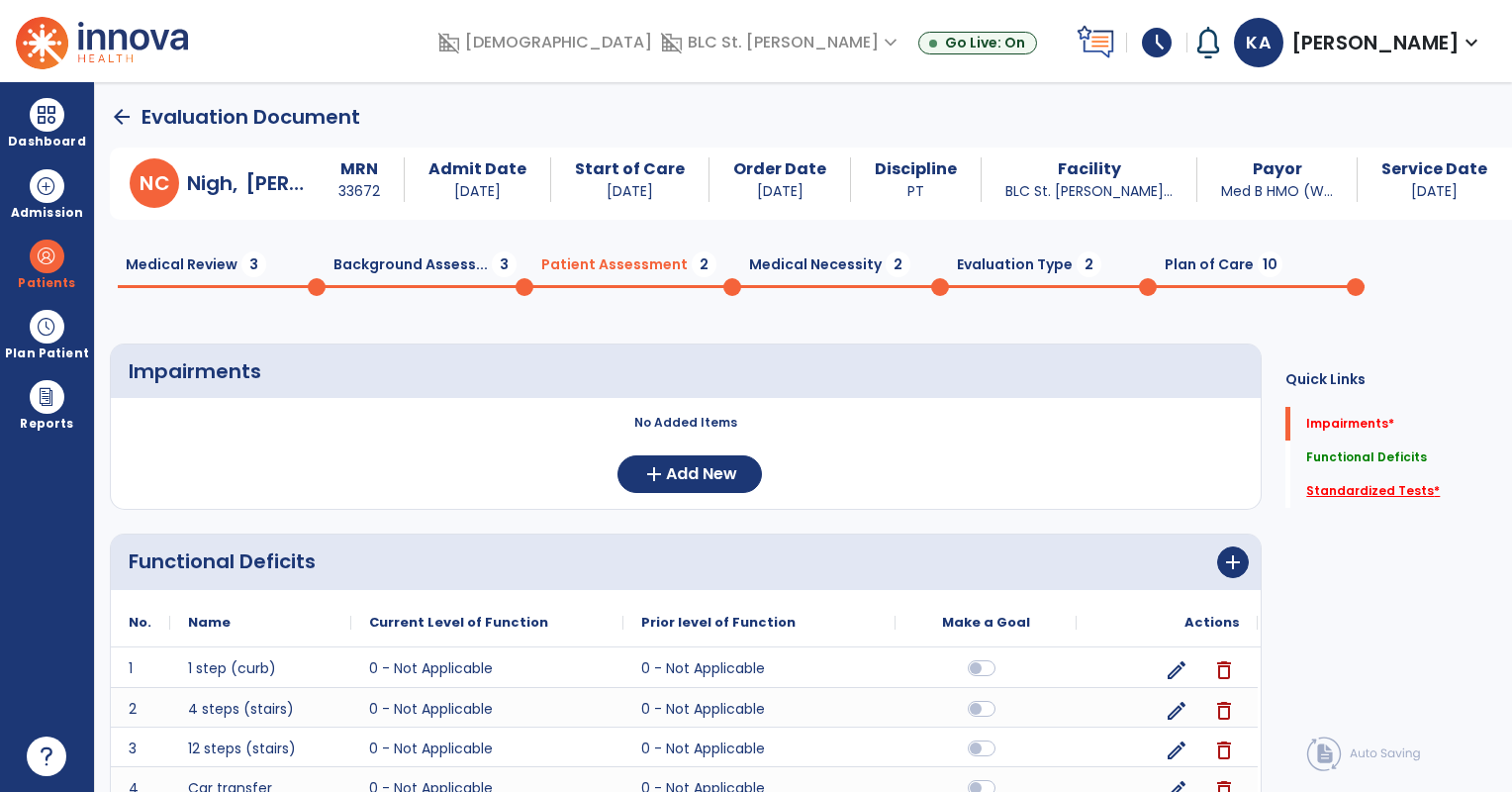click on "Standardized Tests   *" 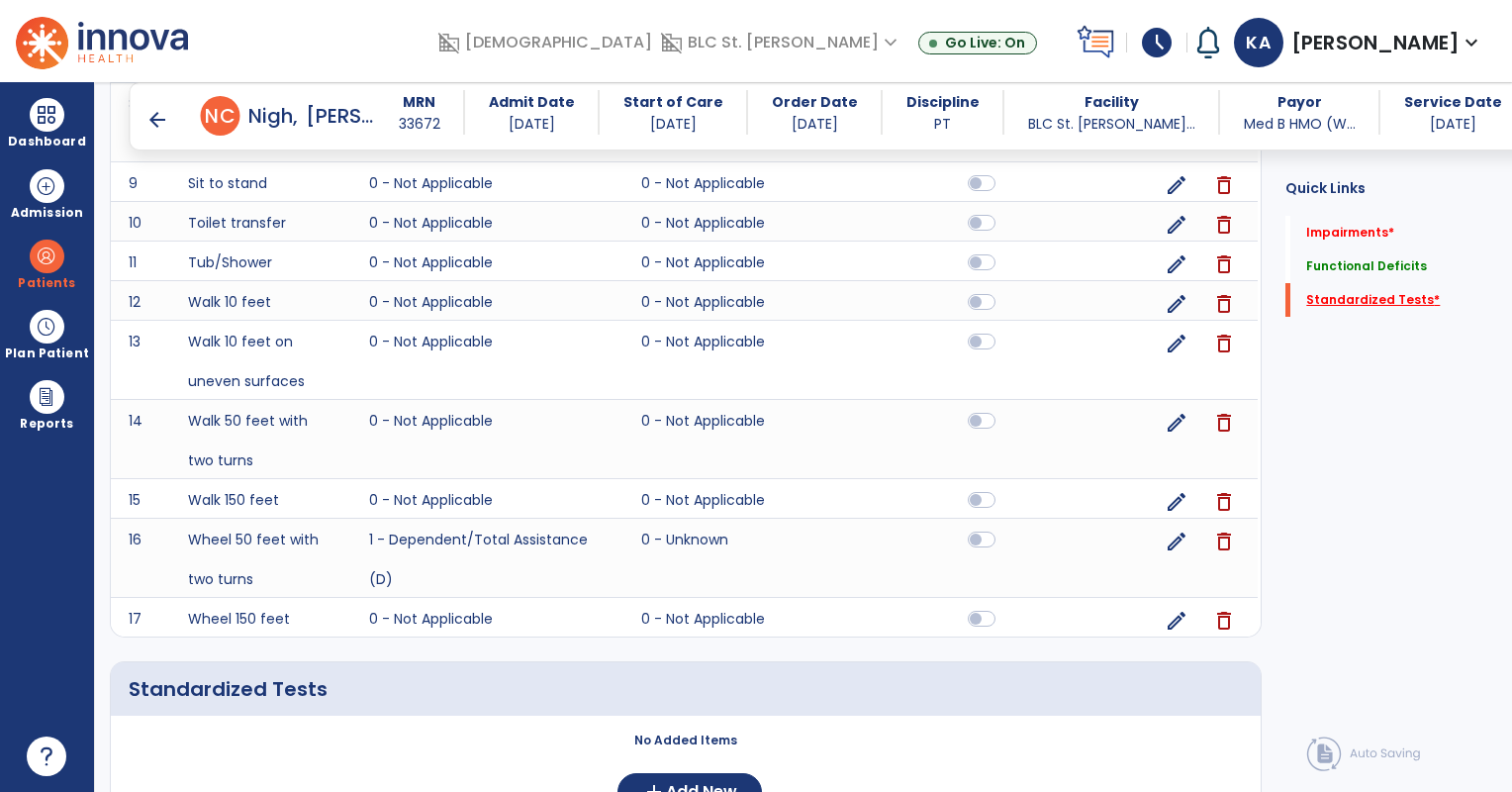 scroll, scrollTop: 1045, scrollLeft: 0, axis: vertical 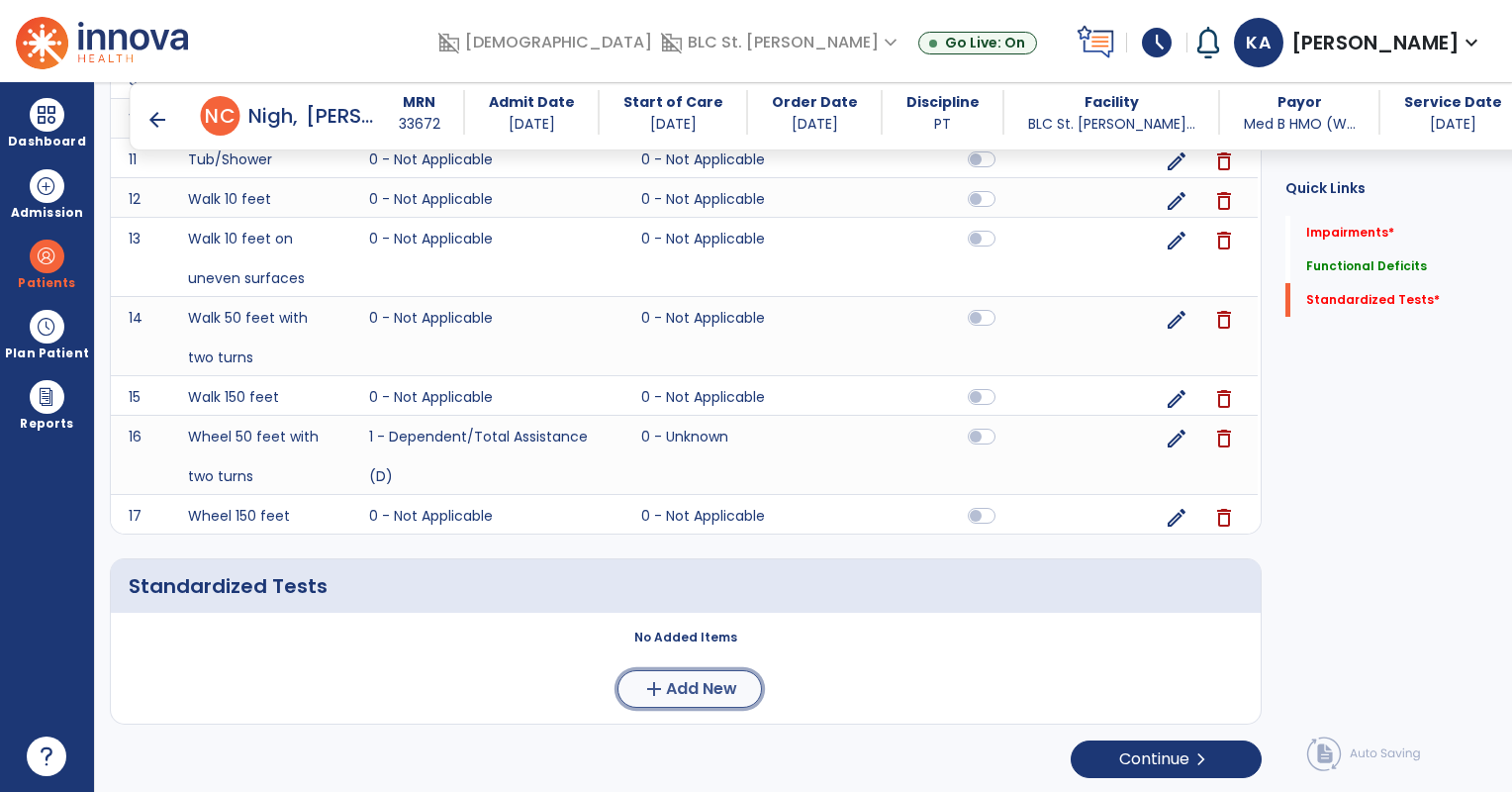click on "add  Add New" 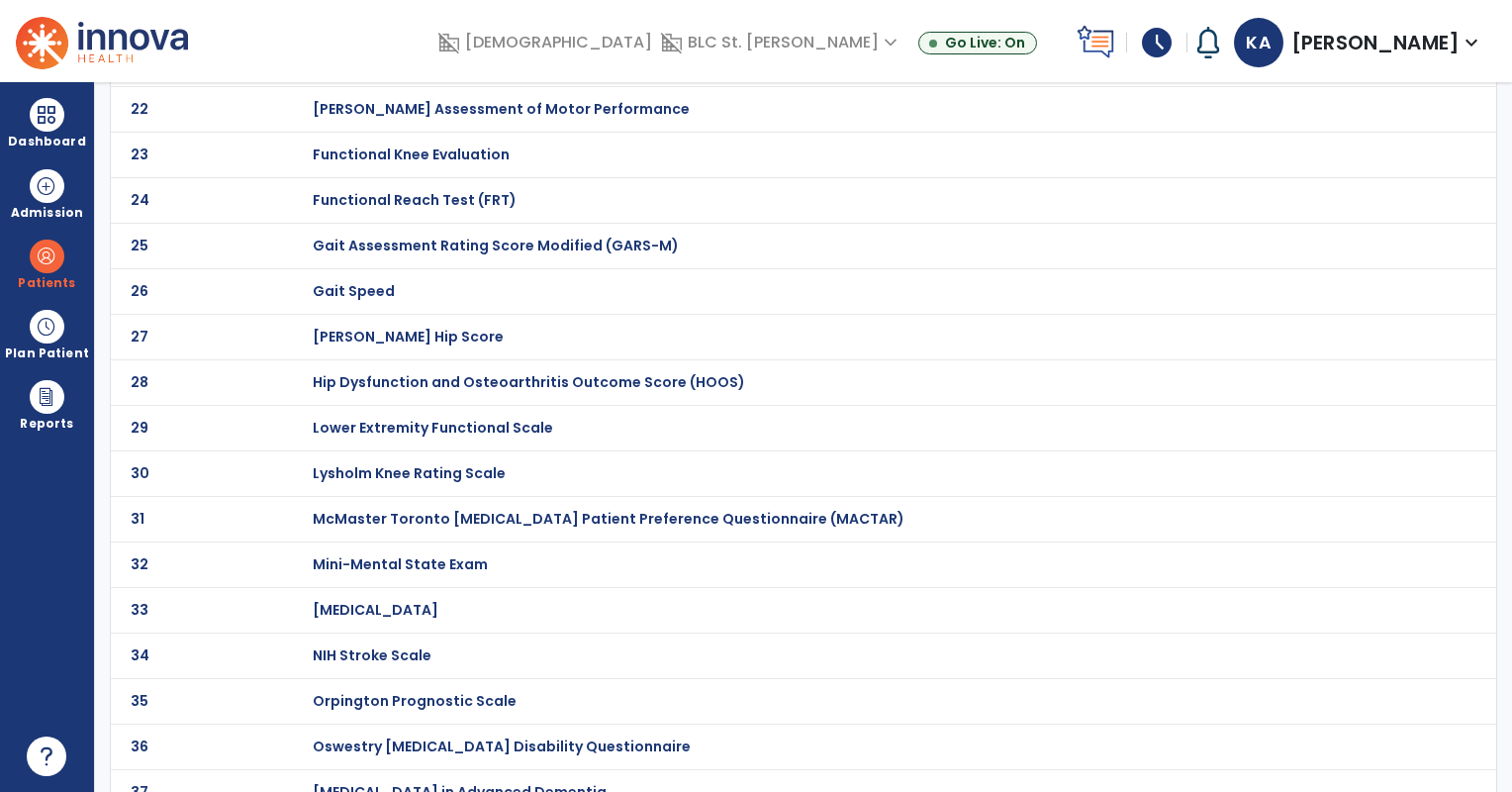 scroll, scrollTop: 0, scrollLeft: 0, axis: both 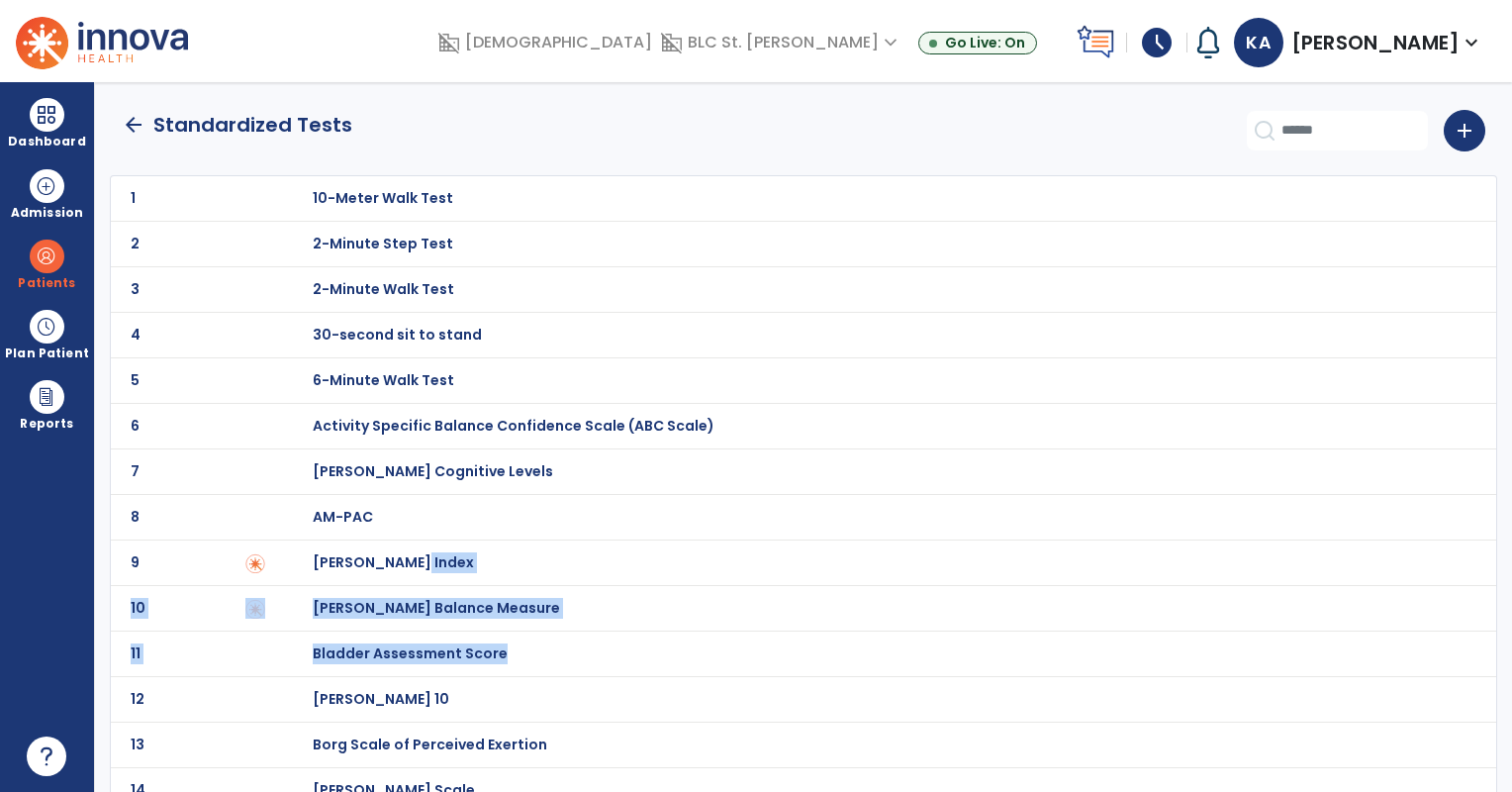 drag, startPoint x: 675, startPoint y: 673, endPoint x: 950, endPoint y: 556, distance: 298.85448 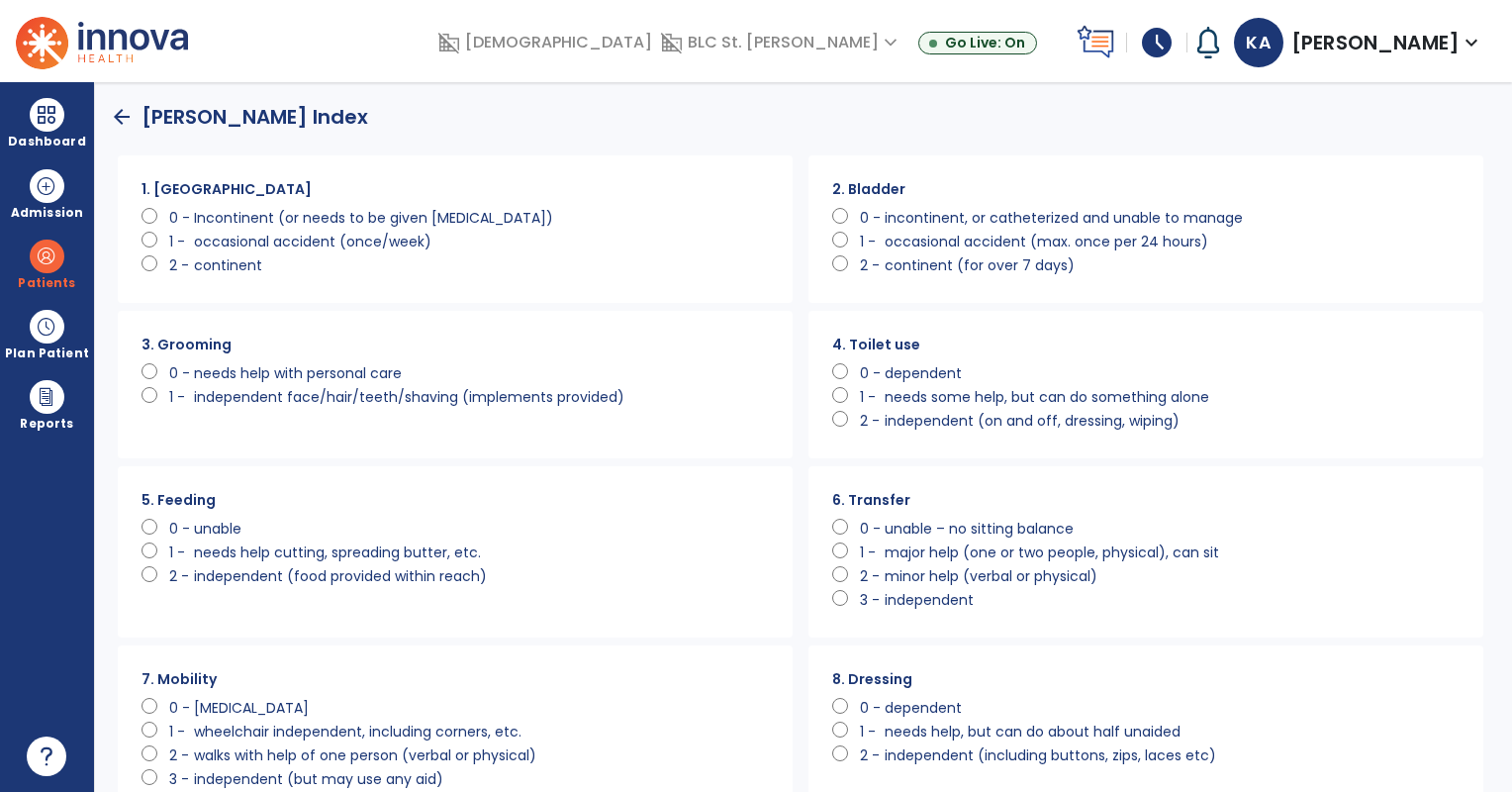 scroll, scrollTop: 0, scrollLeft: 0, axis: both 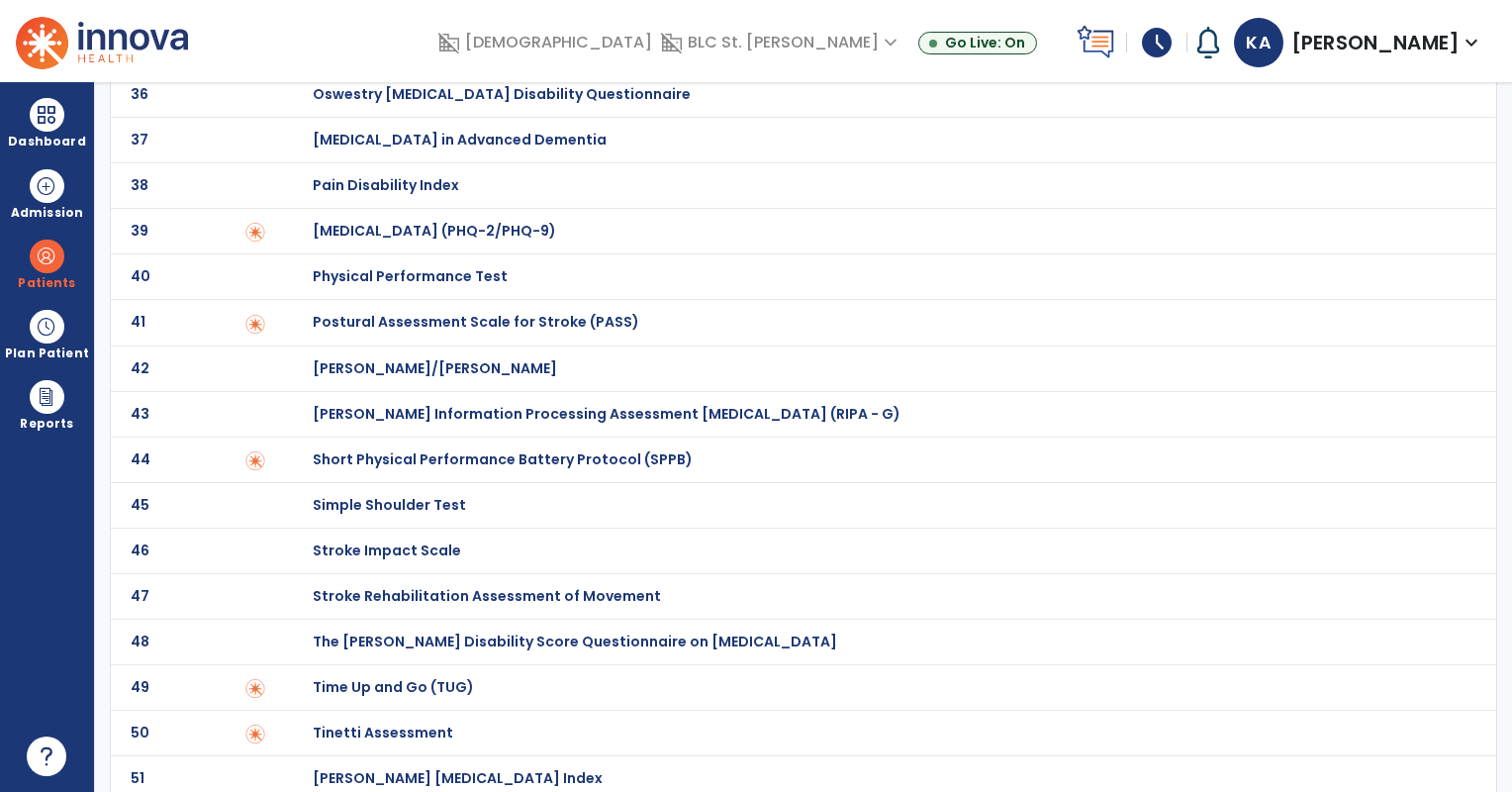 click on "Simple Shoulder Test" at bounding box center (383, -1500) 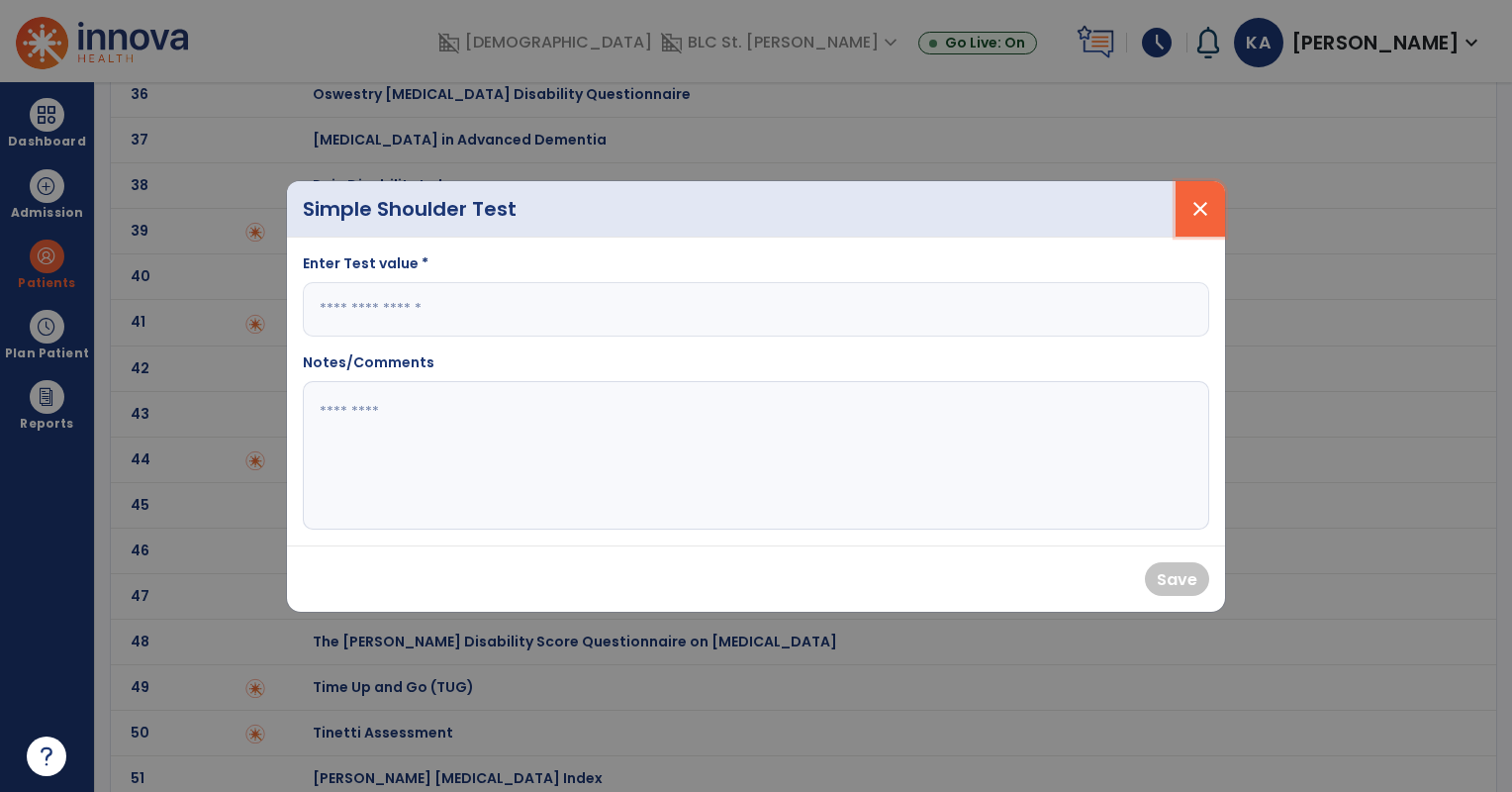 click on "close" at bounding box center [1200, 209] 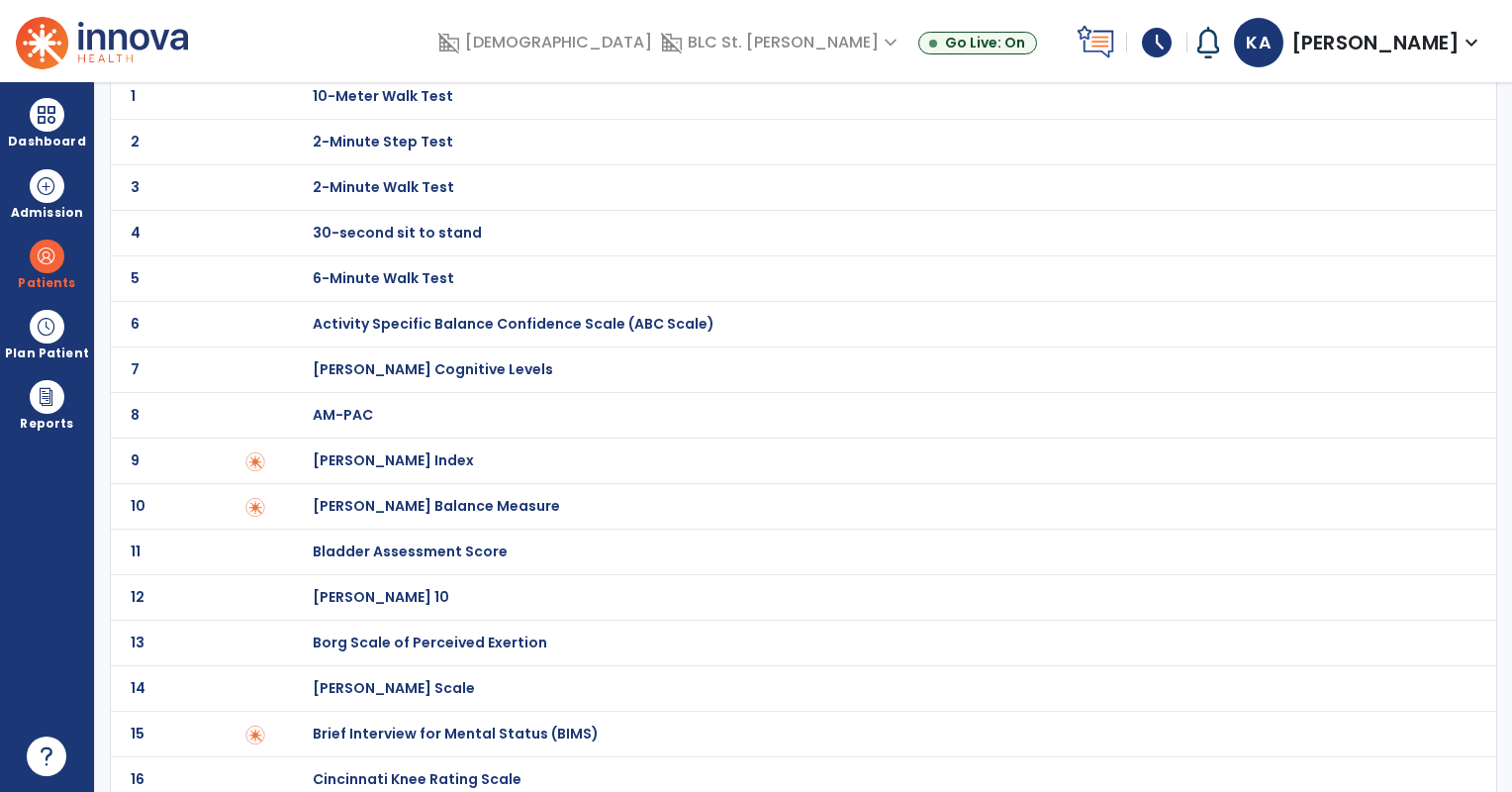 scroll, scrollTop: 0, scrollLeft: 0, axis: both 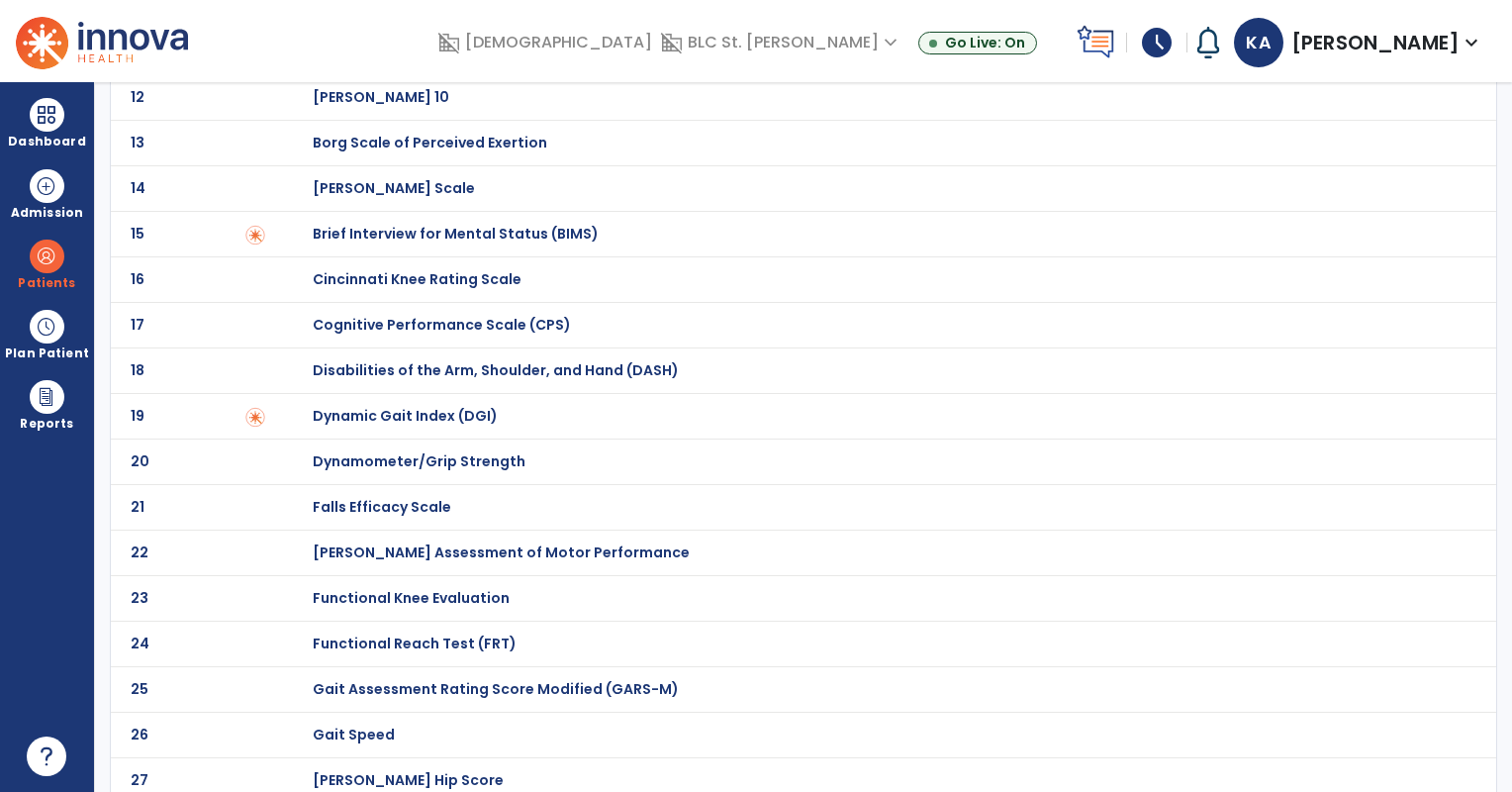 click on "Functional Reach Test (FRT)" at bounding box center [383, -404] 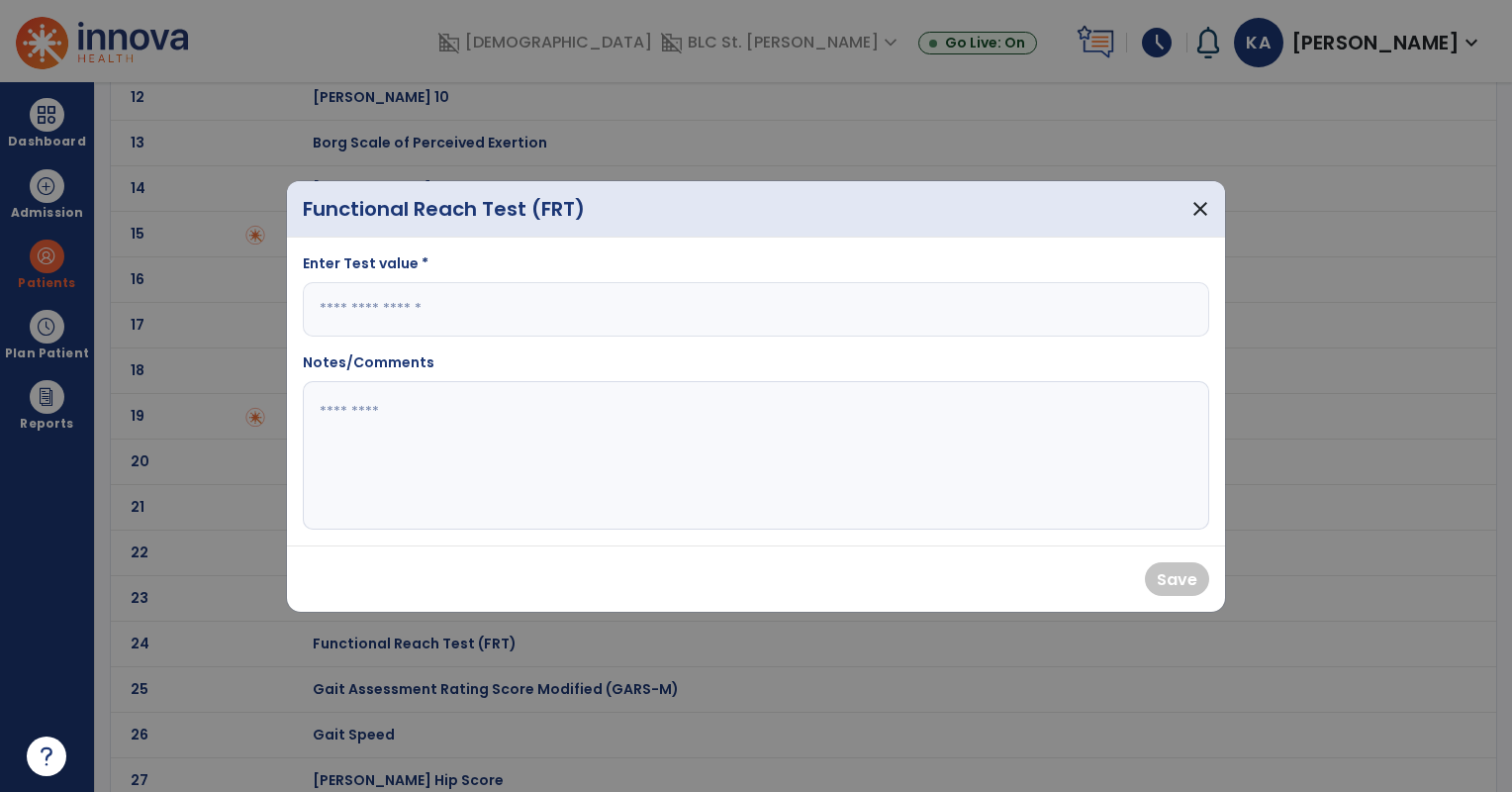 click at bounding box center (756, 309) 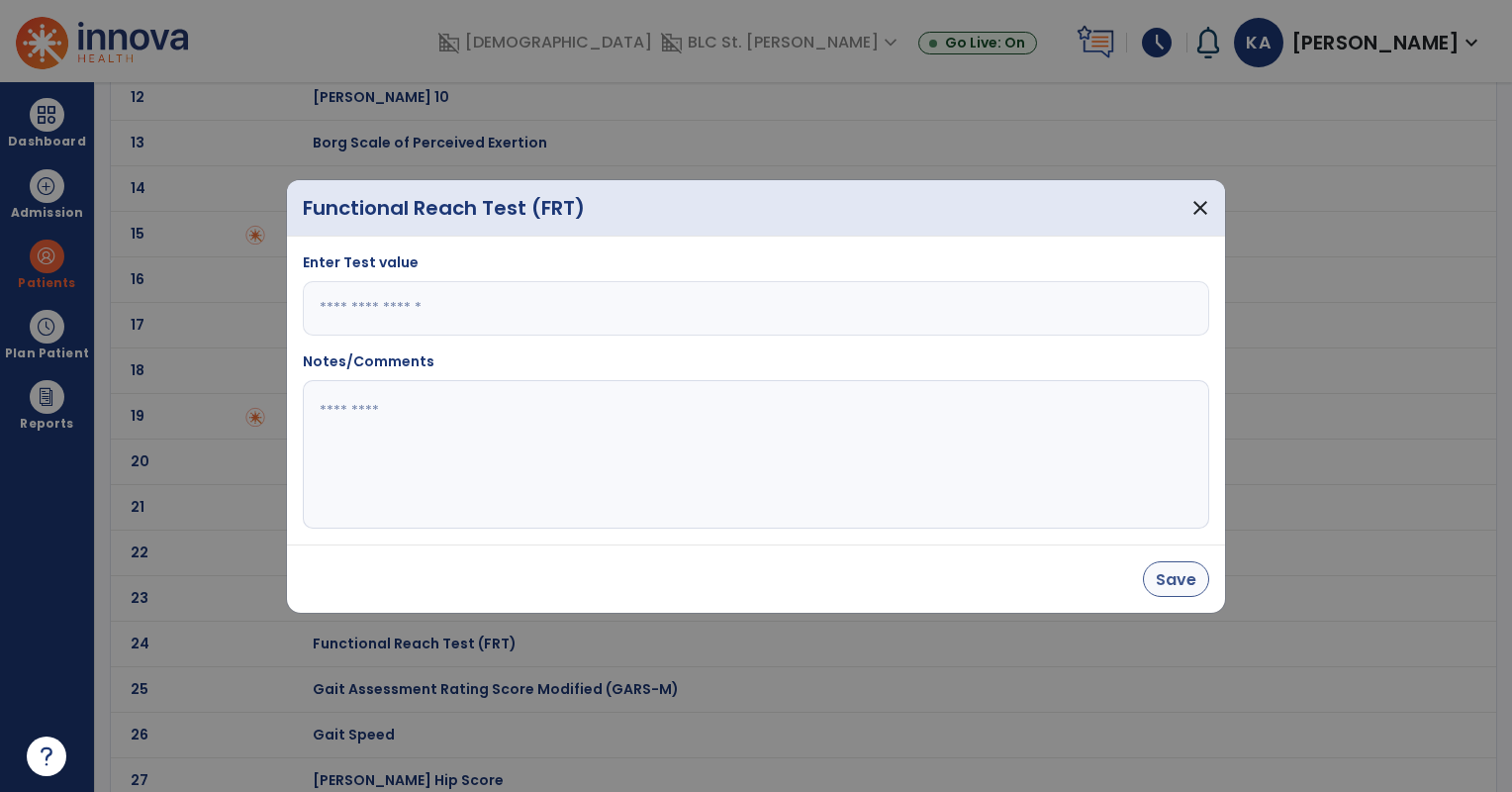 type on "*" 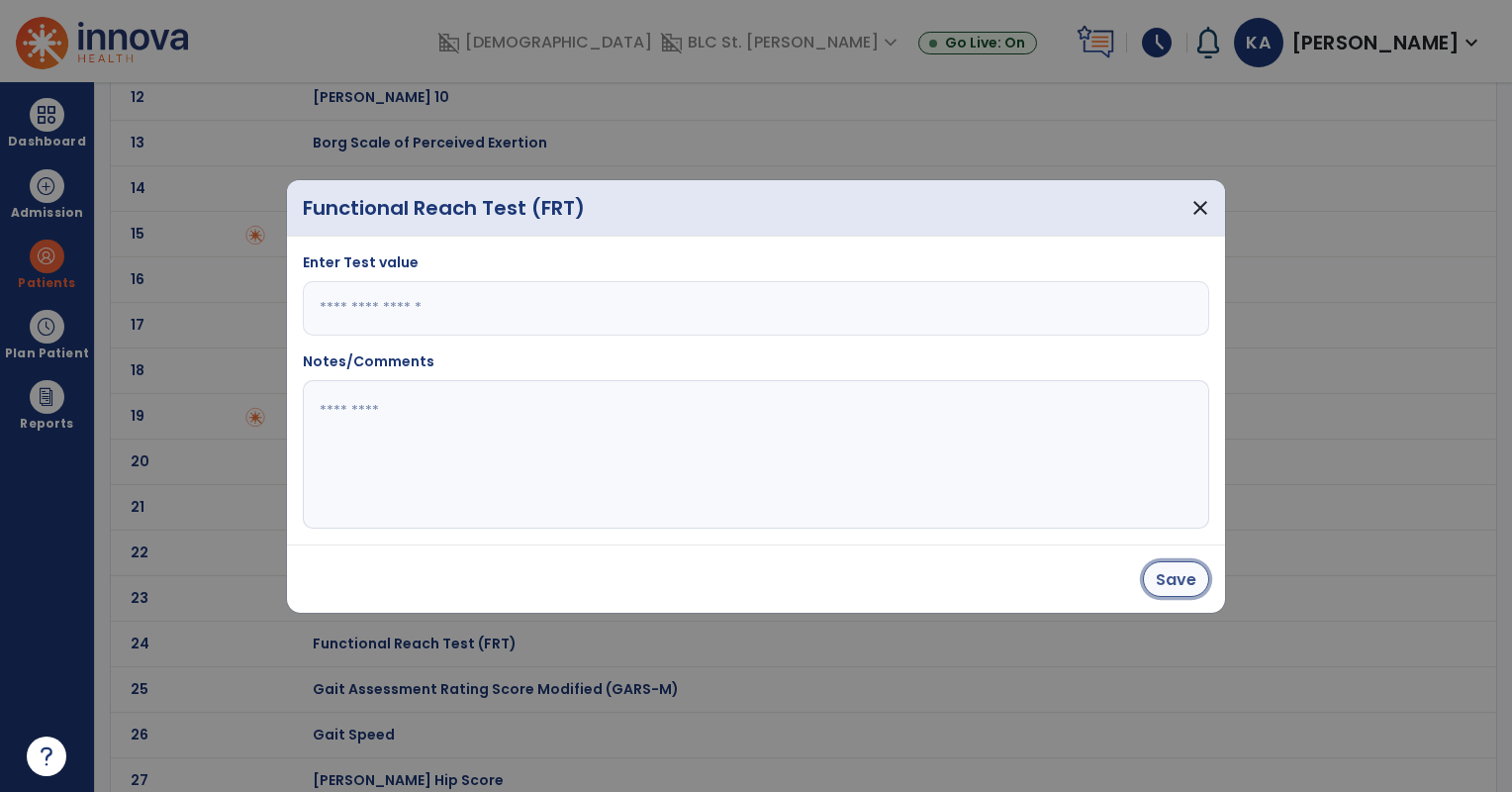 click on "Save" at bounding box center [1176, 579] 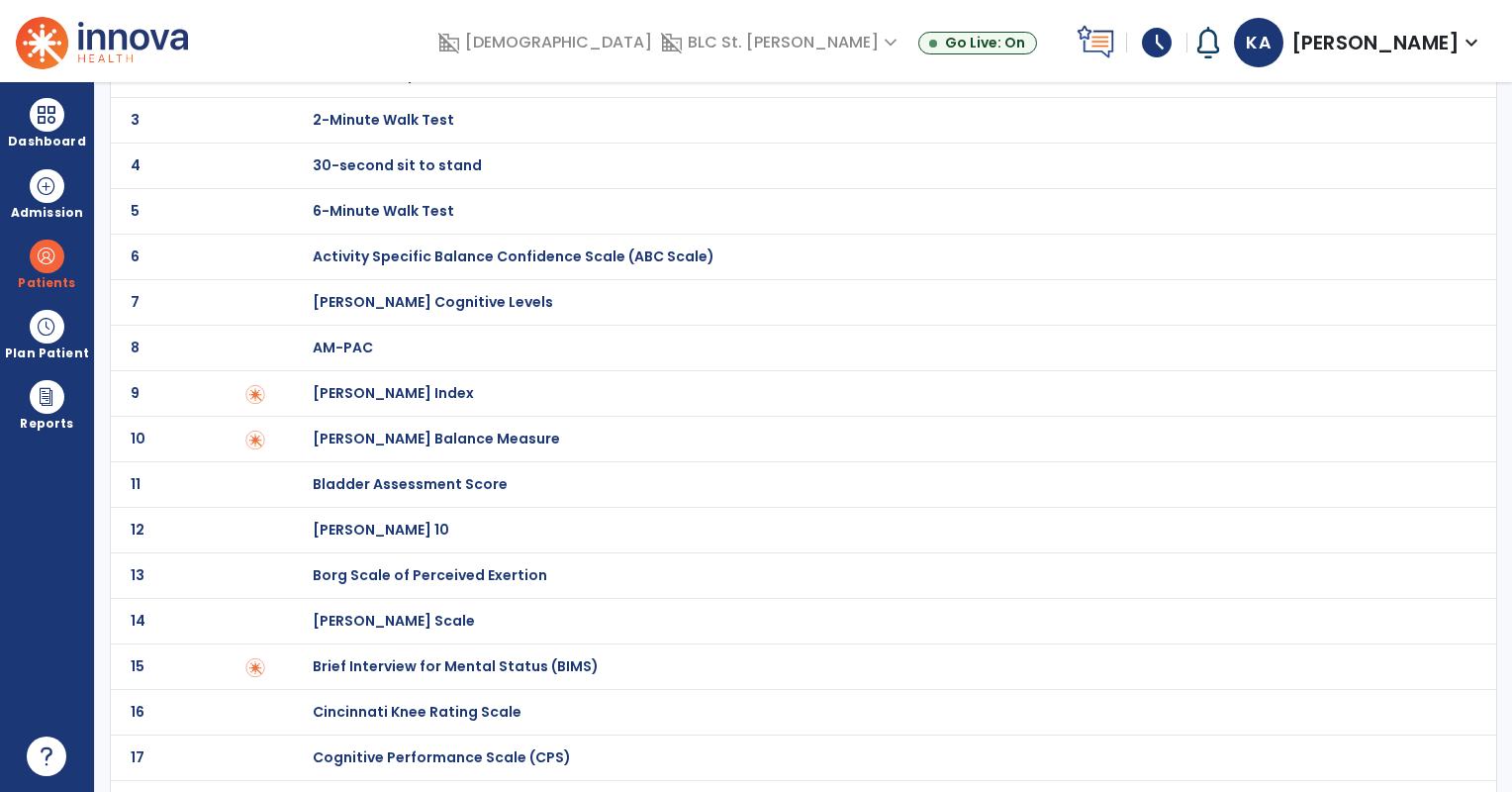 scroll, scrollTop: 0, scrollLeft: 0, axis: both 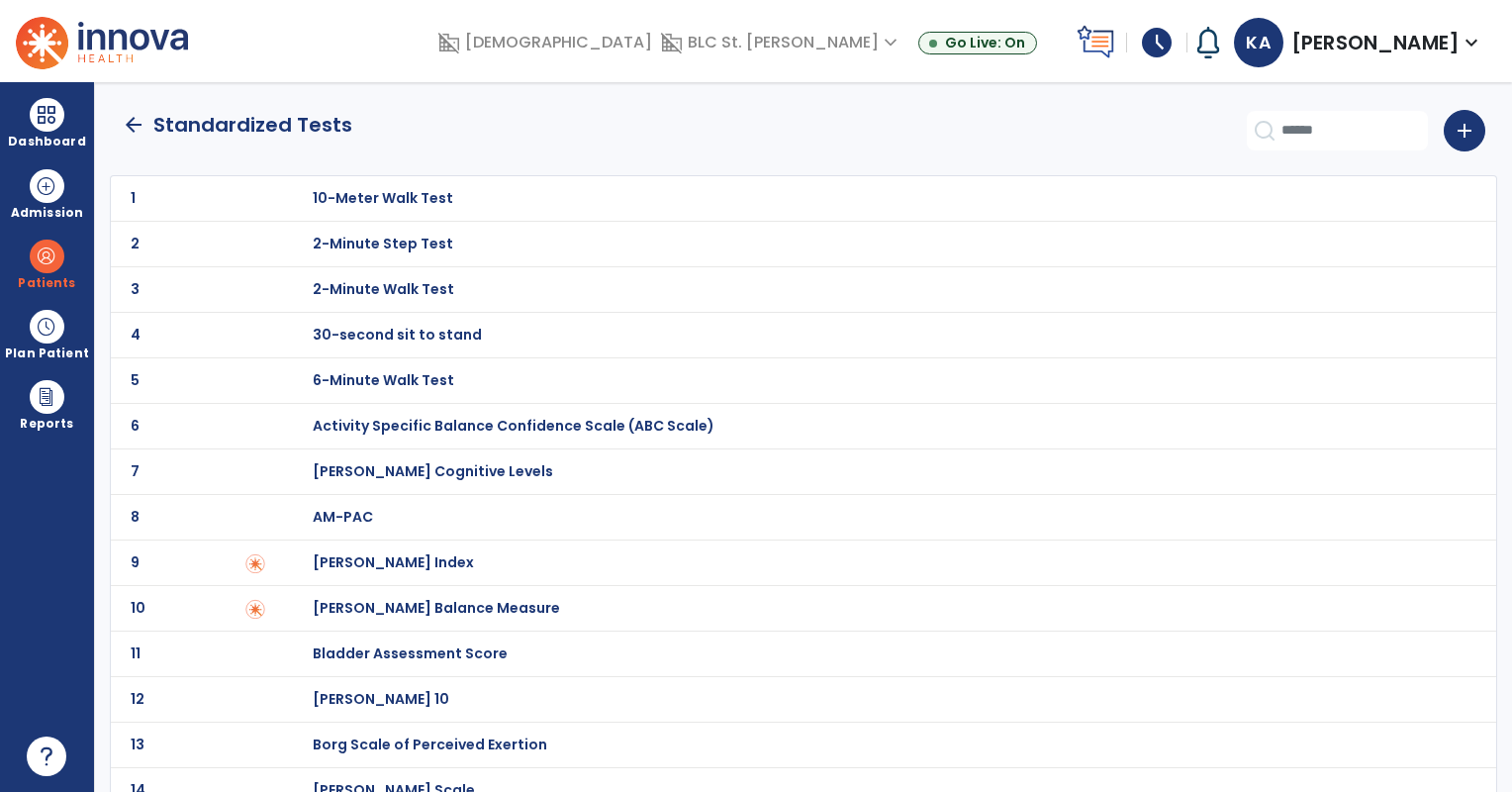 click on "arrow_back" 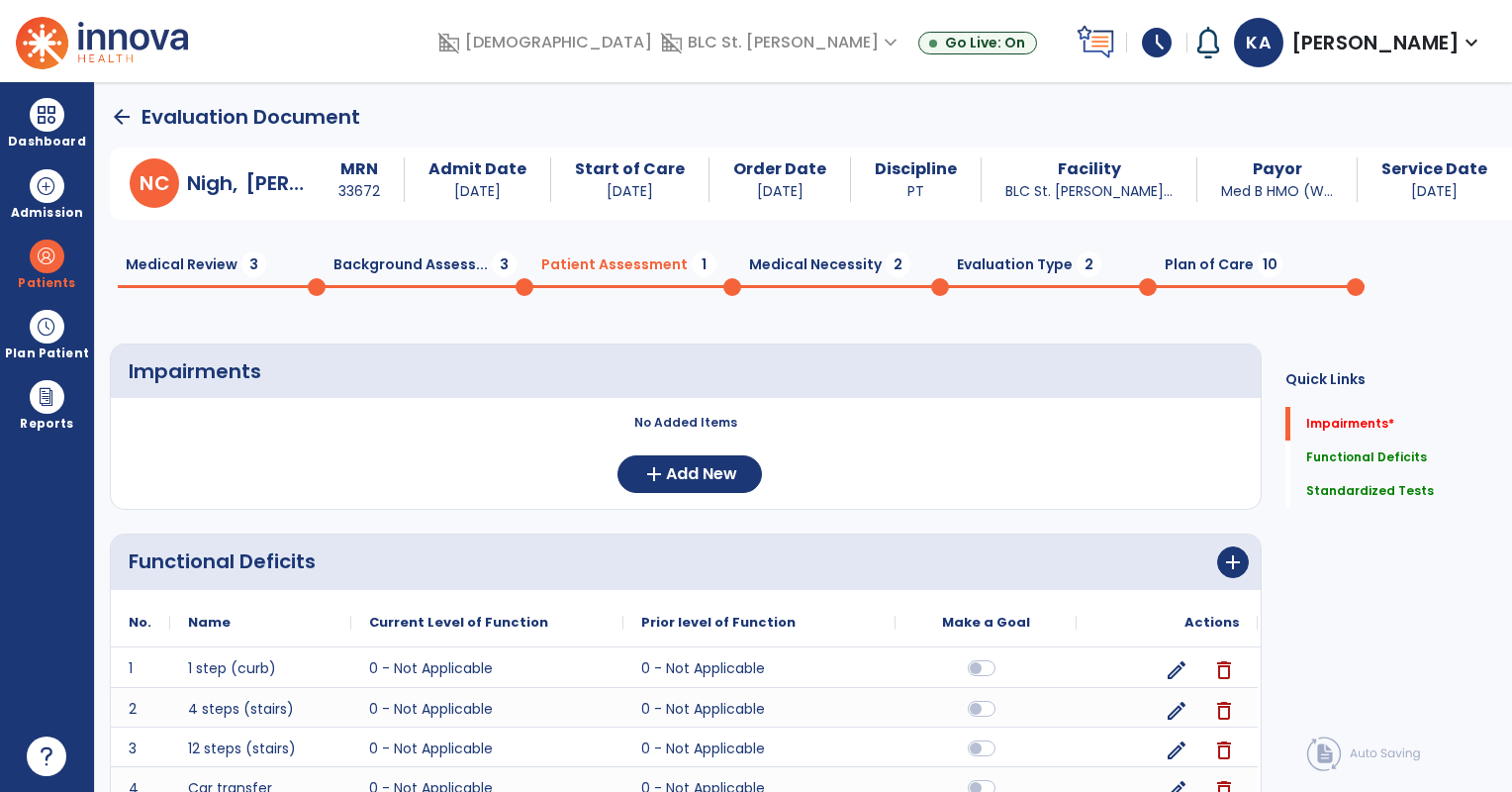 scroll, scrollTop: 0, scrollLeft: 0, axis: both 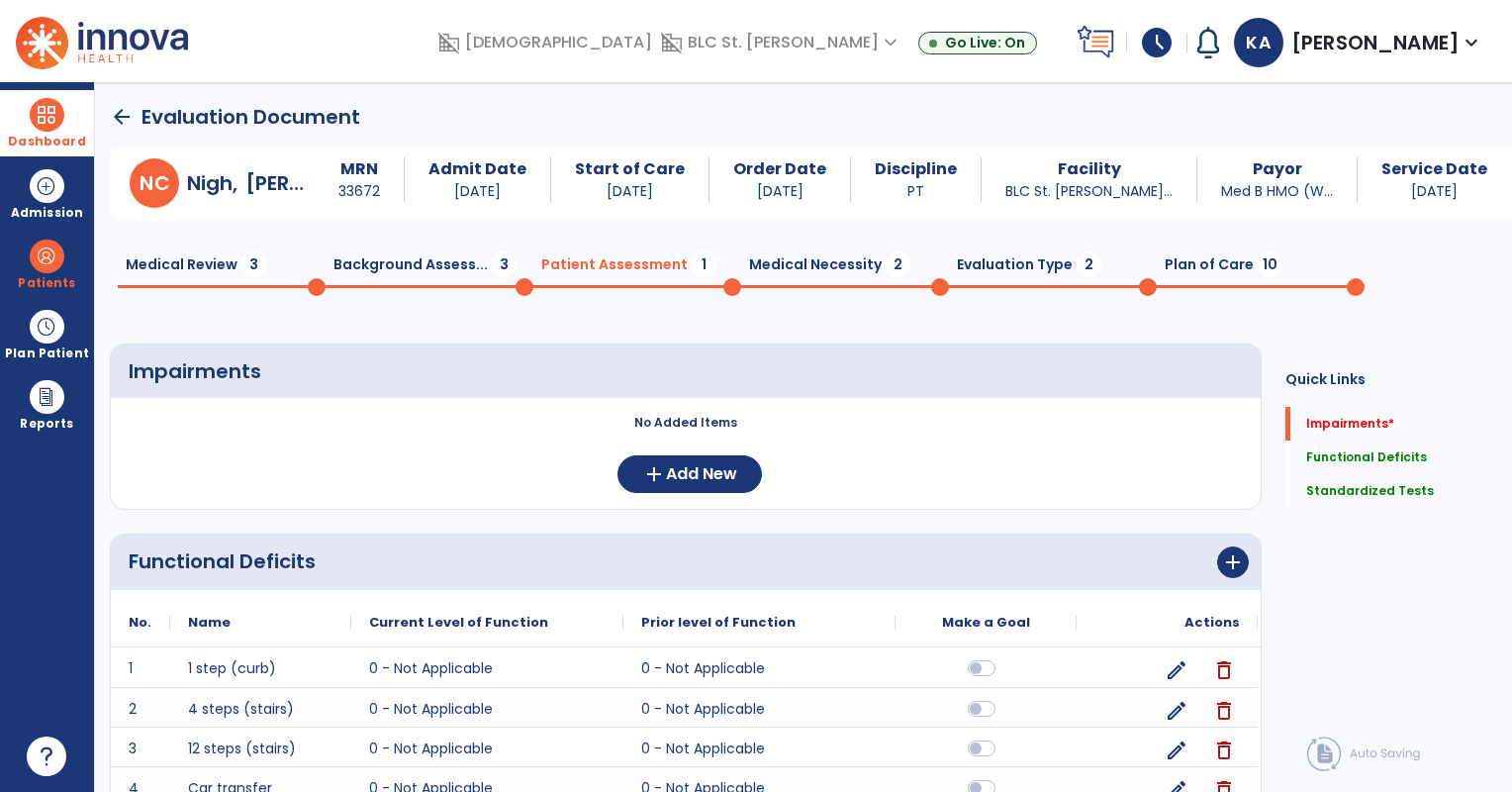 click at bounding box center (47, 115) 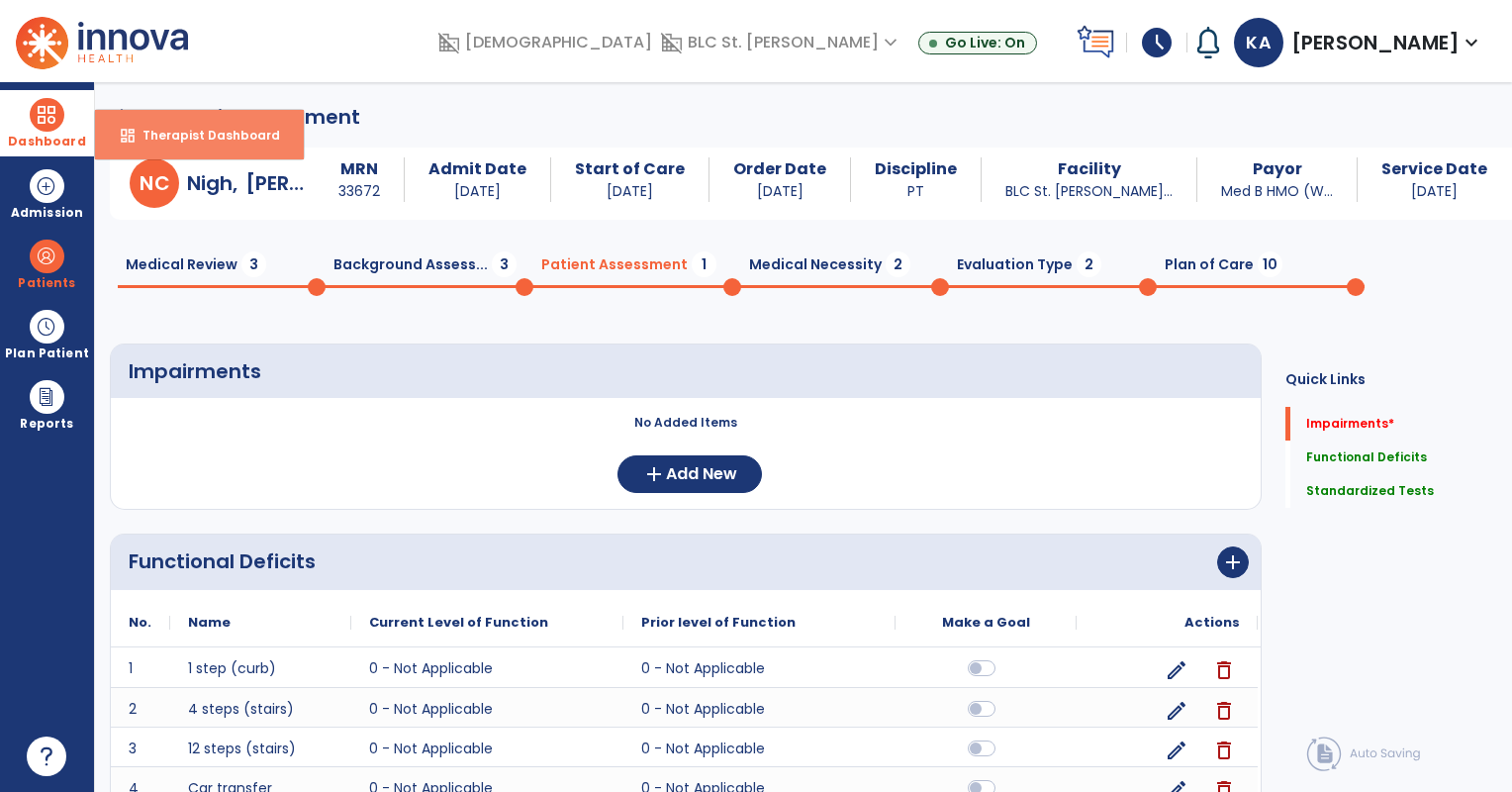 click on "Therapist Dashboard" at bounding box center (203, 135) 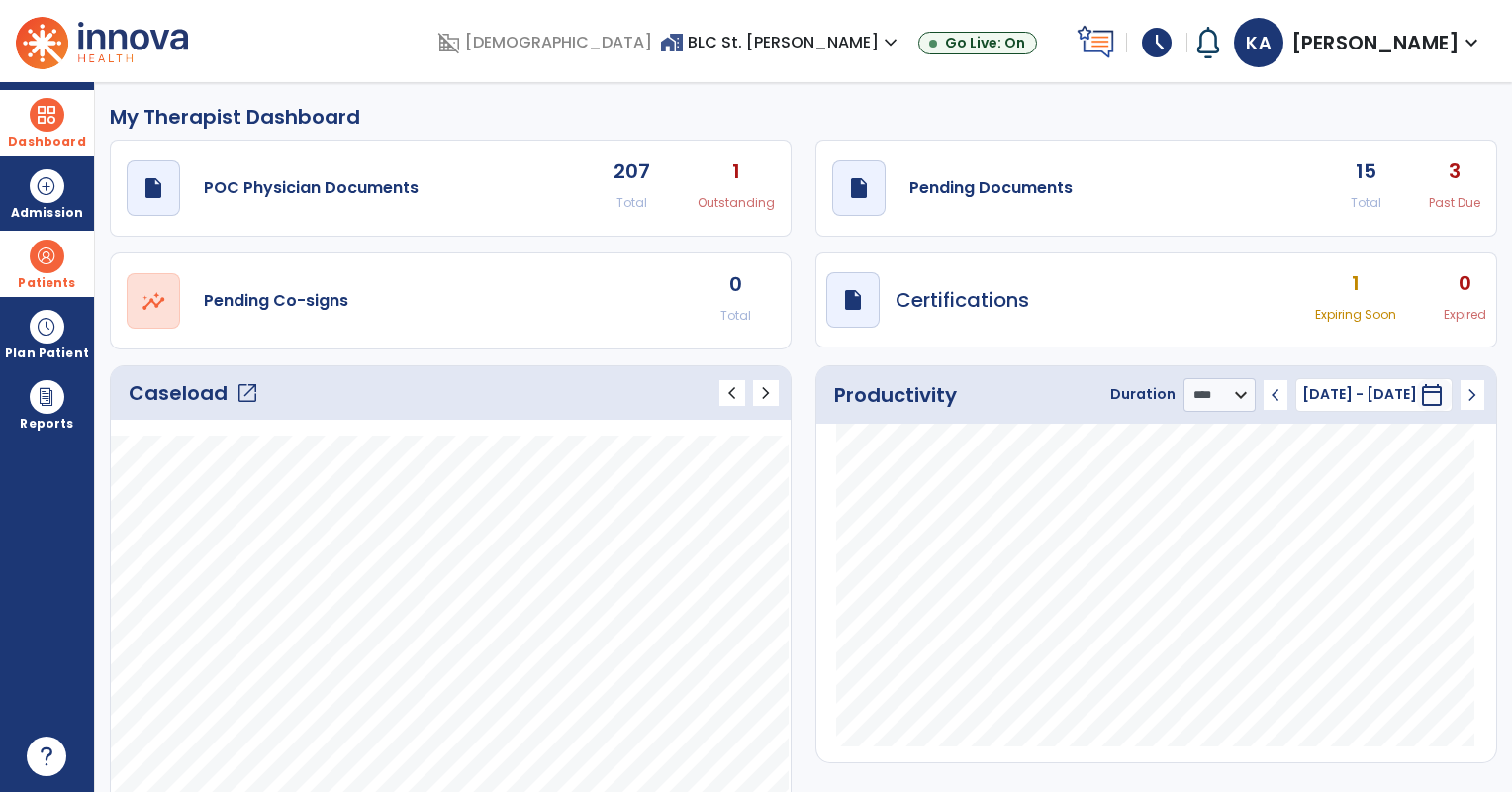 click at bounding box center [47, 256] 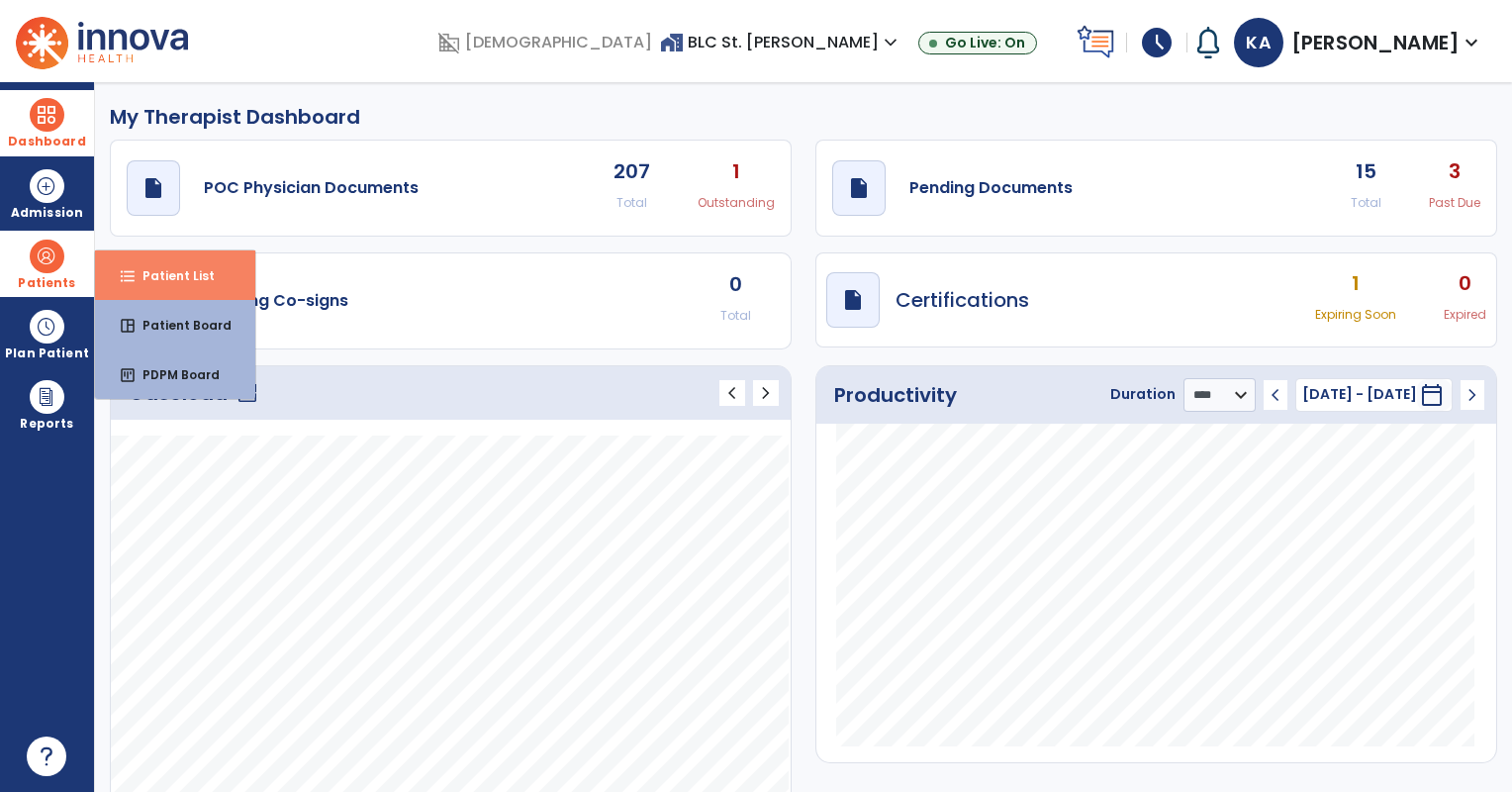 click on "Patient List" at bounding box center (170, 275) 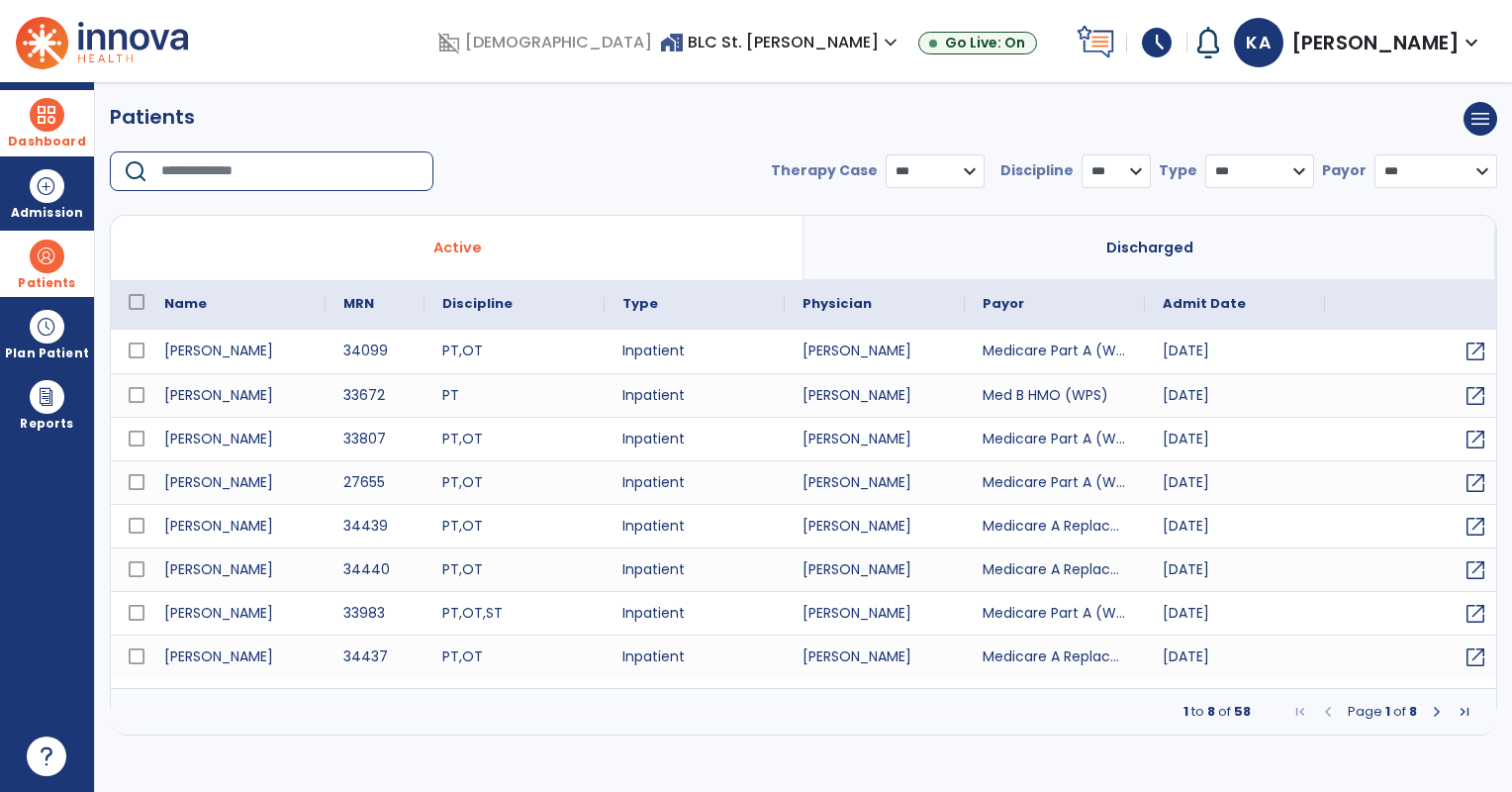 click at bounding box center (290, 171) 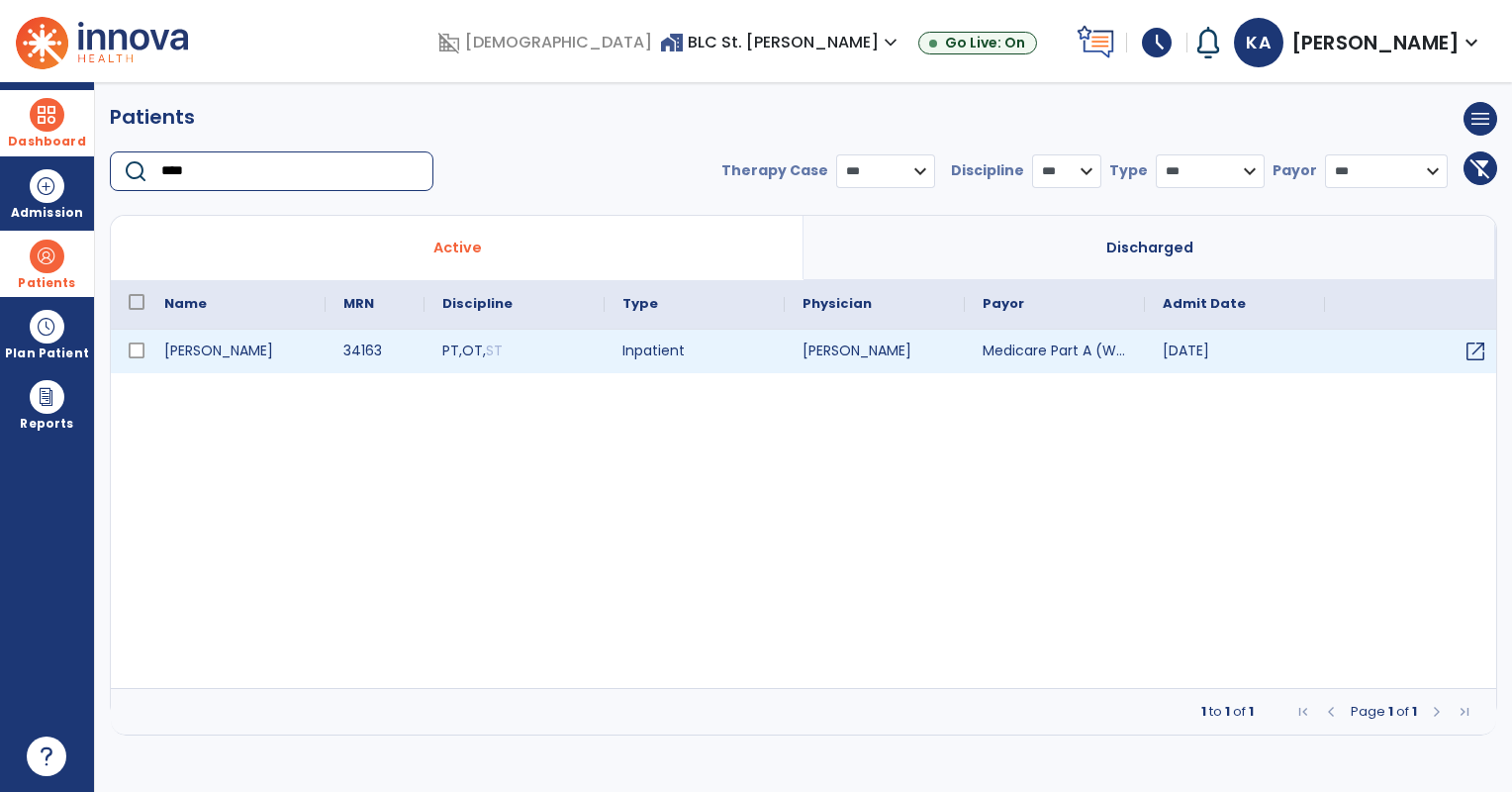 type on "****" 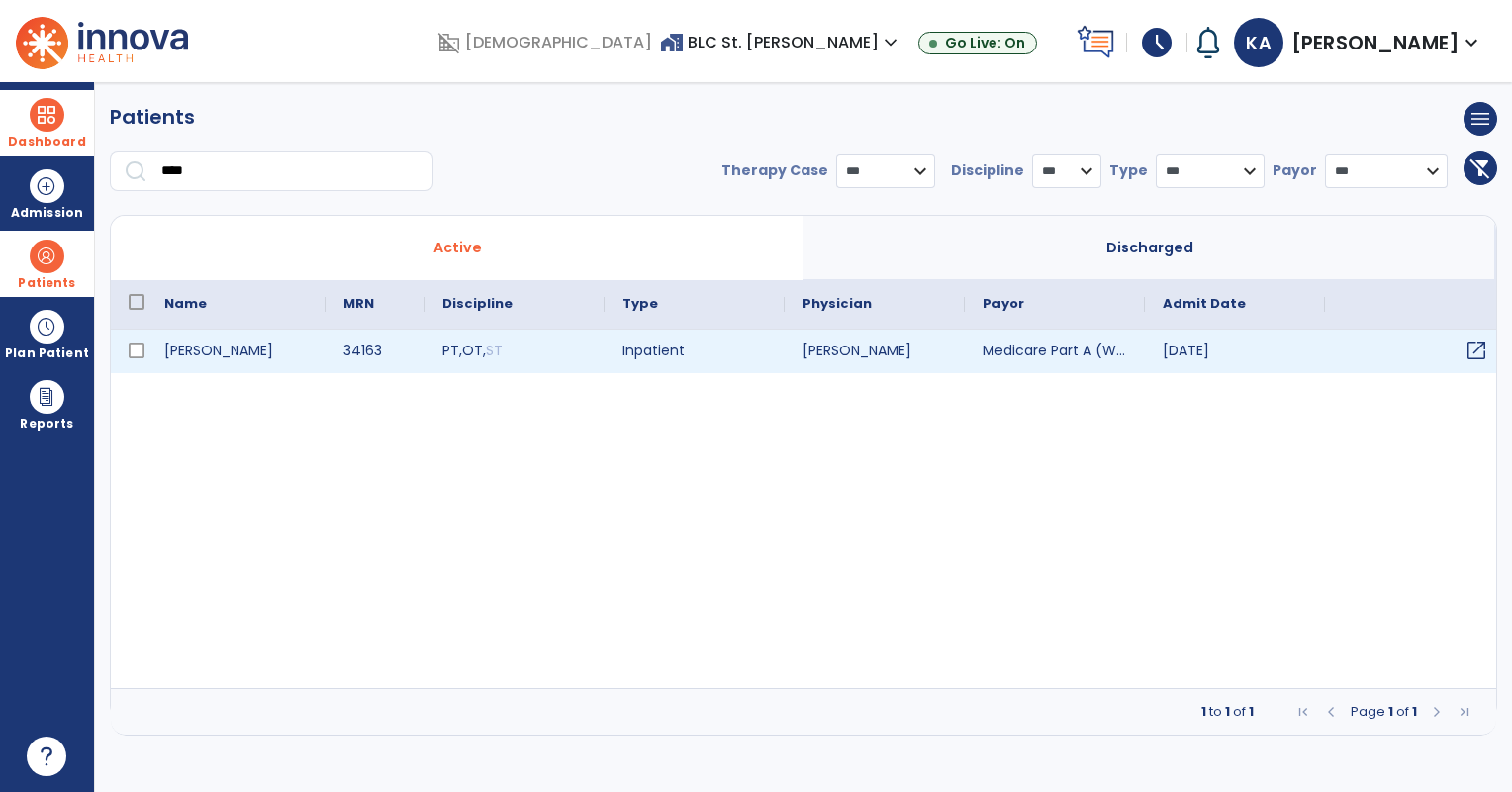 click on "open_in_new" at bounding box center [1476, 350] 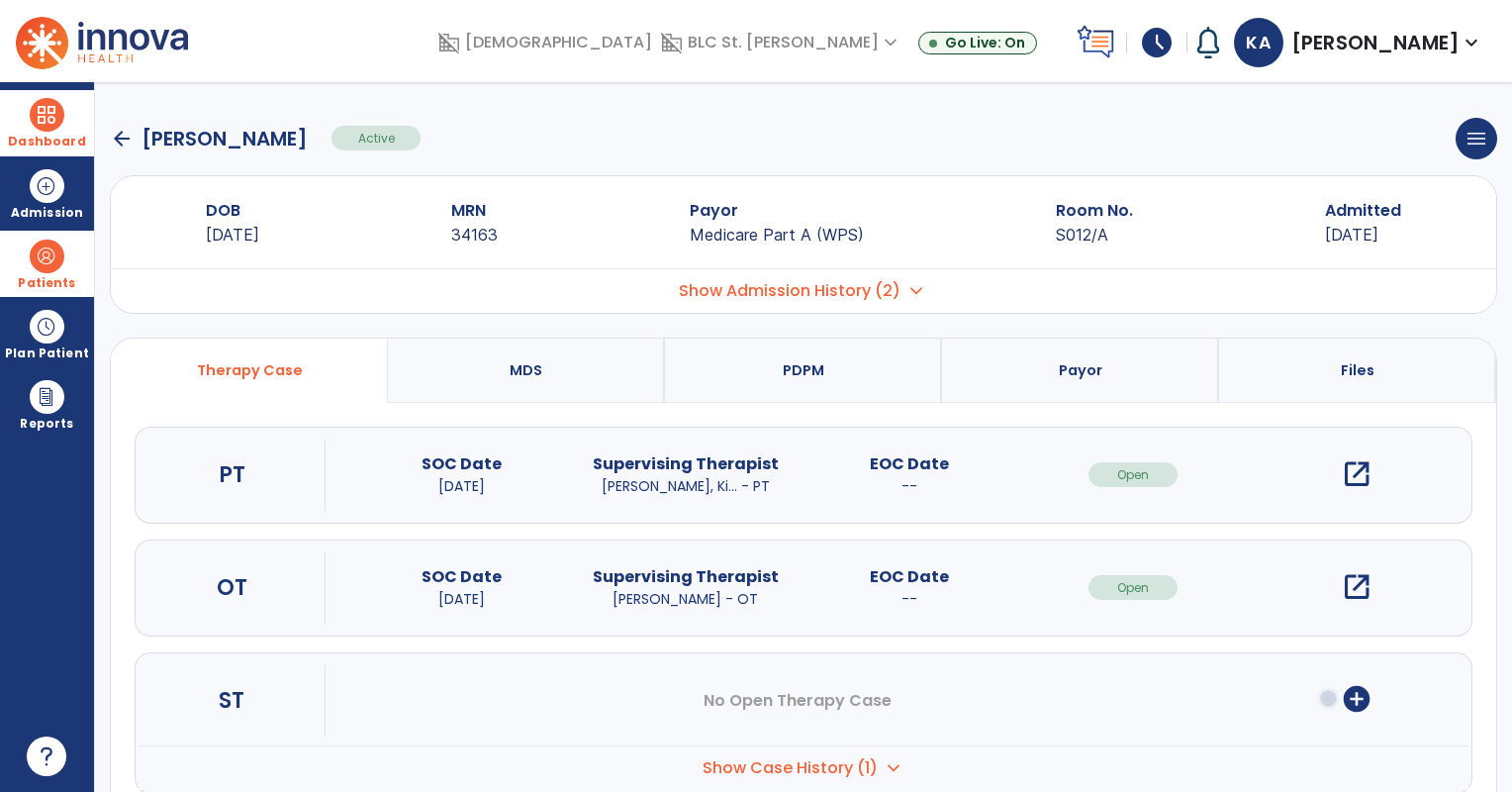 click on "open_in_new" at bounding box center [1357, 474] 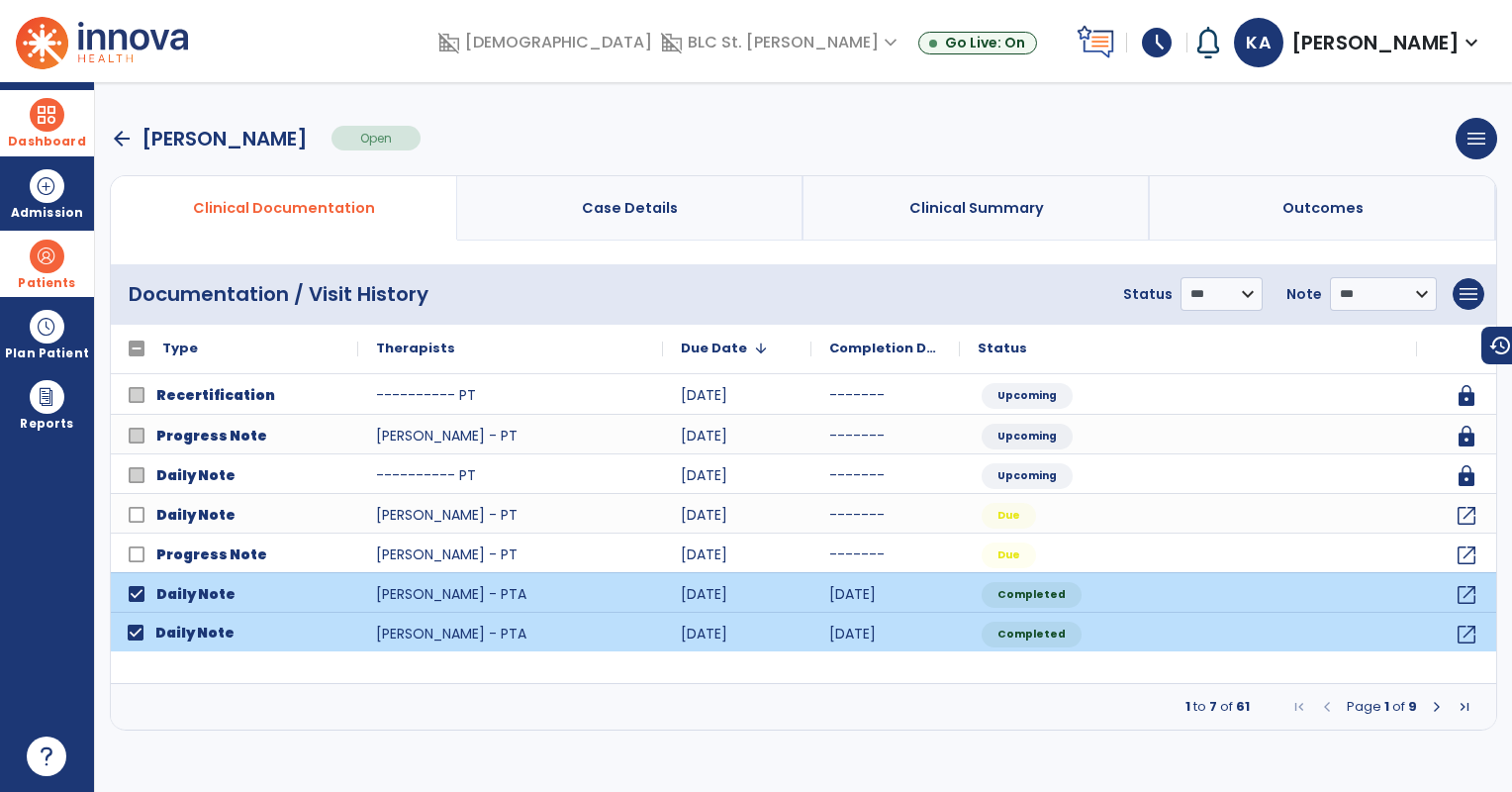 click at bounding box center [1437, 707] 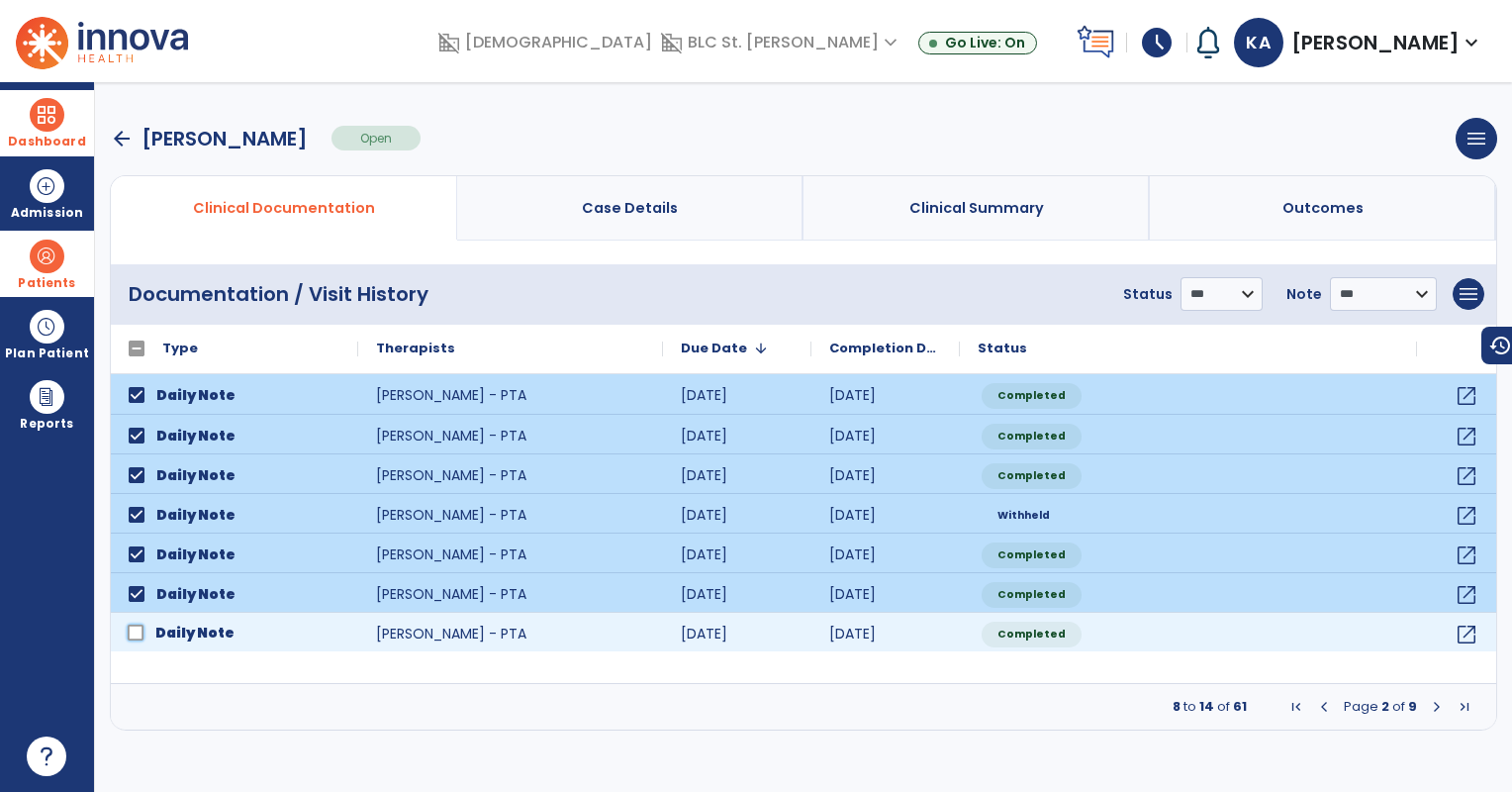 click 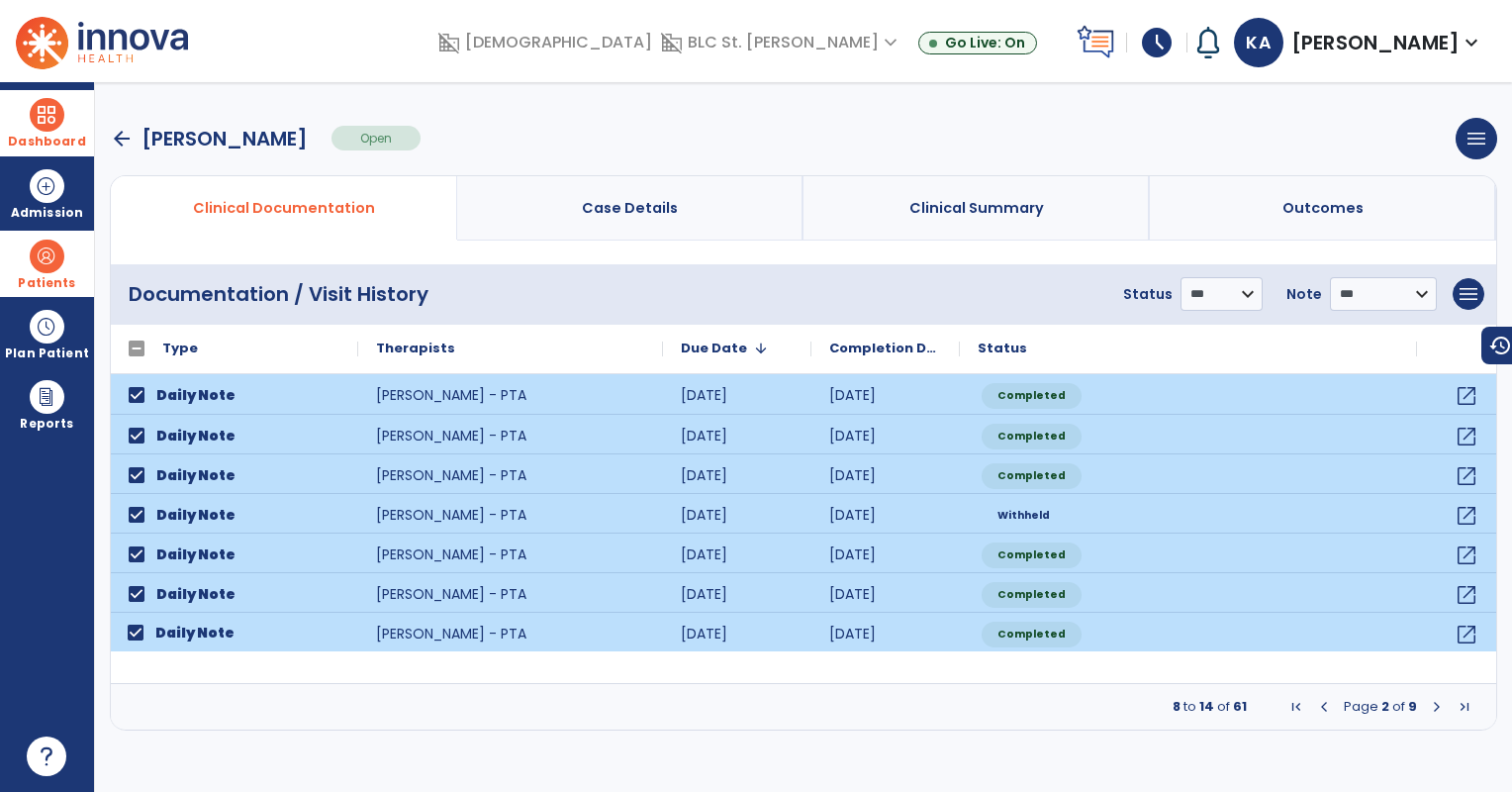 click at bounding box center (1437, 707) 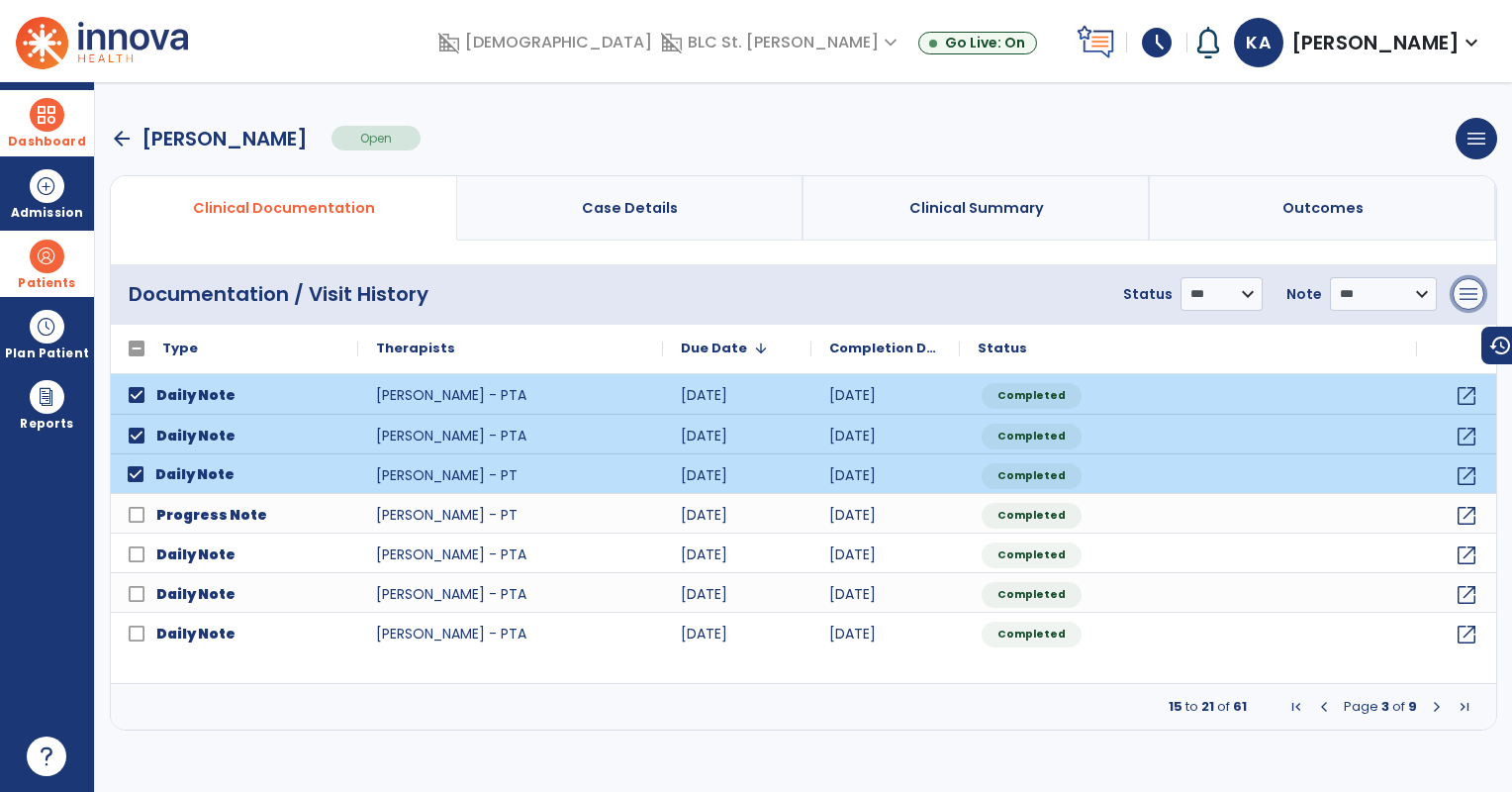 click on "menu" at bounding box center (1468, 294) 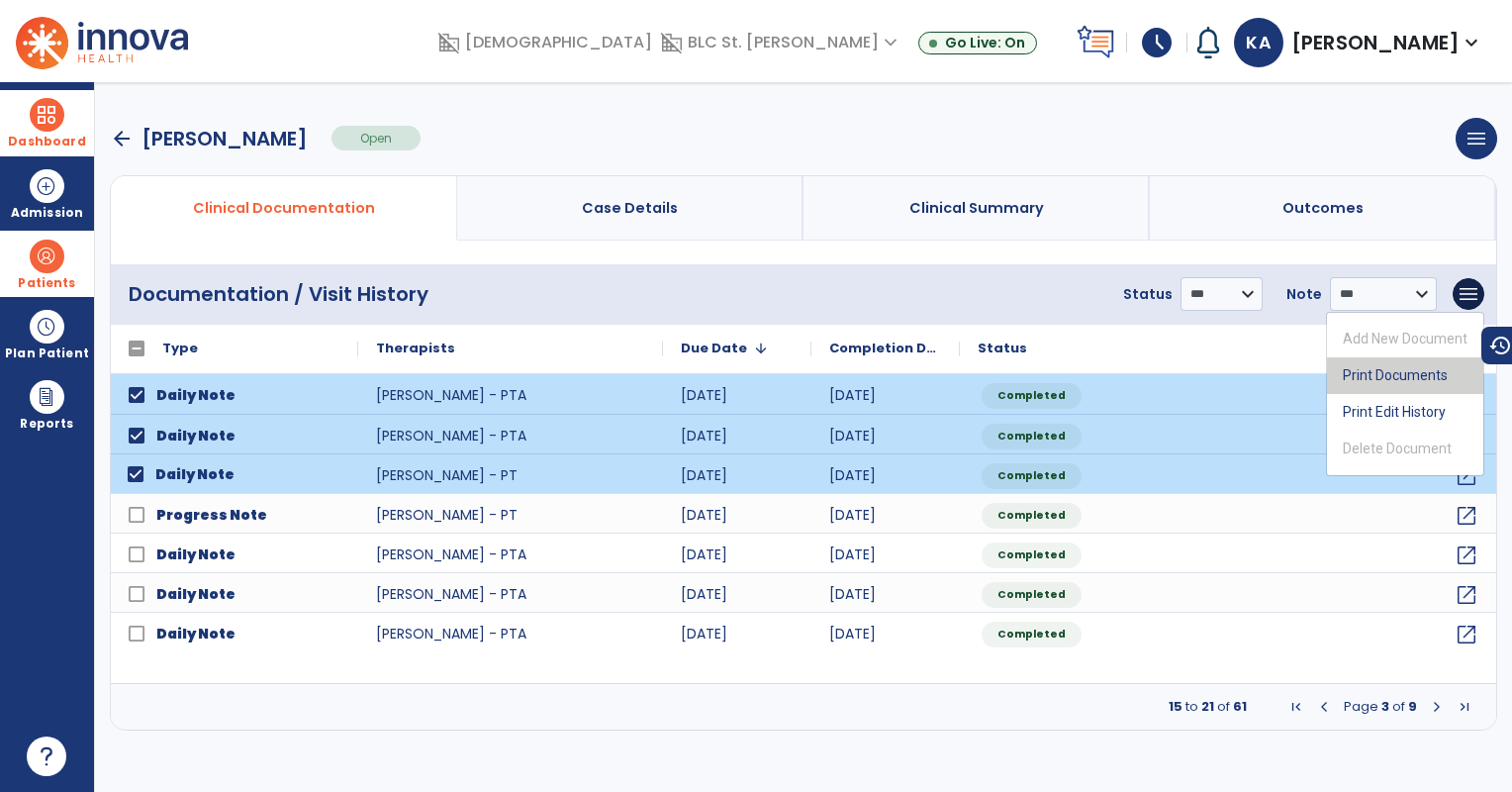 click on "Print Documents" at bounding box center [1405, 375] 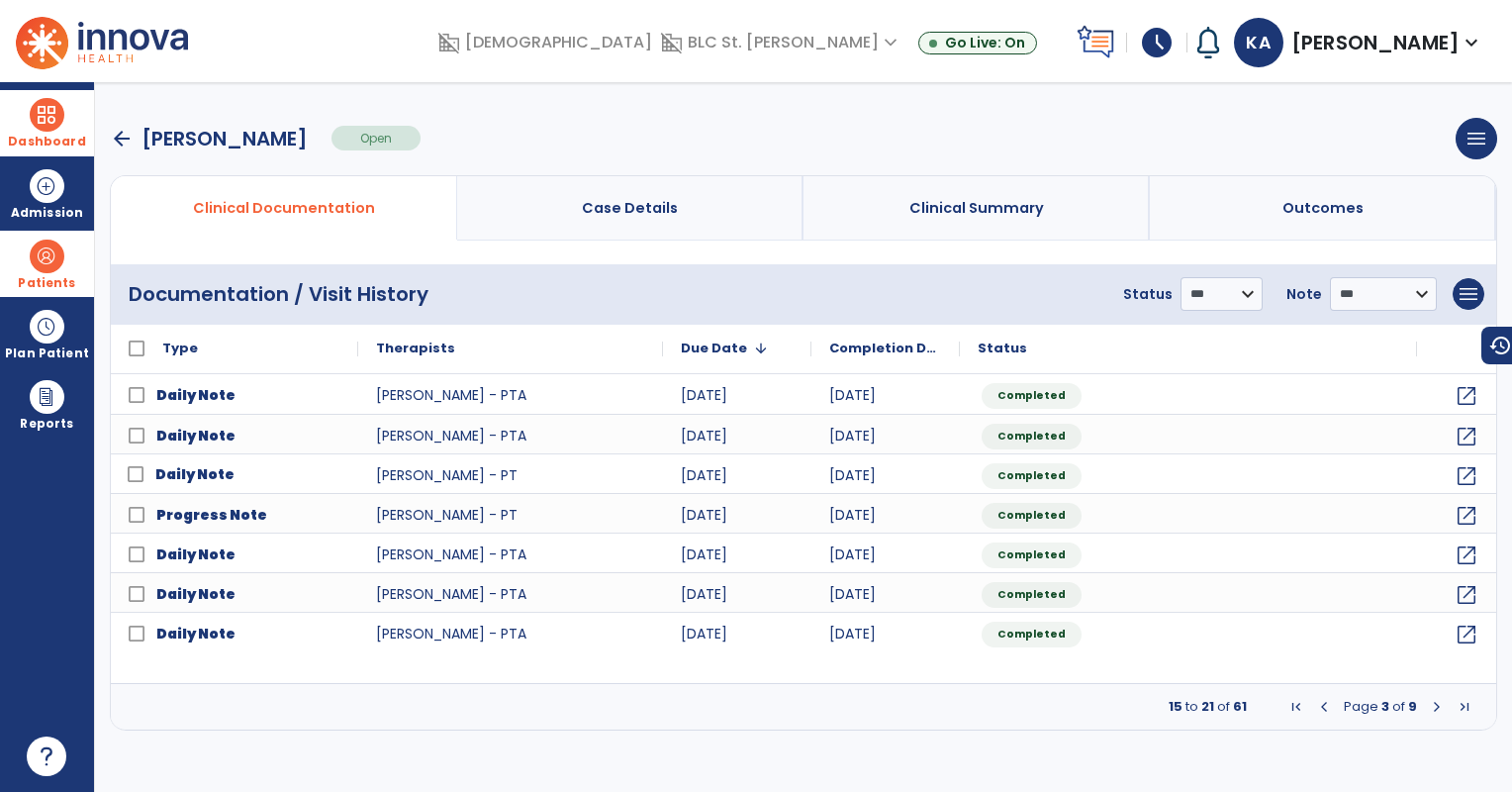 click at bounding box center [1296, 707] 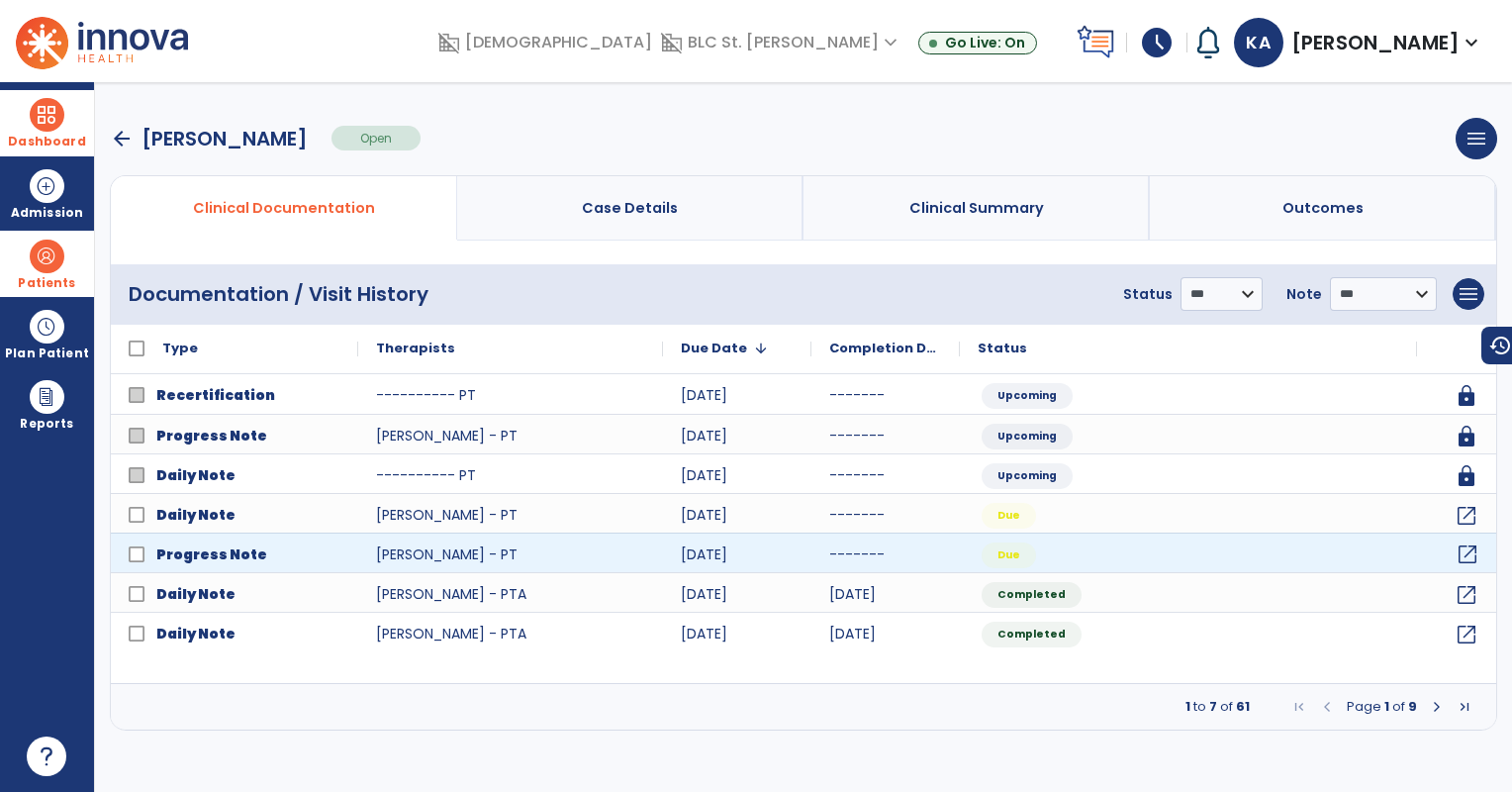 click on "open_in_new" 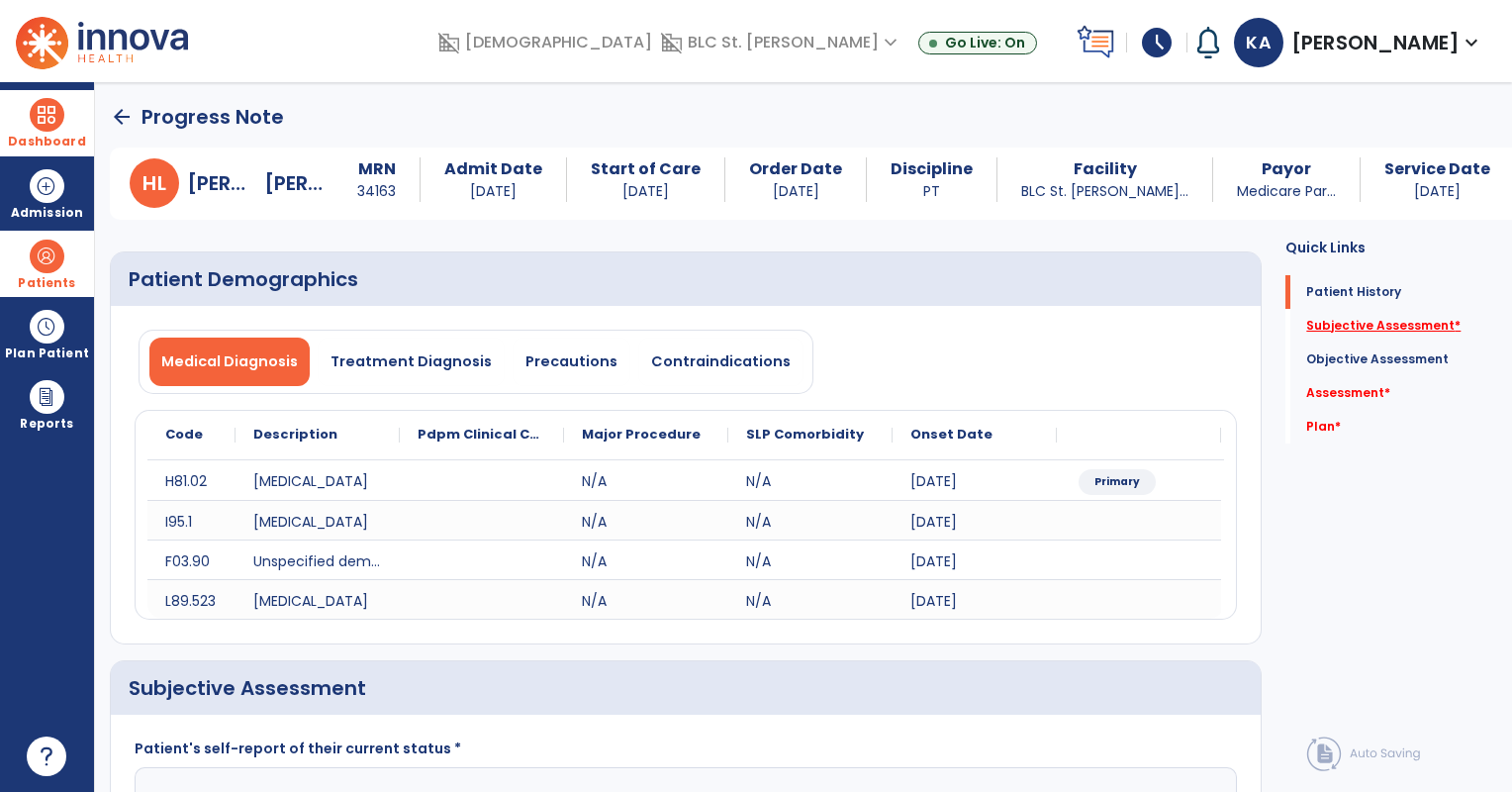 click on "Subjective Assessment   *" 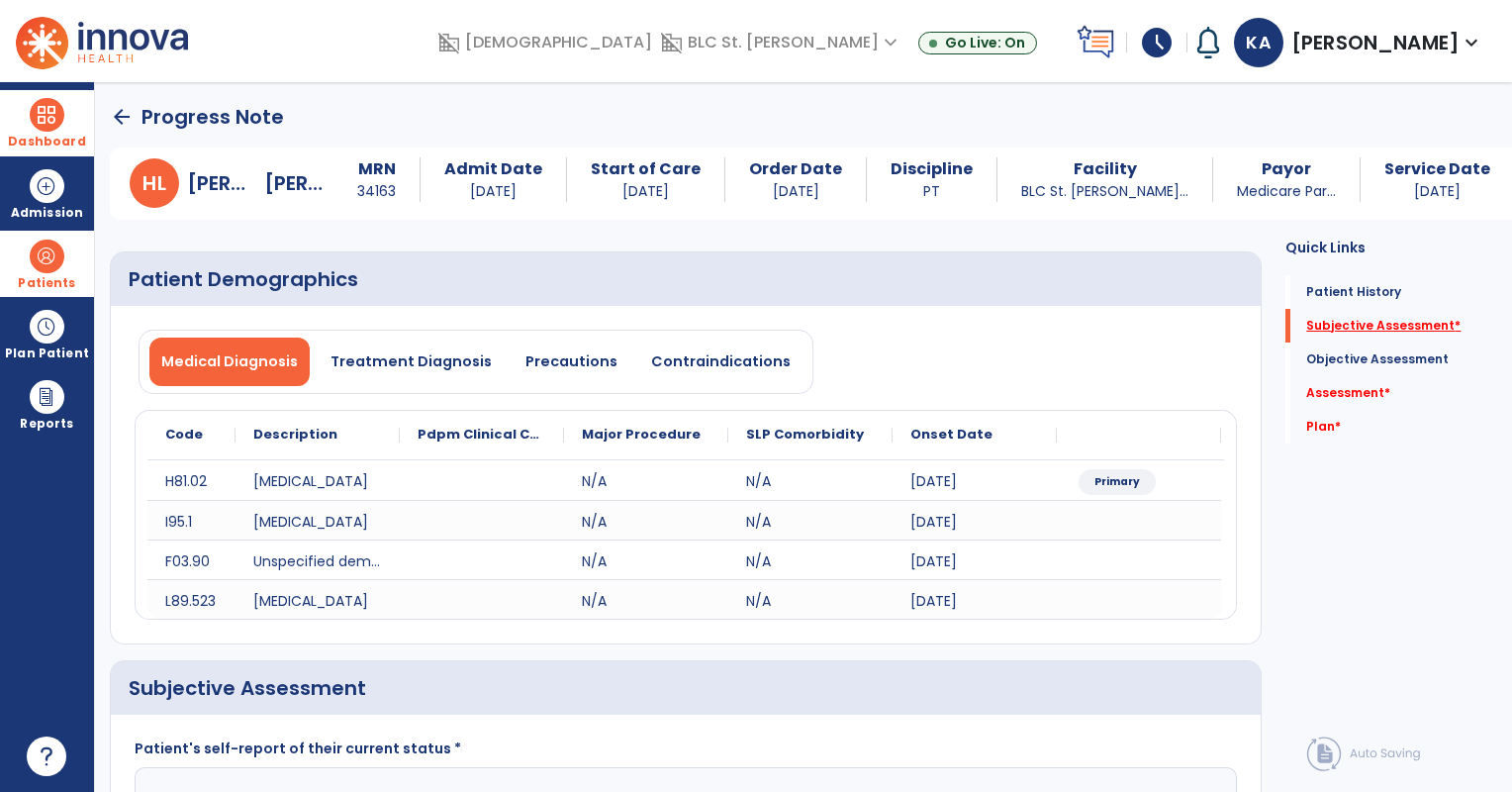 scroll, scrollTop: 41, scrollLeft: 0, axis: vertical 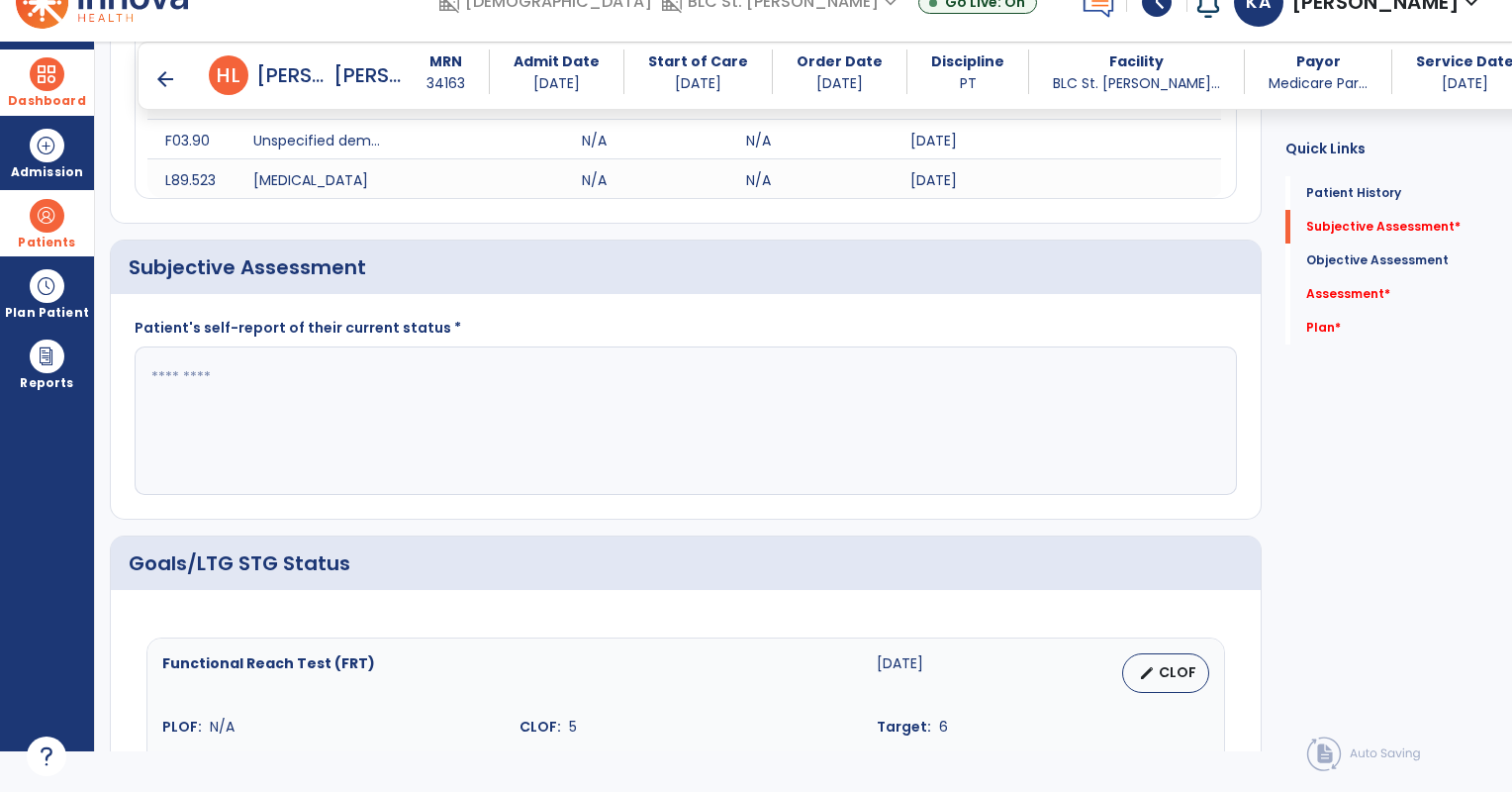 click 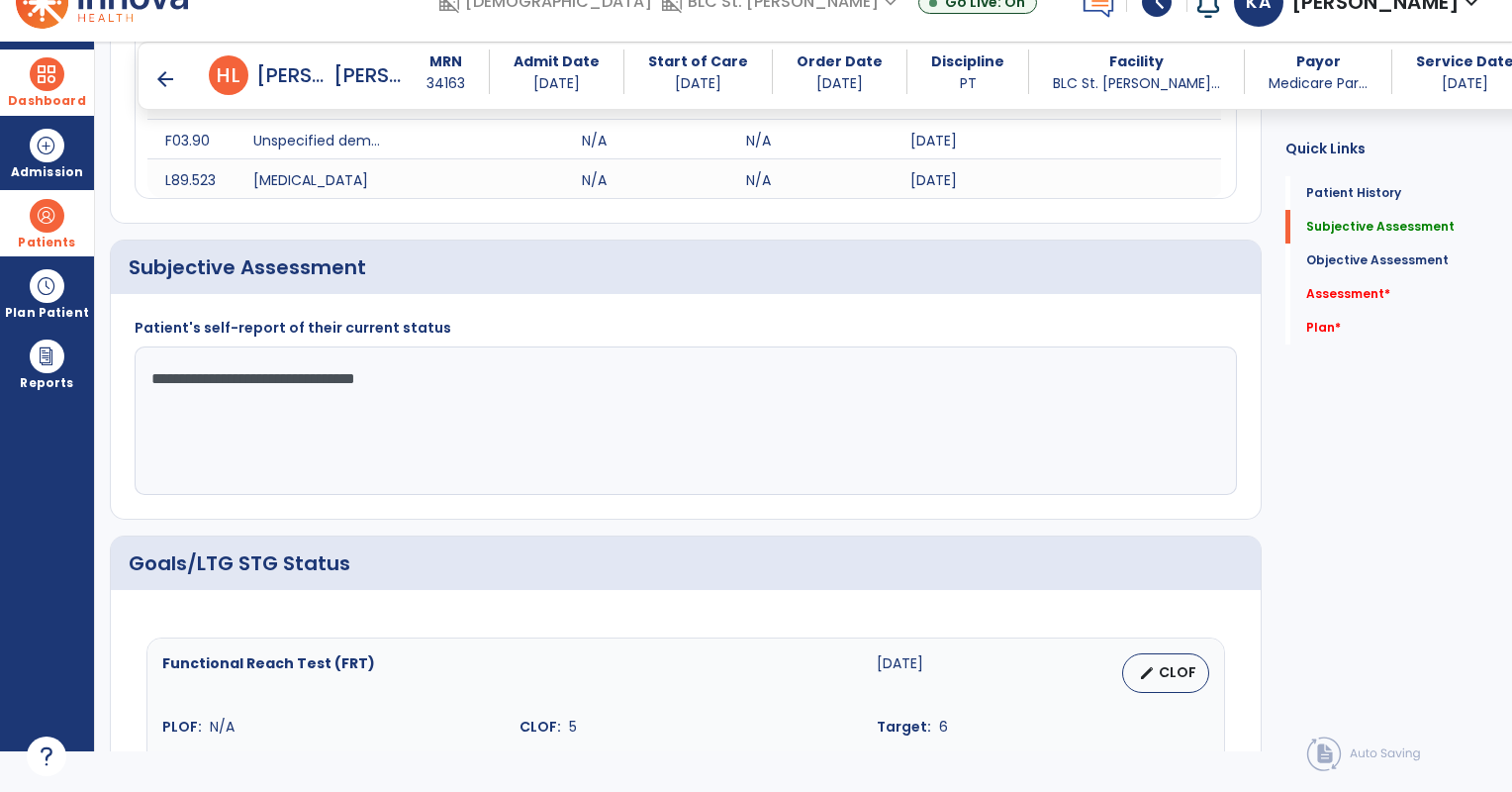 type on "**********" 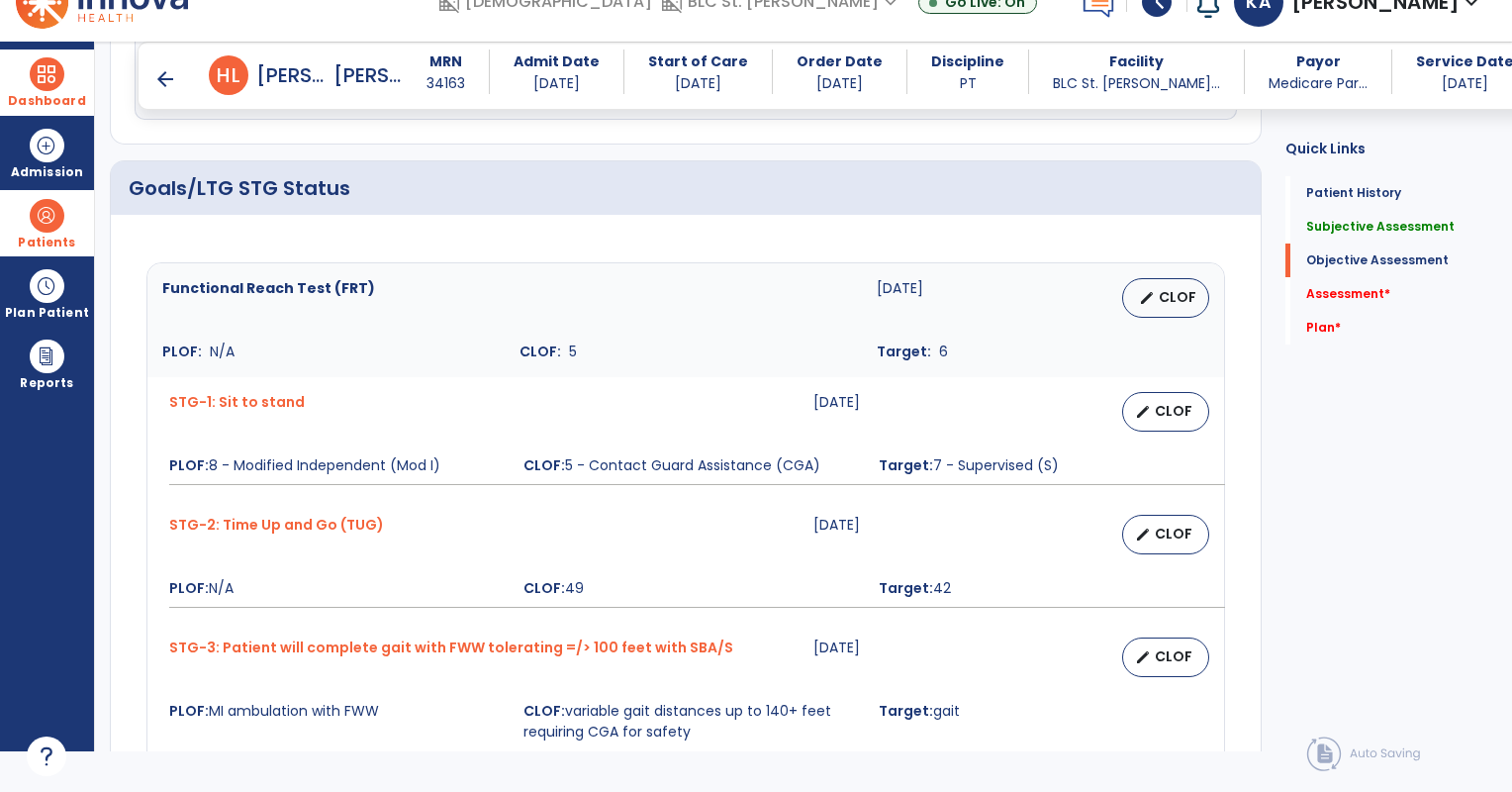 scroll, scrollTop: 746, scrollLeft: 0, axis: vertical 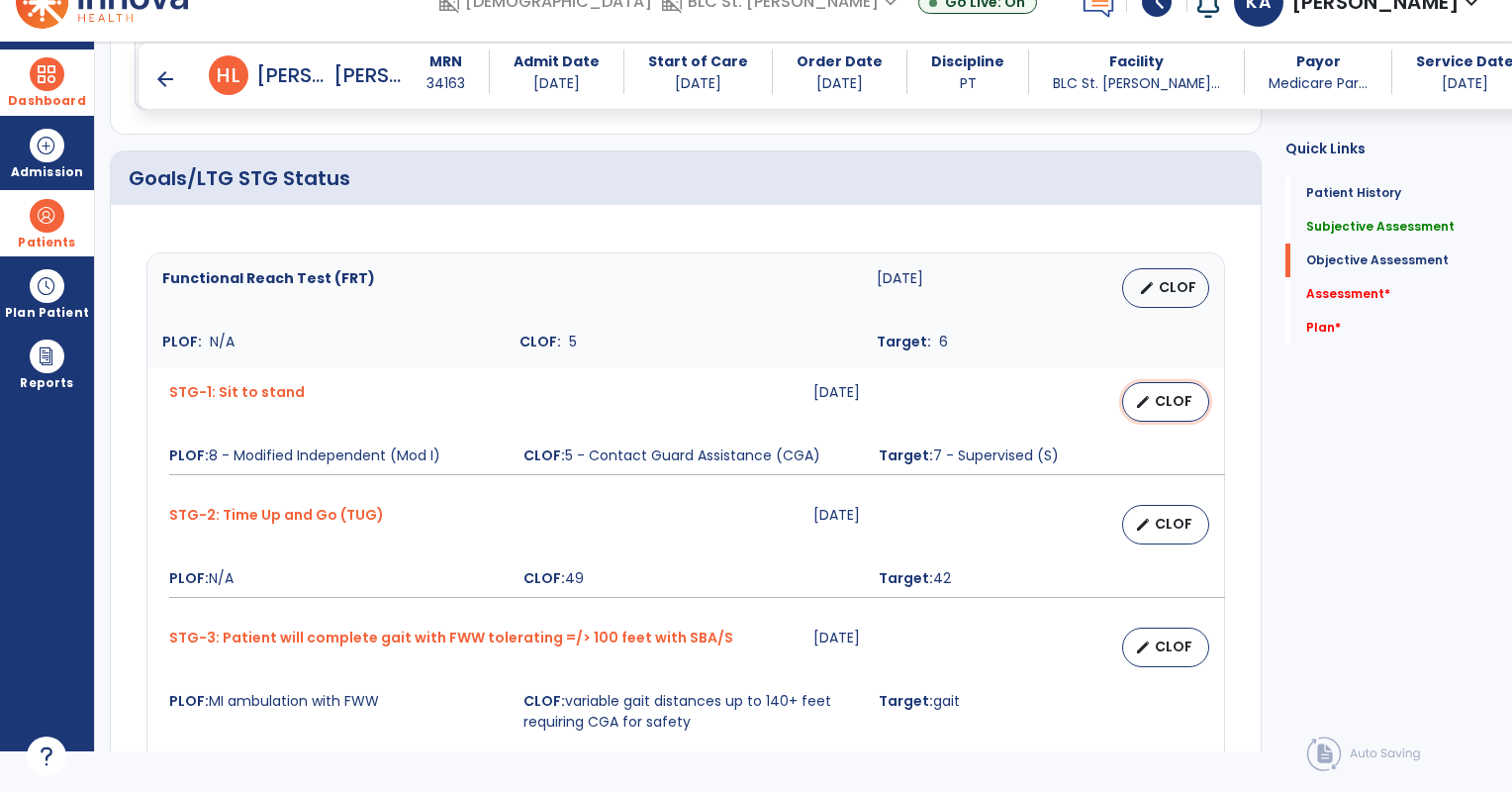 click on "CLOF" at bounding box center (1174, 401) 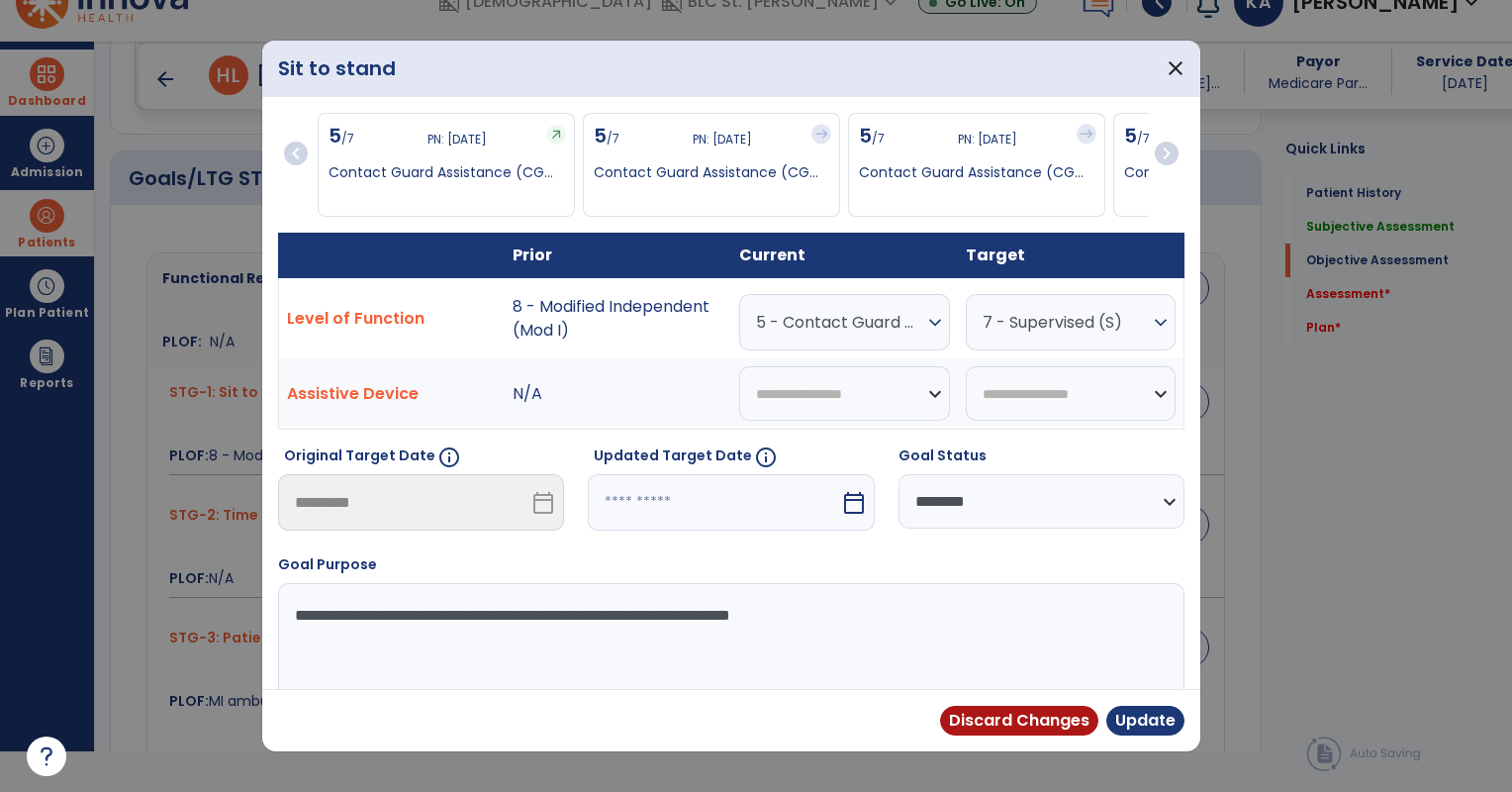 click on "calendar_today" at bounding box center (854, 503) 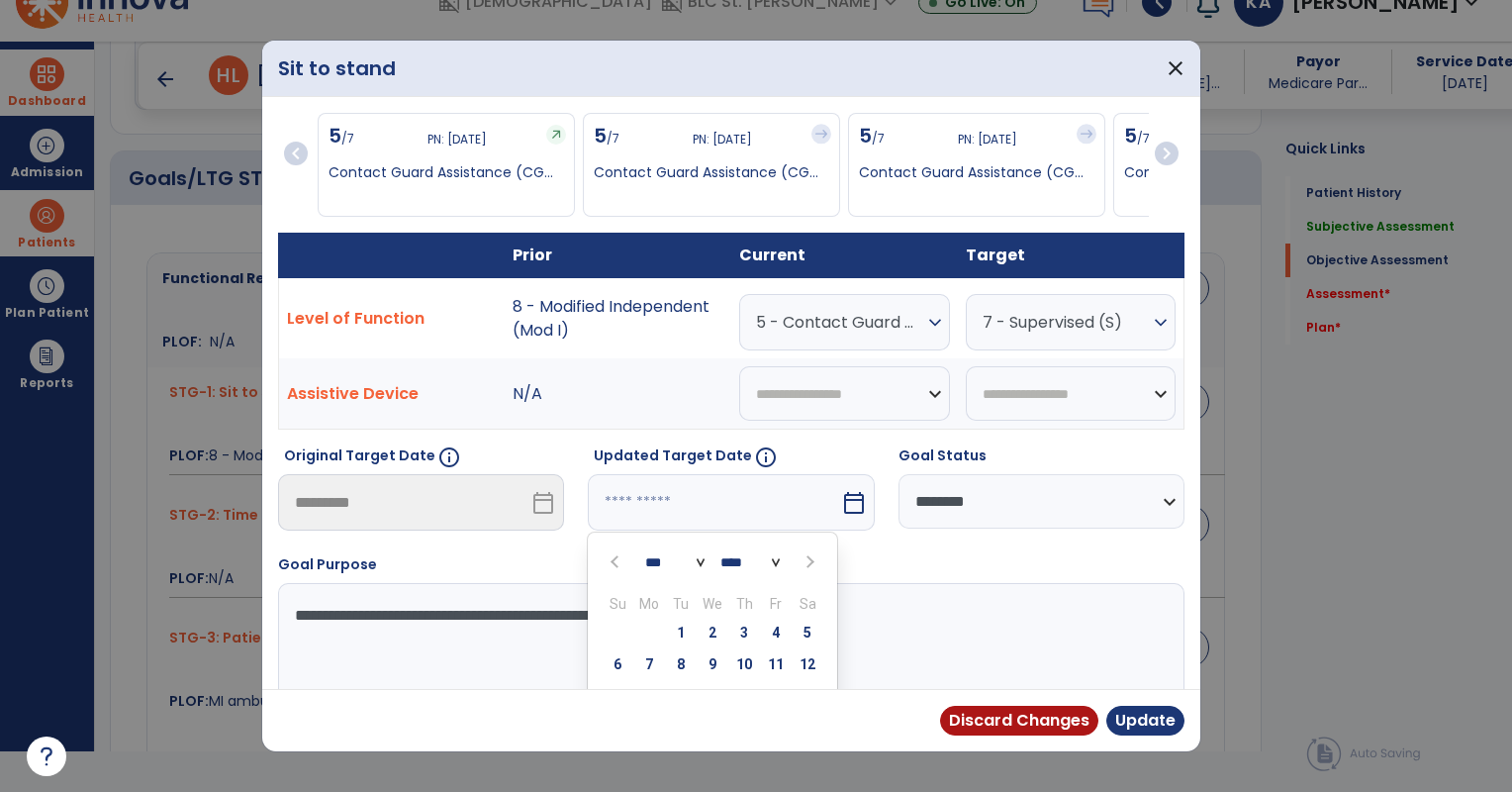 click at bounding box center (807, 561) 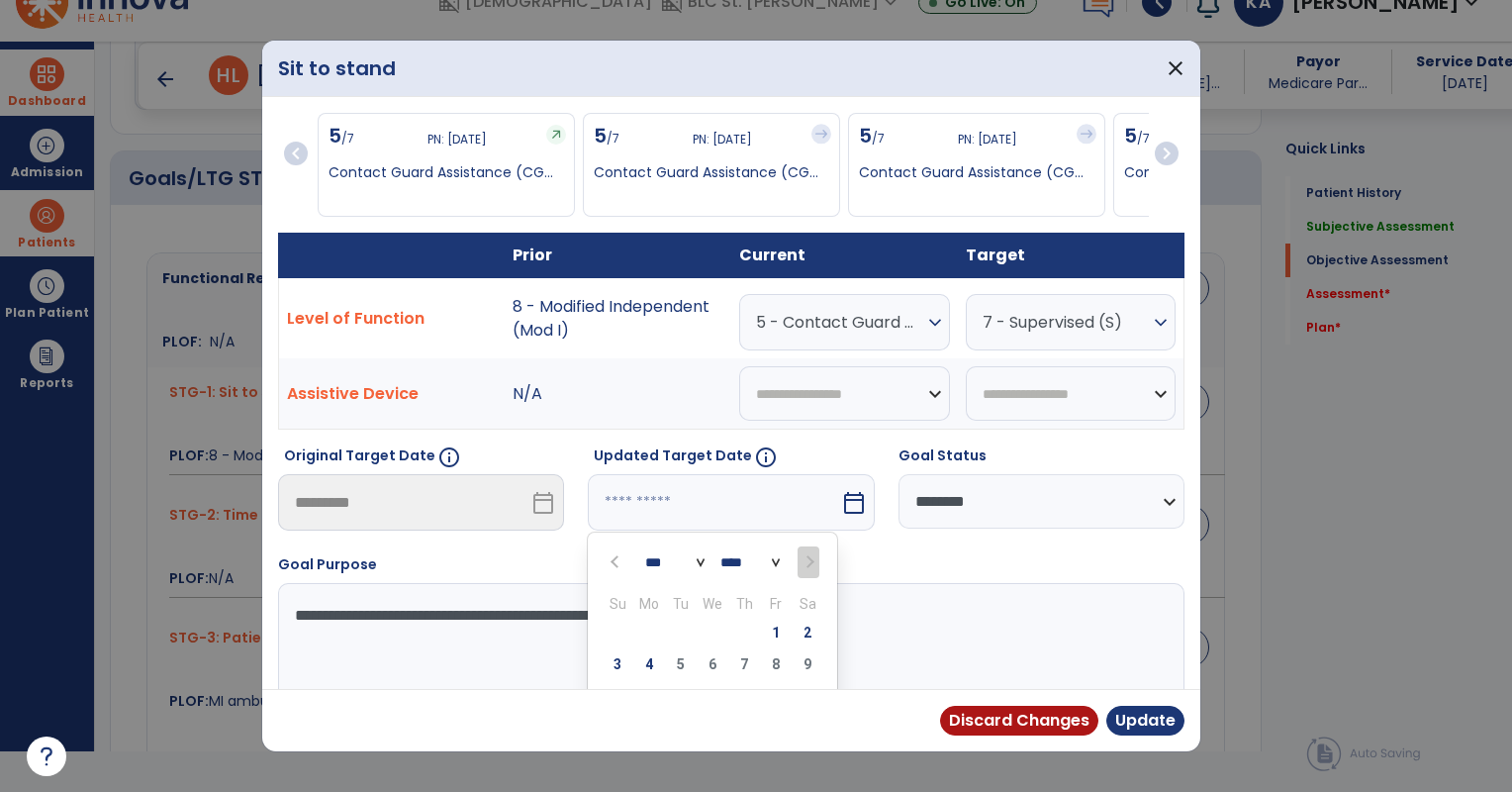 click on "3   4   5   6   7   8   9" at bounding box center (712, 667) 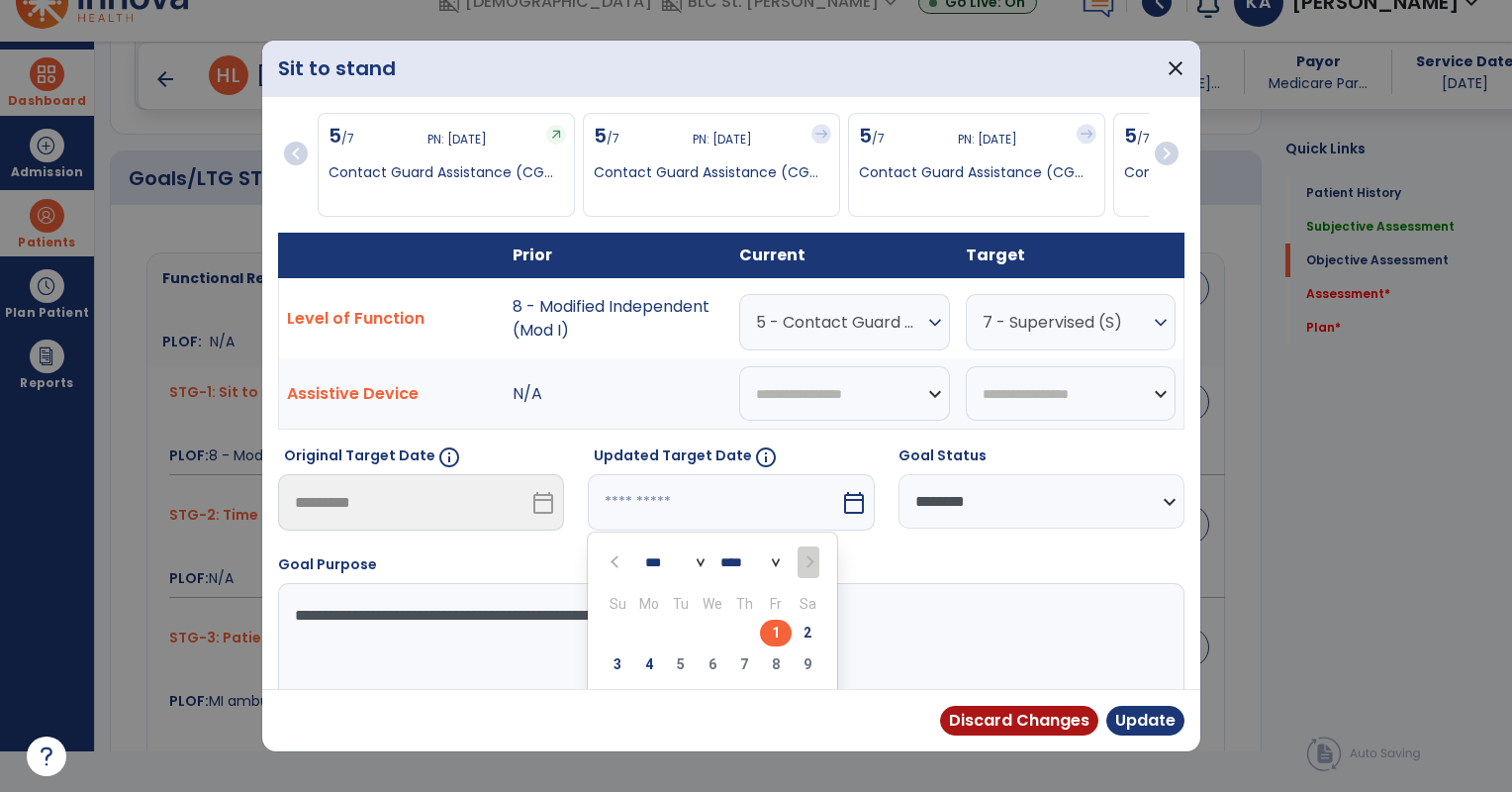 click on "1" at bounding box center [776, 633] 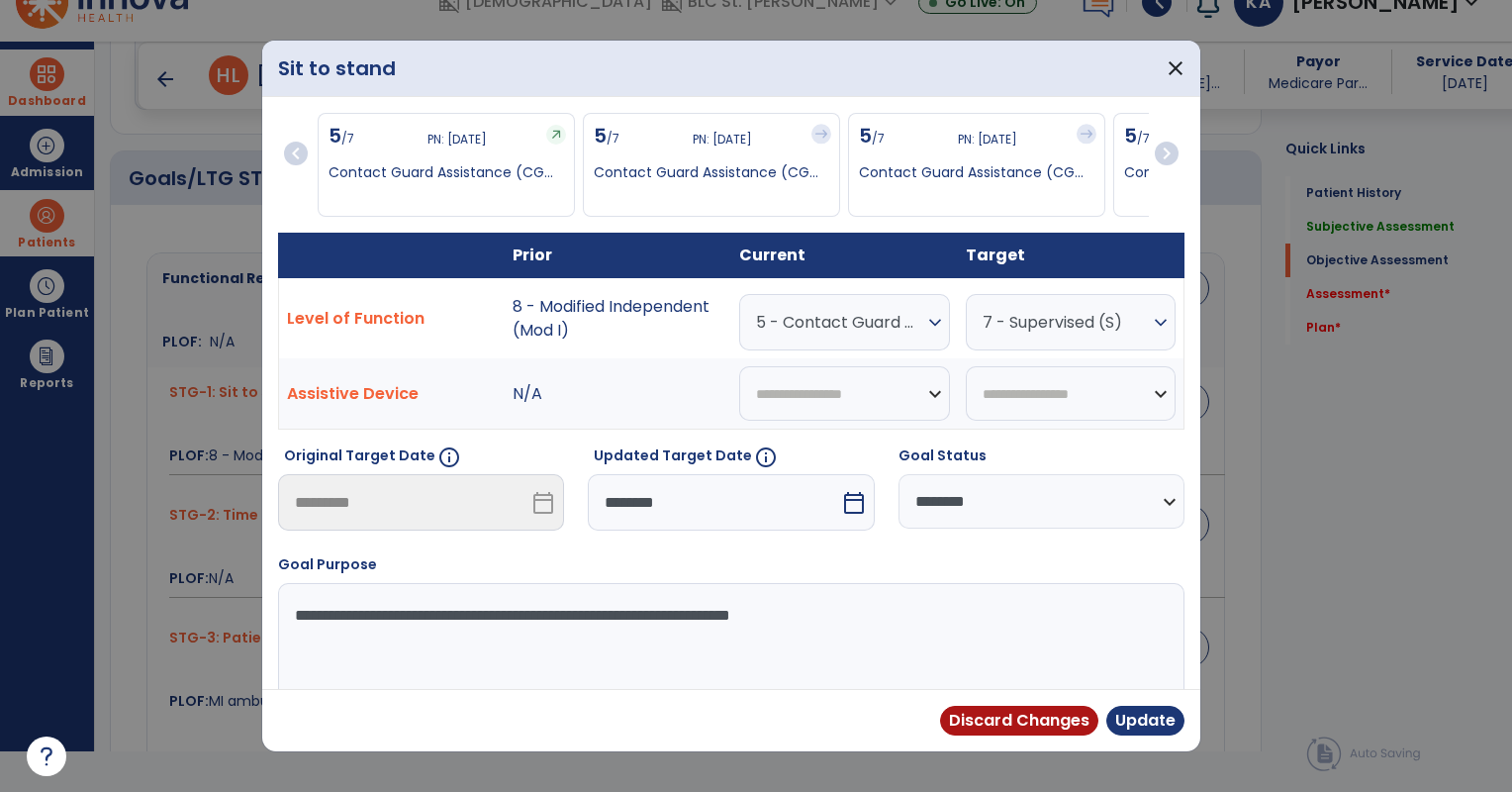 click on "5 - Contact Guard Assistance (CGA)" at bounding box center (839, 322) 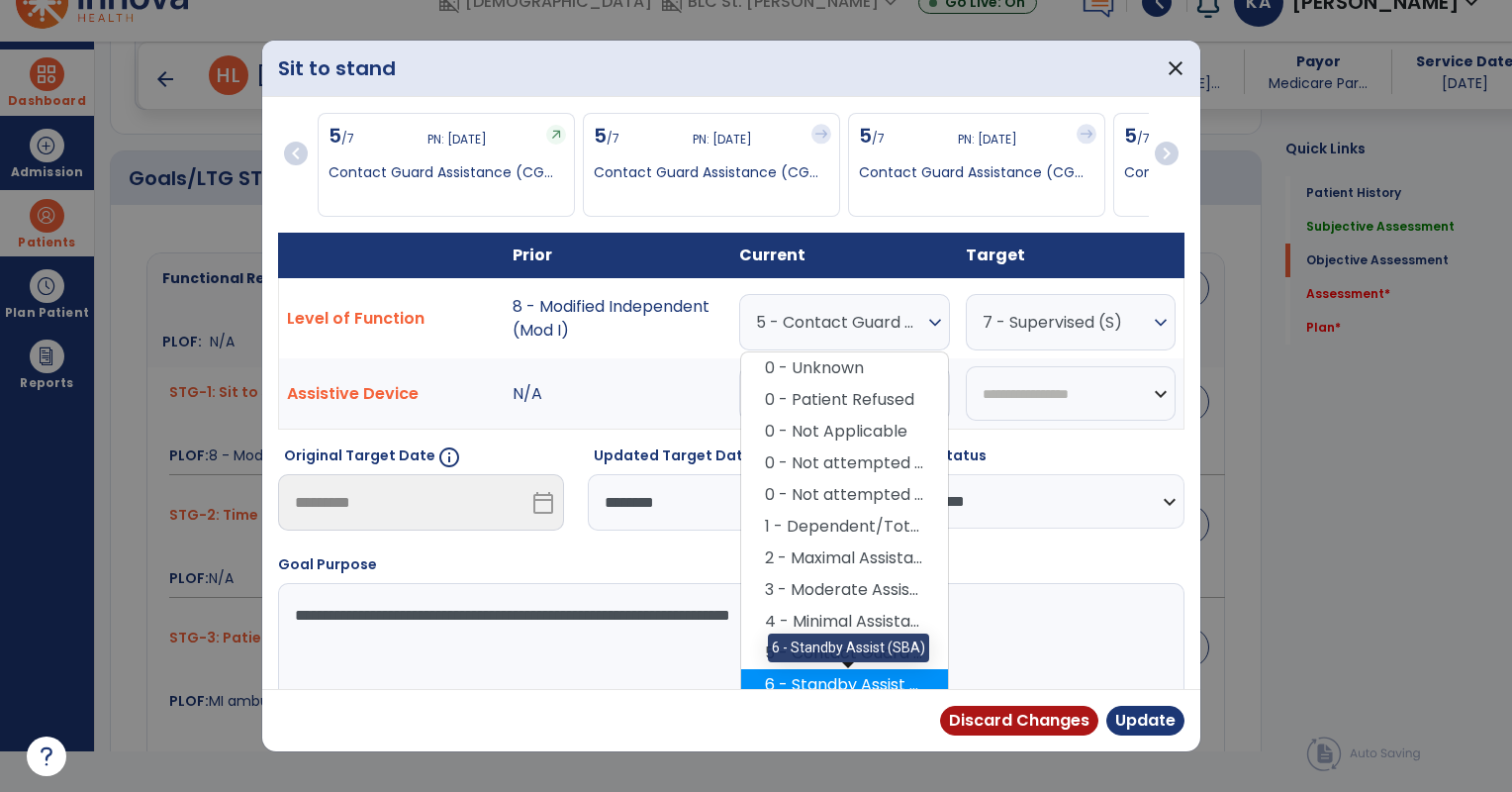 click on "6 - Standby Assist (SBA)" at bounding box center (844, 685) 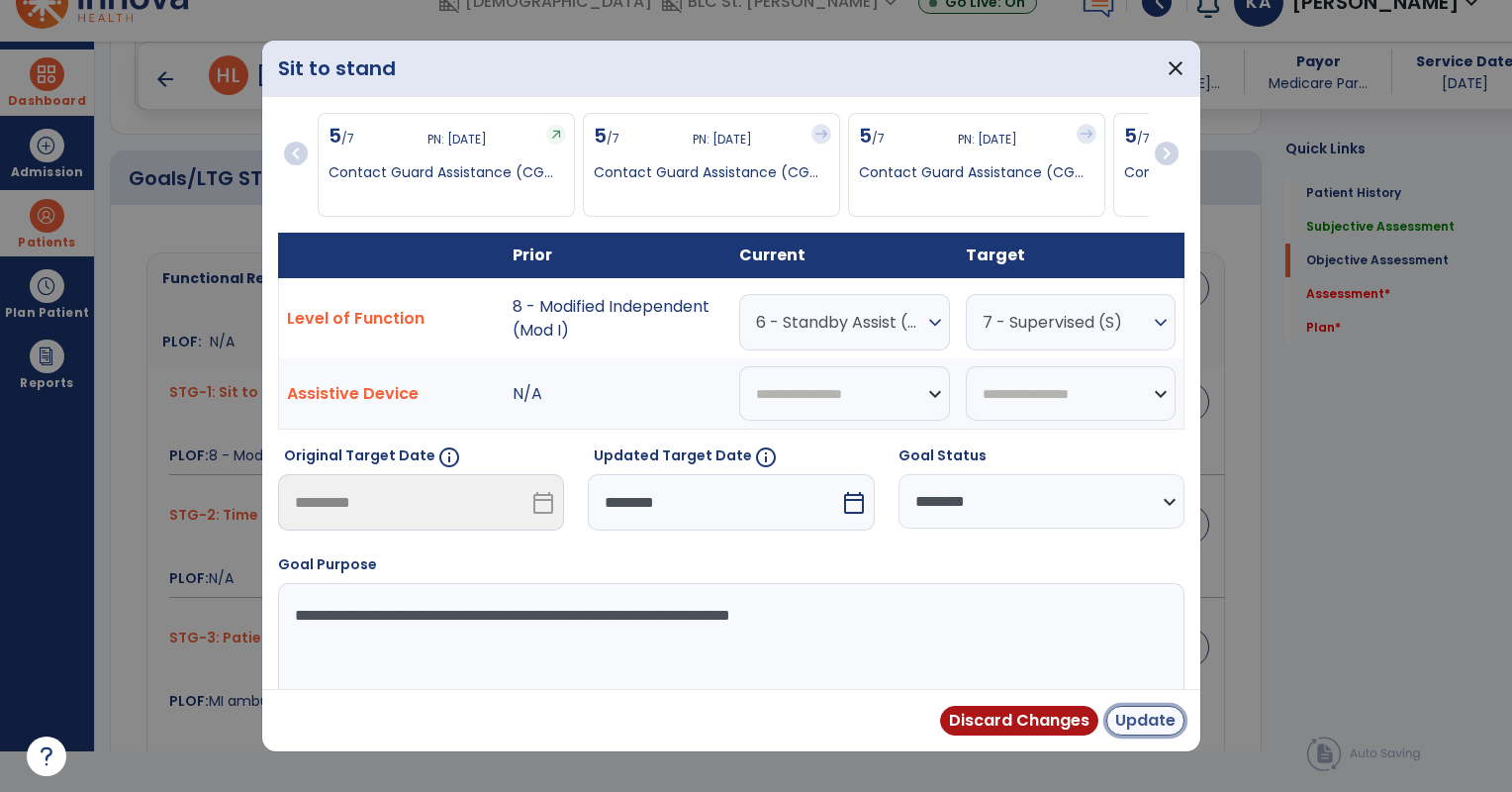 click on "Update" at bounding box center [1145, 721] 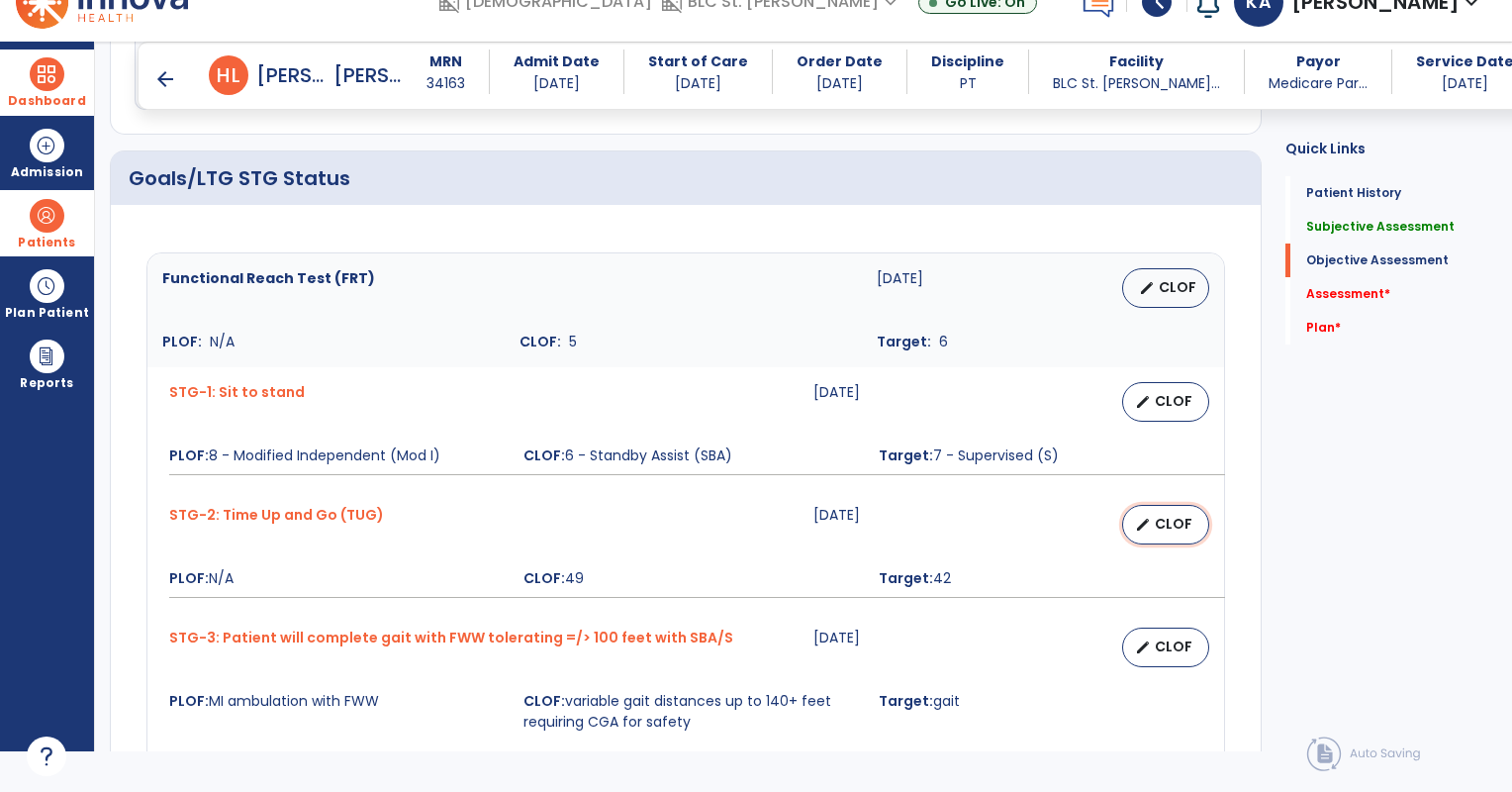 click on "CLOF" at bounding box center (1174, 524) 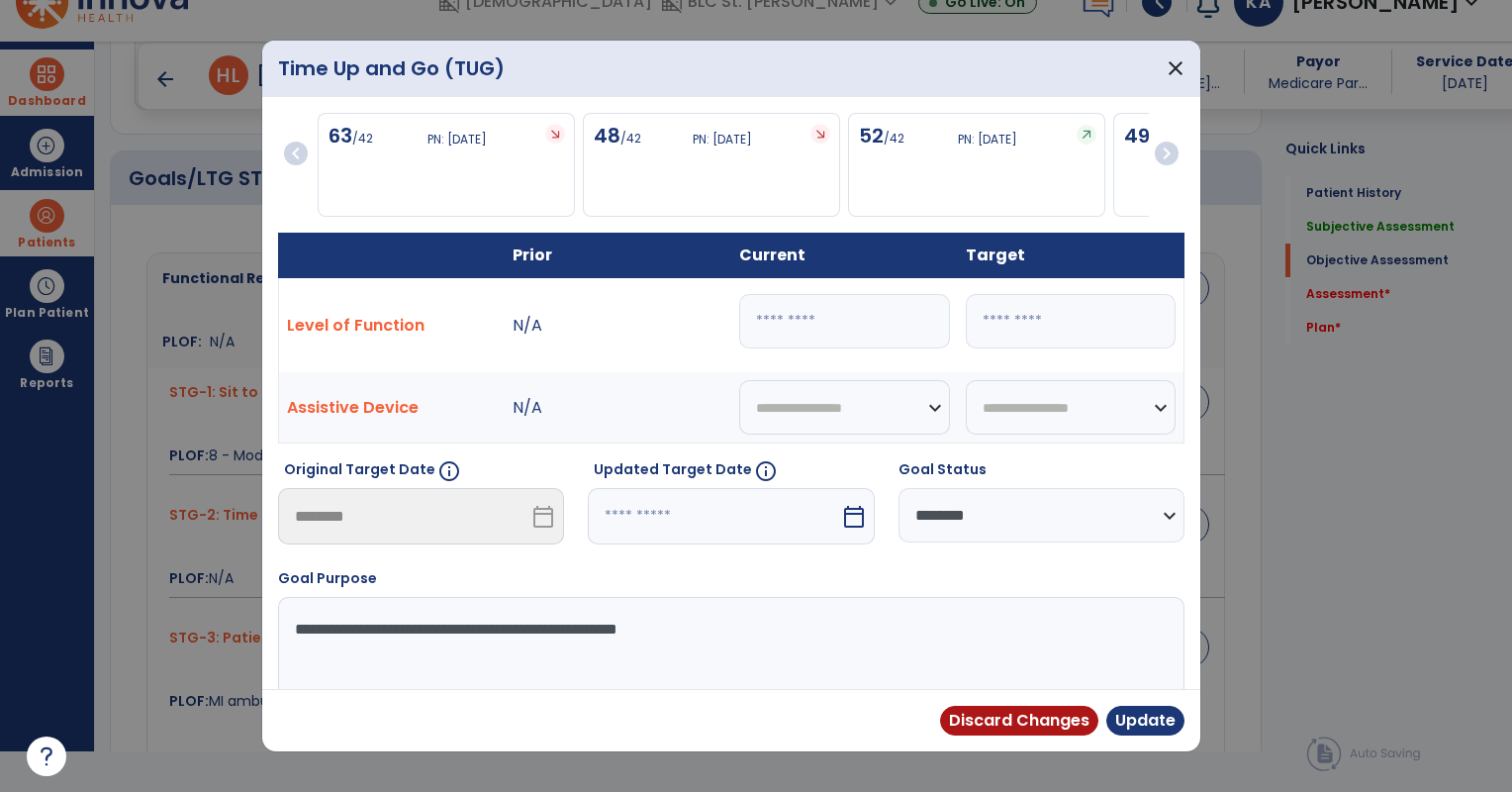 click on "**" at bounding box center (844, 321) 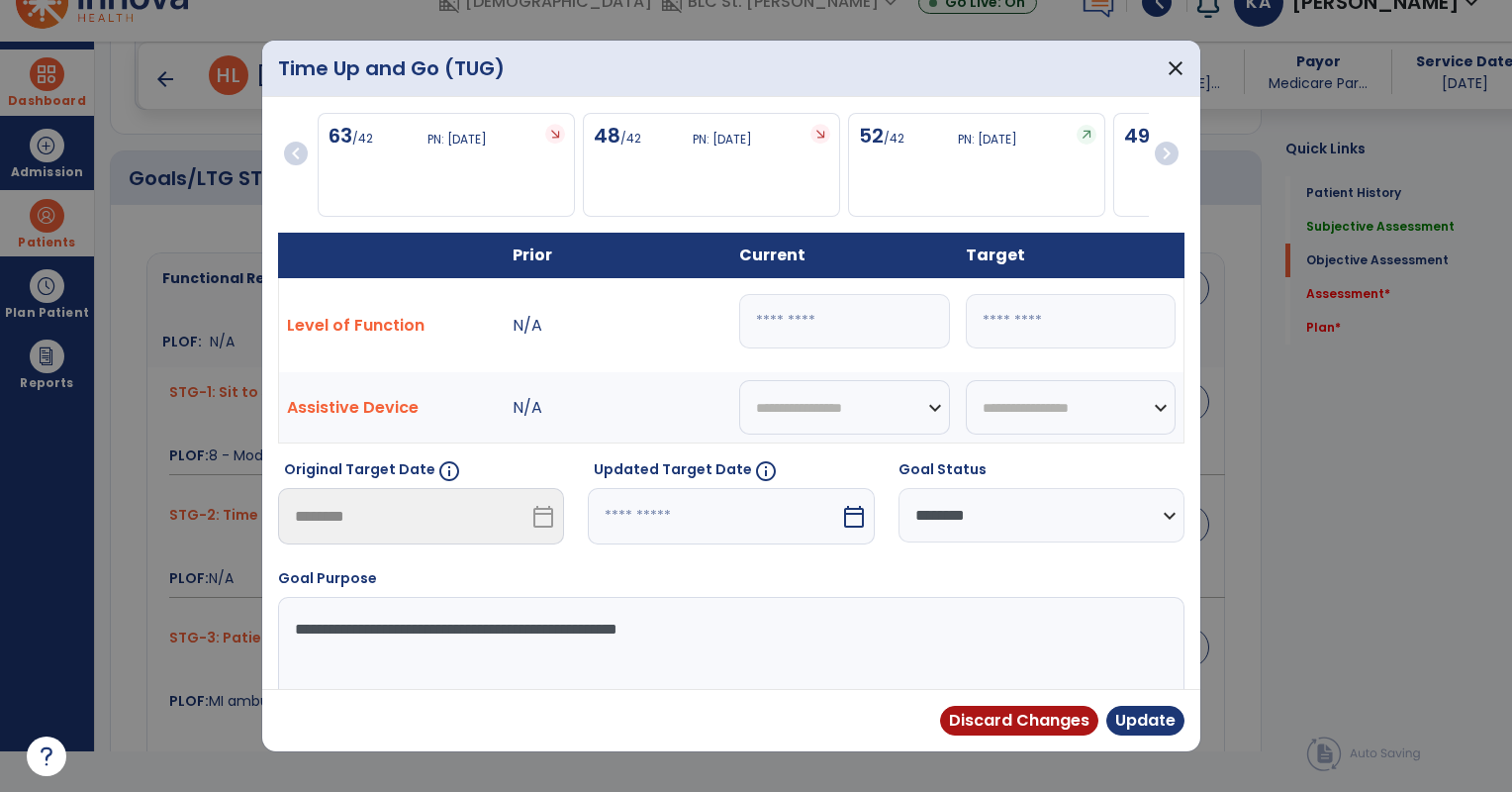type on "*" 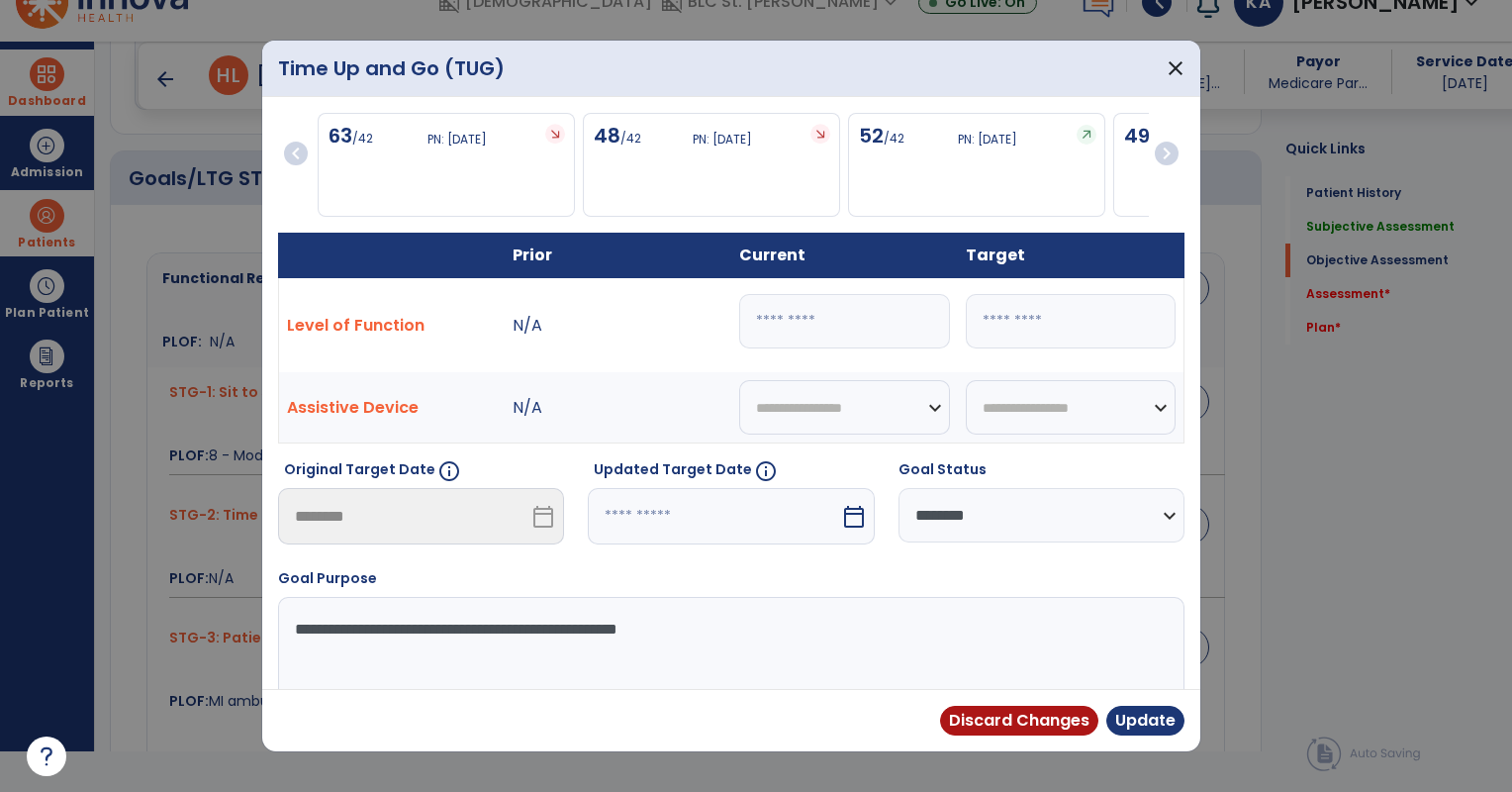 type on "**" 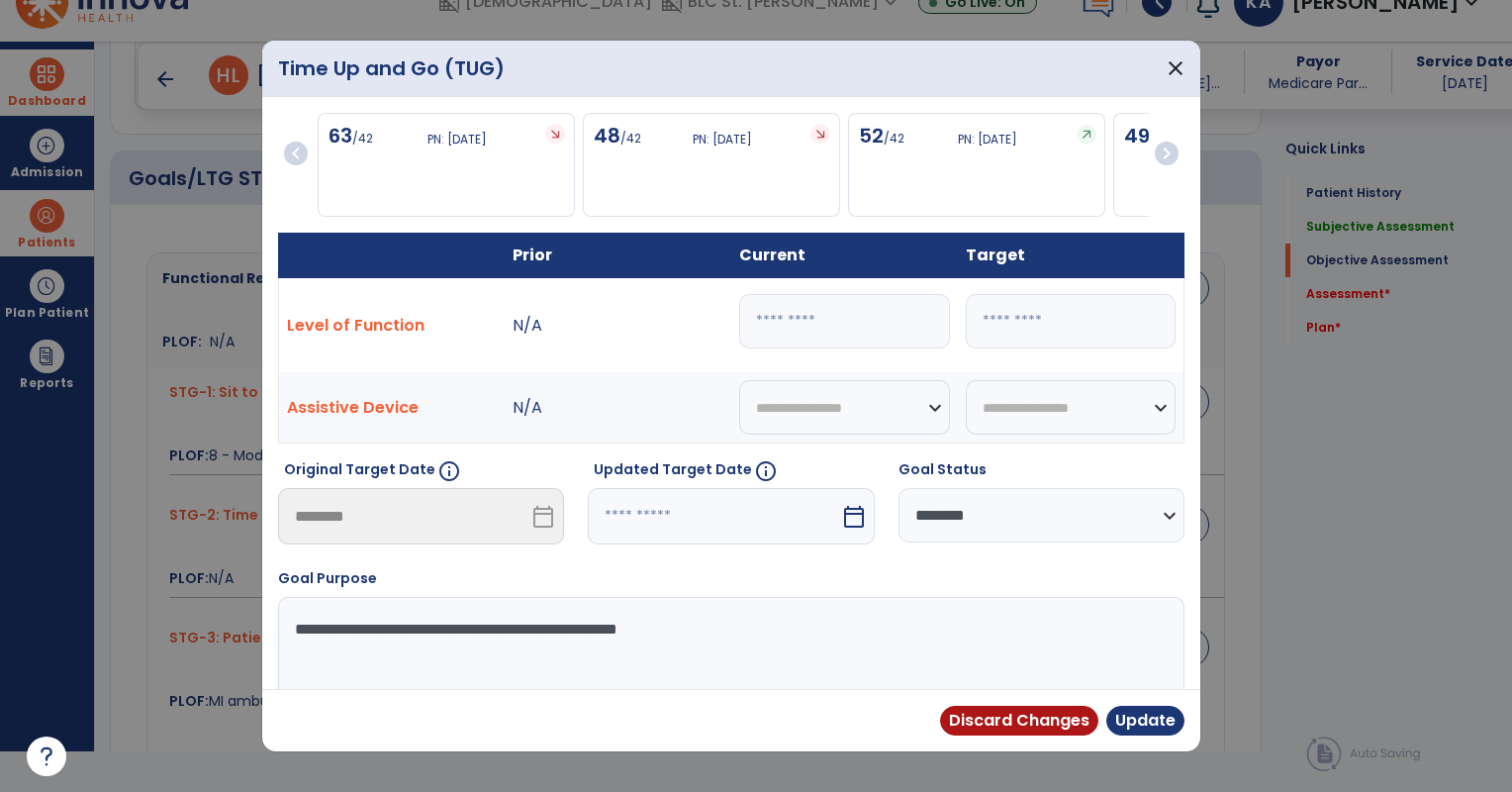 click on "**********" at bounding box center (1041, 515) 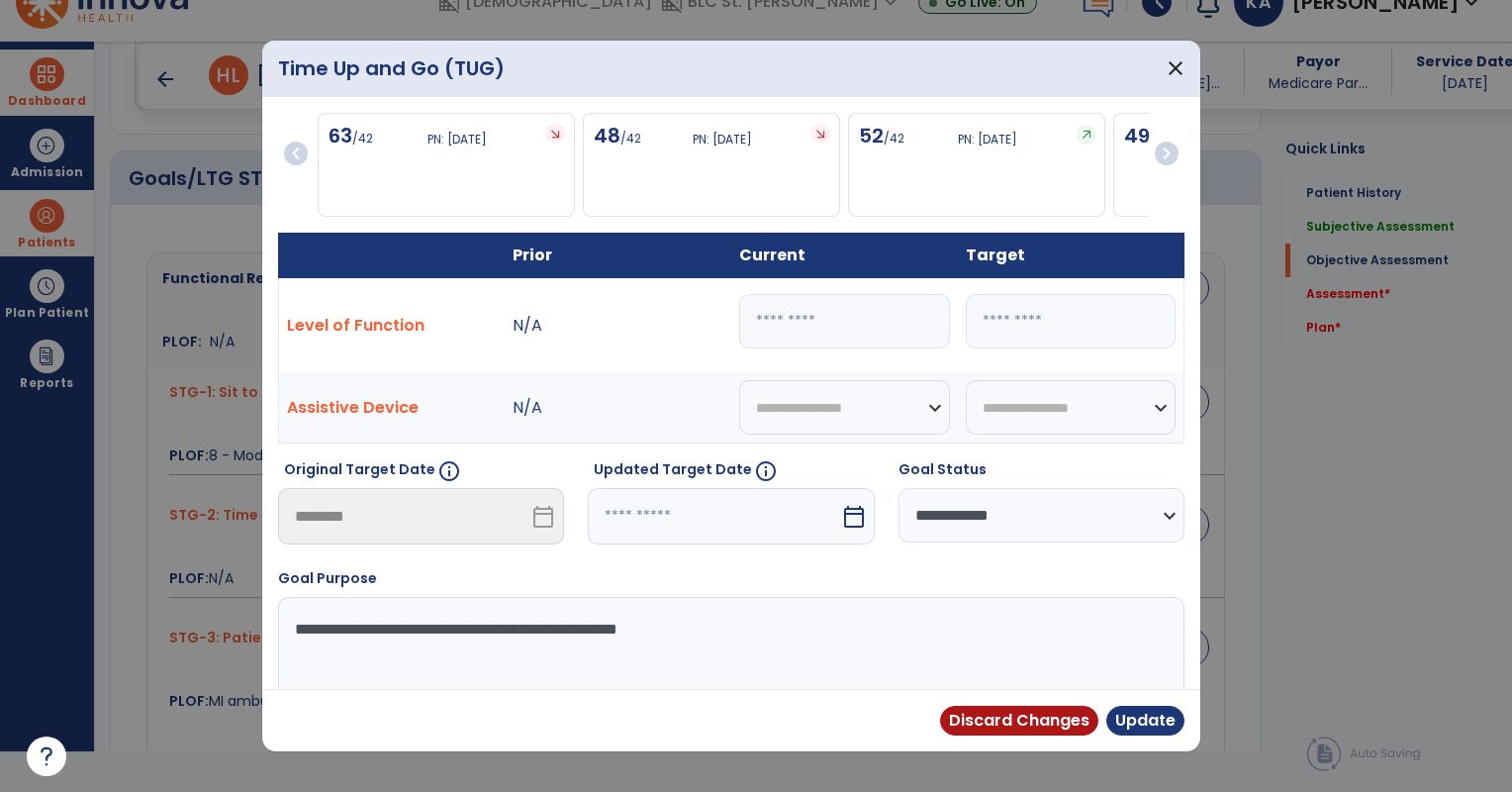 click on "**********" at bounding box center (1041, 515) 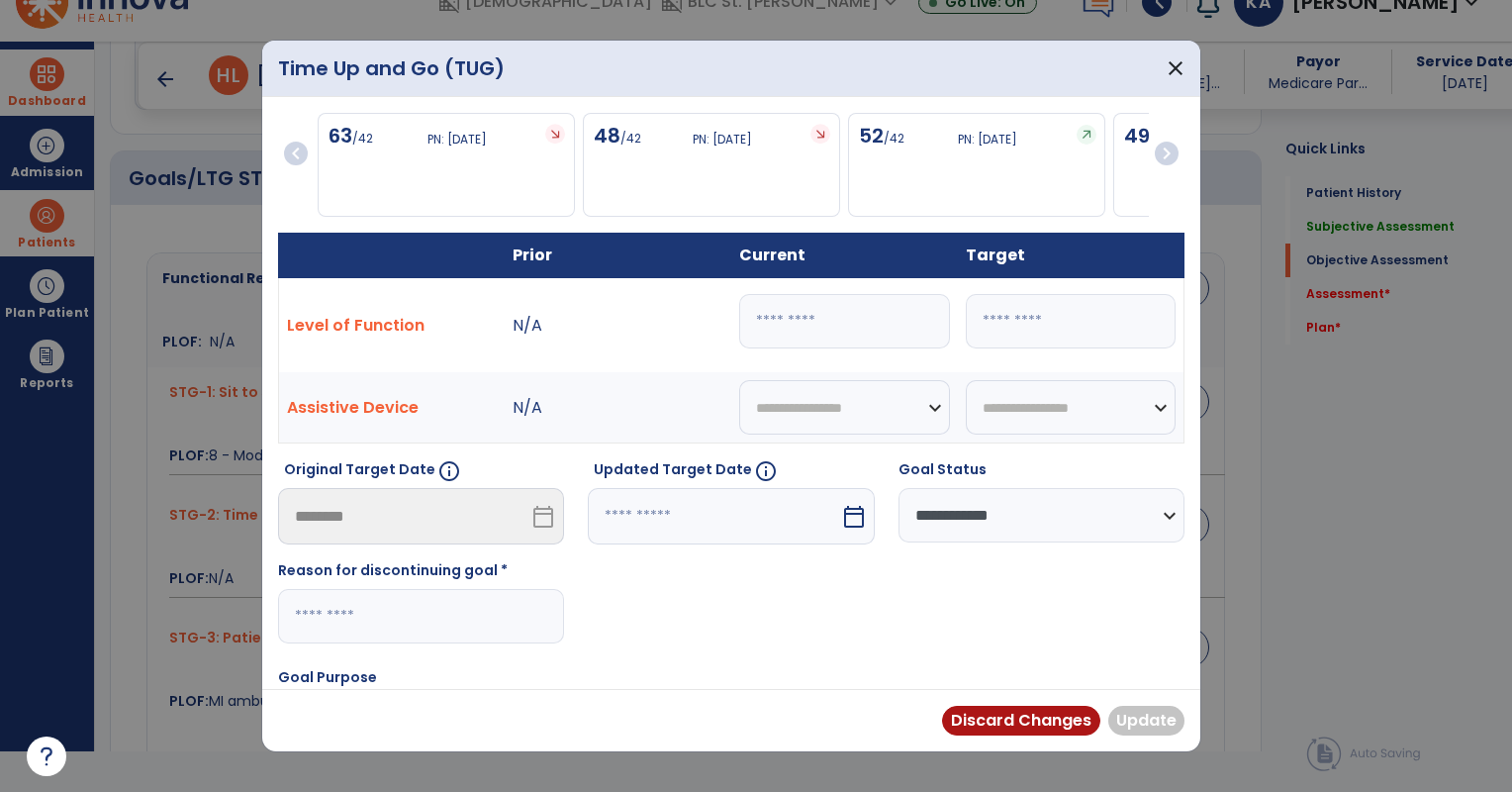 click on "**********" at bounding box center (731, 559) 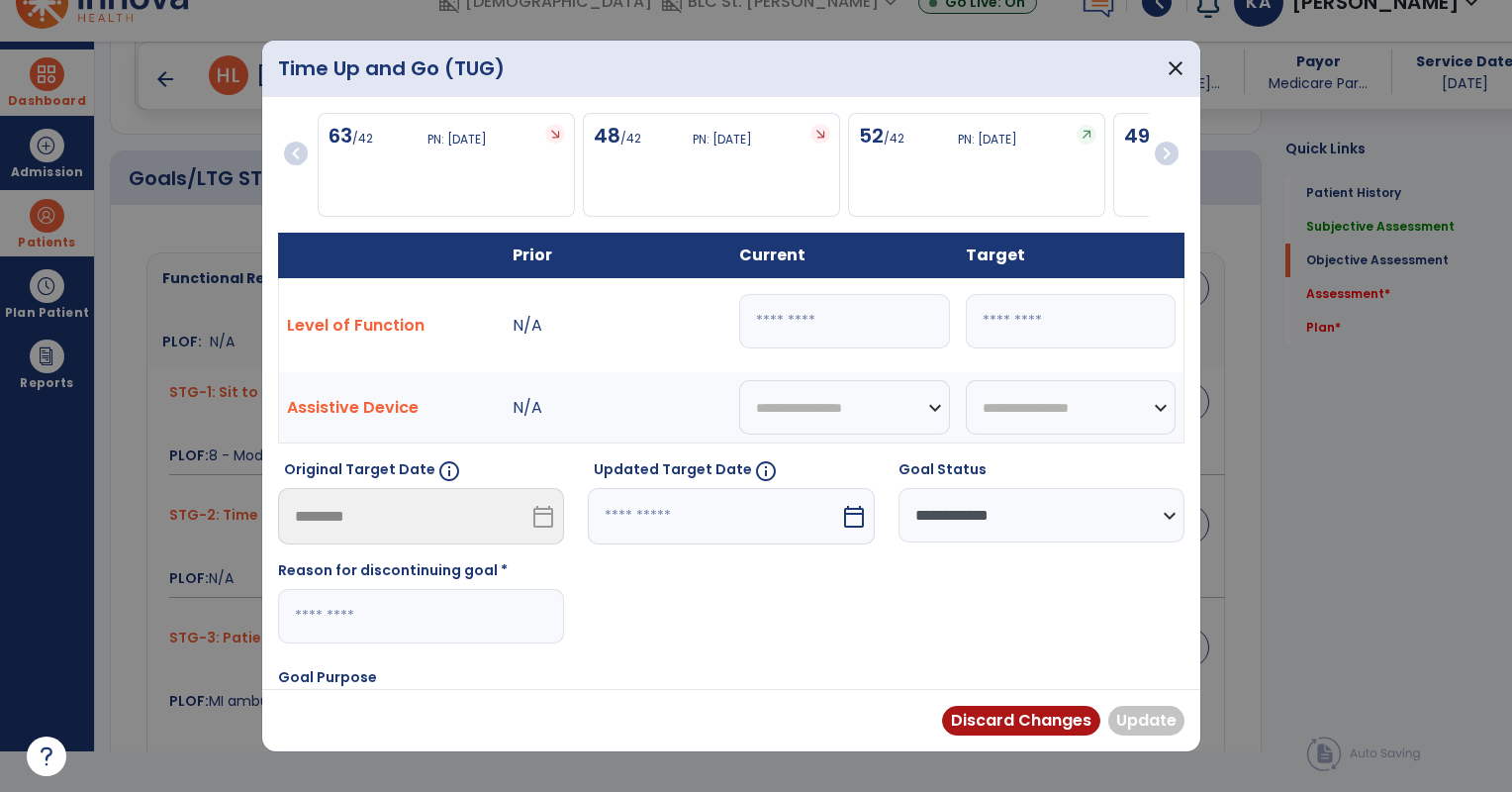 select on "********" 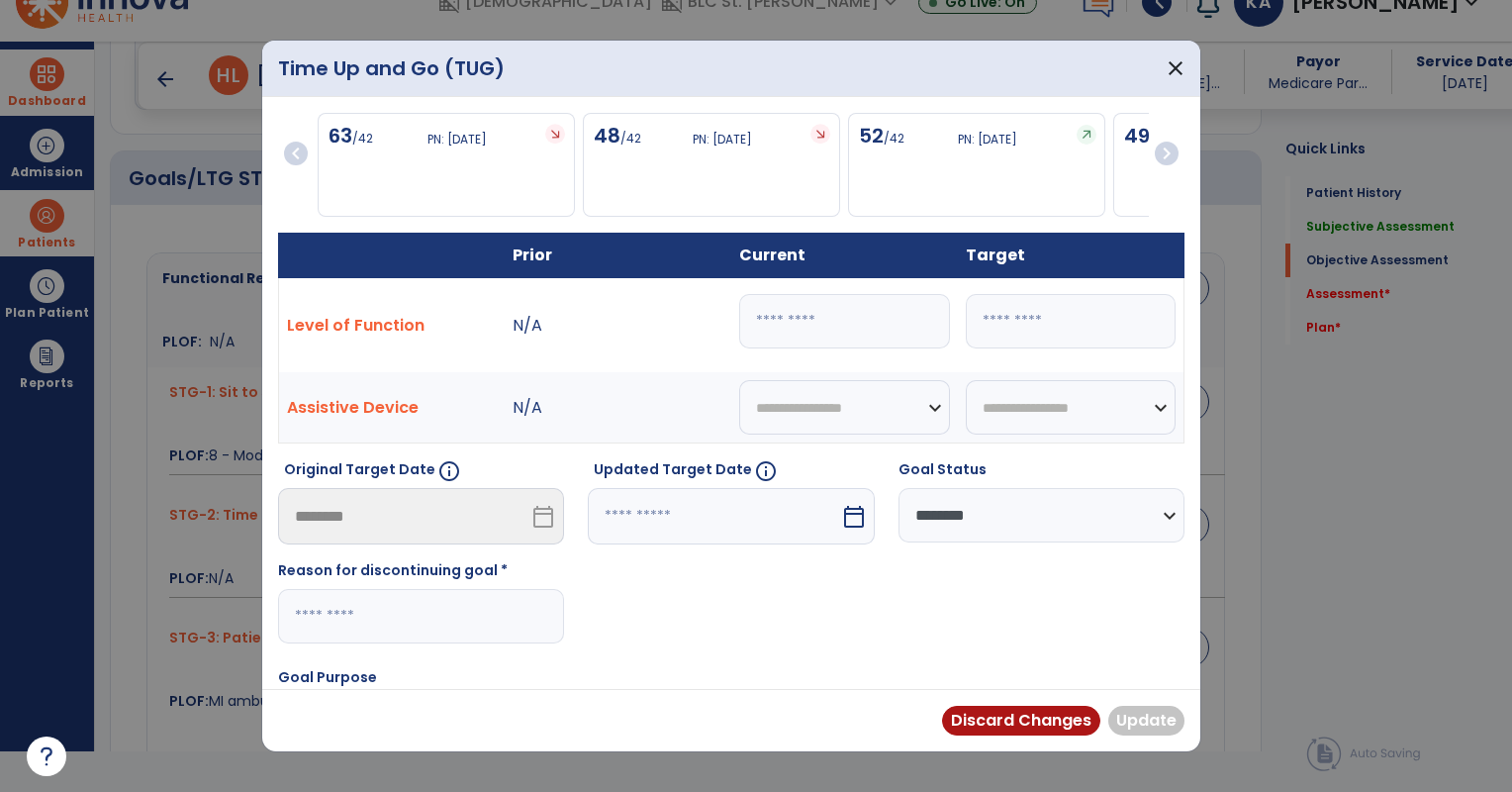 click on "**********" at bounding box center (1041, 515) 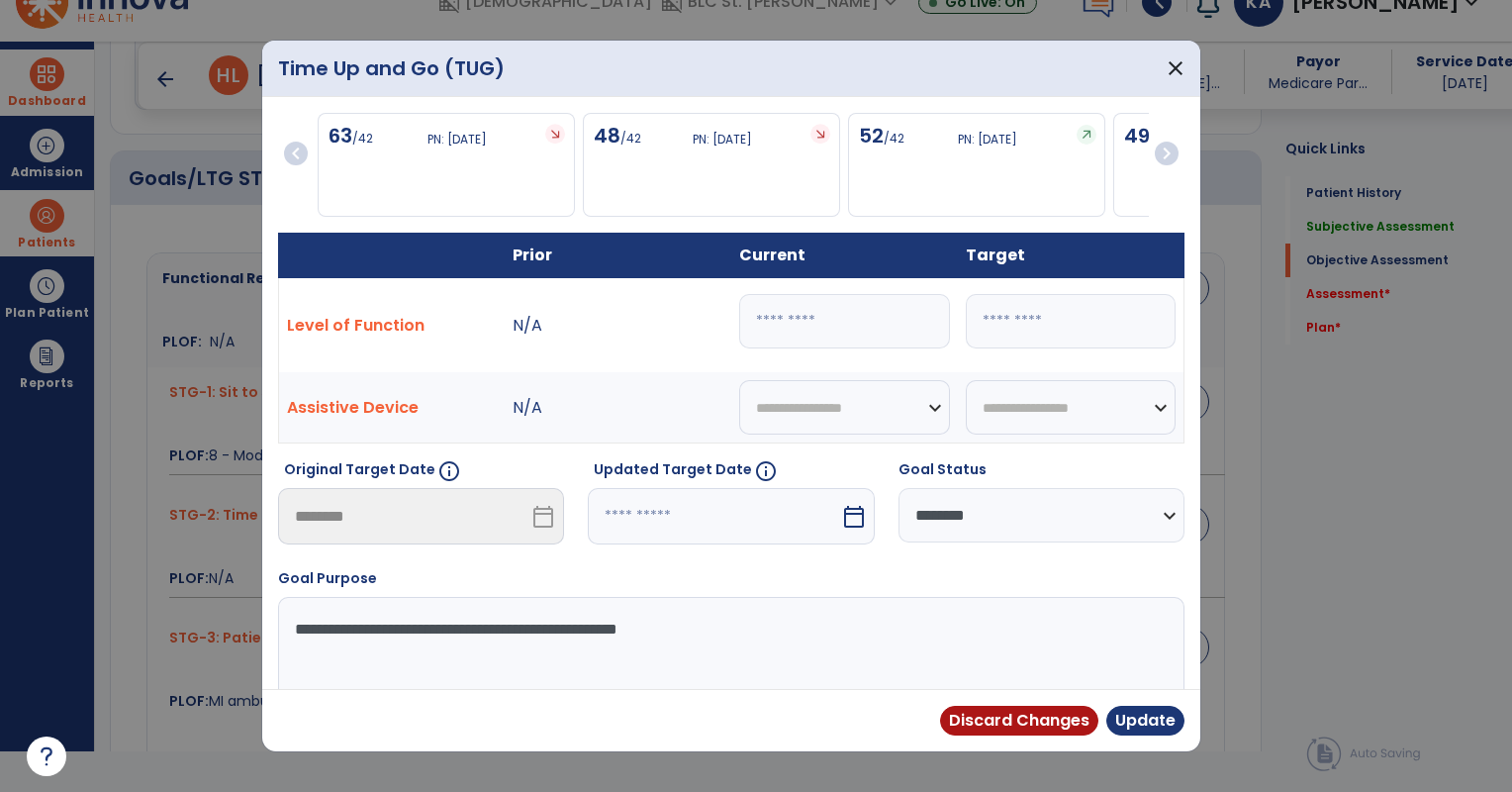 click on "**" at bounding box center [1071, 321] 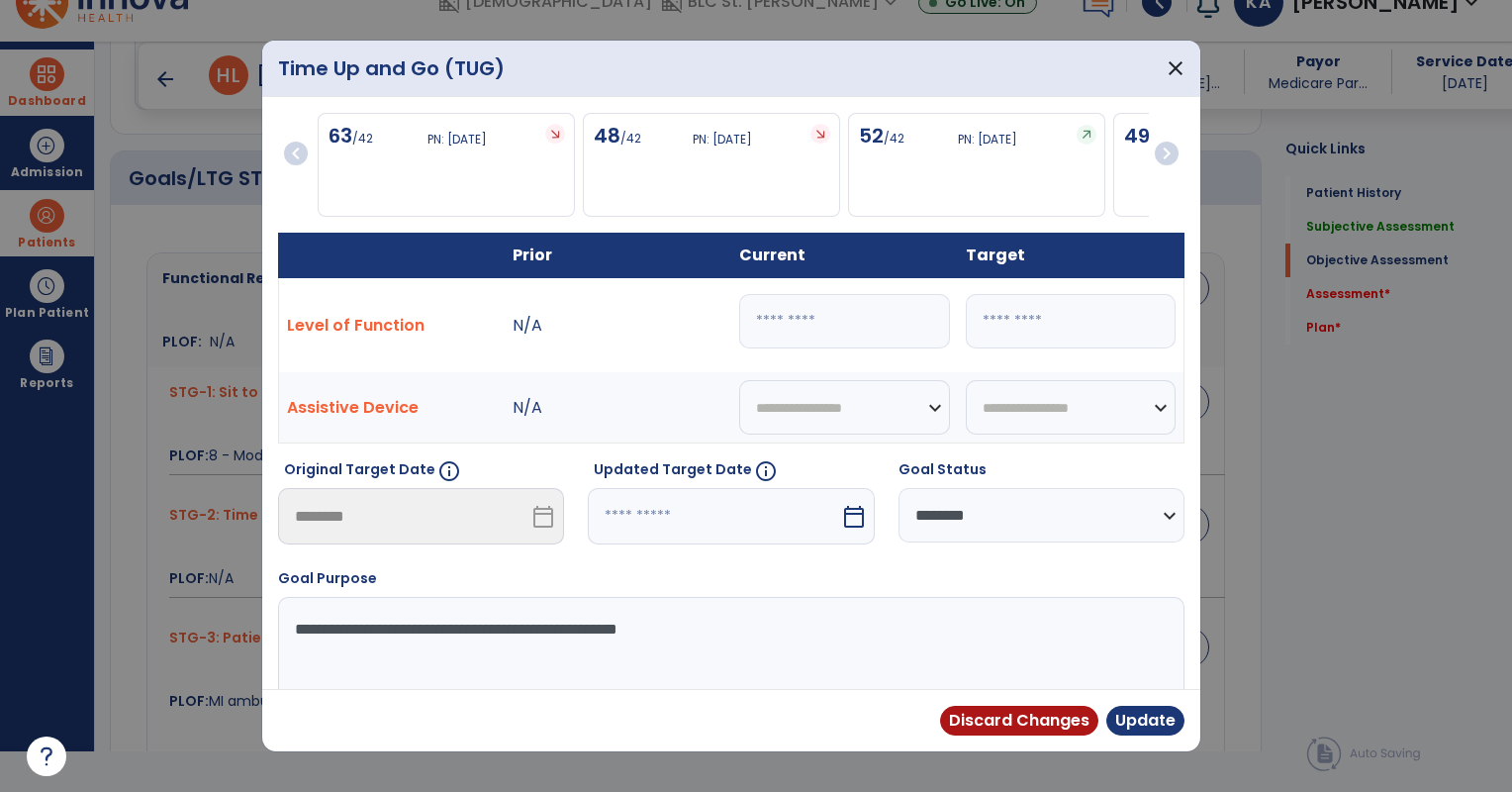 type on "*" 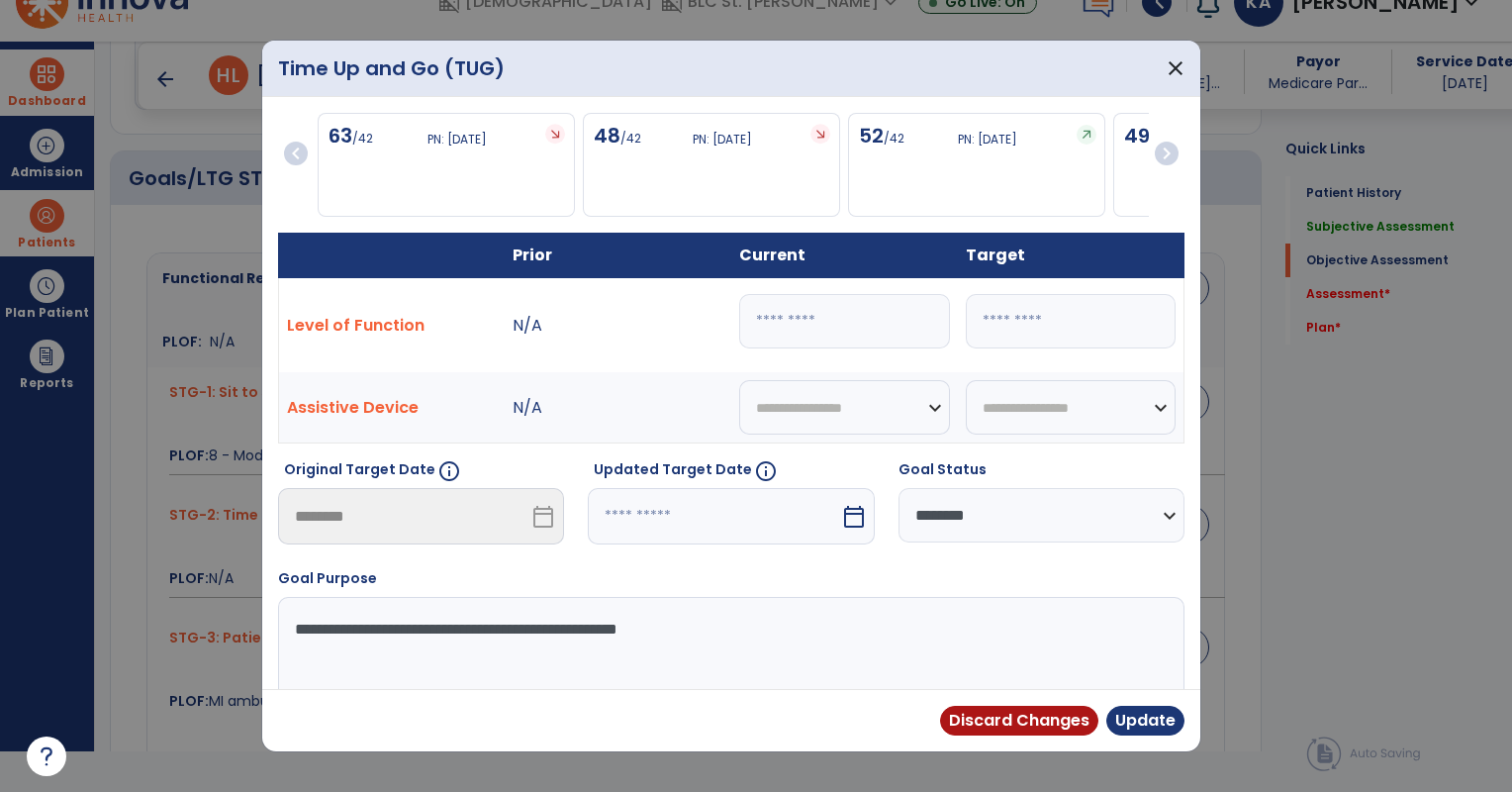 type on "**" 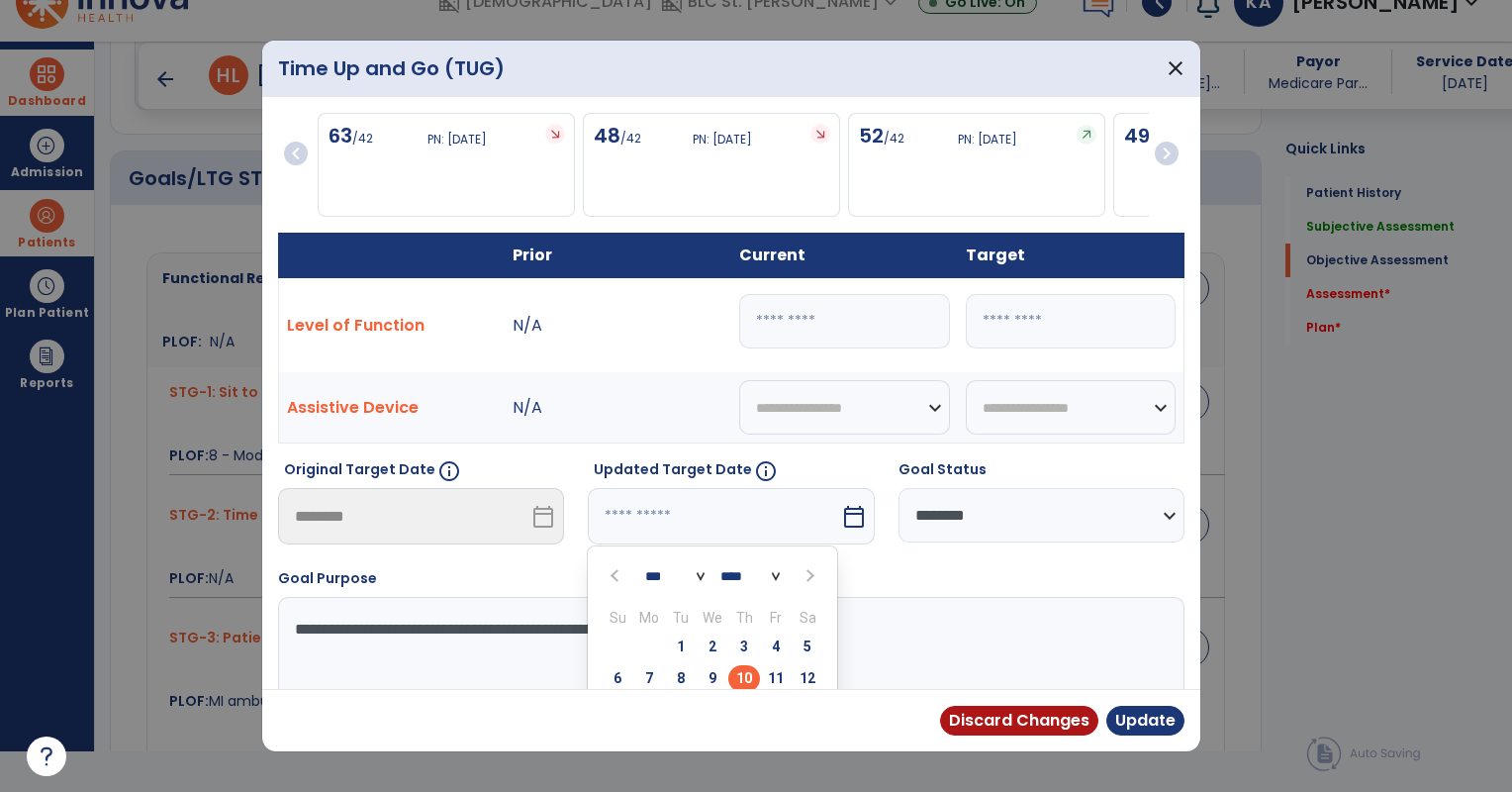 scroll, scrollTop: 5, scrollLeft: 0, axis: vertical 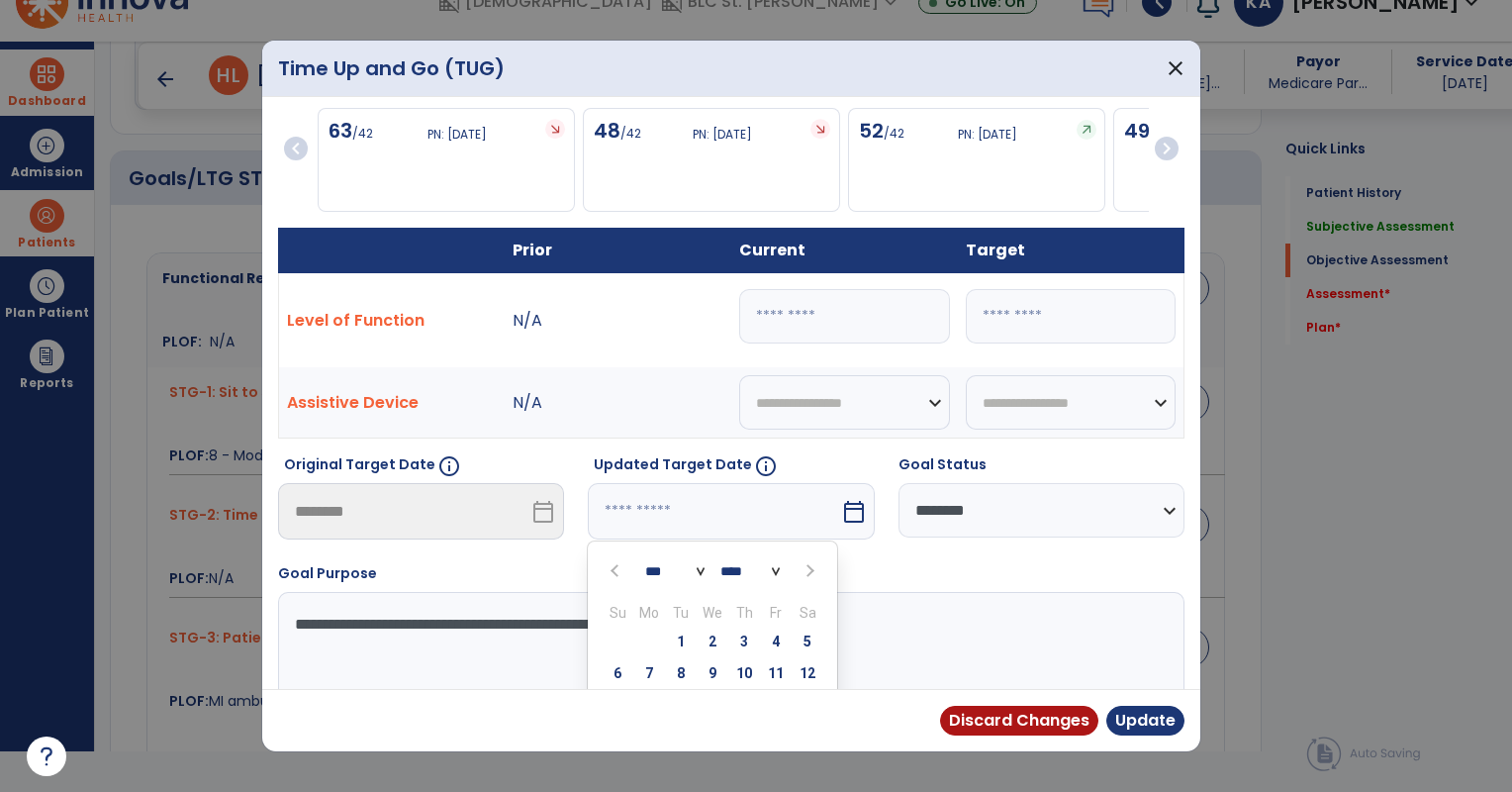 click at bounding box center [807, 570] 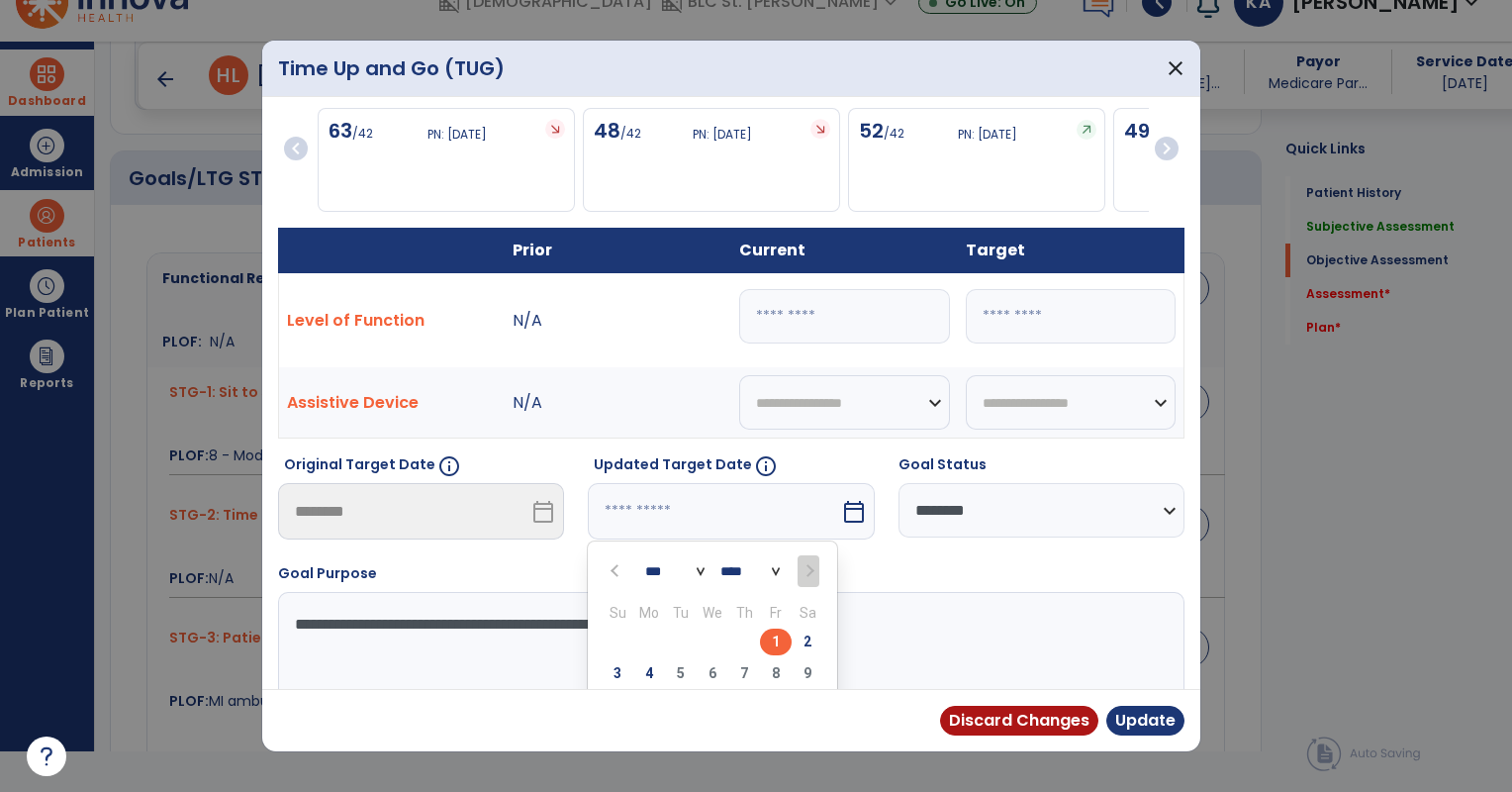 click on "1" at bounding box center [776, 642] 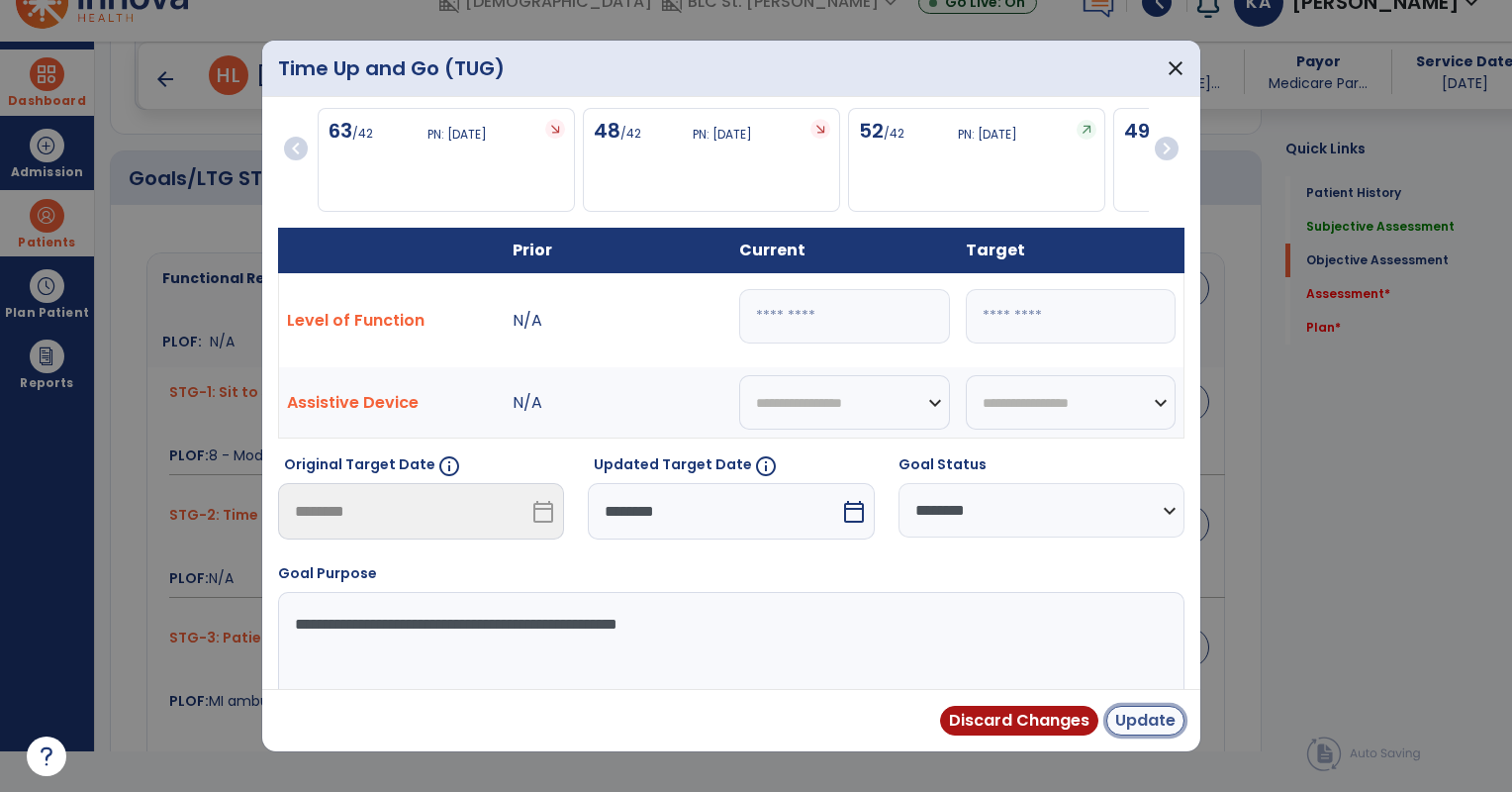 click on "Update" at bounding box center (1145, 721) 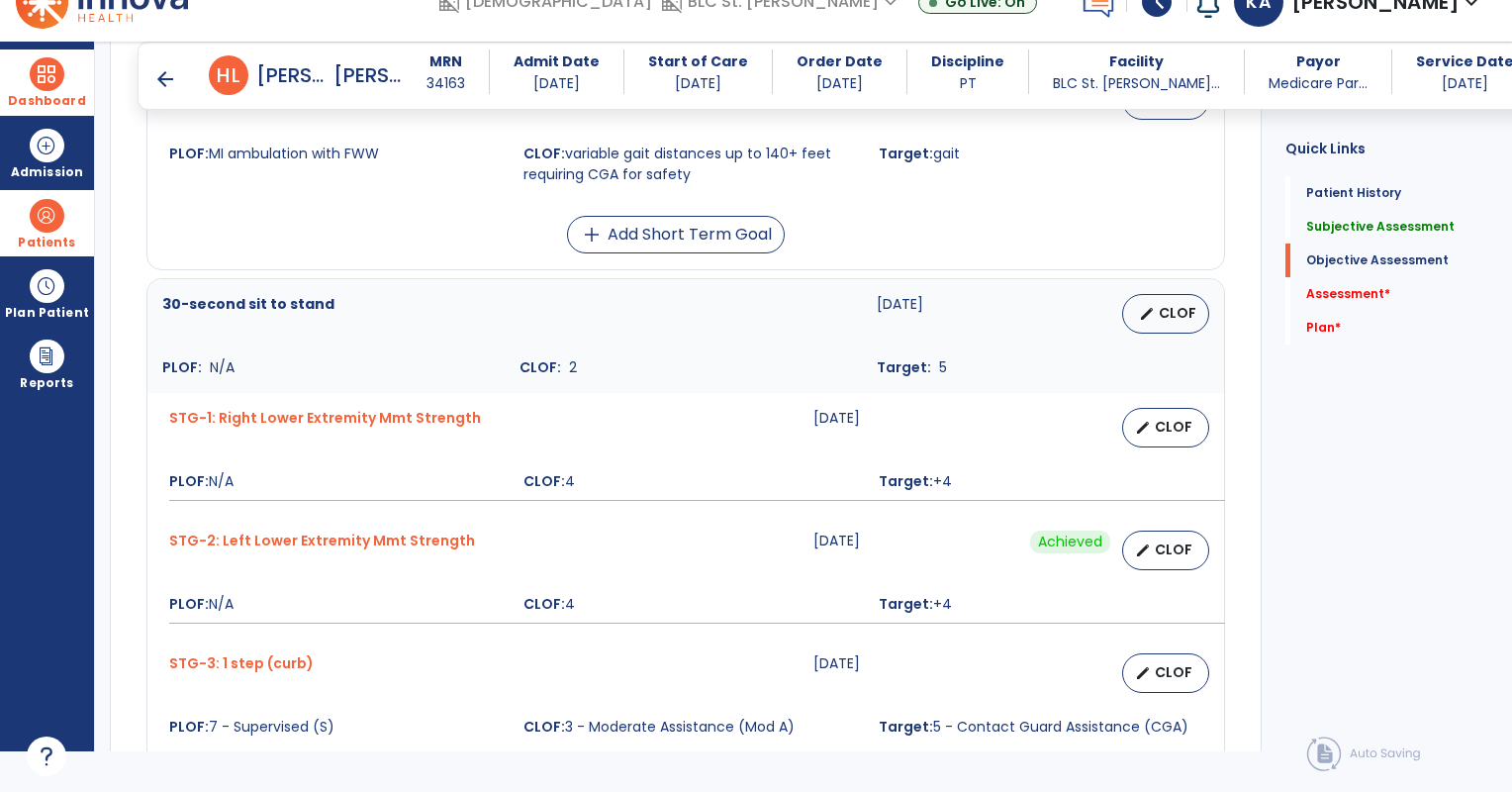 scroll, scrollTop: 1297, scrollLeft: 0, axis: vertical 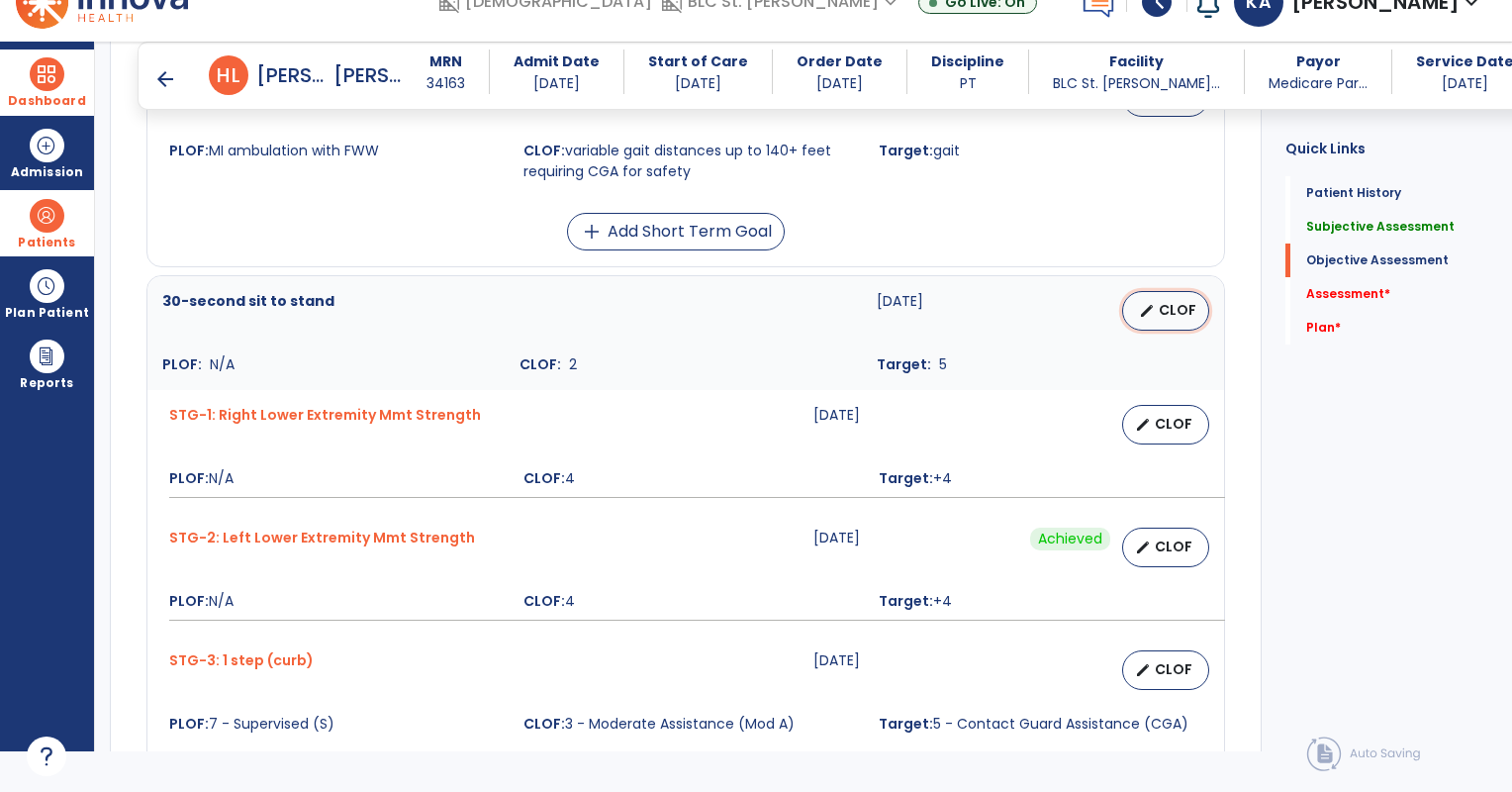 click on "CLOF" at bounding box center (1178, 310) 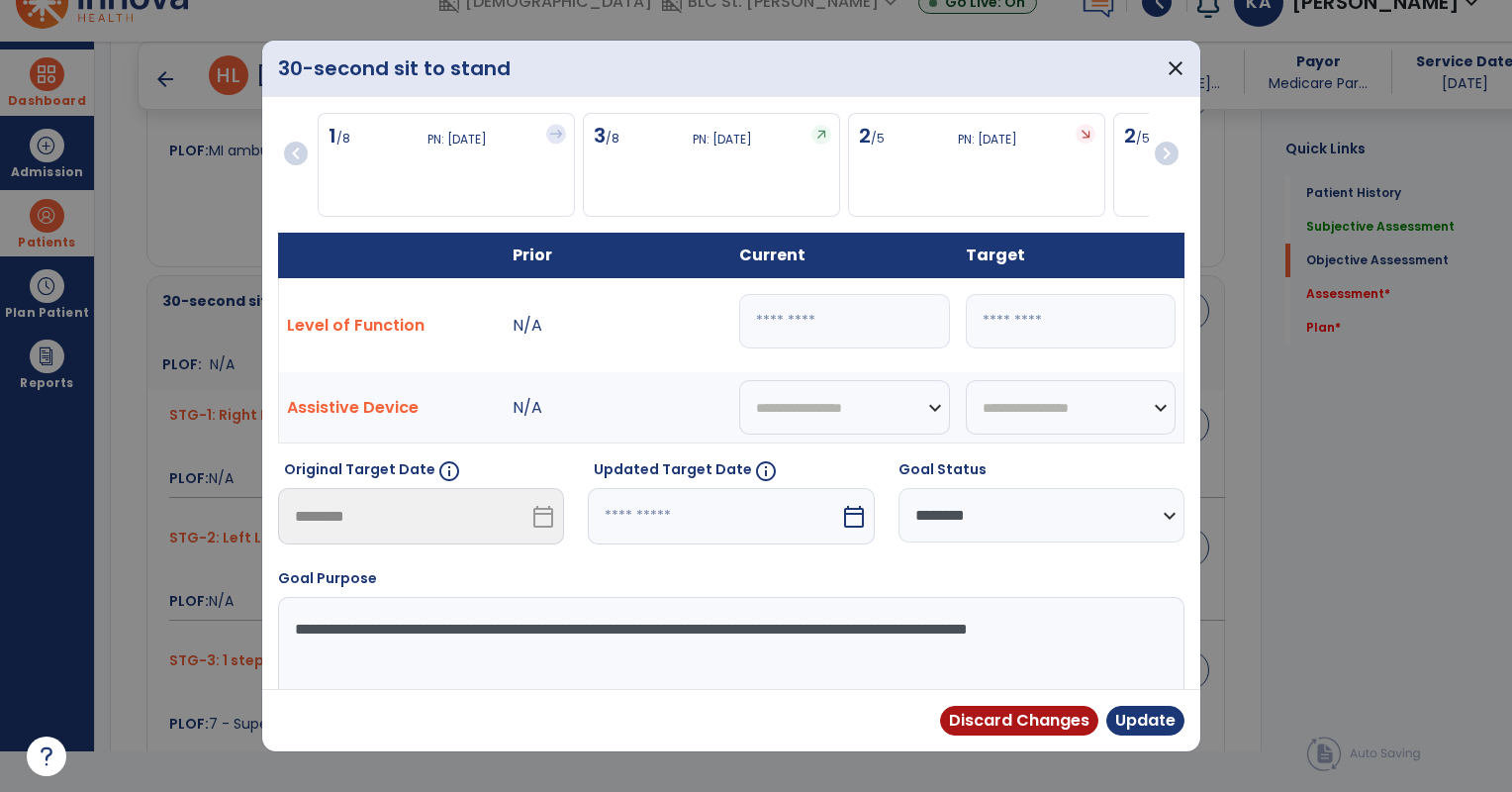click on "*" at bounding box center [844, 321] 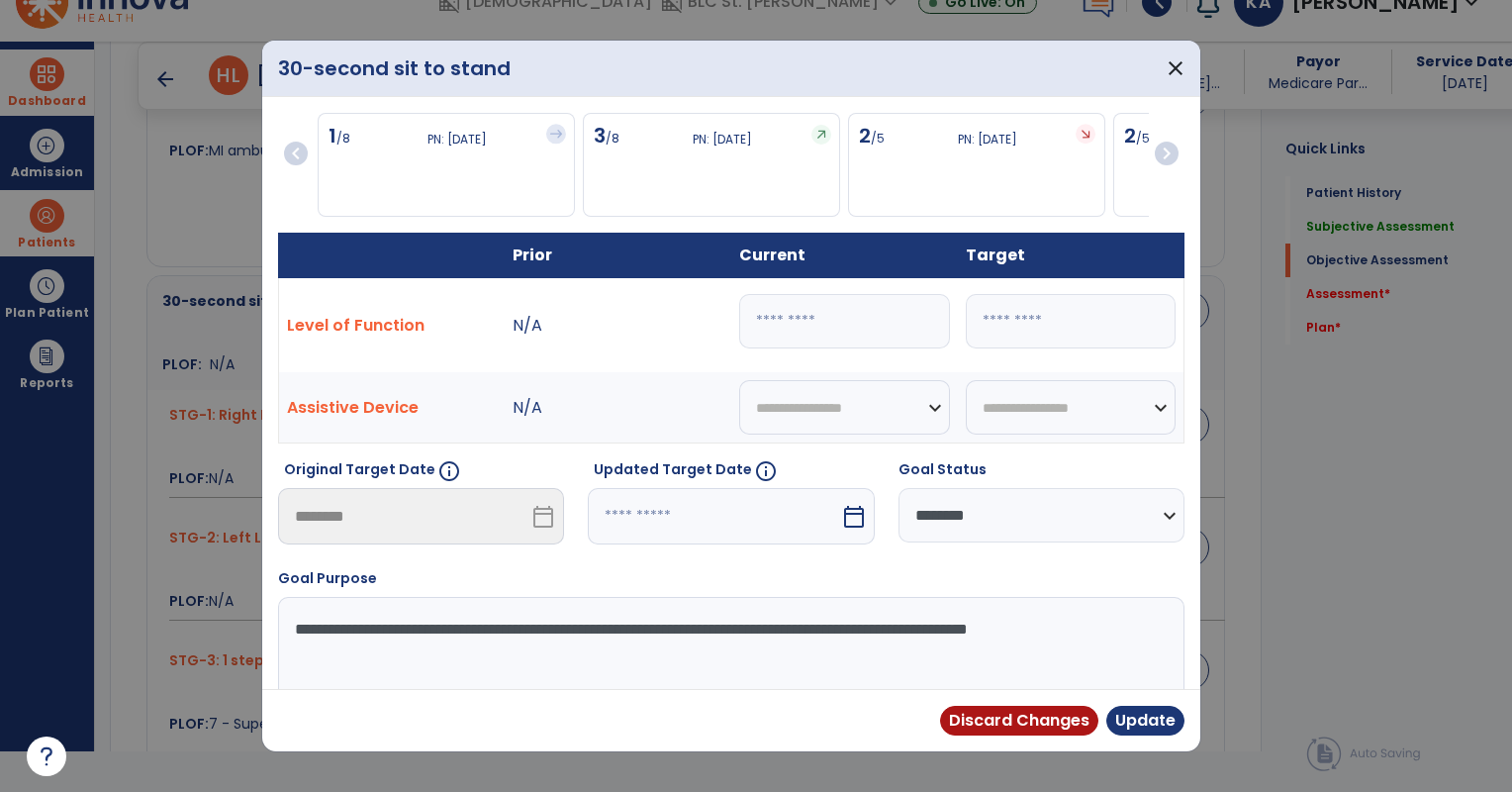 type on "*" 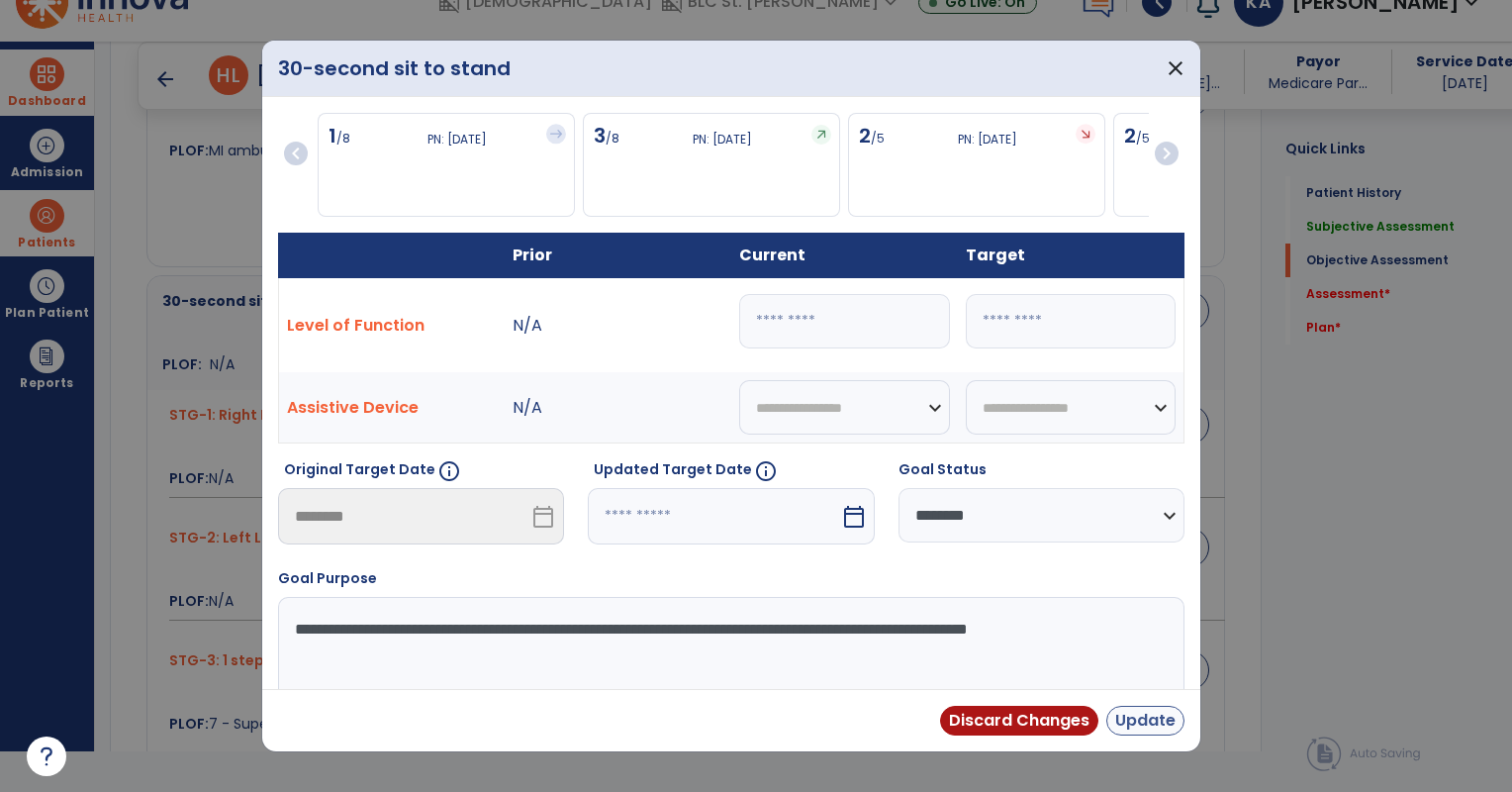 type on "*" 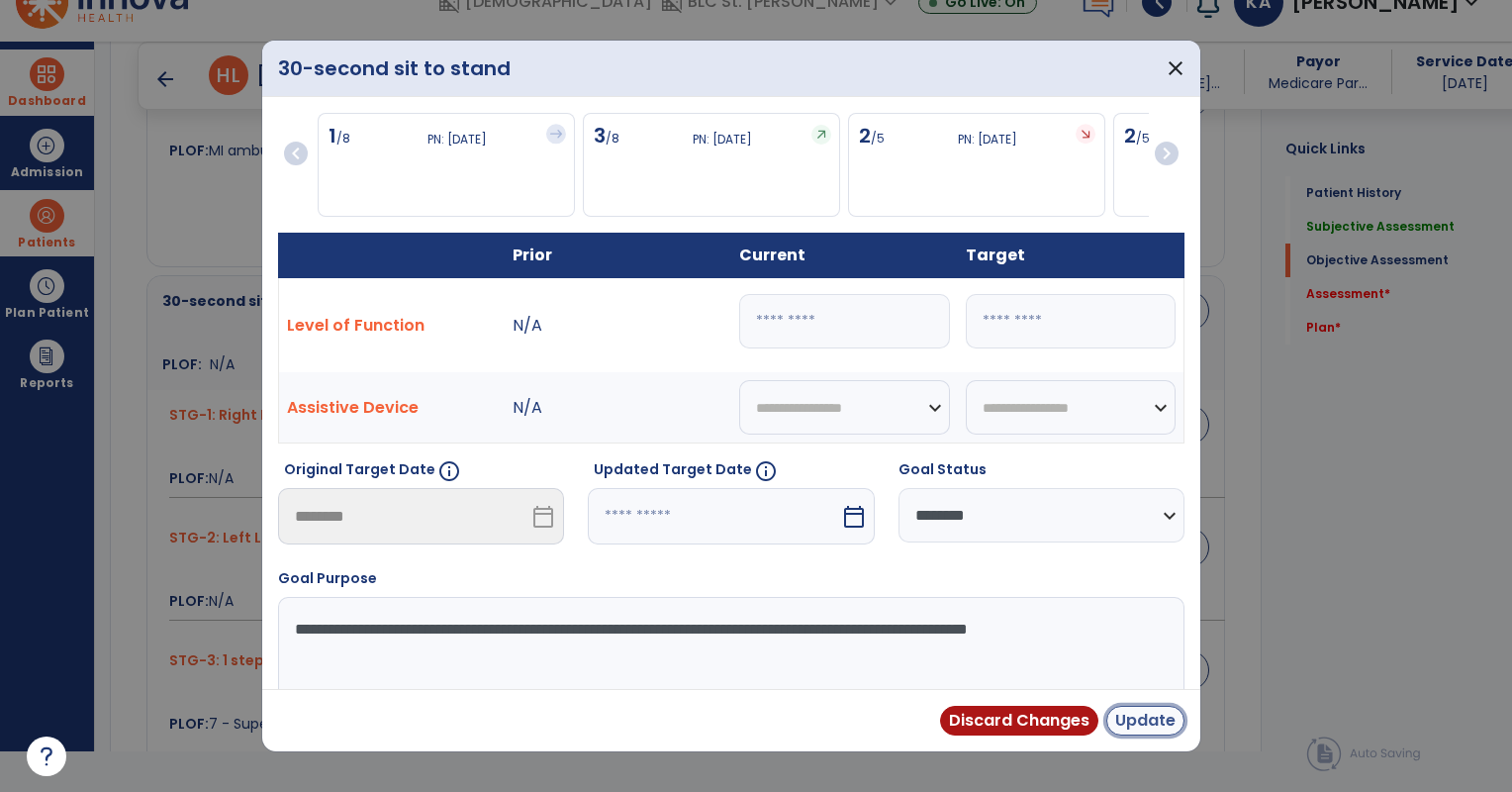 click on "Update" at bounding box center [1145, 721] 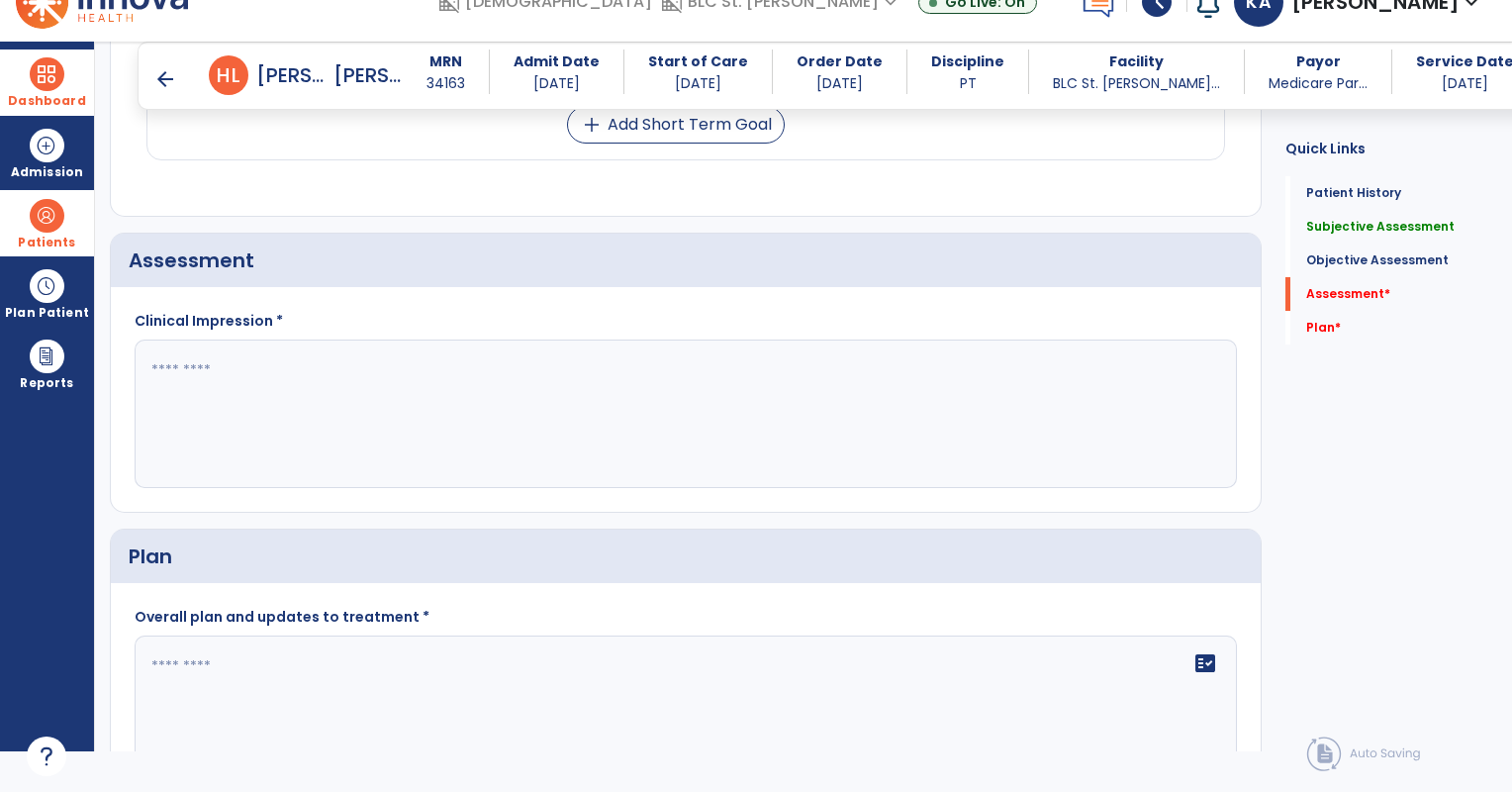 scroll, scrollTop: 2009, scrollLeft: 0, axis: vertical 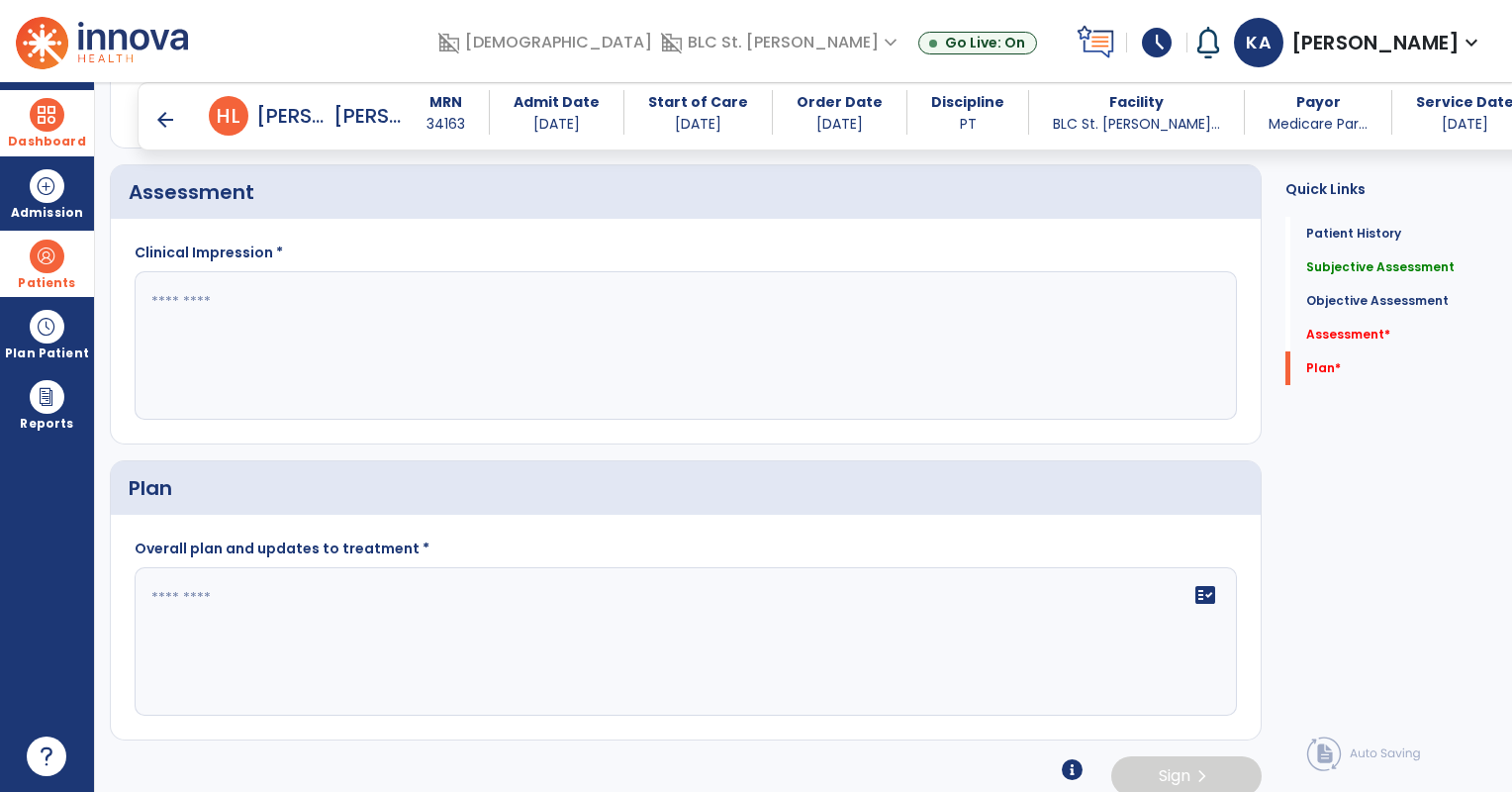 click 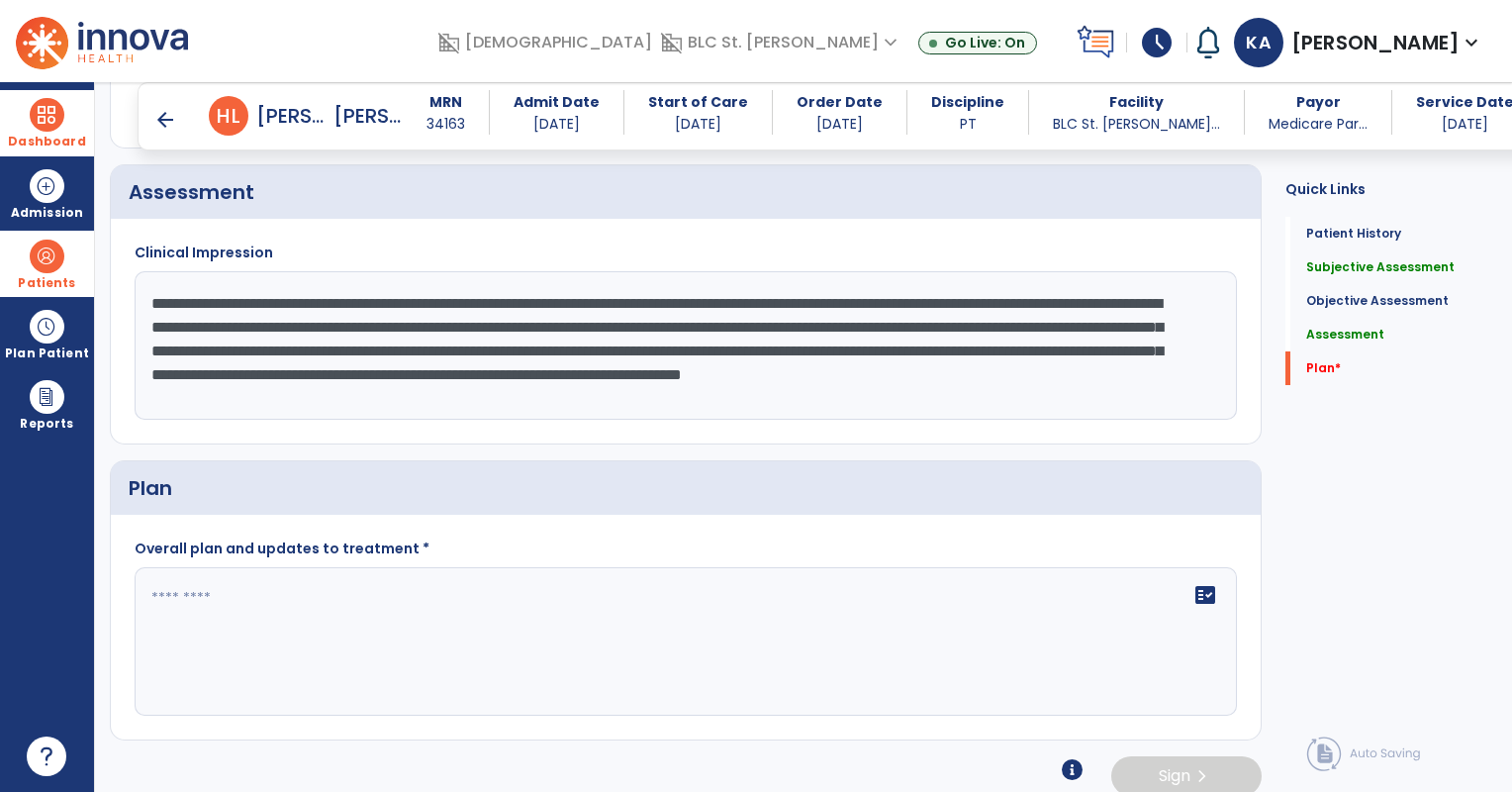 click on "**********" 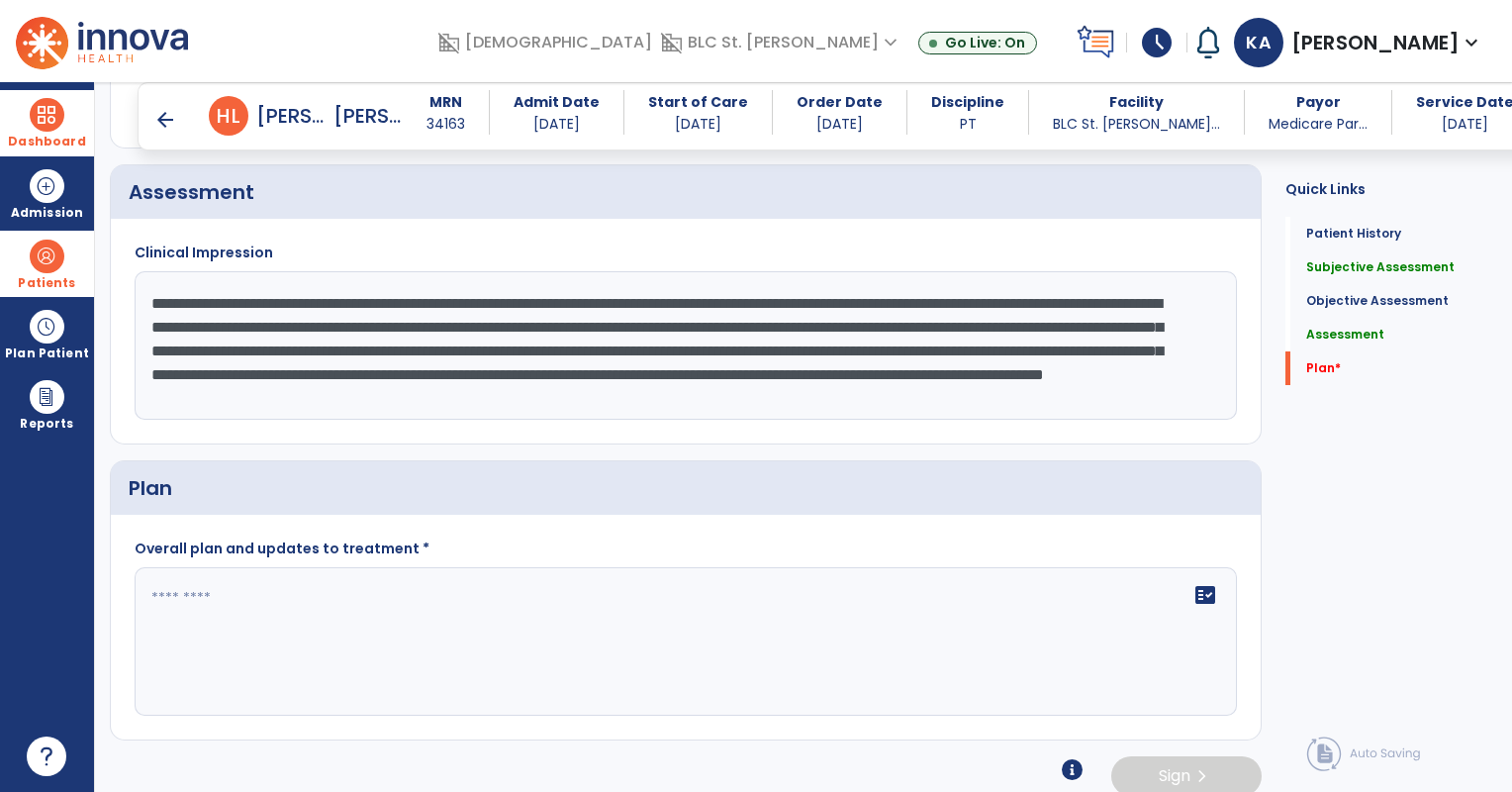 drag, startPoint x: 1232, startPoint y: 336, endPoint x: 1229, endPoint y: 398, distance: 62.07254 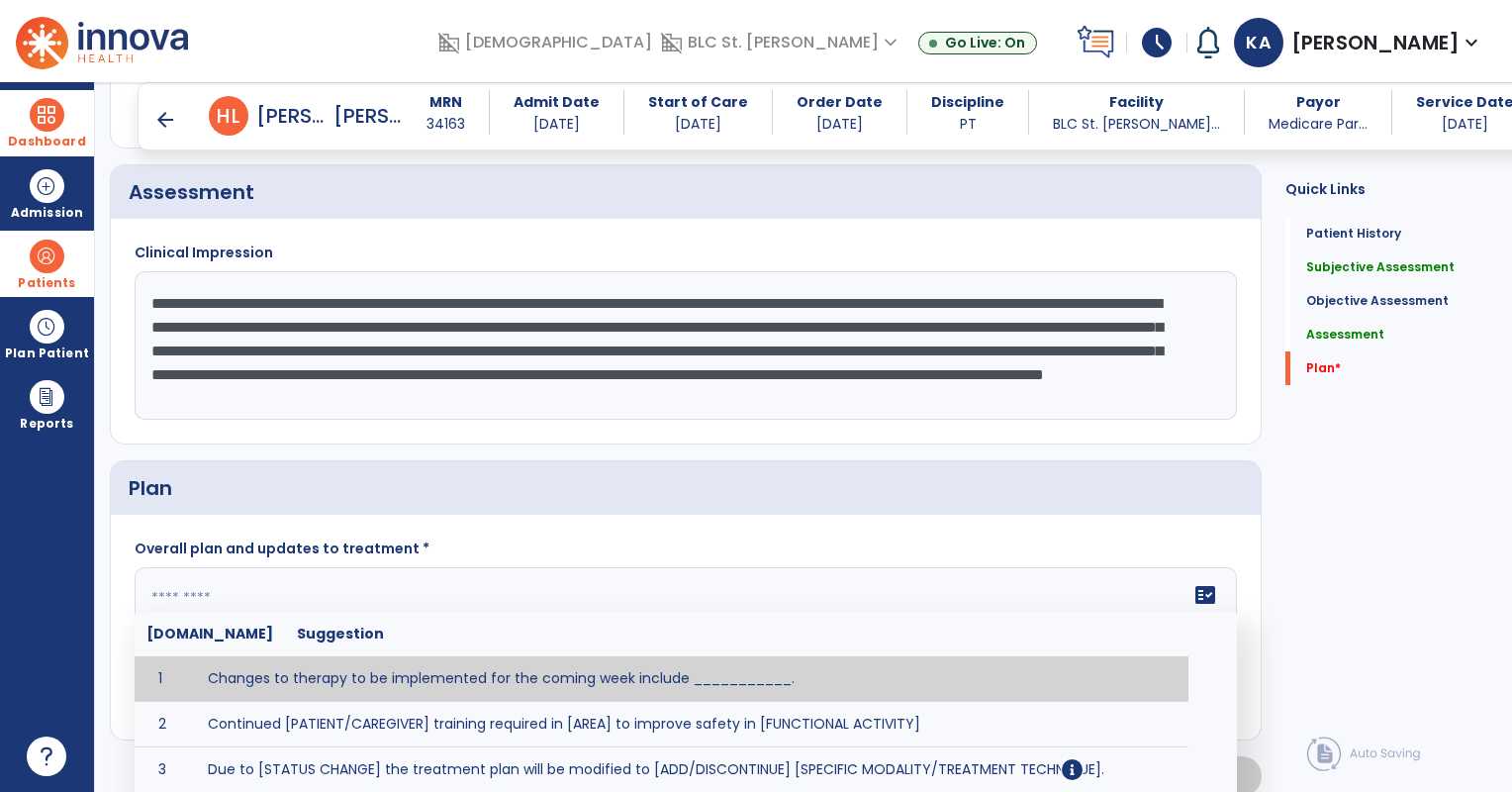 click on "fact_check  Sr.No Suggestion 1 Changes to therapy to be implemented for the coming week include ___________. 2 Continued [PATIENT/CAREGIVER] training required in [AREA] to improve safety in [FUNCTIONAL ACTIVITY] 3 Due to [STATUS CHANGE] the treatment plan will be modified to [ADD/DISCONTINUE] [SPECIFIC MODALITY/TREATMENT TECHNIQUE]. 4 Goals related to ___________ have been met.  Will add new STG's to address _______ in the upcoming week. 5 Updated precautions include ________. 6 Progress treatment to include ____________. 7 Requires further [PATIENT/CAREGIVER] training in ______ to improve safety in ________. 8 Short term goals related to _________ have been met and new short term goals to be added as appropriate for patient. 9 STGs have been met, will now focus on LTGs. 10 The plan for next week's visits include [INTERVENTIONS] with the objective of improving [IMPAIRMENTS] to continue to progress toward long term goal(s). 11 12 13 Changes to therapy to be implemented for the coming week include ___________." 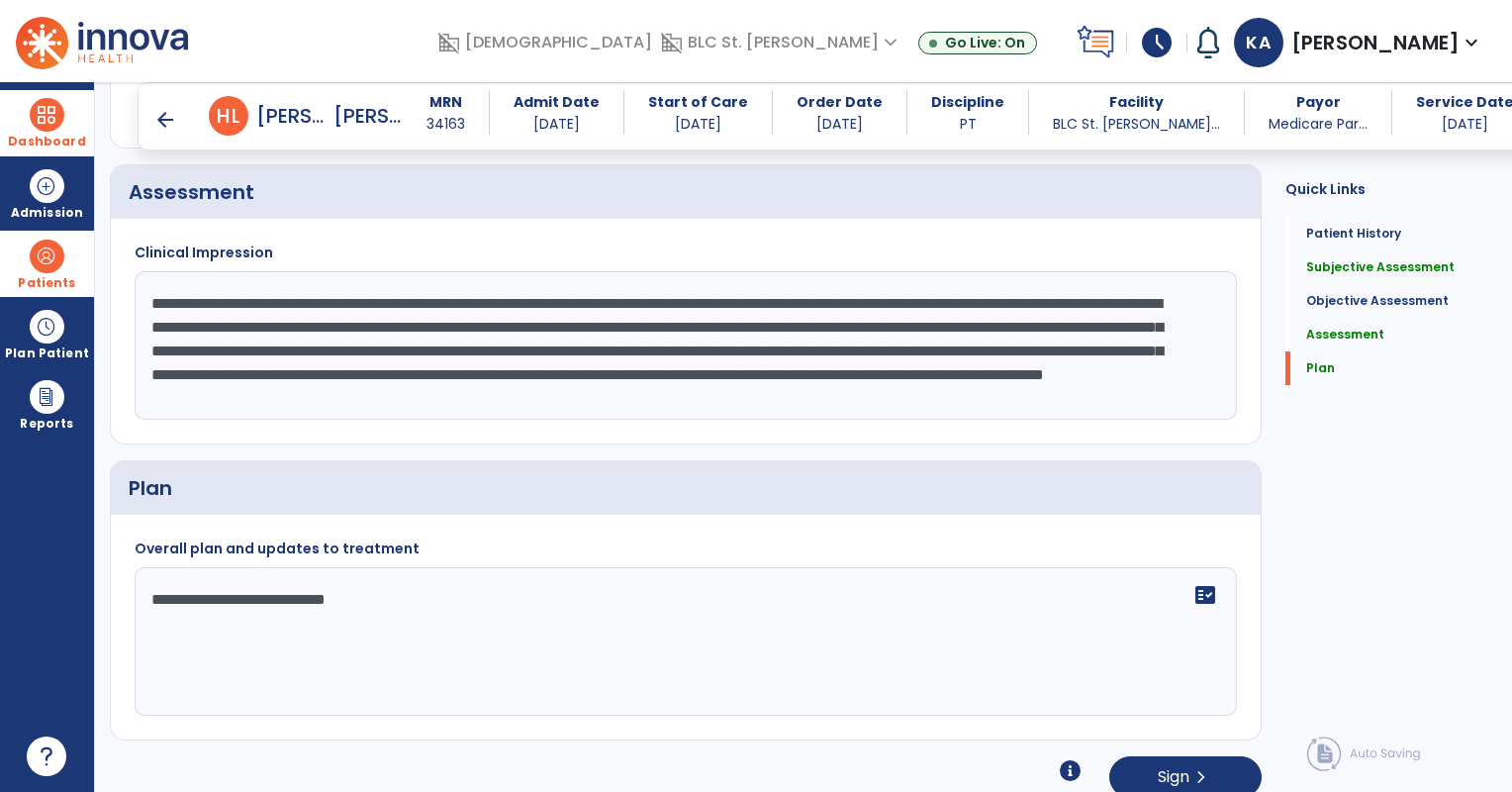 type on "**********" 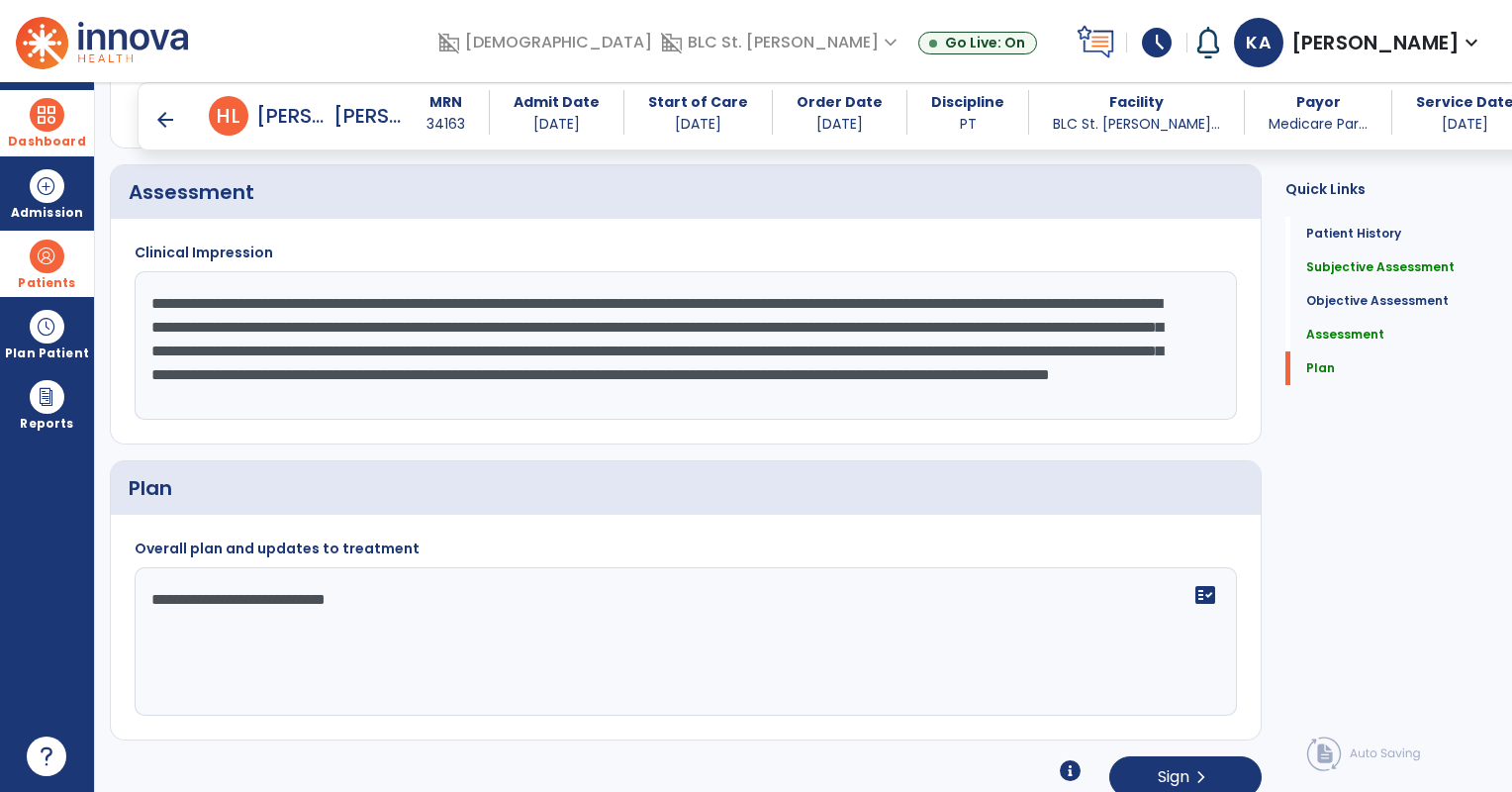 click on "**********" 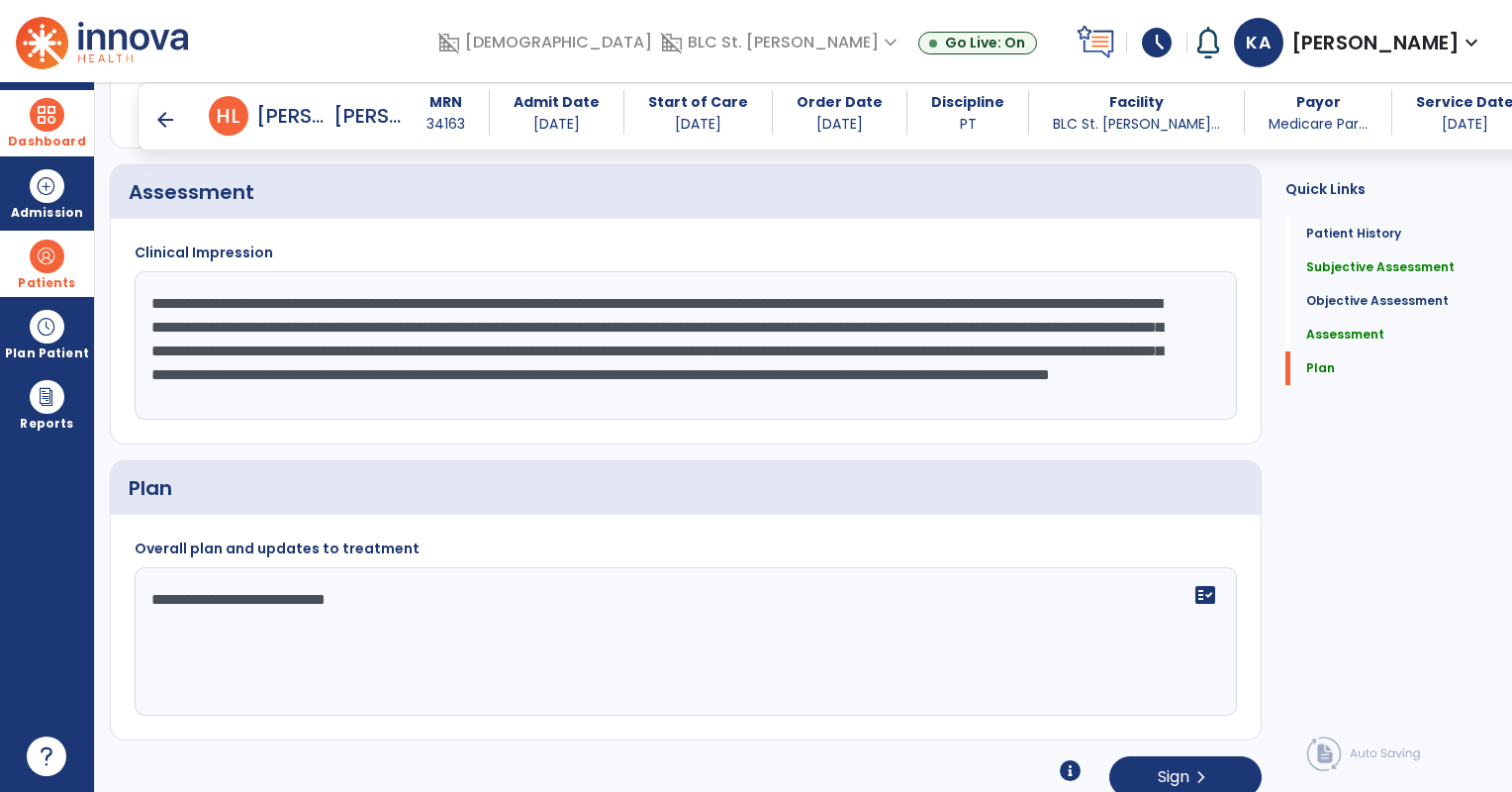 type on "**********" 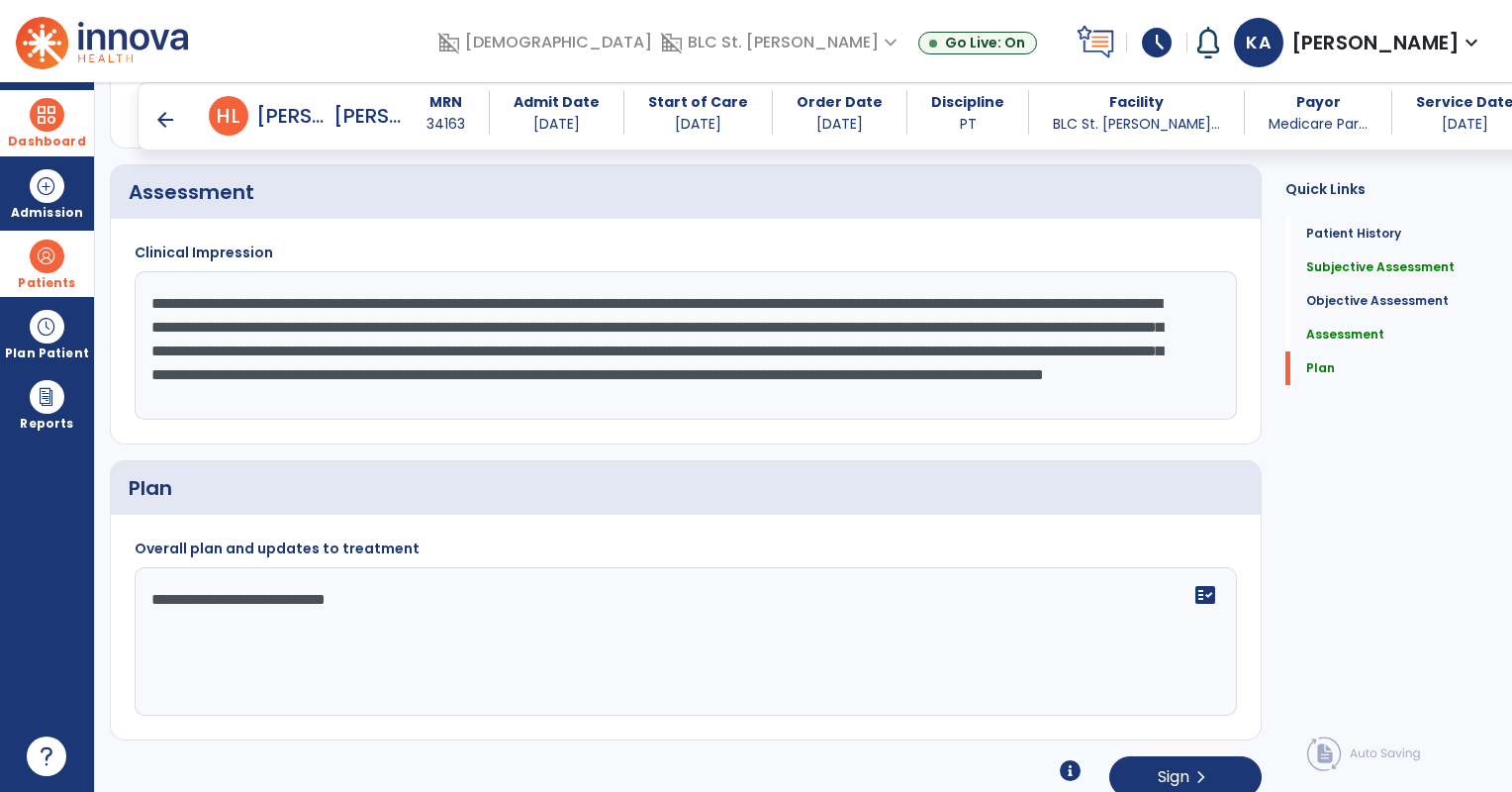 click on "**********" 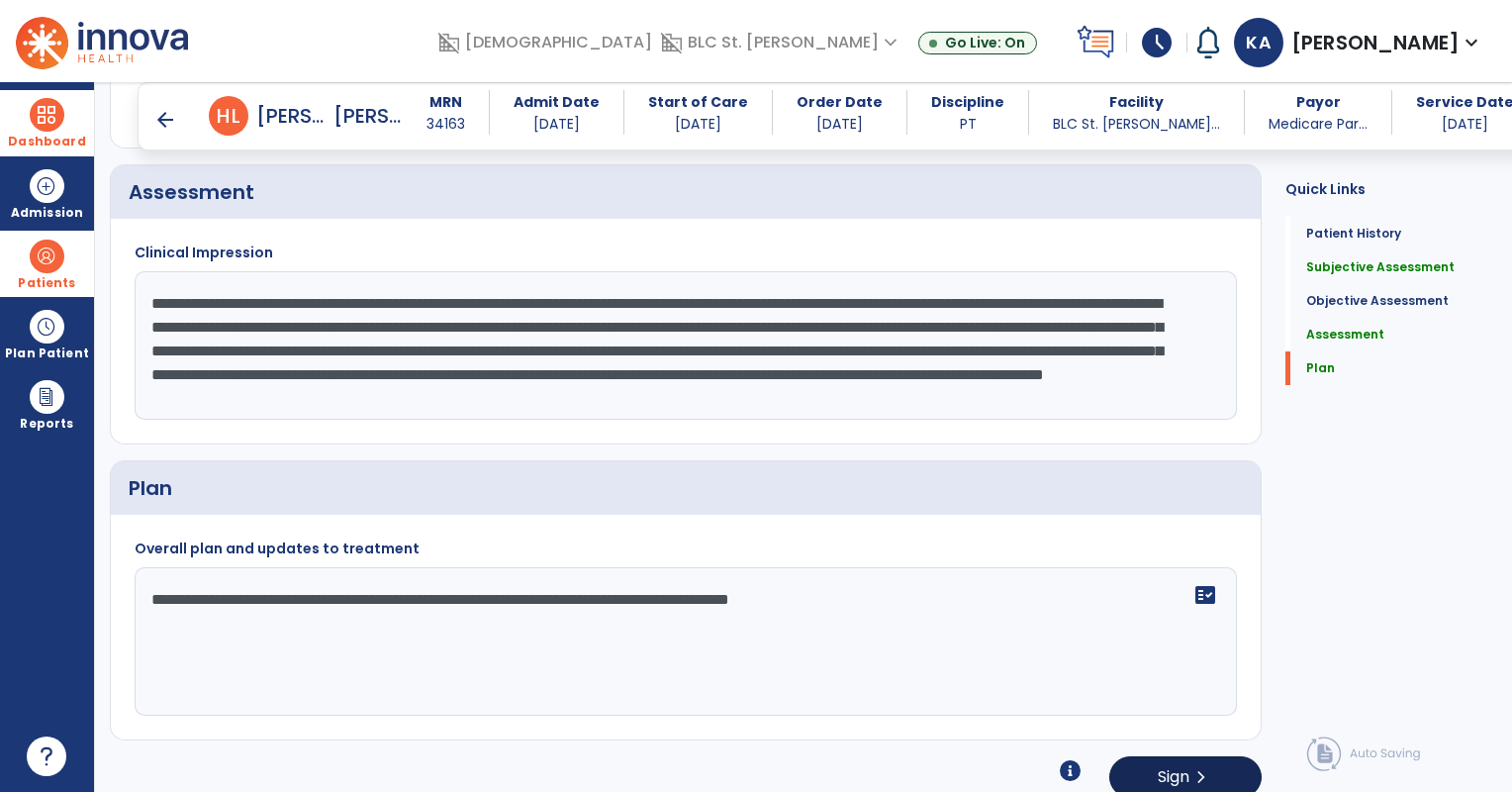 type on "**********" 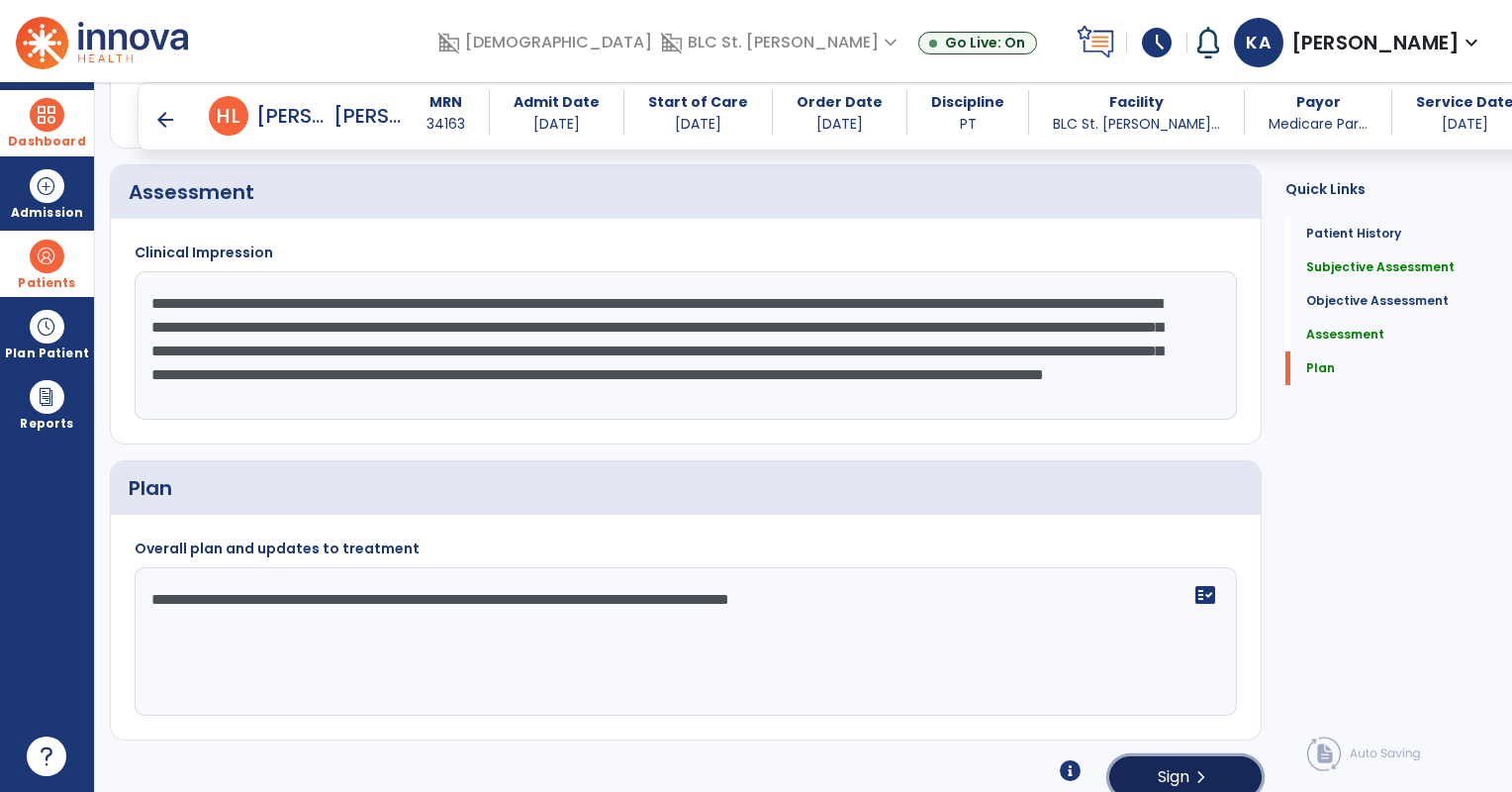 click on "Sign" 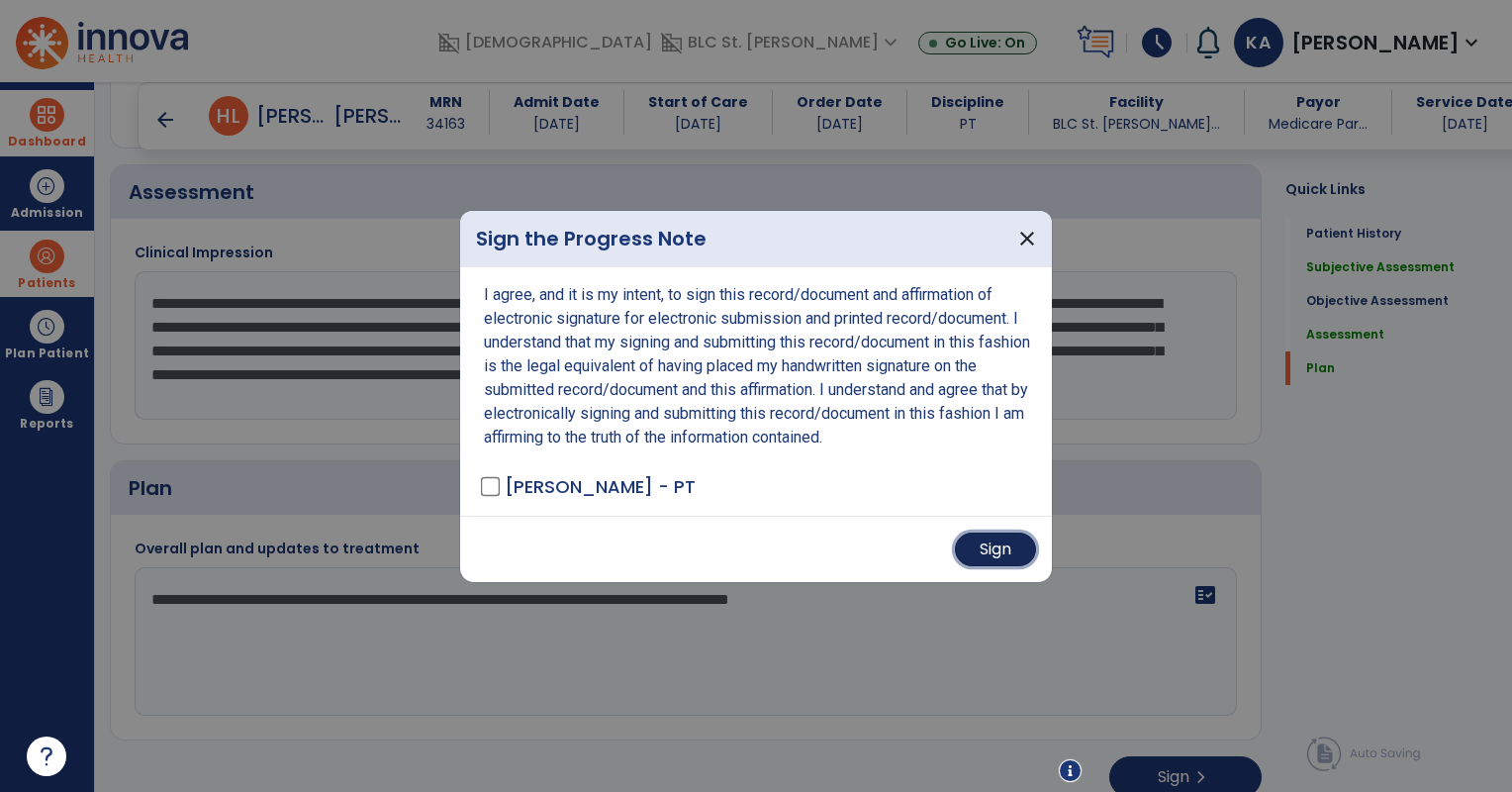 click on "Sign" at bounding box center [995, 549] 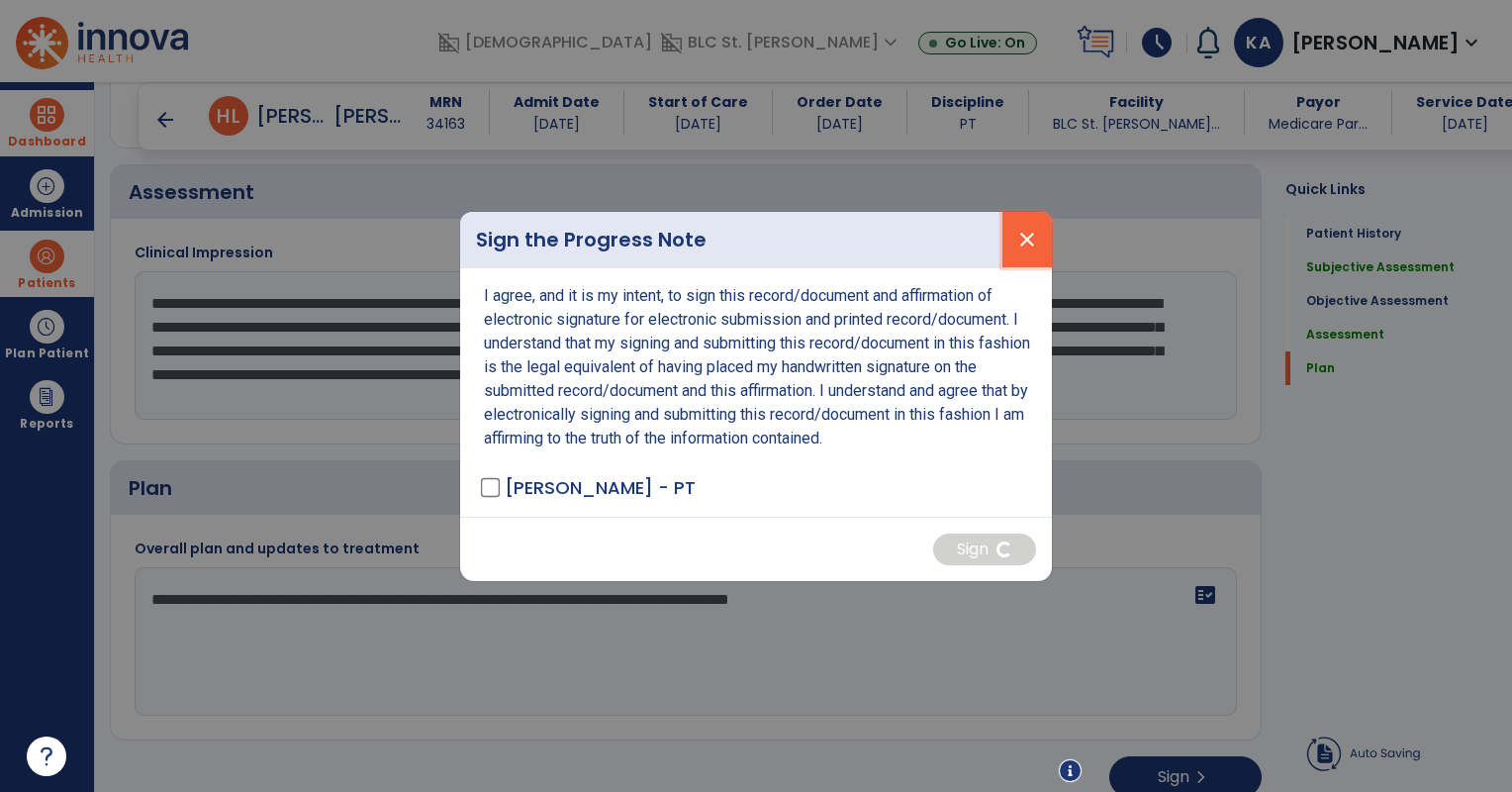 click on "close" at bounding box center (1027, 240) 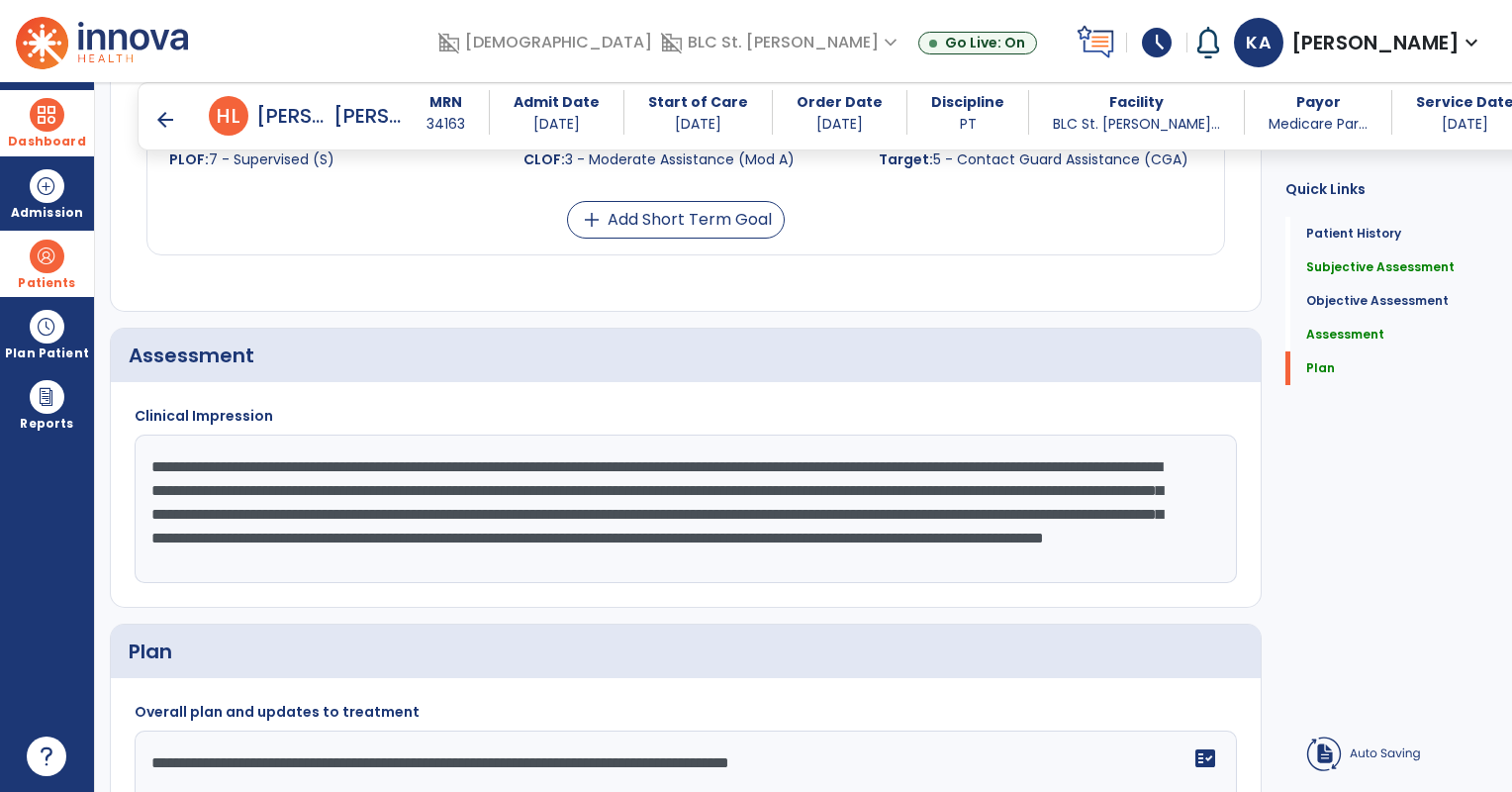scroll, scrollTop: 2079, scrollLeft: 0, axis: vertical 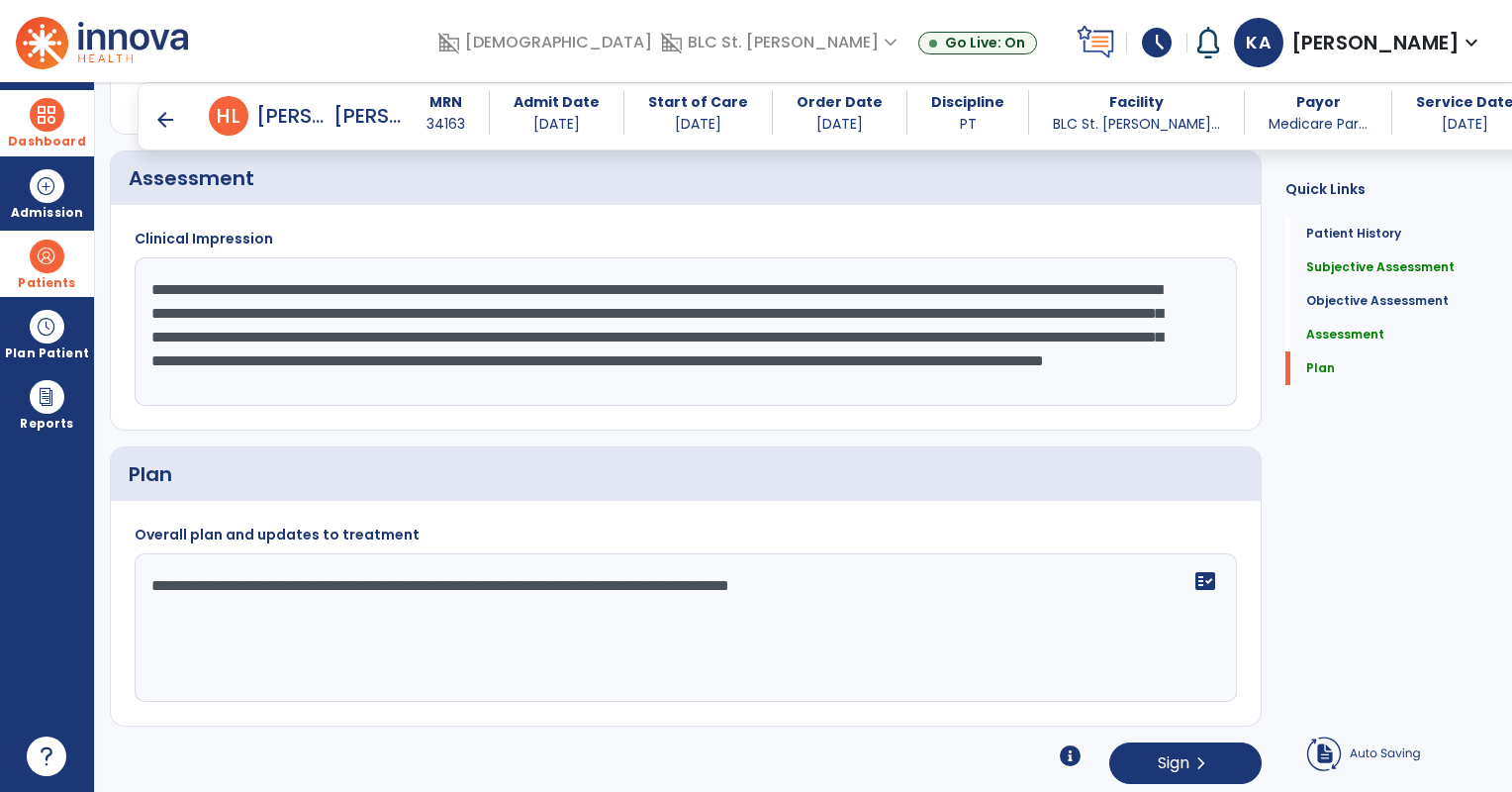 drag, startPoint x: 283, startPoint y: 385, endPoint x: 122, endPoint y: 252, distance: 208.83007 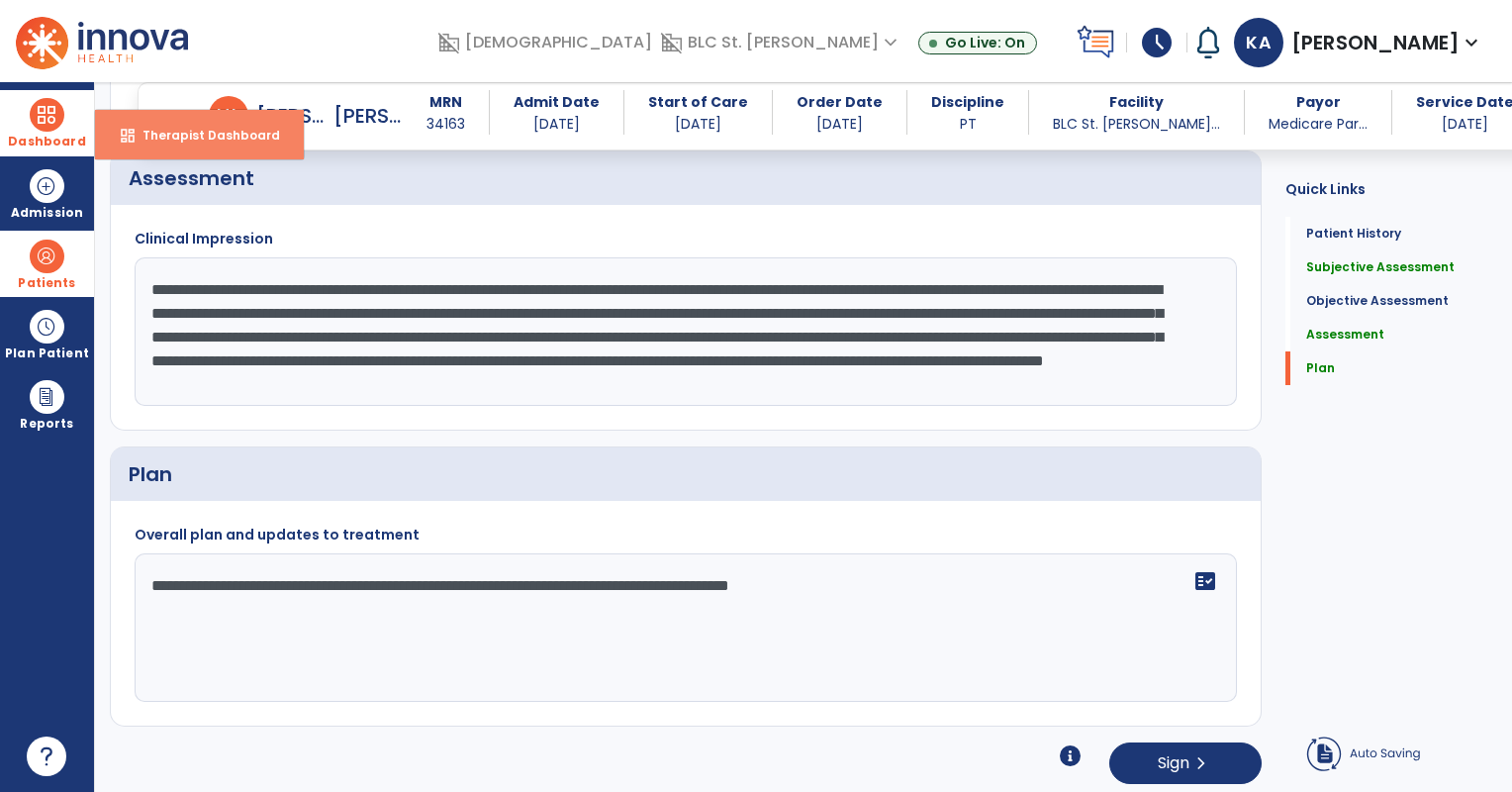 click on "Therapist Dashboard" at bounding box center [203, 135] 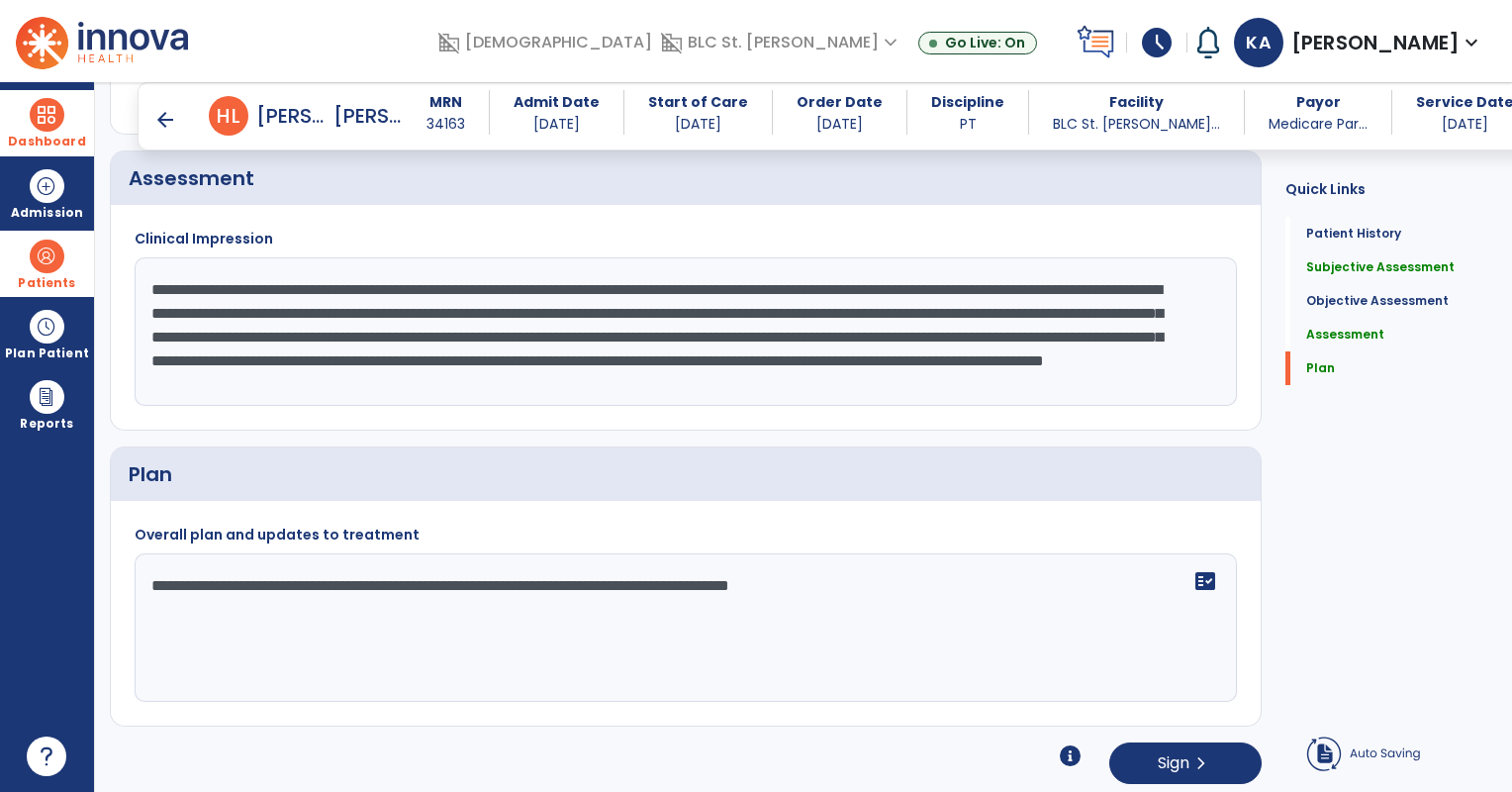 click at bounding box center (47, 115) 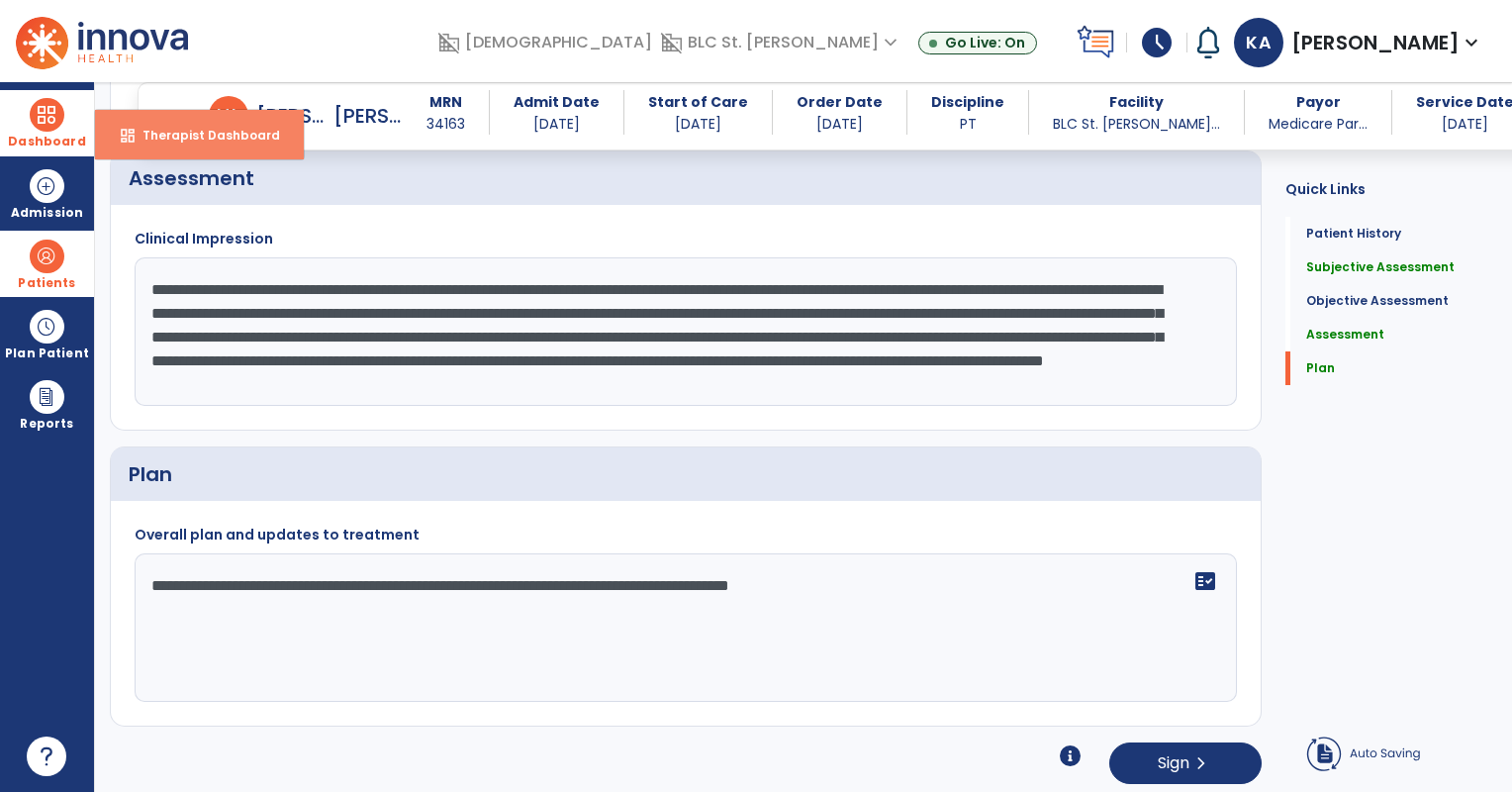 click on "Therapist Dashboard" at bounding box center [203, 135] 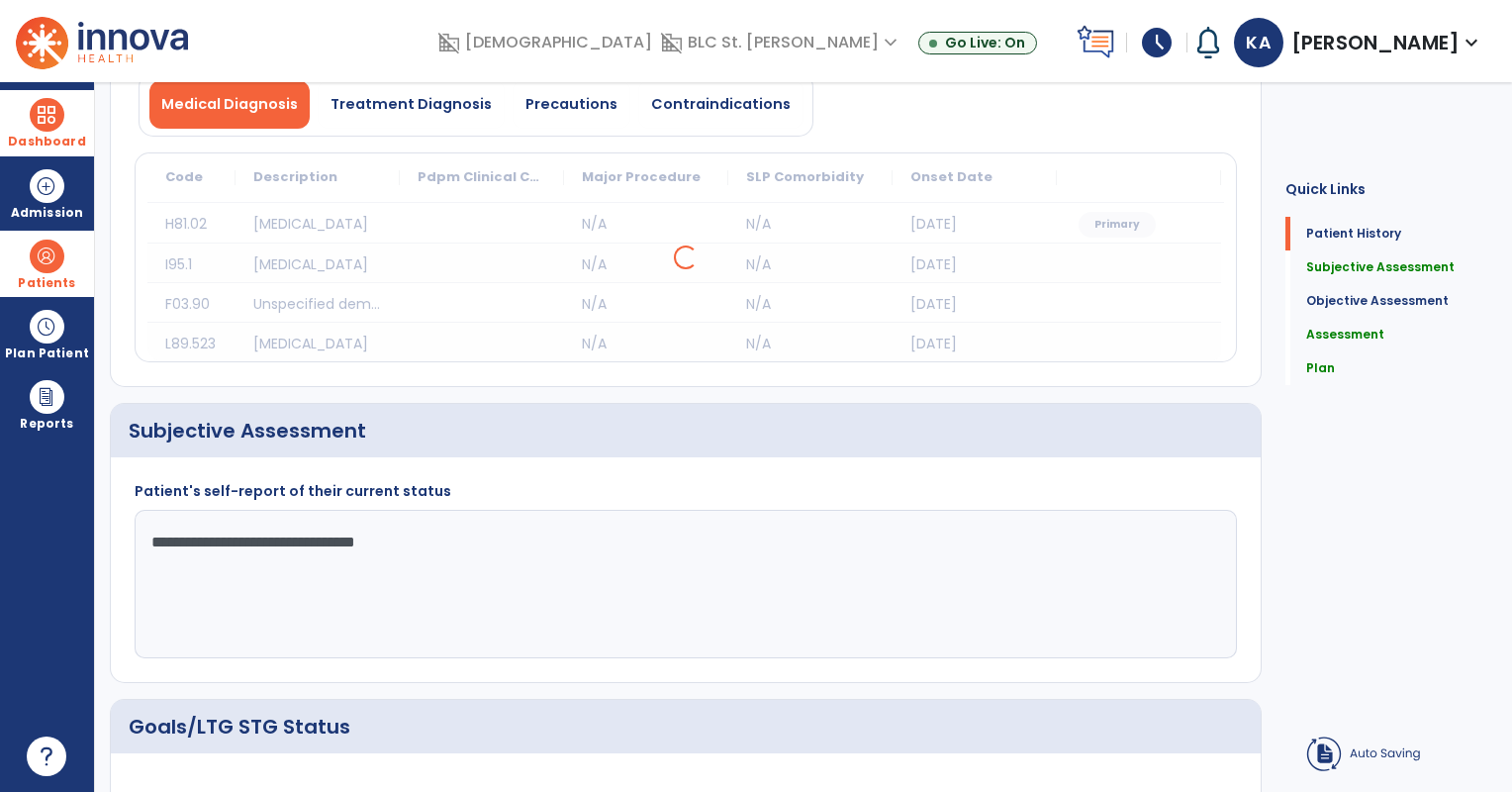 scroll, scrollTop: 0, scrollLeft: 0, axis: both 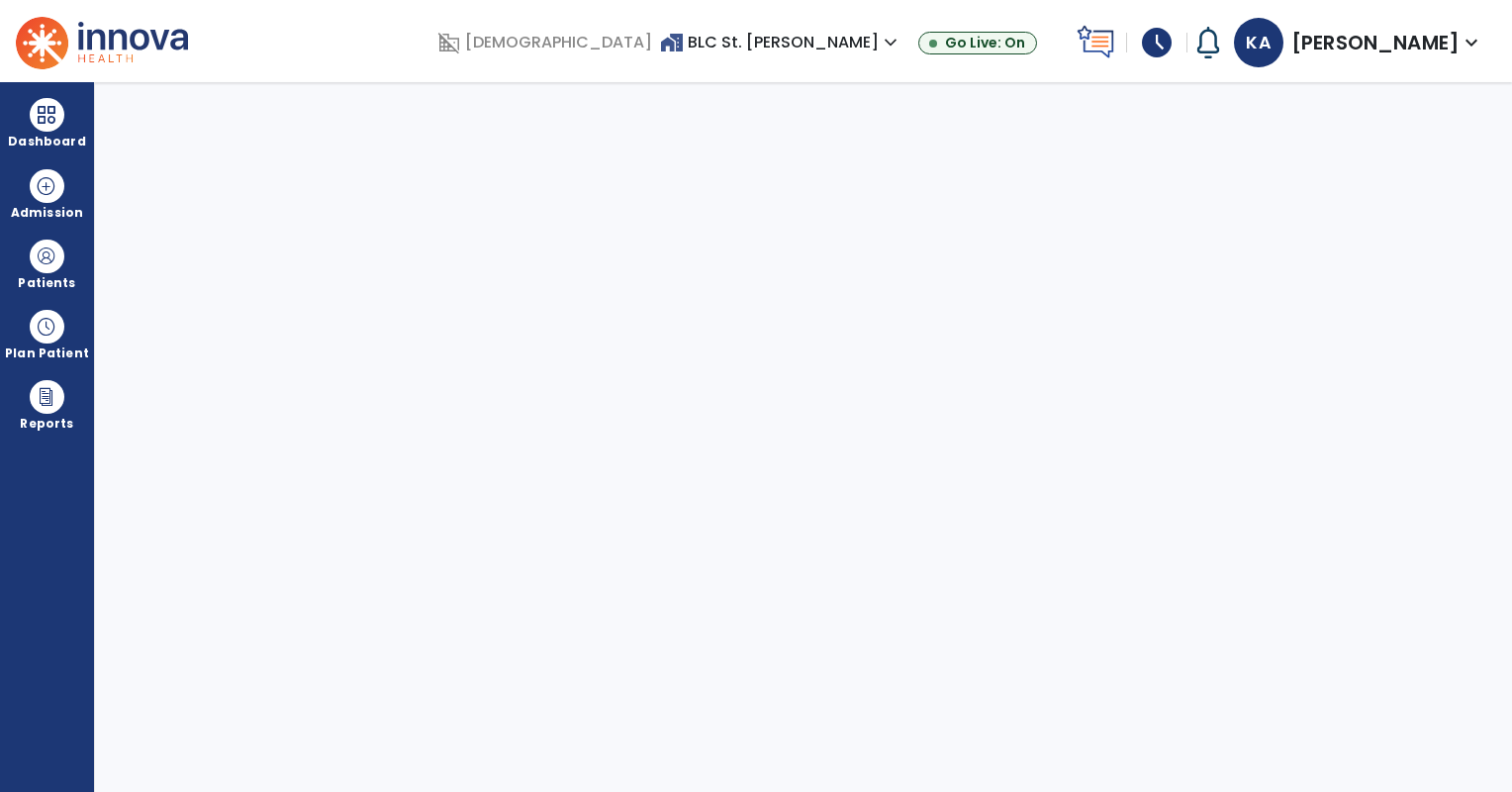 select on "****" 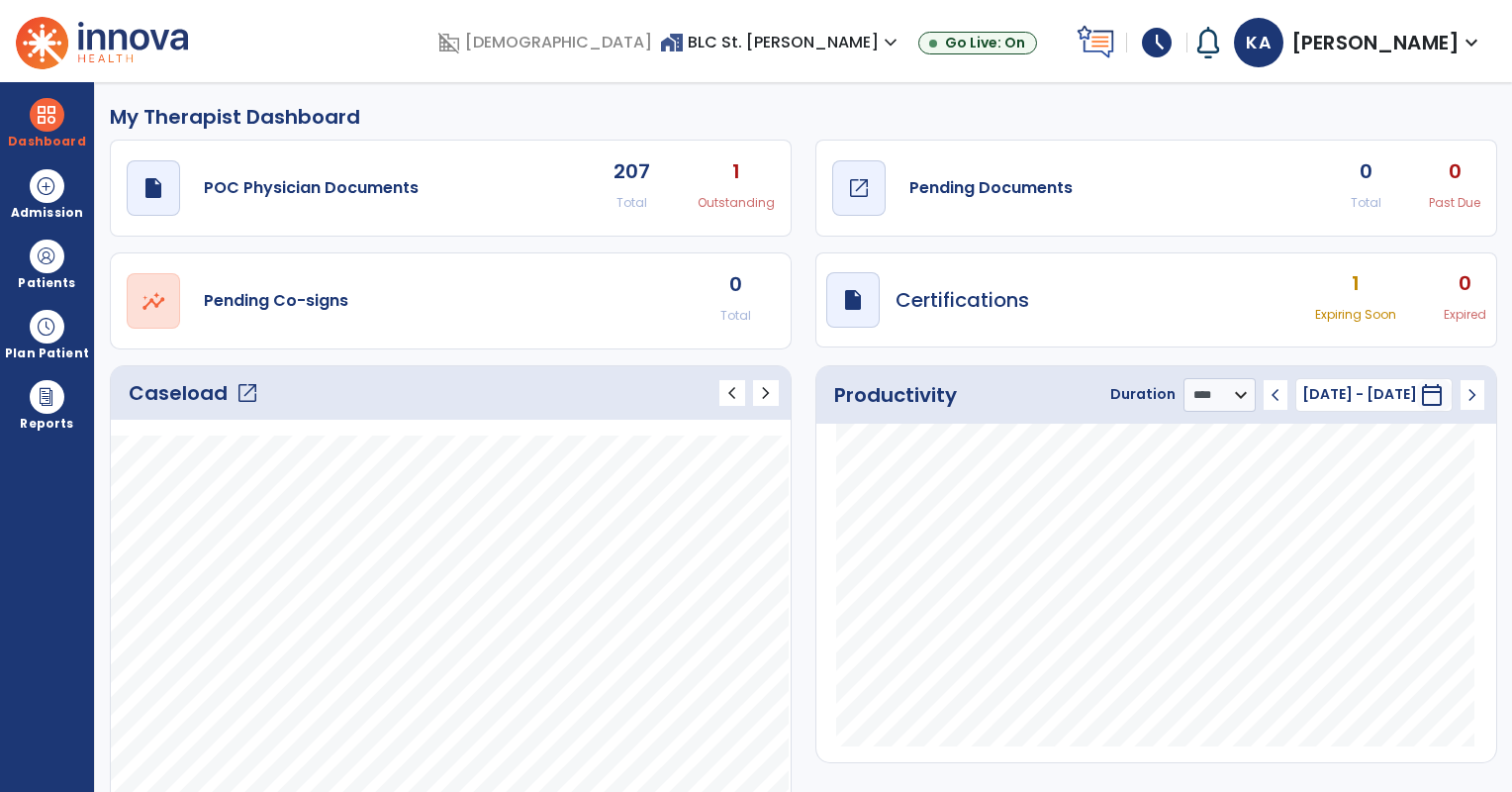 click on "Pending Documents" 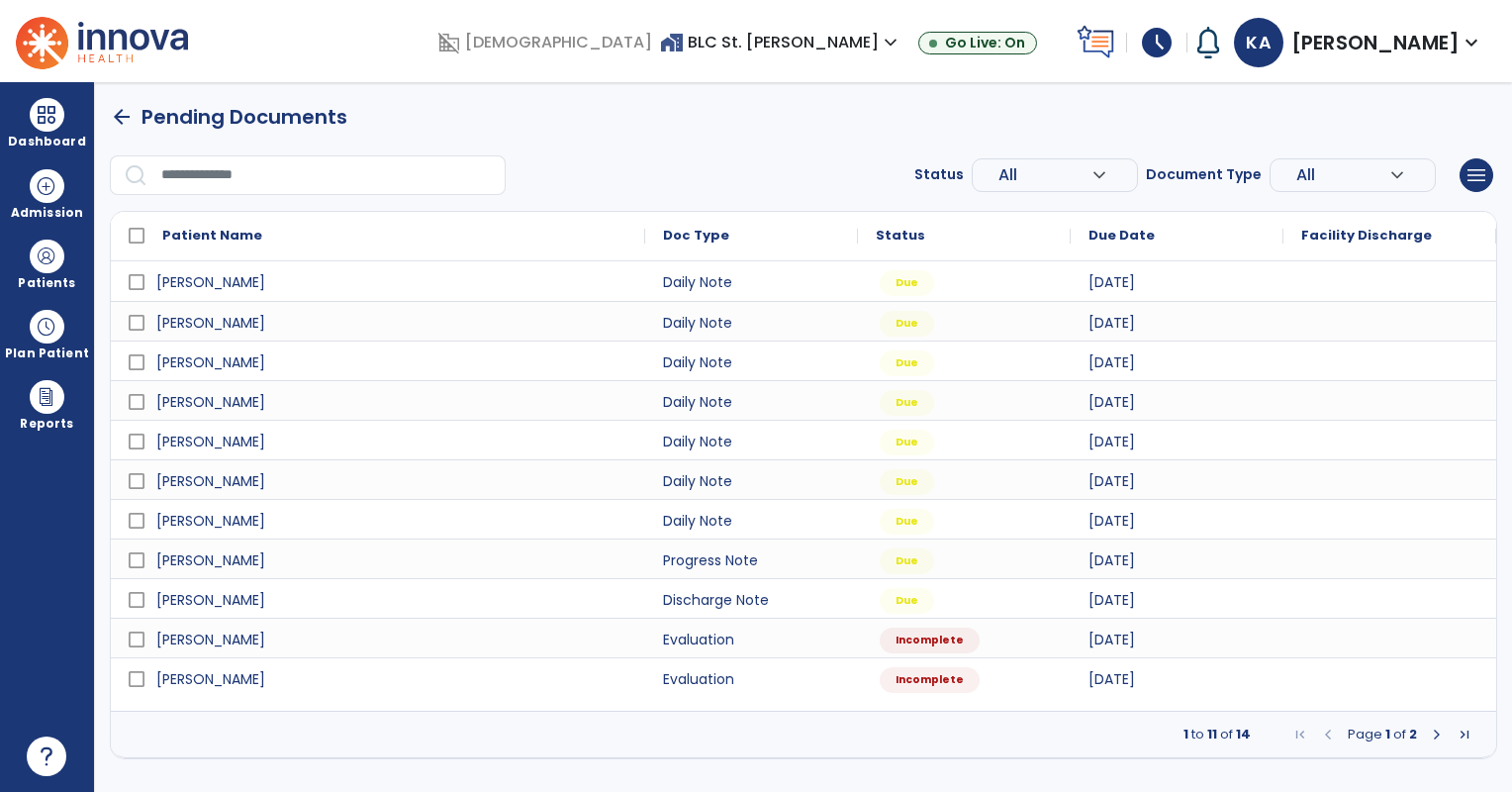 click at bounding box center [1437, 735] 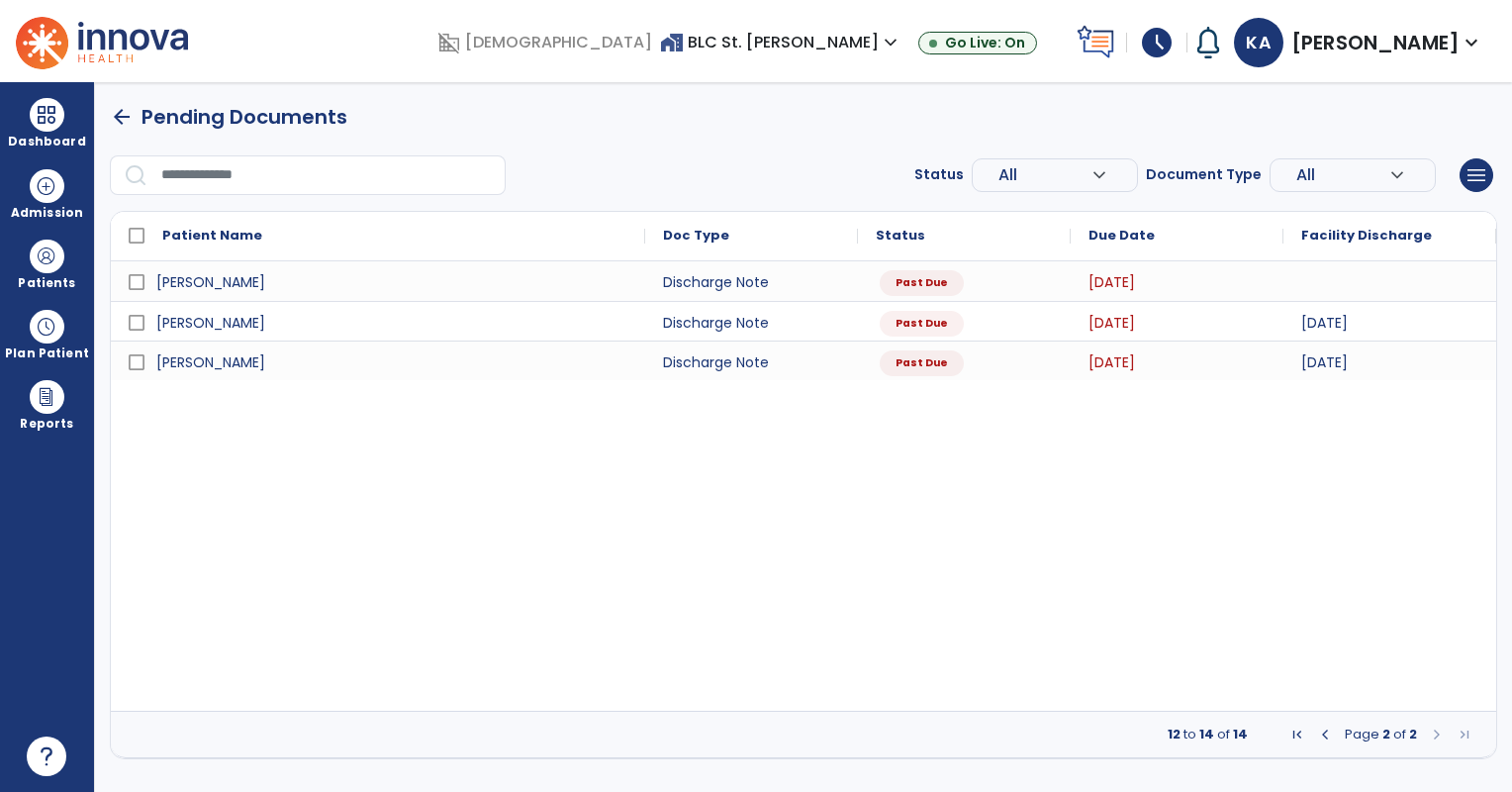 click at bounding box center [1325, 735] 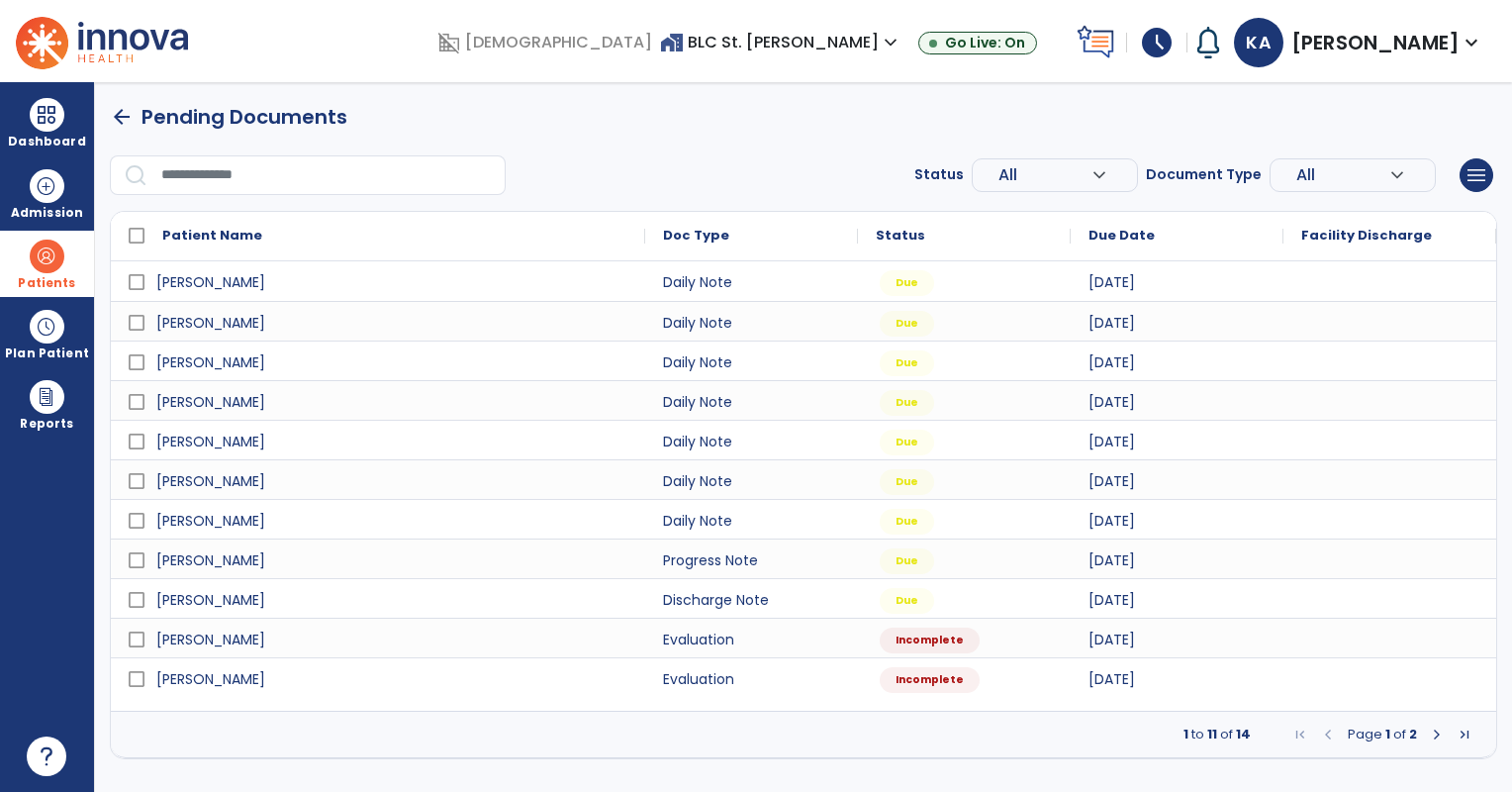 click at bounding box center (47, 256) 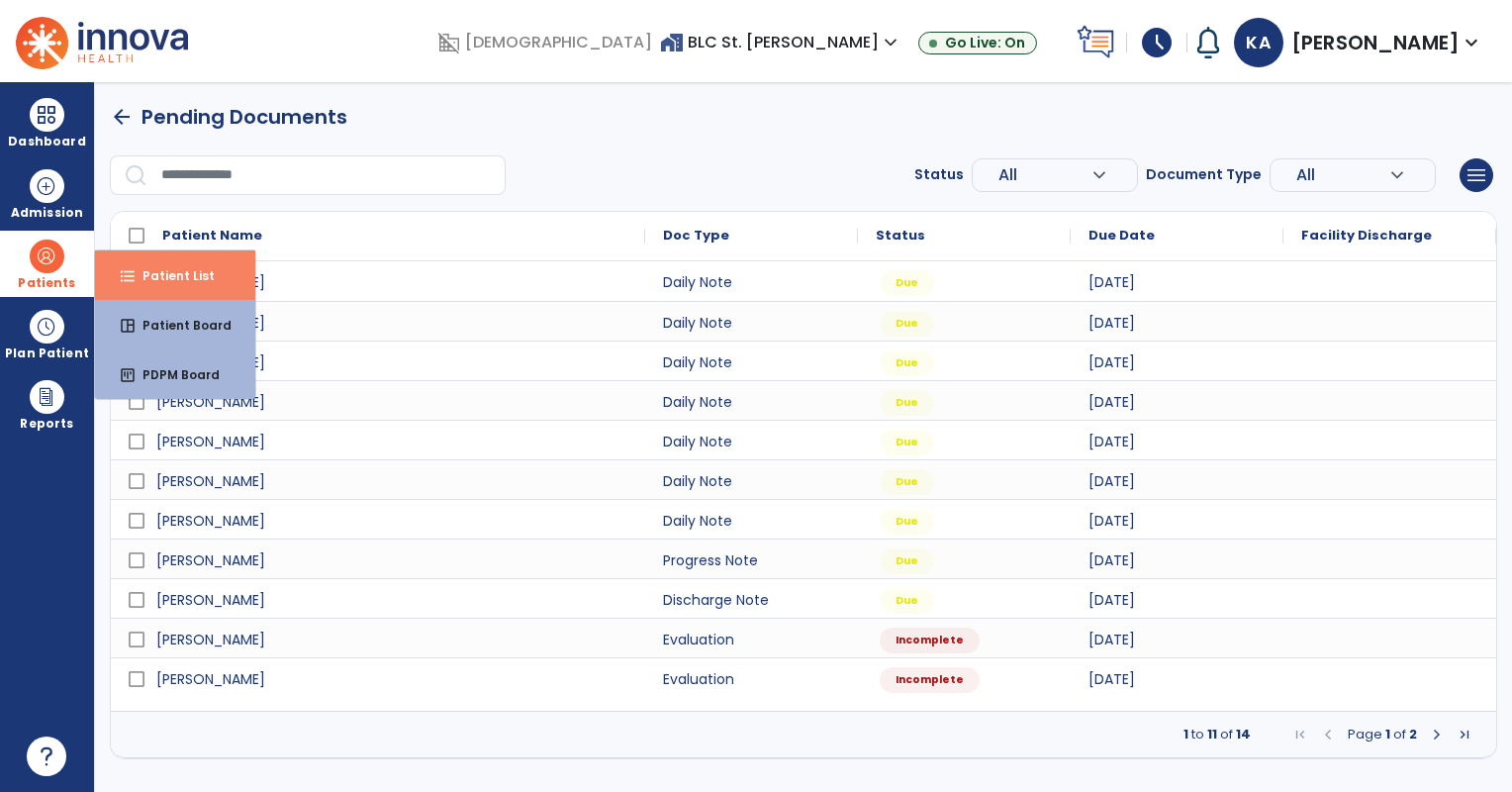 click on "format_list_bulleted" at bounding box center (128, 276) 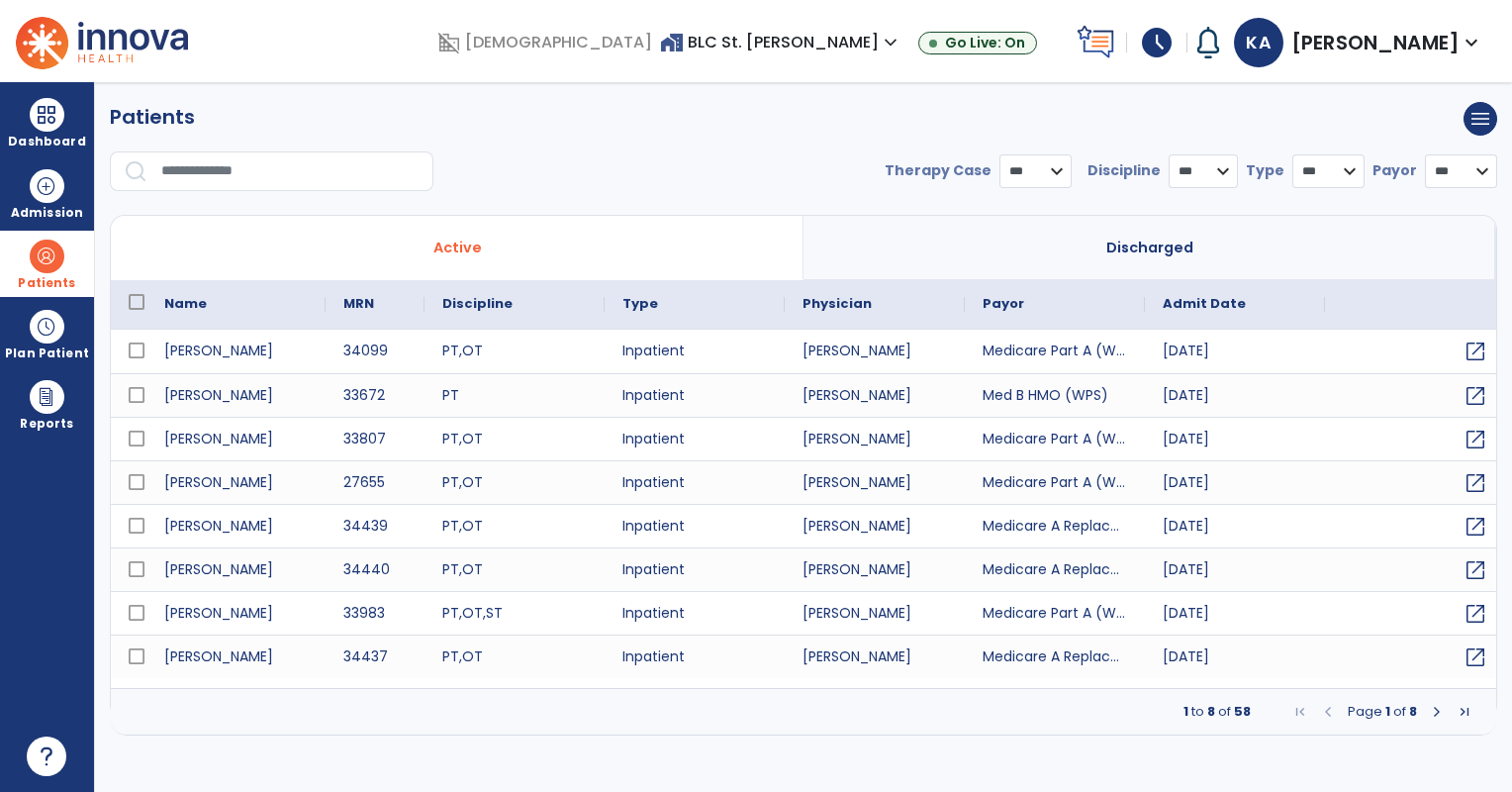 select on "***" 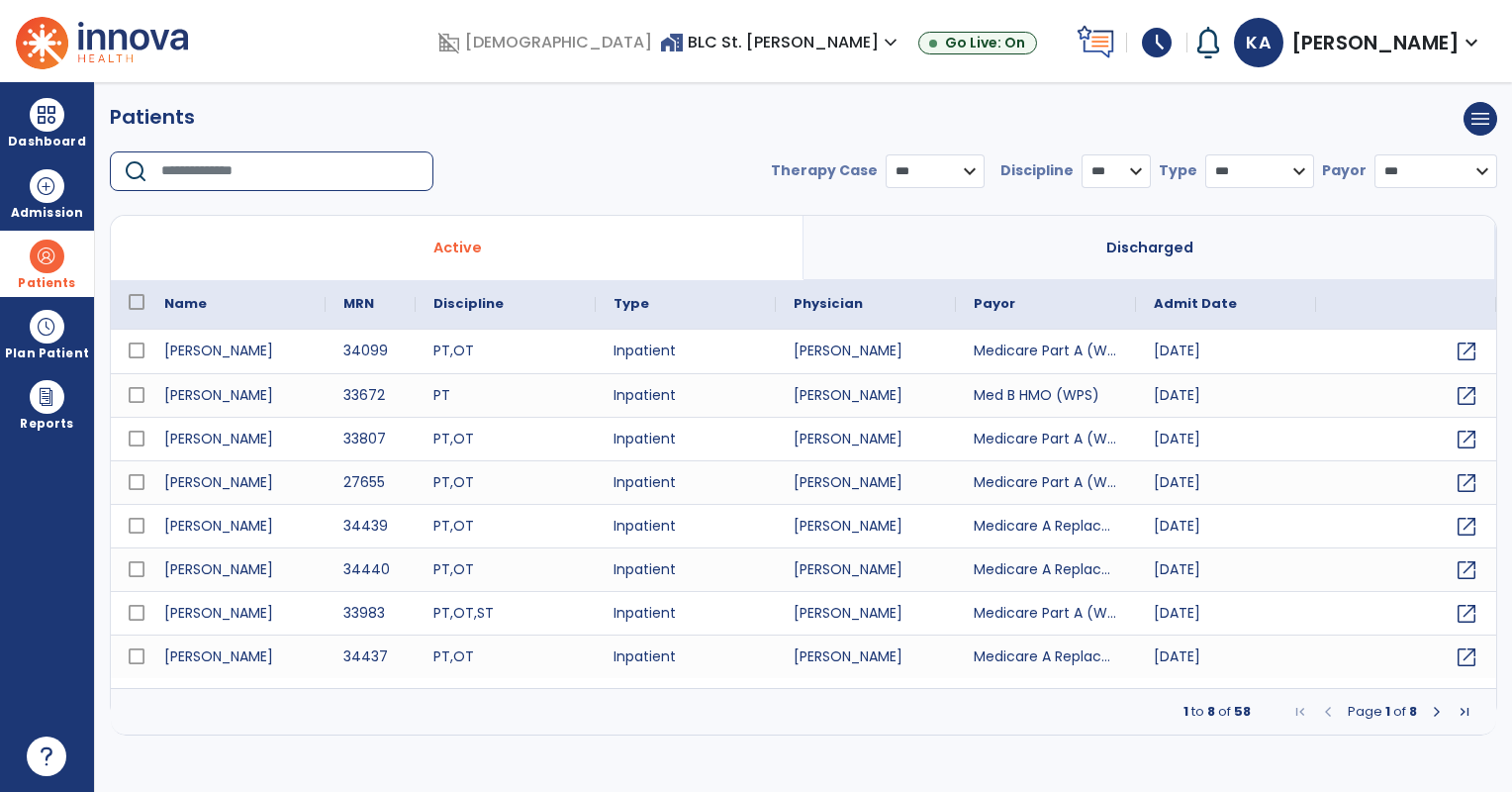 click at bounding box center [290, 171] 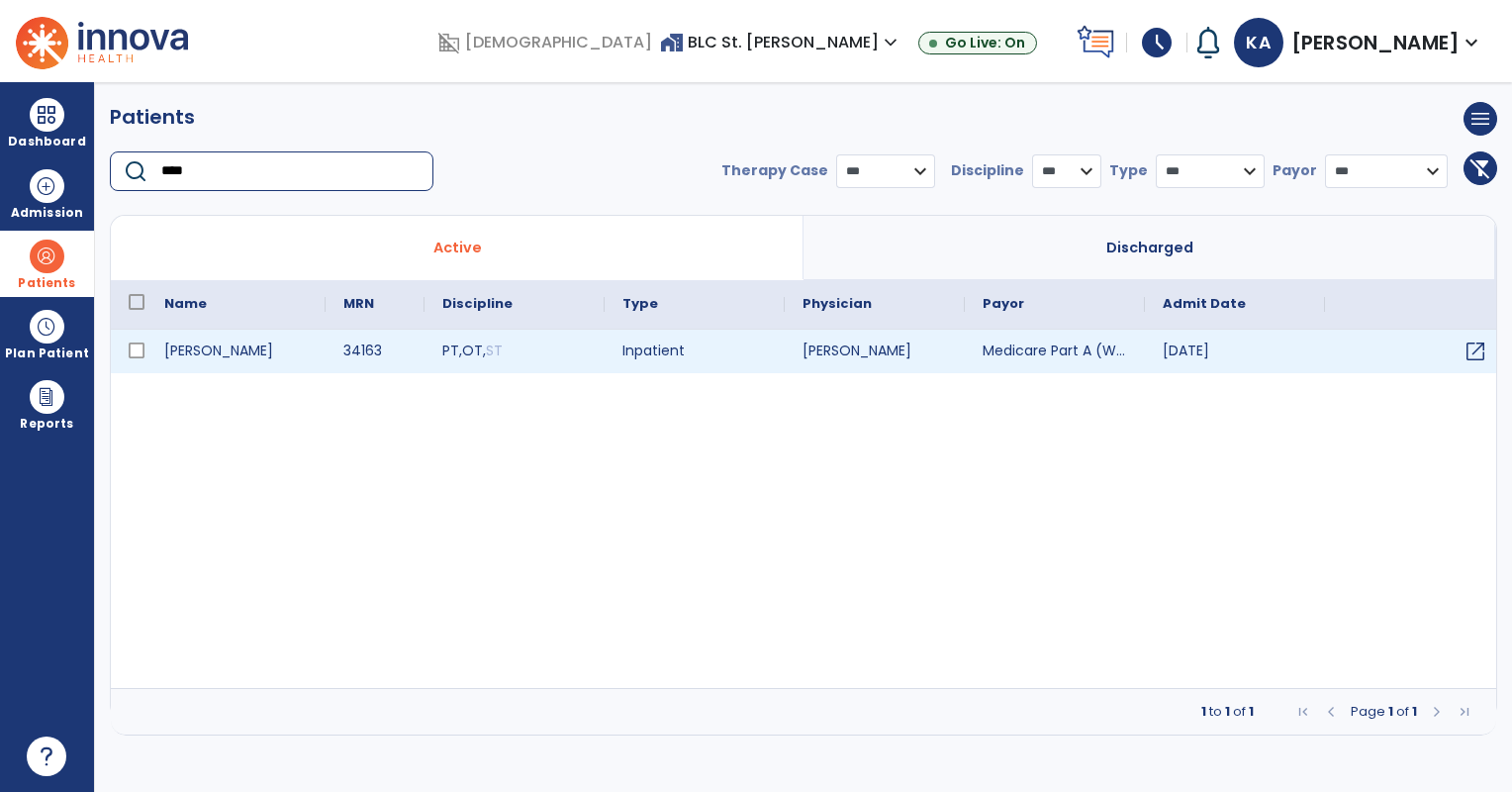 type on "****" 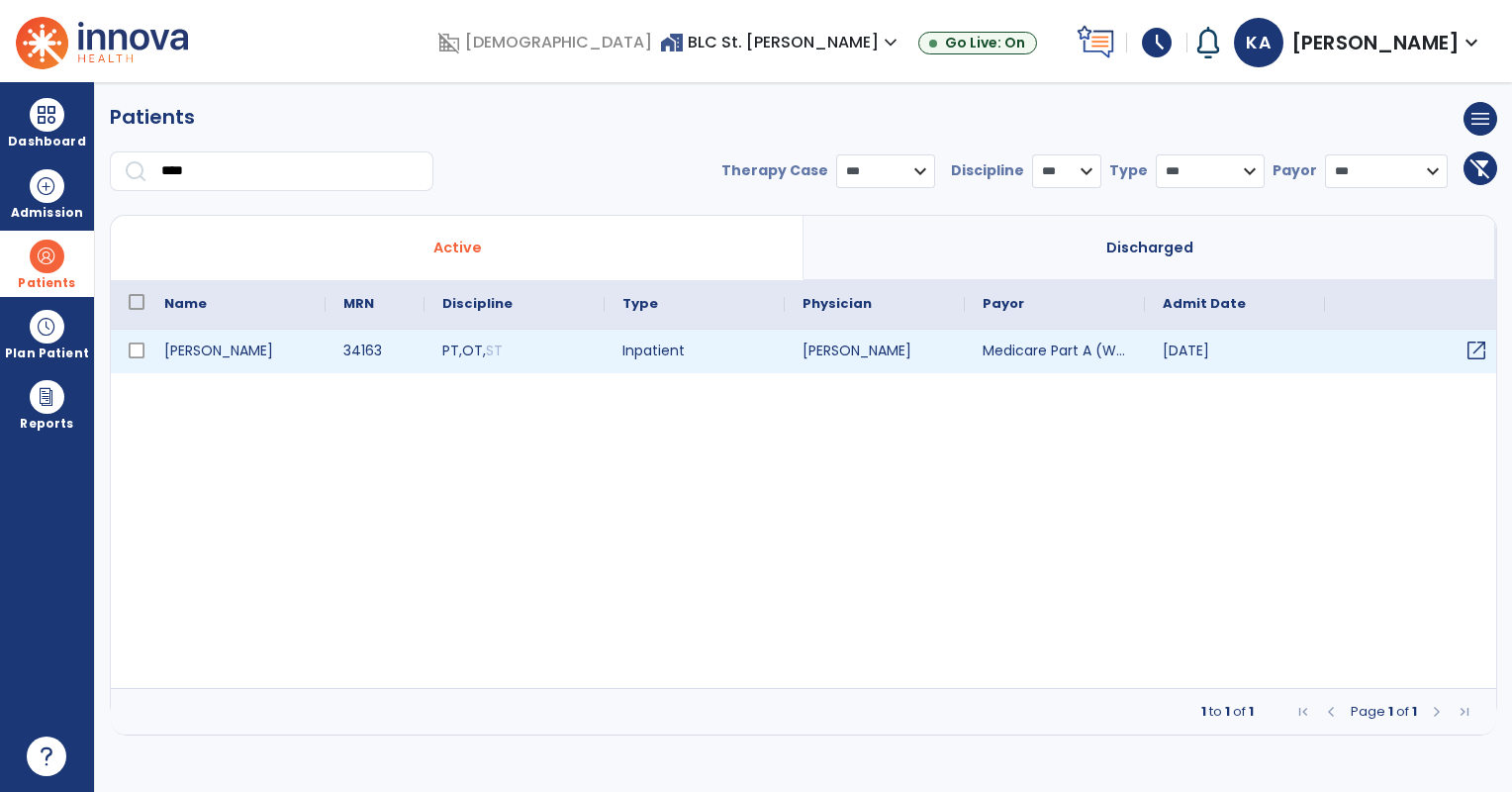click on "open_in_new" at bounding box center [1476, 350] 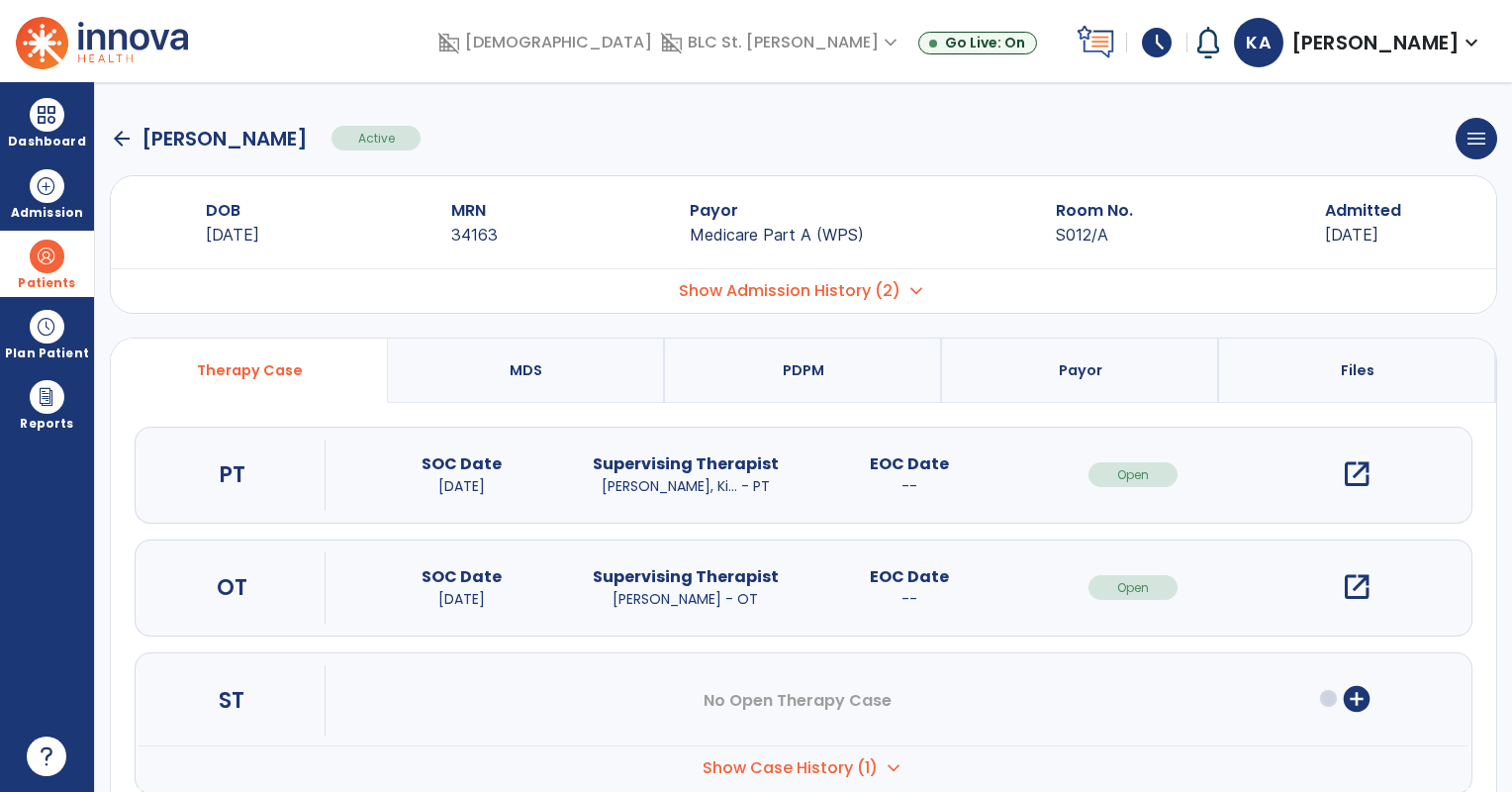 click on "open_in_new" at bounding box center [1357, 474] 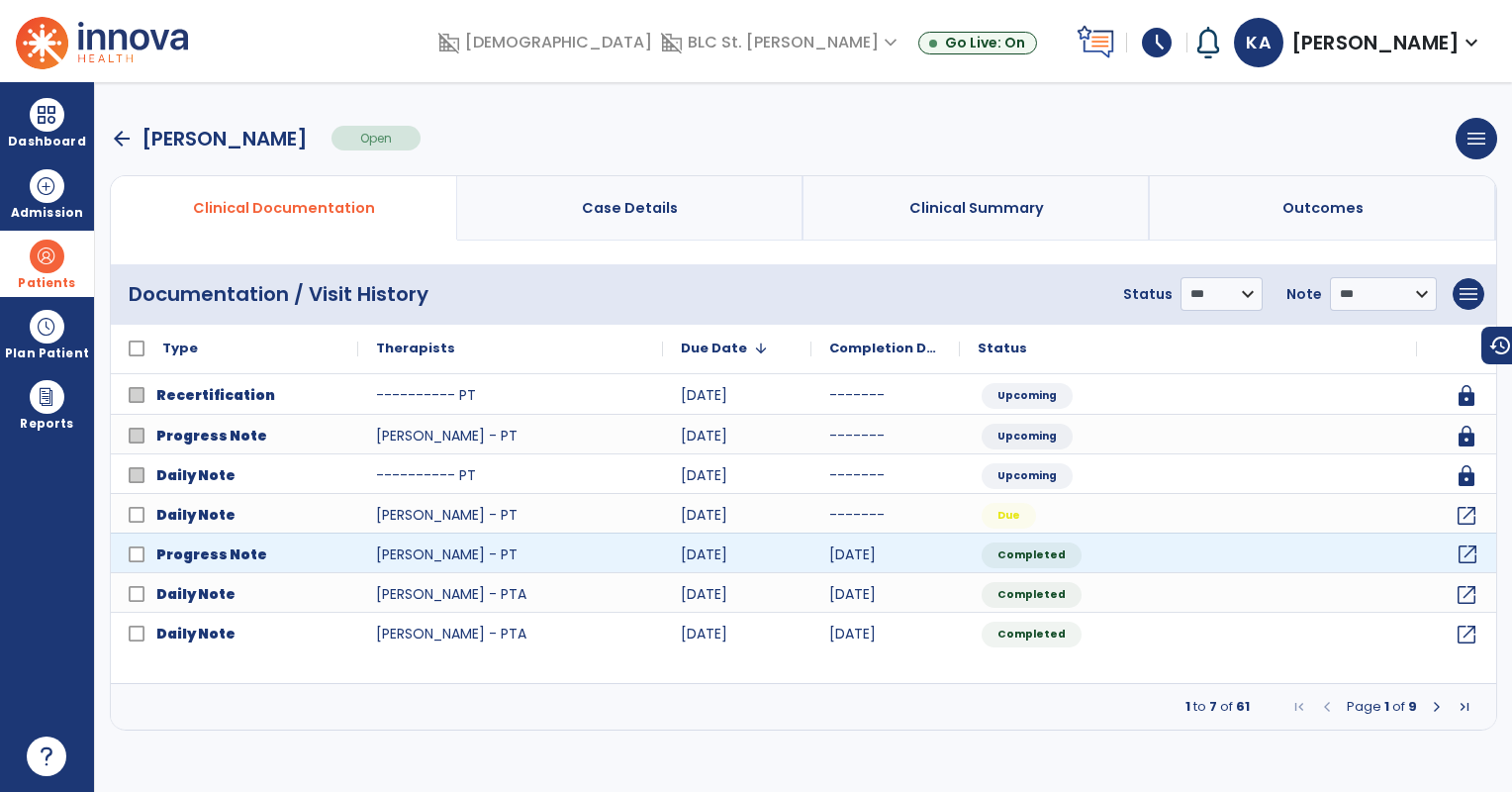 click on "open_in_new" 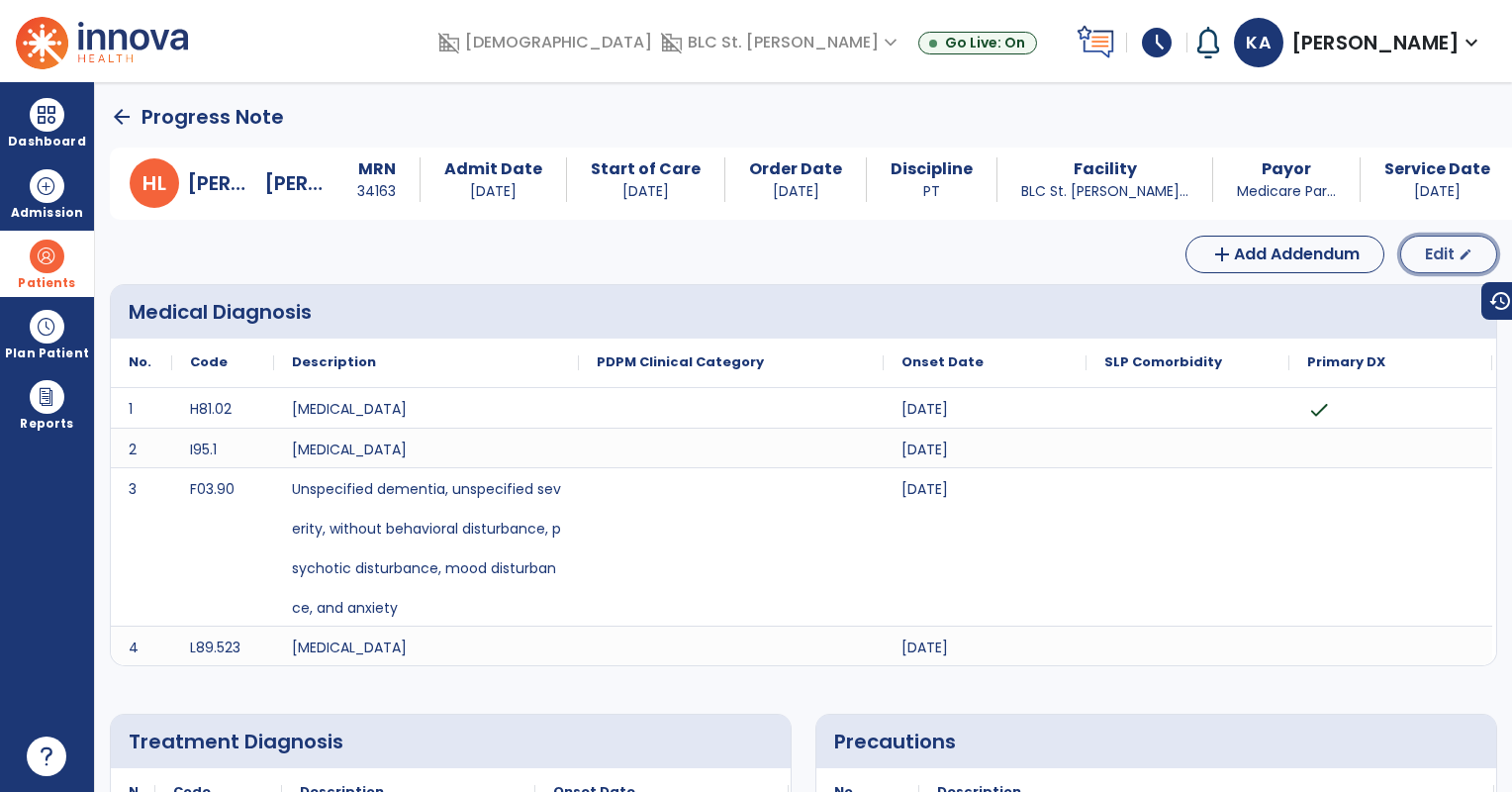 click on "edit" 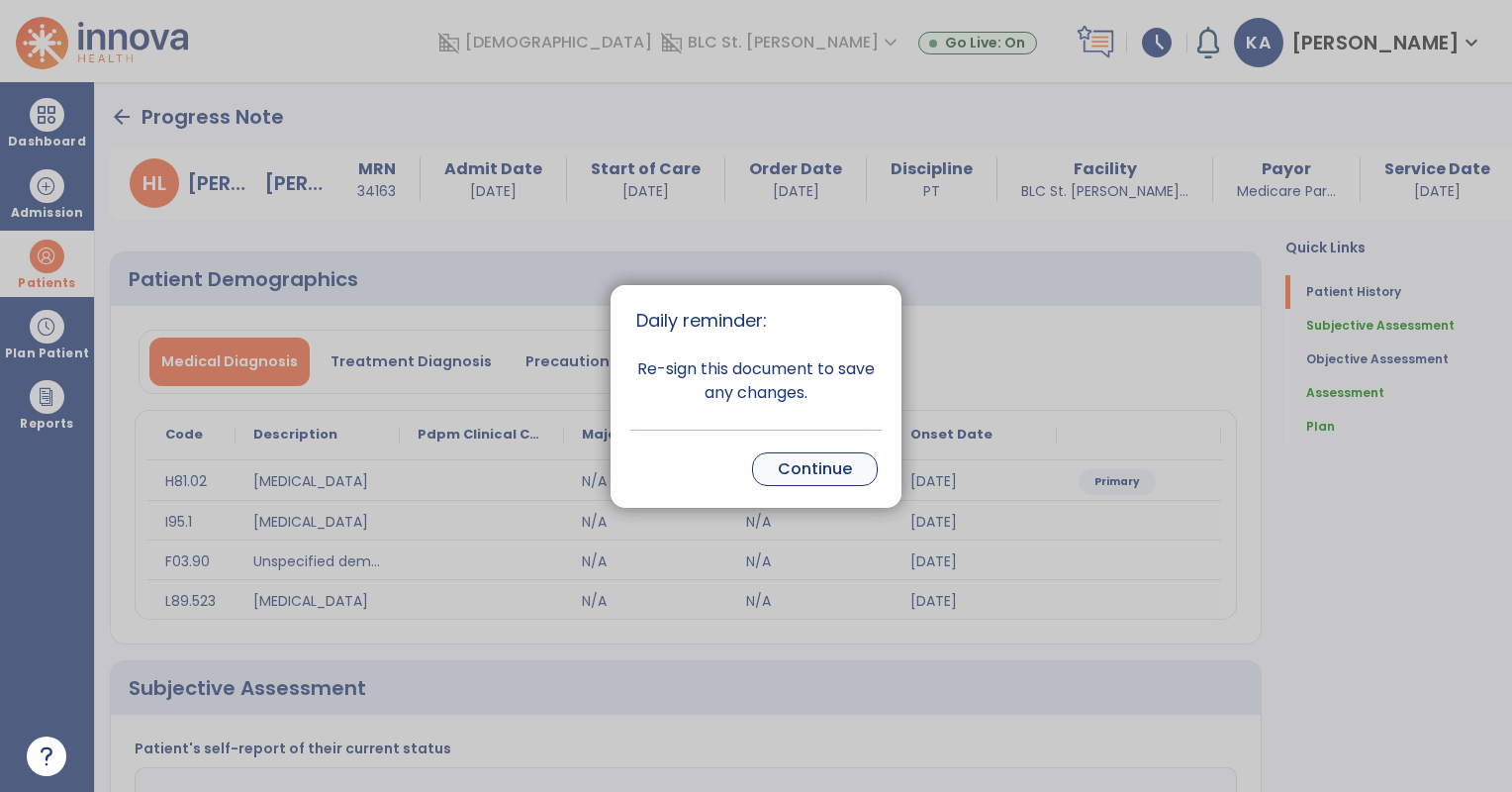 click on "Continue" at bounding box center [814, 469] 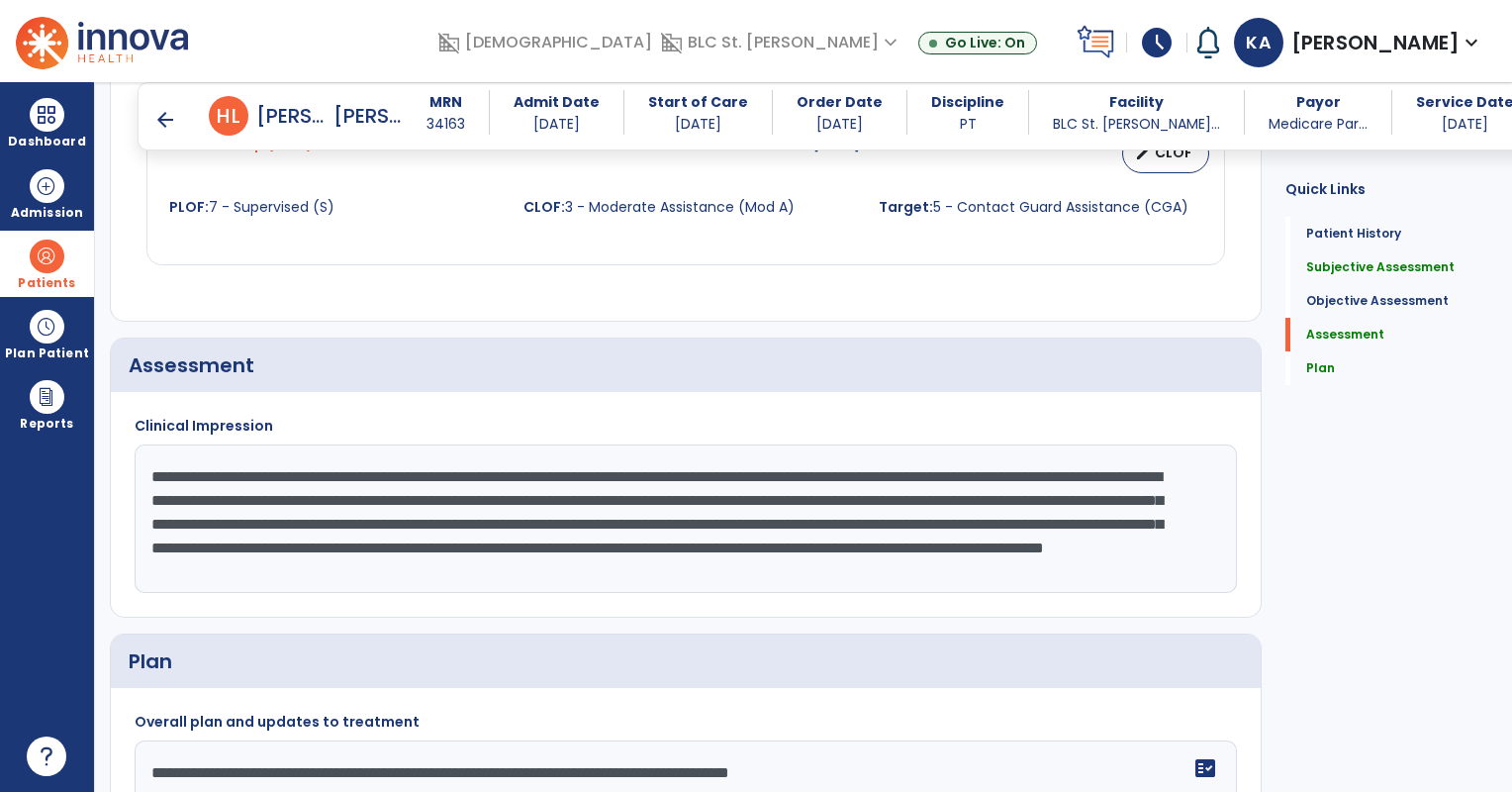scroll, scrollTop: 1815, scrollLeft: 0, axis: vertical 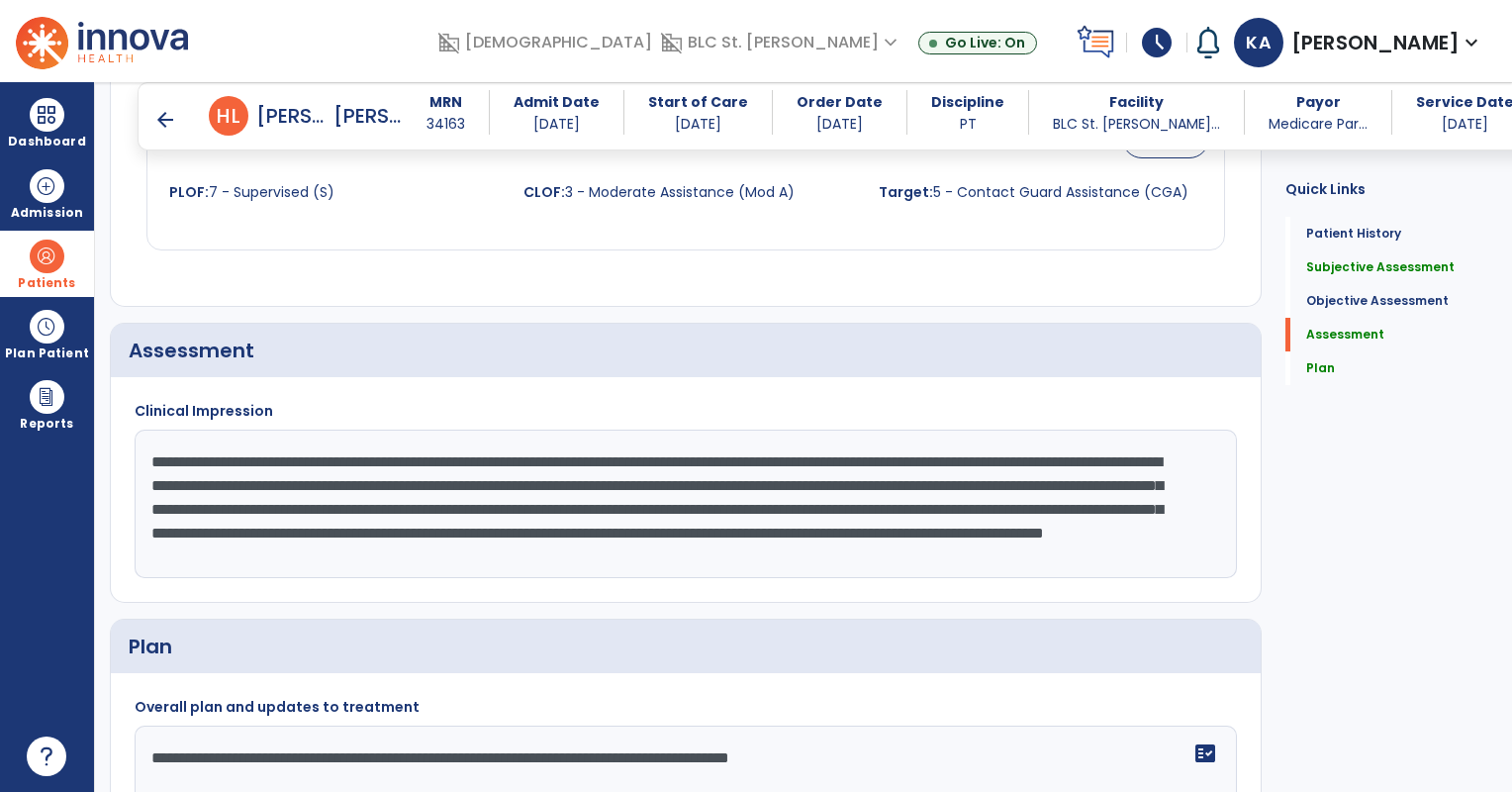 click on "**********" 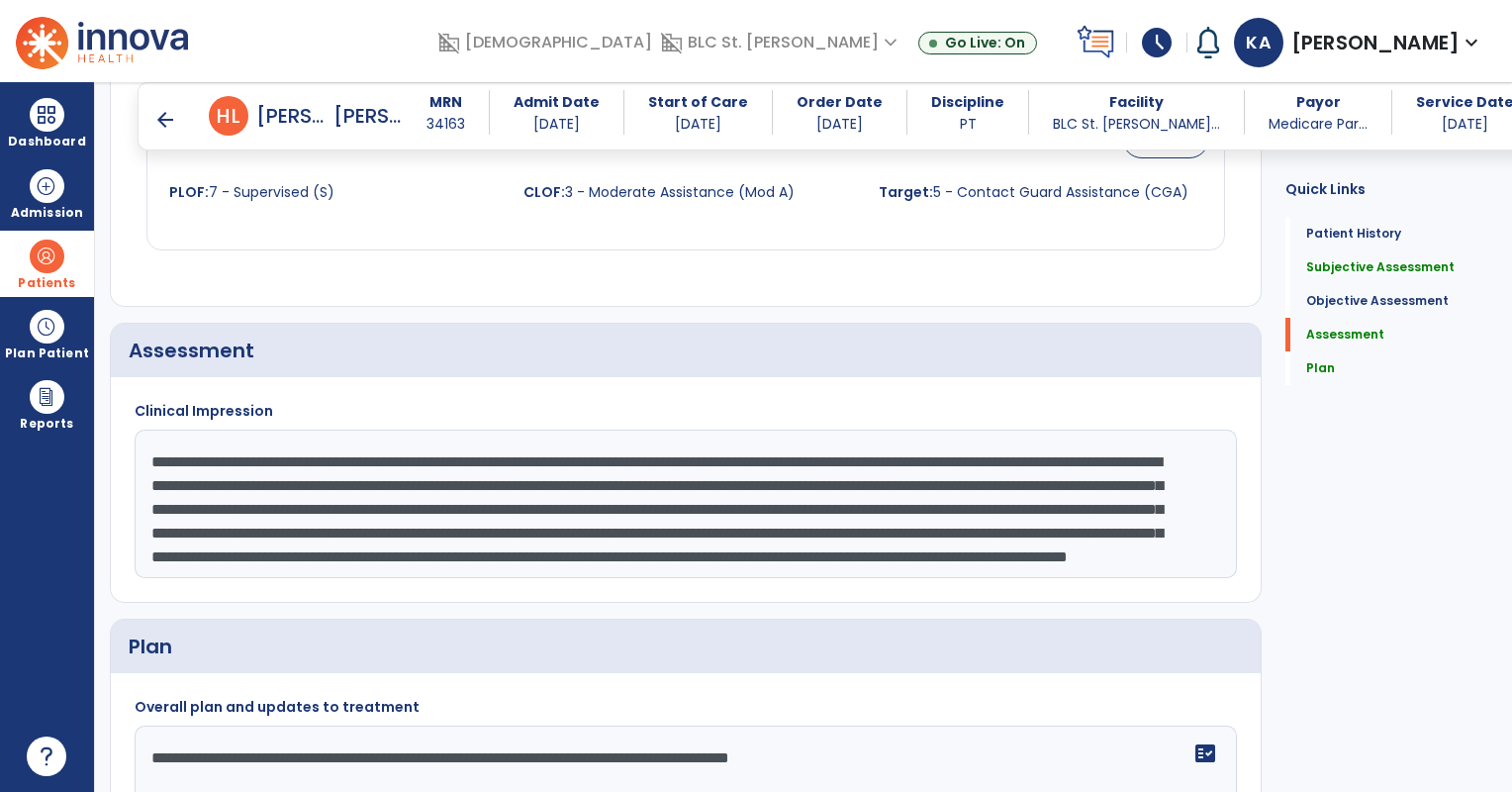scroll, scrollTop: 39, scrollLeft: 0, axis: vertical 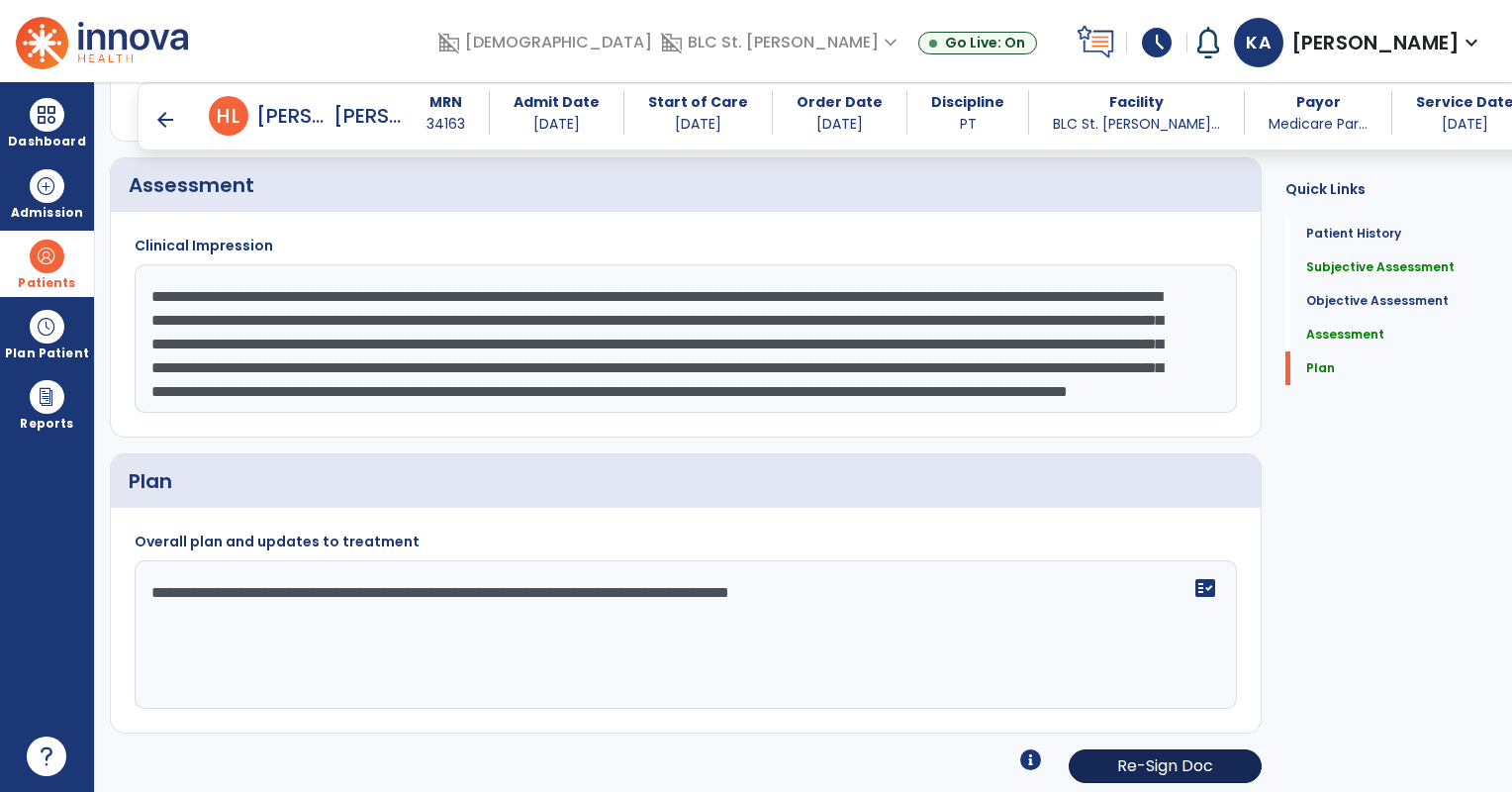 type on "**********" 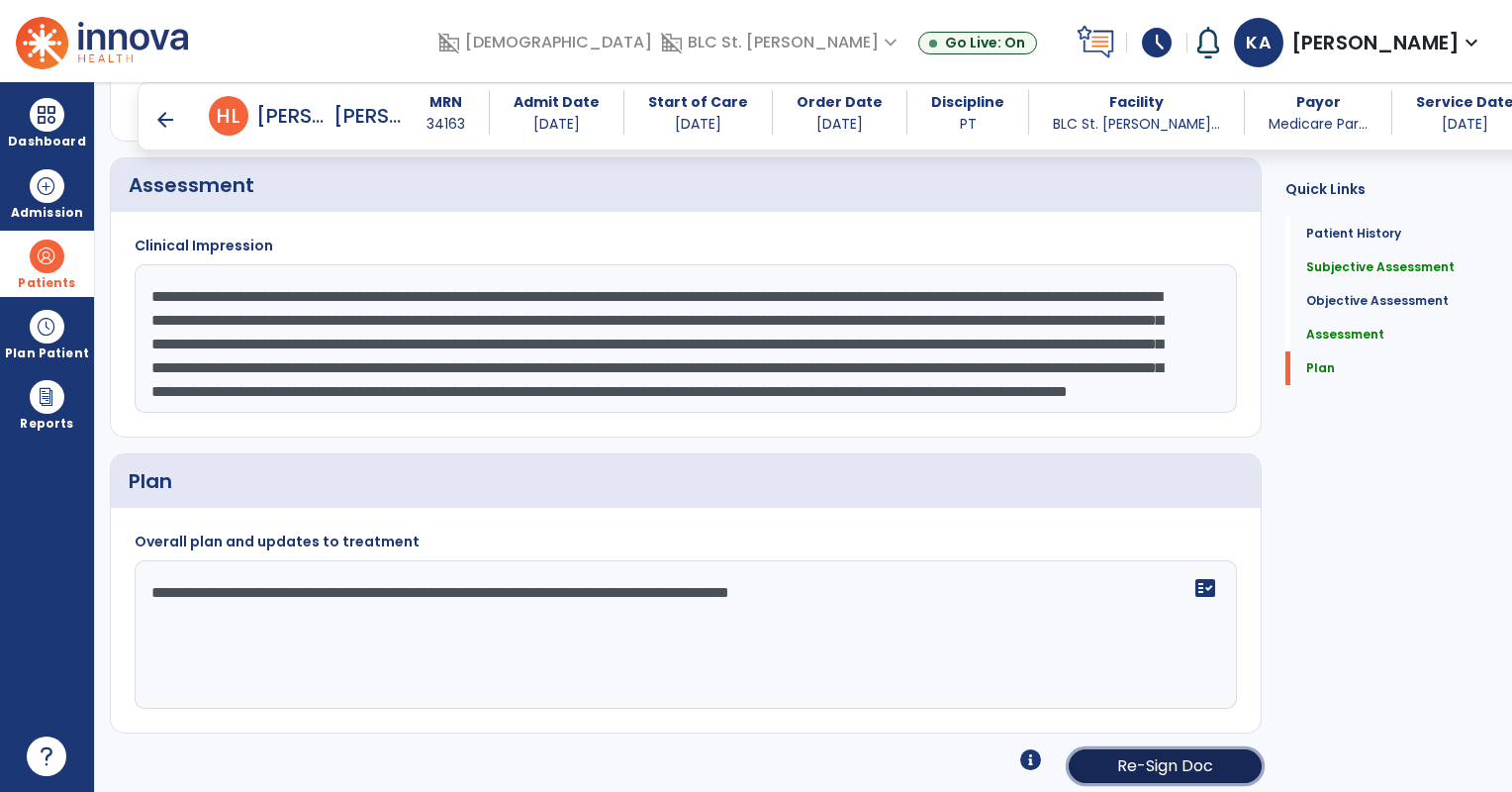 click on "Re-Sign Doc" 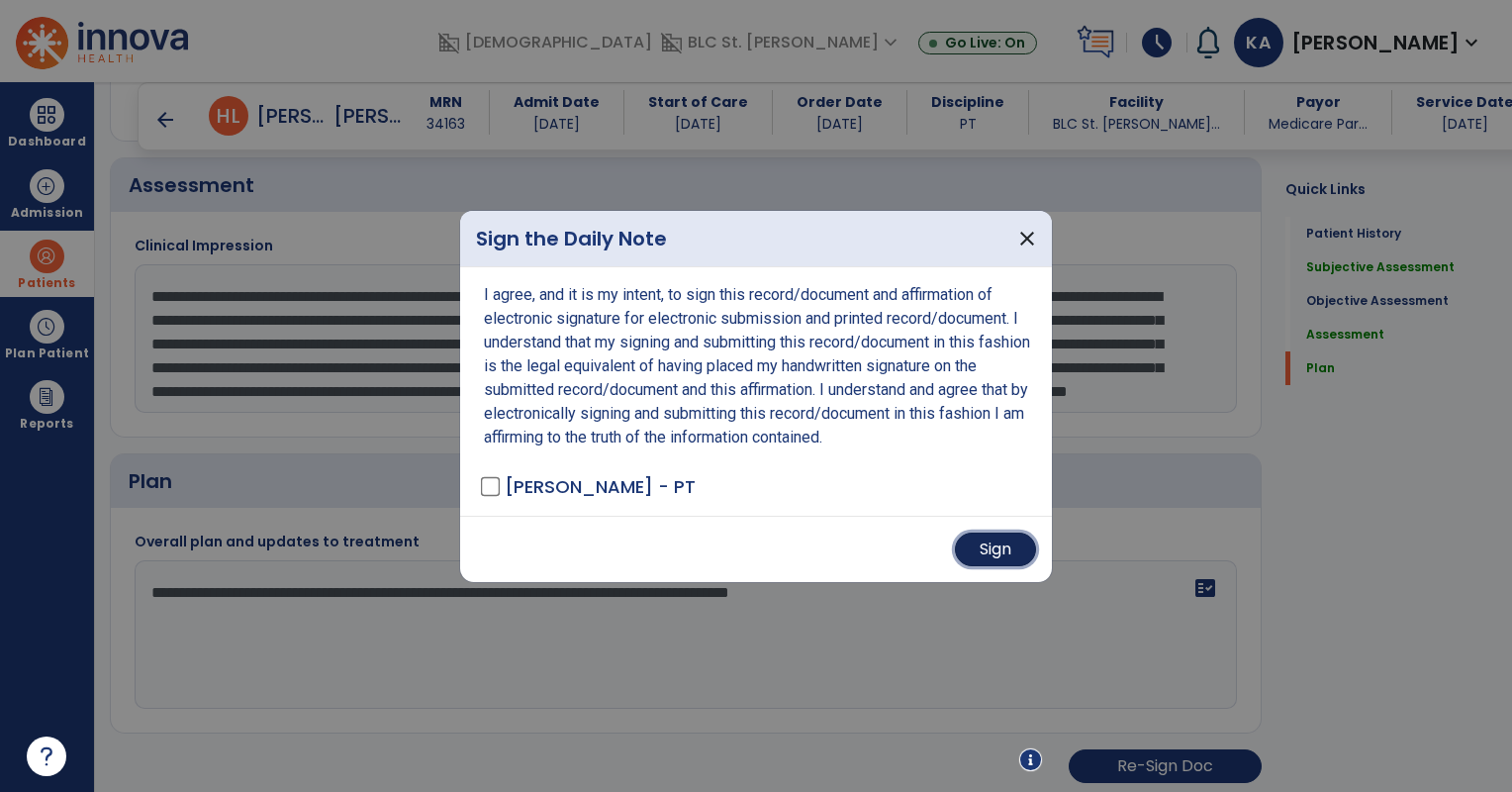click on "Sign" at bounding box center (995, 549) 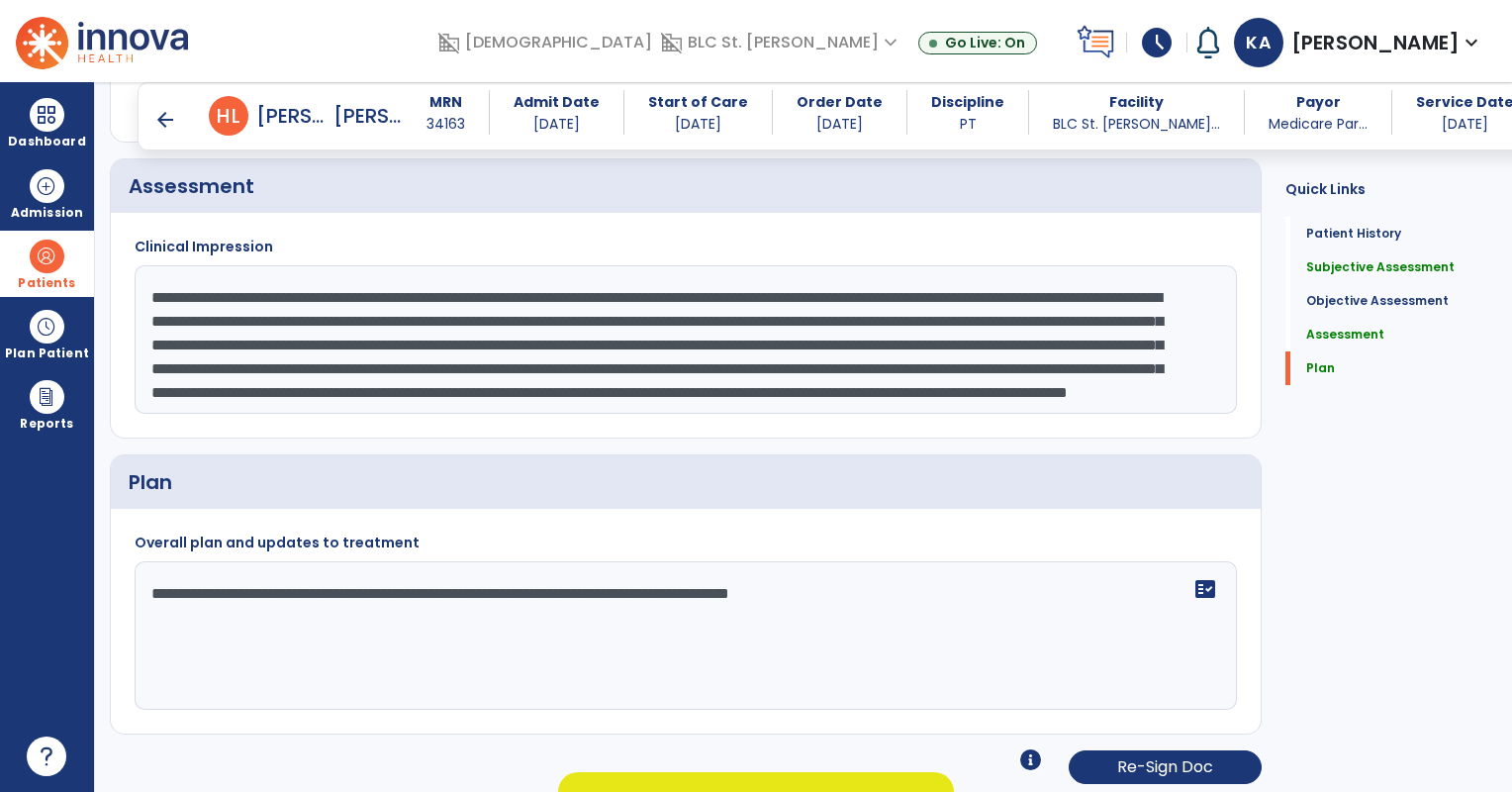 scroll, scrollTop: 1980, scrollLeft: 0, axis: vertical 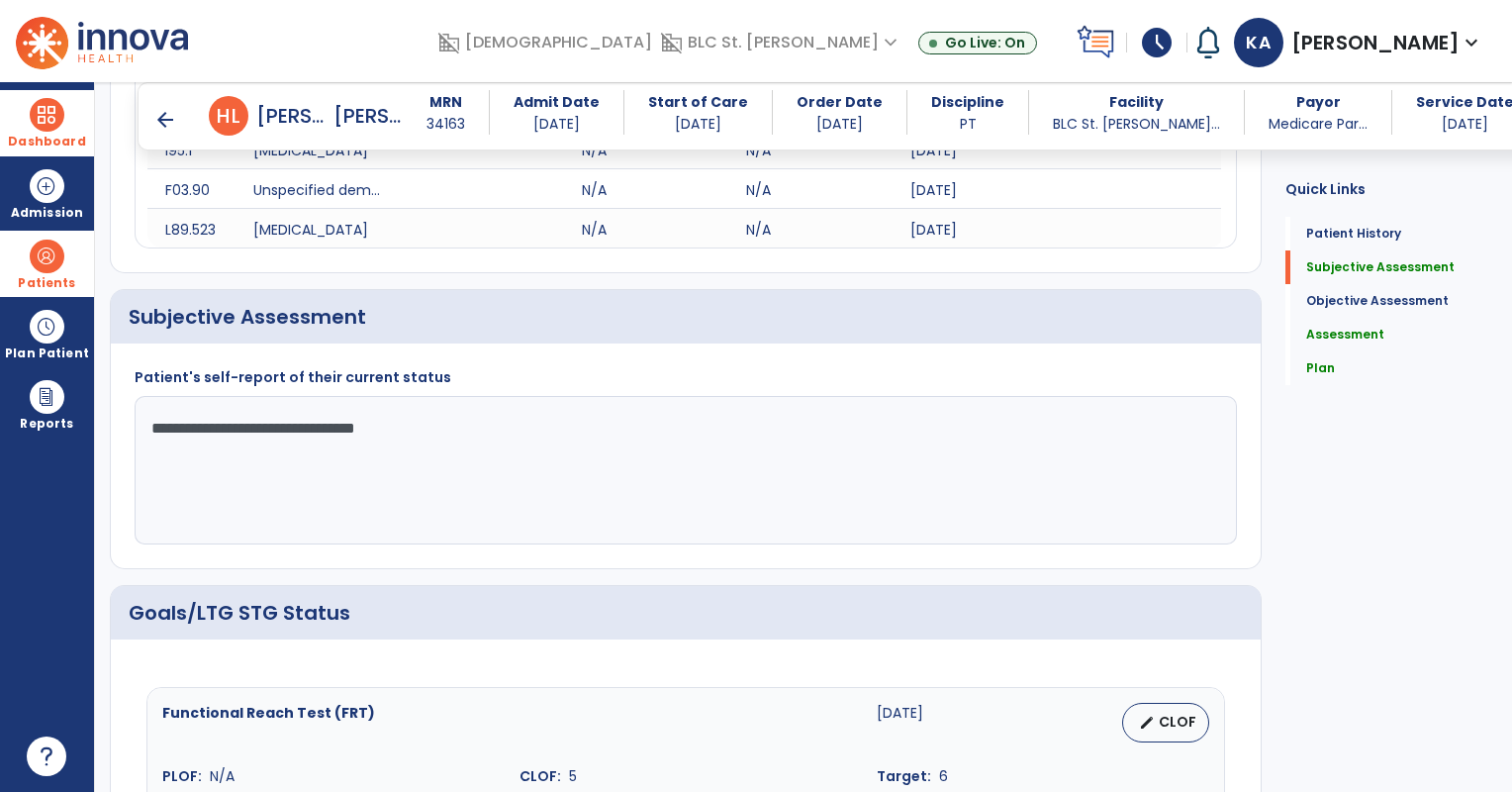 click at bounding box center [47, 115] 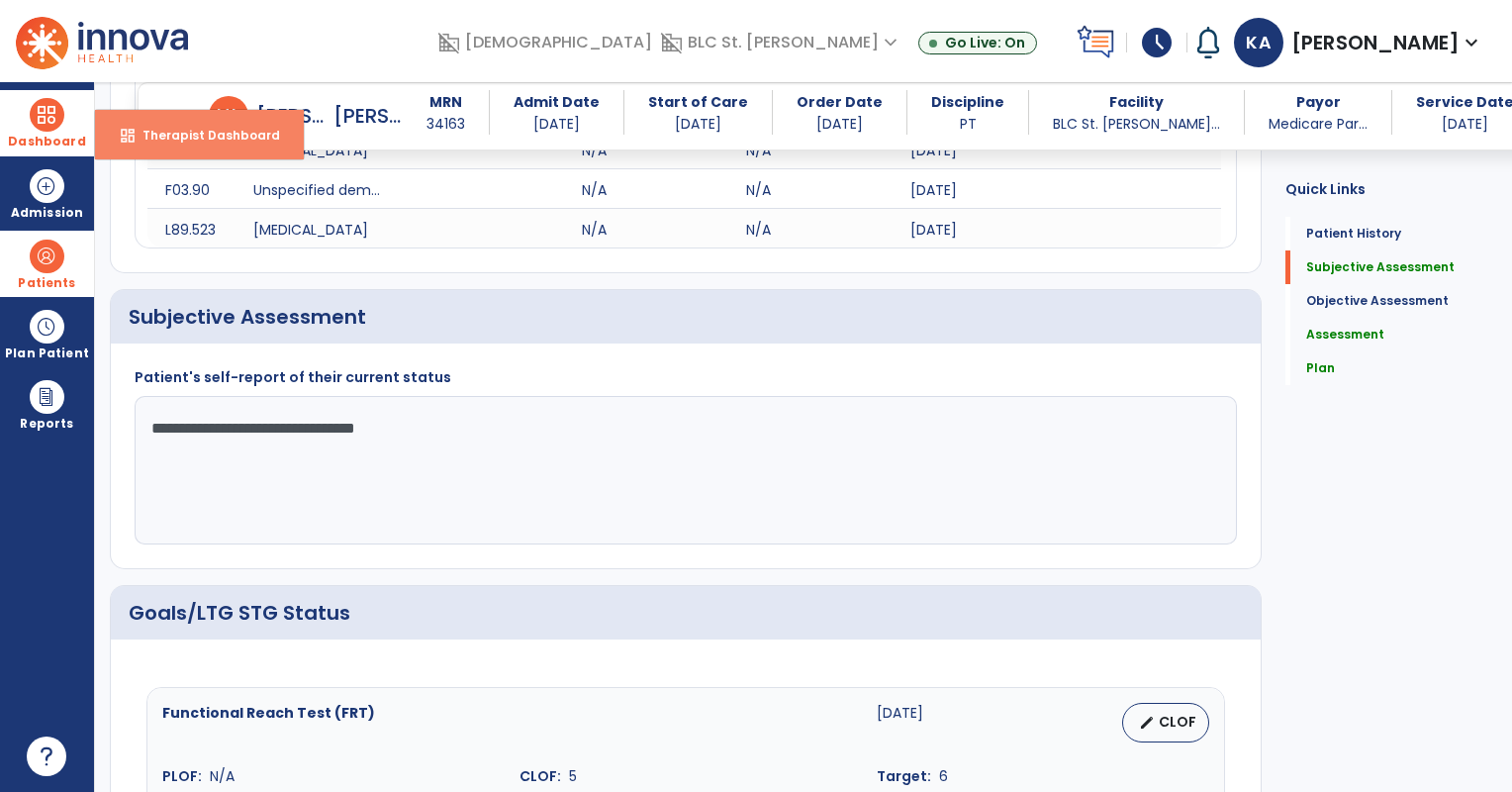 click on "Therapist Dashboard" at bounding box center [203, 135] 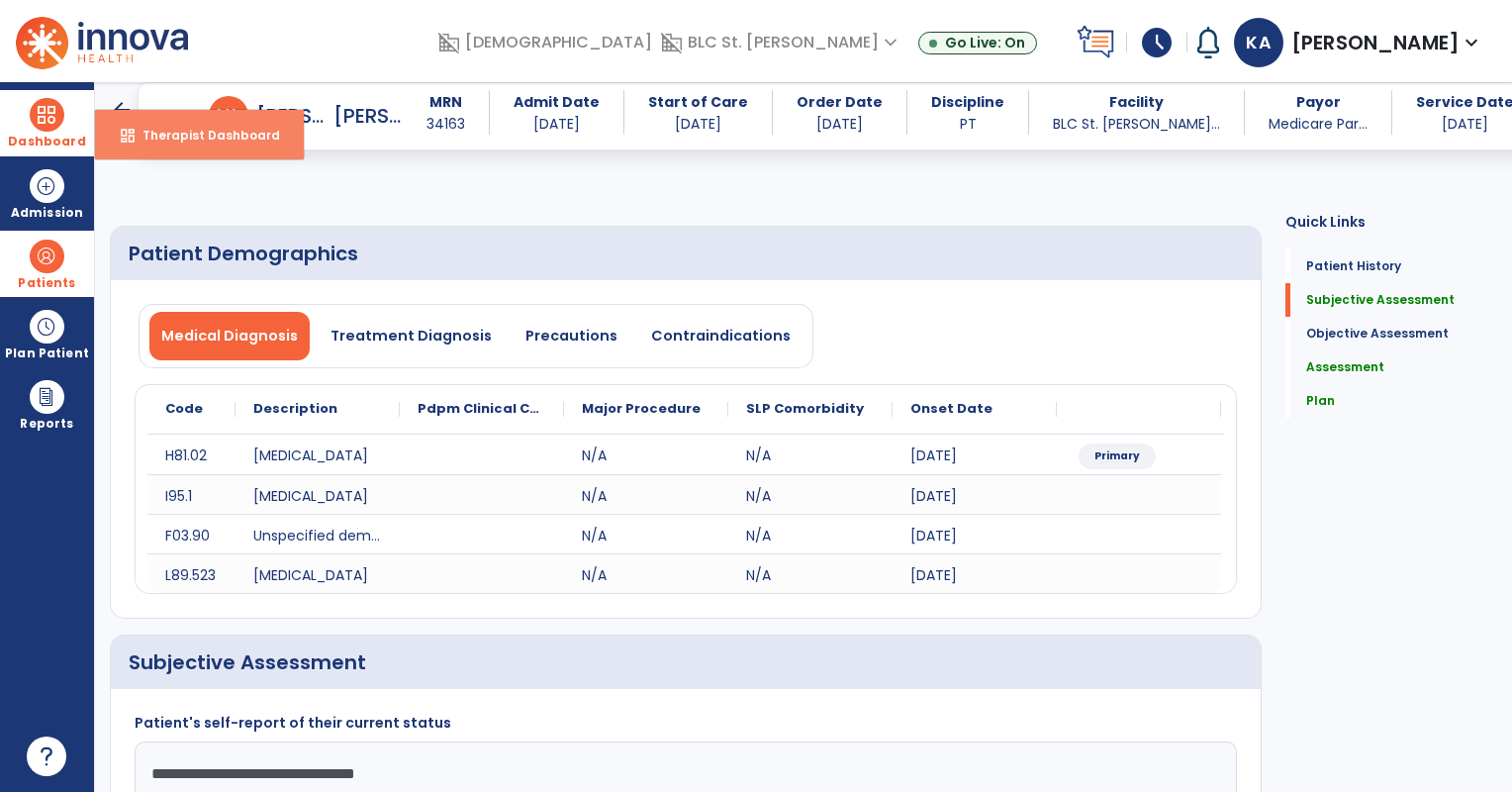 select on "****" 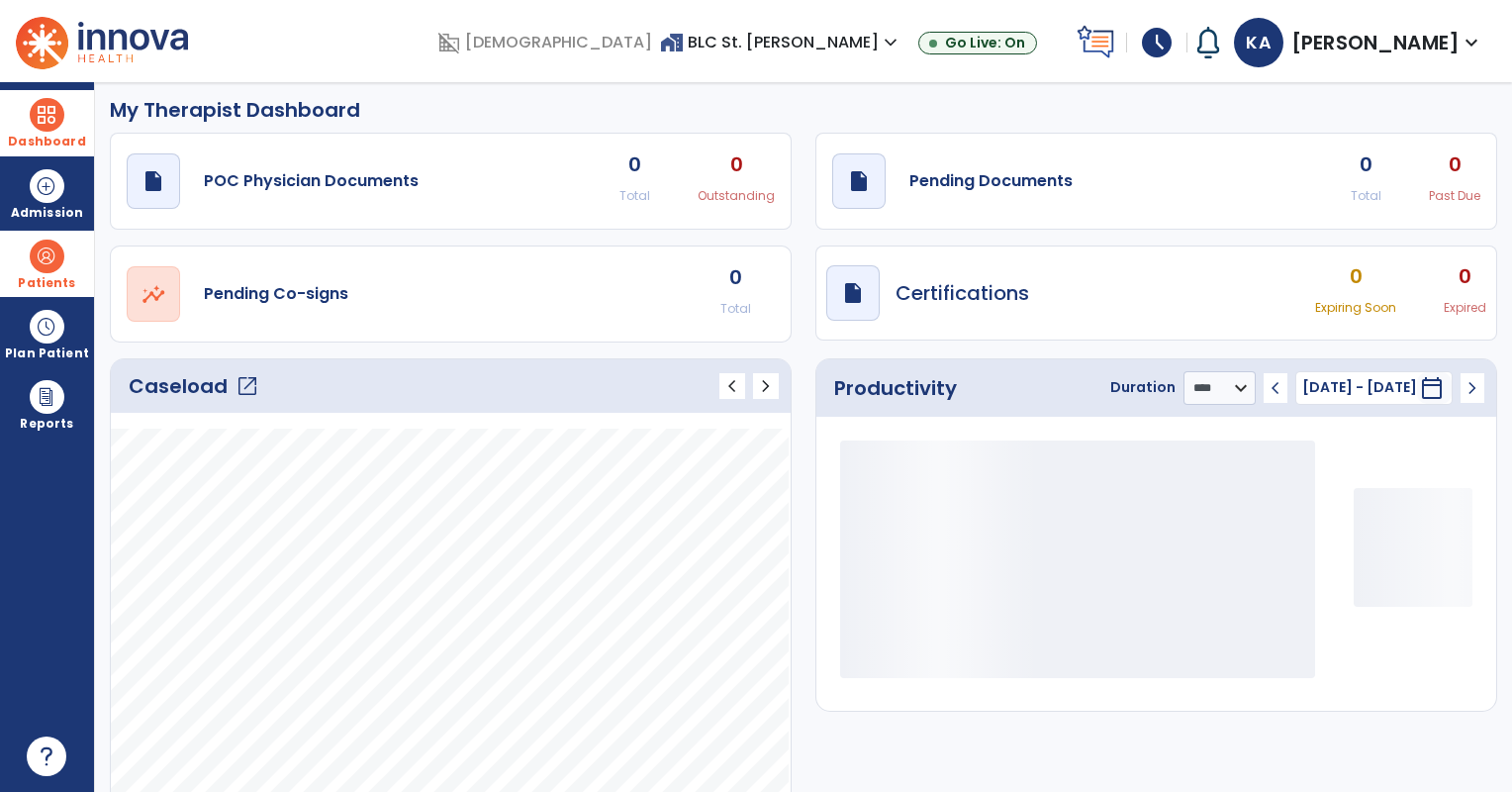 scroll, scrollTop: 0, scrollLeft: 0, axis: both 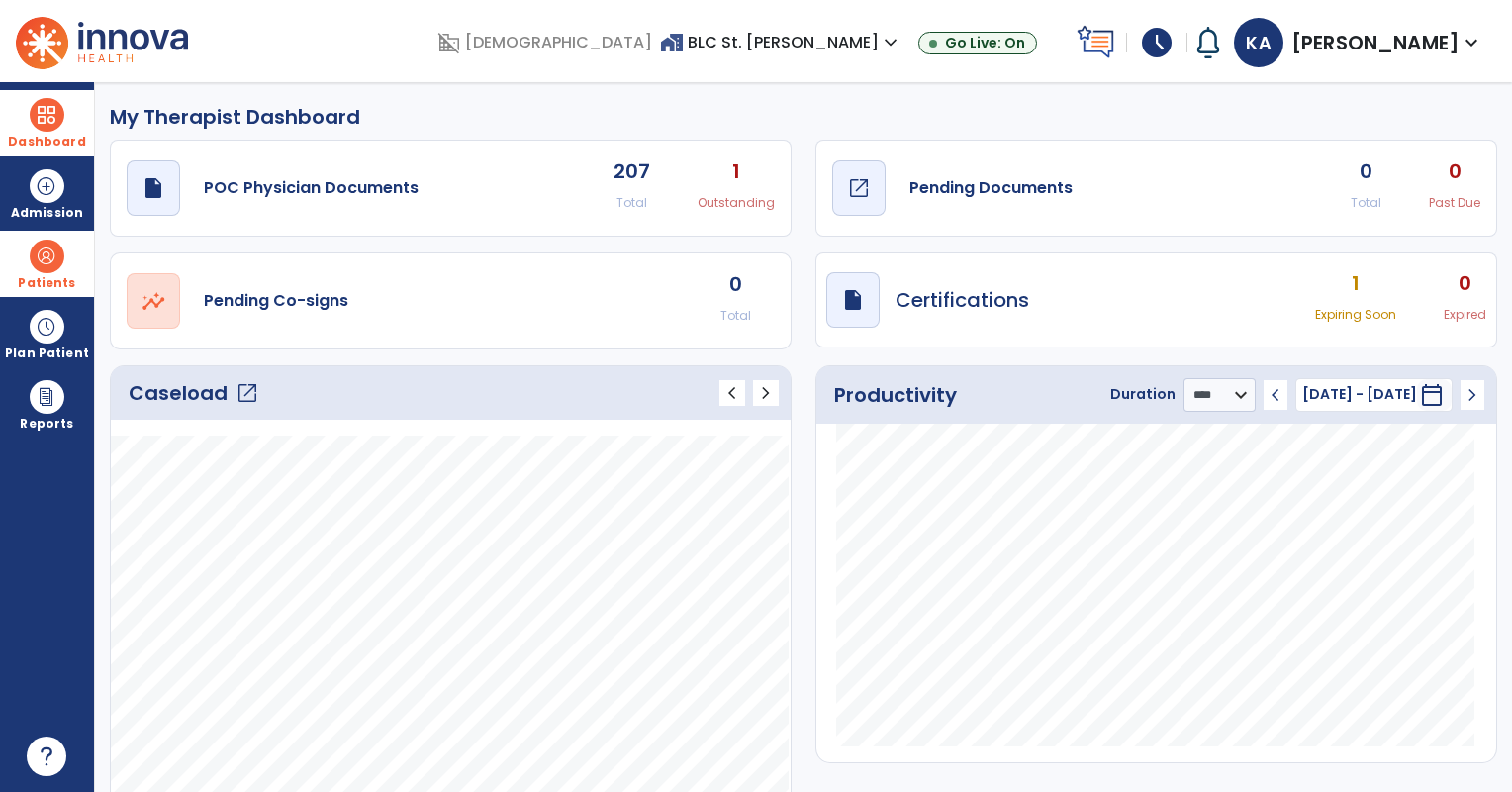 click on "draft   open_in_new  Pending Documents" 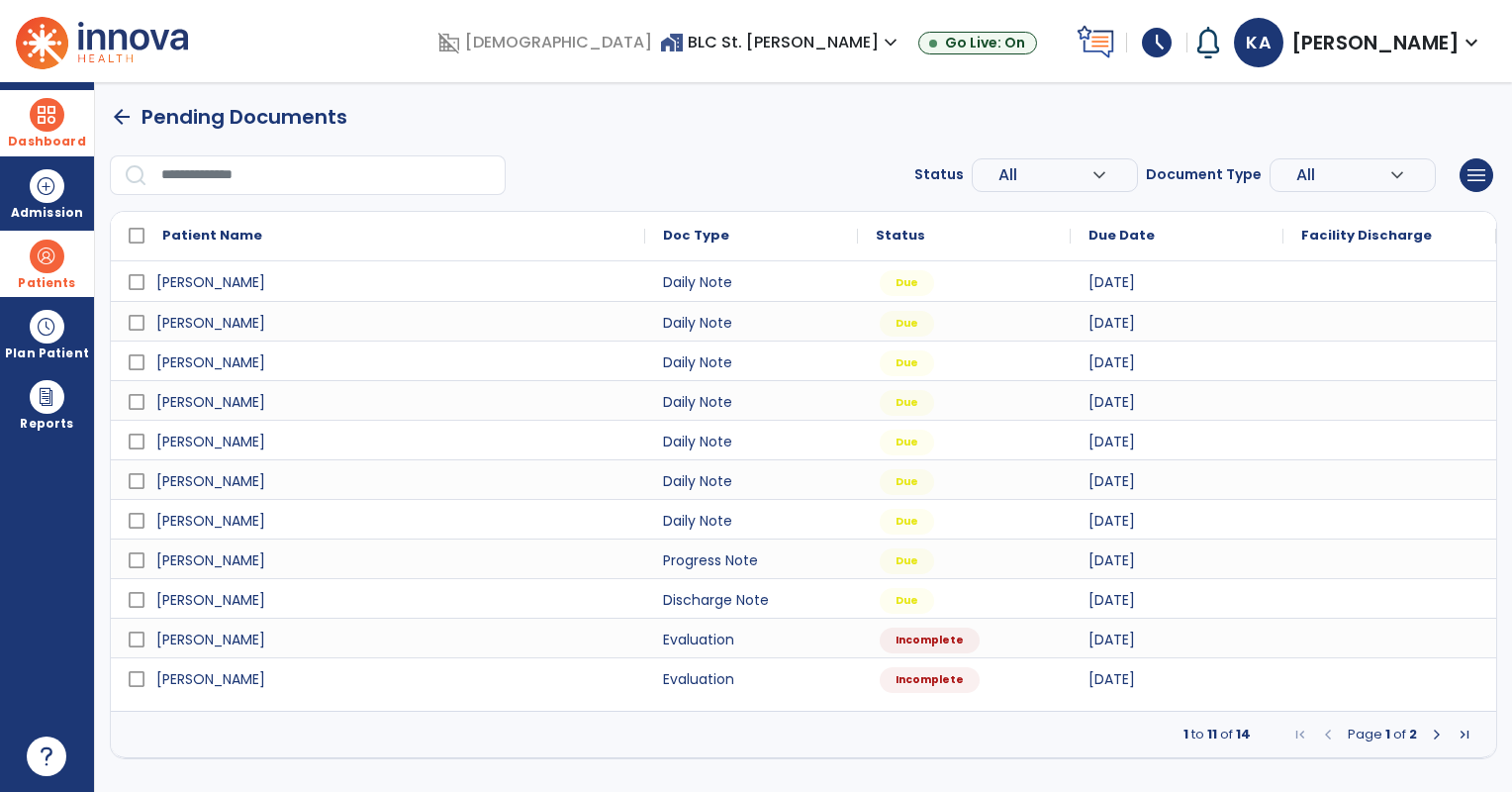click at bounding box center (1437, 735) 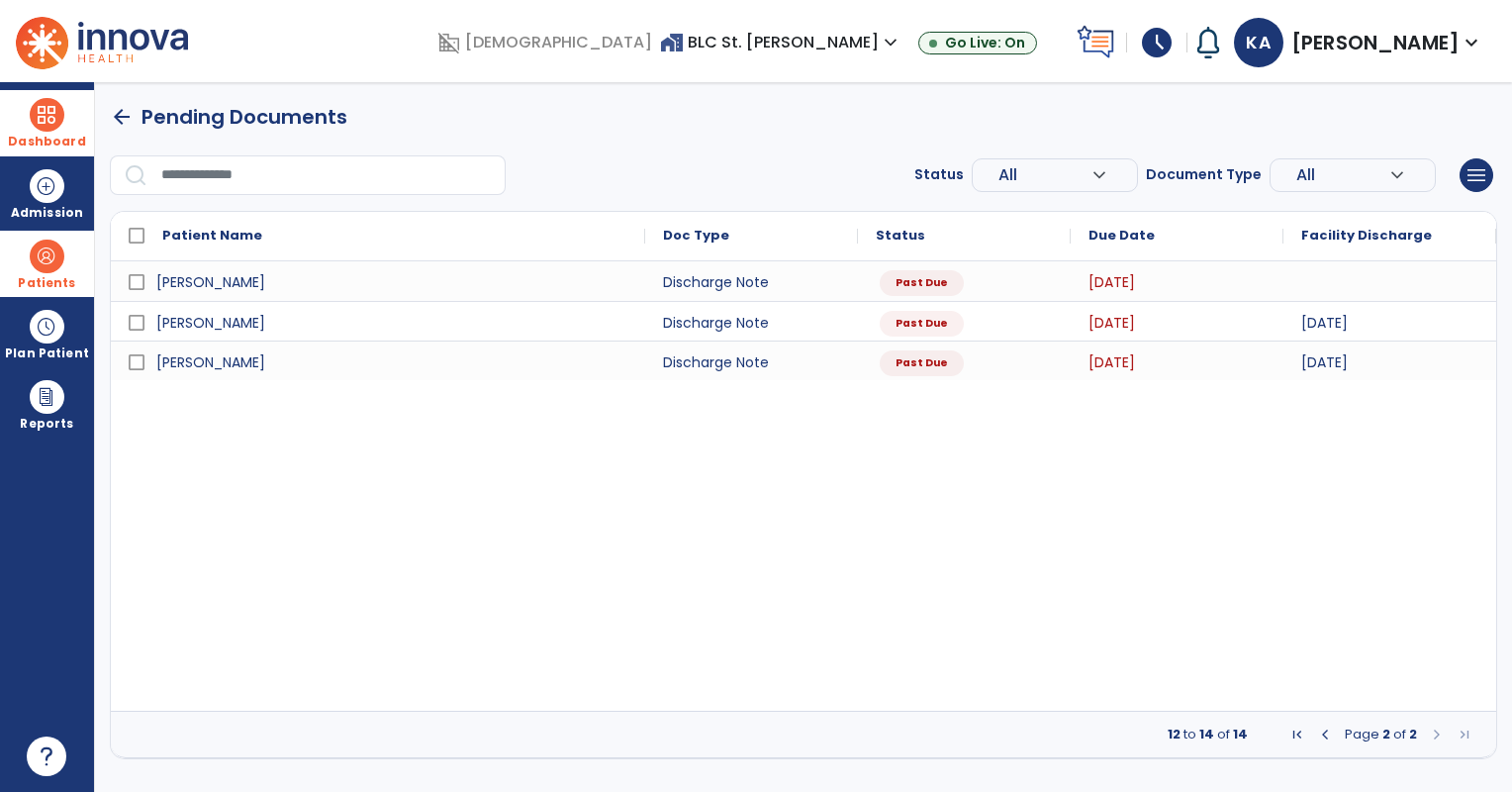 click at bounding box center [1325, 735] 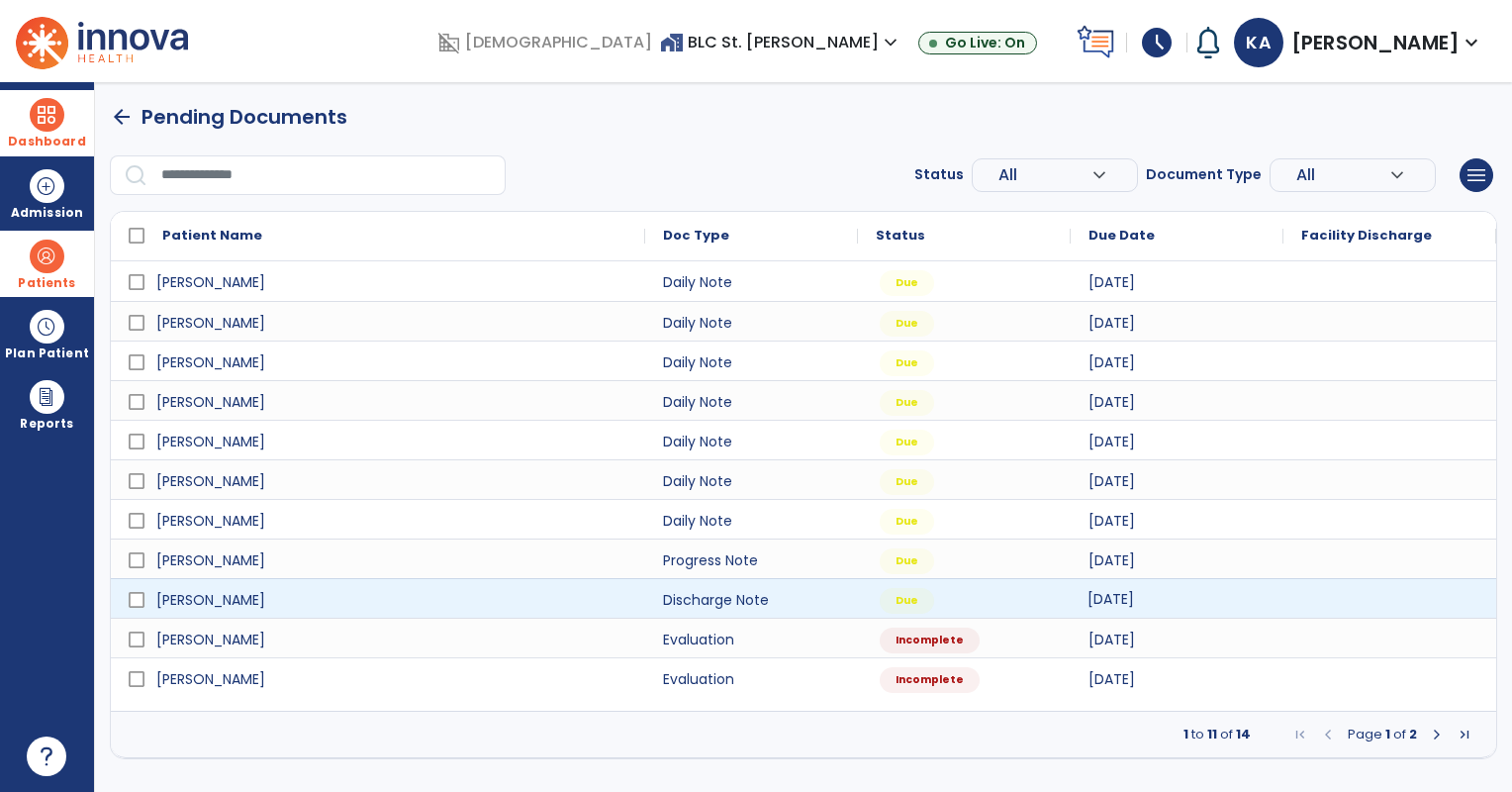 click on "[DATE]" at bounding box center [1110, 599] 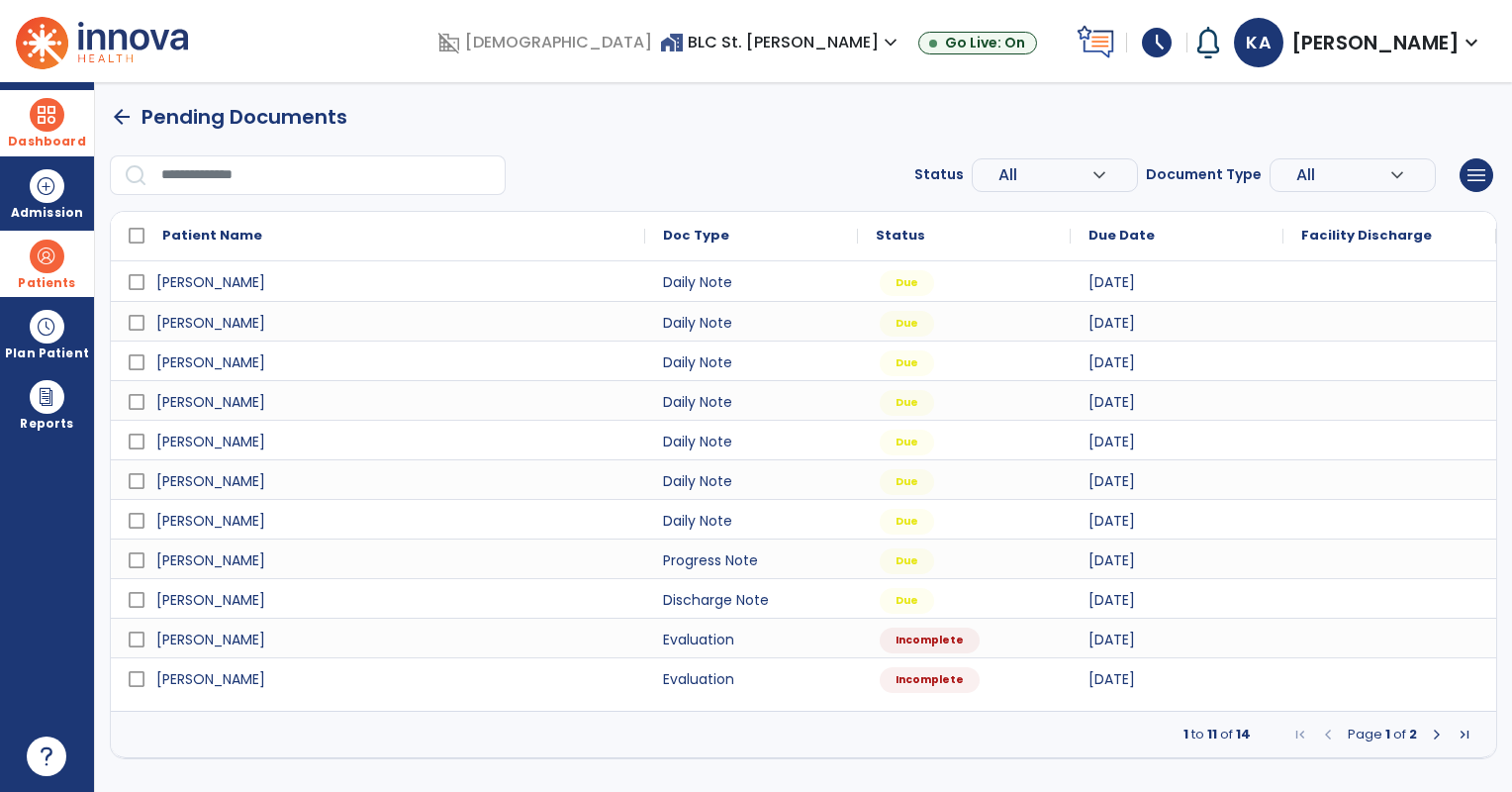 click at bounding box center (47, 256) 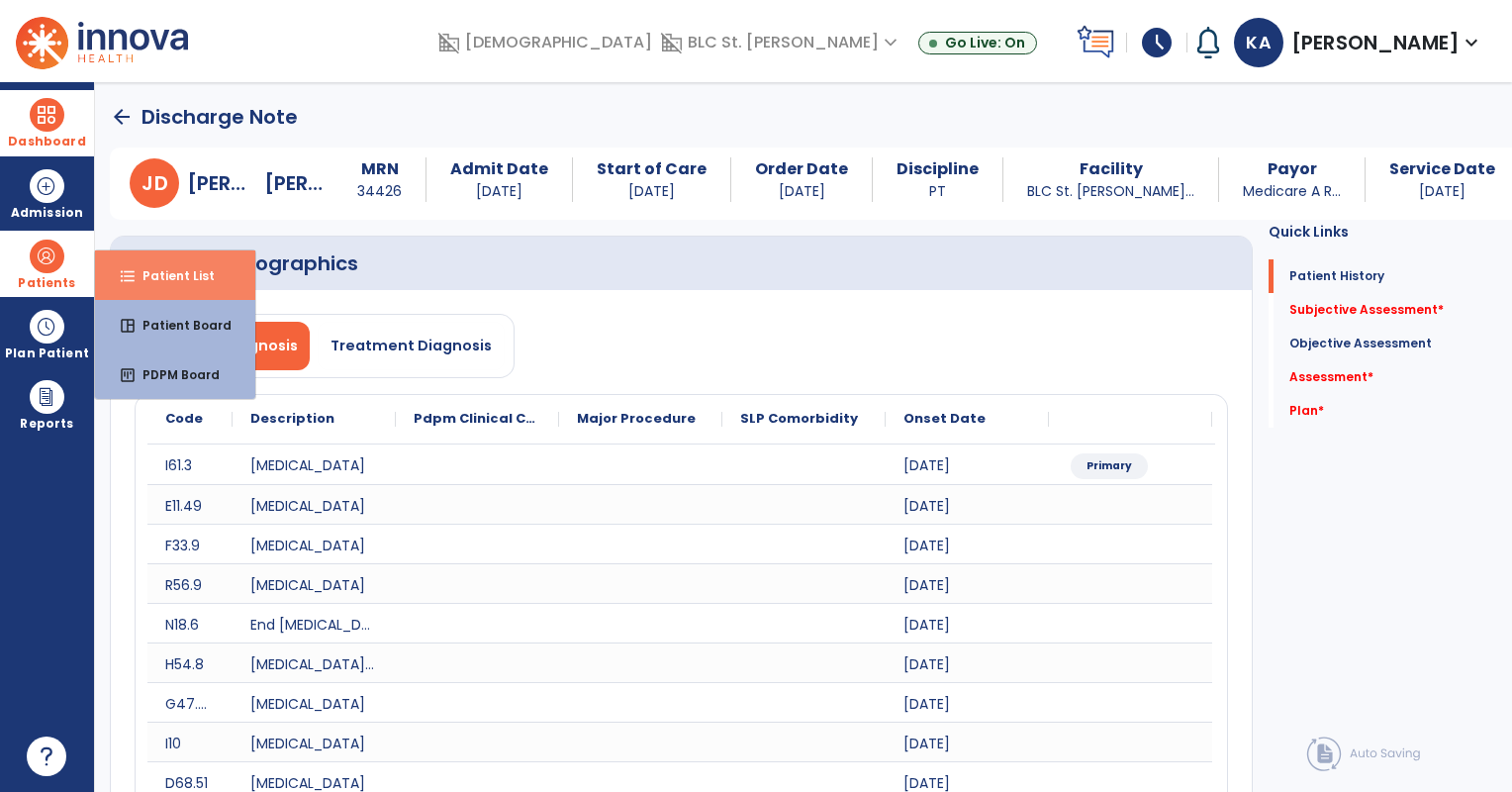 click on "Patient List" at bounding box center (170, 275) 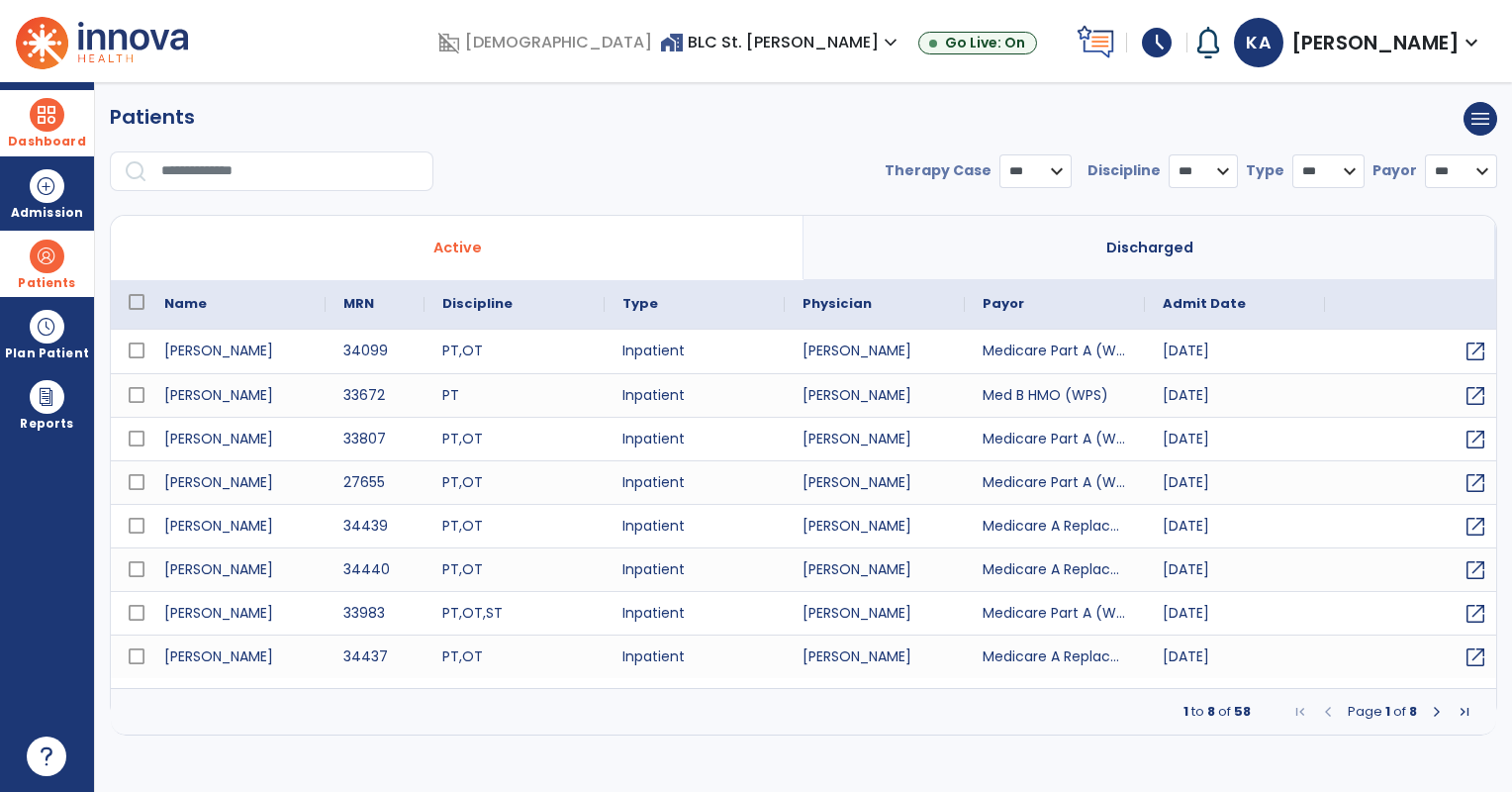 select on "***" 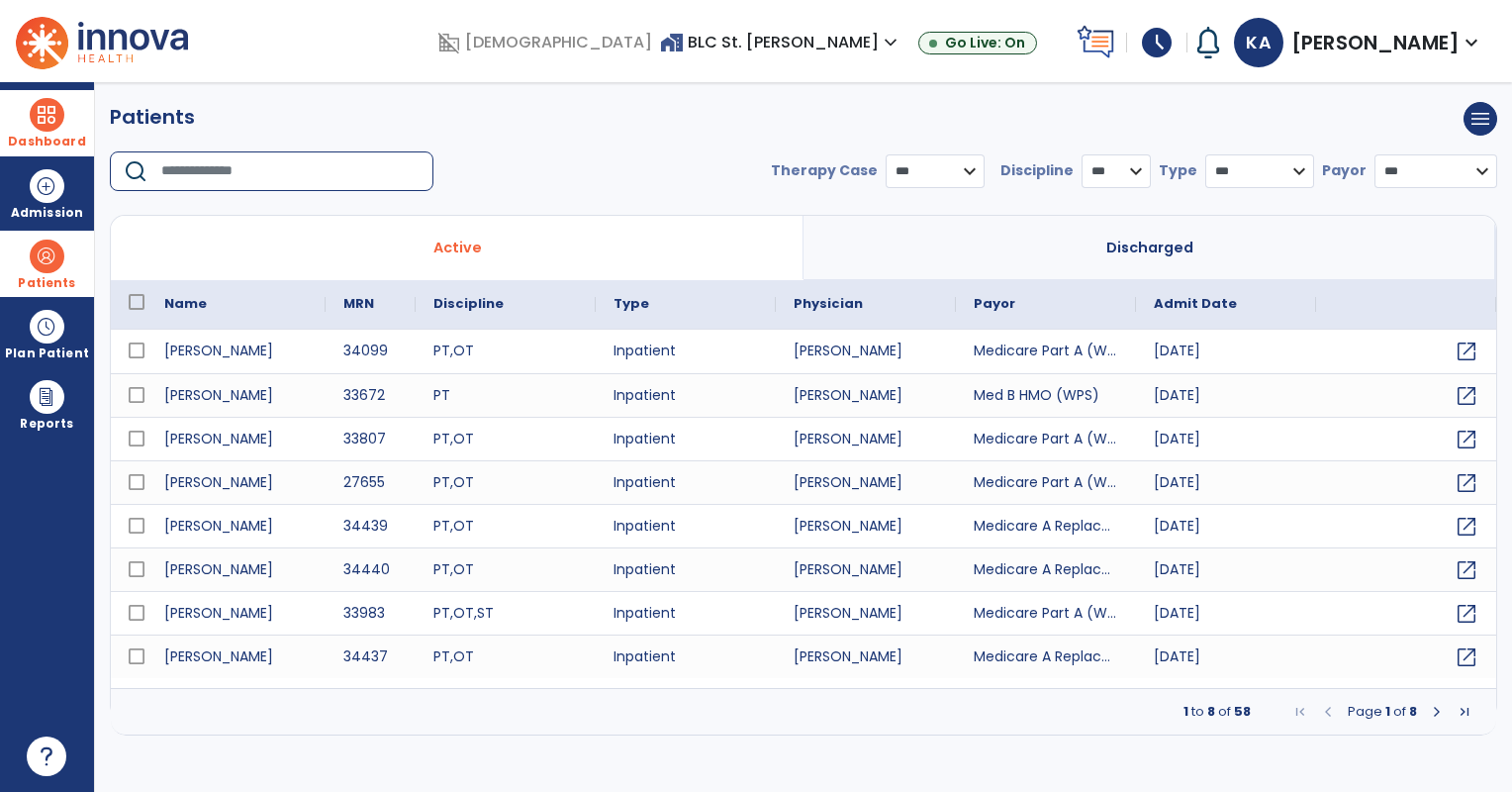 click at bounding box center (290, 171) 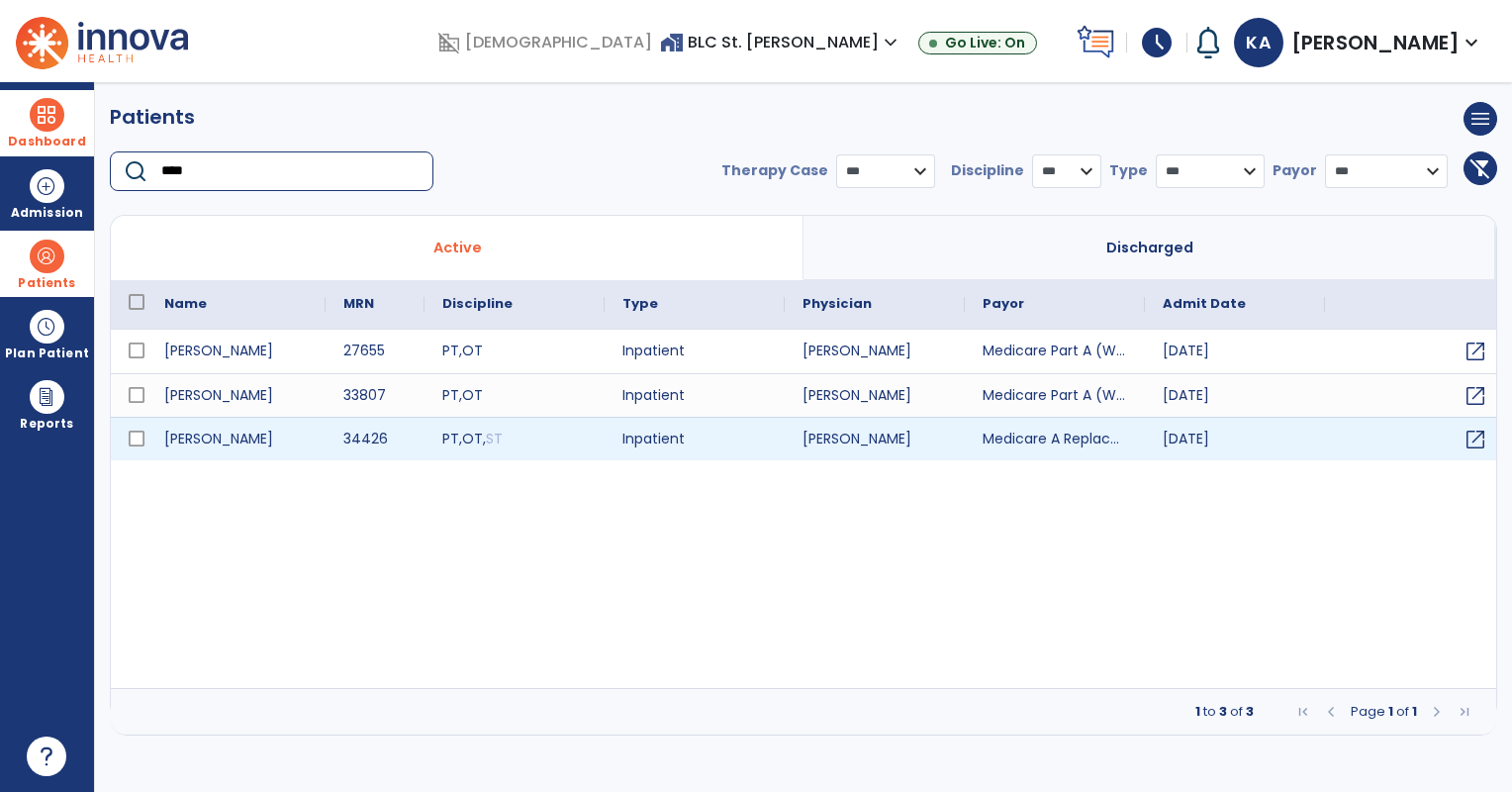 type on "****" 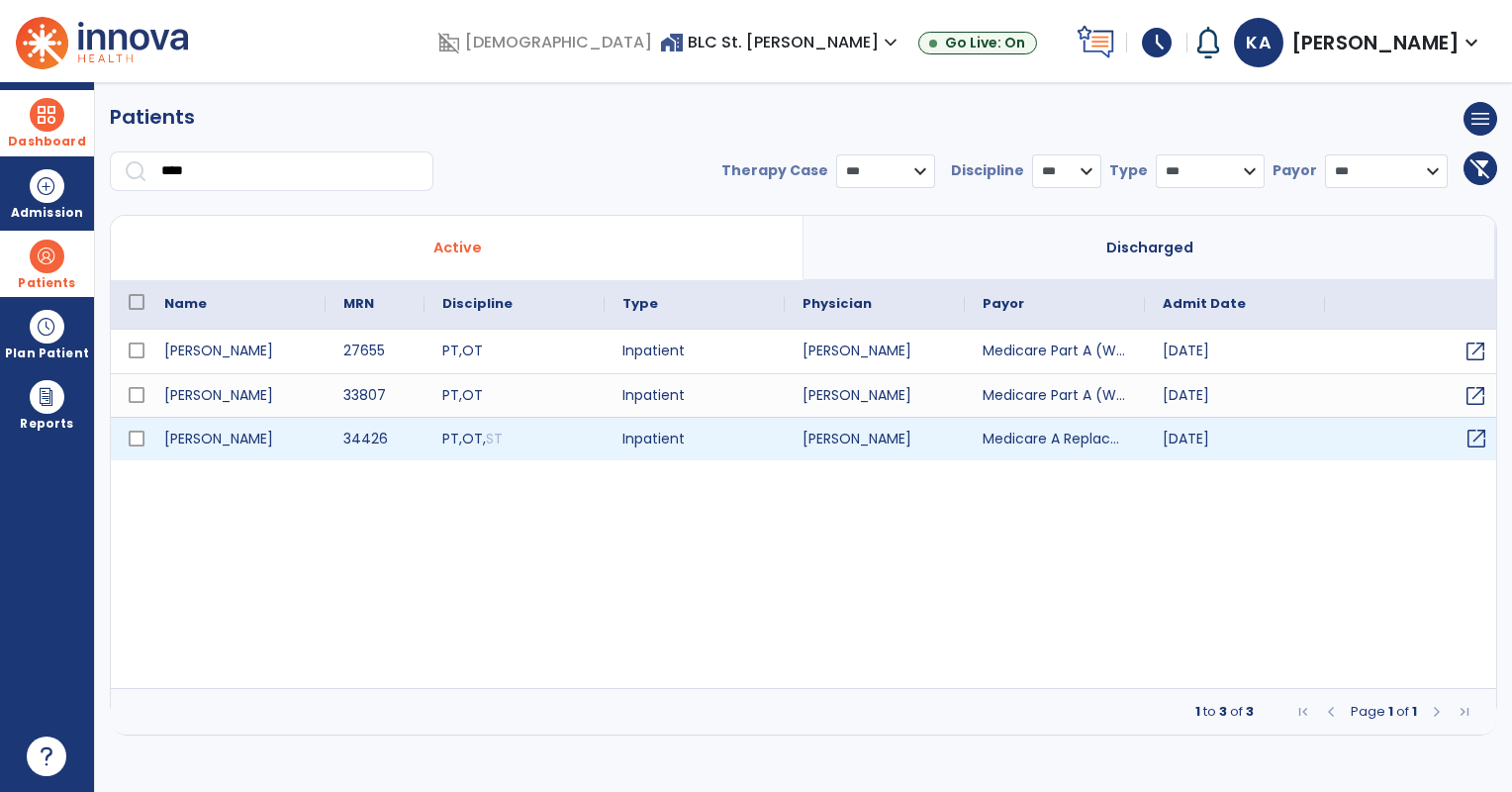 click on "open_in_new" at bounding box center (1476, 439) 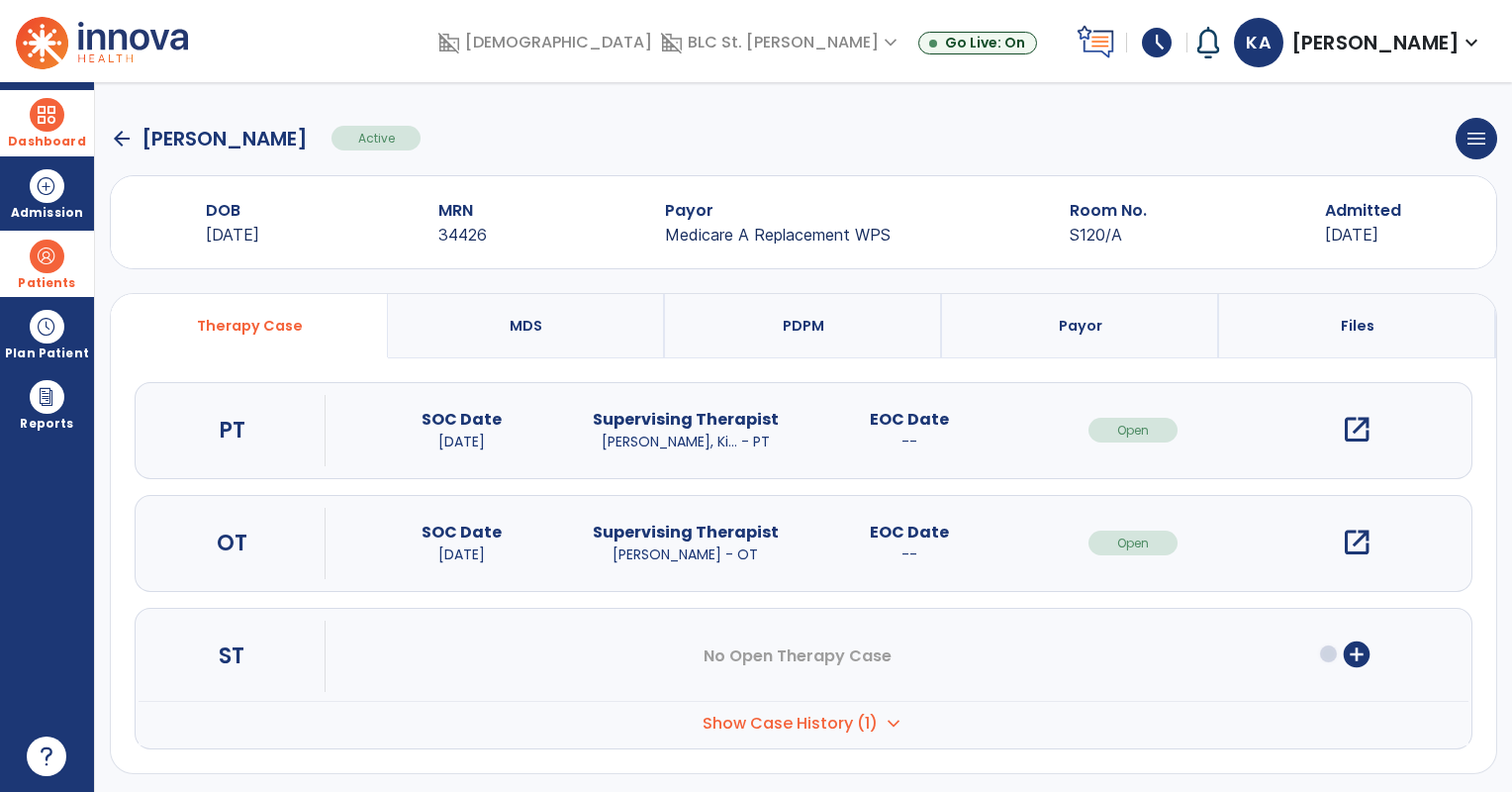click on "open_in_new" at bounding box center [1357, 430] 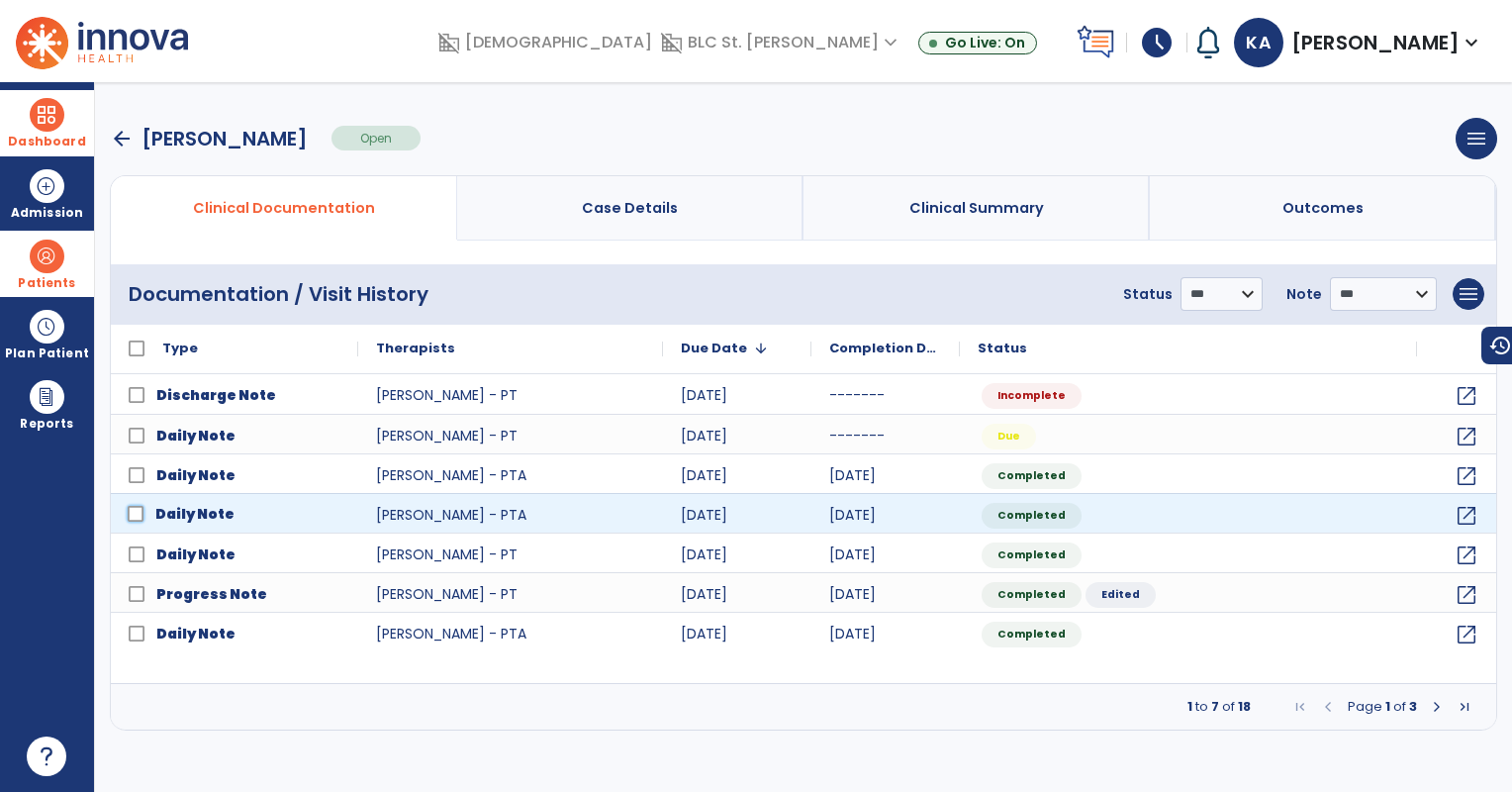 click 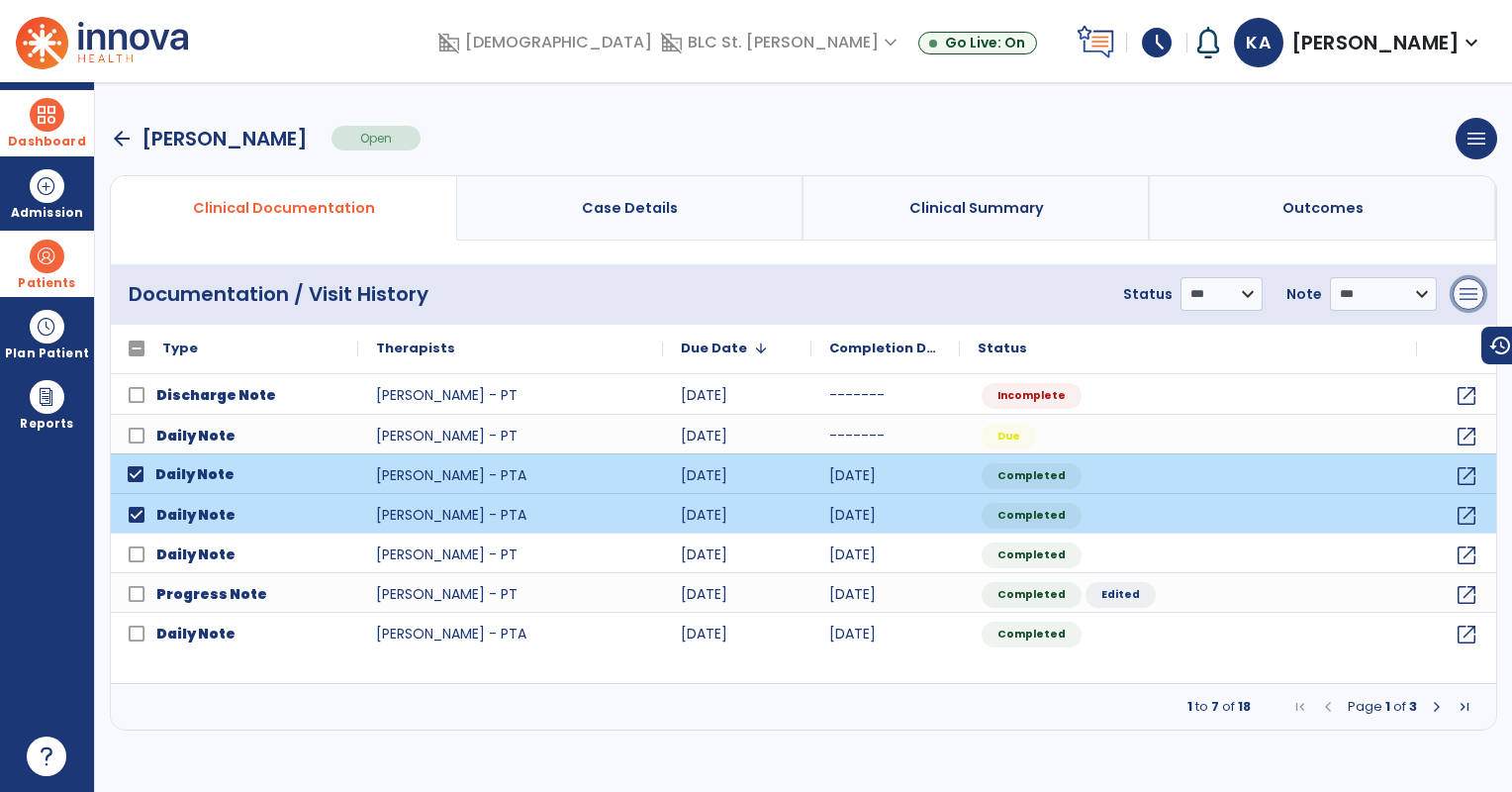 click on "menu" at bounding box center (1468, 294) 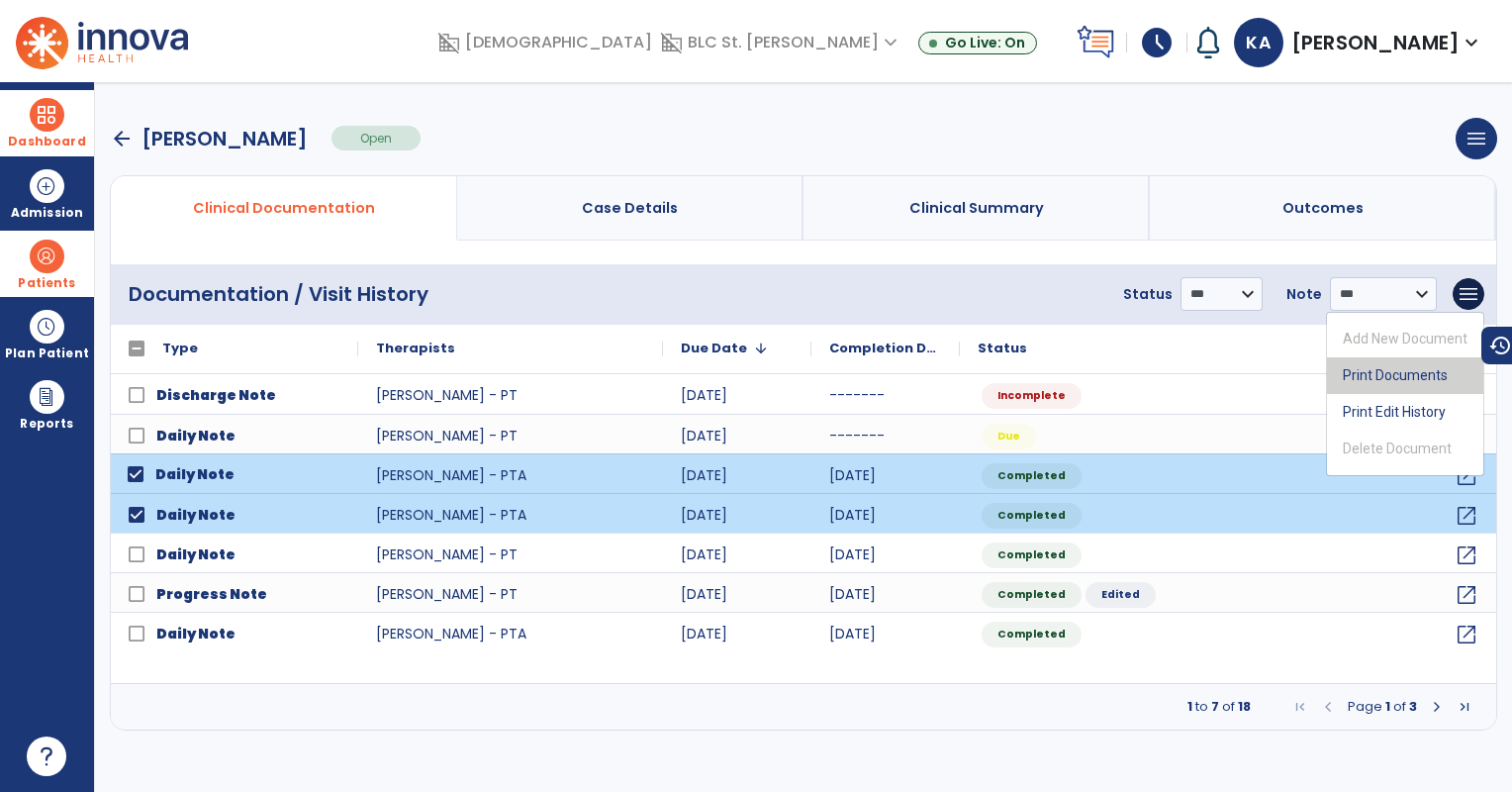 click on "Print Documents" at bounding box center (1405, 375) 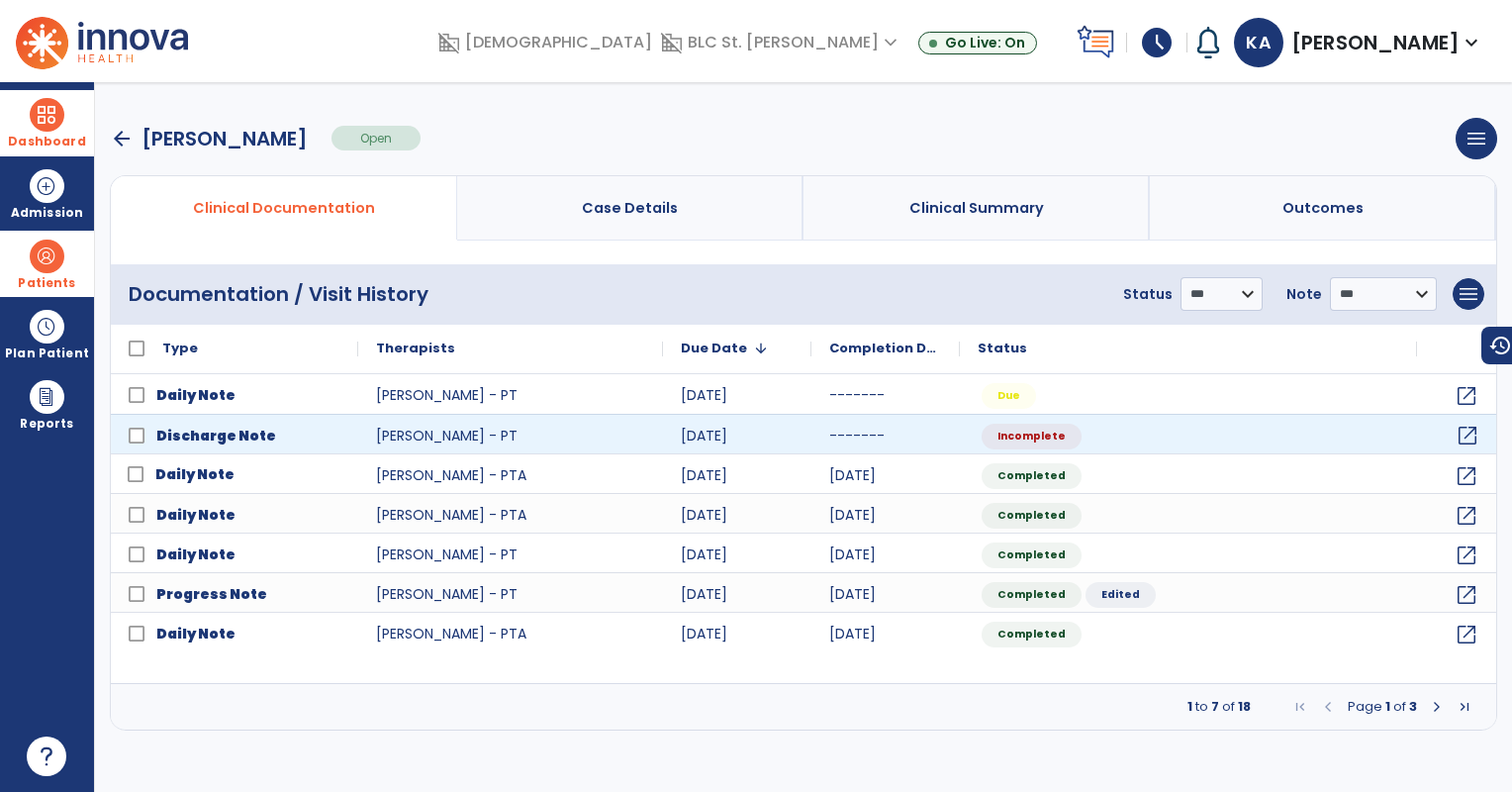 click on "open_in_new" 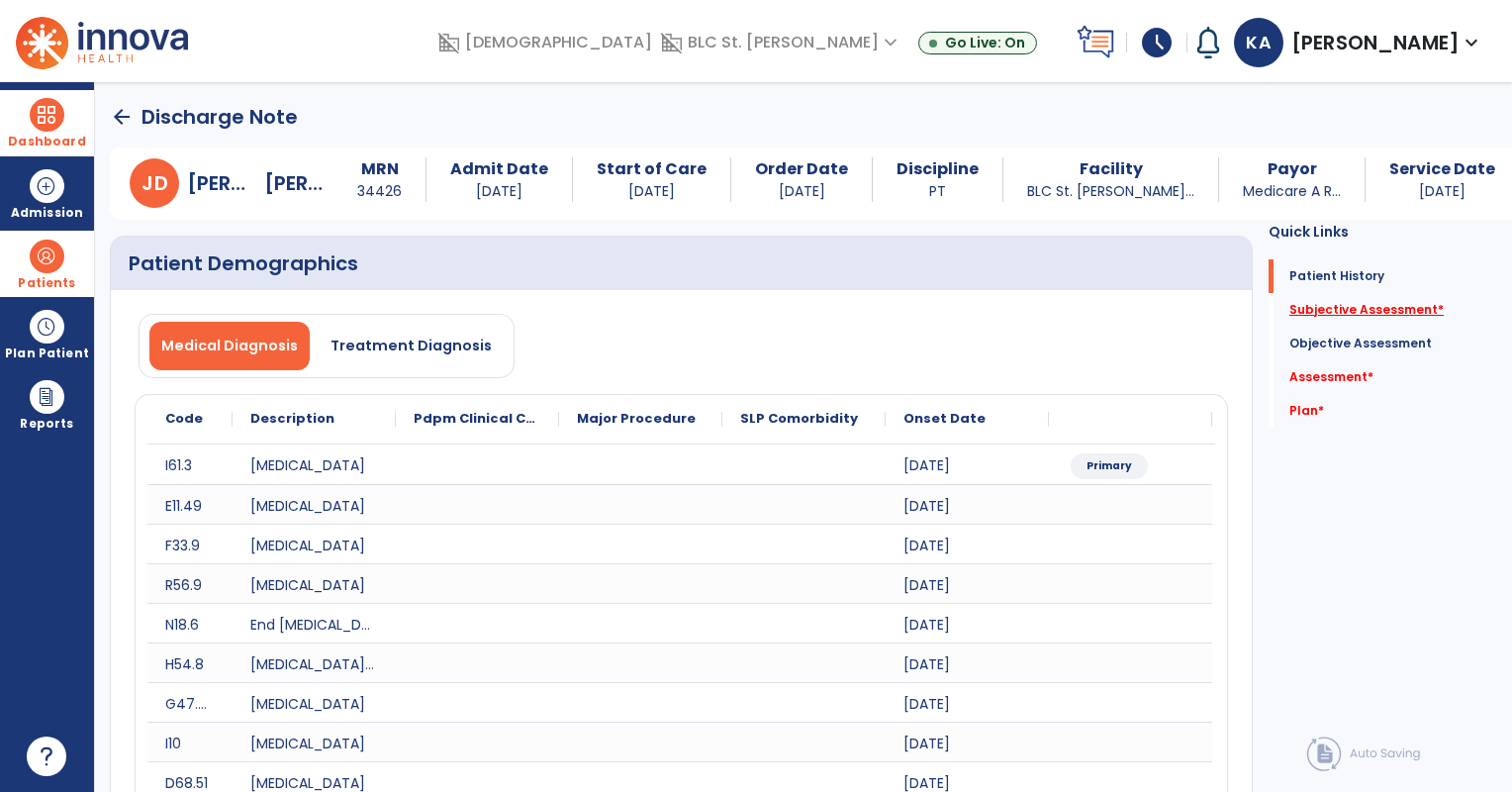 click on "Subjective Assessment   *" 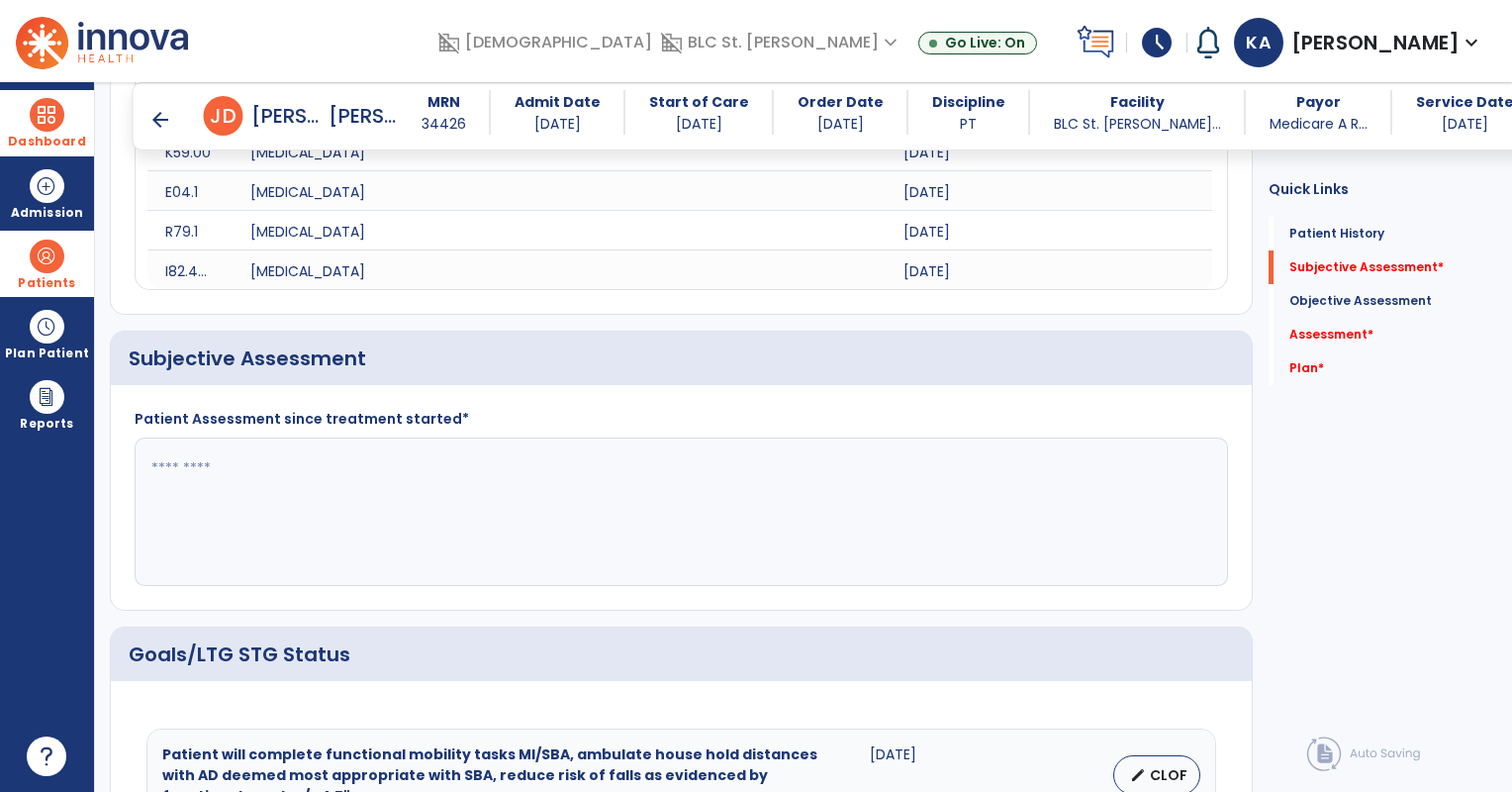 scroll, scrollTop: 742, scrollLeft: 0, axis: vertical 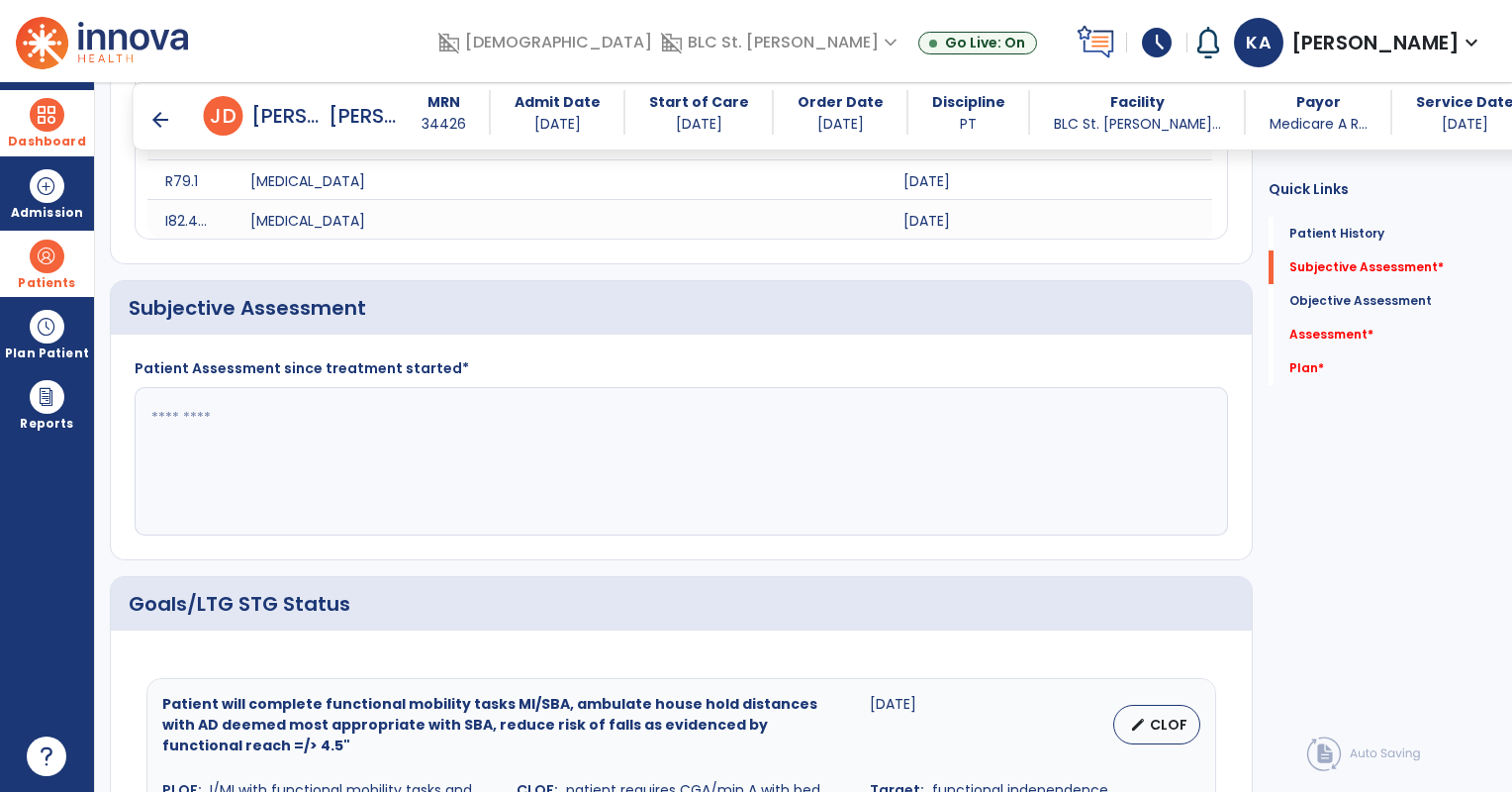 click 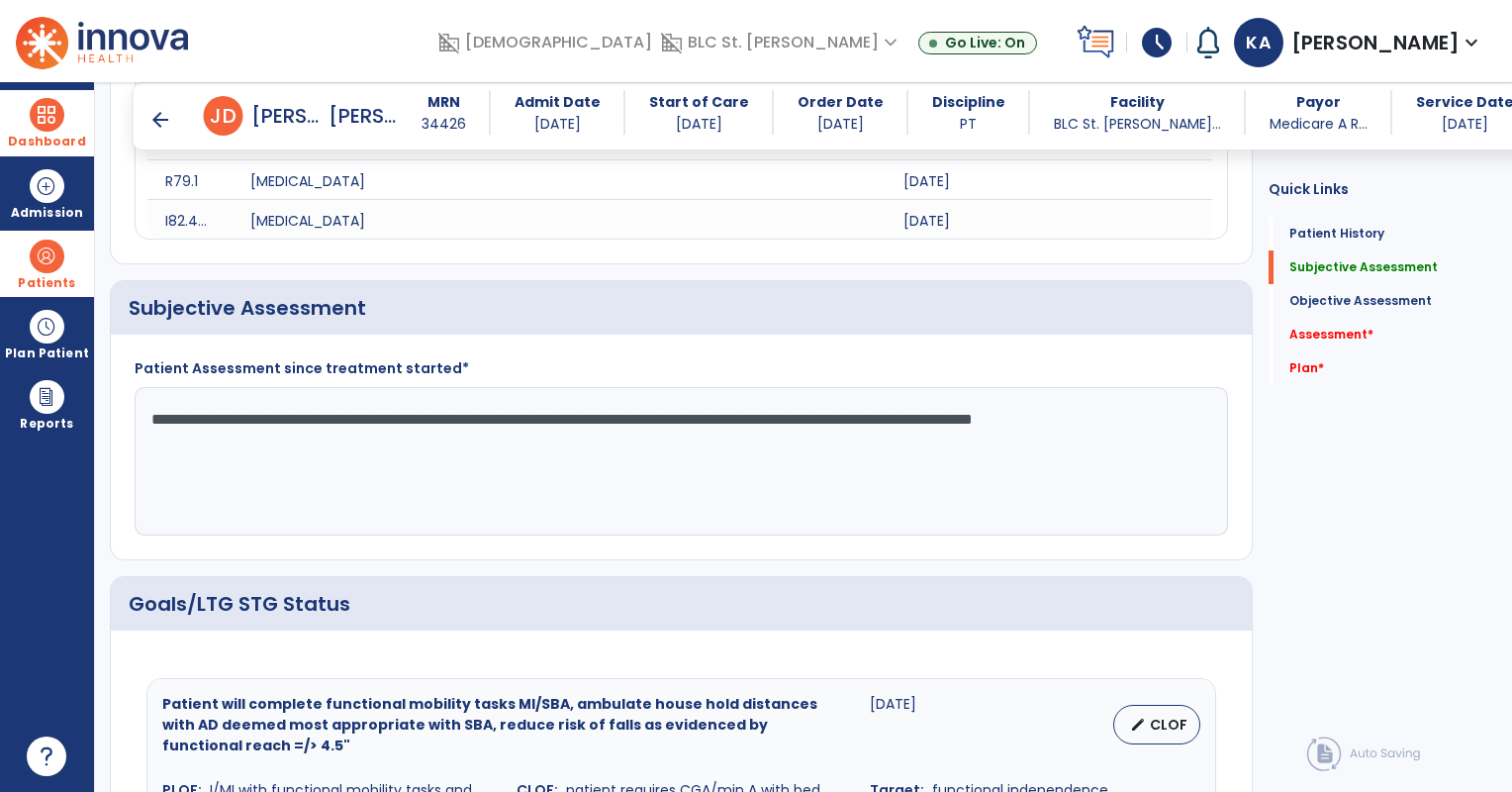 click on "arrow_back   Discharge Note   arrow_back      J  D  Johnston,   Dona  MRN 34426 Admit Date 06/24/2025 Start of Care 06/25/2025 Order Date 06/24/2025 Discipline PT Facility BLC St. Jose... Payor Medicare A R... Service Date 07/10/2025 Patient Demographics  Medical Diagnosis   Treatment Diagnosis
Code
Description
I61.3 to" at bounding box center [803, 437] 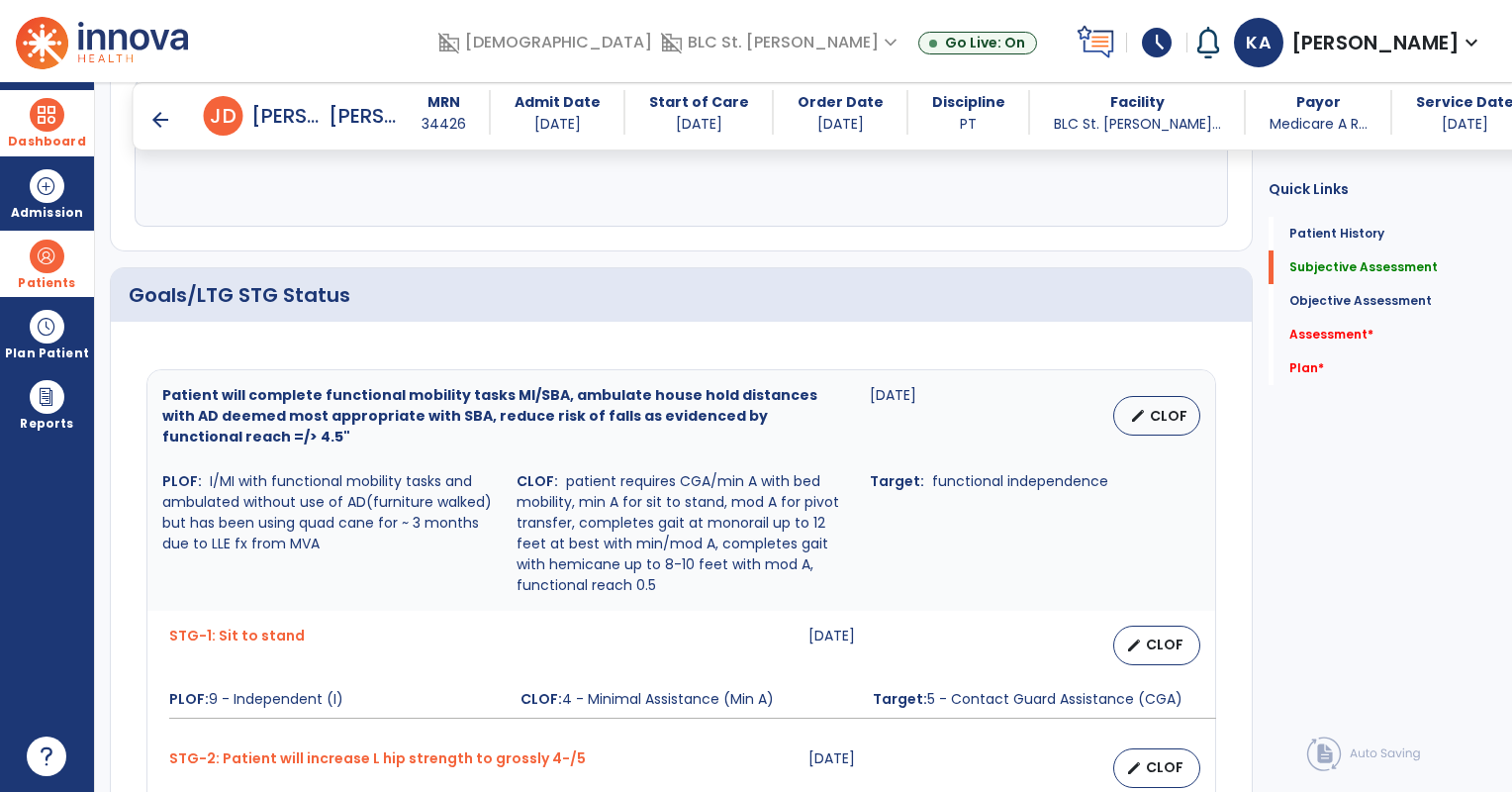 scroll, scrollTop: 882, scrollLeft: 0, axis: vertical 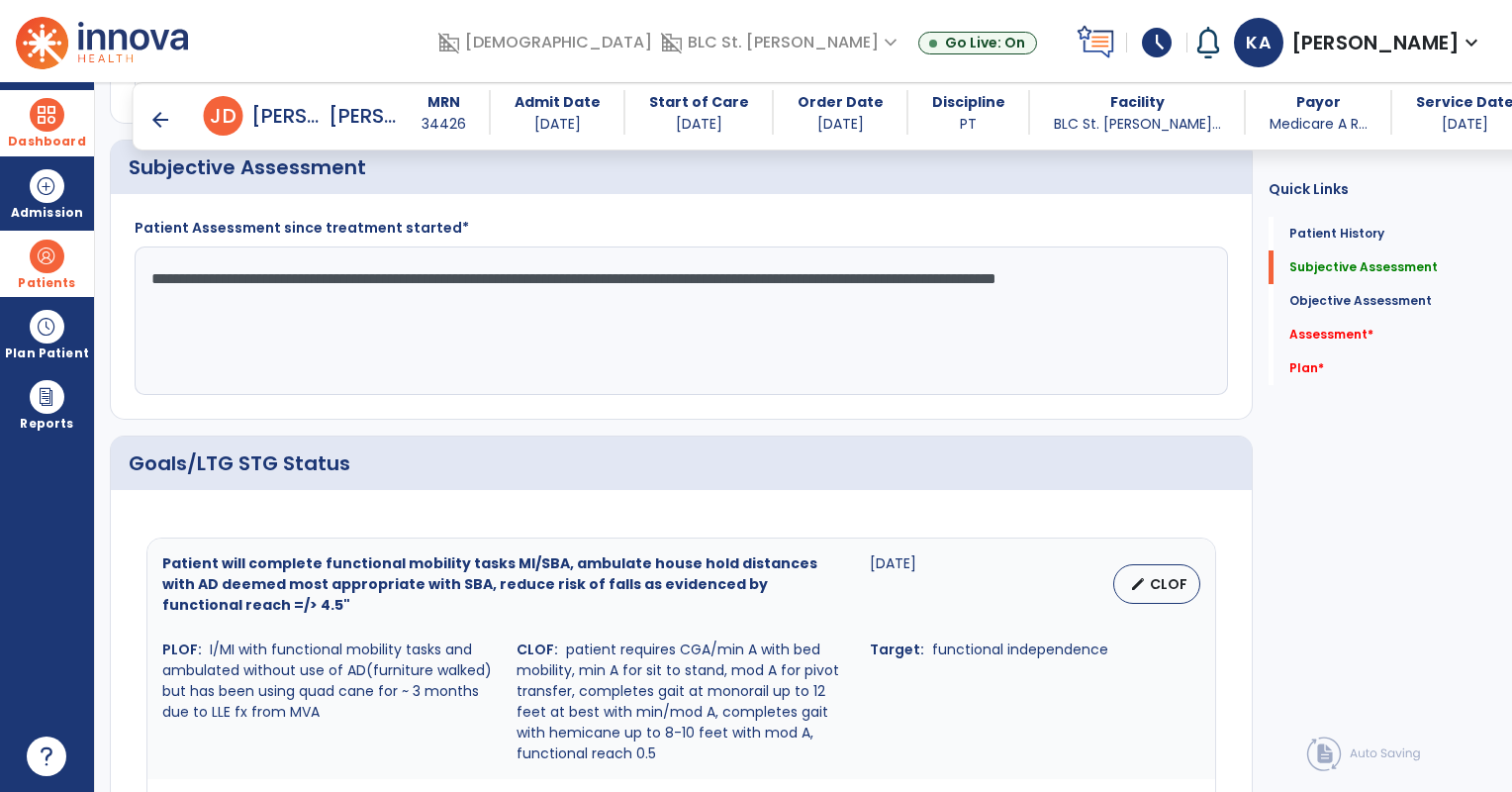click on "**********" 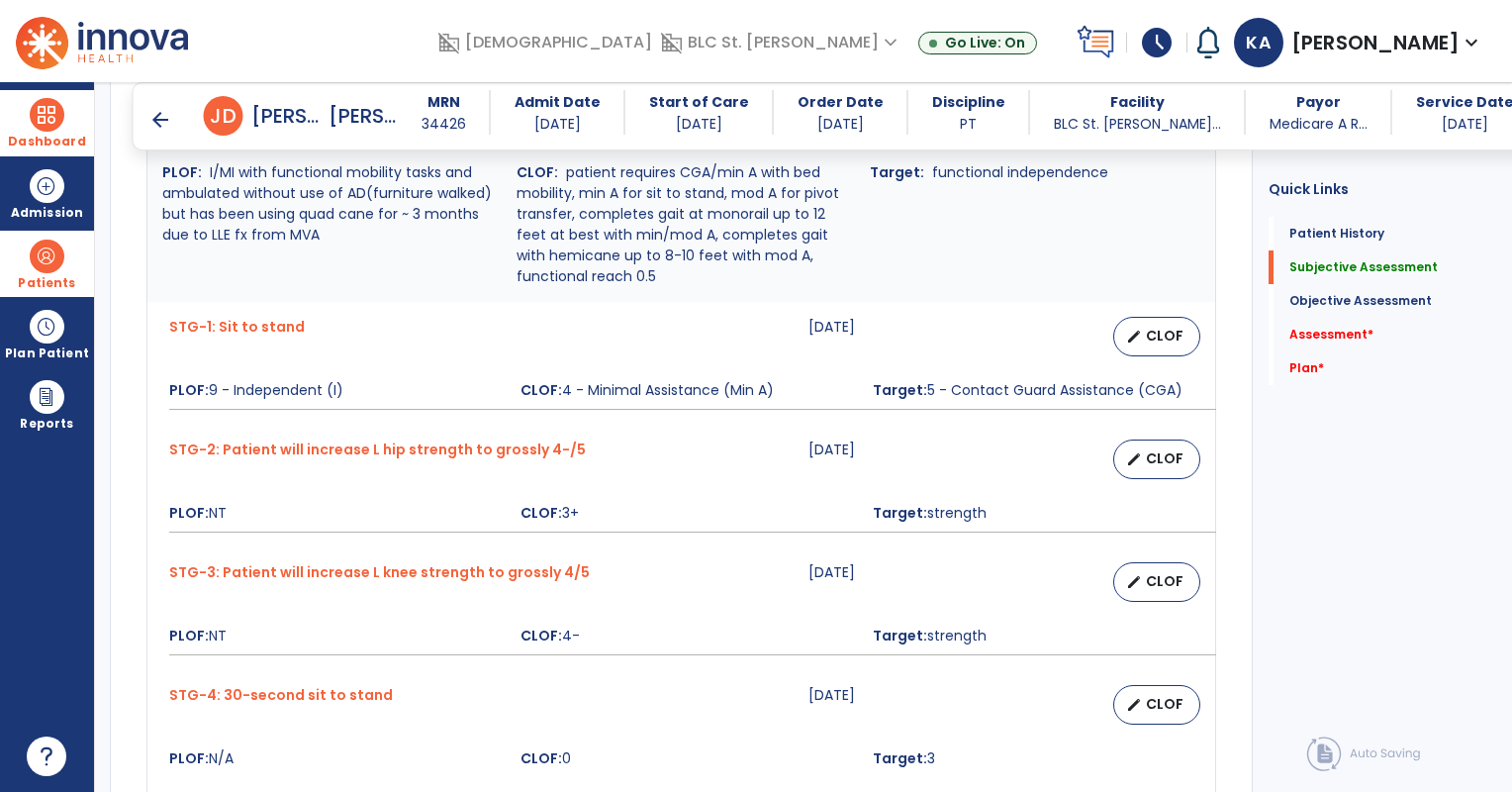 scroll, scrollTop: 1374, scrollLeft: 0, axis: vertical 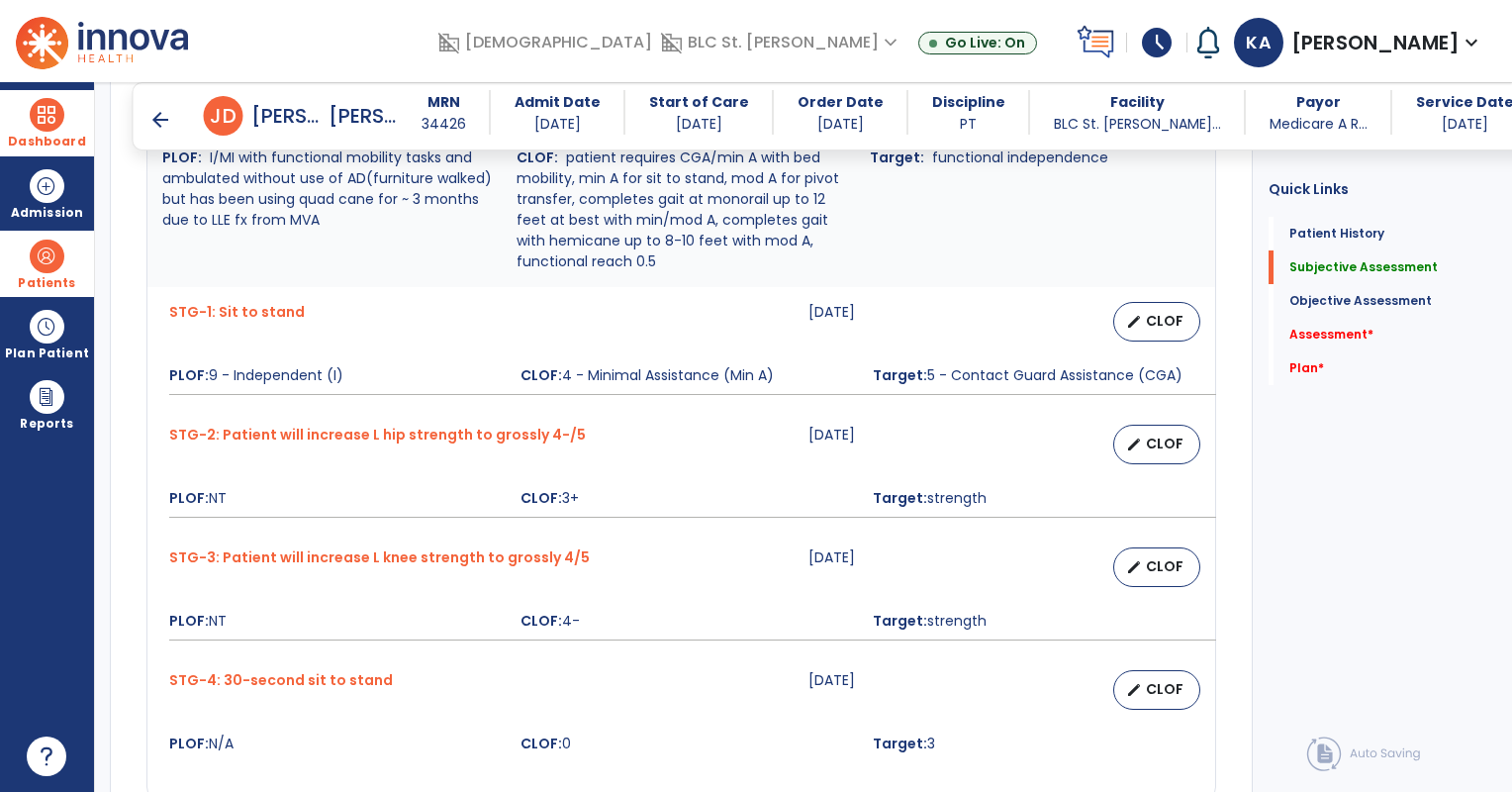 type on "**********" 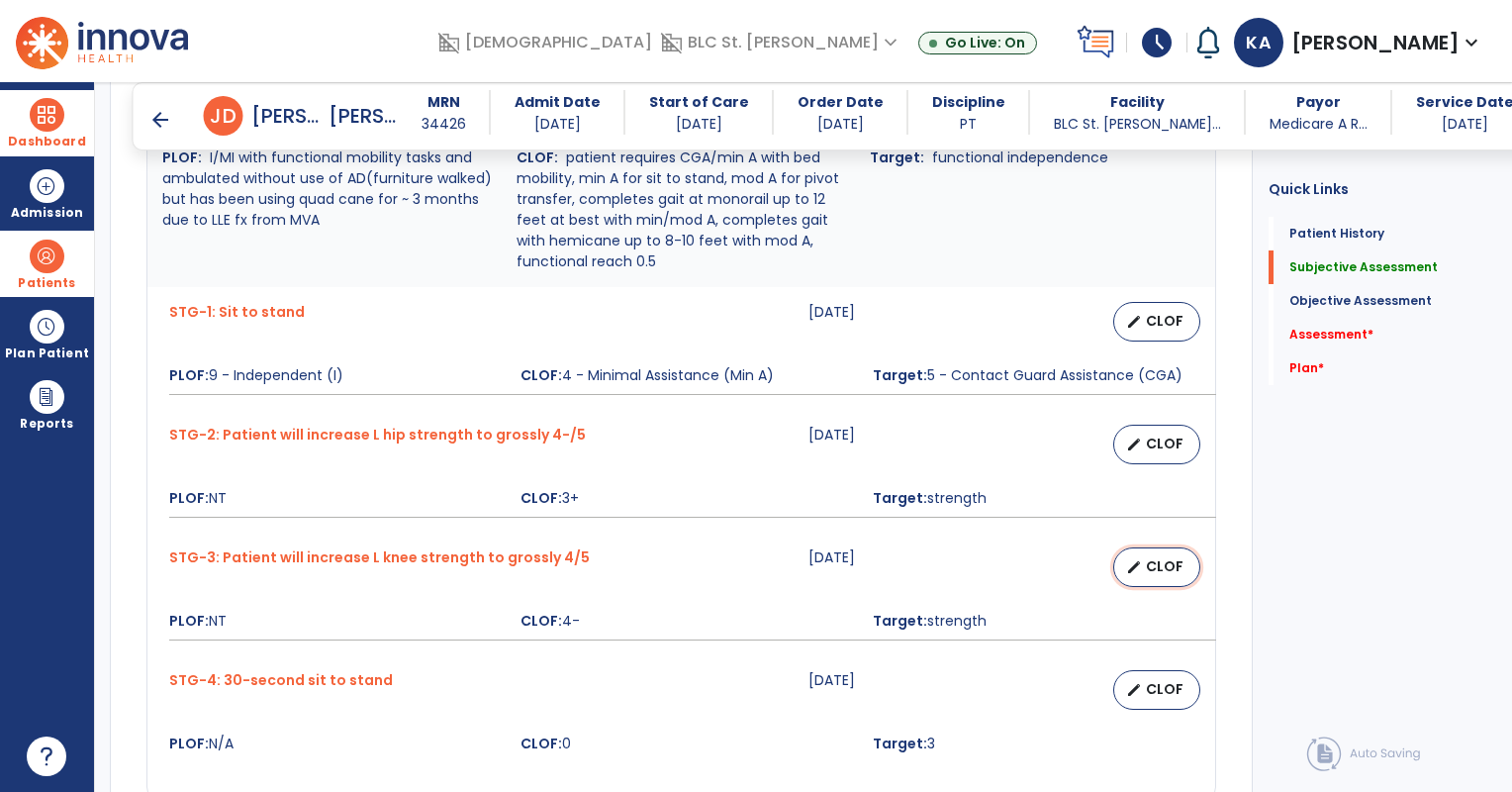 click on "CLOF" at bounding box center [1165, 566] 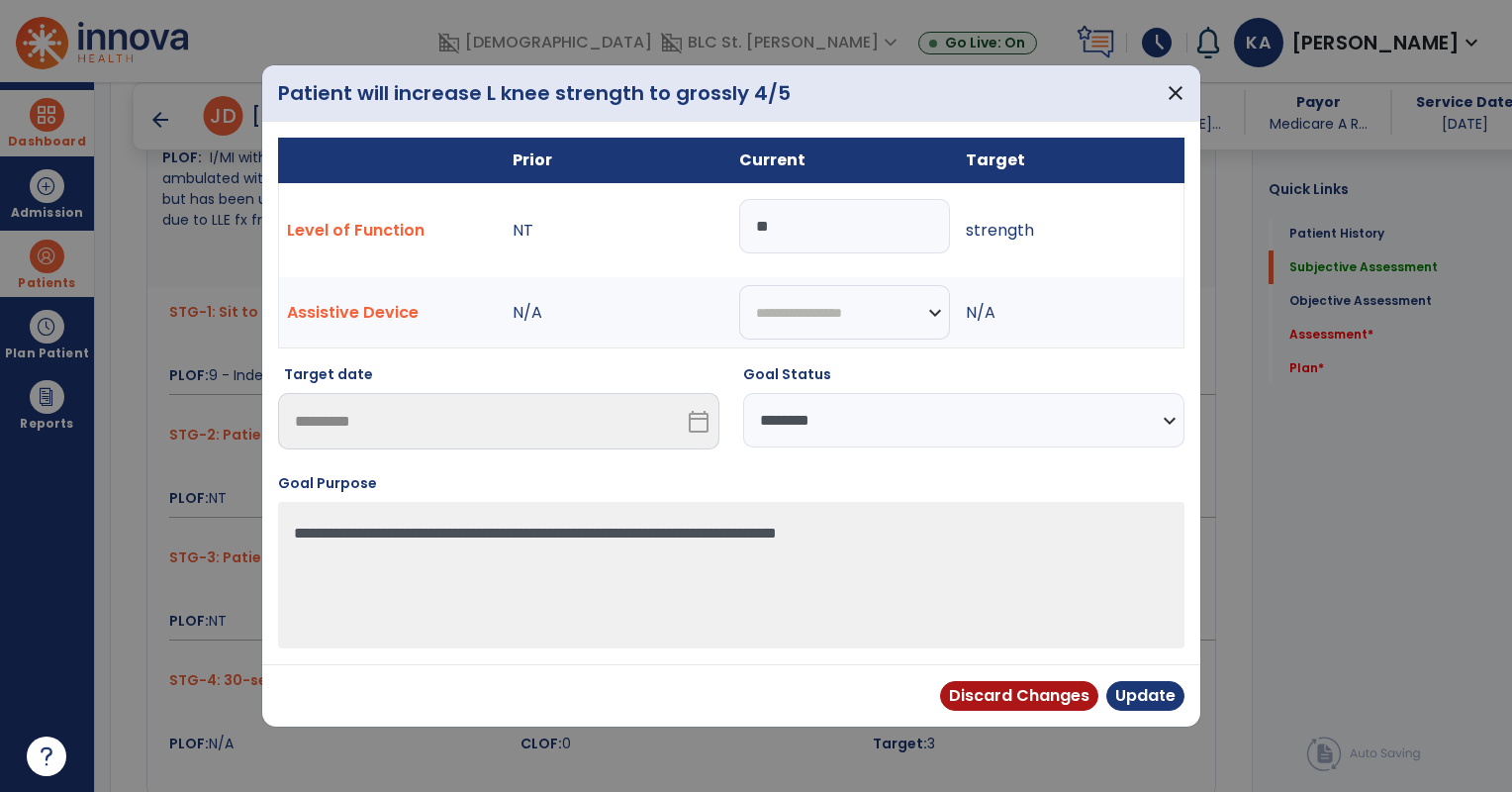 click on "**********" at bounding box center (964, 420) 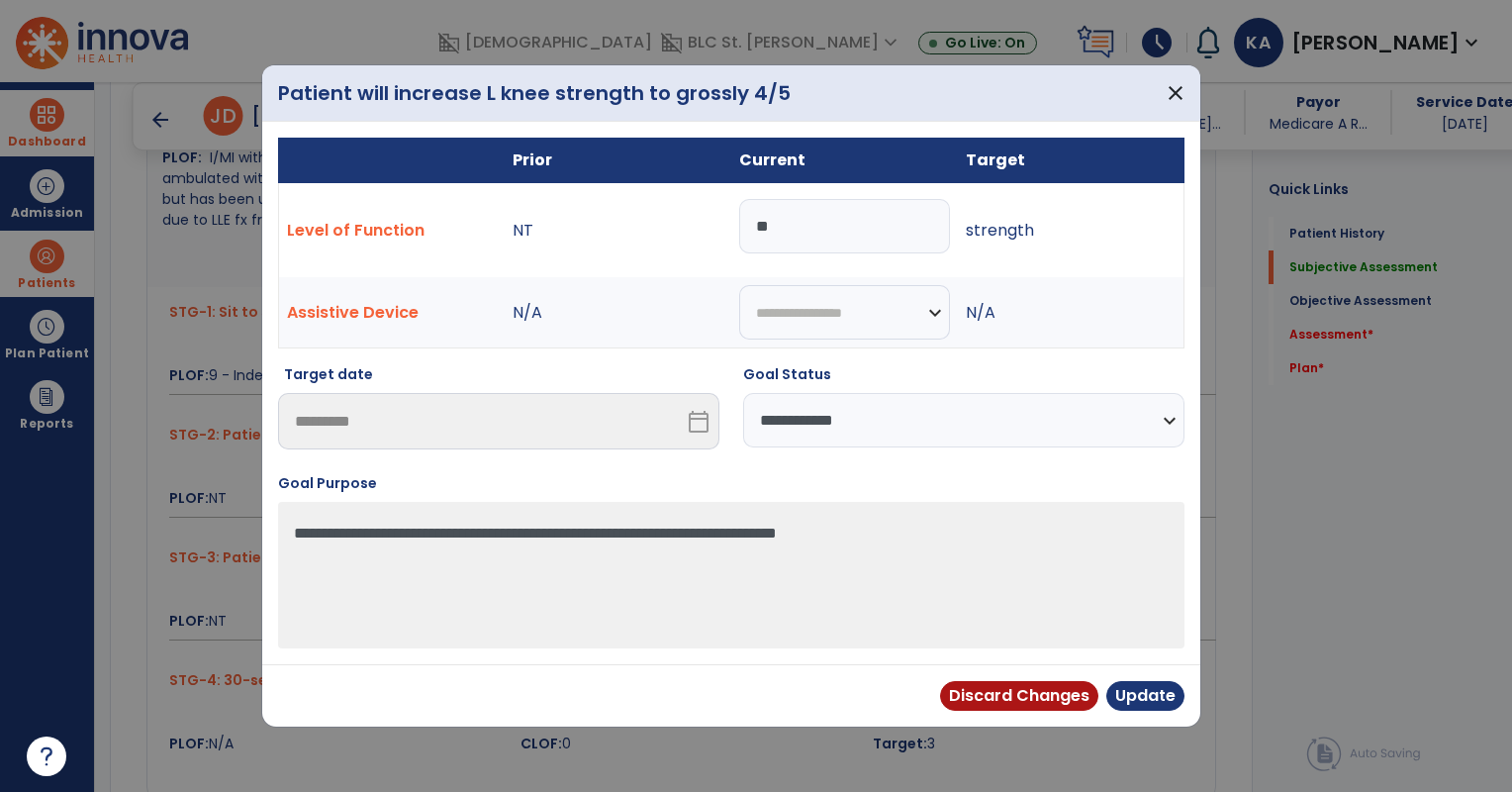 click on "**********" at bounding box center [964, 420] 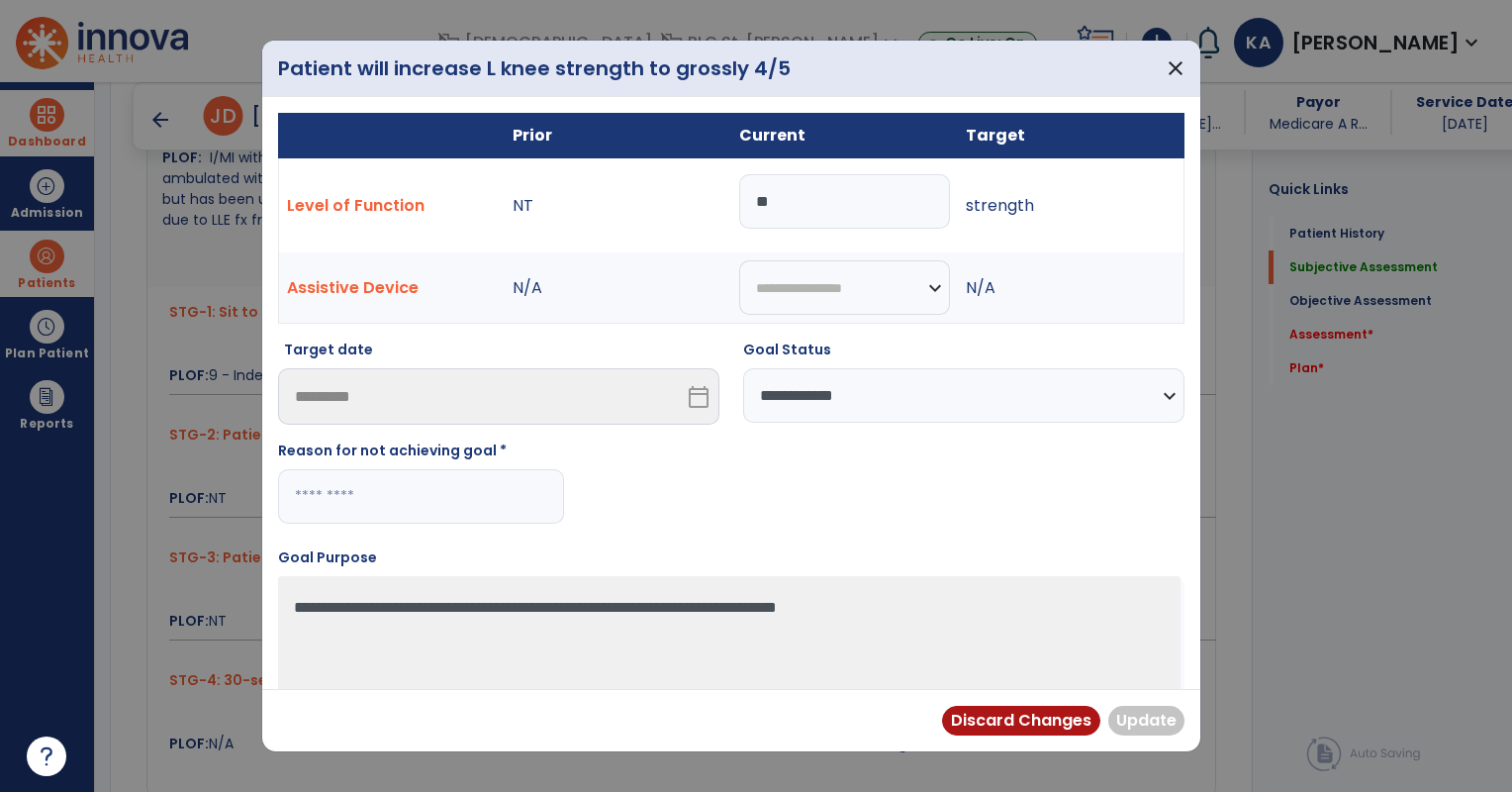 click at bounding box center [421, 496] 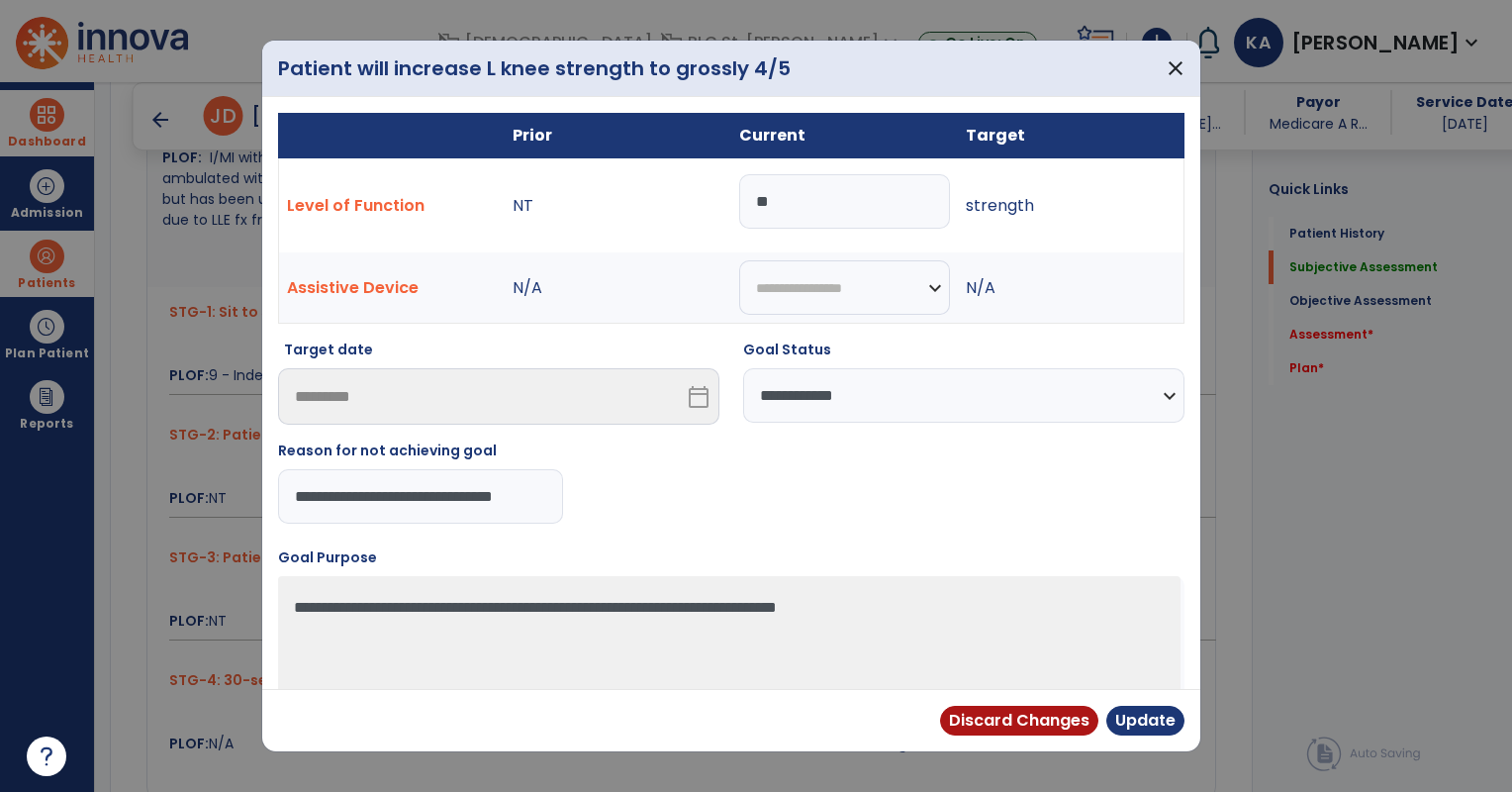 scroll, scrollTop: 0, scrollLeft: 23, axis: horizontal 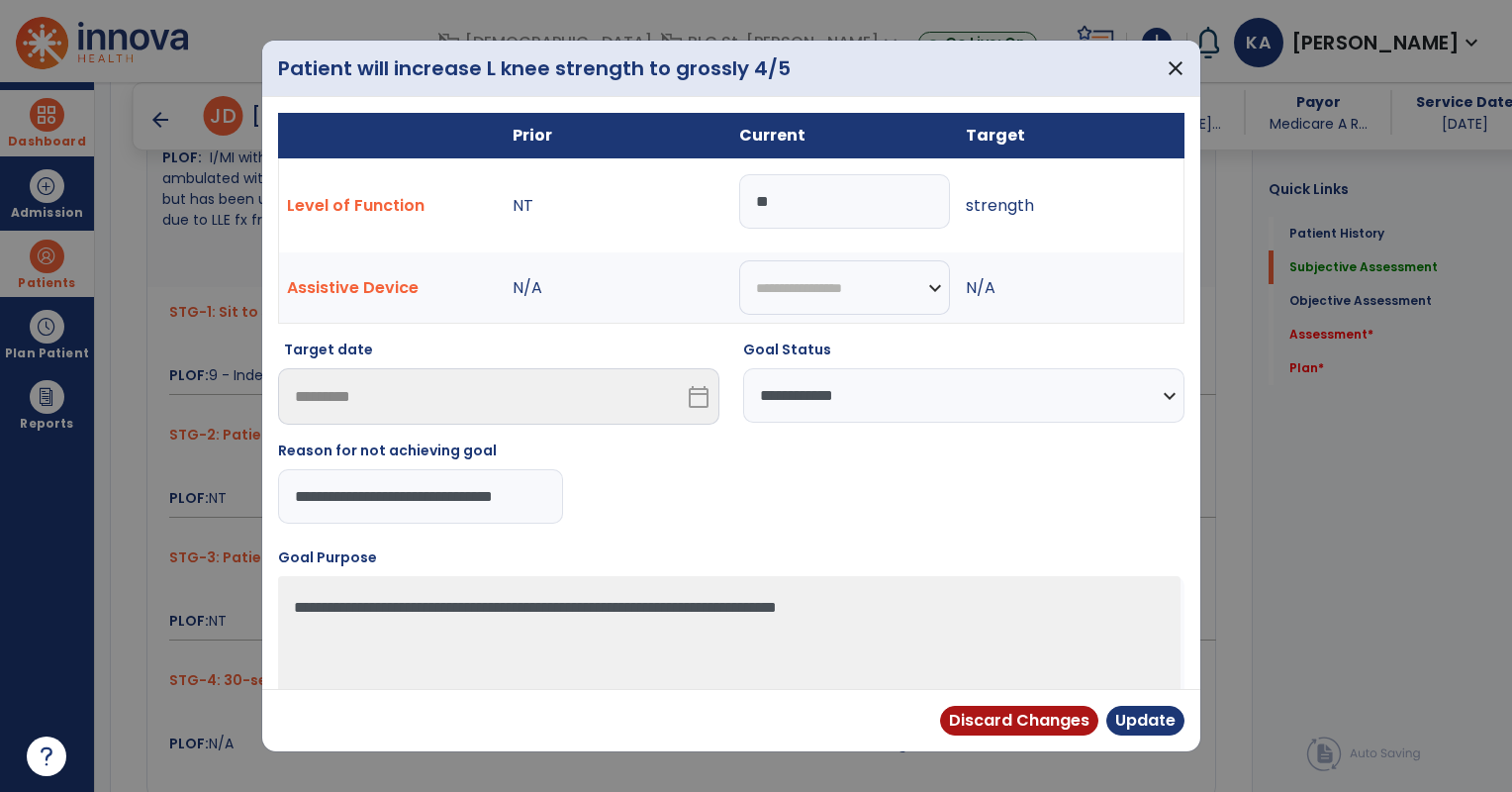 drag, startPoint x: 543, startPoint y: 499, endPoint x: 256, endPoint y: 492, distance: 287.08535 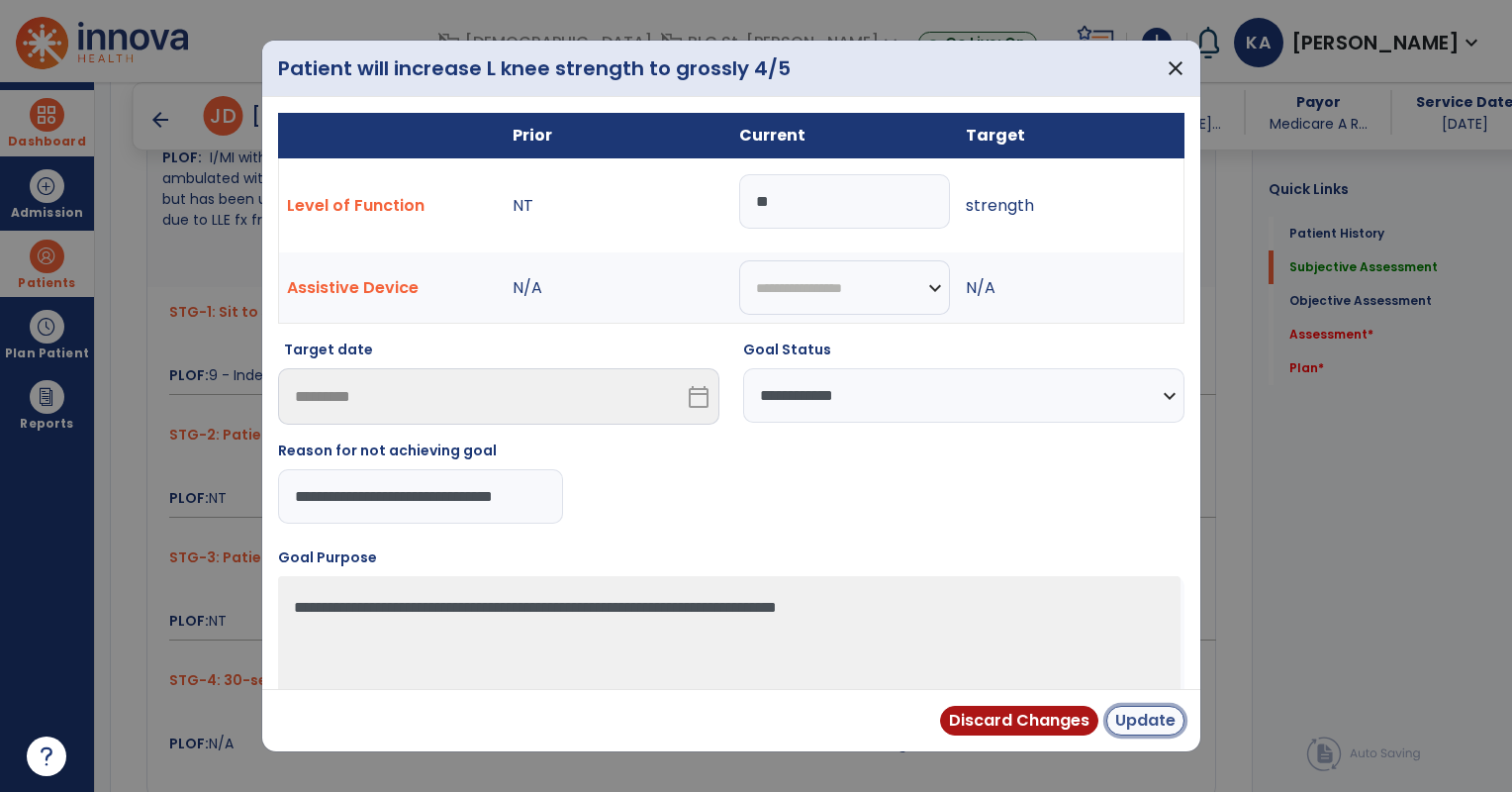 click on "Update" at bounding box center [1145, 721] 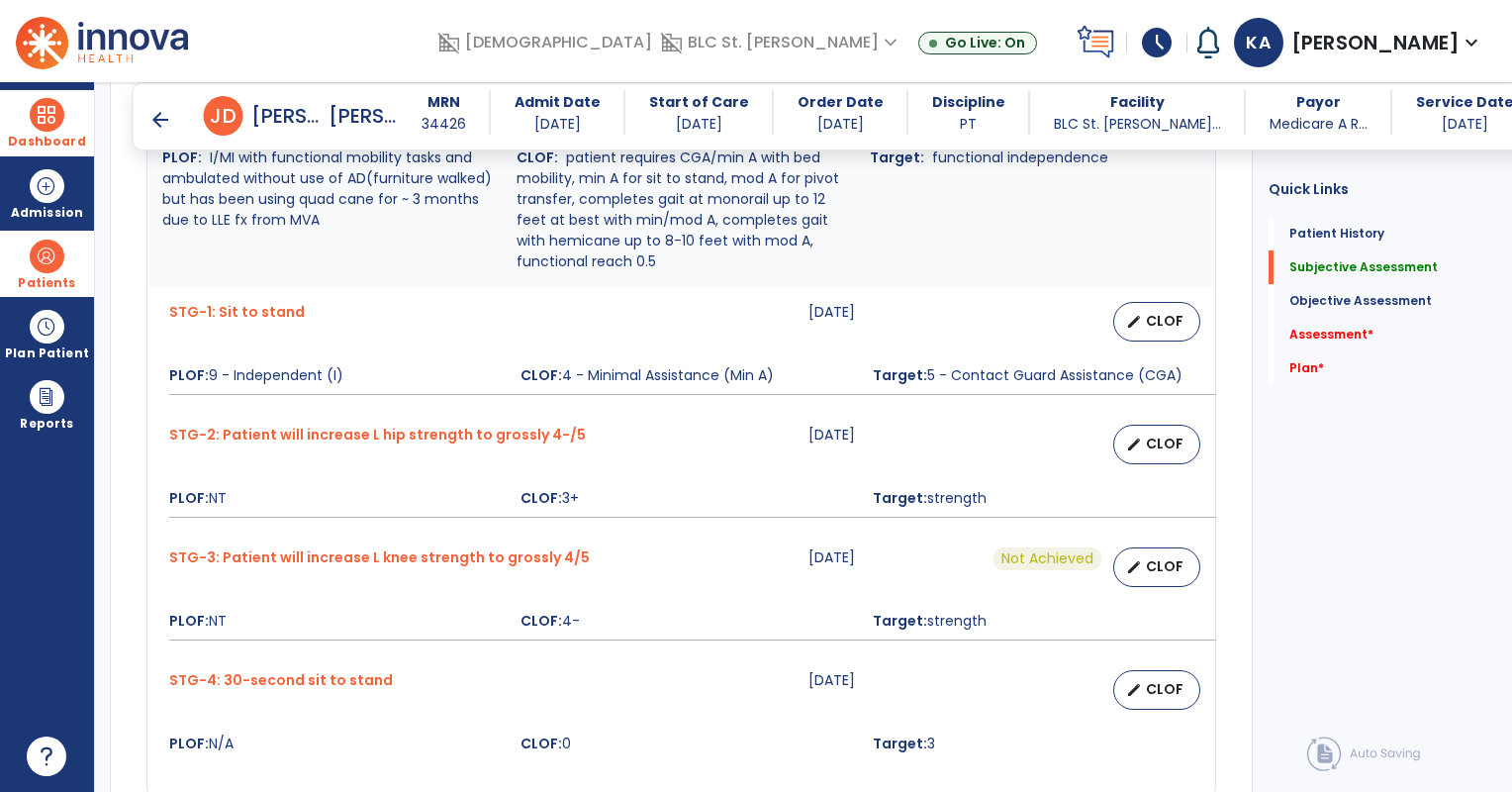 click at bounding box center (47, 256) 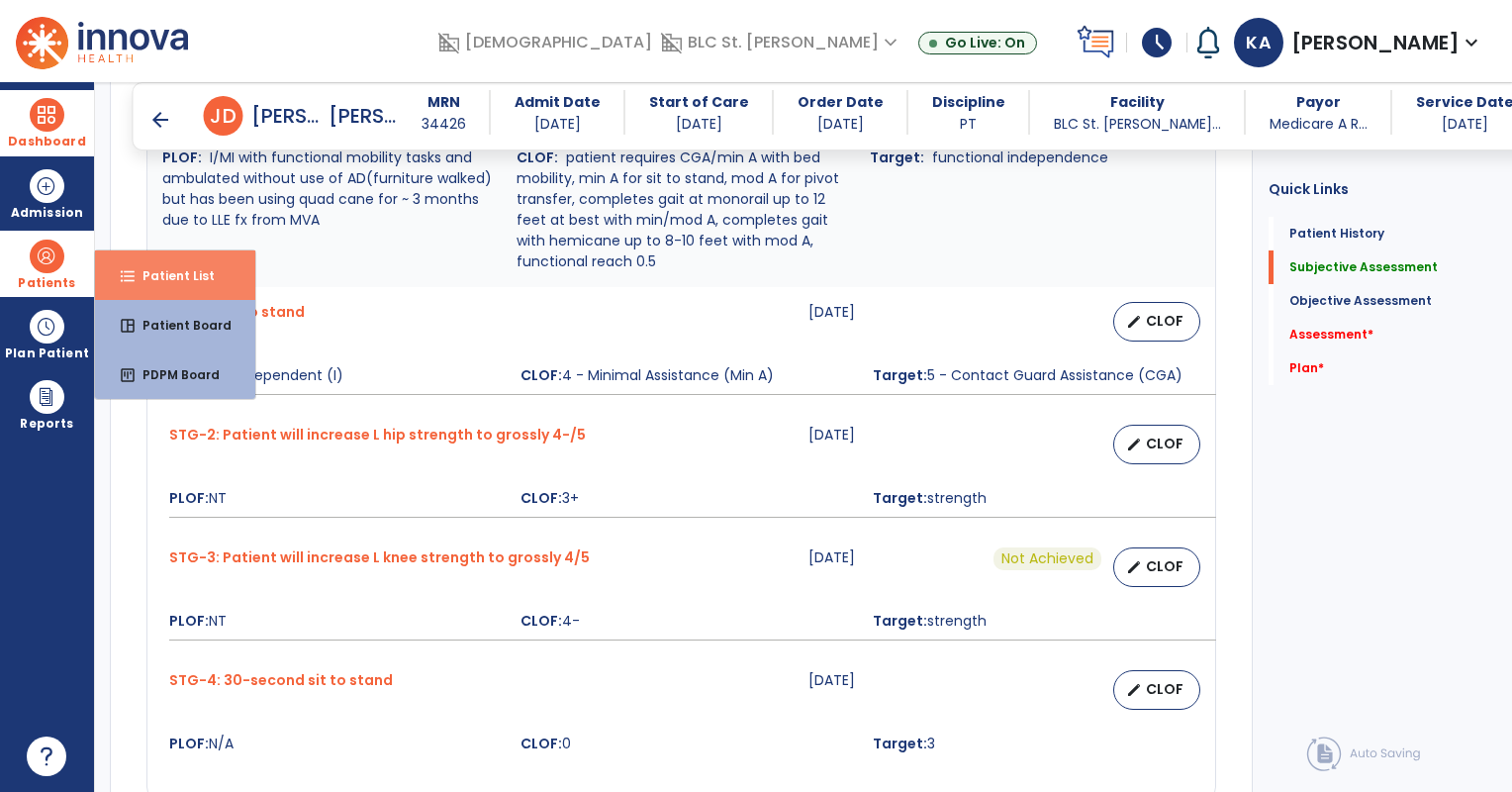 click on "Patient List" at bounding box center [170, 275] 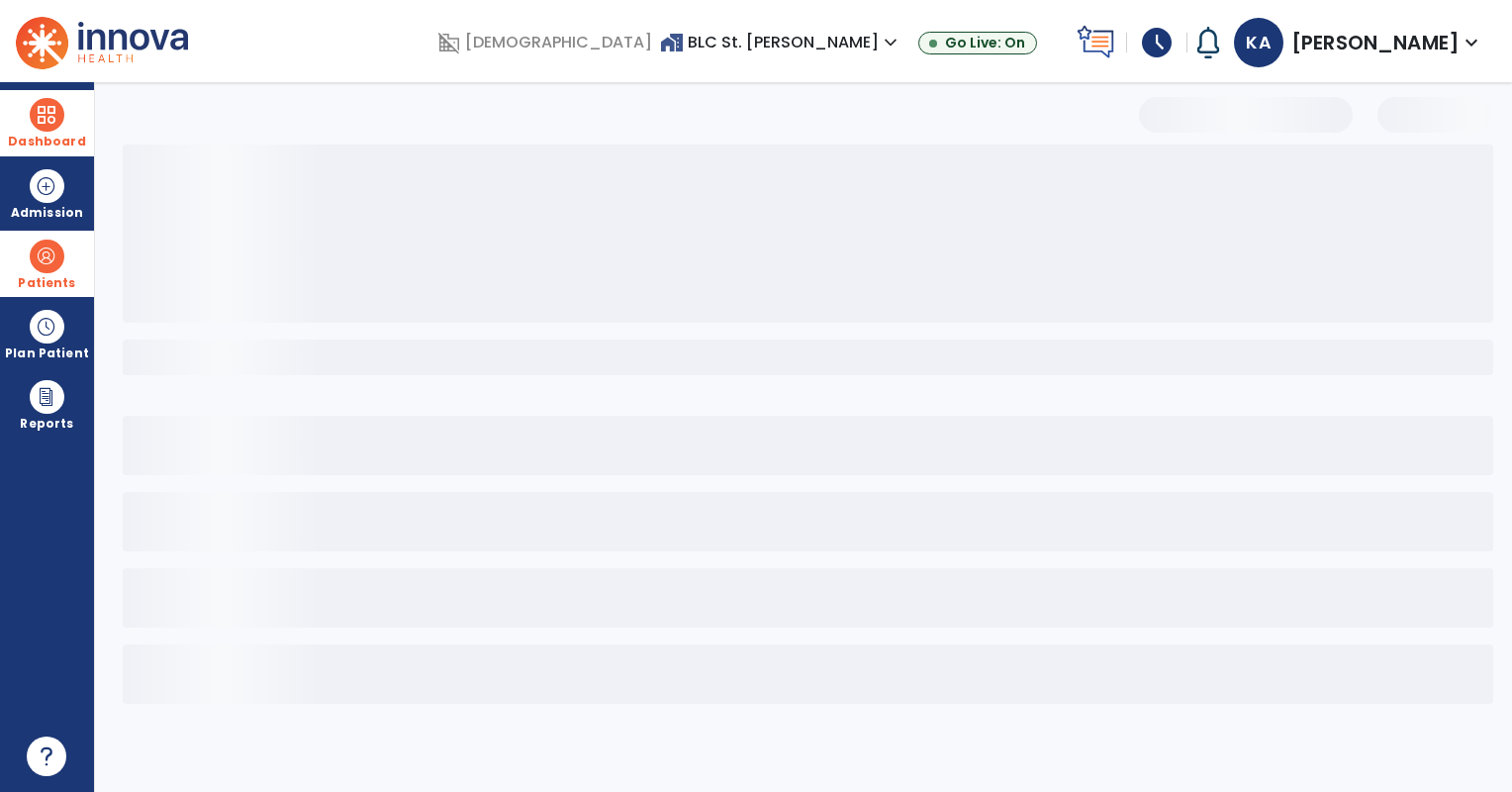 scroll, scrollTop: 0, scrollLeft: 0, axis: both 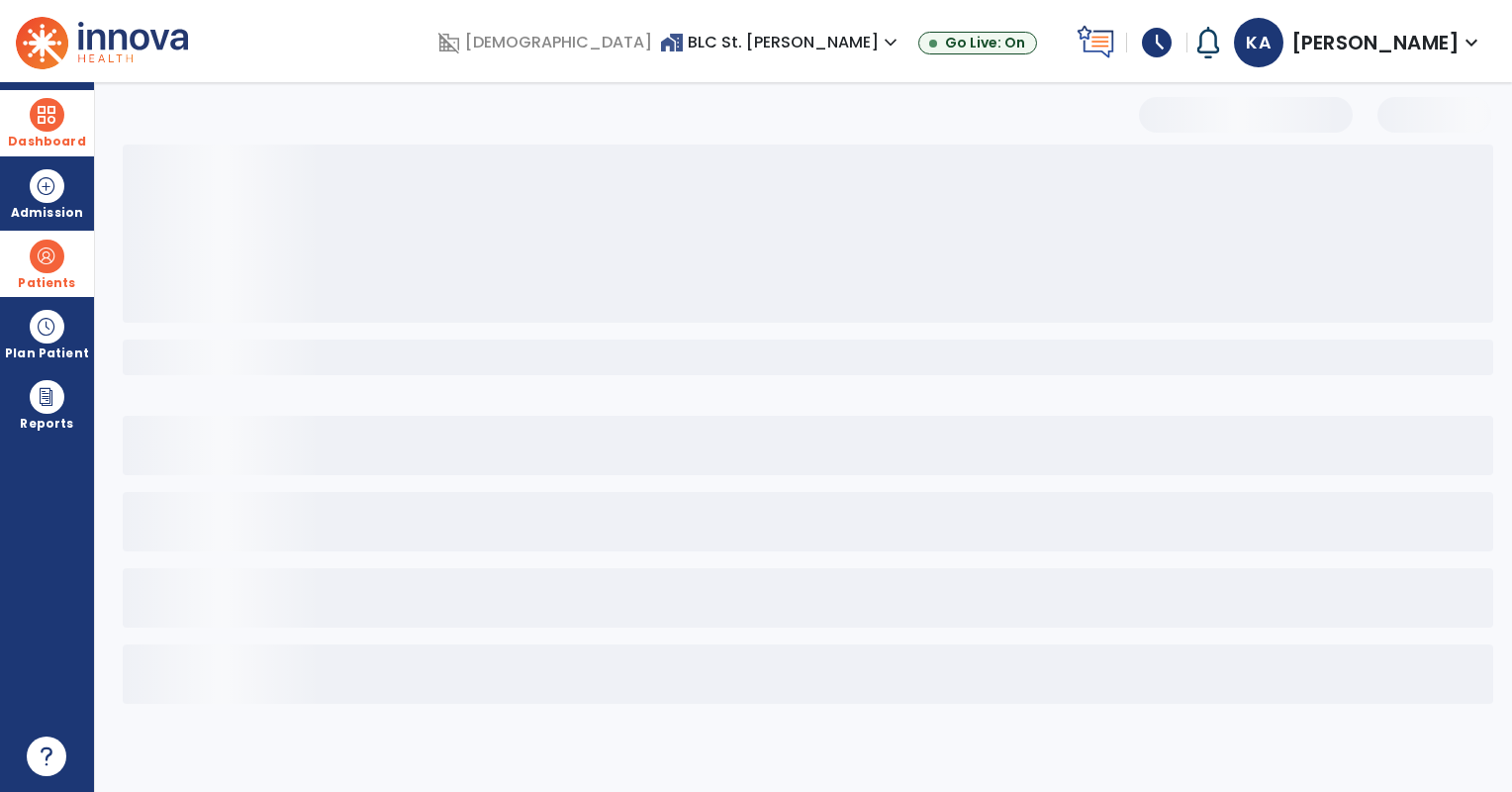 select on "***" 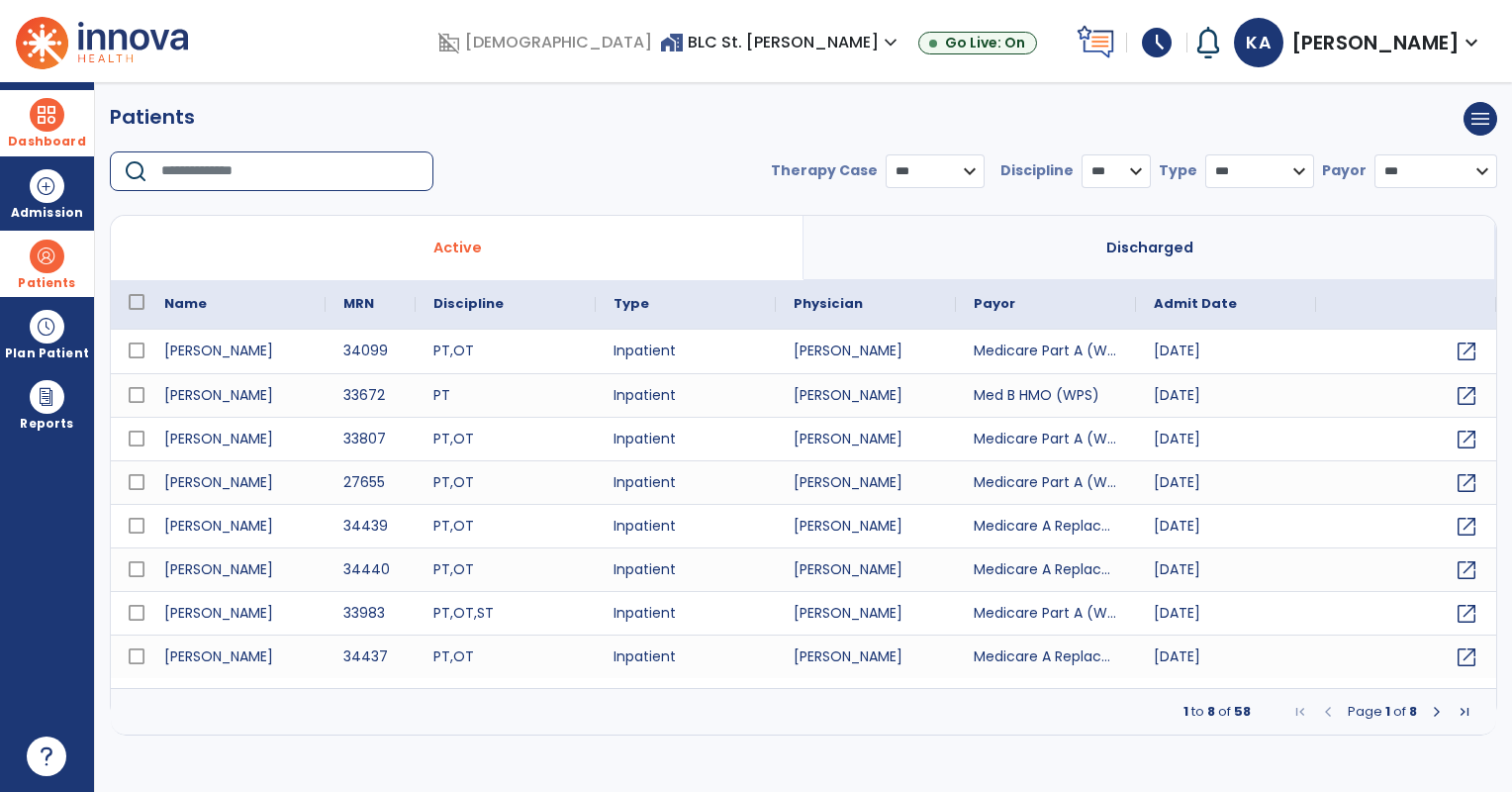 click at bounding box center (290, 171) 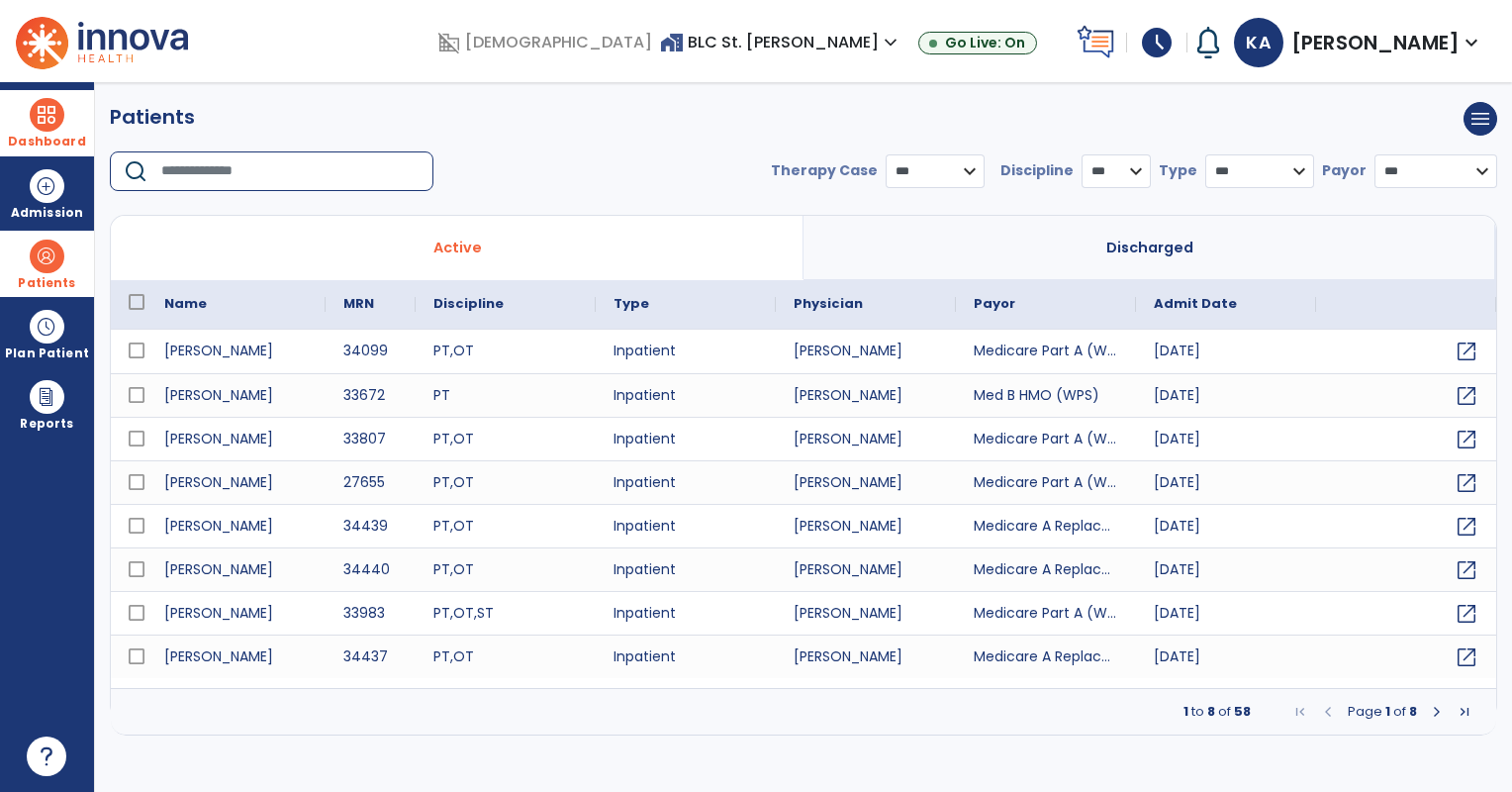 type on "*" 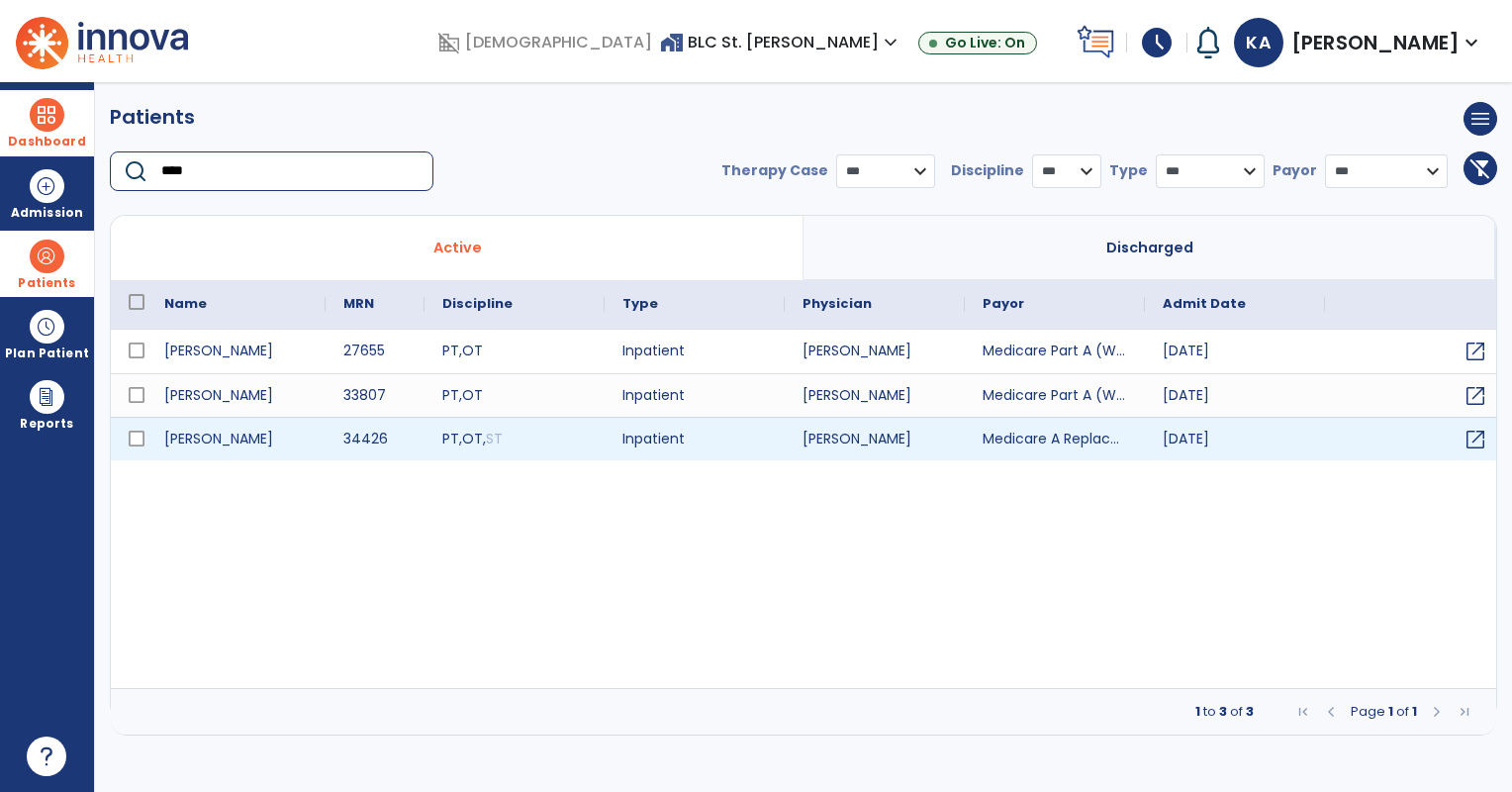 type on "****" 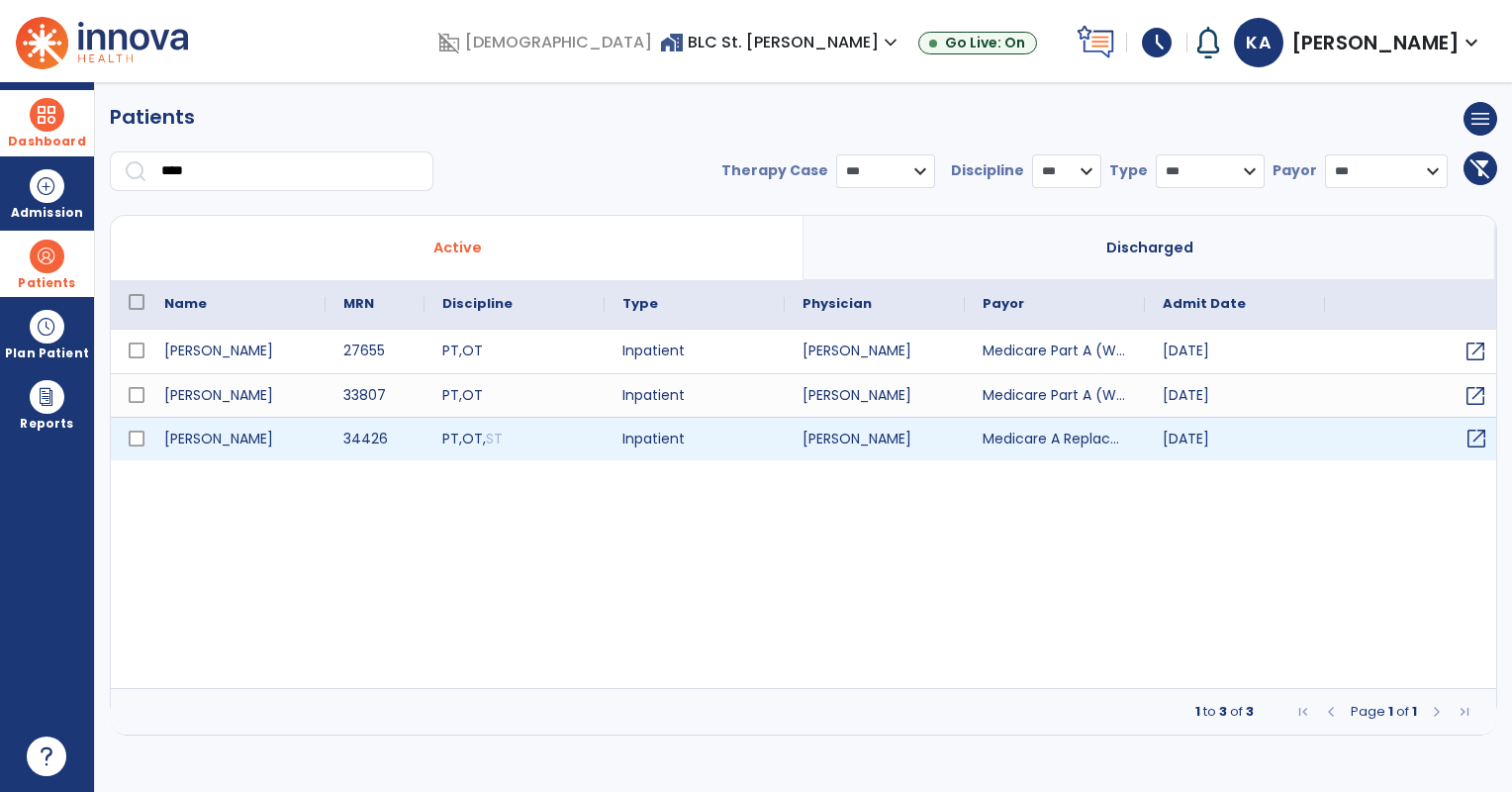 click on "open_in_new" at bounding box center (1476, 439) 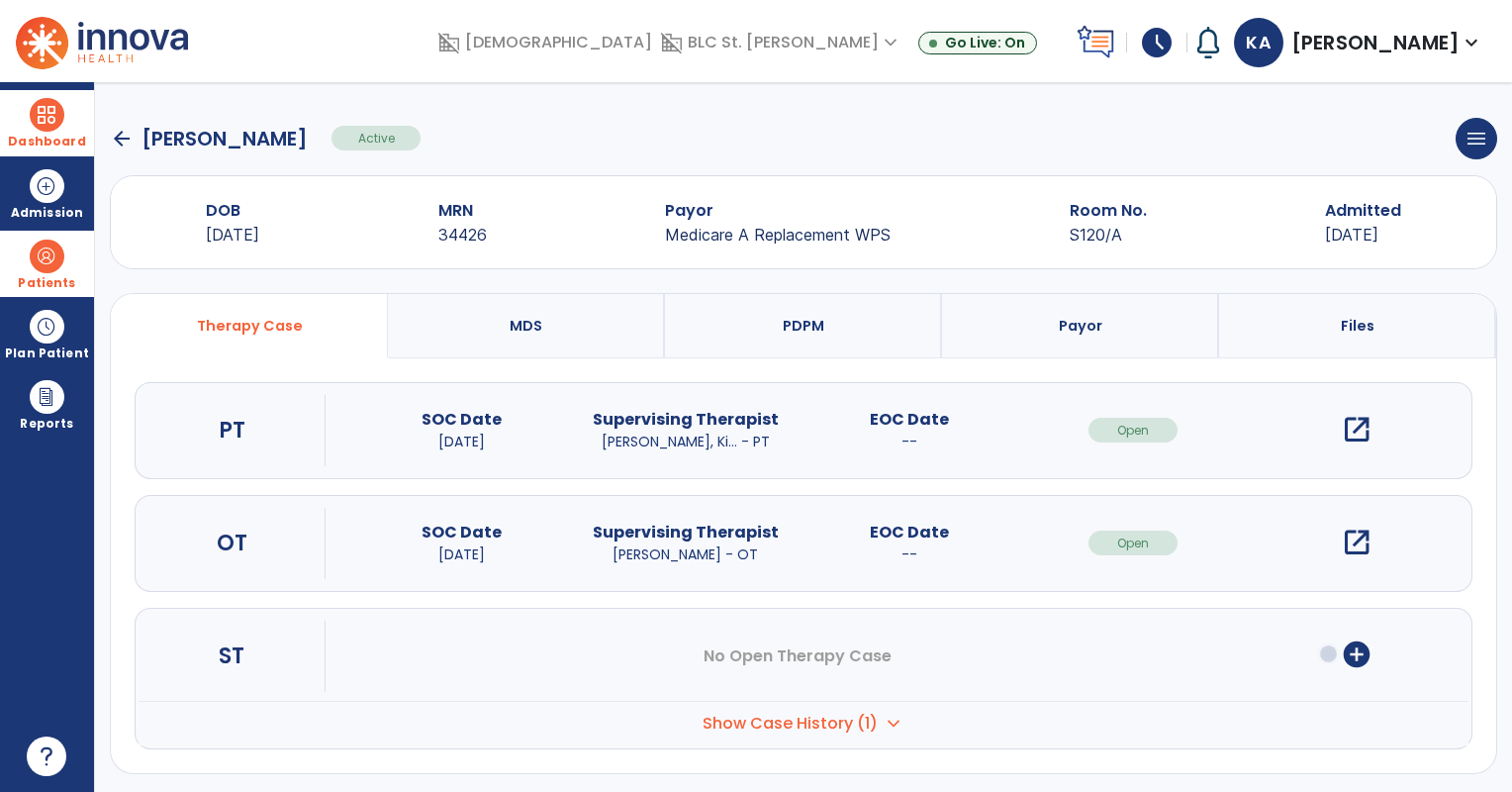 click on "open_in_new" at bounding box center (1357, 430) 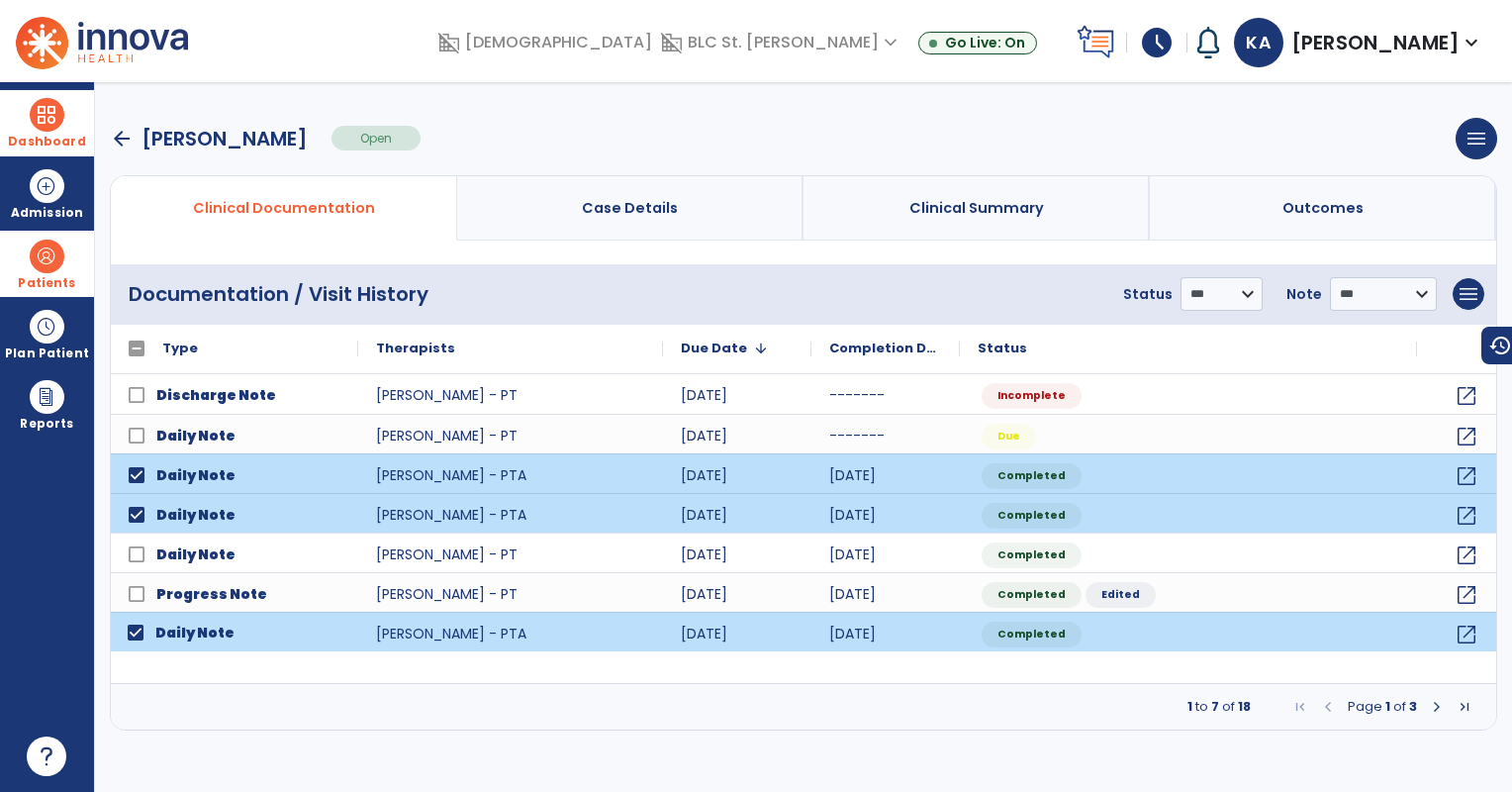 click at bounding box center (1437, 707) 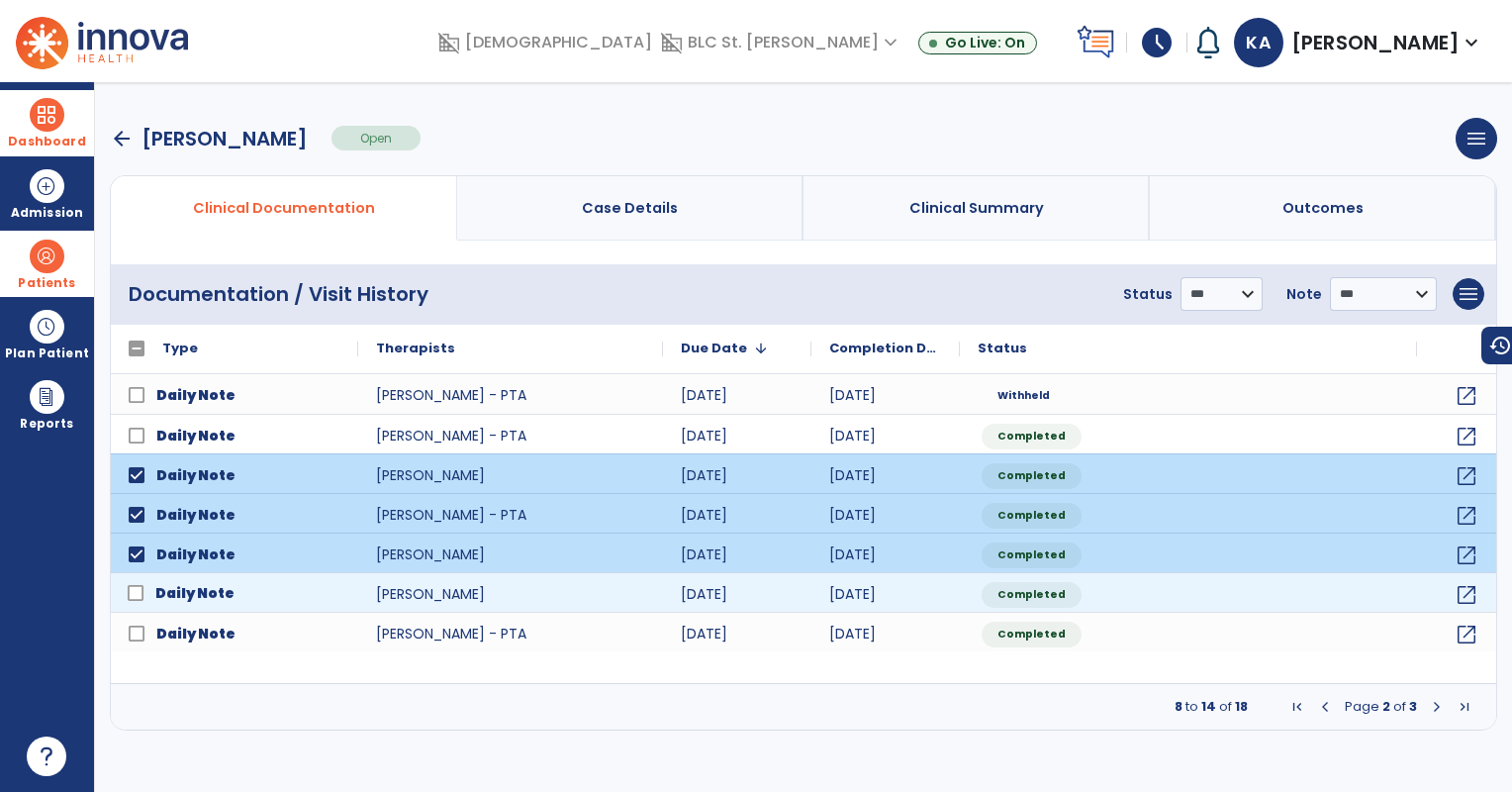 click 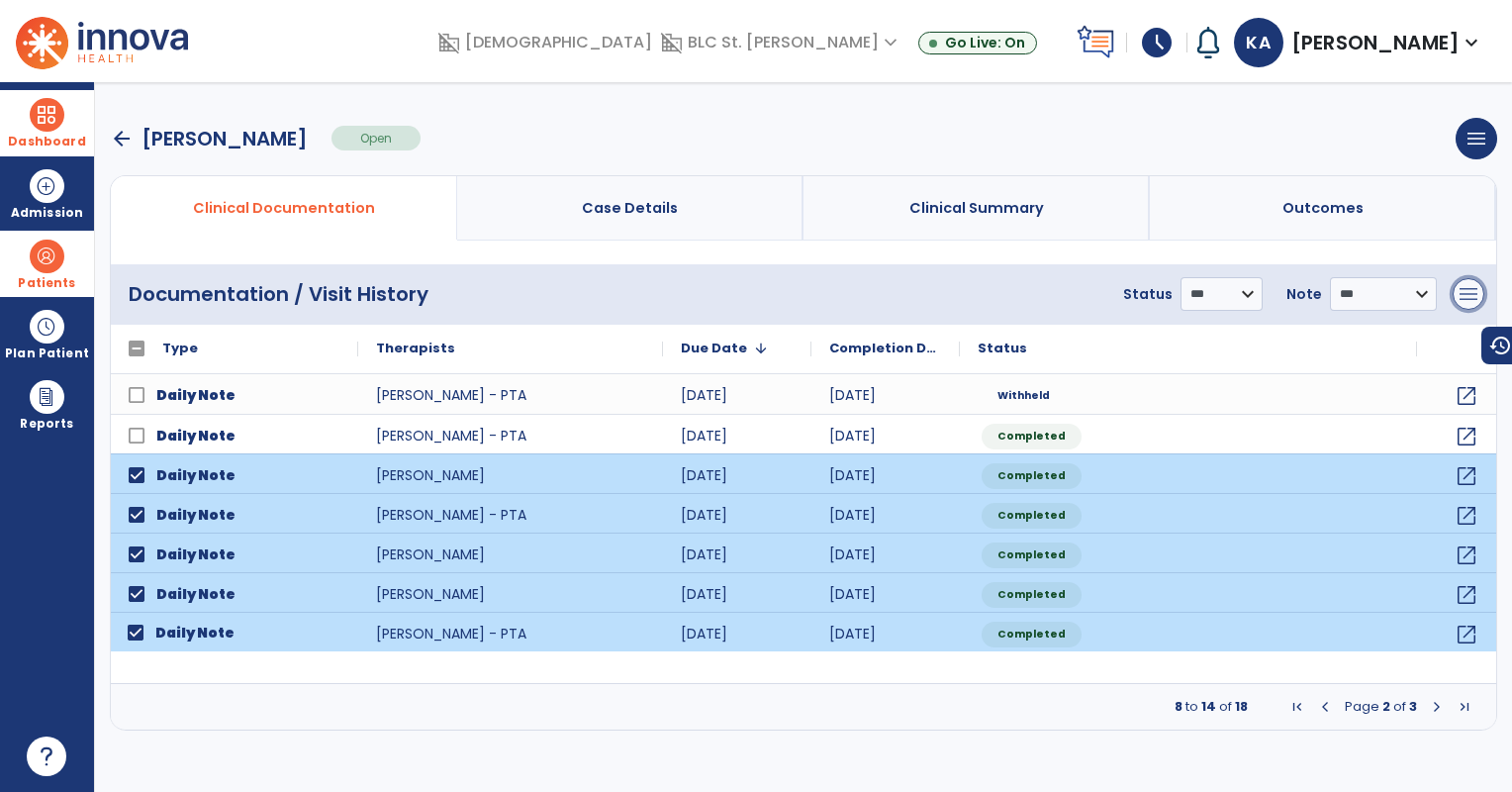 click on "menu" at bounding box center (1468, 294) 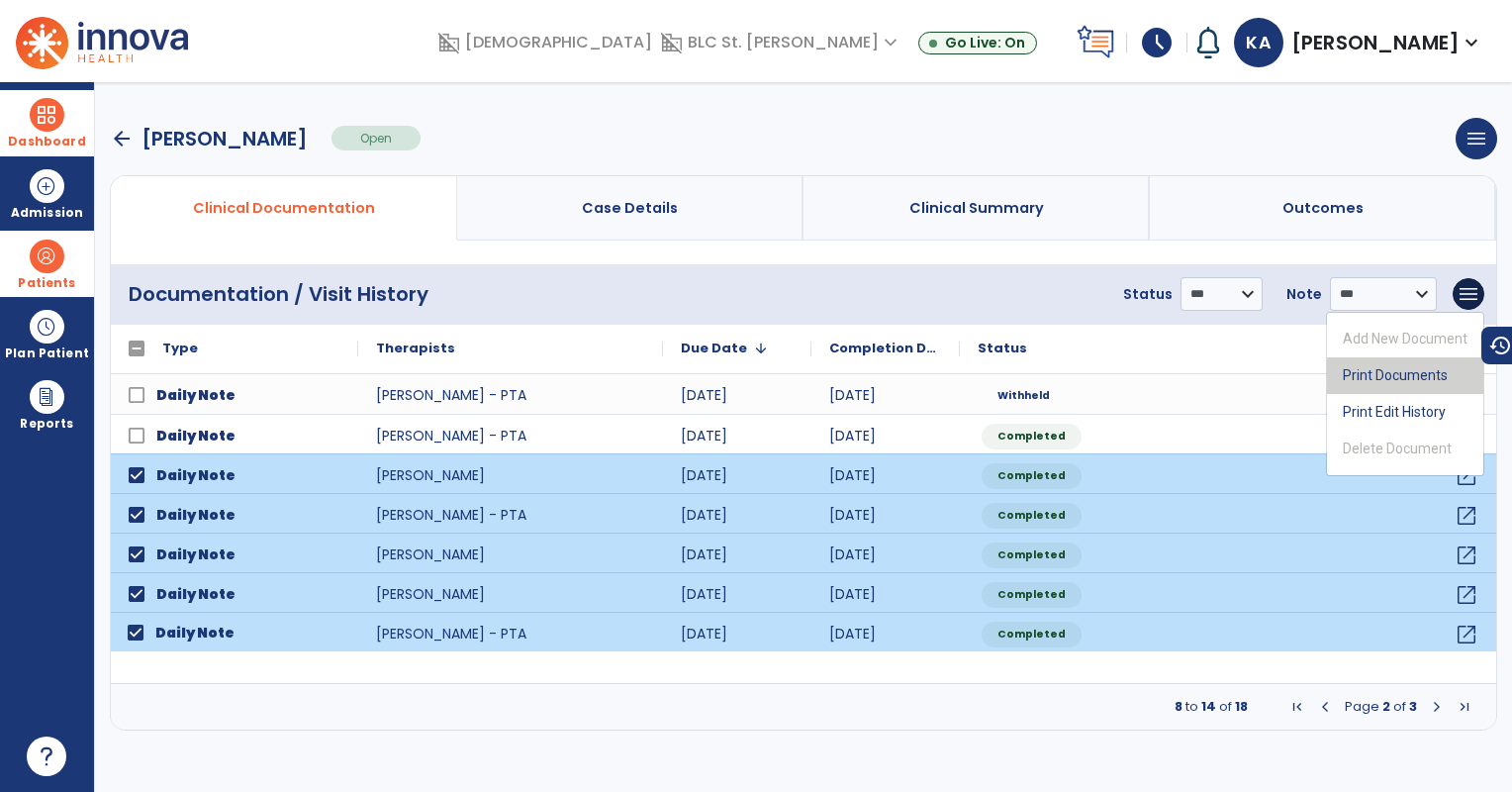 click on "Print Documents" at bounding box center [1405, 375] 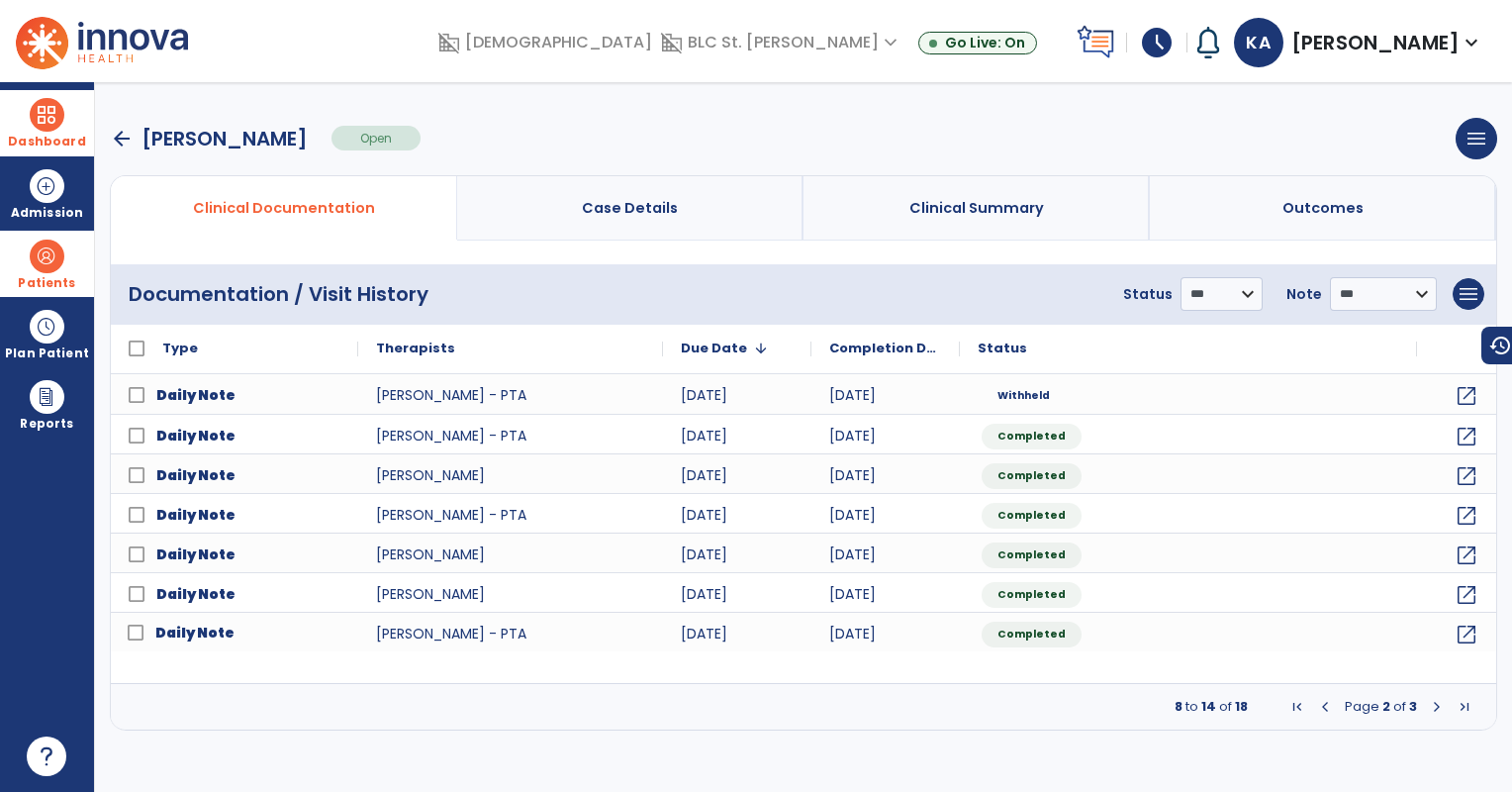 click at bounding box center (1297, 707) 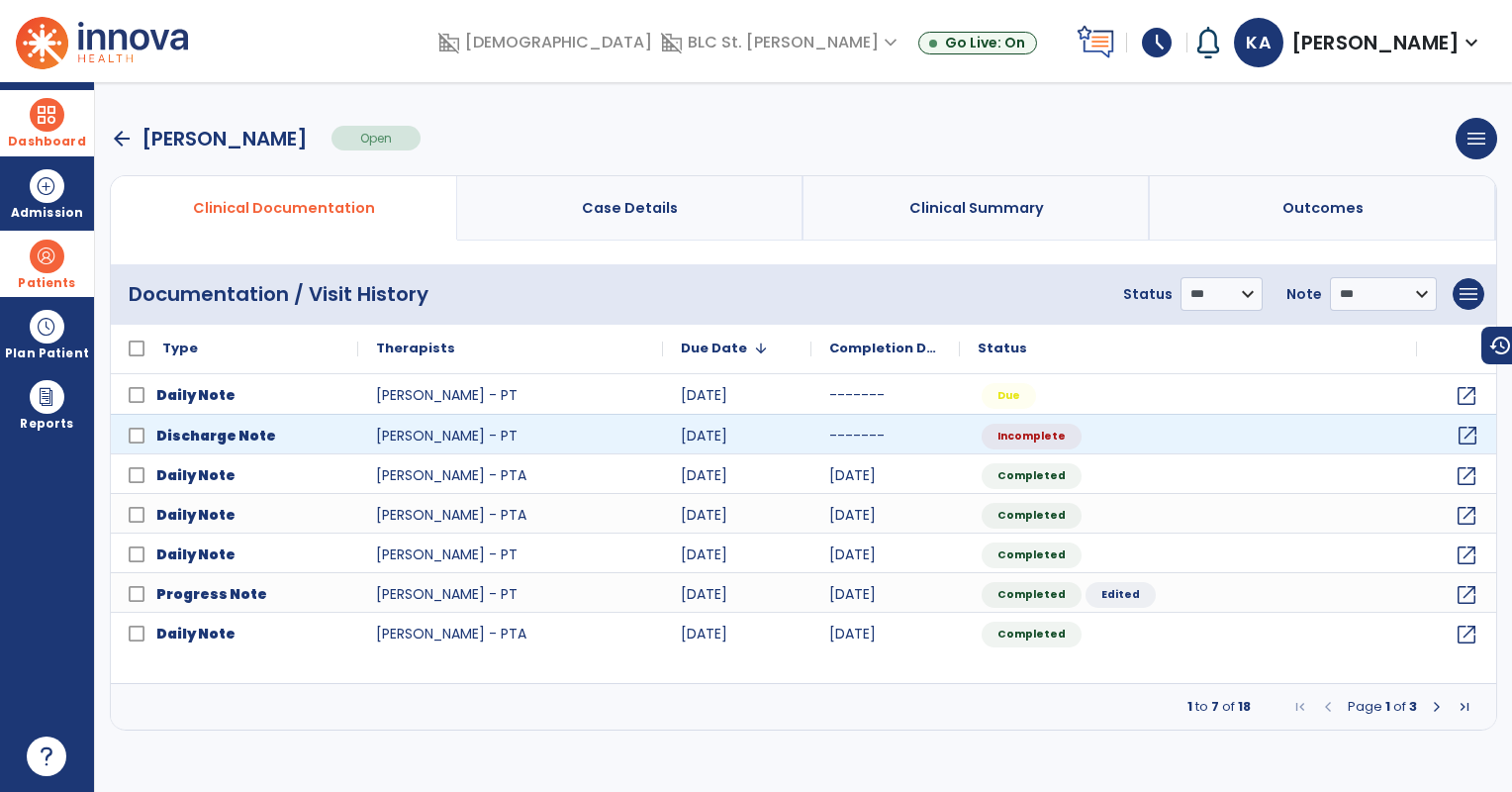 click on "open_in_new" 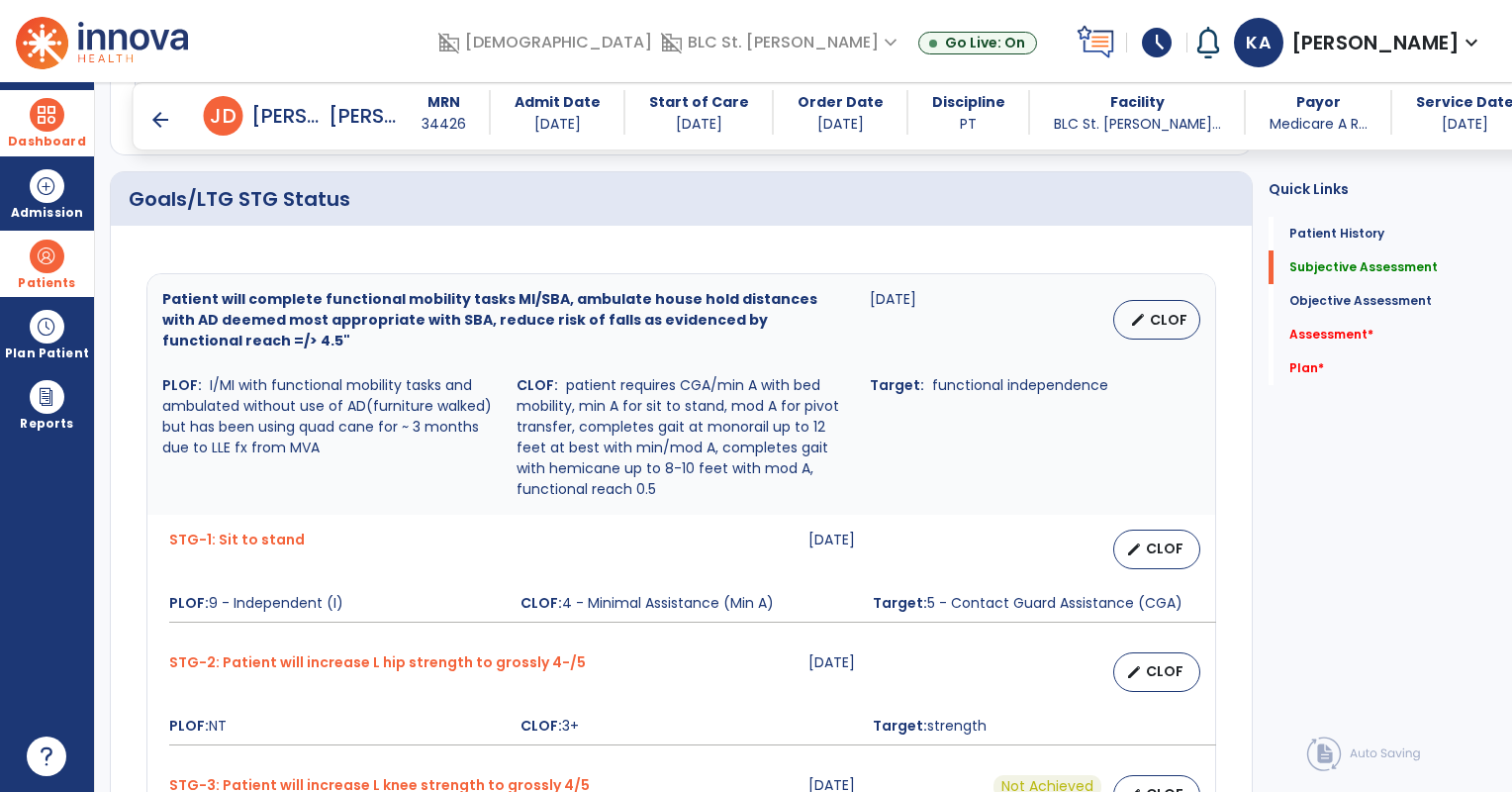 scroll, scrollTop: 1152, scrollLeft: 0, axis: vertical 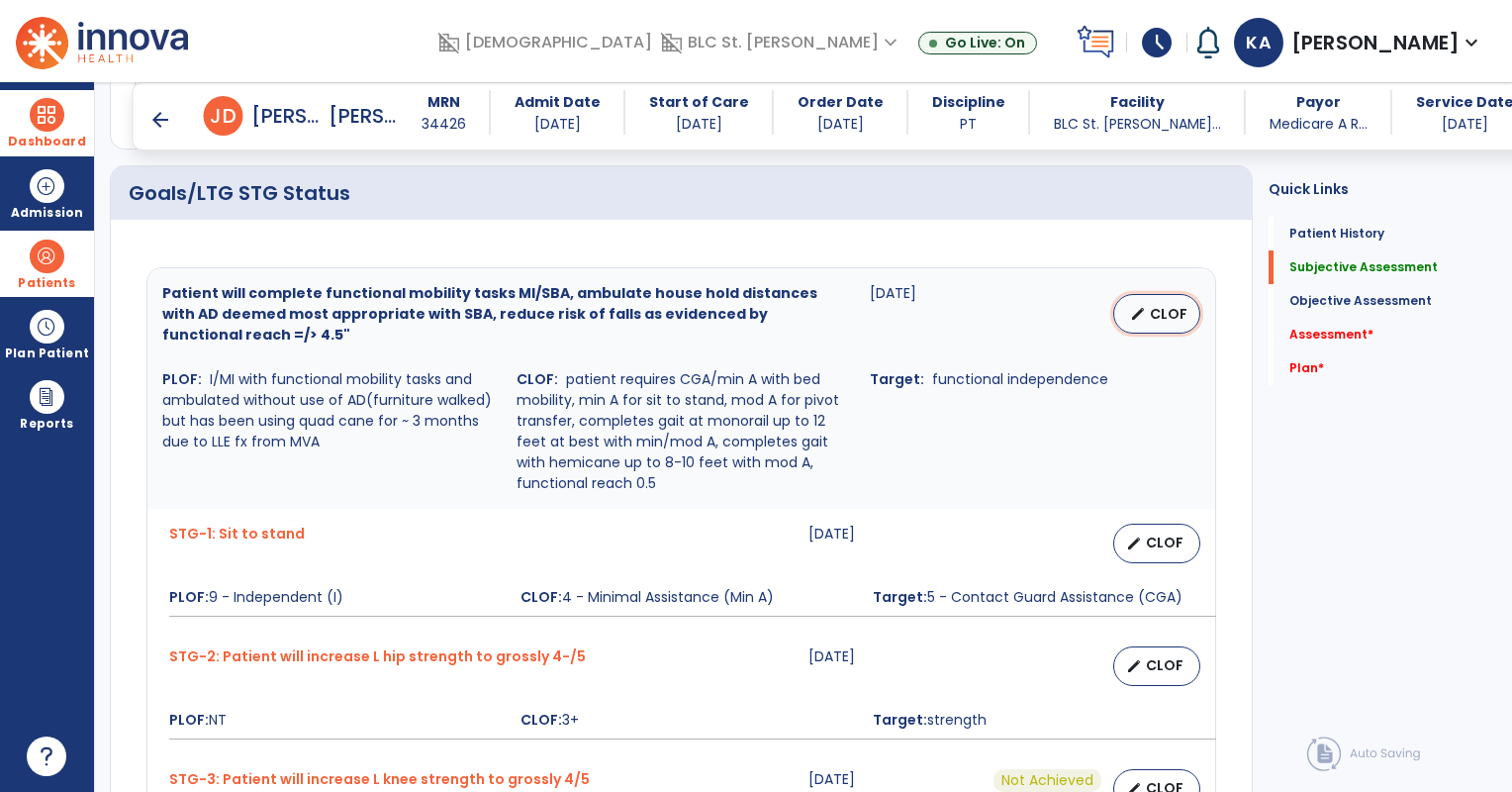 click on "edit" at bounding box center [1138, 314] 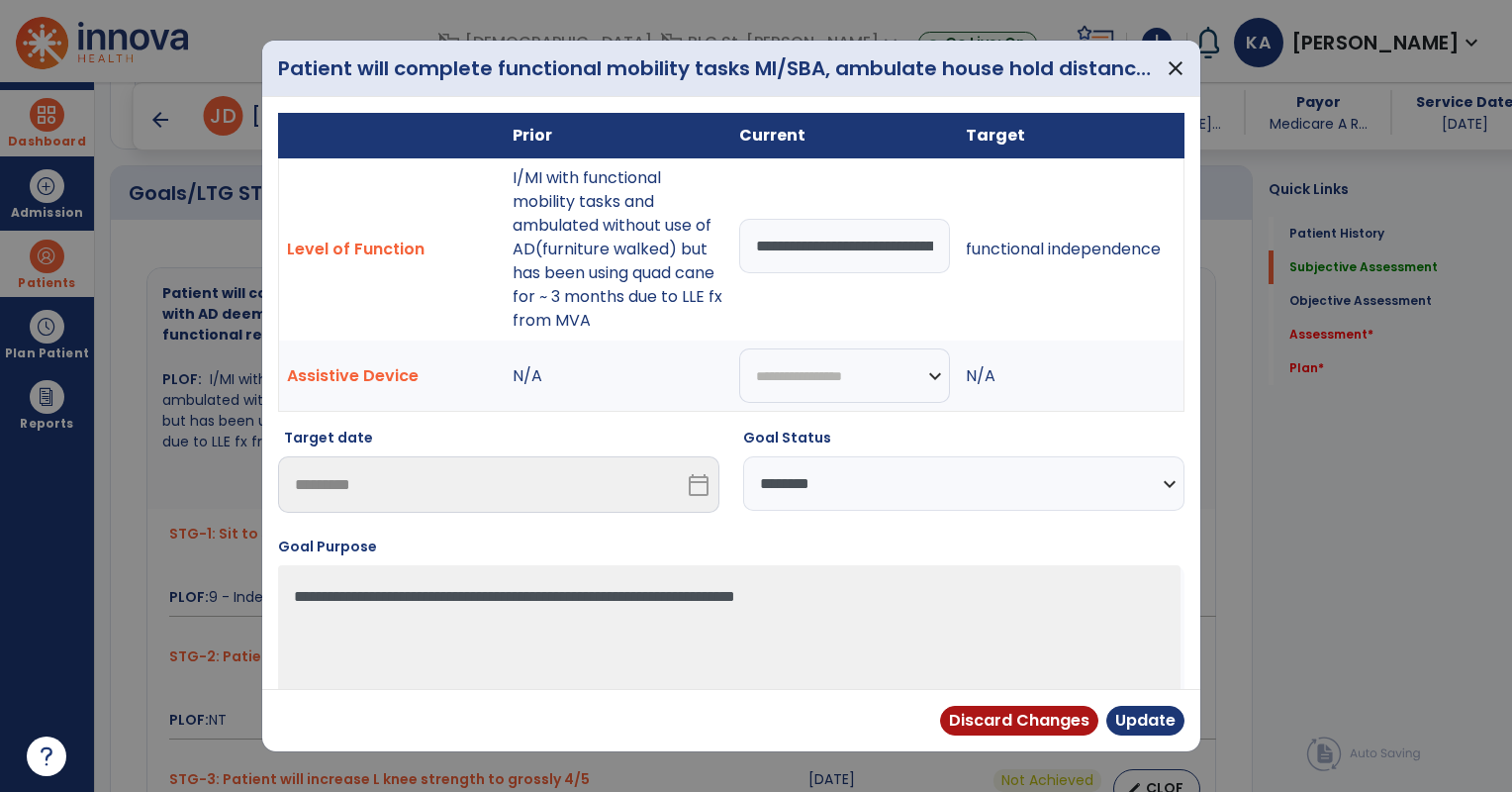 click on "**********" at bounding box center (844, 246) 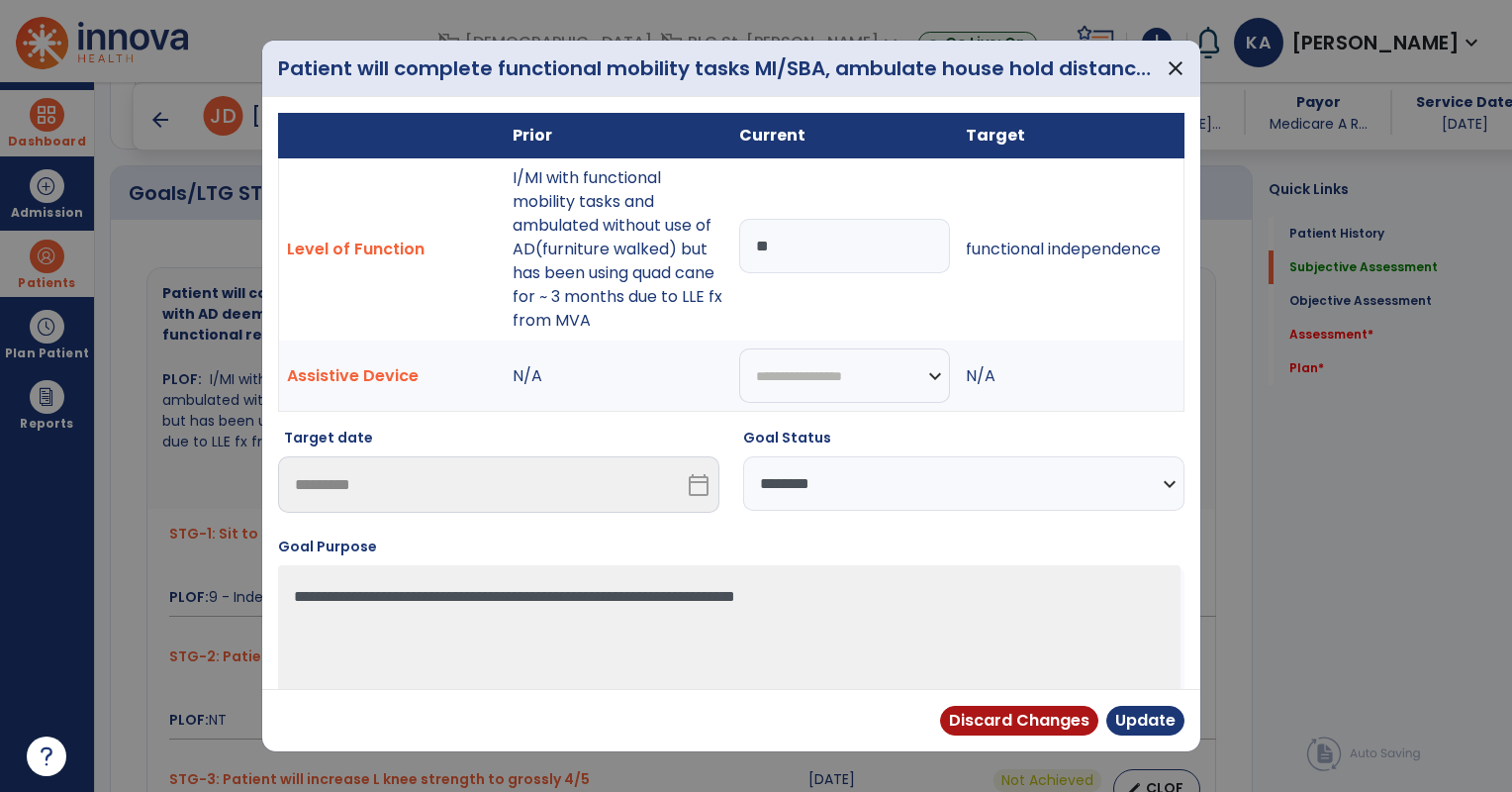 type on "*" 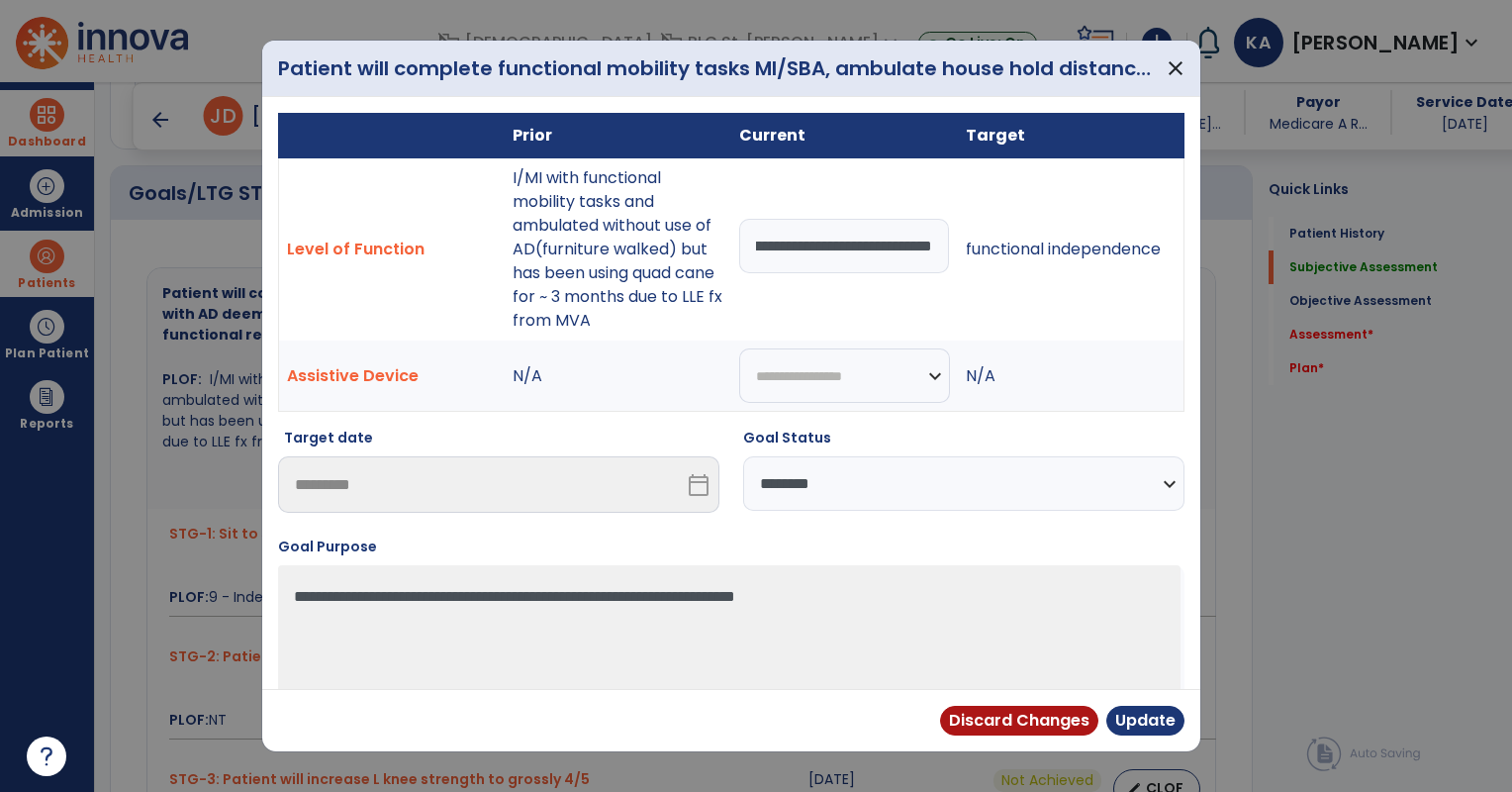 scroll, scrollTop: 0, scrollLeft: 226, axis: horizontal 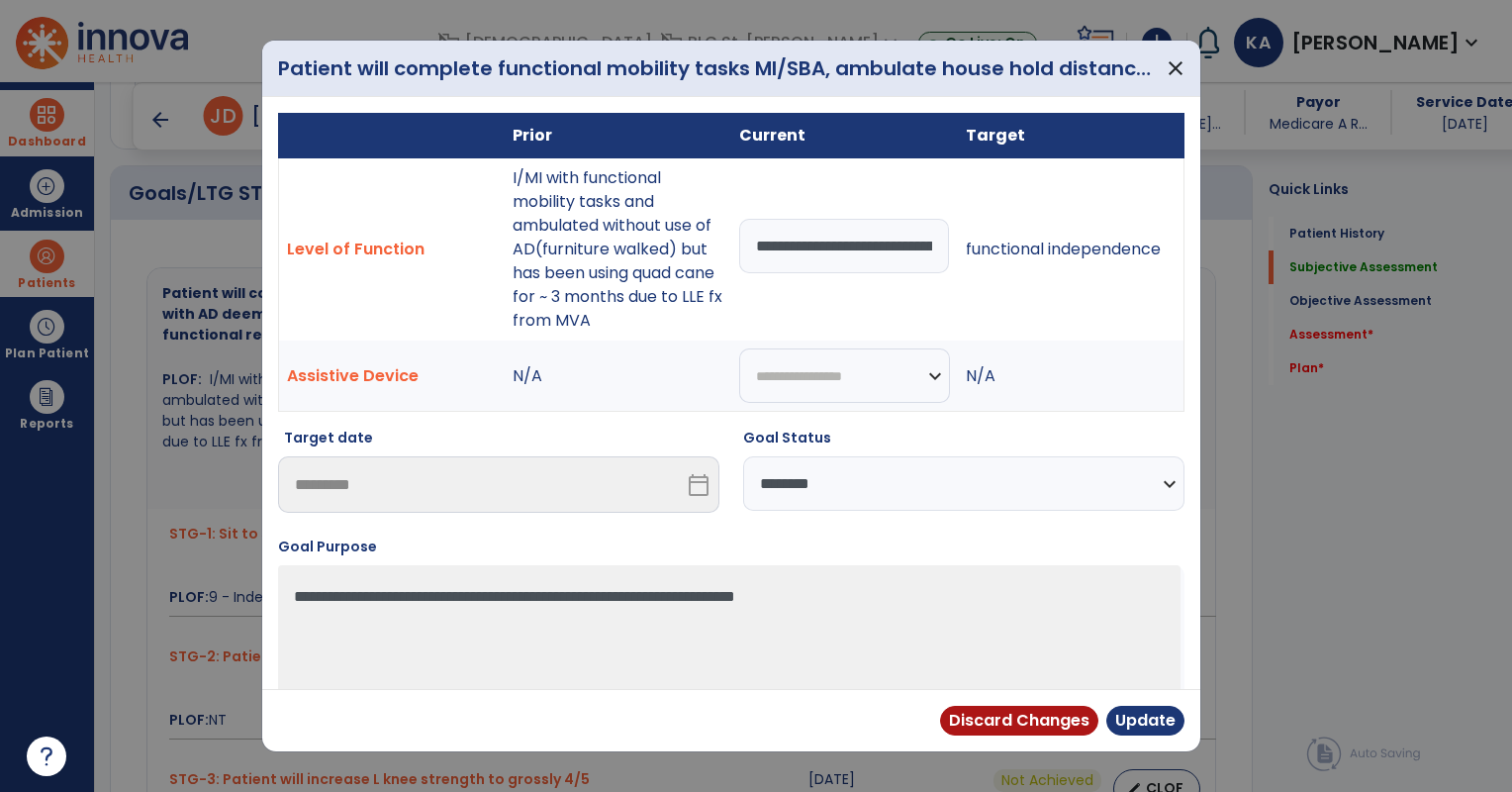 drag, startPoint x: 930, startPoint y: 245, endPoint x: 664, endPoint y: 222, distance: 266.99251 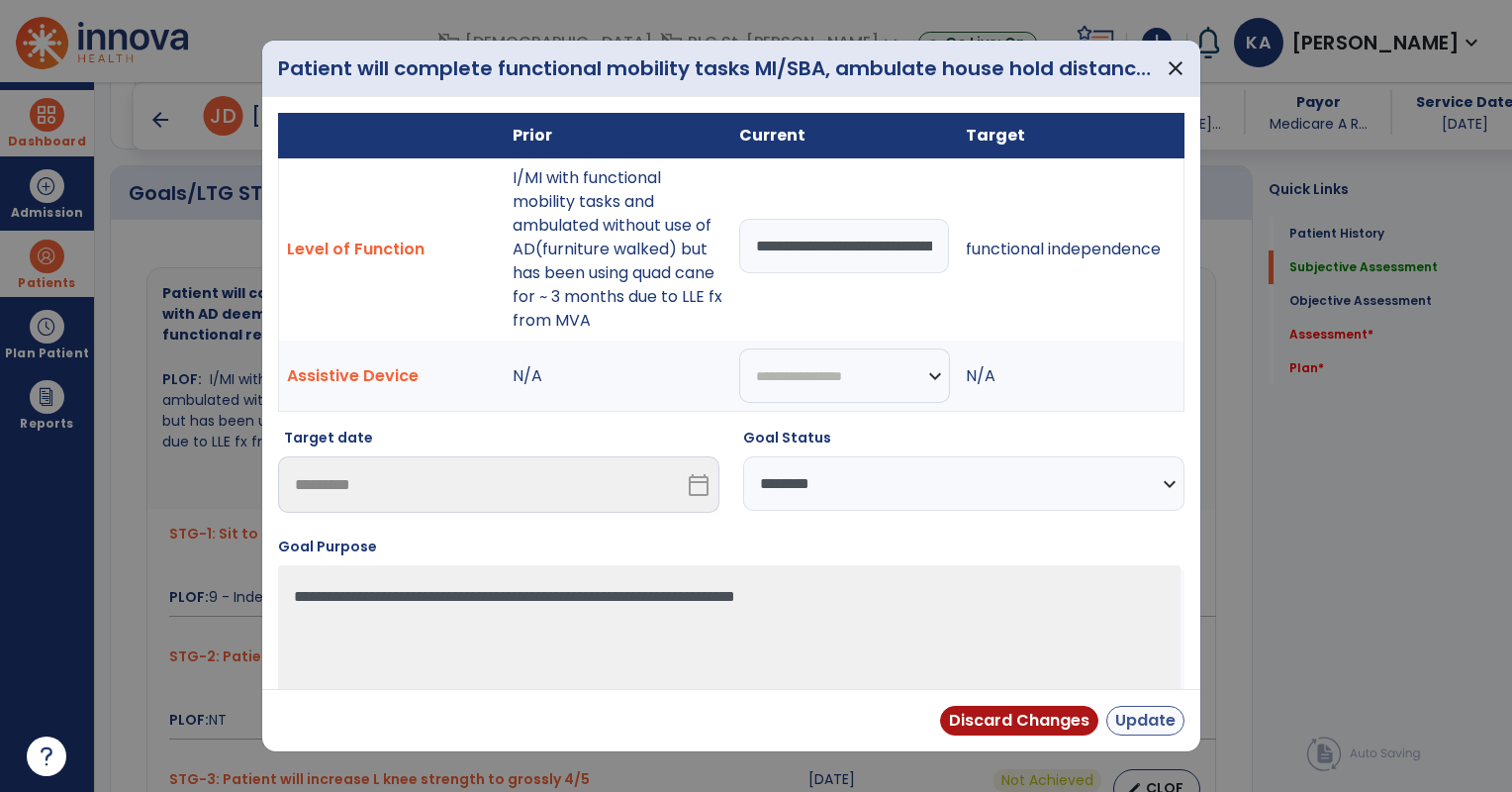 type on "**********" 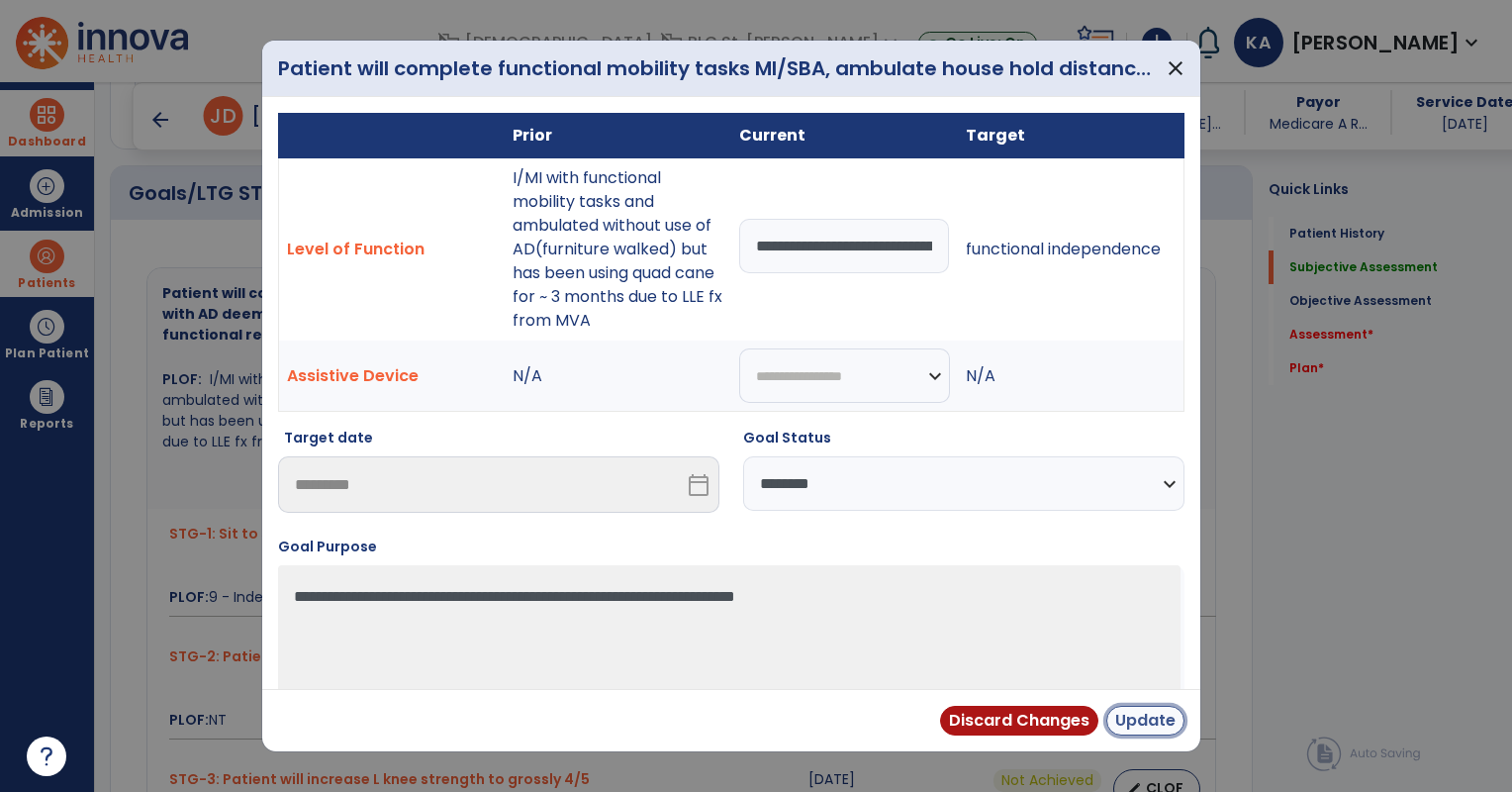 click on "Update" at bounding box center [1145, 721] 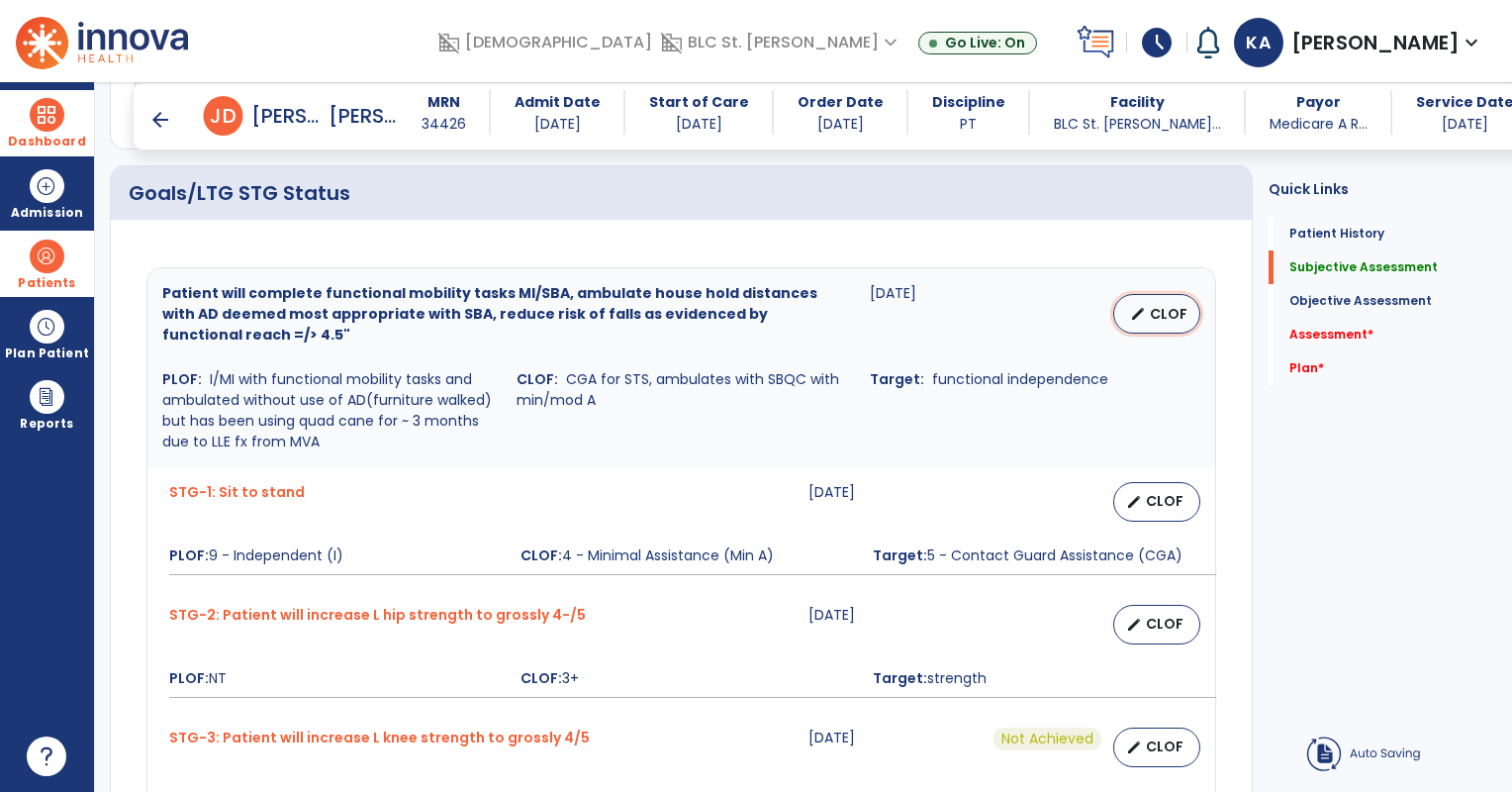 click on "edit" at bounding box center [1138, 314] 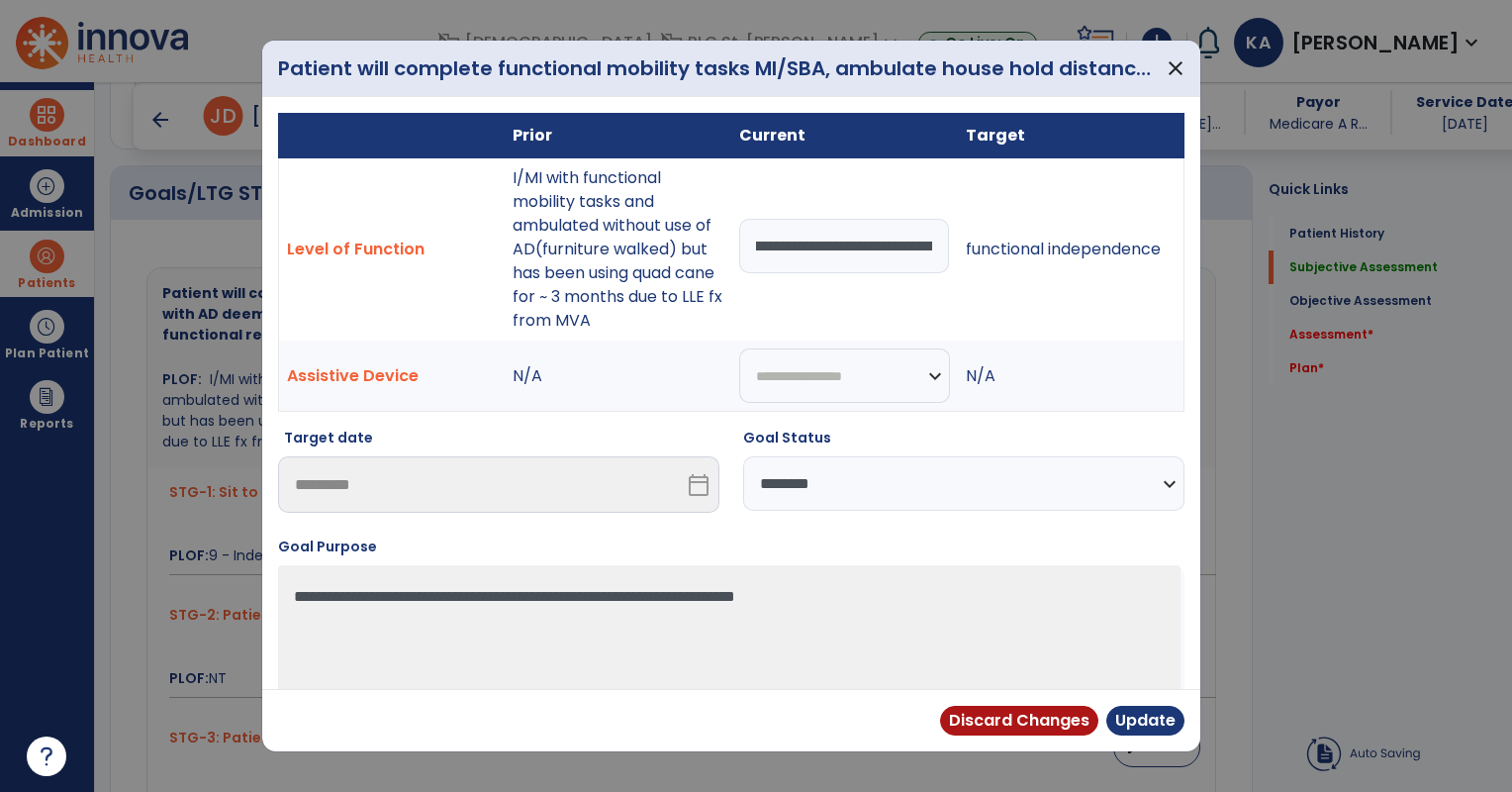 scroll, scrollTop: 0, scrollLeft: 0, axis: both 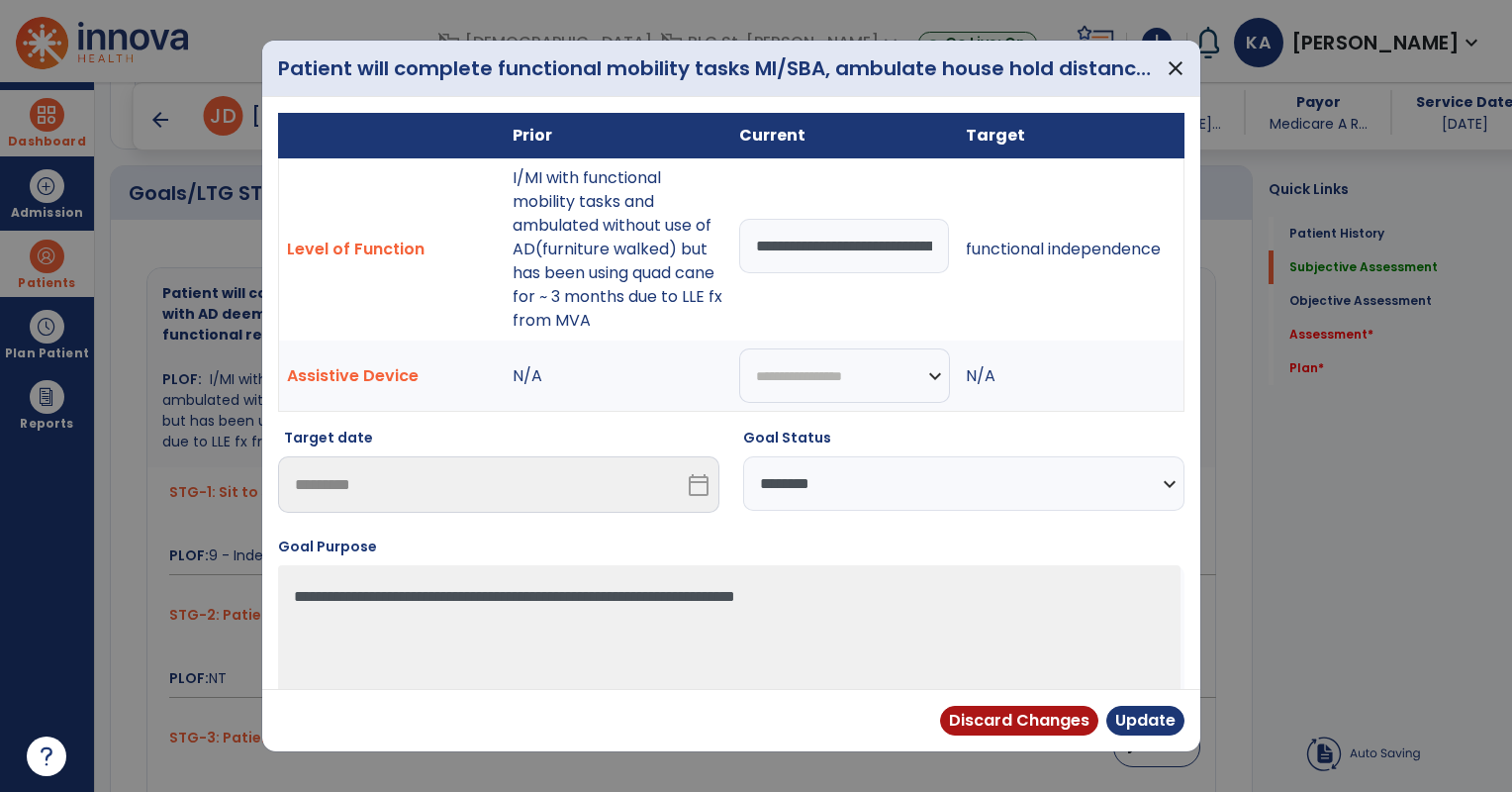 drag, startPoint x: 930, startPoint y: 245, endPoint x: 708, endPoint y: 261, distance: 222.57583 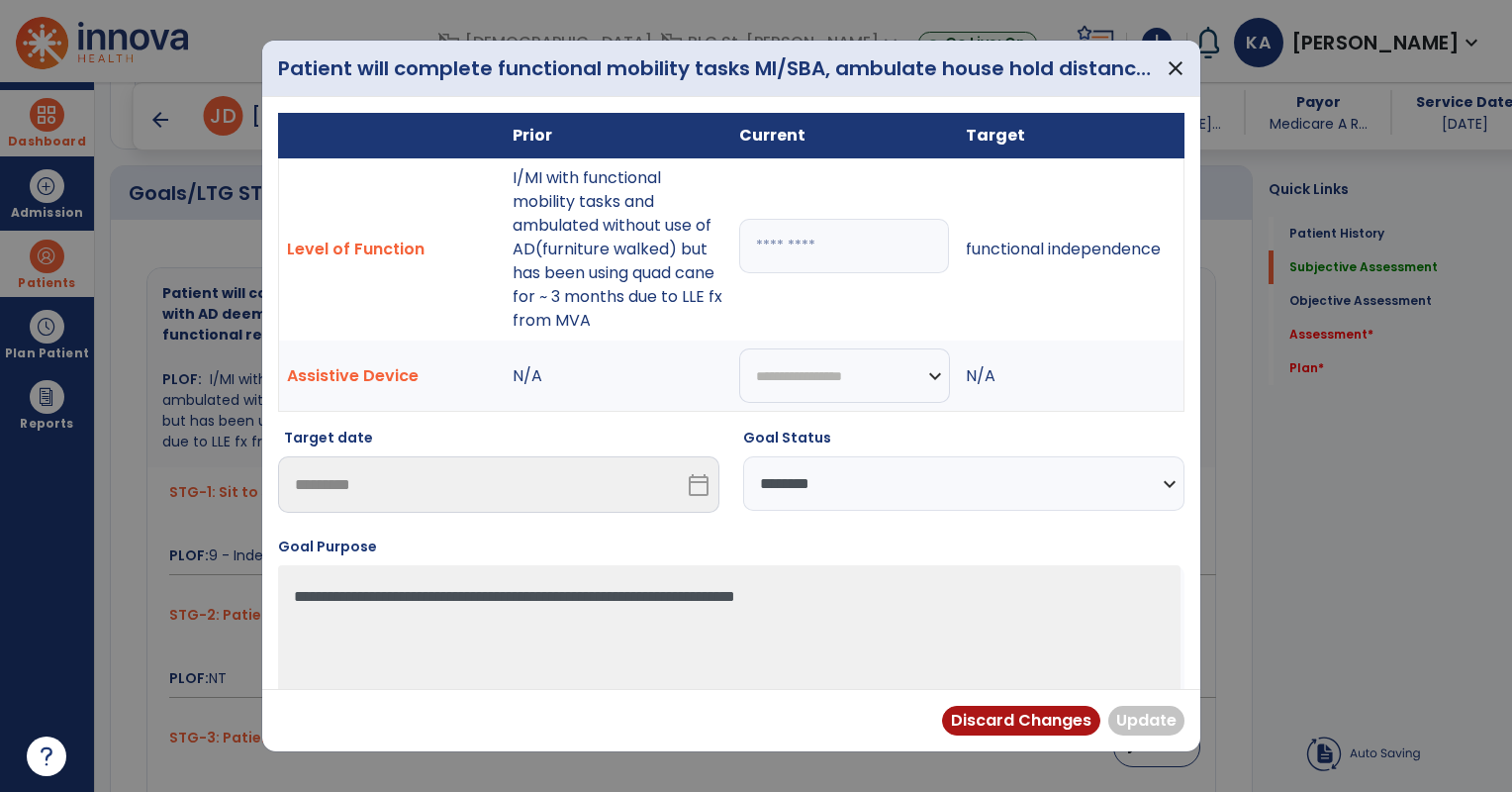 paste on "**********" 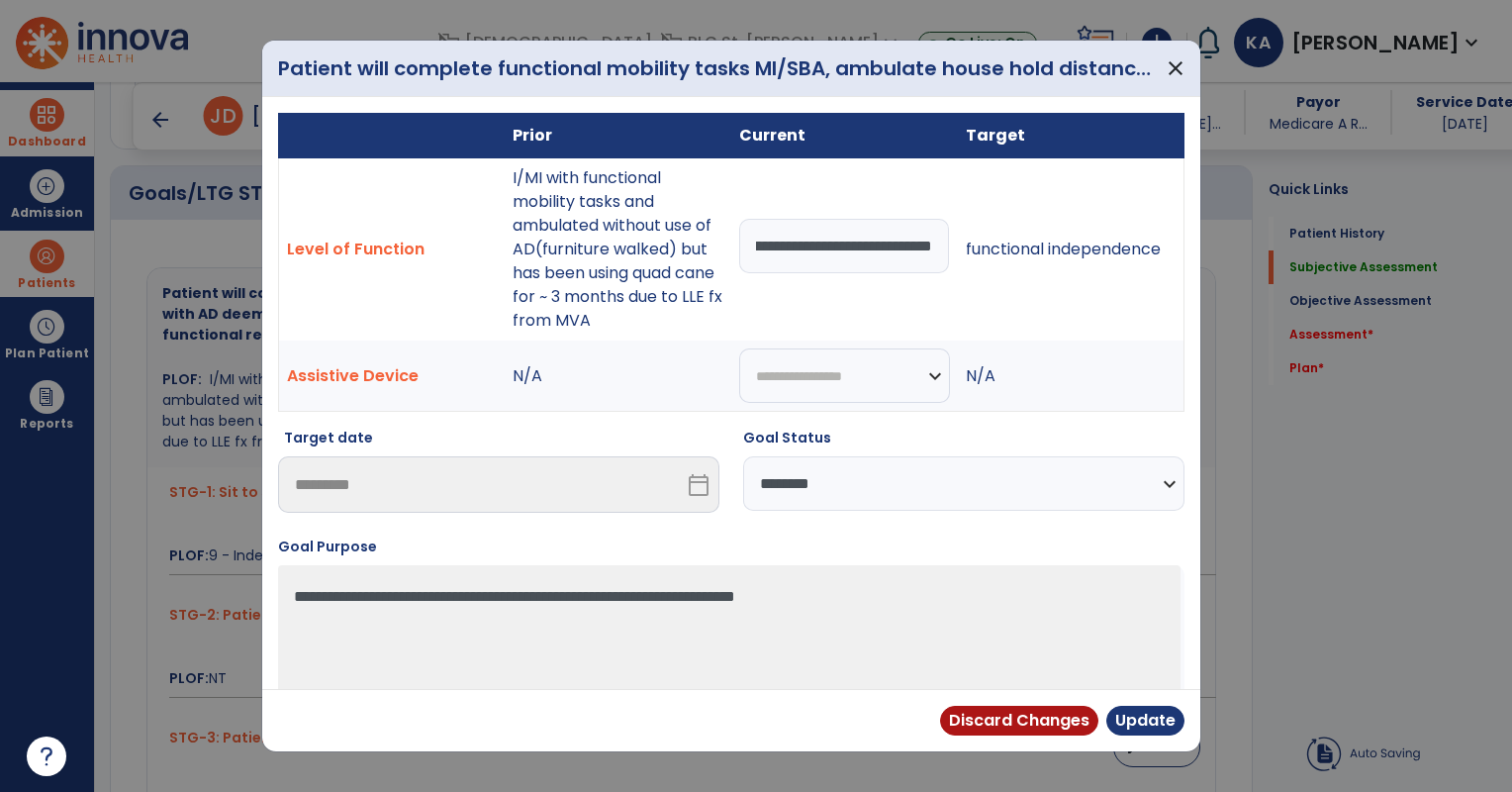 scroll, scrollTop: 0, scrollLeft: 392, axis: horizontal 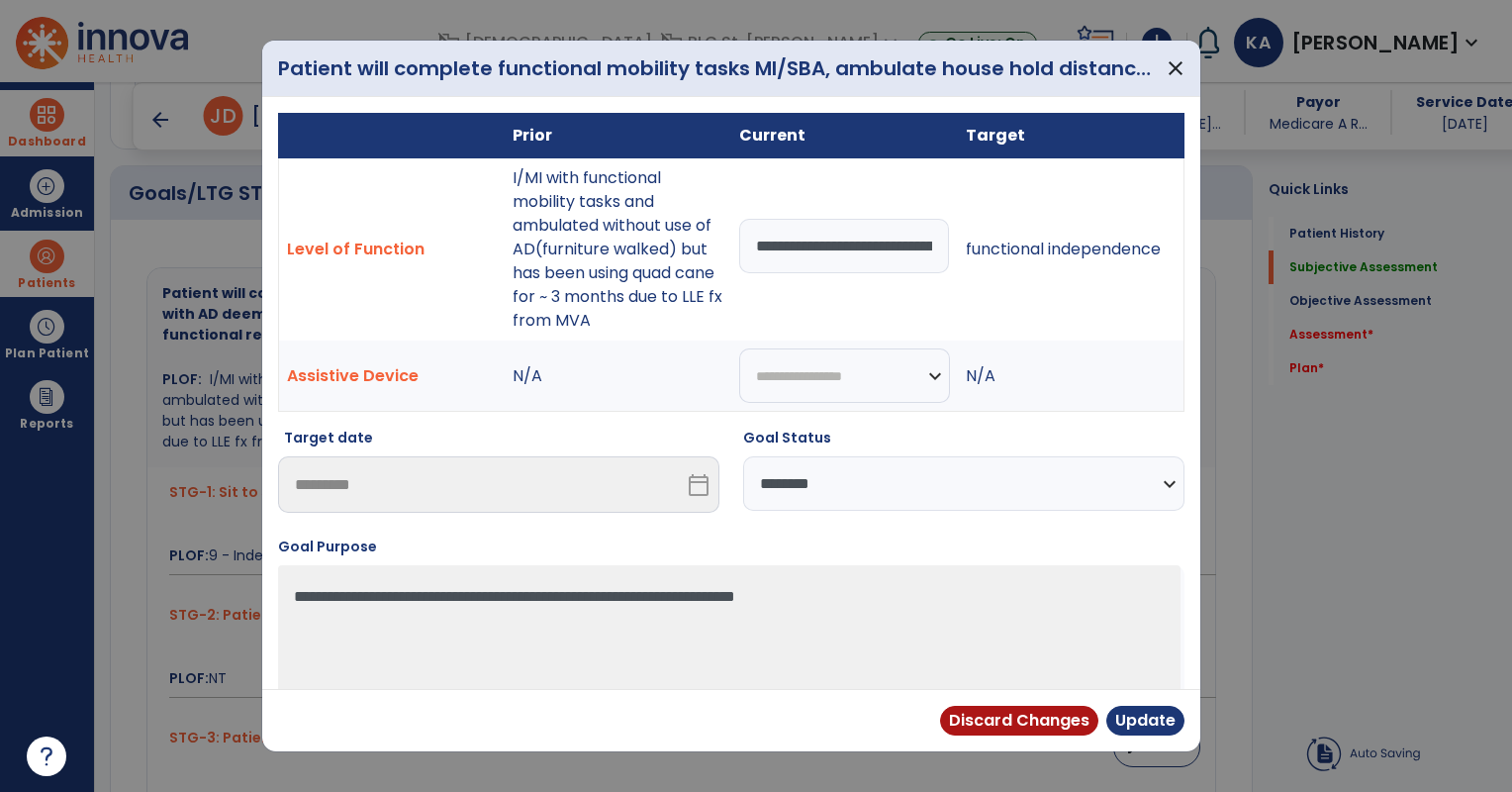 click on "**********" at bounding box center [964, 483] 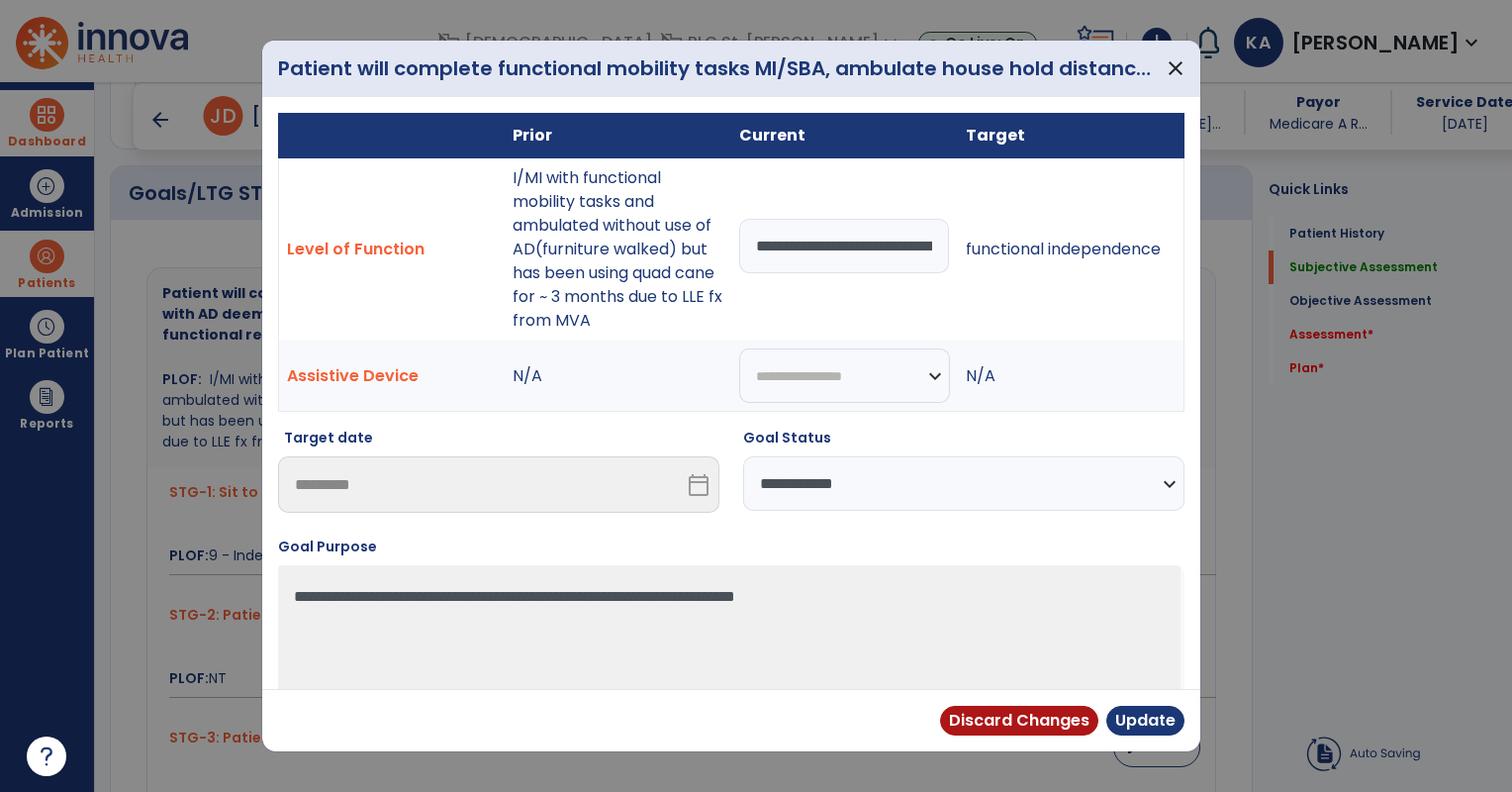 click on "**********" at bounding box center [964, 483] 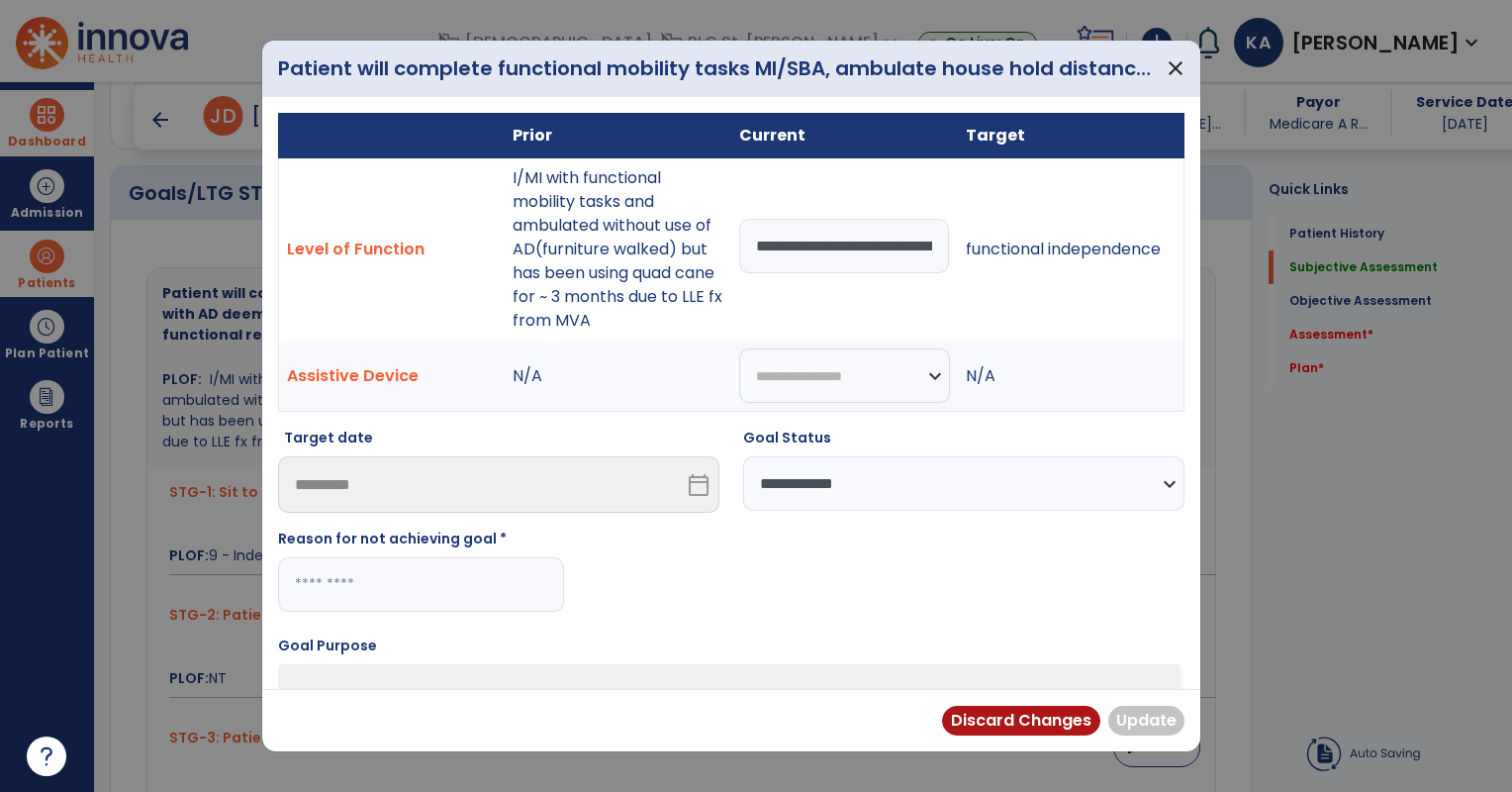 click at bounding box center [421, 584] 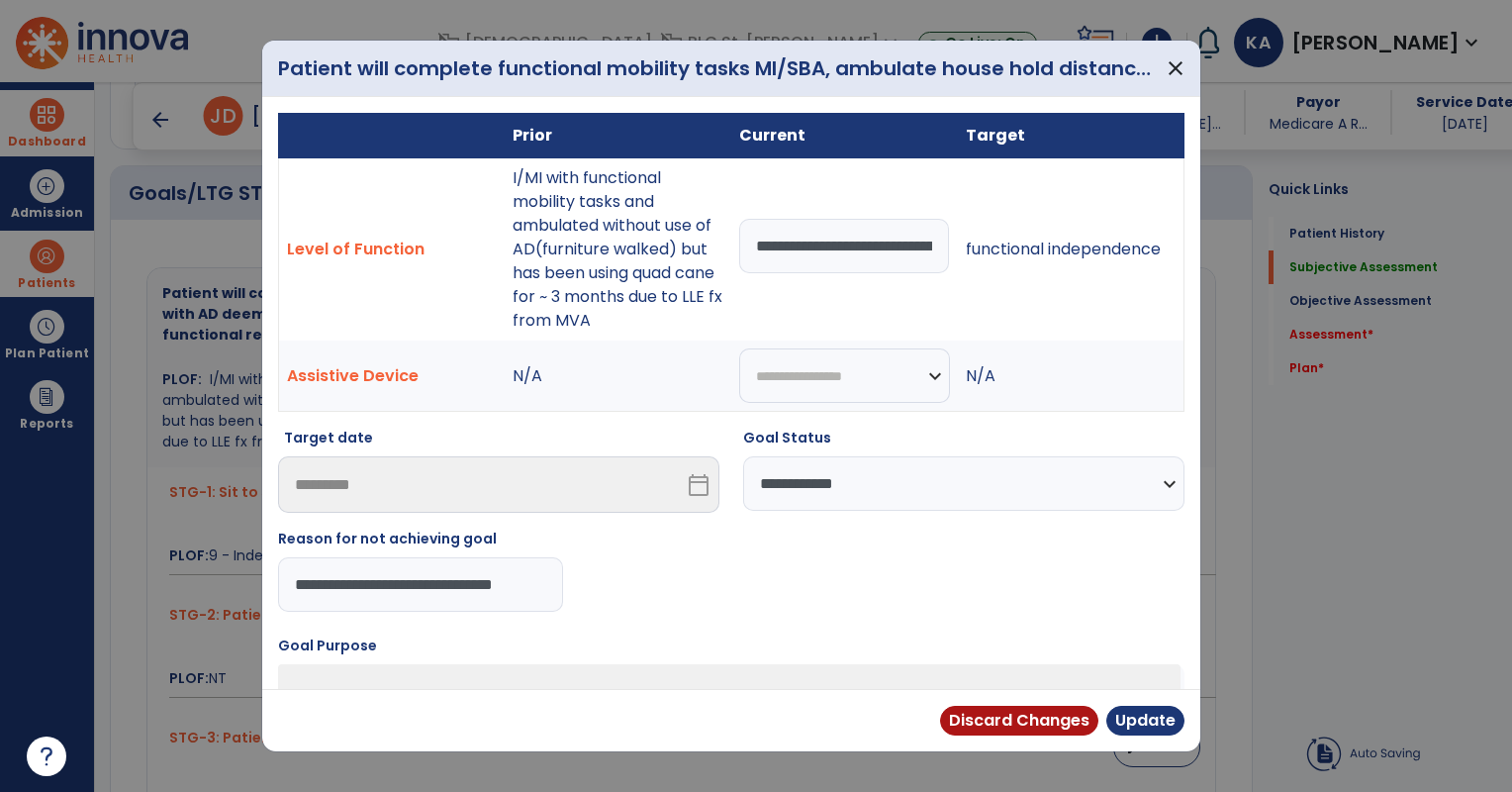 scroll, scrollTop: 0, scrollLeft: 23, axis: horizontal 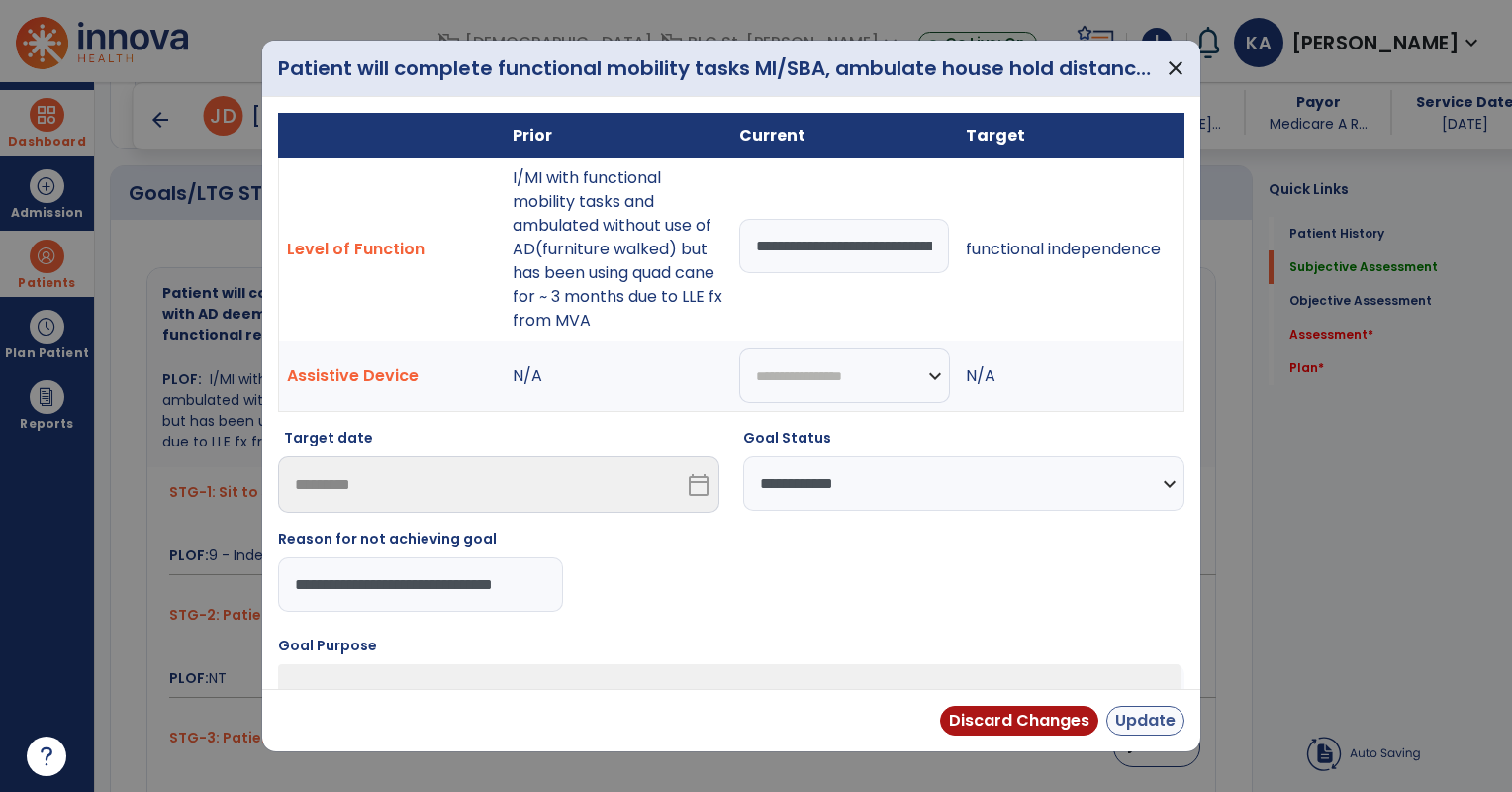 type on "**********" 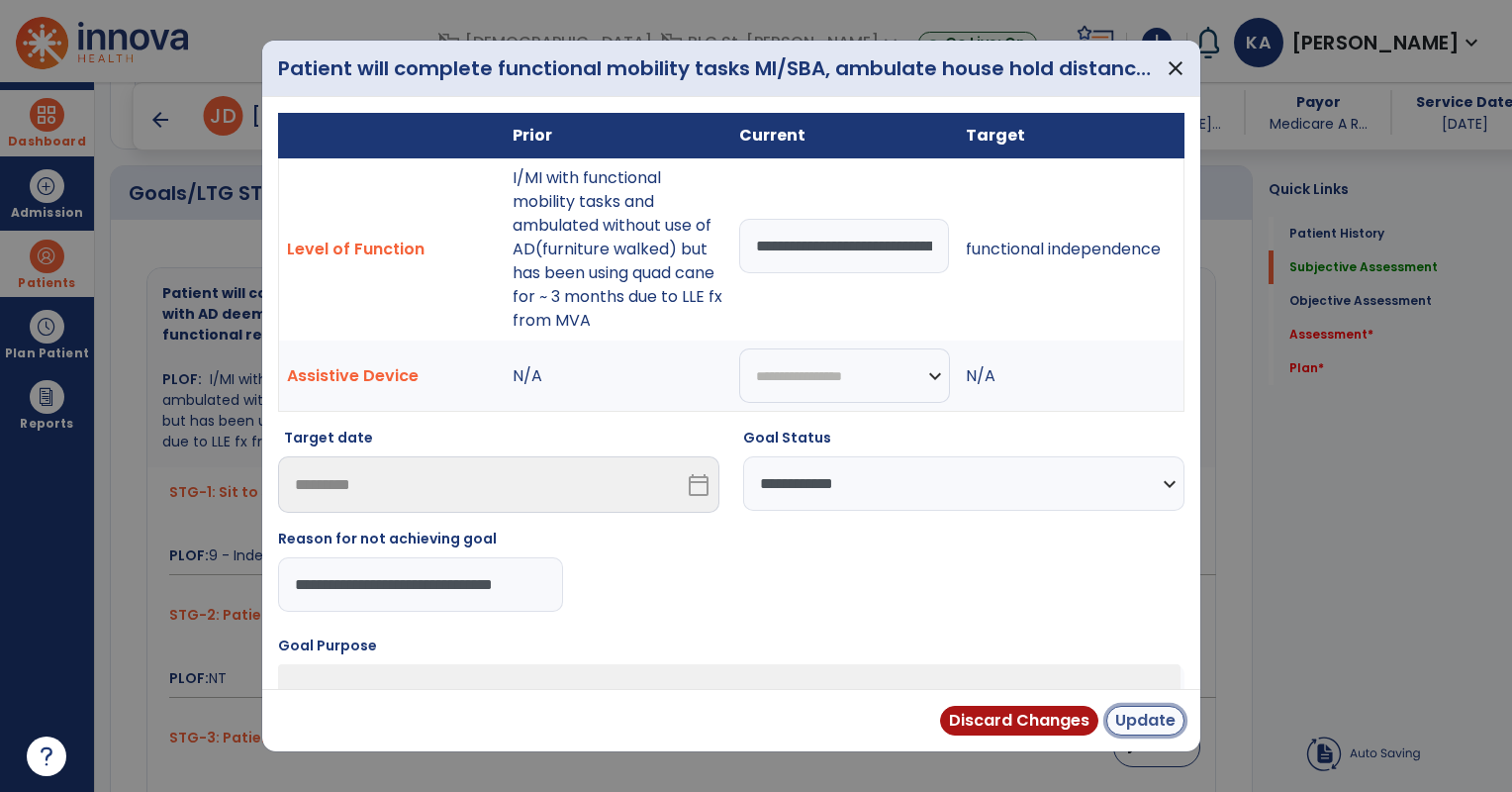 scroll, scrollTop: 0, scrollLeft: 0, axis: both 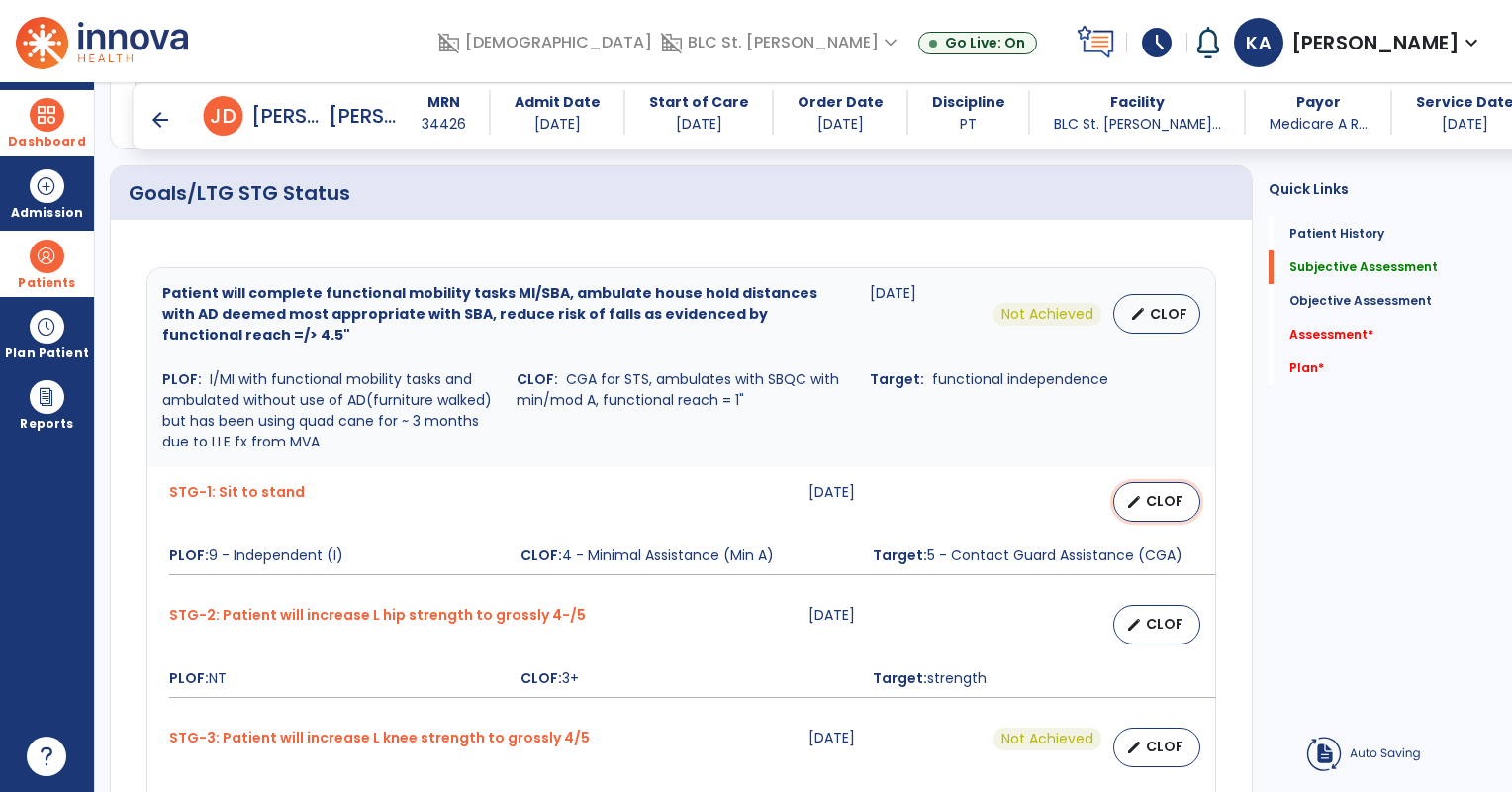 click on "CLOF" at bounding box center (1165, 501) 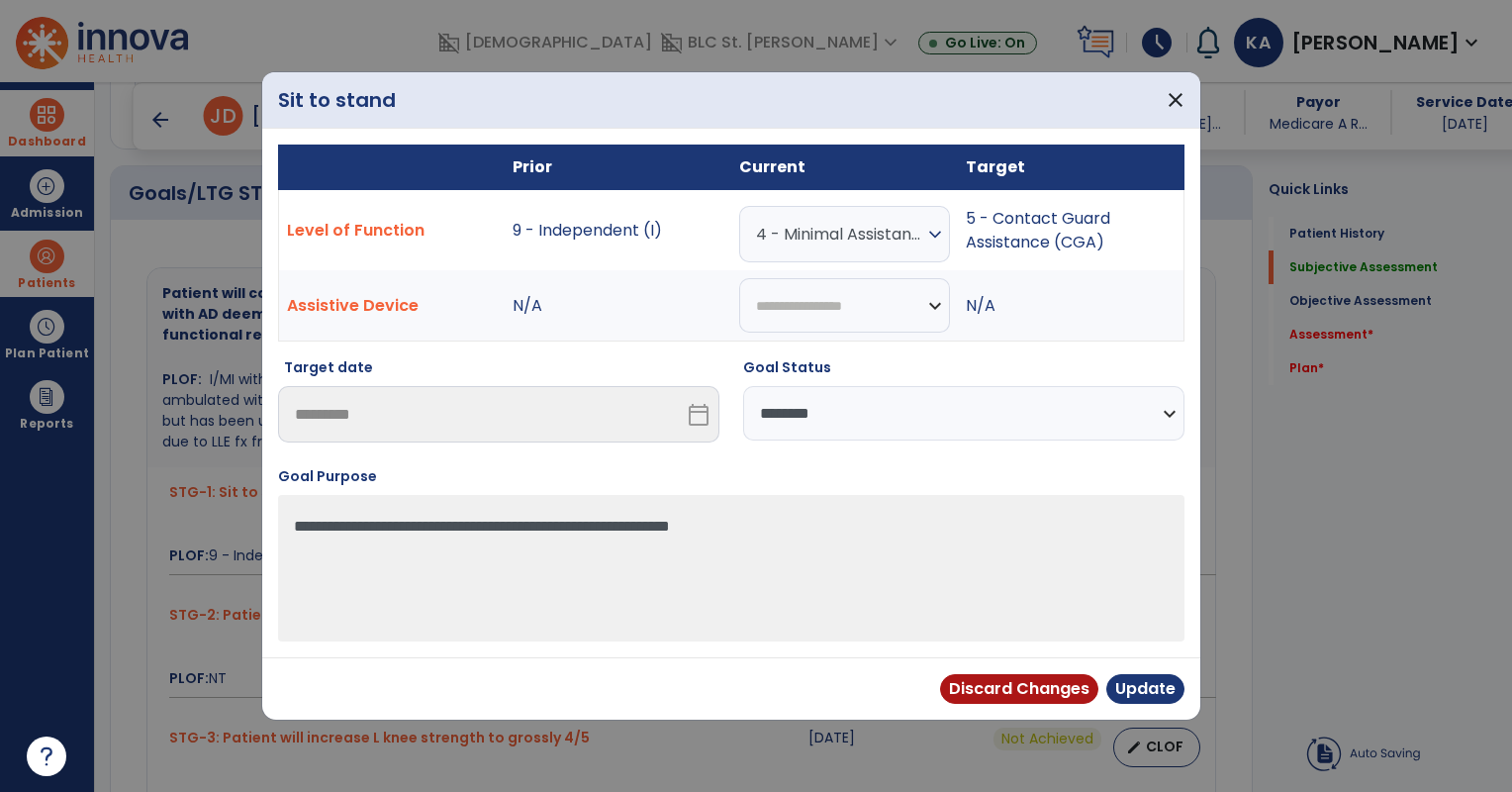 click on "4 - Minimal Assistance (Min A)" at bounding box center (839, 234) 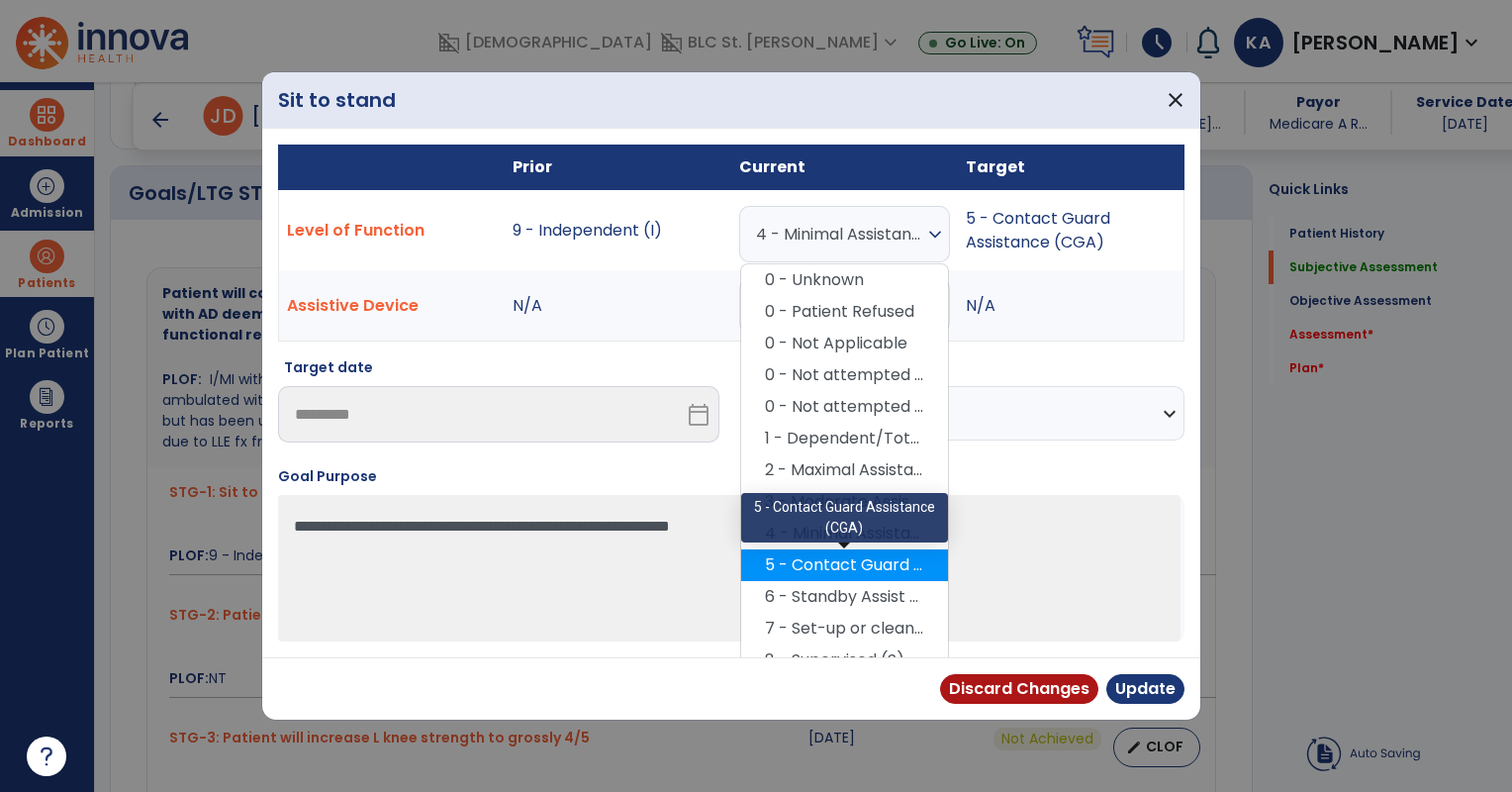click on "5 - Contact Guard Assistance (CGA)" at bounding box center [844, 565] 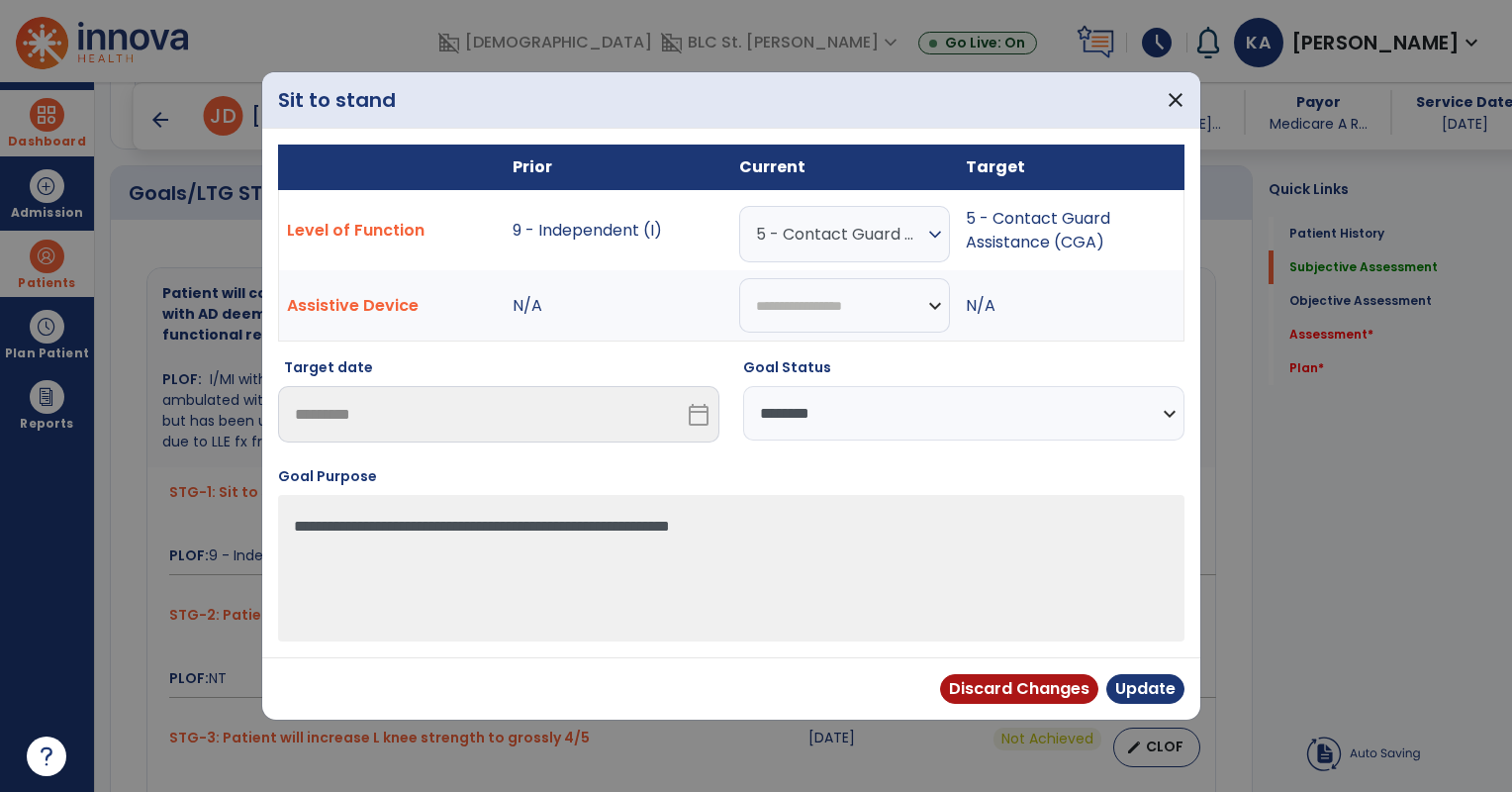 click on "**********" at bounding box center [964, 413] 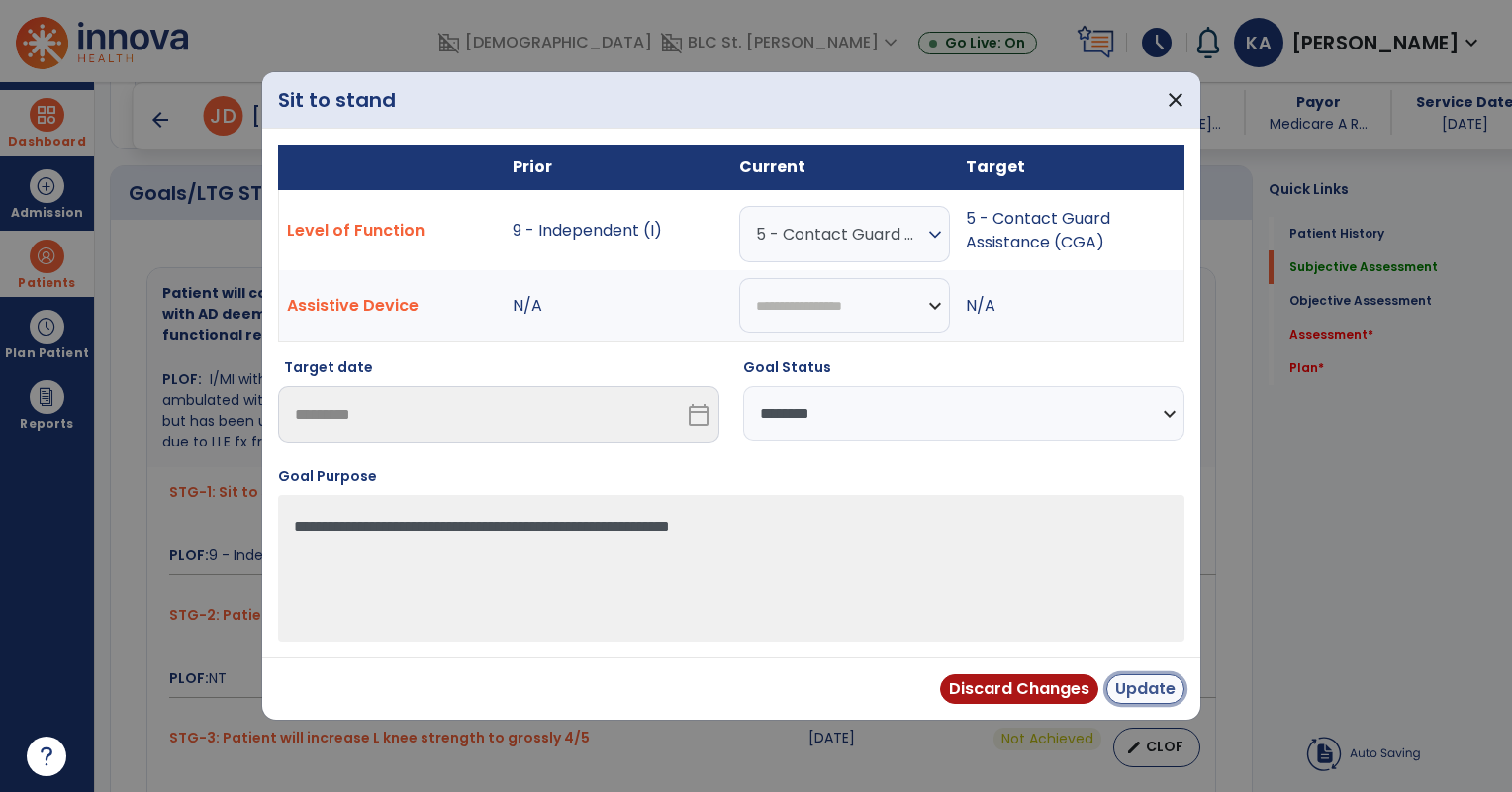 click on "Update" at bounding box center [1145, 689] 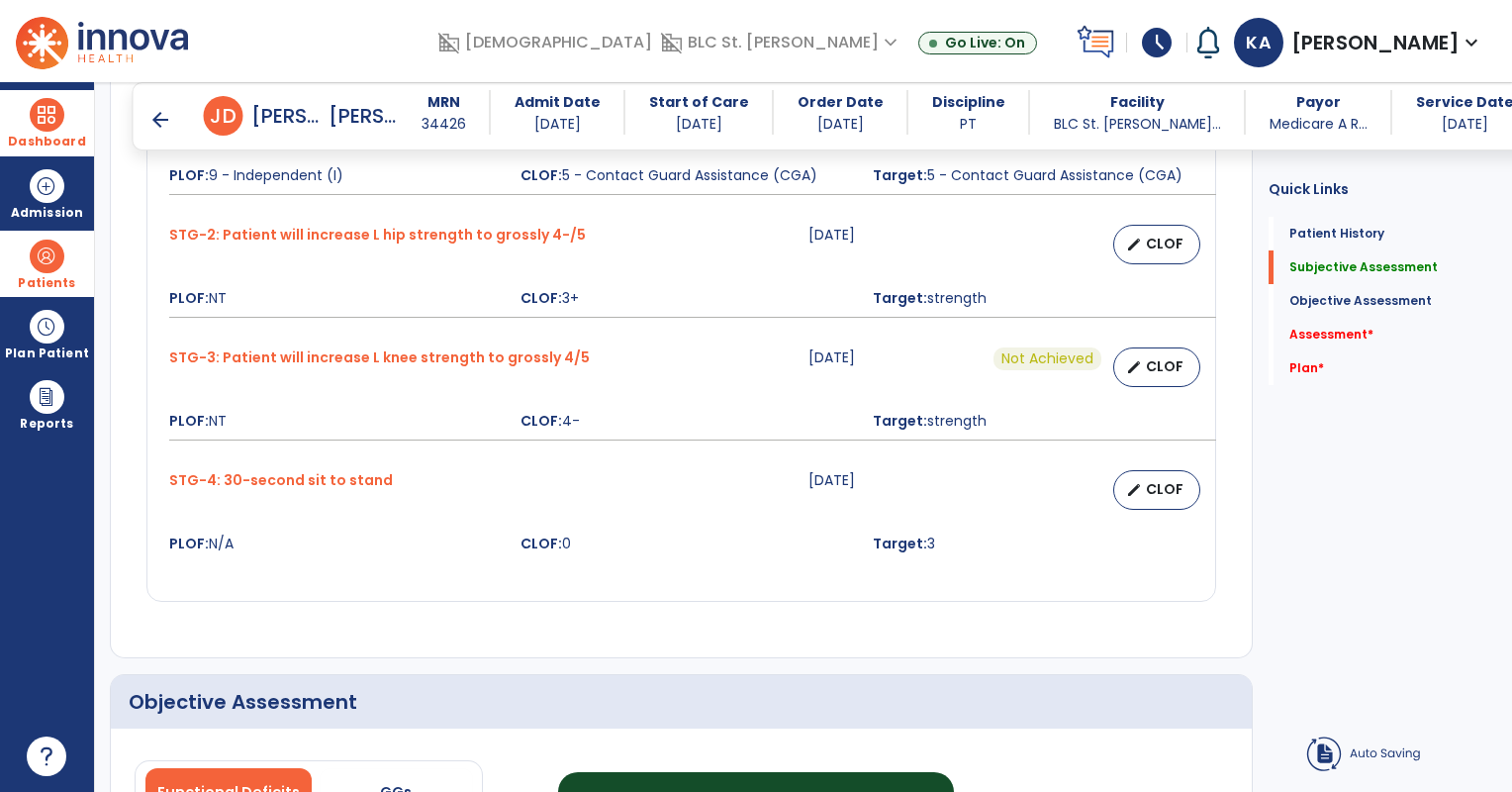 scroll, scrollTop: 1534, scrollLeft: 0, axis: vertical 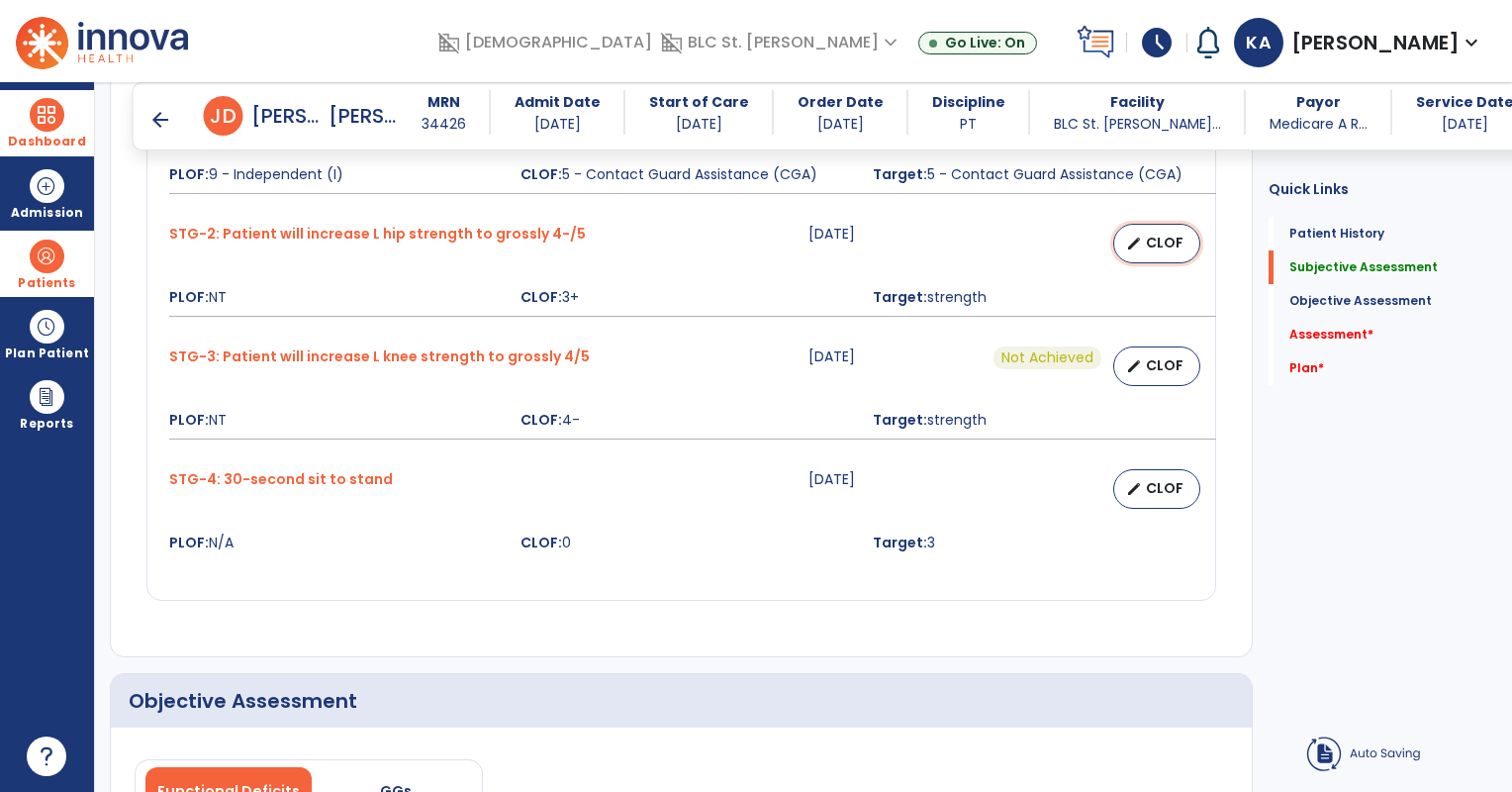 click on "CLOF" at bounding box center [1165, 243] 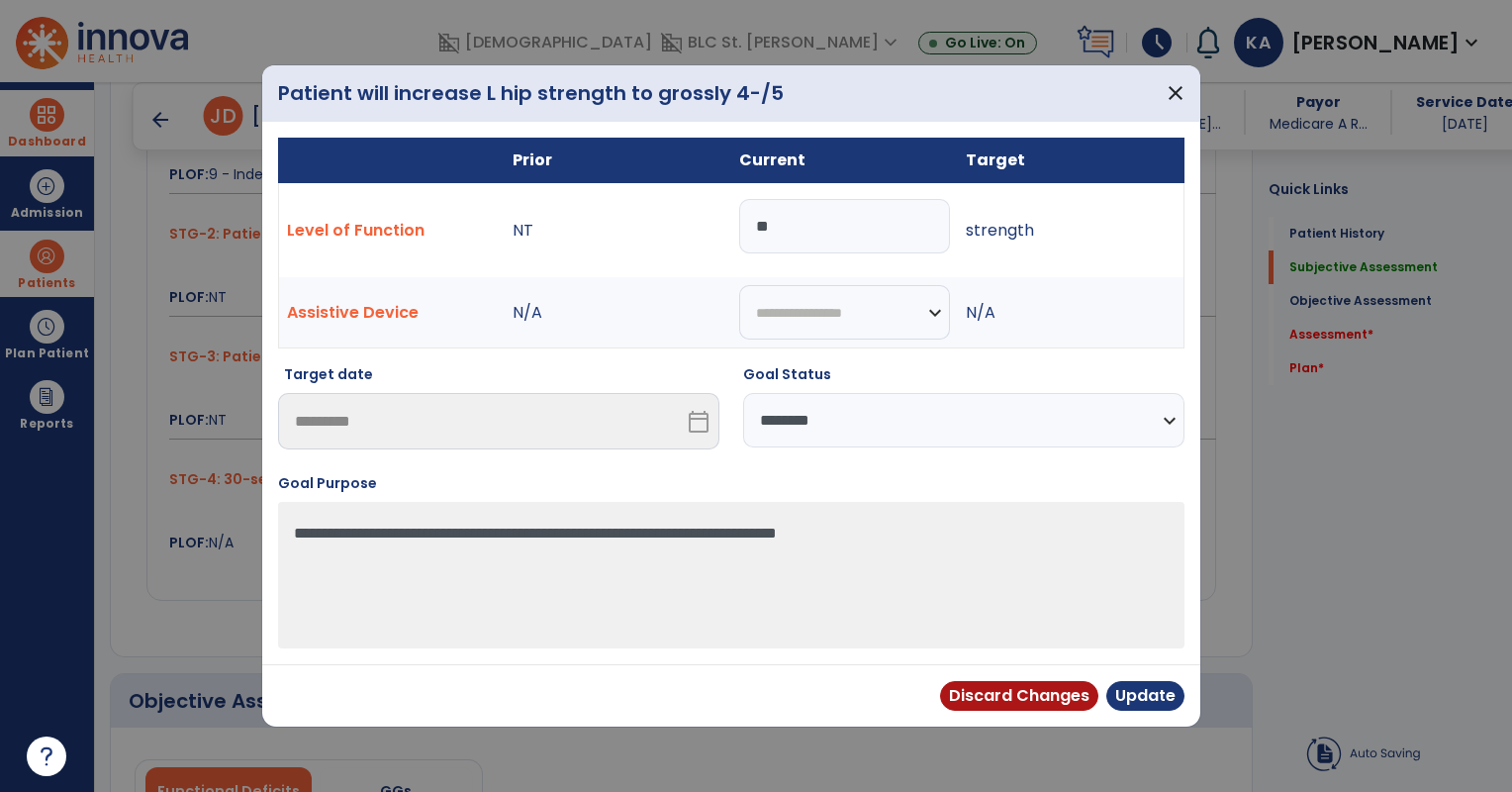 click on "**********" at bounding box center [964, 420] 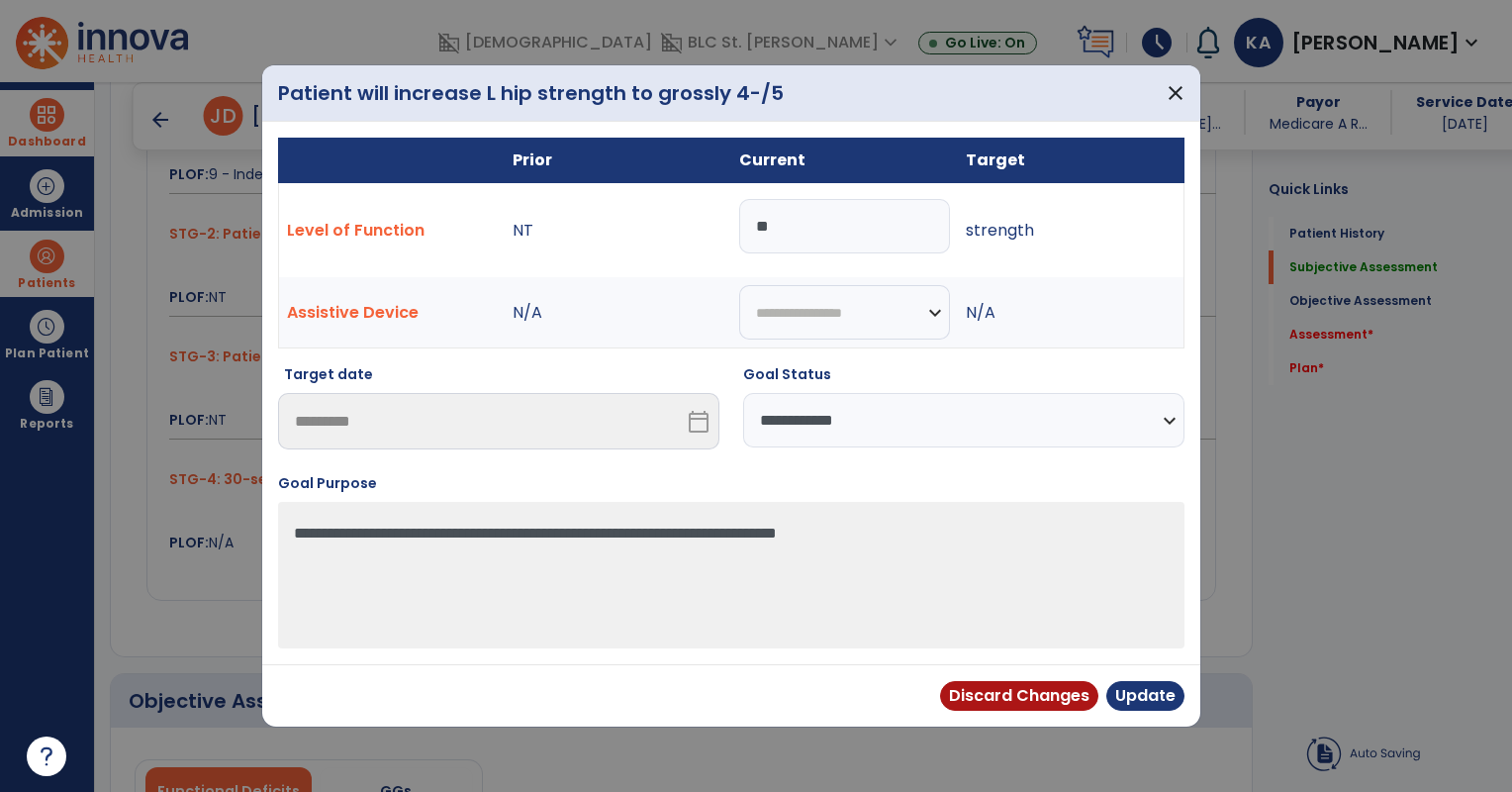 click on "**********" at bounding box center [964, 420] 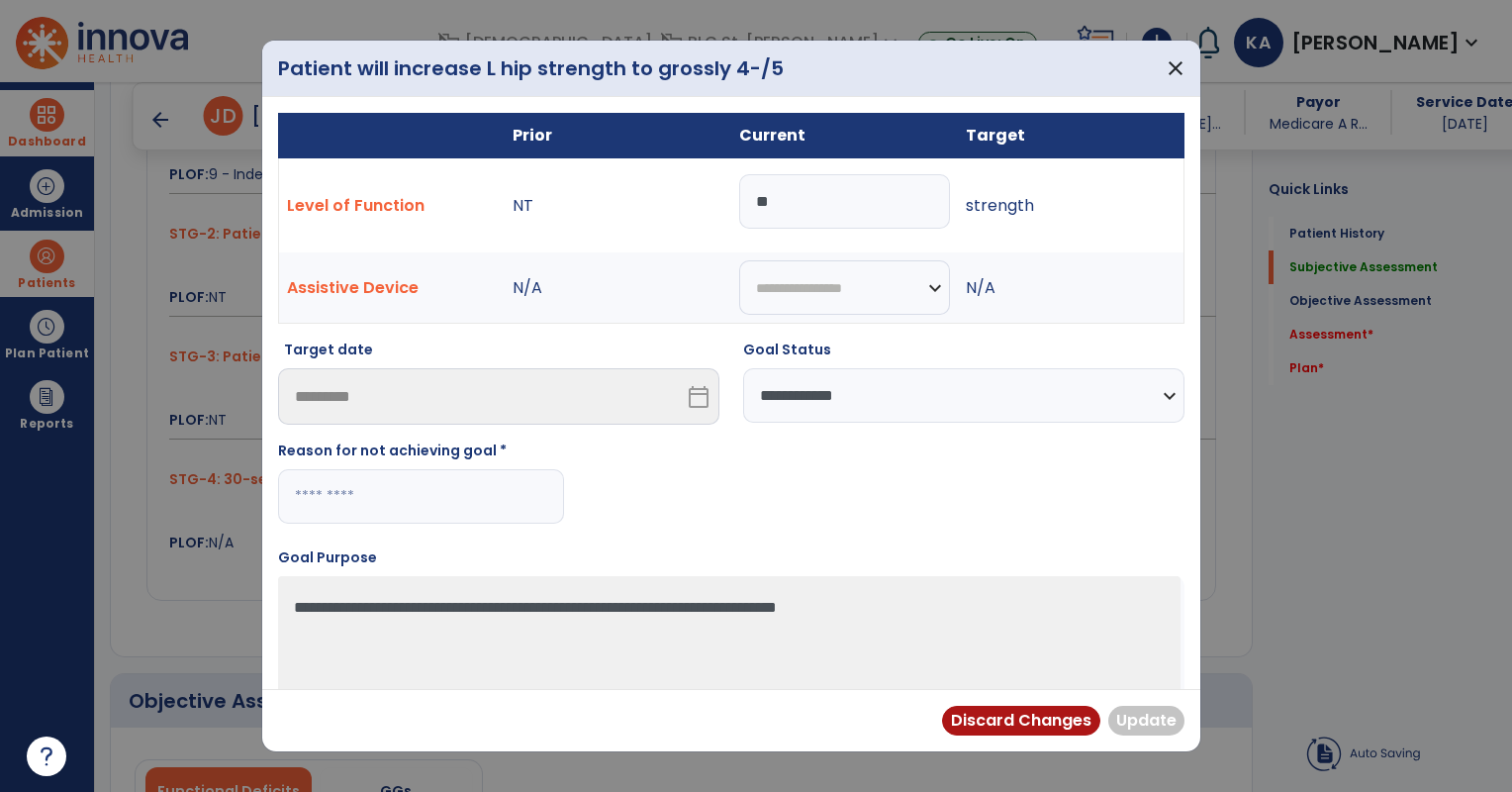 click at bounding box center [421, 496] 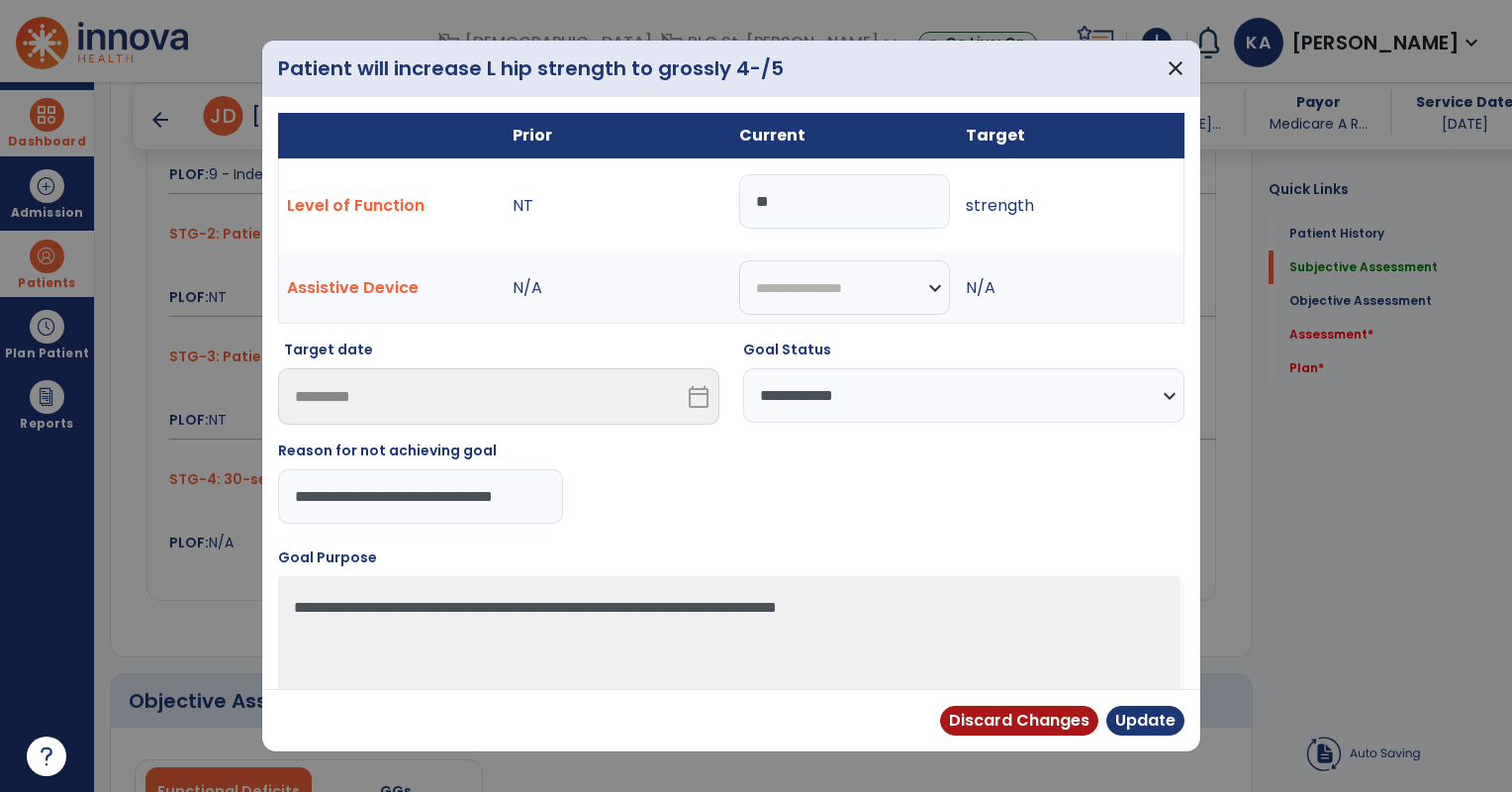 scroll, scrollTop: 0, scrollLeft: 23, axis: horizontal 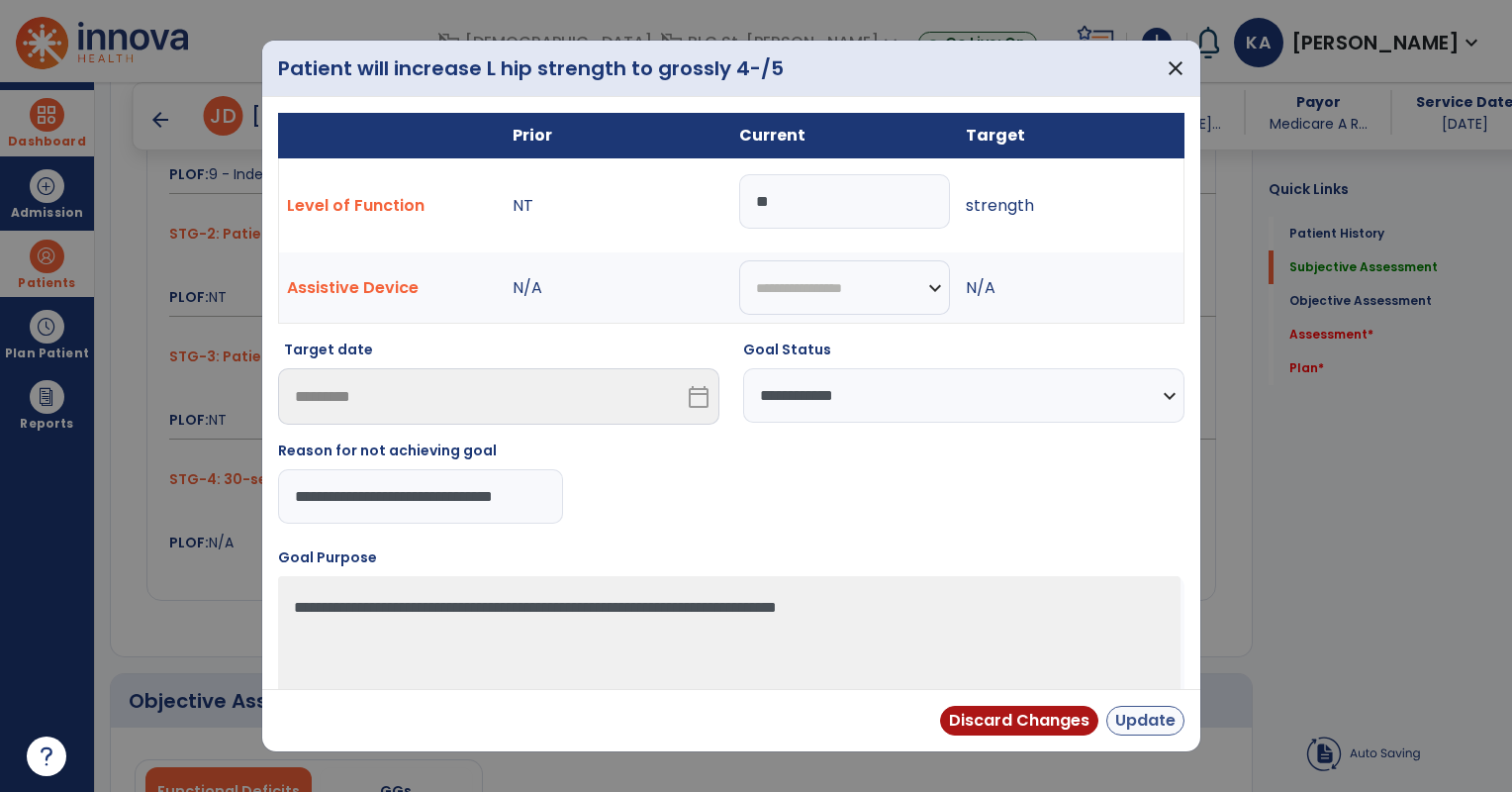 type on "**********" 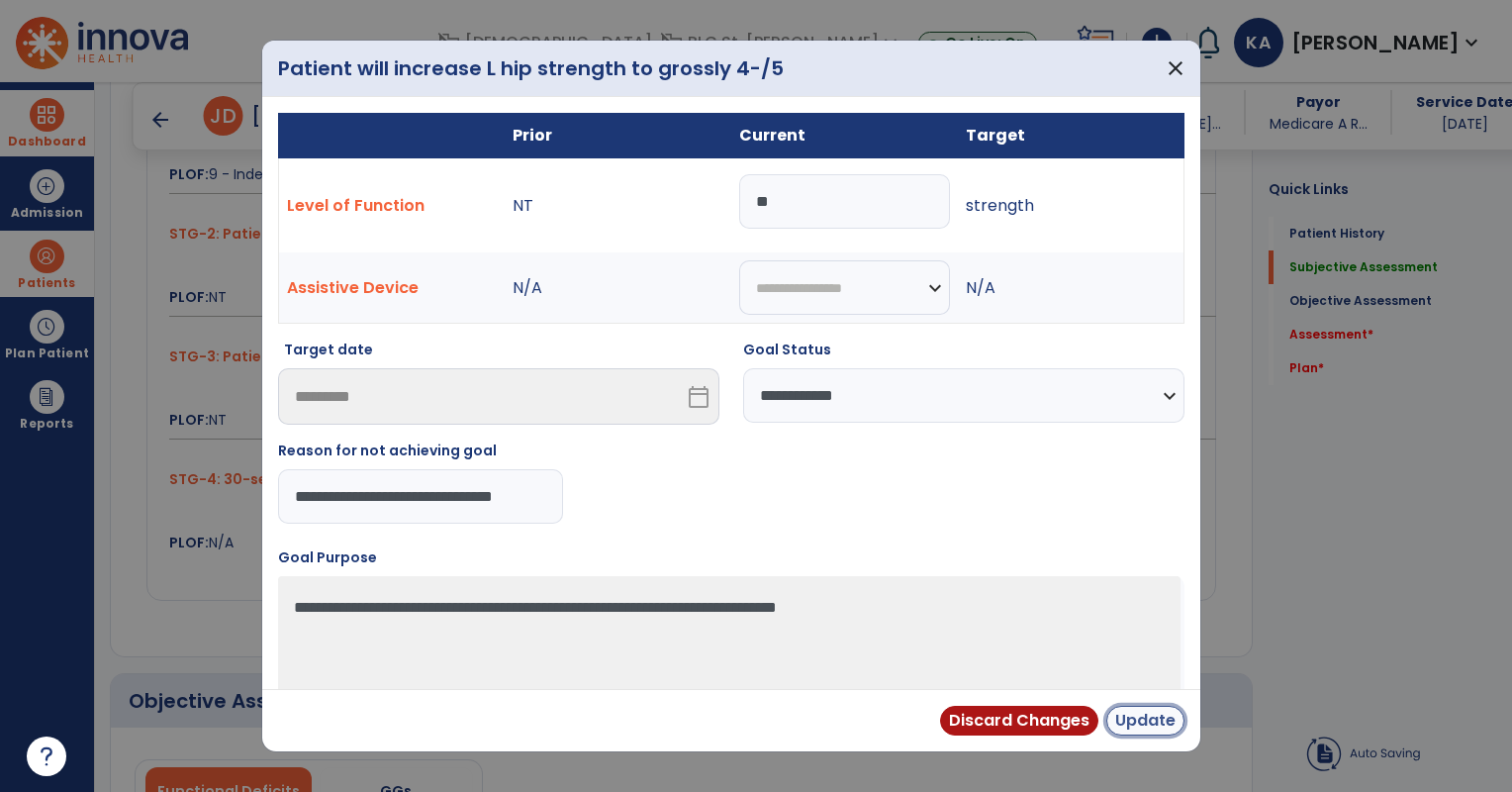 scroll, scrollTop: 0, scrollLeft: 0, axis: both 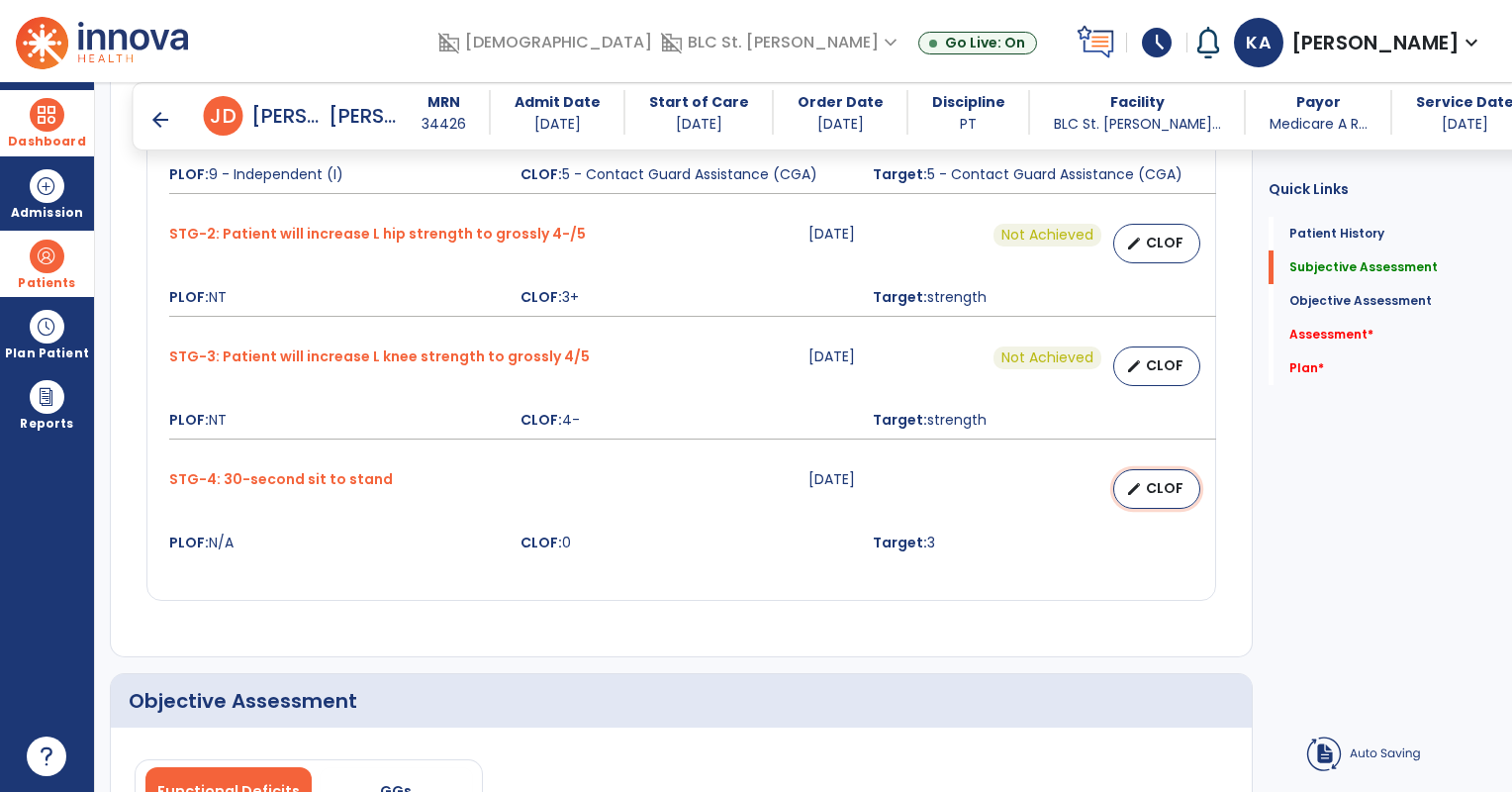 click on "edit   CLOF" at bounding box center [1157, 489] 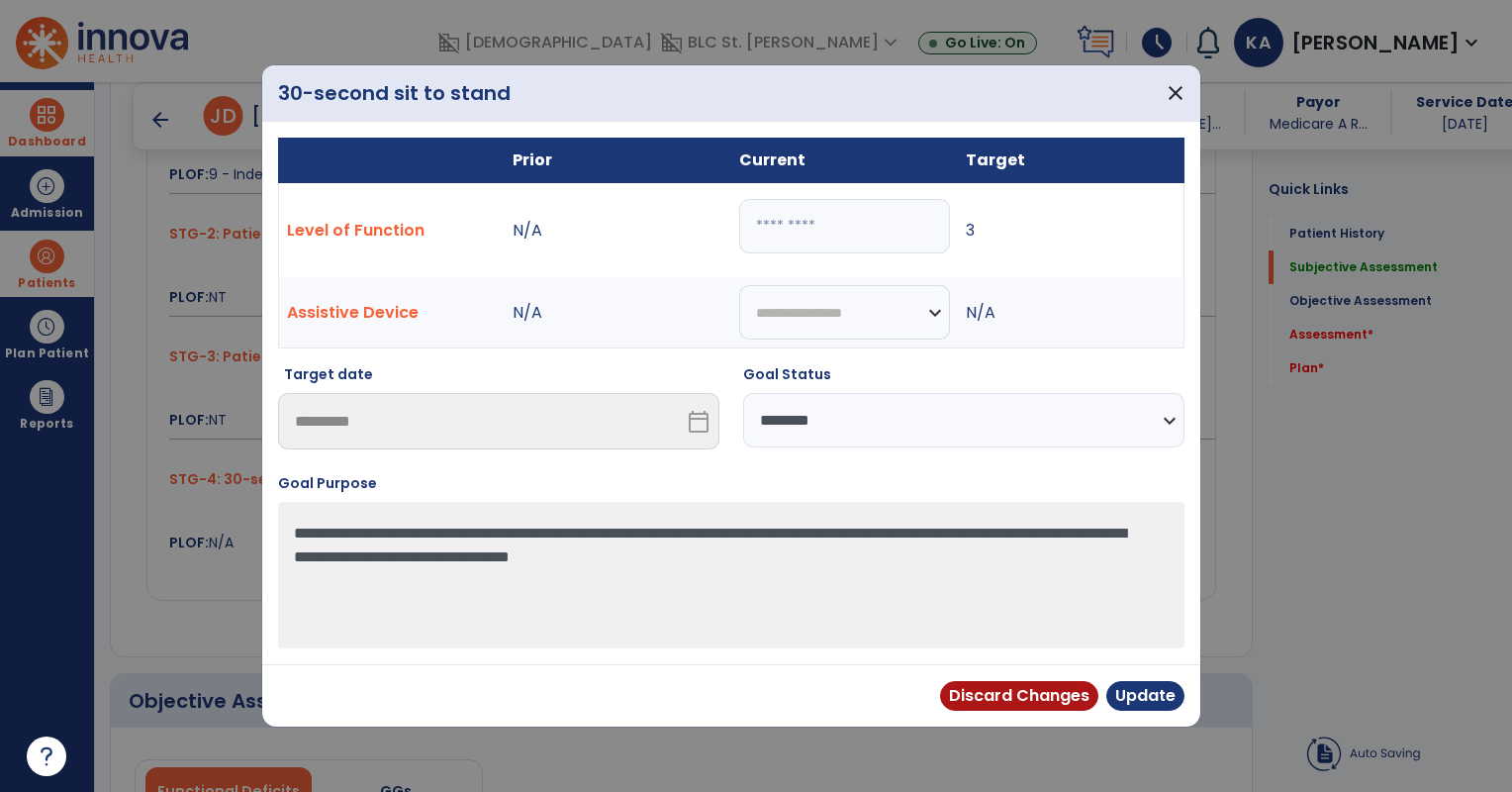 click on "*" at bounding box center [844, 226] 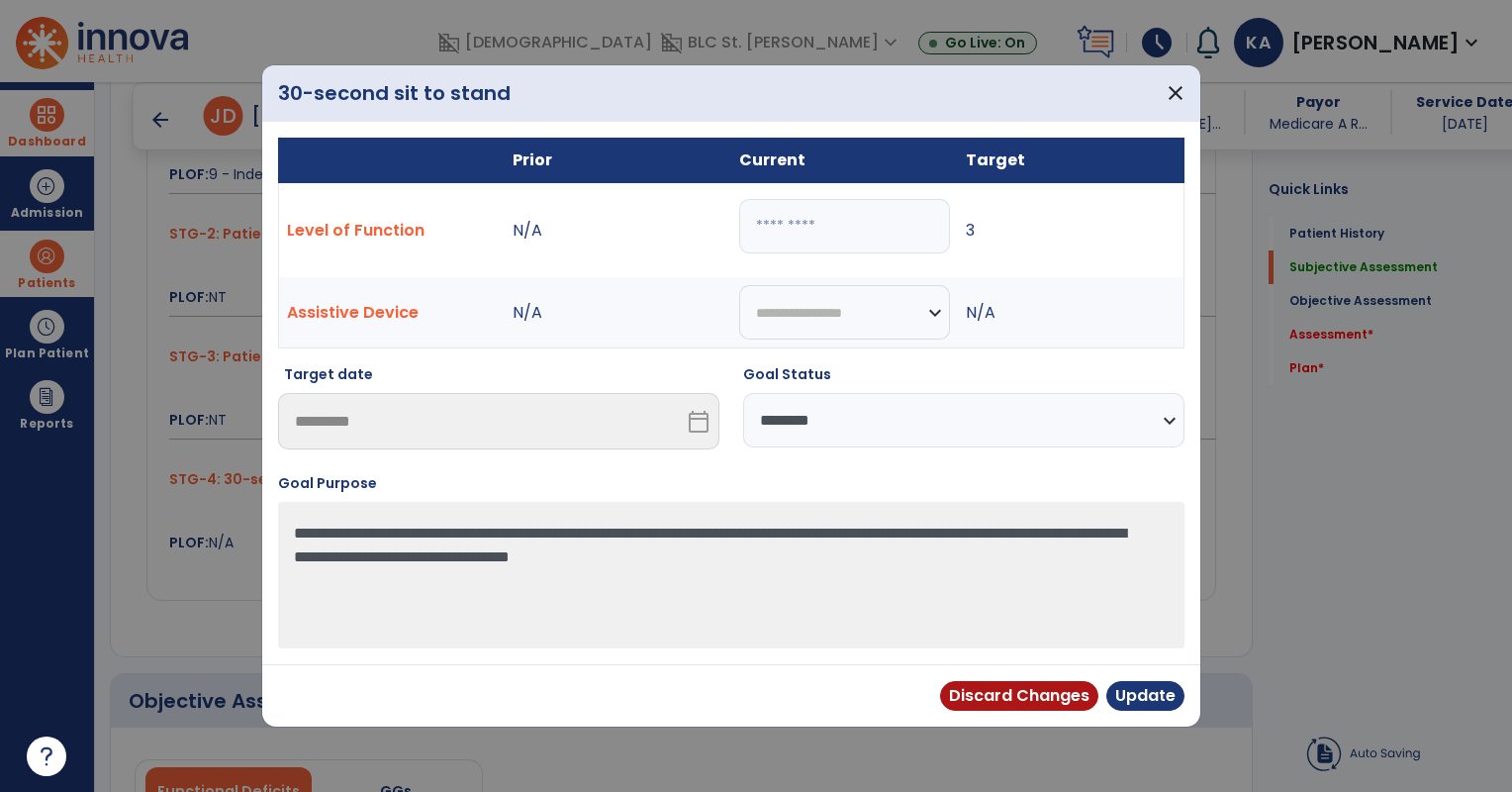 type on "*" 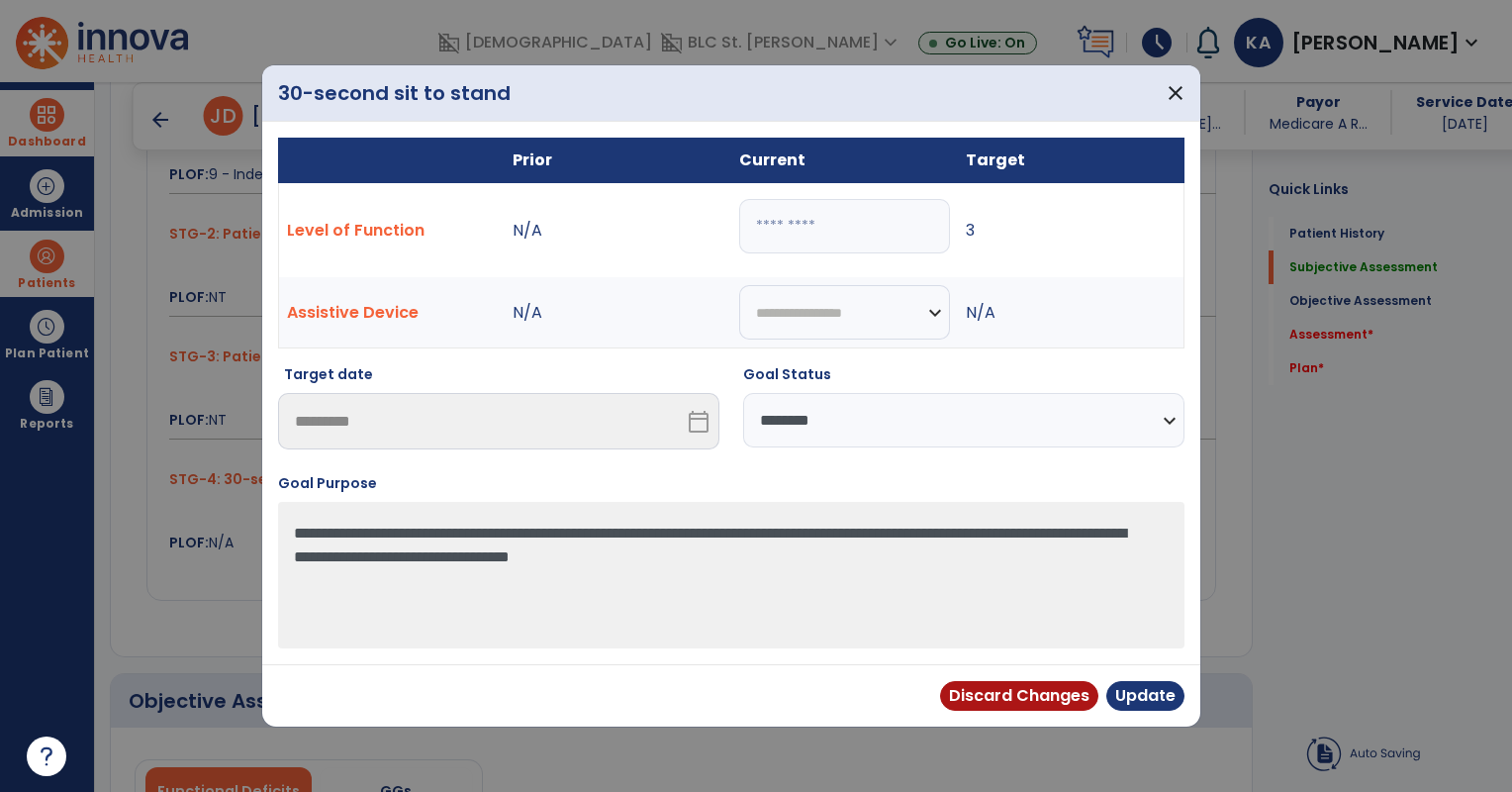 click on "**********" at bounding box center [964, 420] 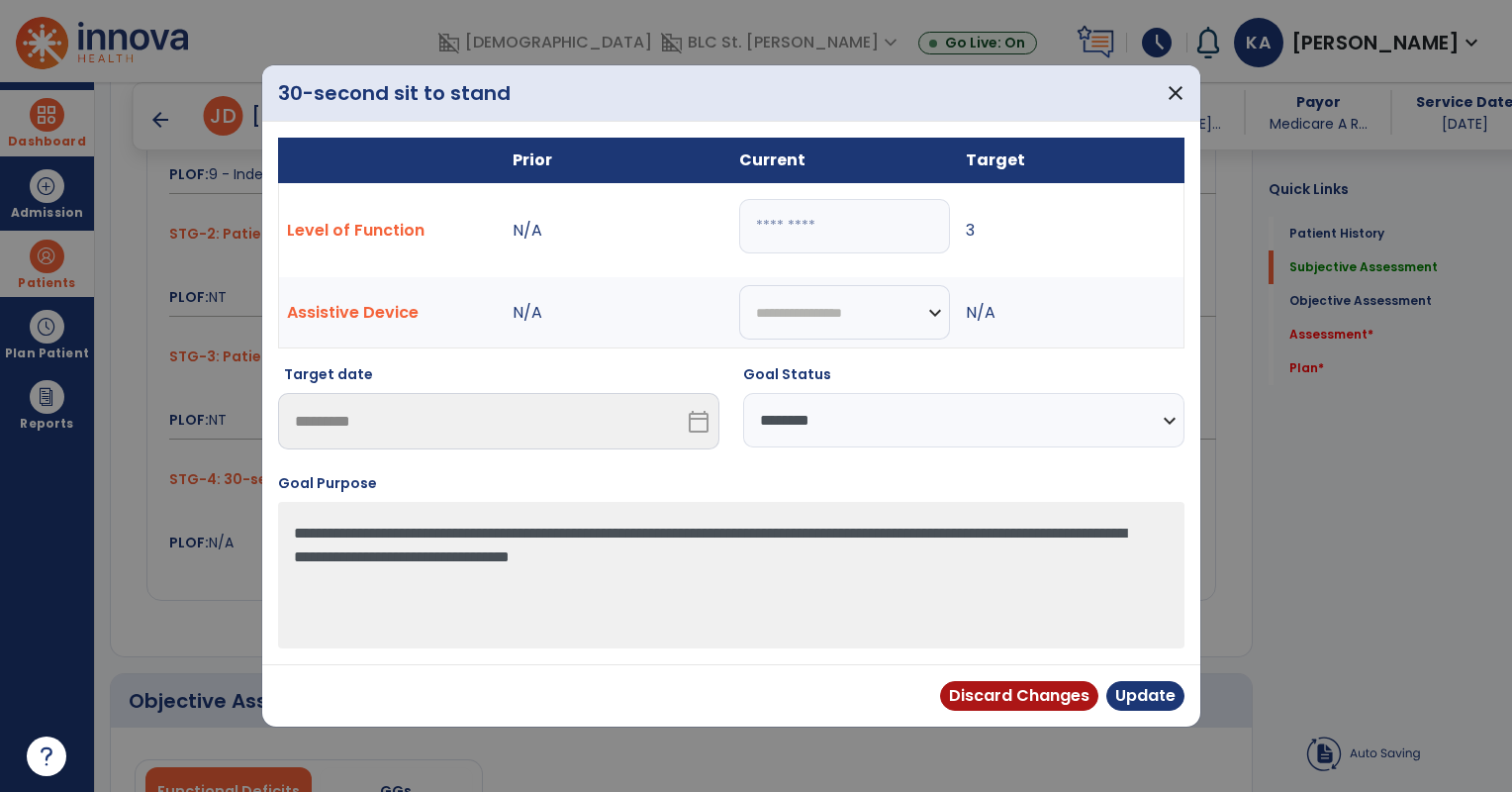 select on "**********" 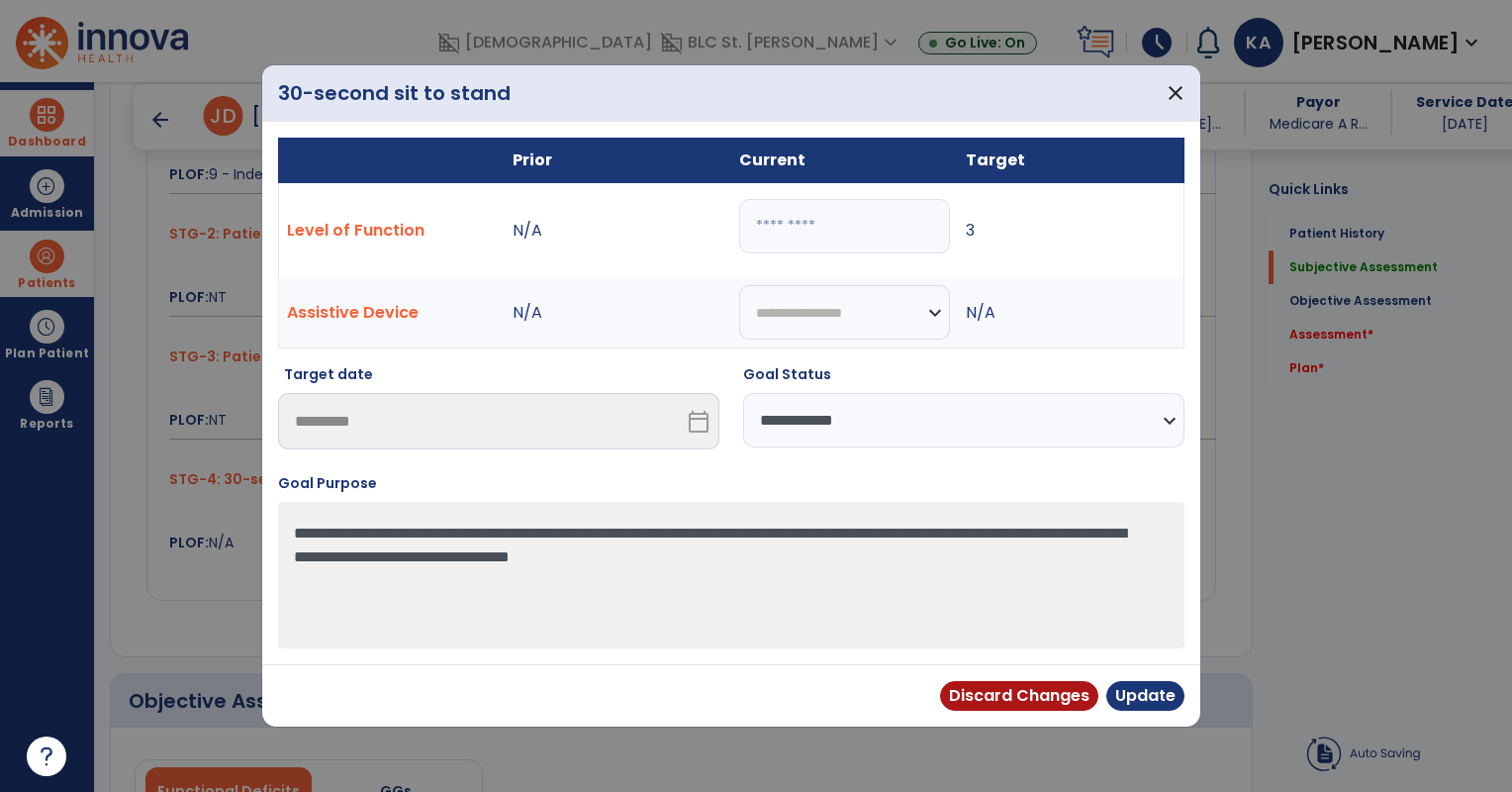 click on "**********" at bounding box center [964, 420] 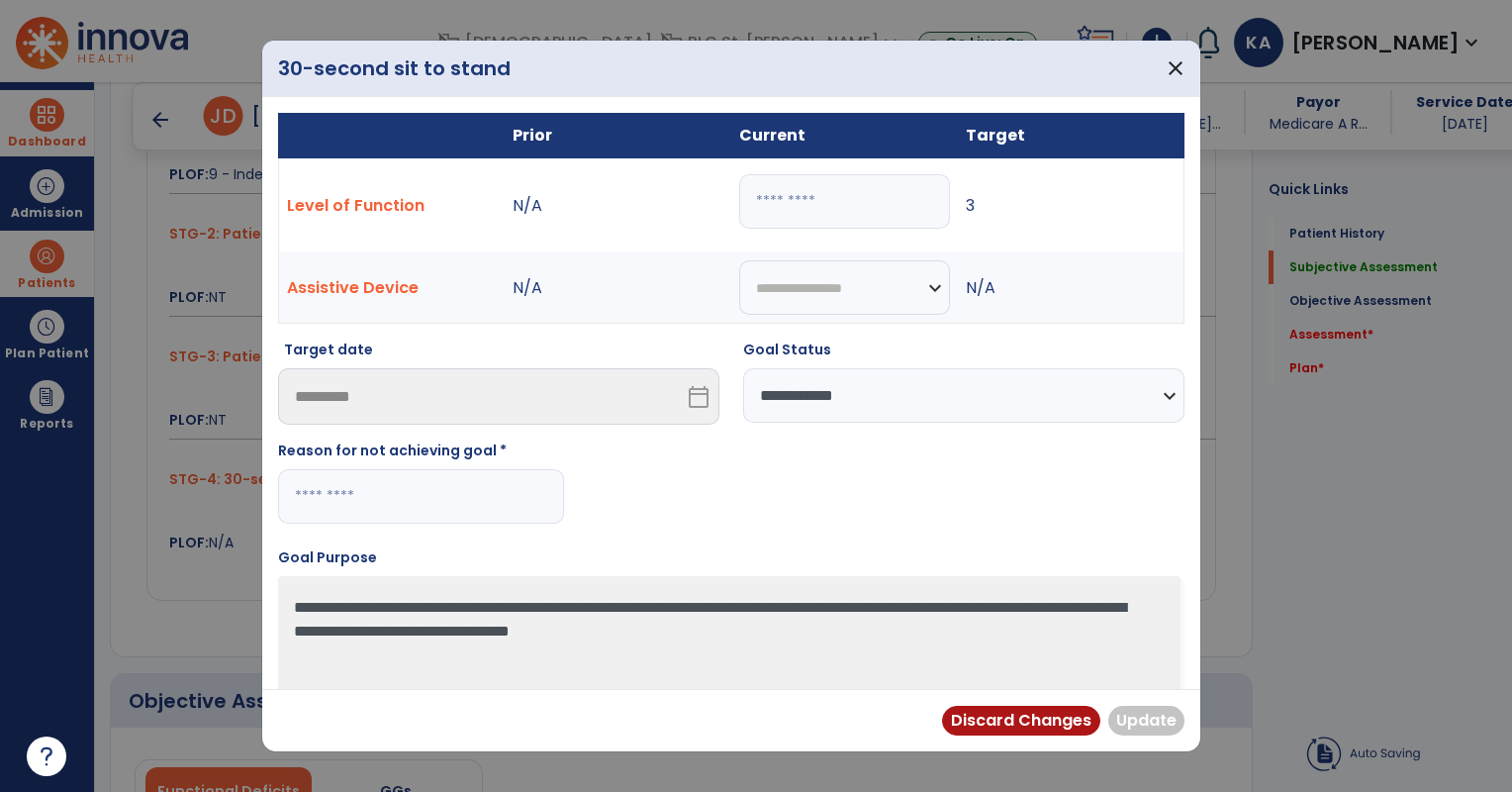 click at bounding box center [421, 496] 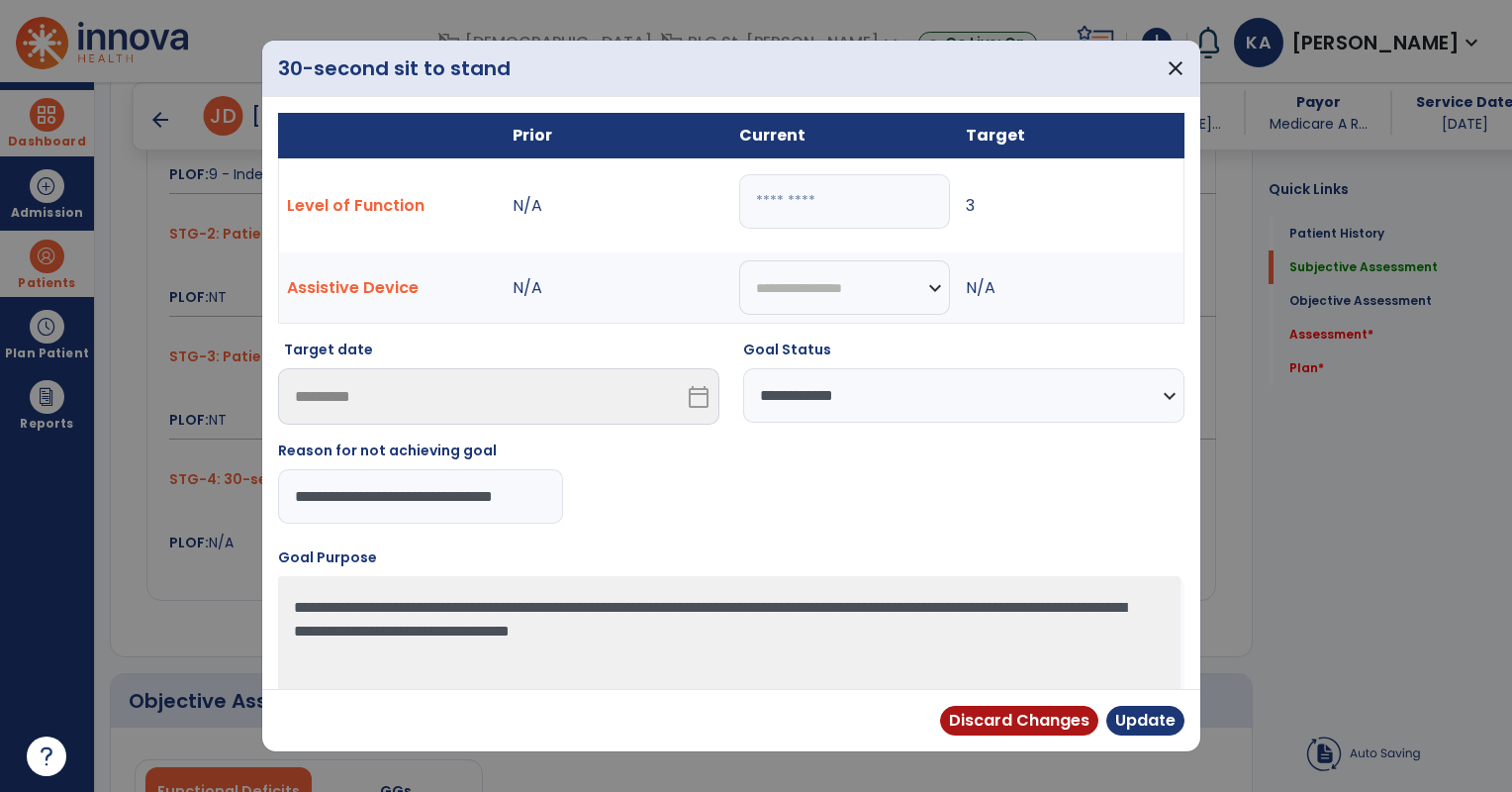 scroll, scrollTop: 0, scrollLeft: 23, axis: horizontal 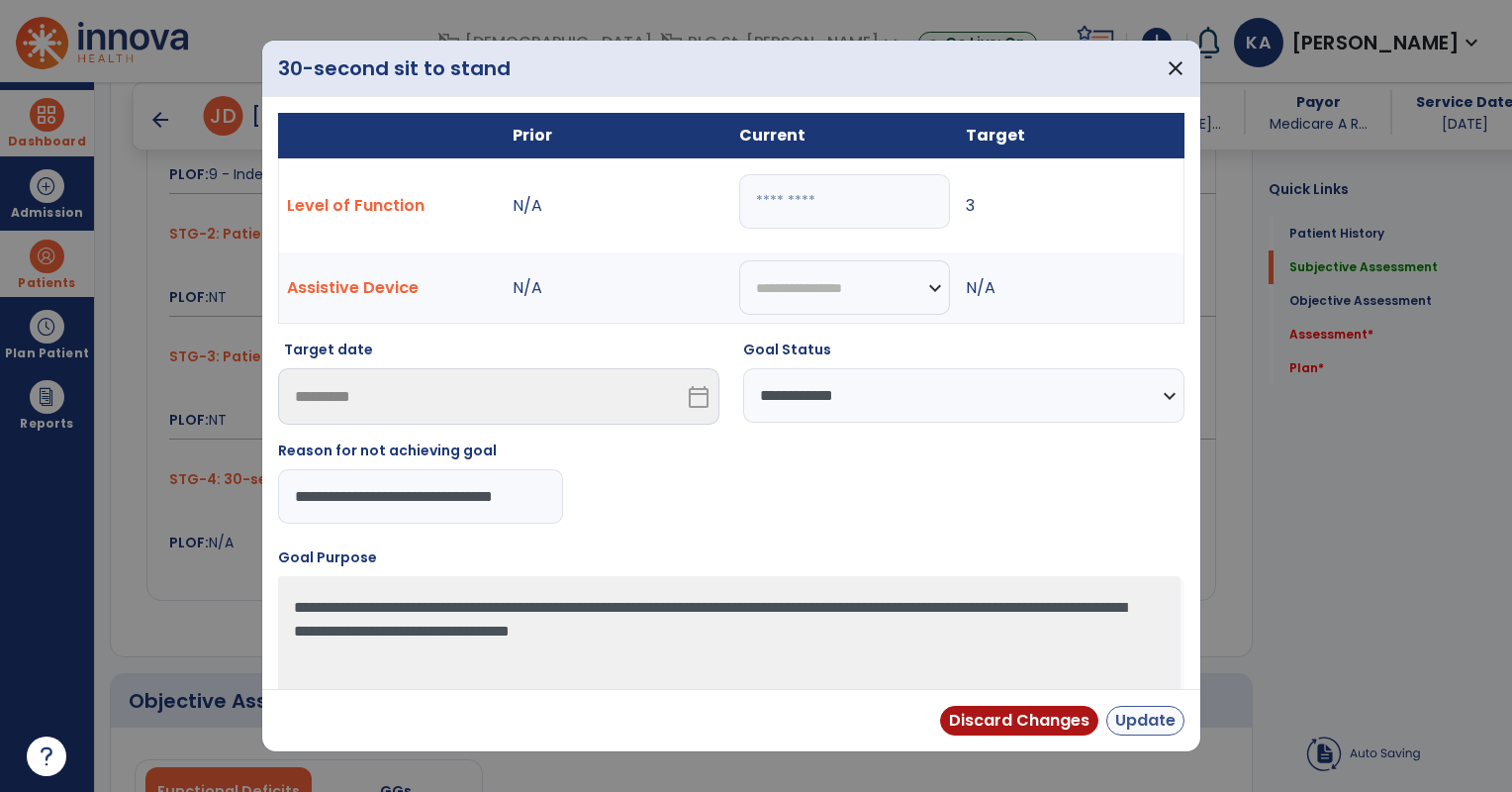 type on "**********" 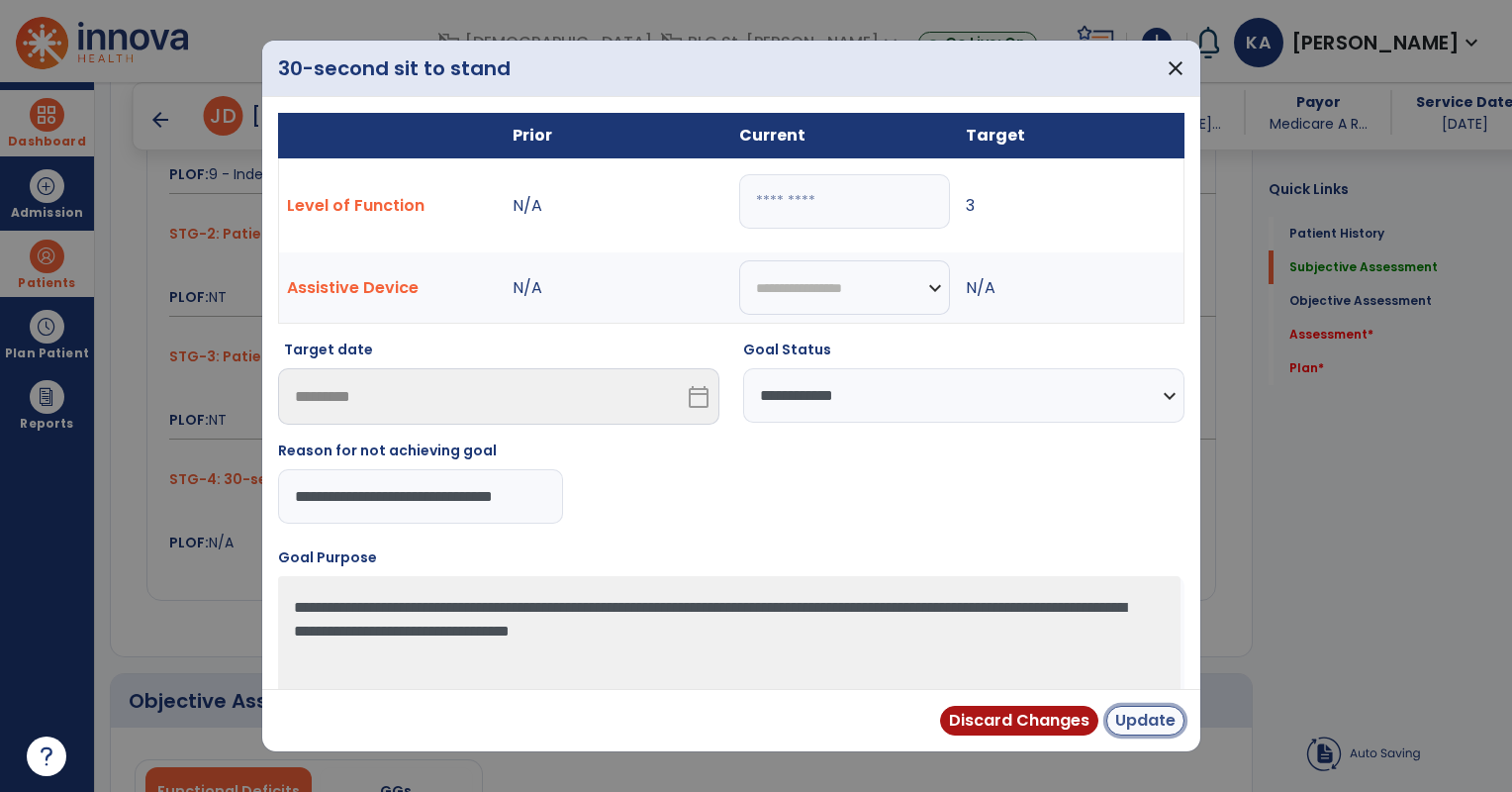 scroll, scrollTop: 0, scrollLeft: 0, axis: both 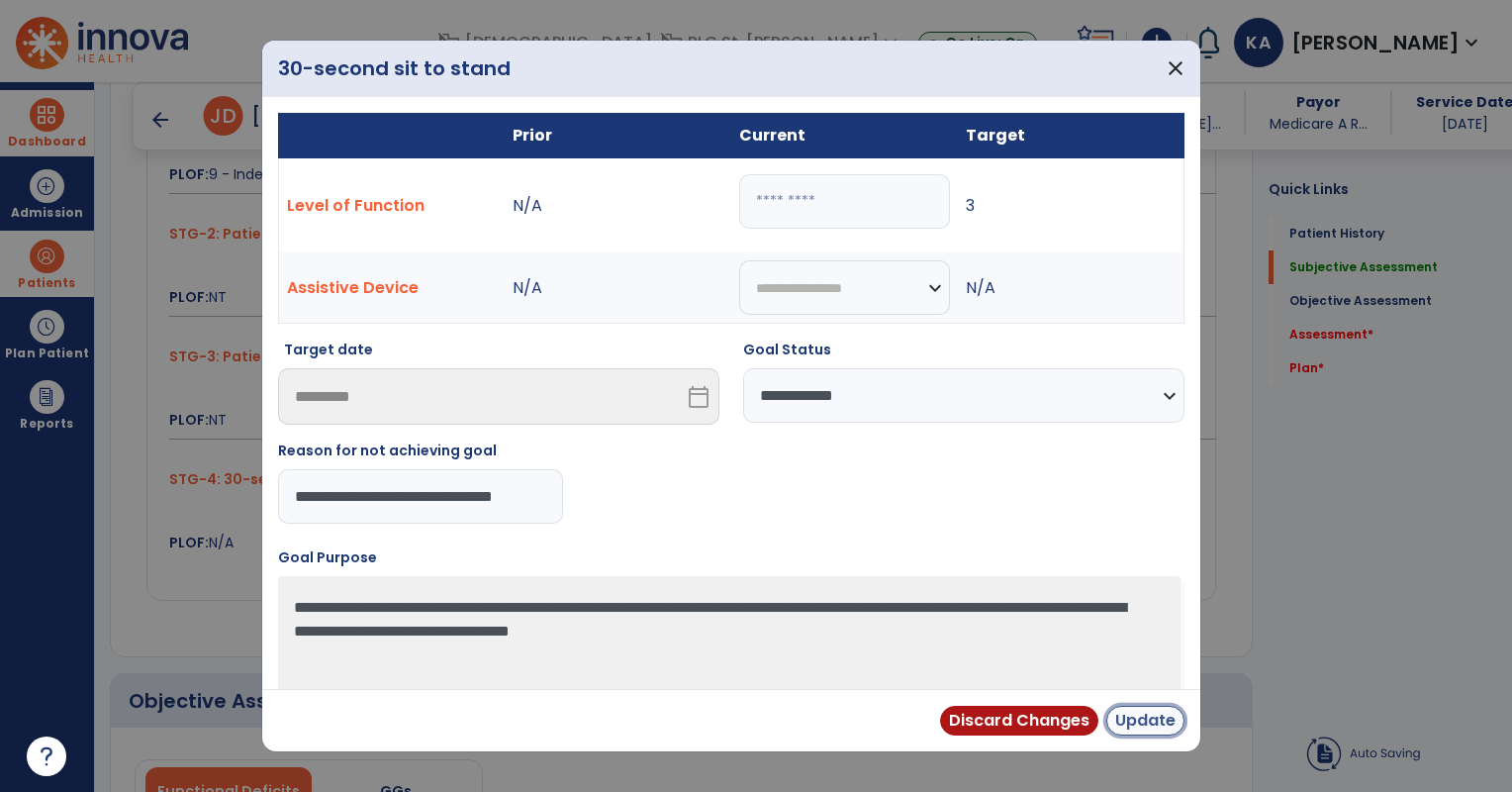 click on "Update" at bounding box center (1145, 721) 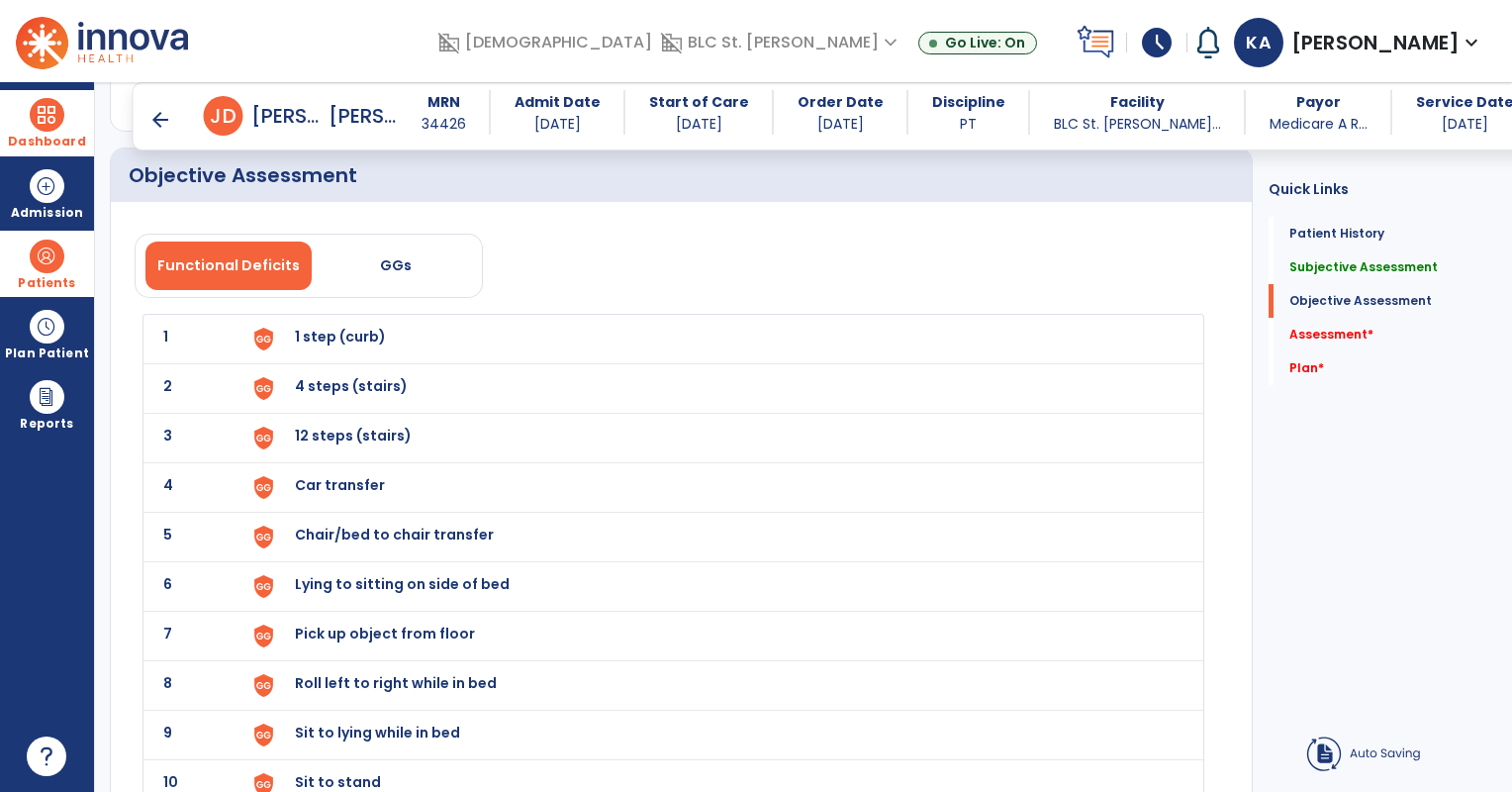 scroll, scrollTop: 2054, scrollLeft: 0, axis: vertical 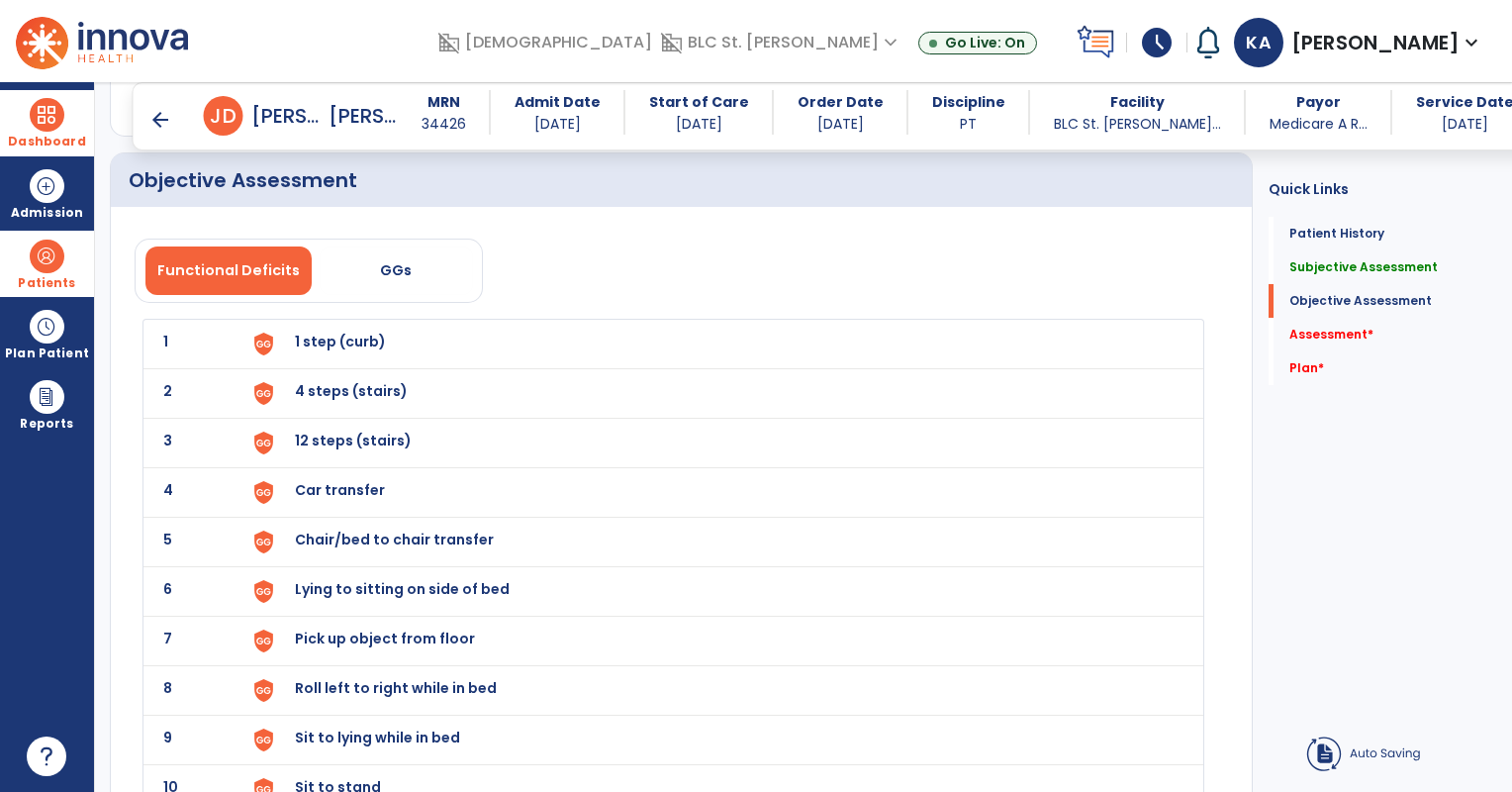 click on "1 step (curb)" at bounding box center [340, 342] 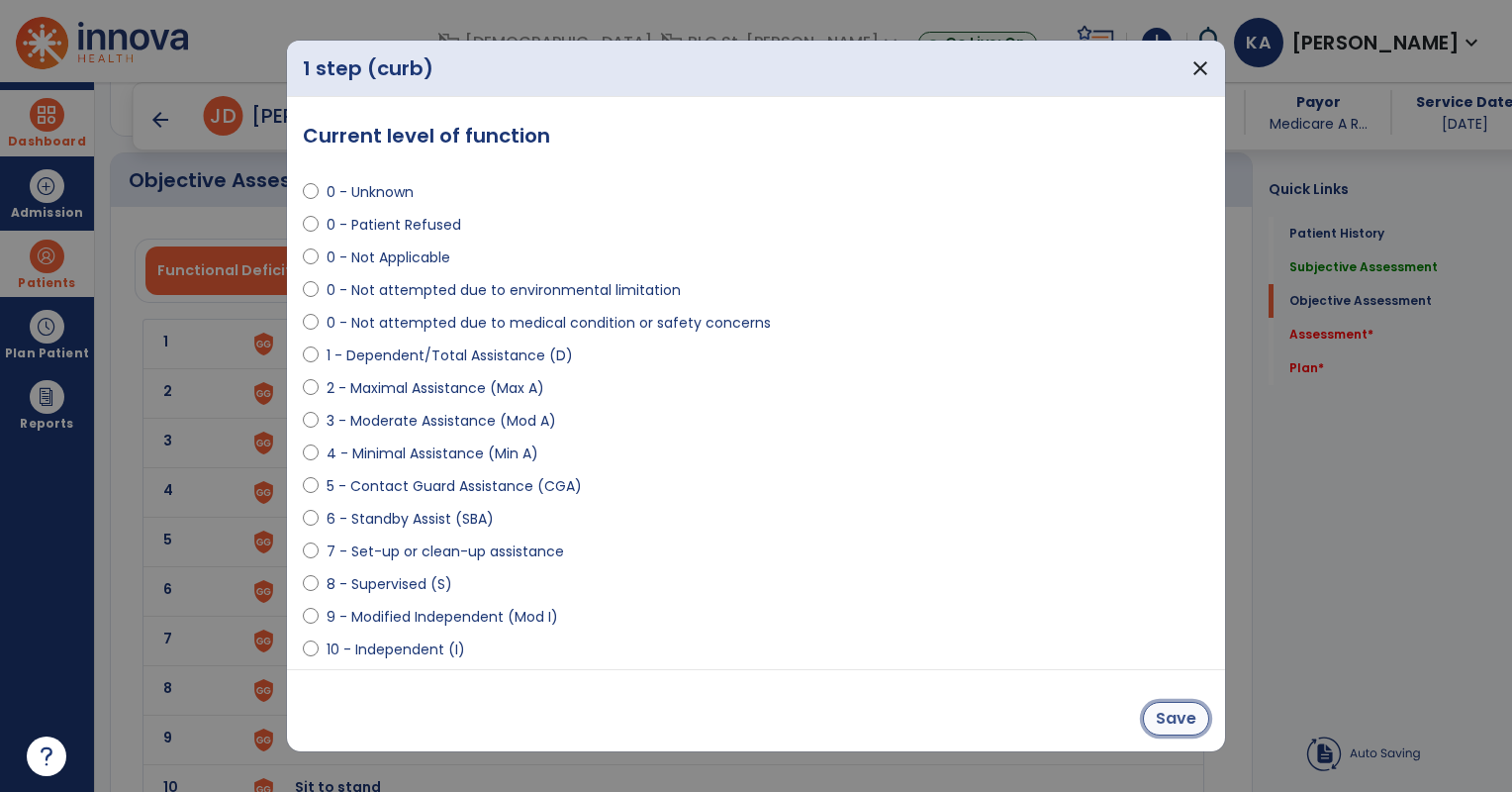 click on "Save" at bounding box center (1176, 719) 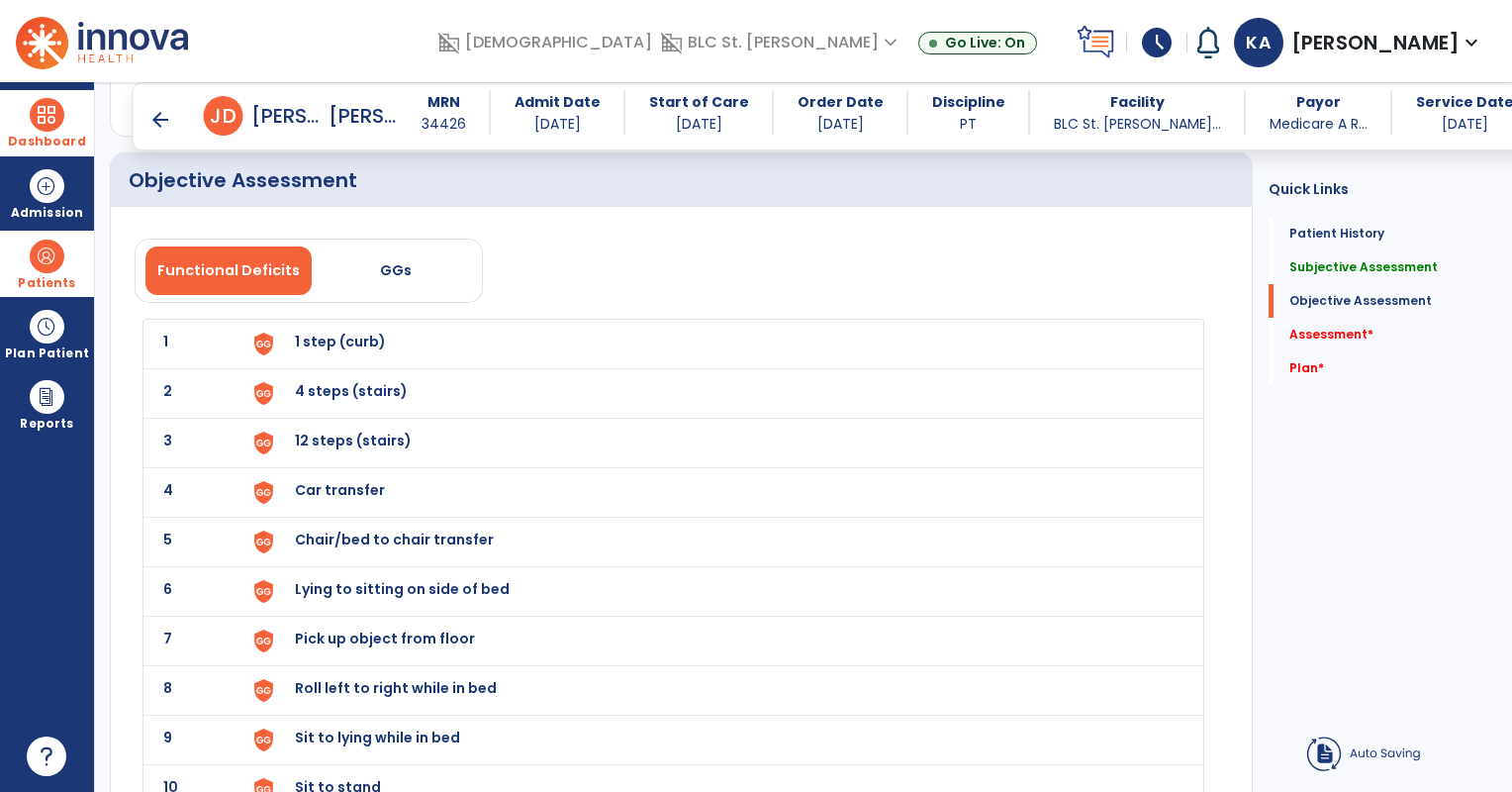 click on "4 steps (stairs)" at bounding box center (340, 342) 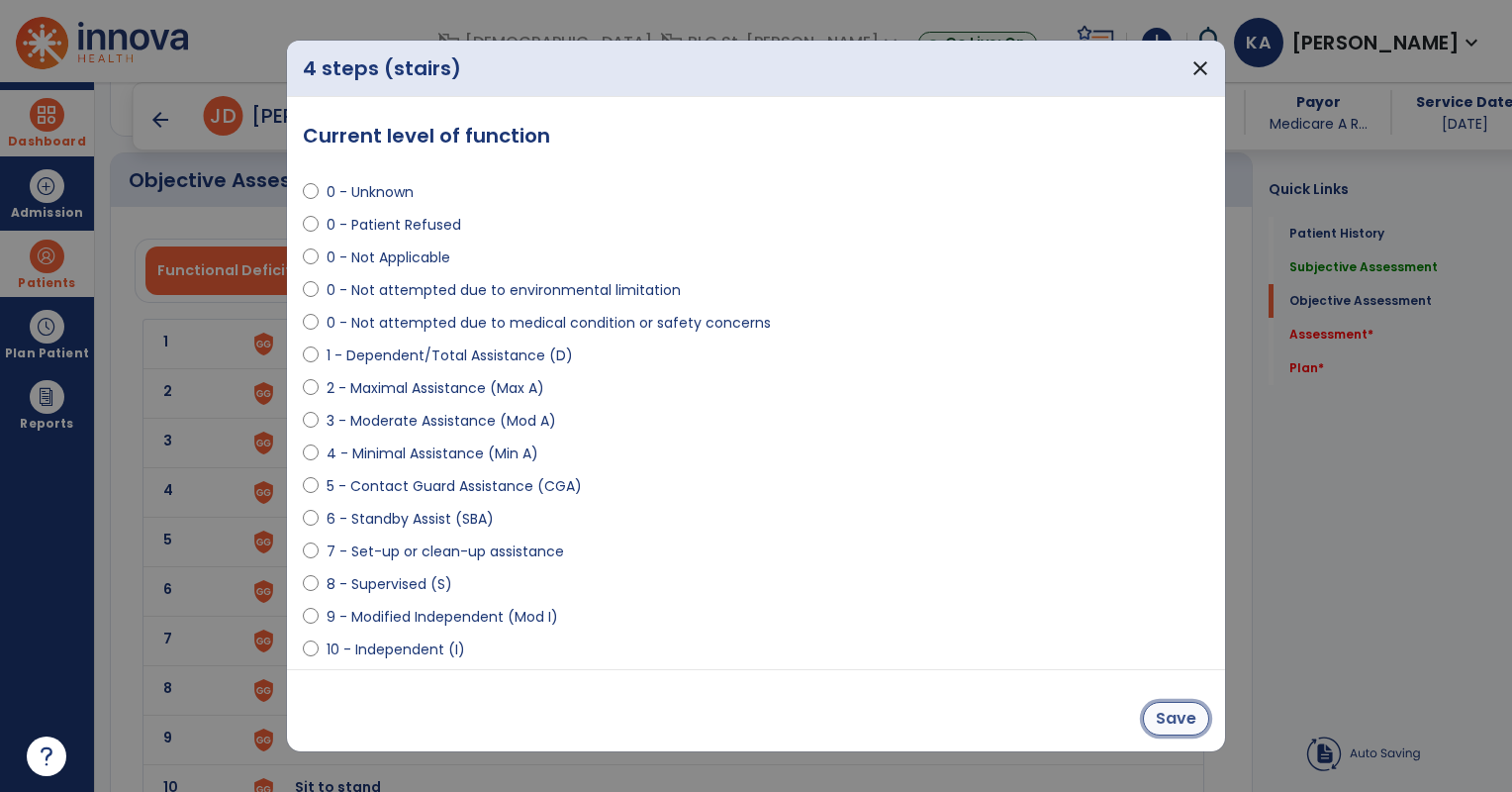 click on "Save" at bounding box center [1176, 719] 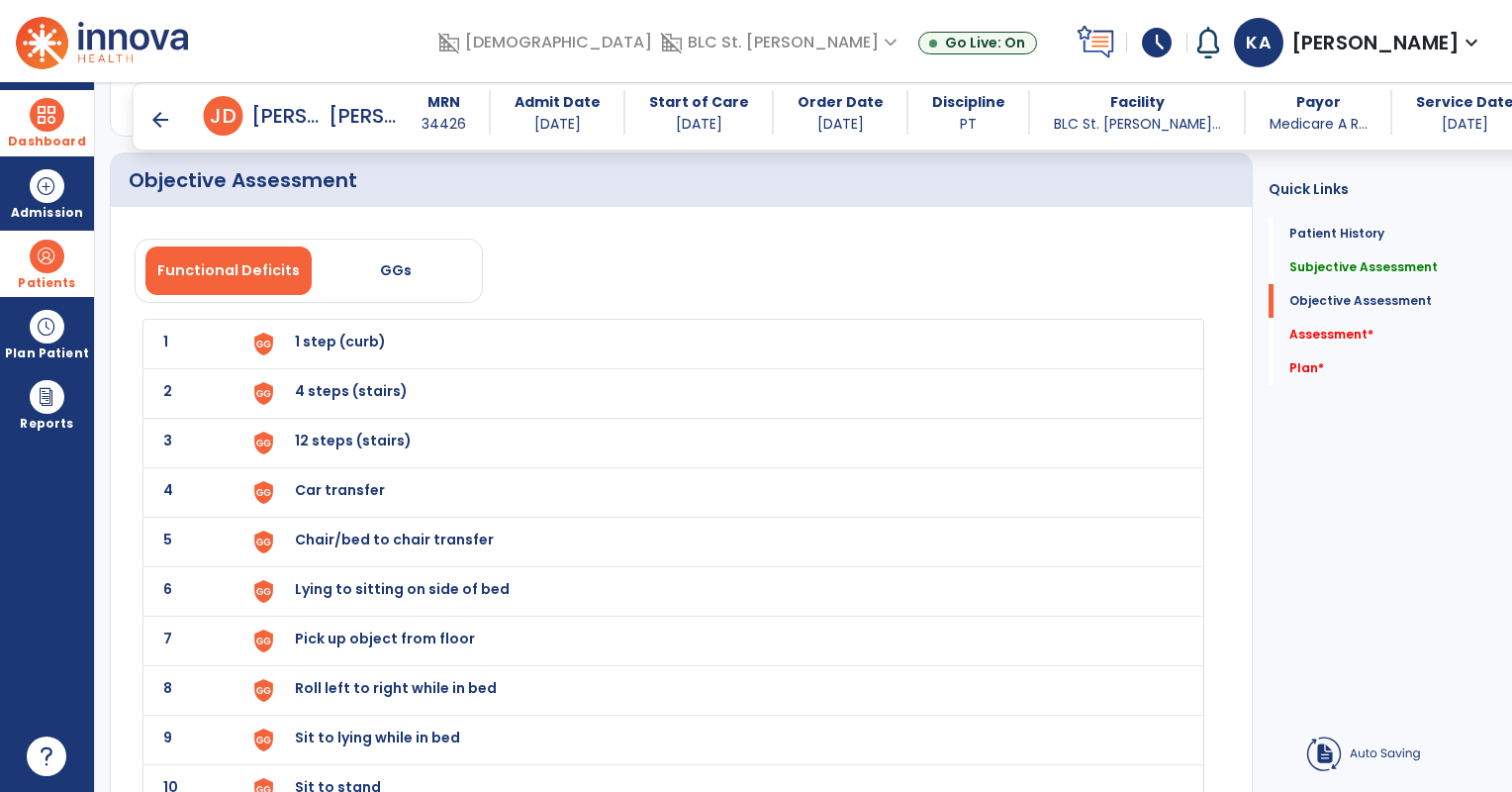 click on "12 steps (stairs)" at bounding box center [340, 342] 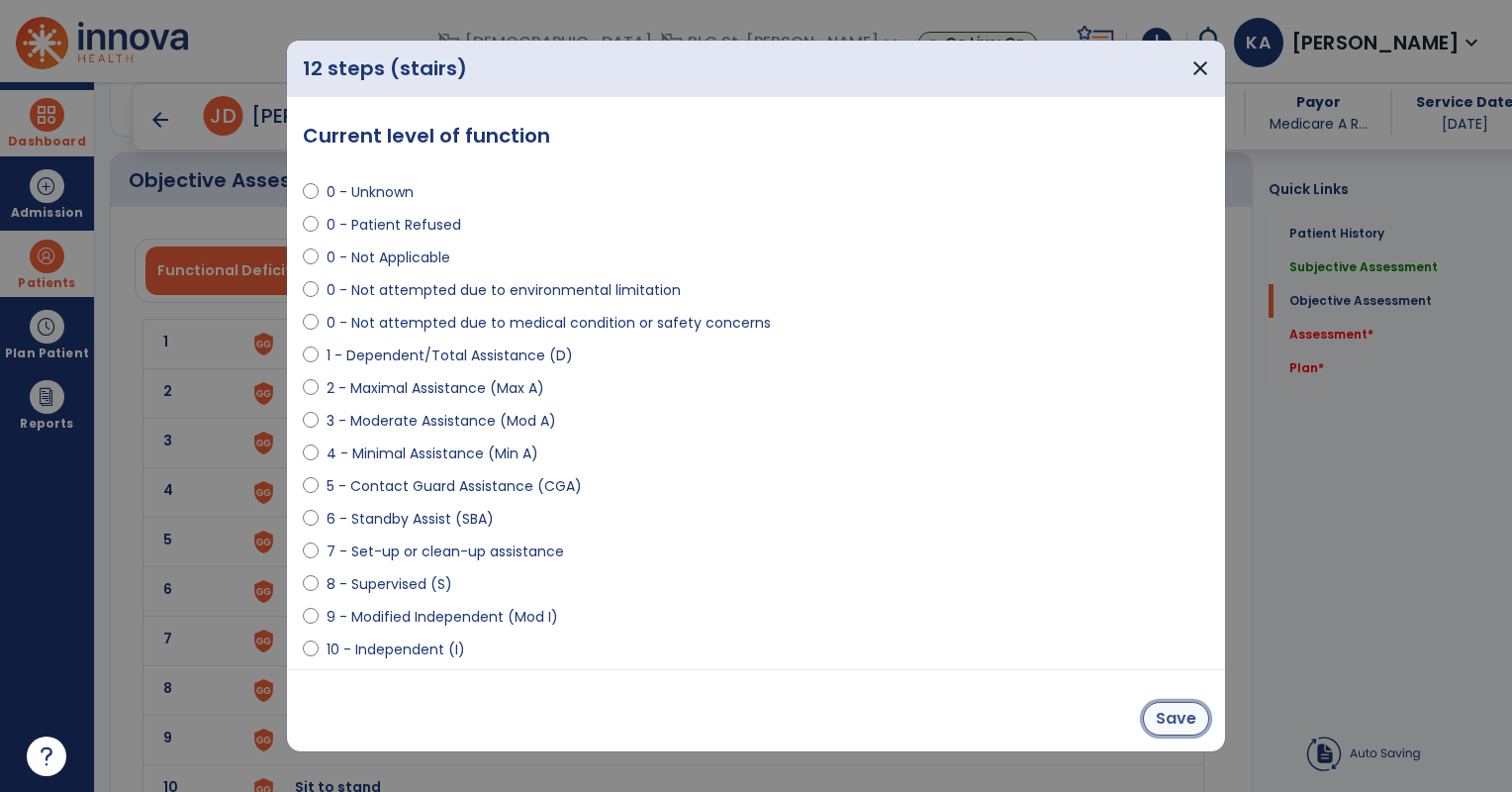 click on "Save" at bounding box center (1176, 719) 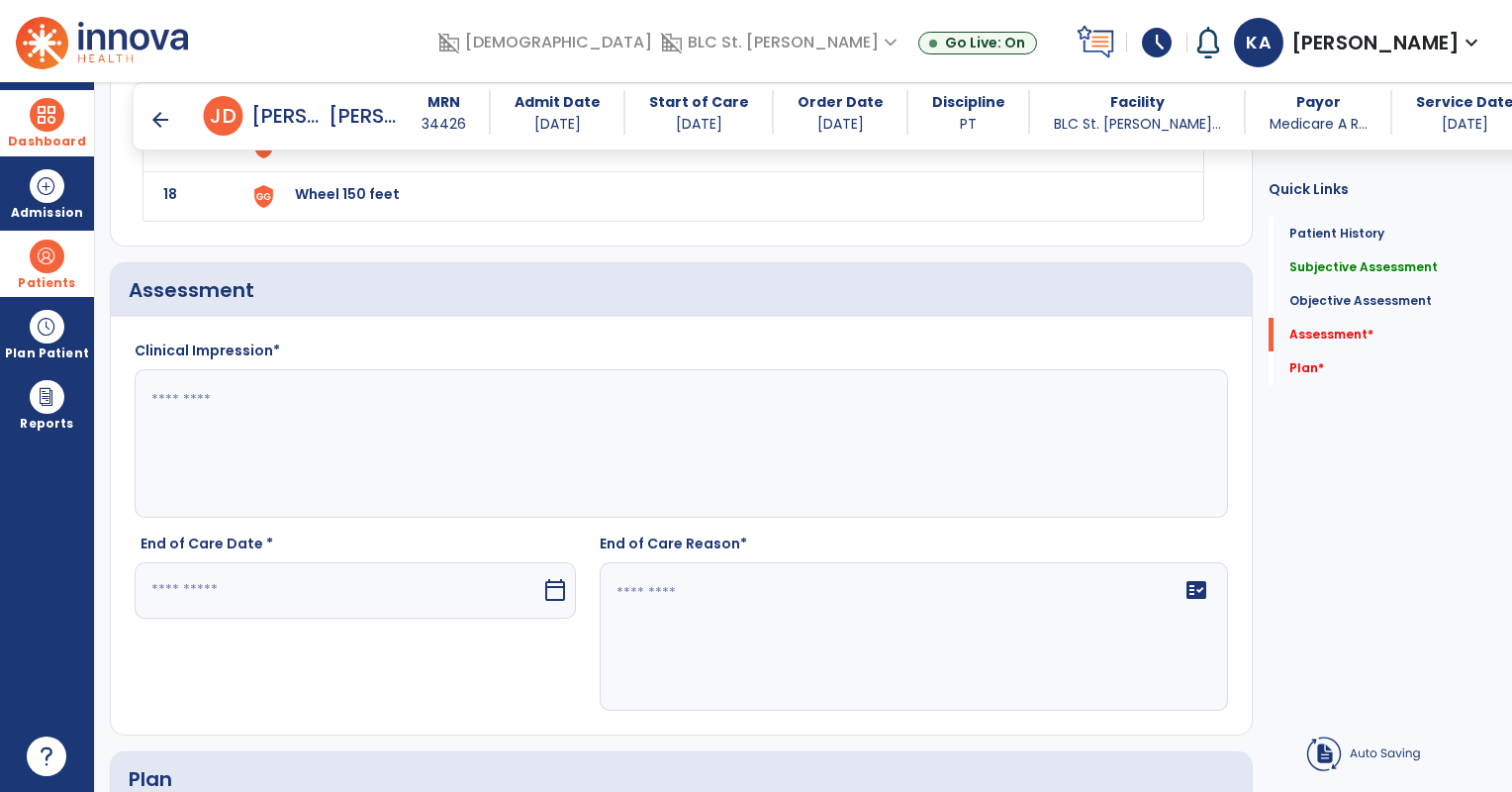 scroll, scrollTop: 3186, scrollLeft: 0, axis: vertical 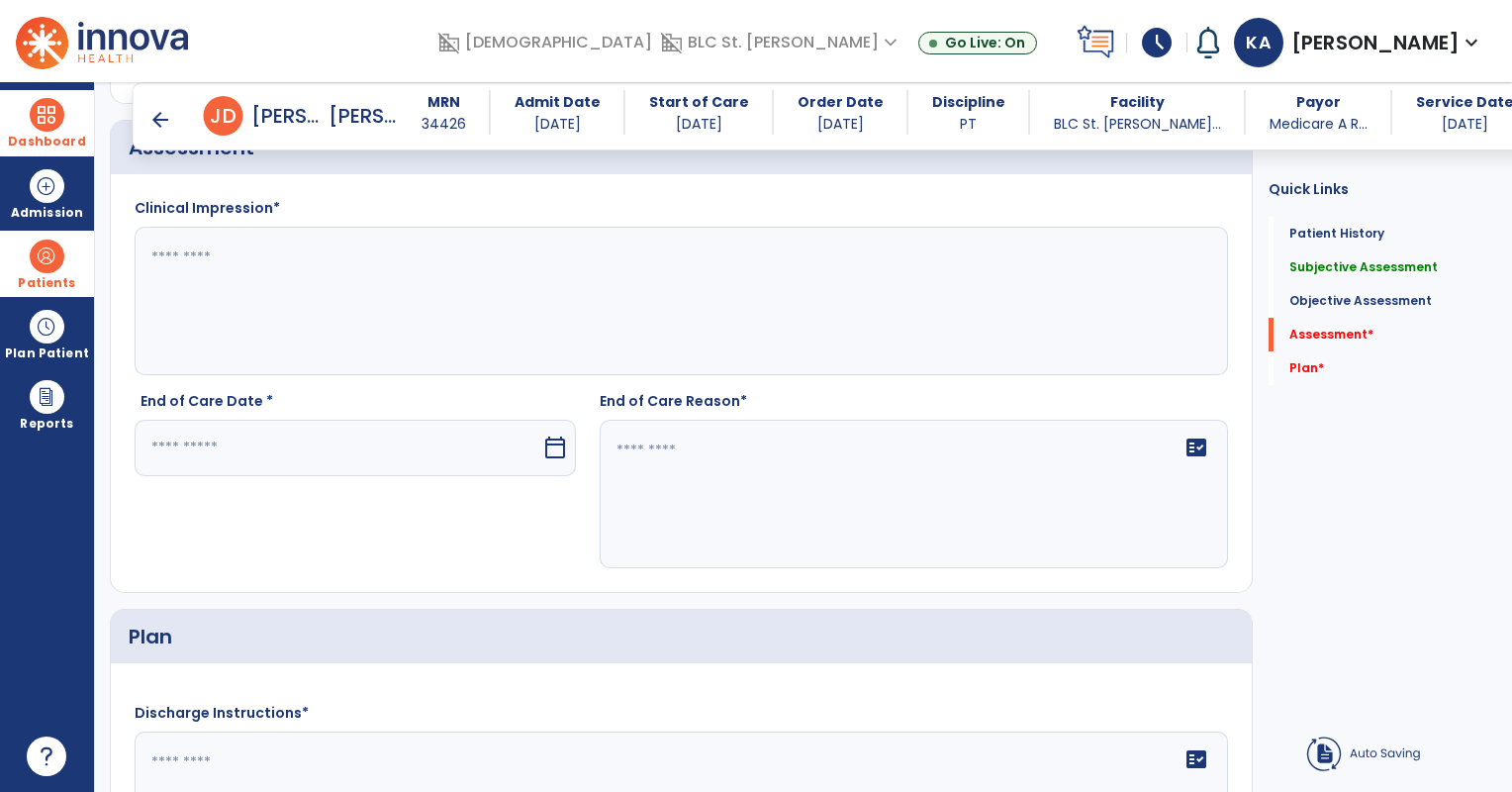 click on "calendar_today" at bounding box center (555, 447) 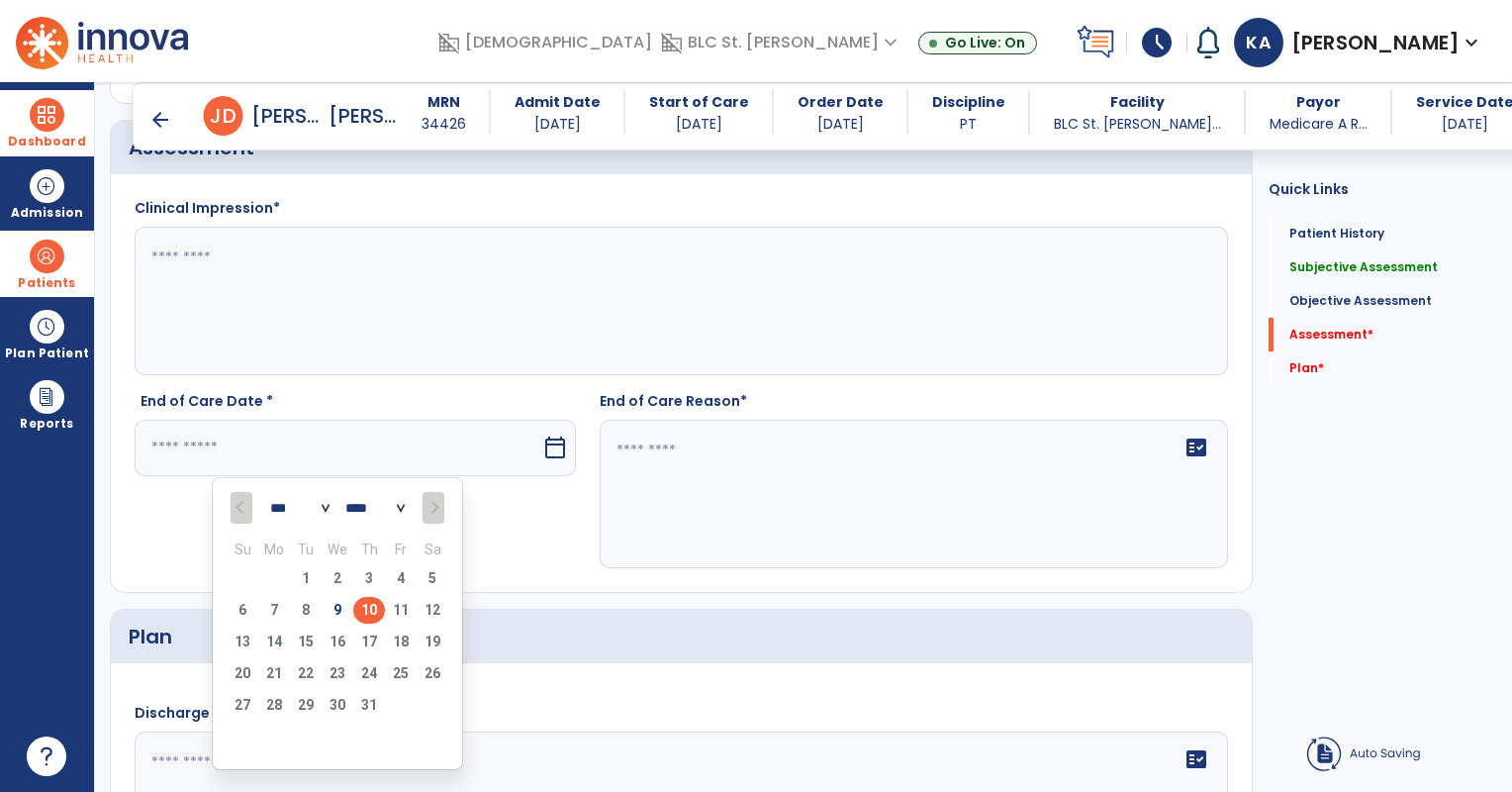 click on "10" at bounding box center [369, 610] 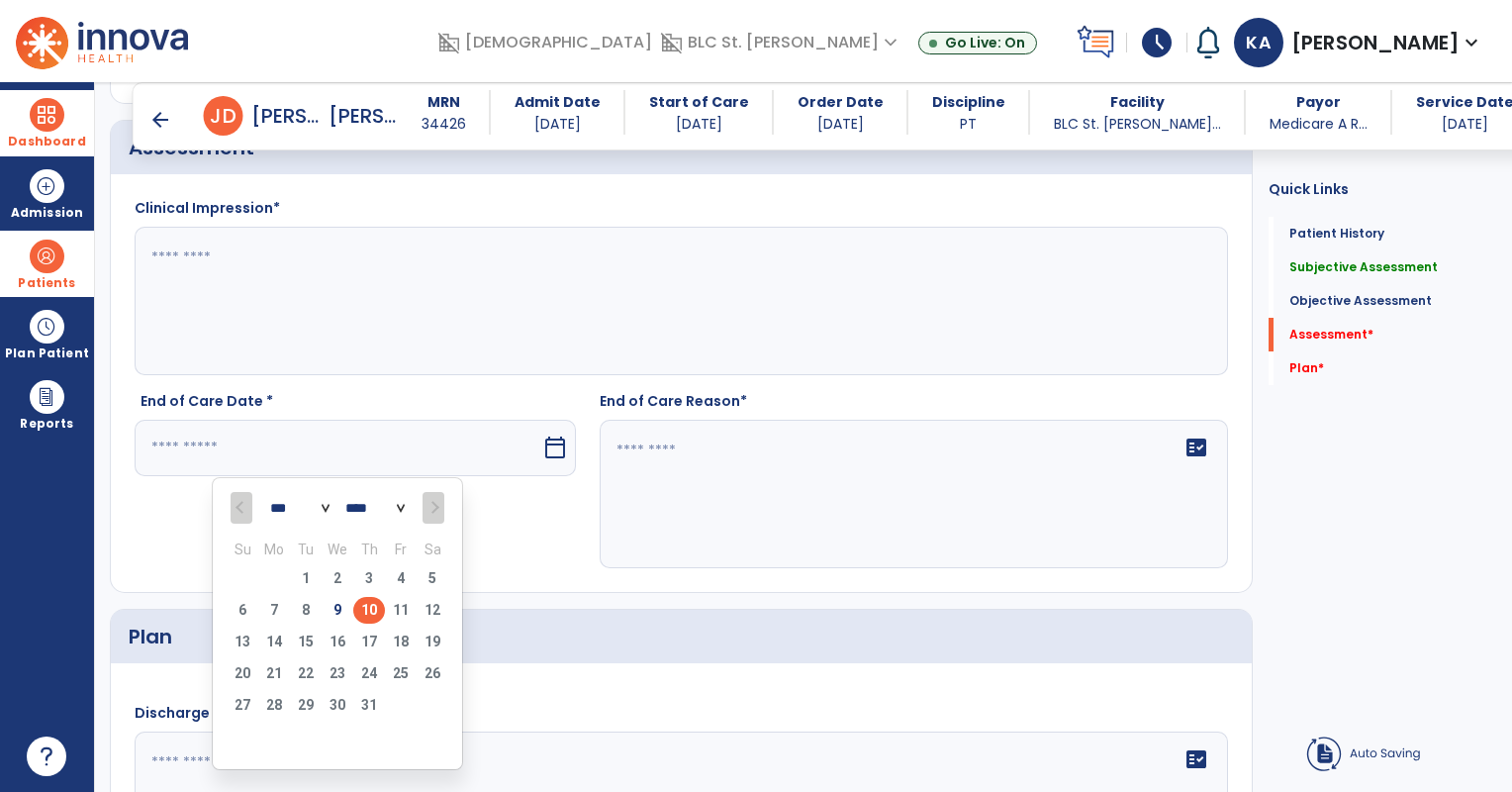 type on "*********" 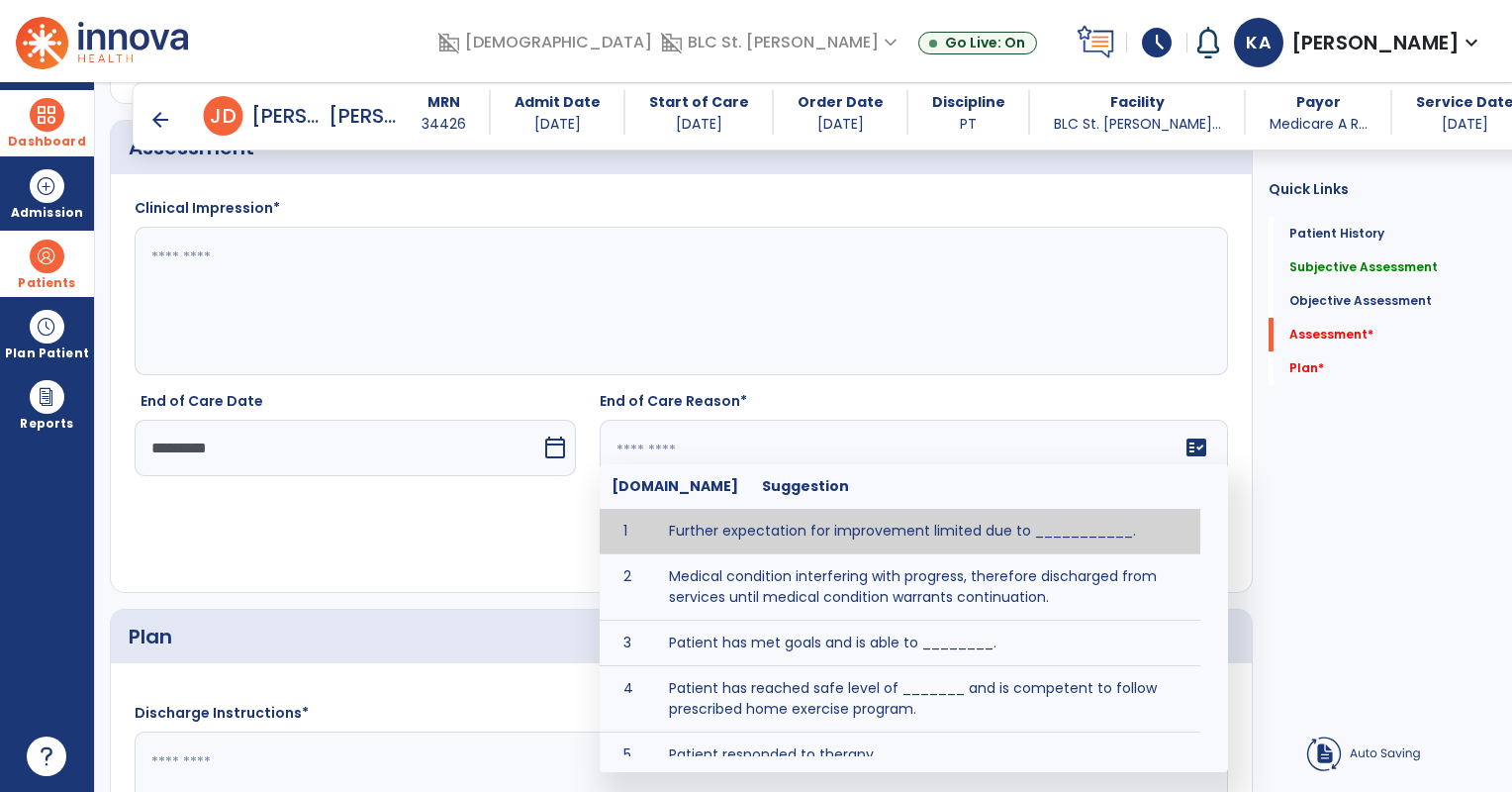 click on "fact_check  [DOMAIN_NAME] Suggestion 1 Further expectation for improvement limited due to ___________. 2 Medical condition interfering with progress, therefore discharged from services until medical condition warrants continuation. 3 Patient has met goals and is able to ________. 4 Patient has reached safe level of _______ and is competent to follow prescribed home exercise program. 5 Patient responded to therapy ____________. 6 Unexpected facility discharge - patient continues to warrant further therapy and will be re-screened upon readmission. 7 Unstable medical condition makes continued services inappropriate at this time." 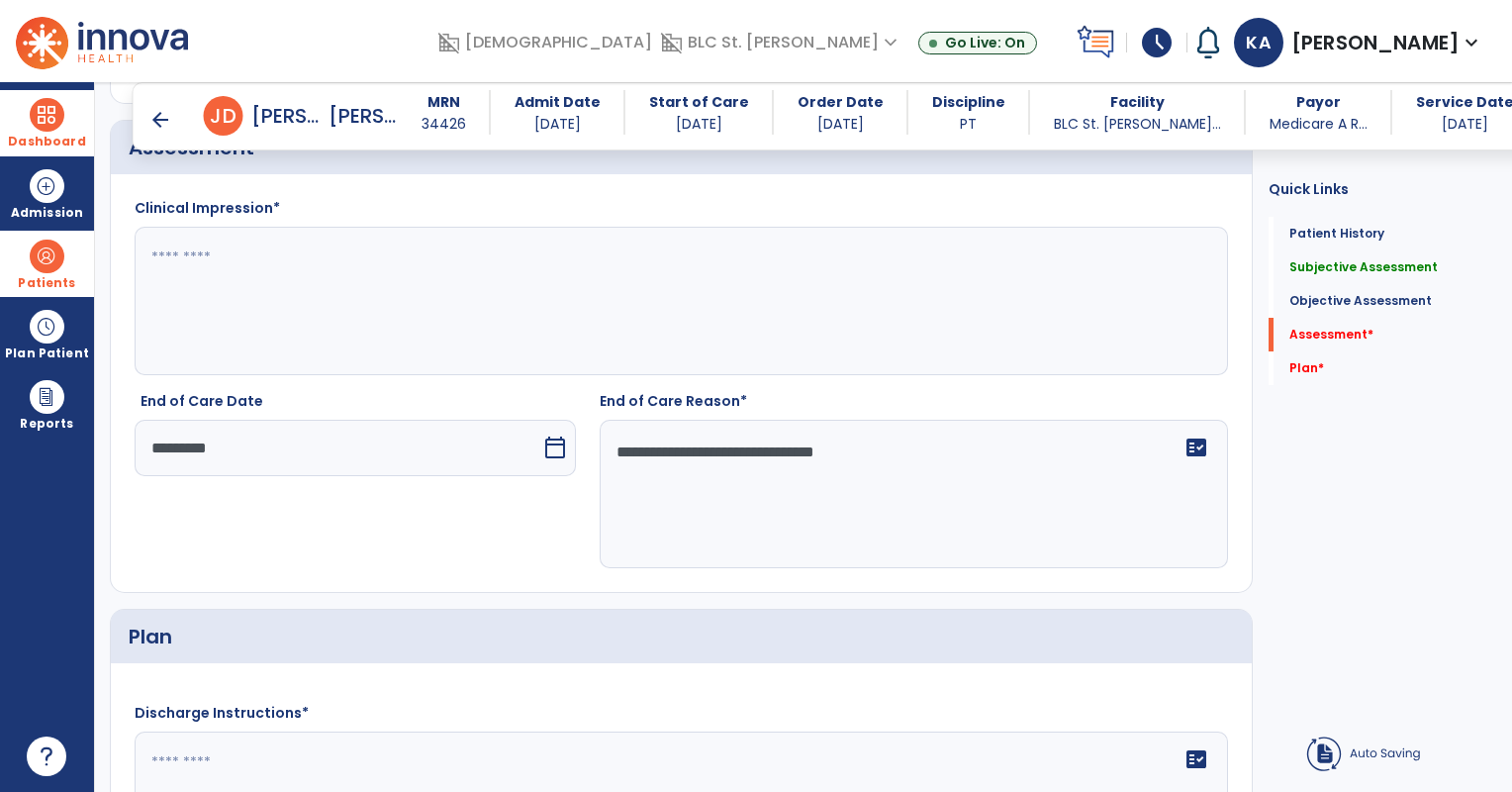 click on "**********" 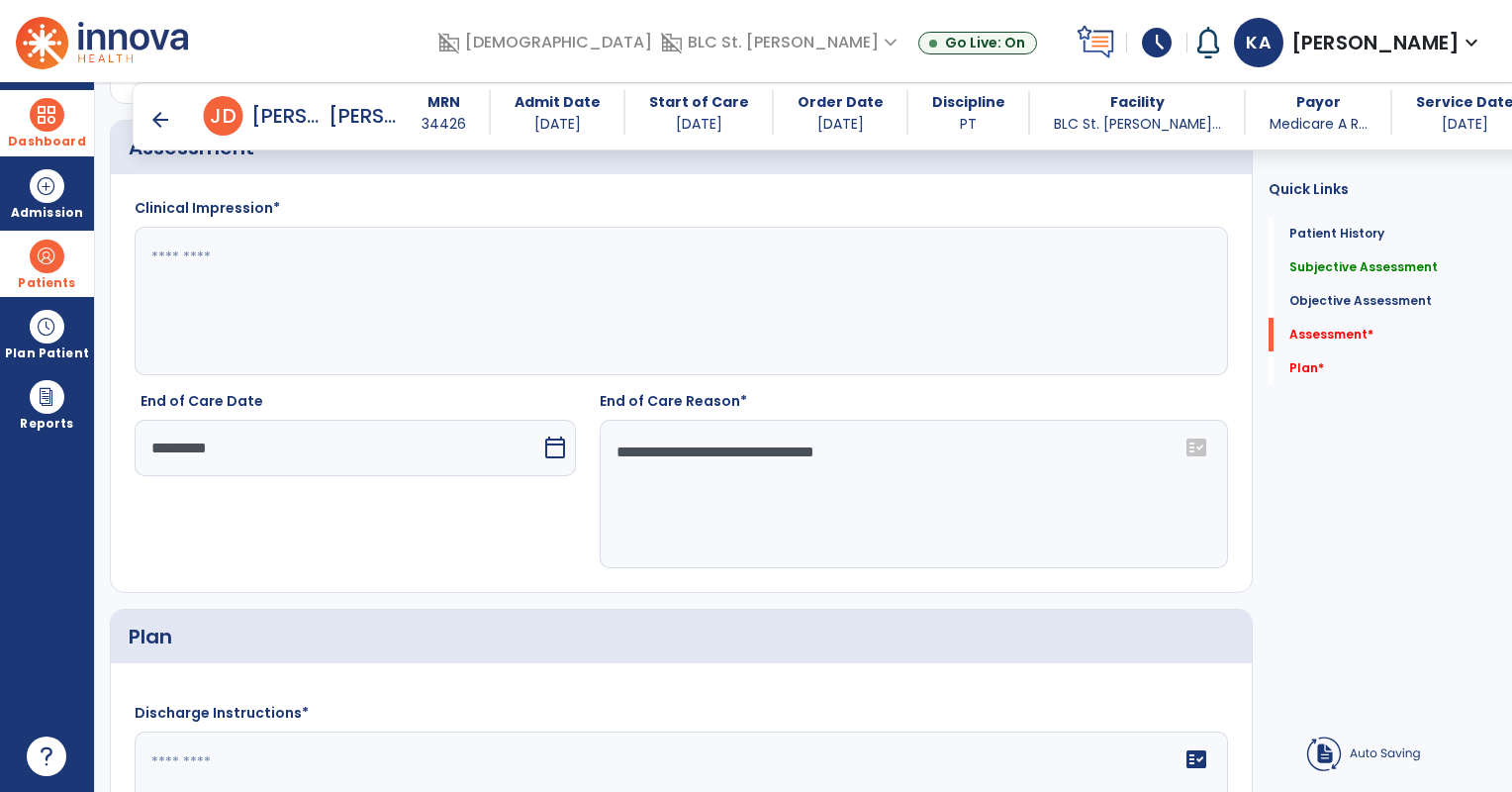 scroll, scrollTop: 3568, scrollLeft: 0, axis: vertical 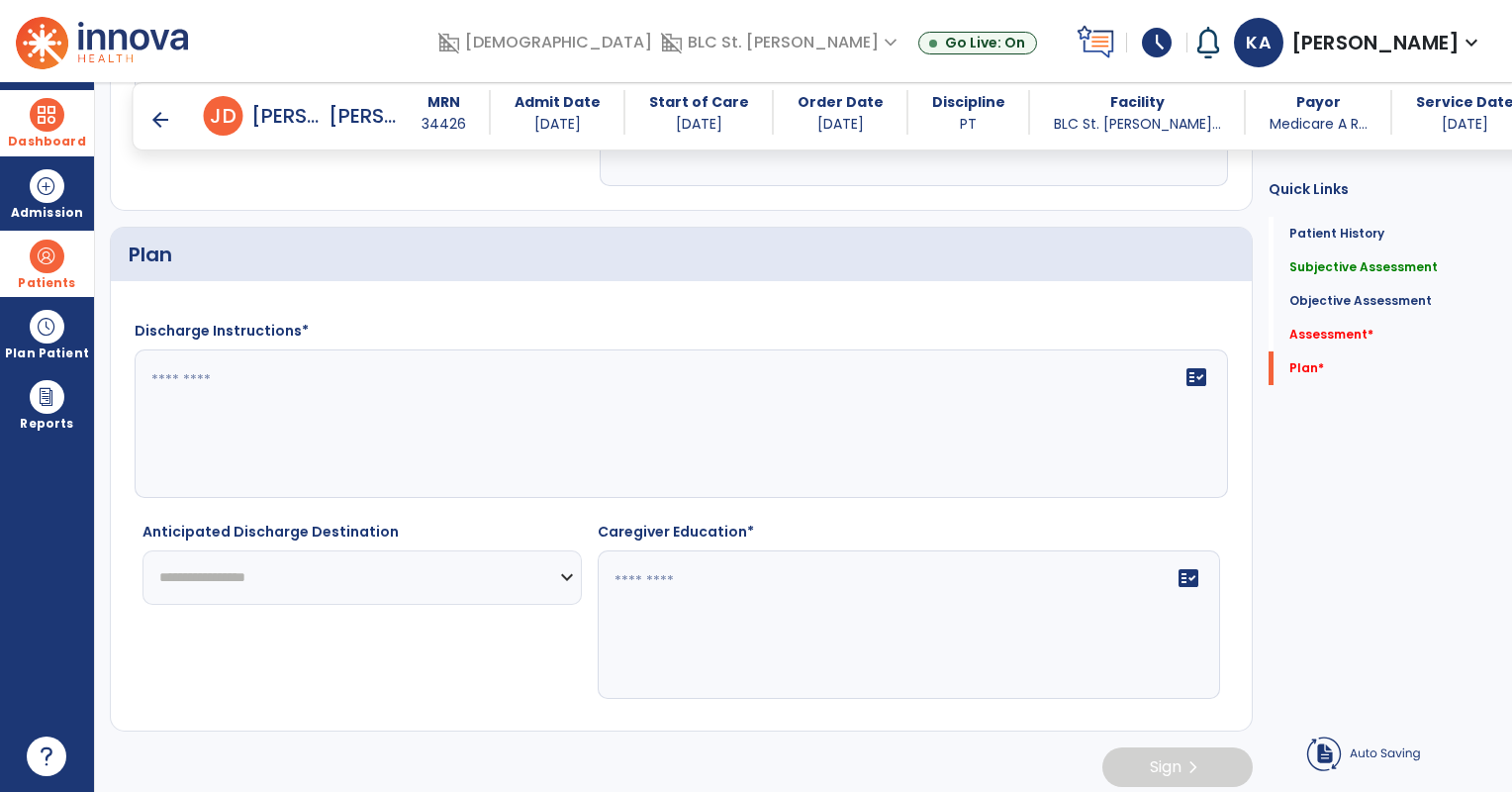 type on "**********" 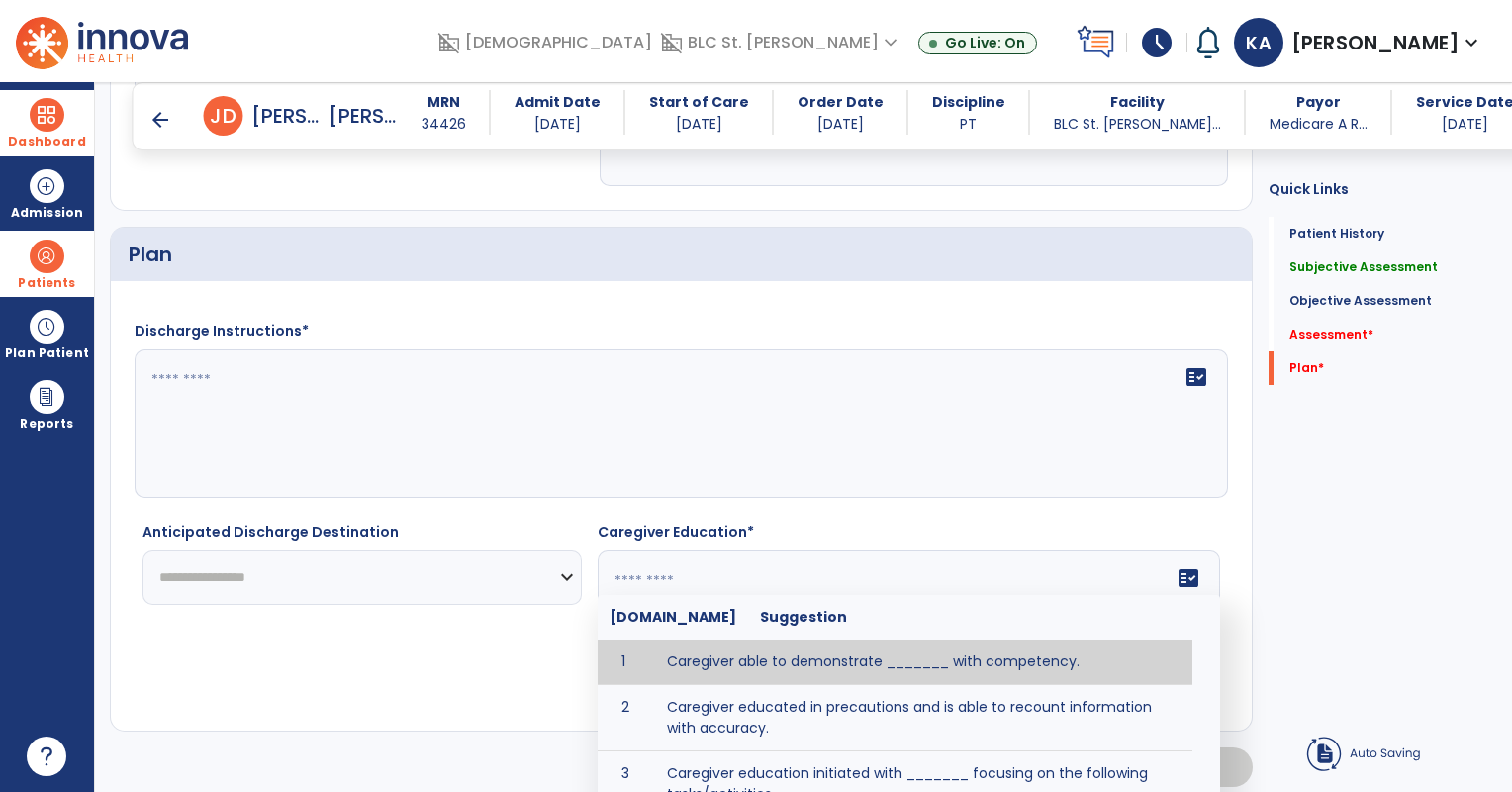click on "fact_check  Sr.No Suggestion 1 Caregiver able to demonstrate _______ with competency. 2 Caregiver educated in precautions and is able to recount information with accuracy. 3 Caregiver education initiated with _______ focusing on the following tasks/activities __________. 4 Home exercise program initiated with caregiver focusing on __________. 5 Patient educated in precautions and is able to recount information with [VALUE]% accuracy." 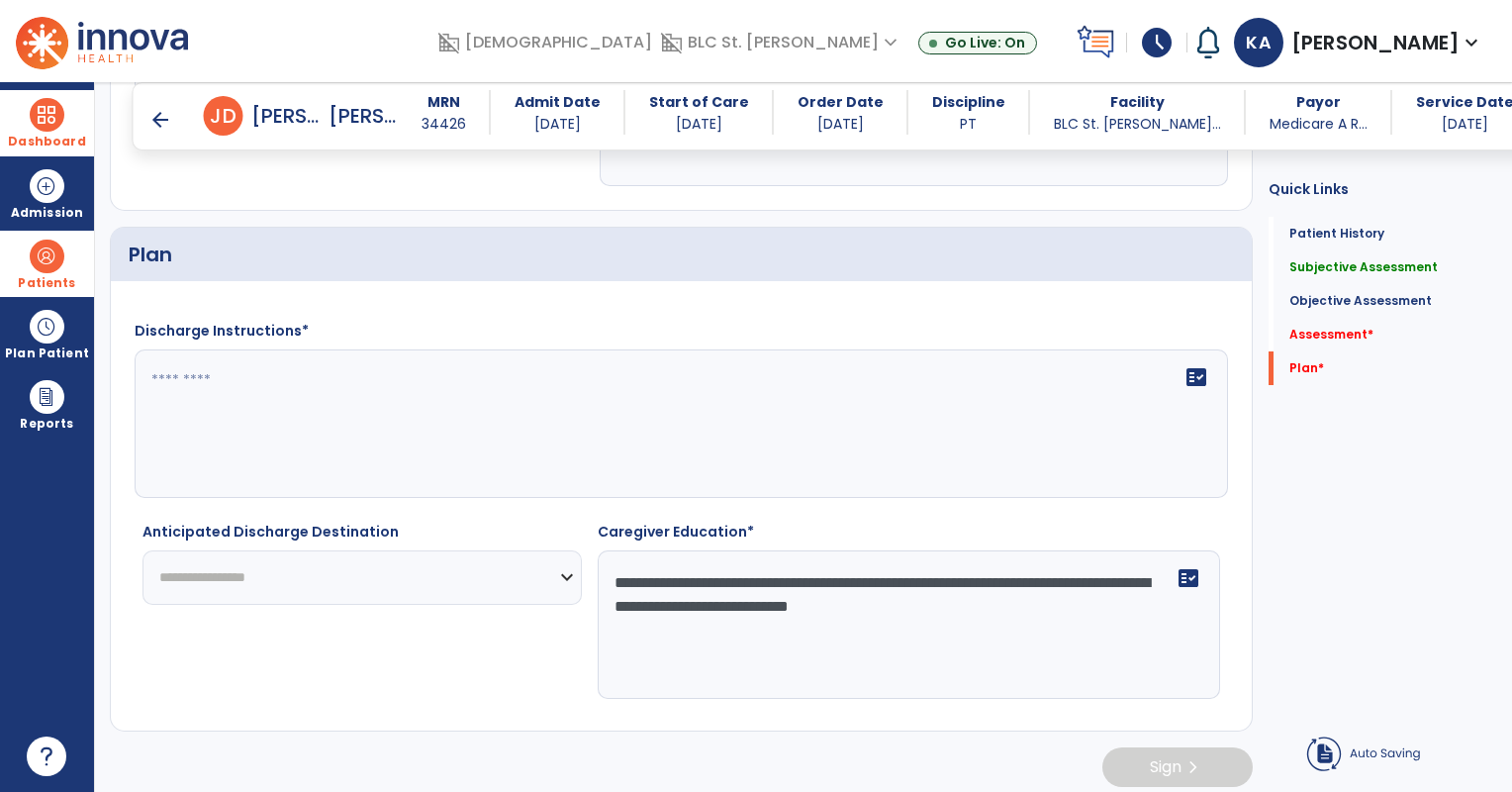 type on "**********" 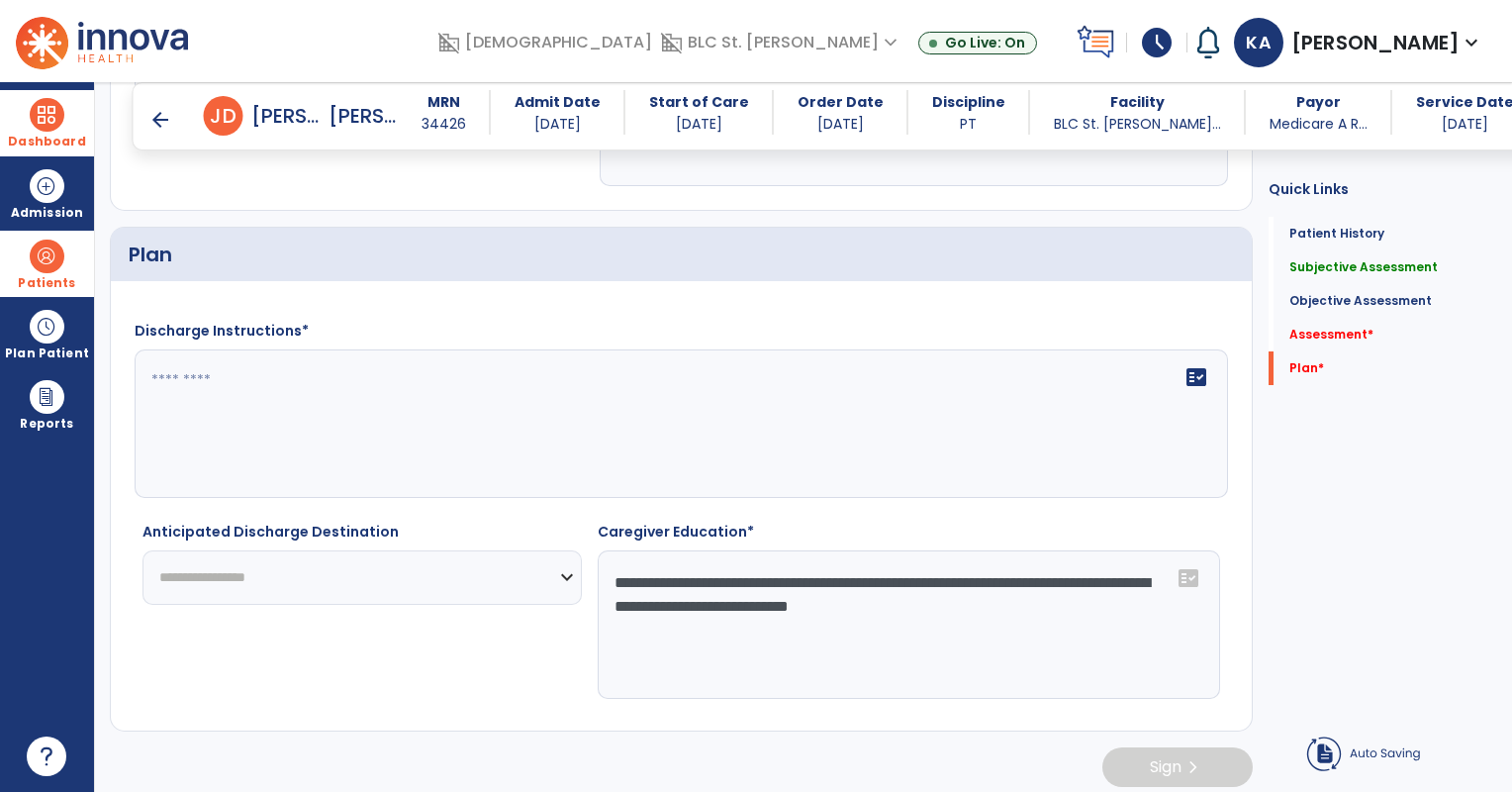 select on "****" 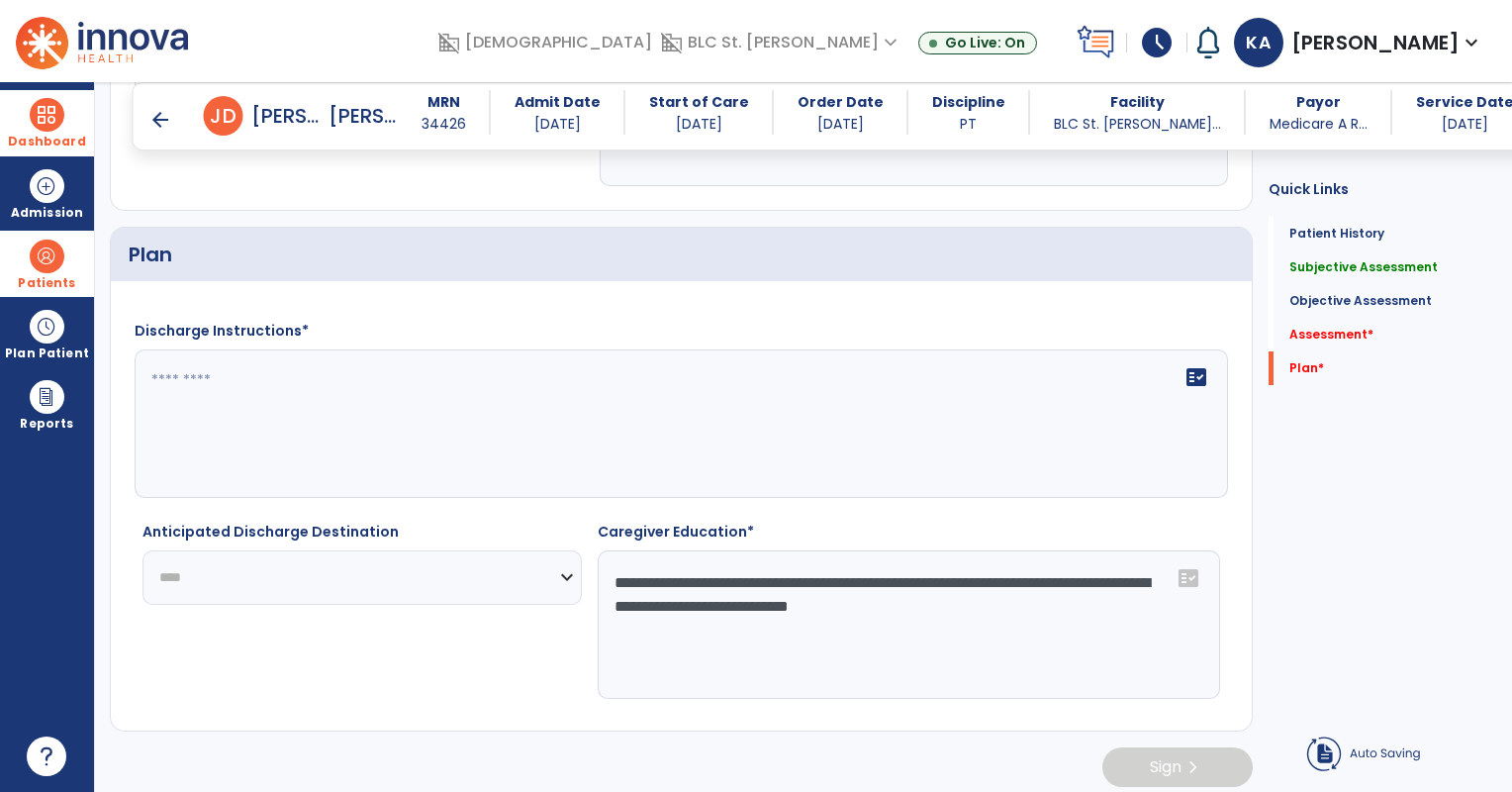 click on "**********" 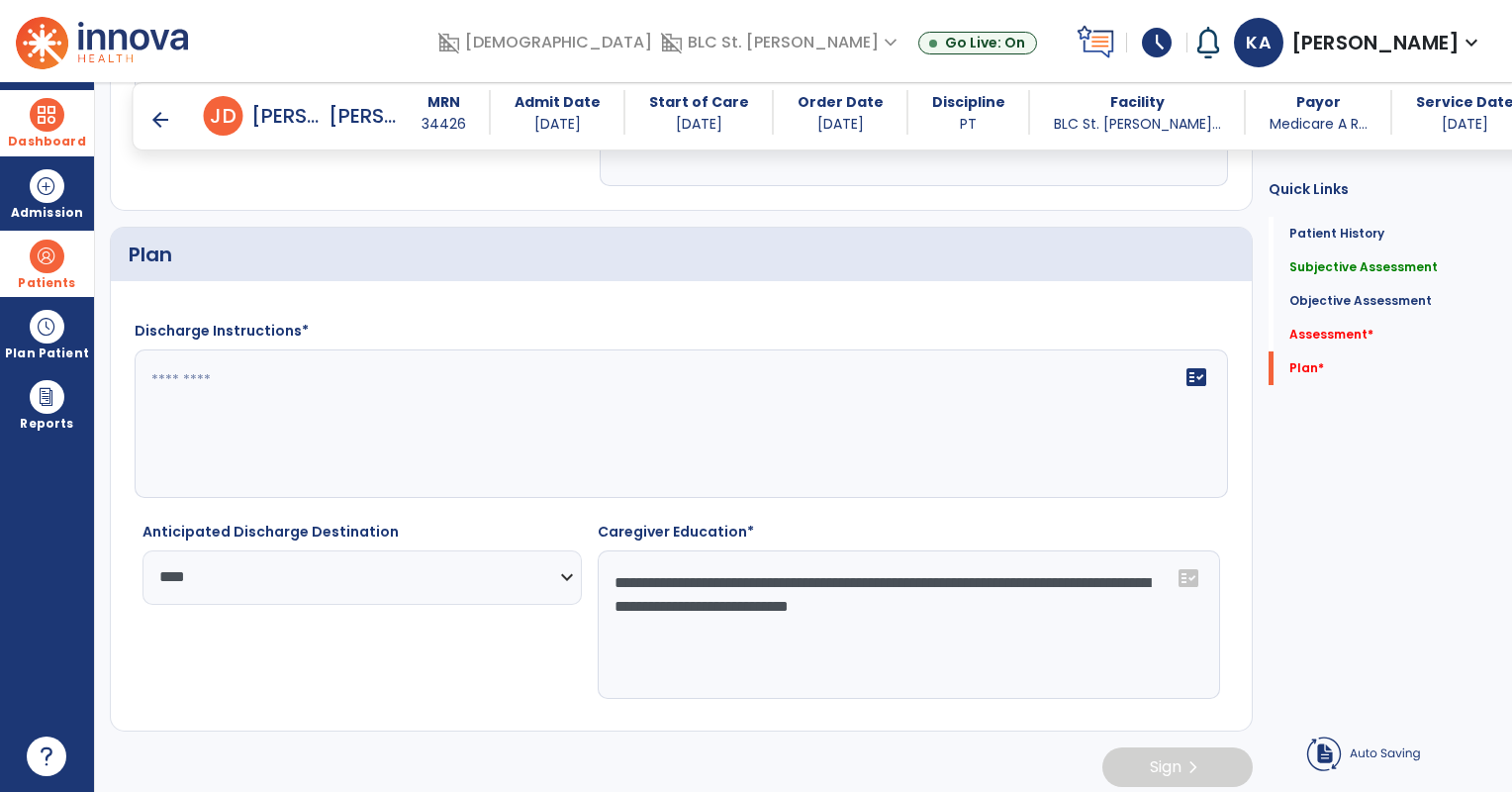 click on "arrow_back   Discharge Note   arrow_back      J  D  Johnston,   Dona  MRN 34426 Admit Date 06/24/2025 Start of Care 06/25/2025 Order Date 06/24/2025 Discipline PT Facility BLC St. Jose... Payor Medicare A R... Service Date 07/10/2025 Patient Demographics  Medical Diagnosis   Treatment Diagnosis
Code
Description
I61.3 to" at bounding box center (803, 437) 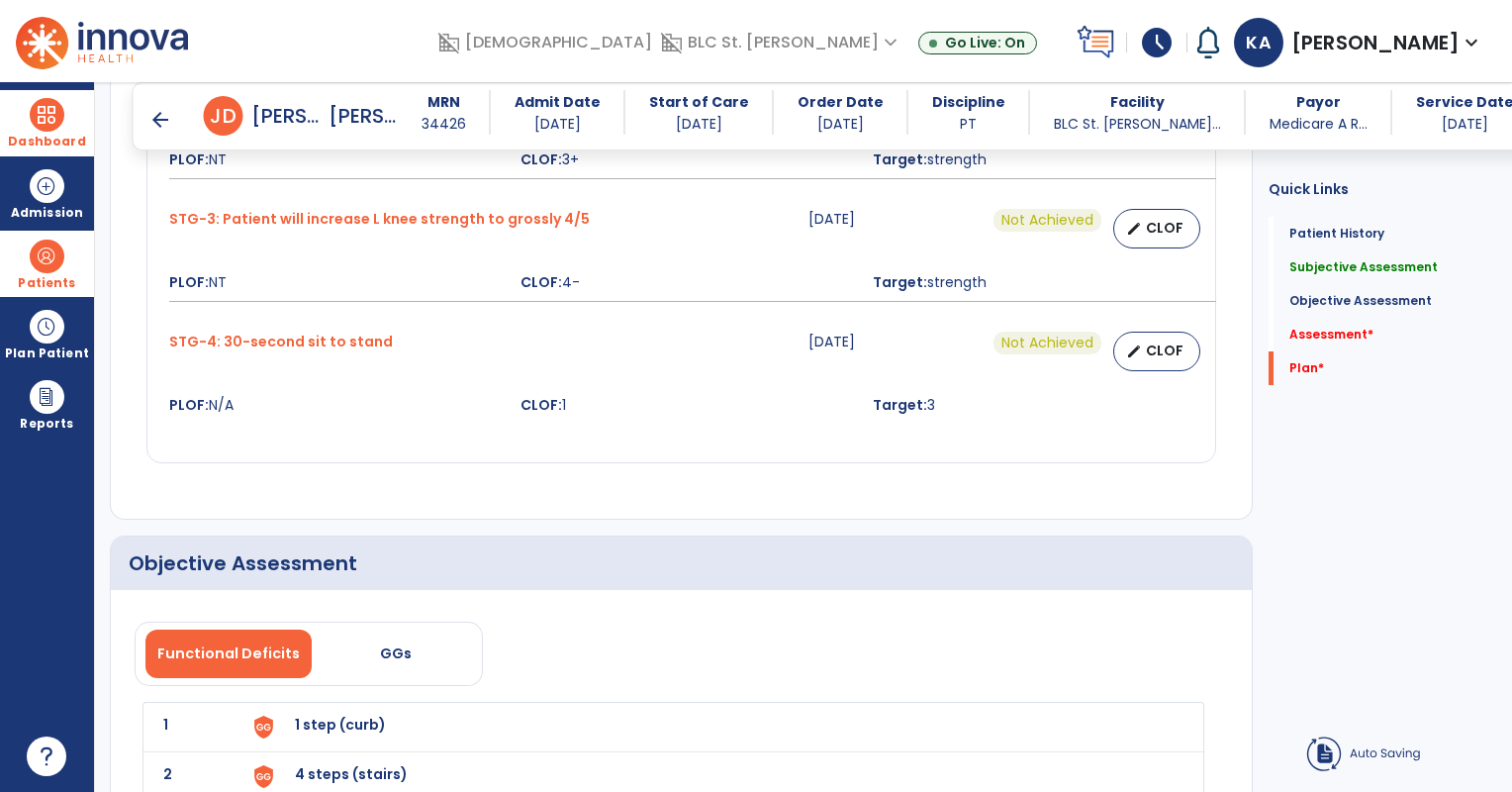 scroll, scrollTop: 3568, scrollLeft: 0, axis: vertical 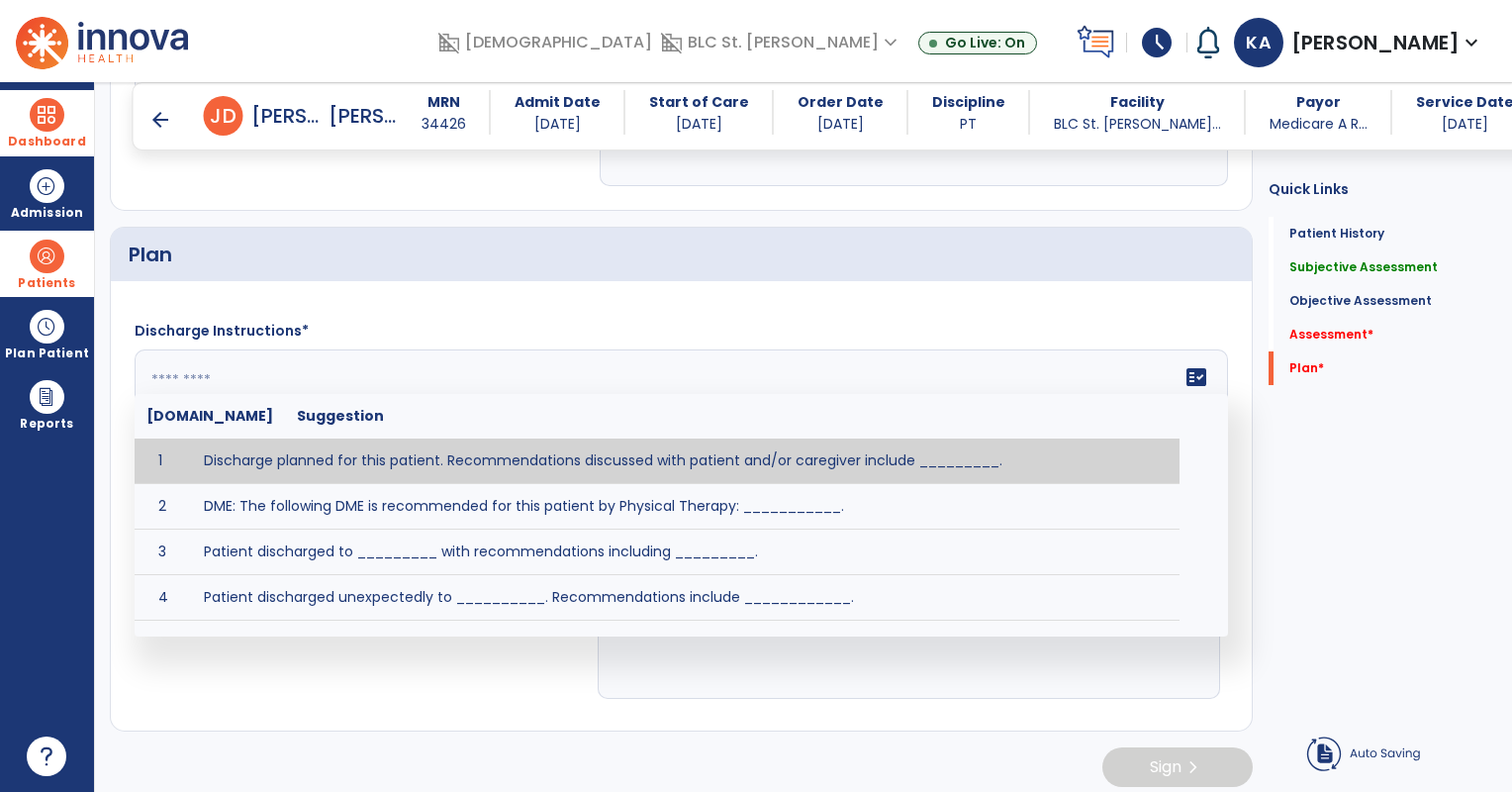 click 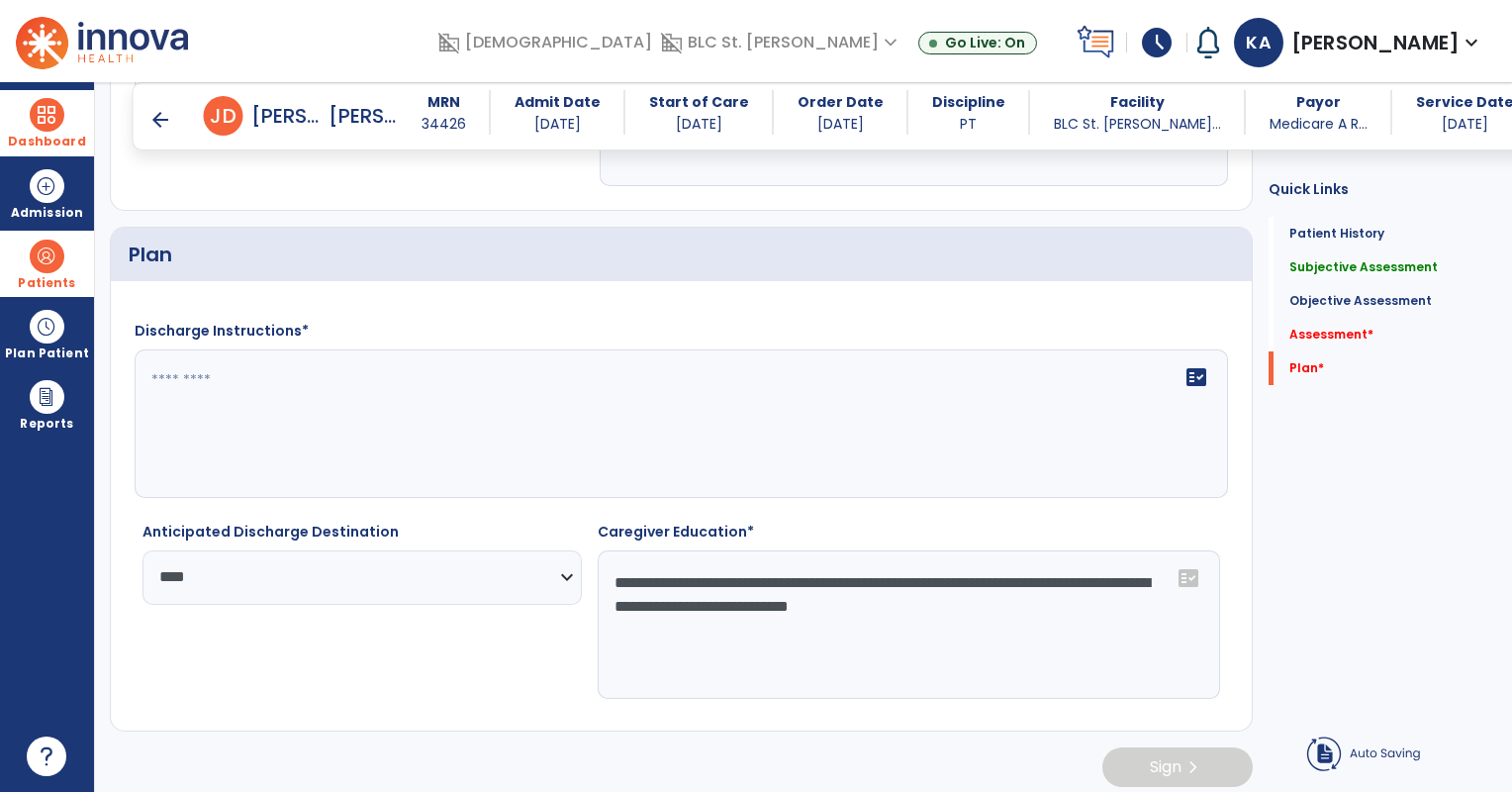 click on "**********" 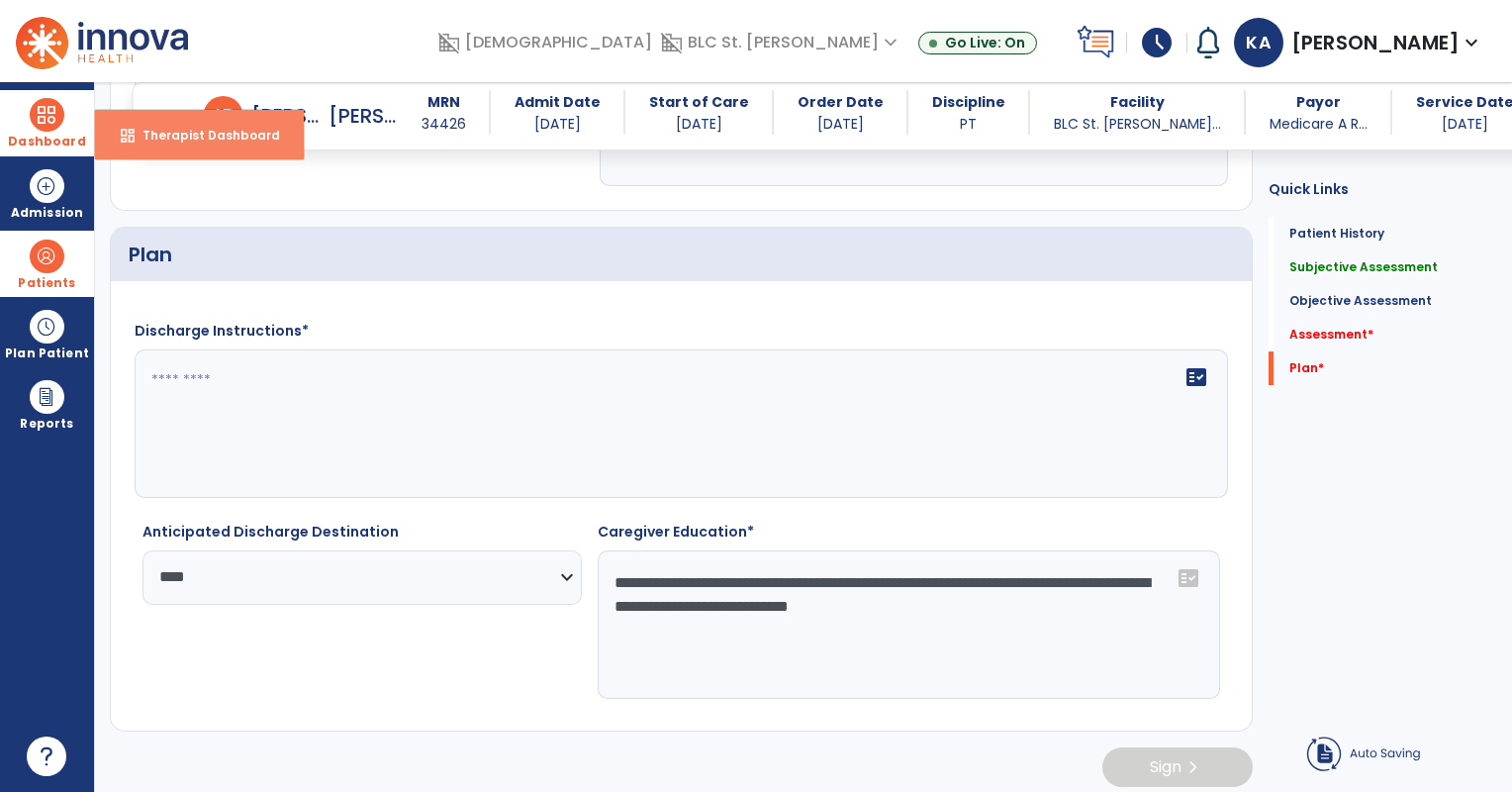 click on "Therapist Dashboard" at bounding box center [203, 135] 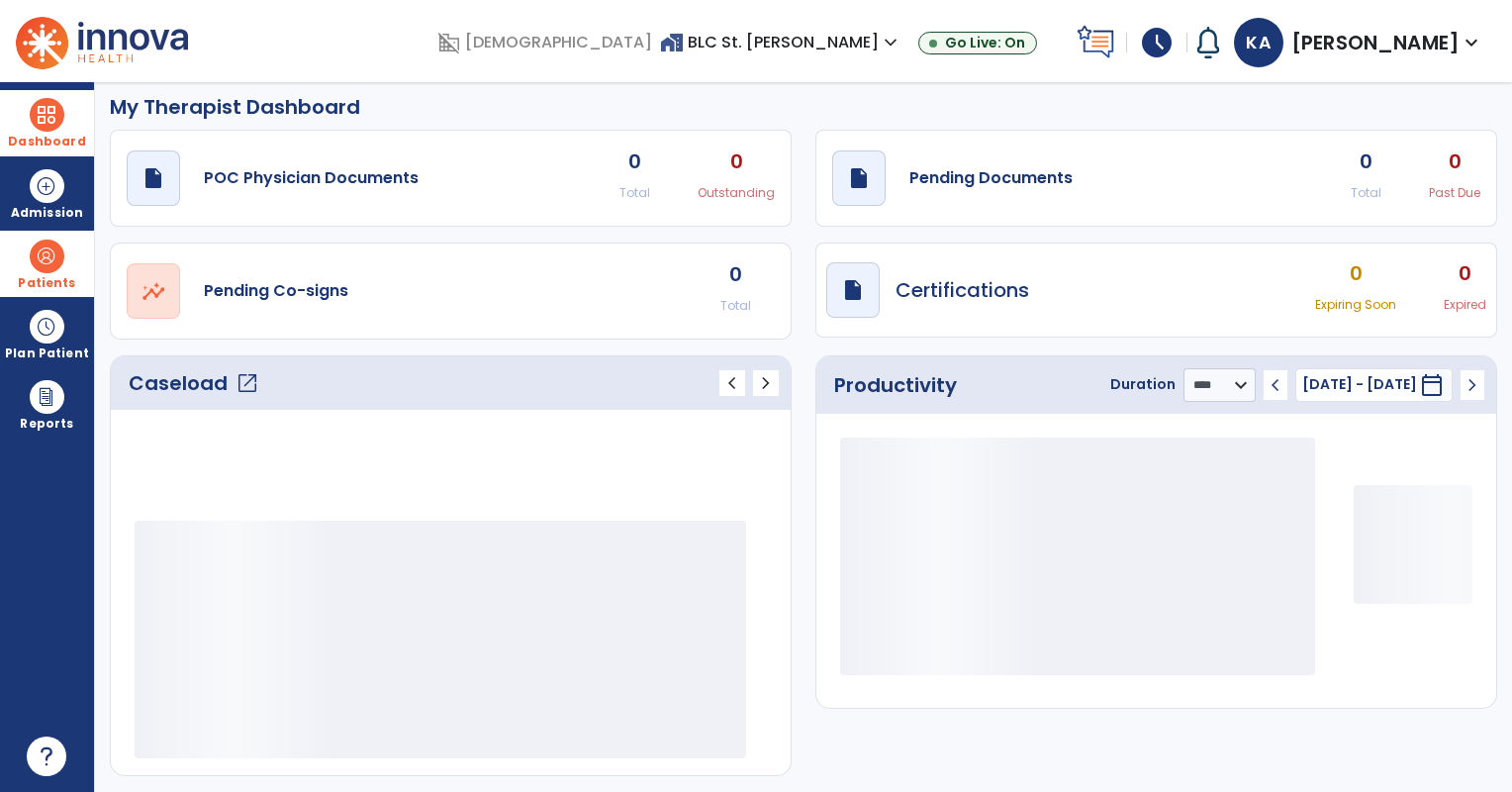 scroll, scrollTop: 7, scrollLeft: 0, axis: vertical 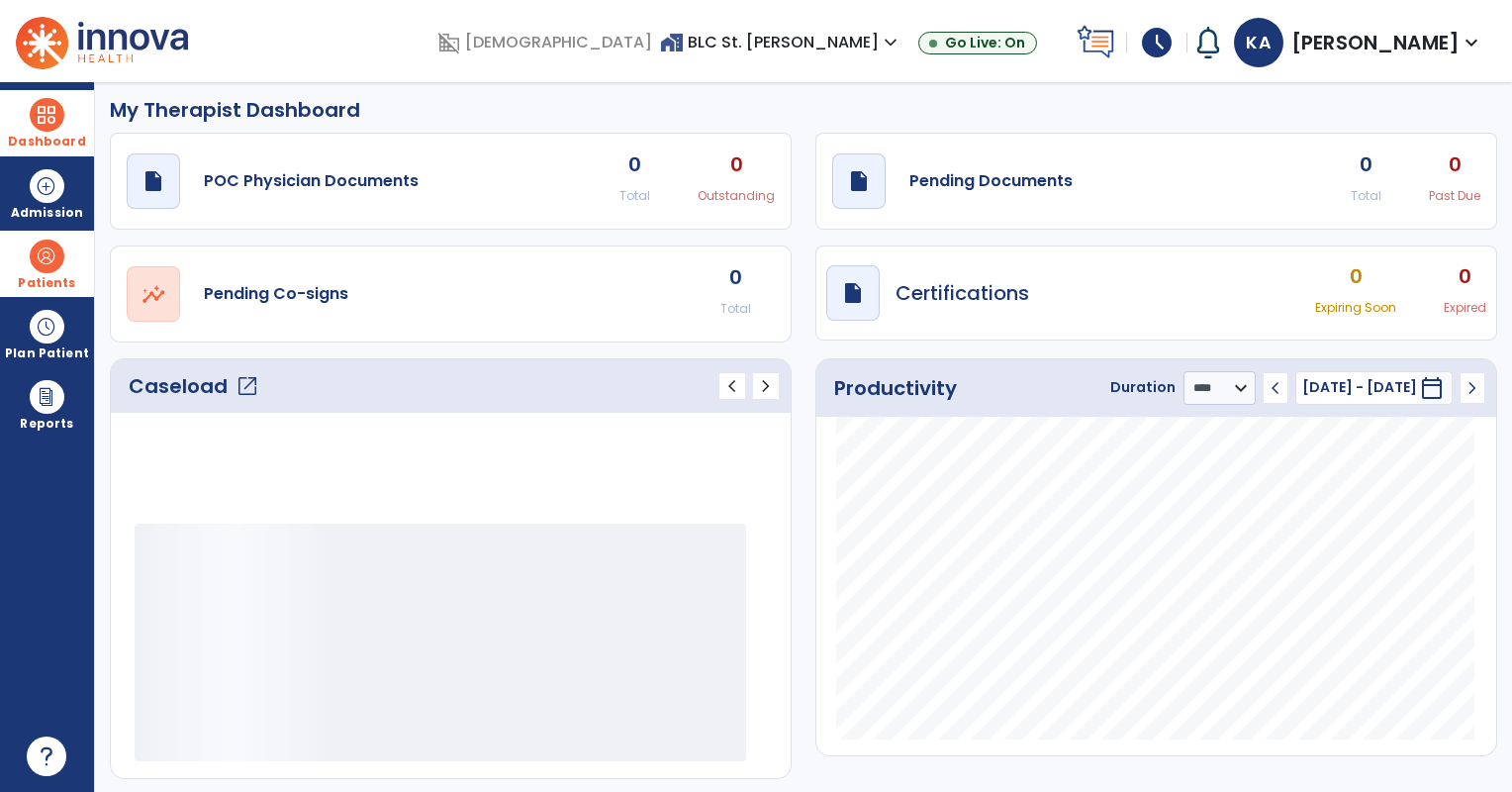 click on "Dashboard" at bounding box center [47, 142] 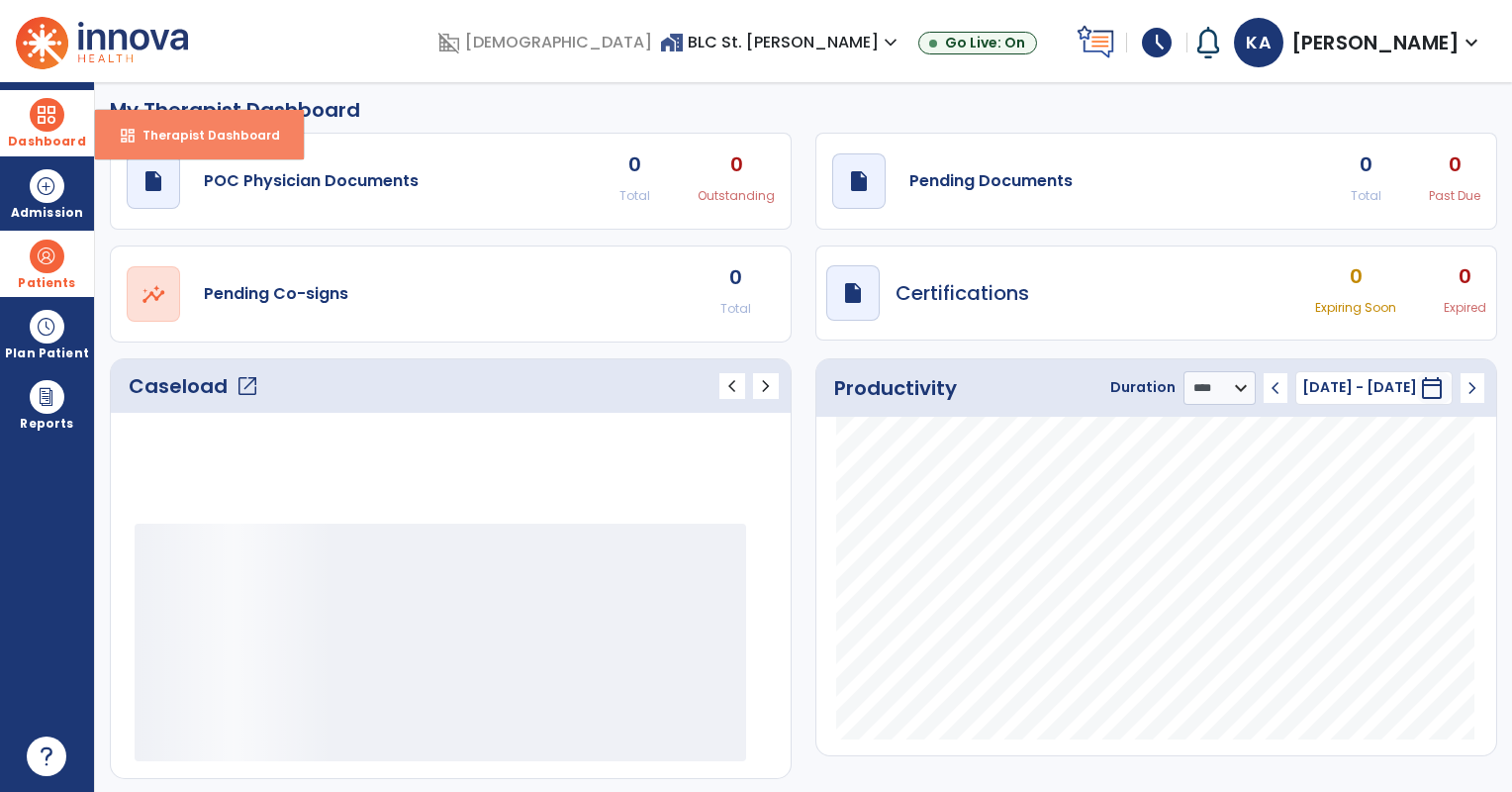 click on "Therapist Dashboard" at bounding box center [203, 135] 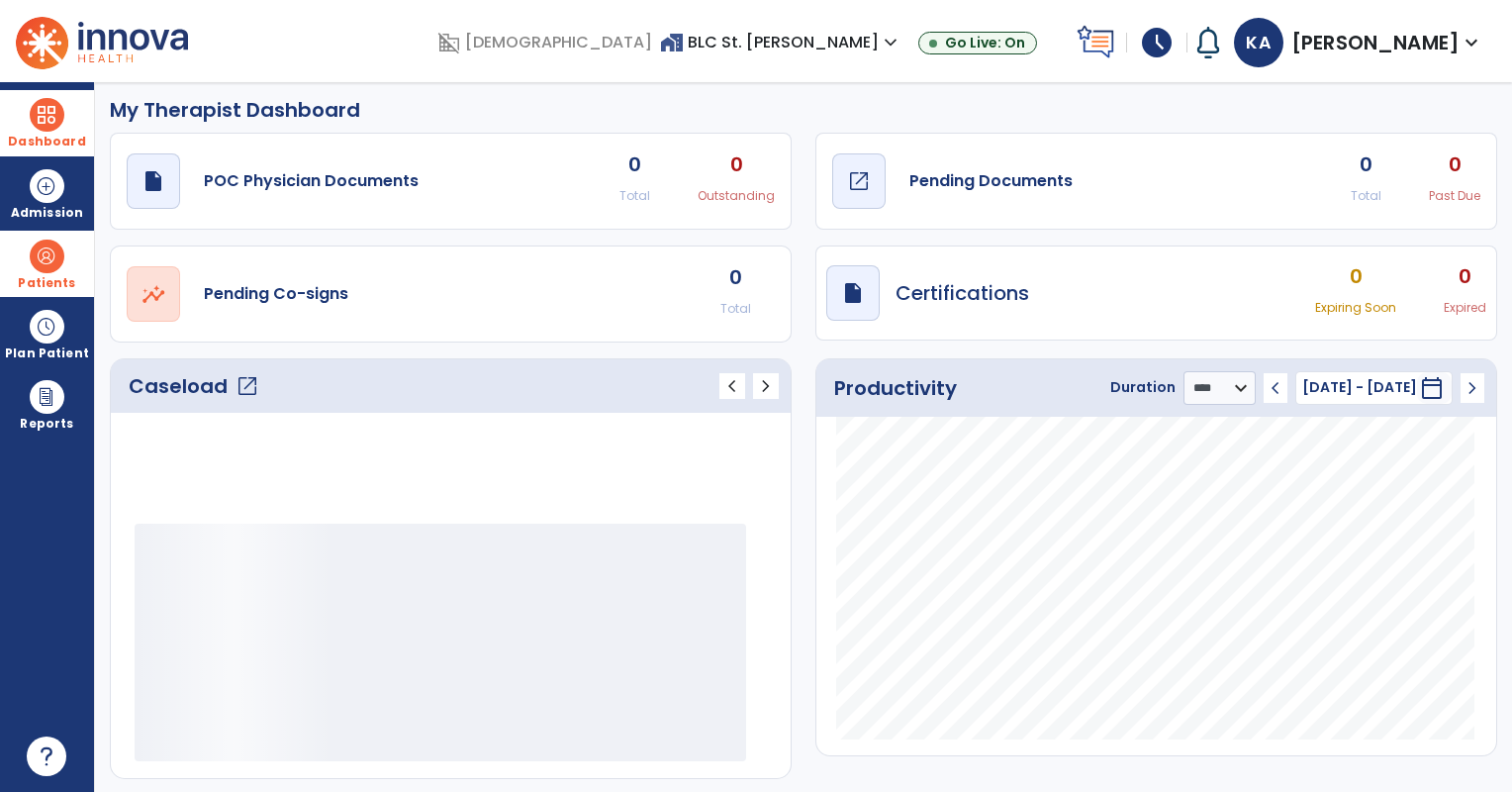 click on "Pending Documents" 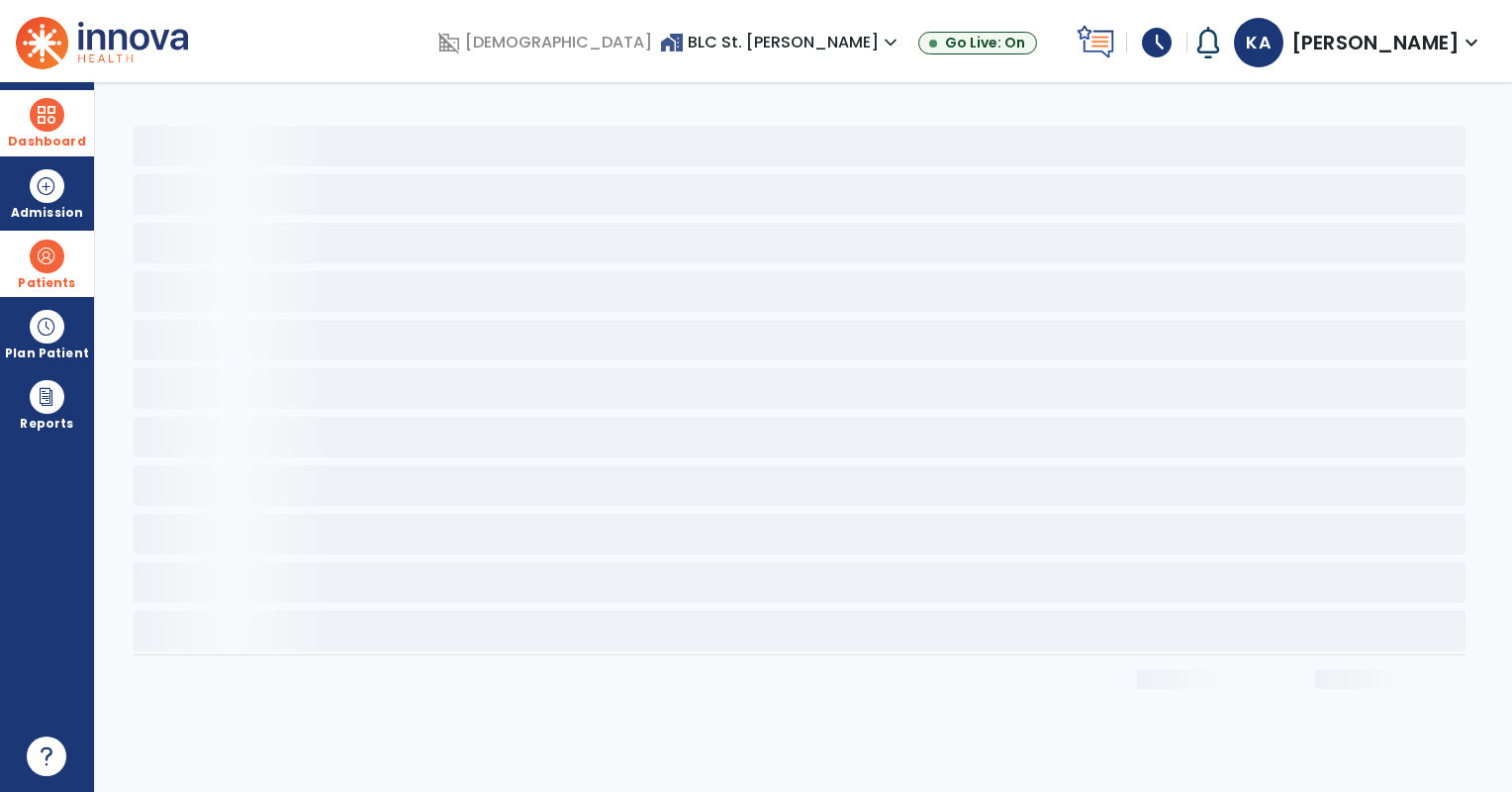 scroll, scrollTop: 0, scrollLeft: 0, axis: both 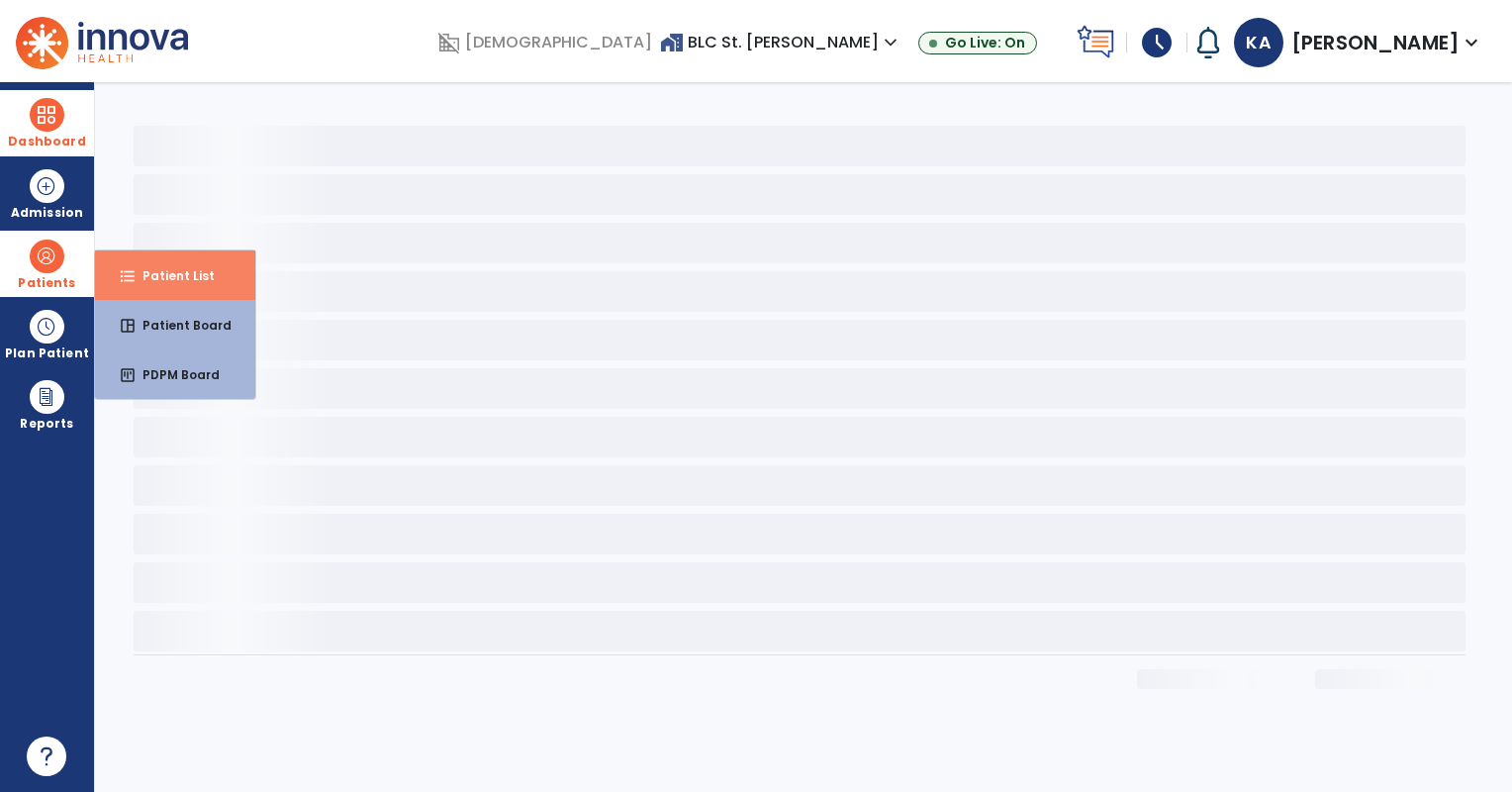 click on "Patient List" at bounding box center (170, 275) 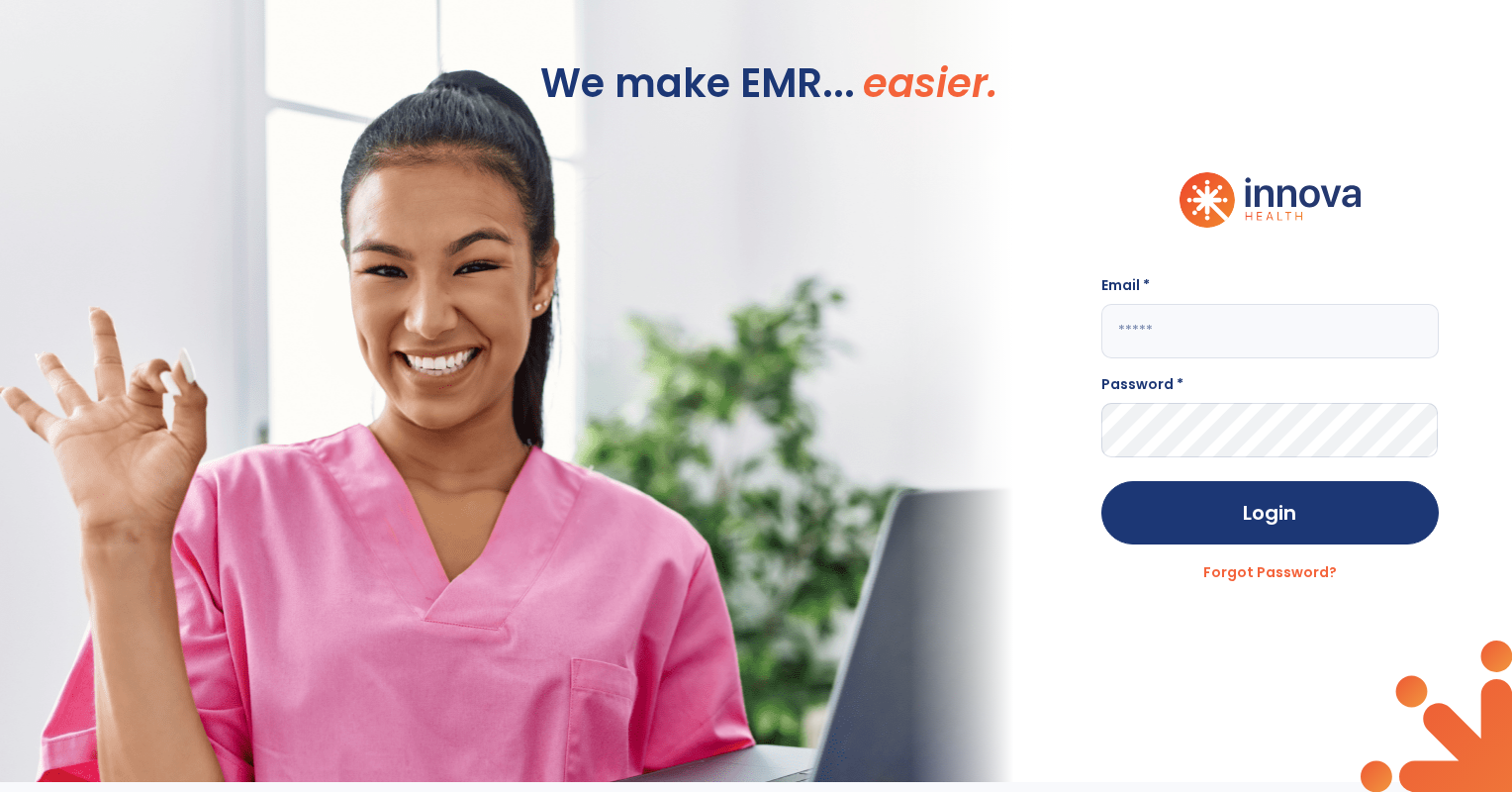 scroll, scrollTop: 0, scrollLeft: 0, axis: both 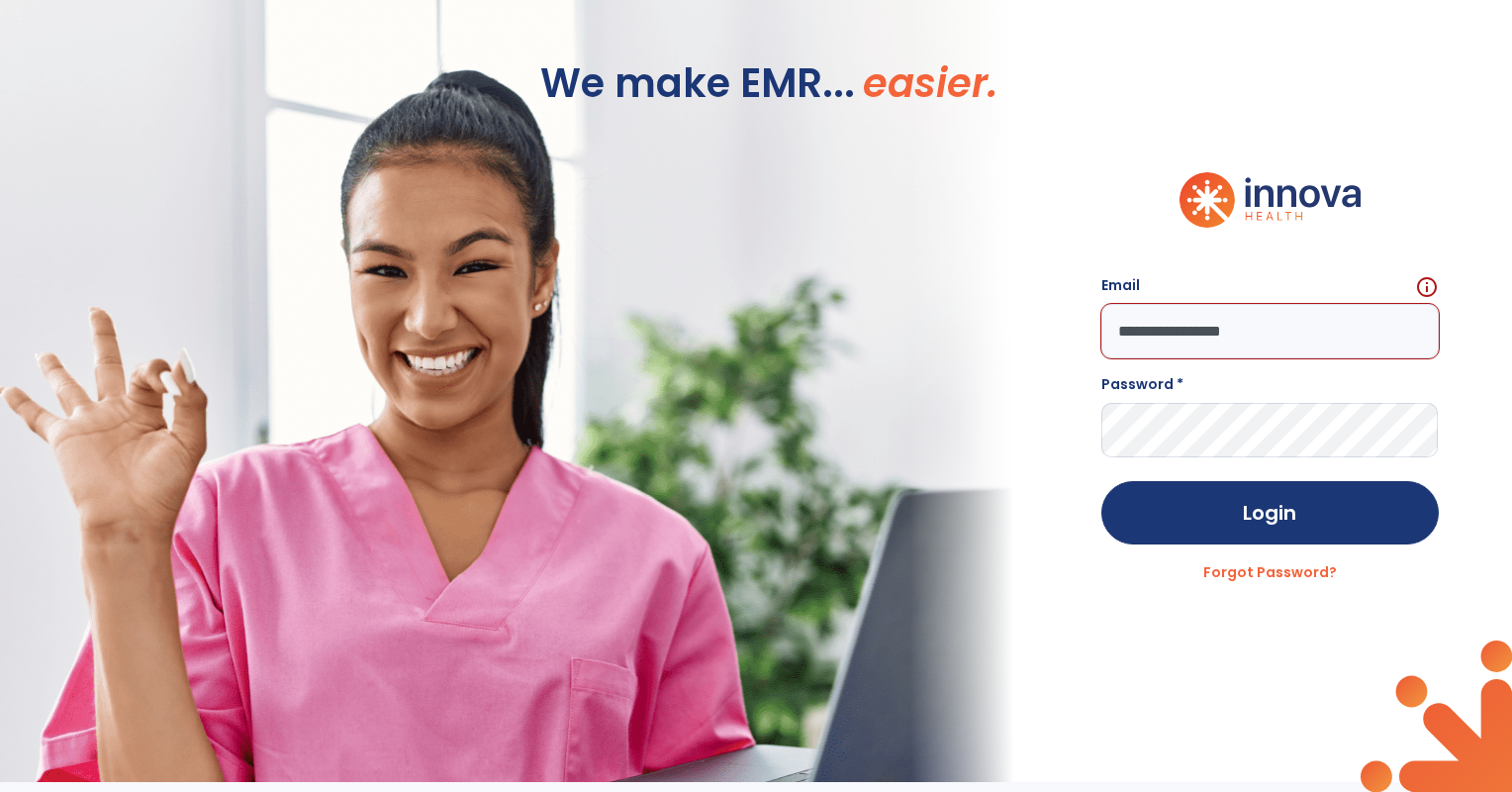 click on "Login" 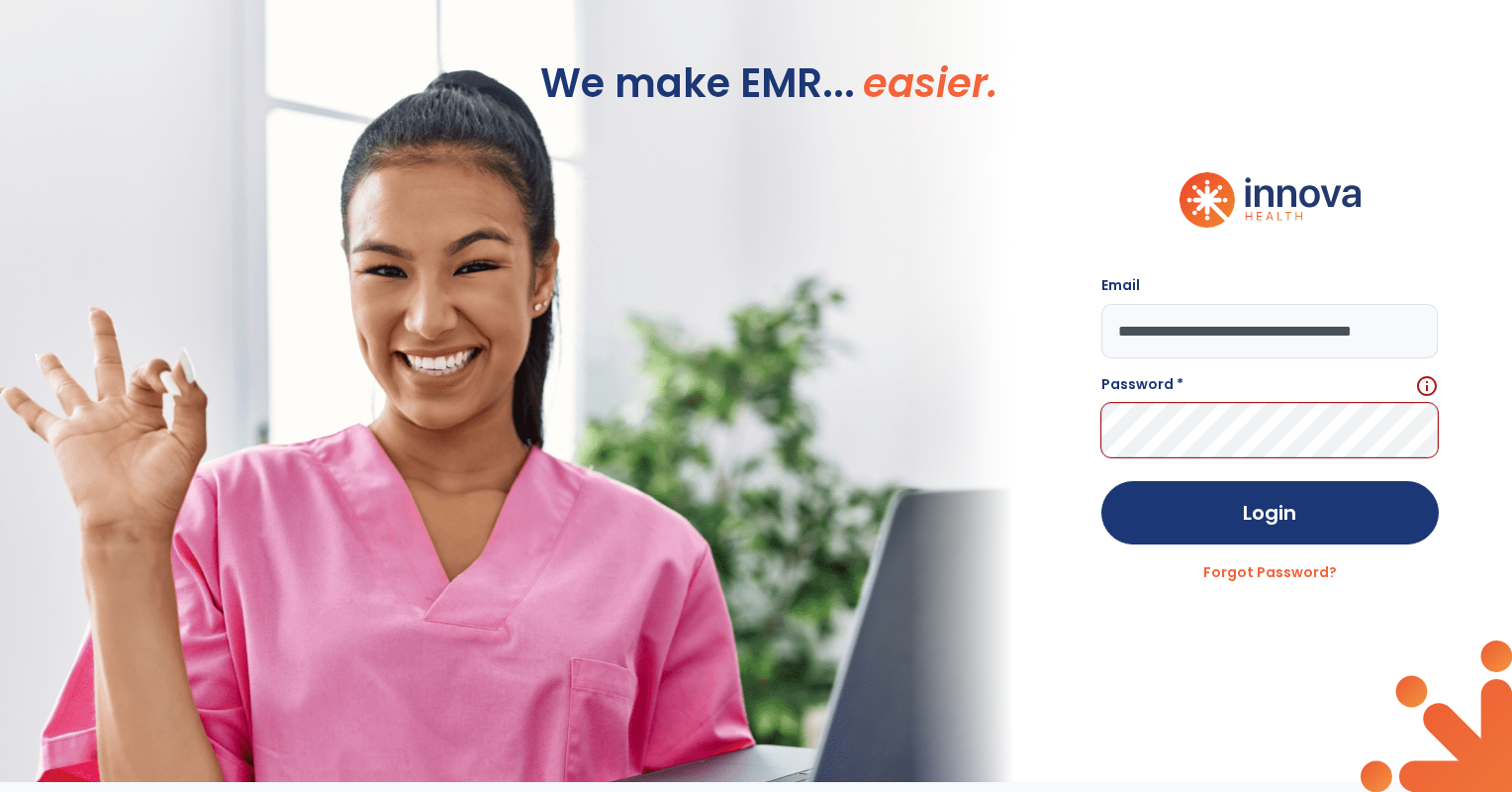 scroll, scrollTop: 0, scrollLeft: 20, axis: horizontal 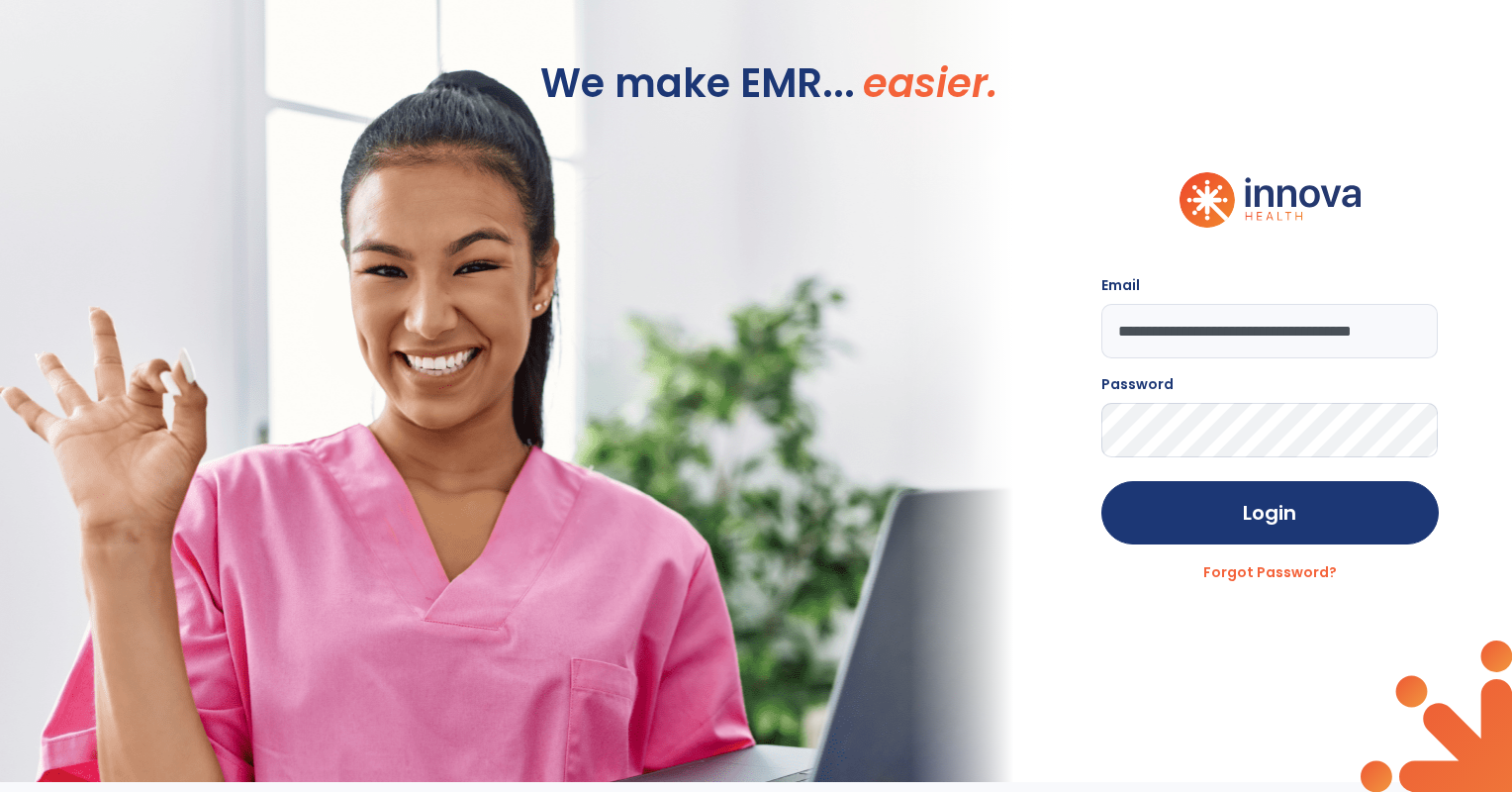 click on "Login" 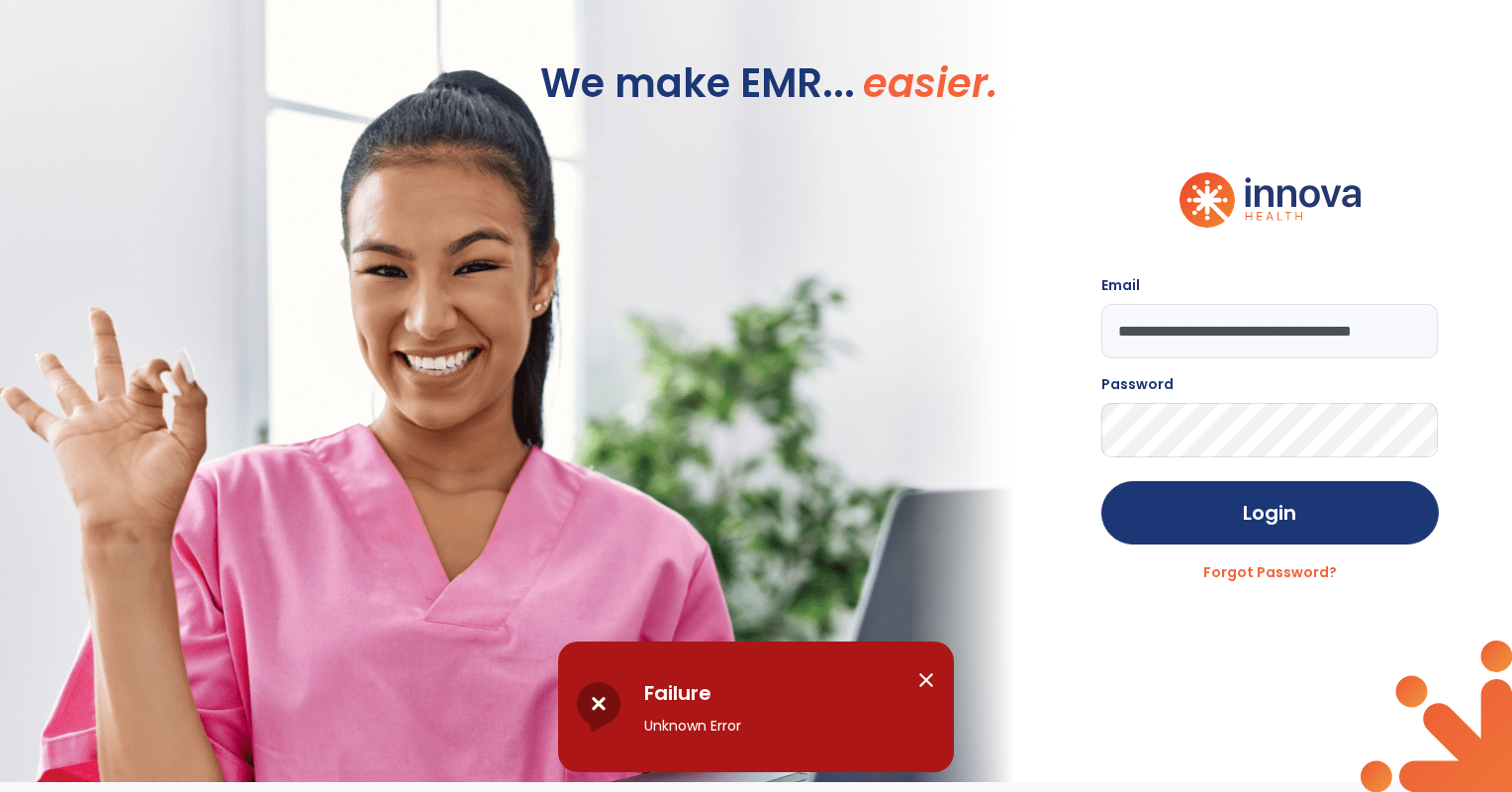 click on "close" at bounding box center [926, 680] 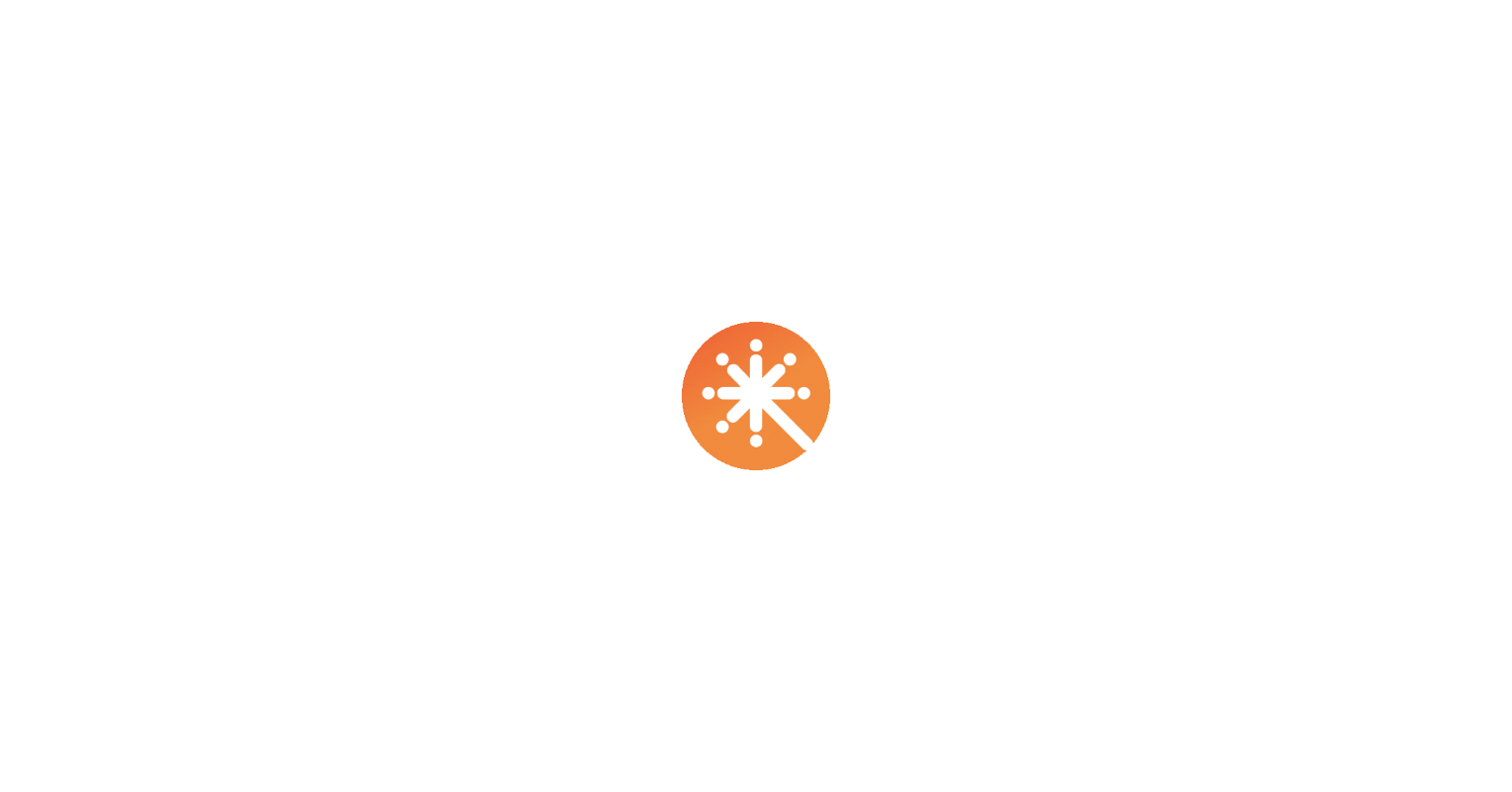scroll, scrollTop: 0, scrollLeft: 0, axis: both 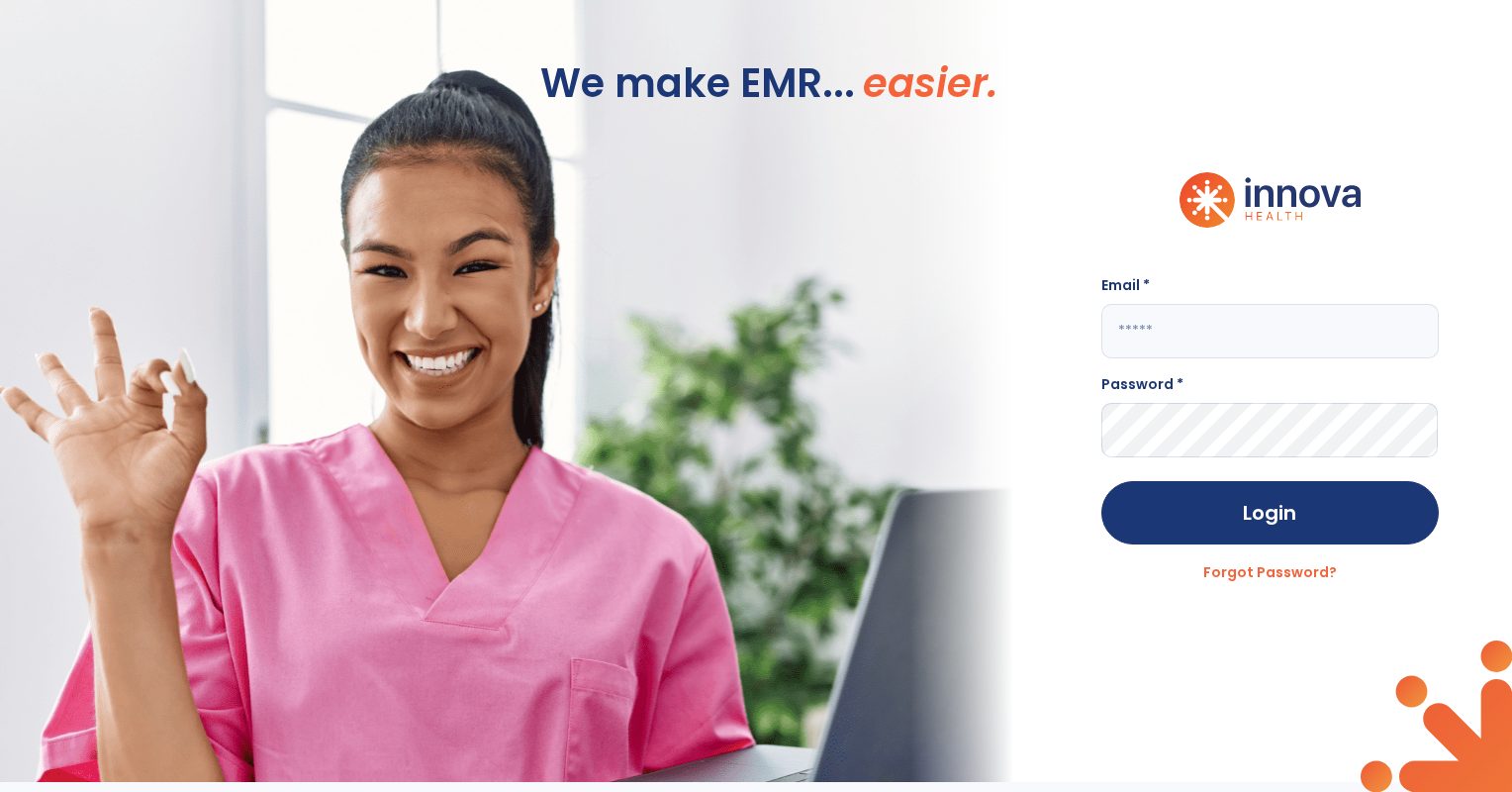 click 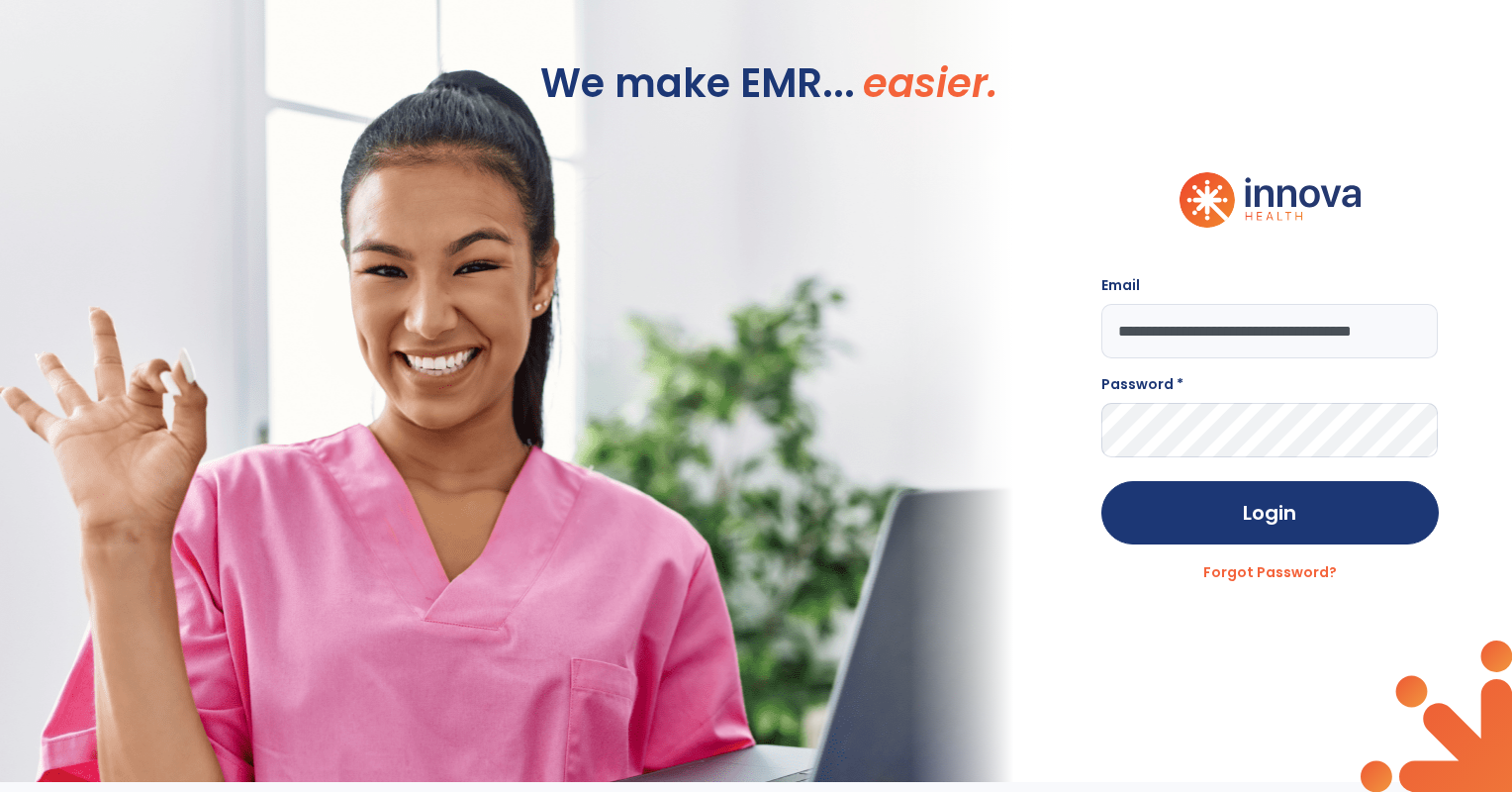 scroll, scrollTop: 0, scrollLeft: 20, axis: horizontal 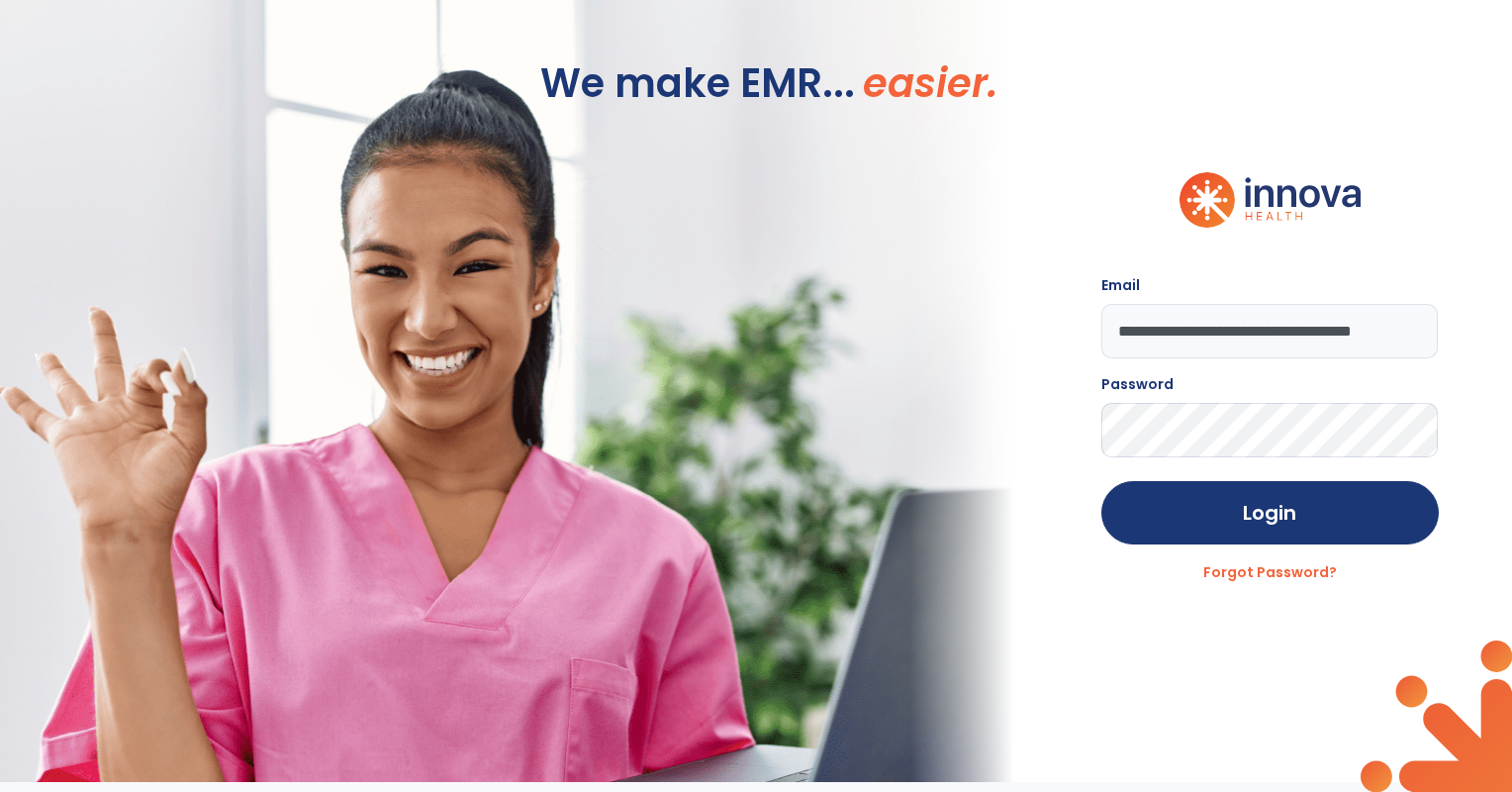 click on "Login" 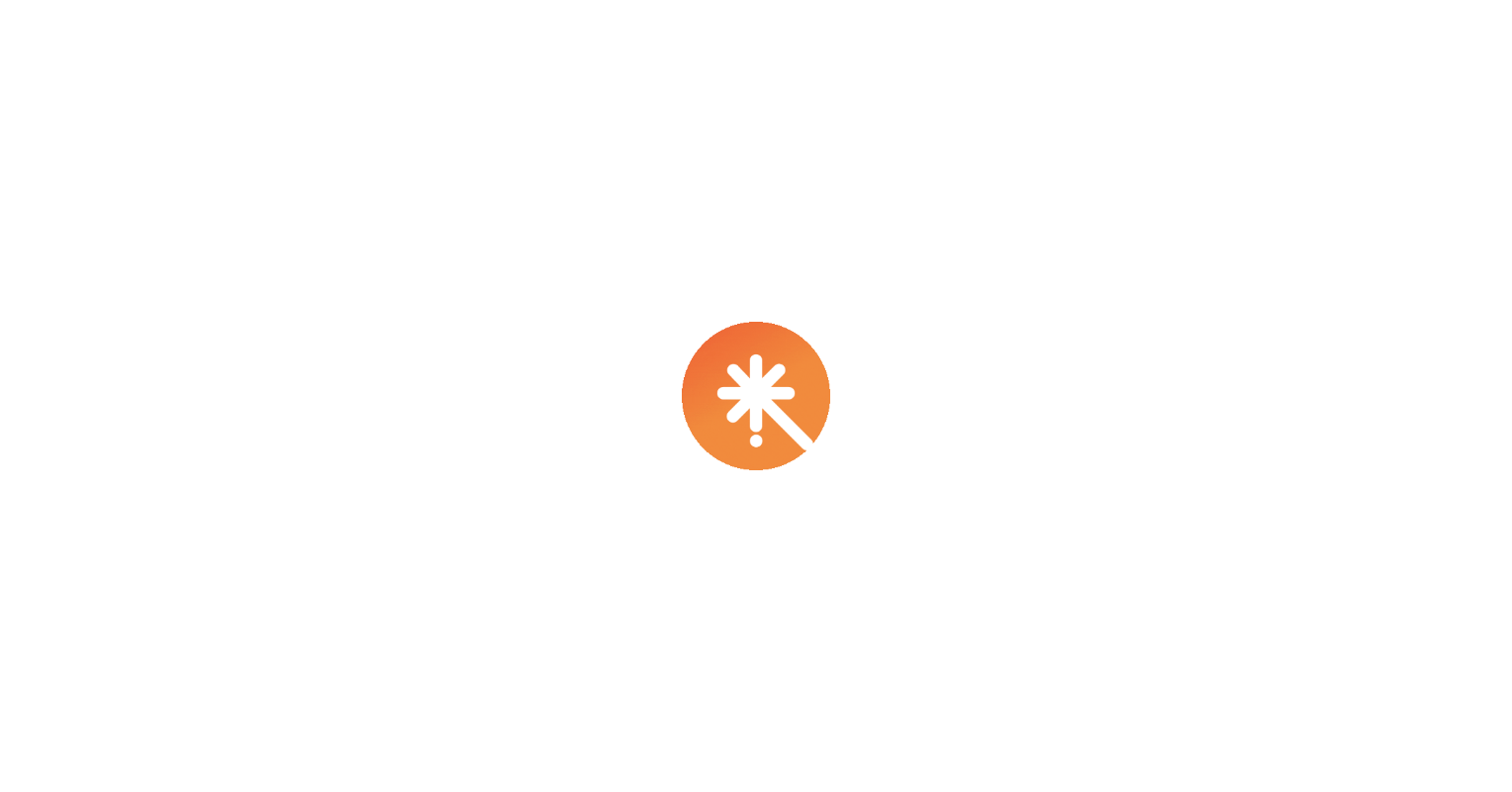 scroll, scrollTop: 0, scrollLeft: 0, axis: both 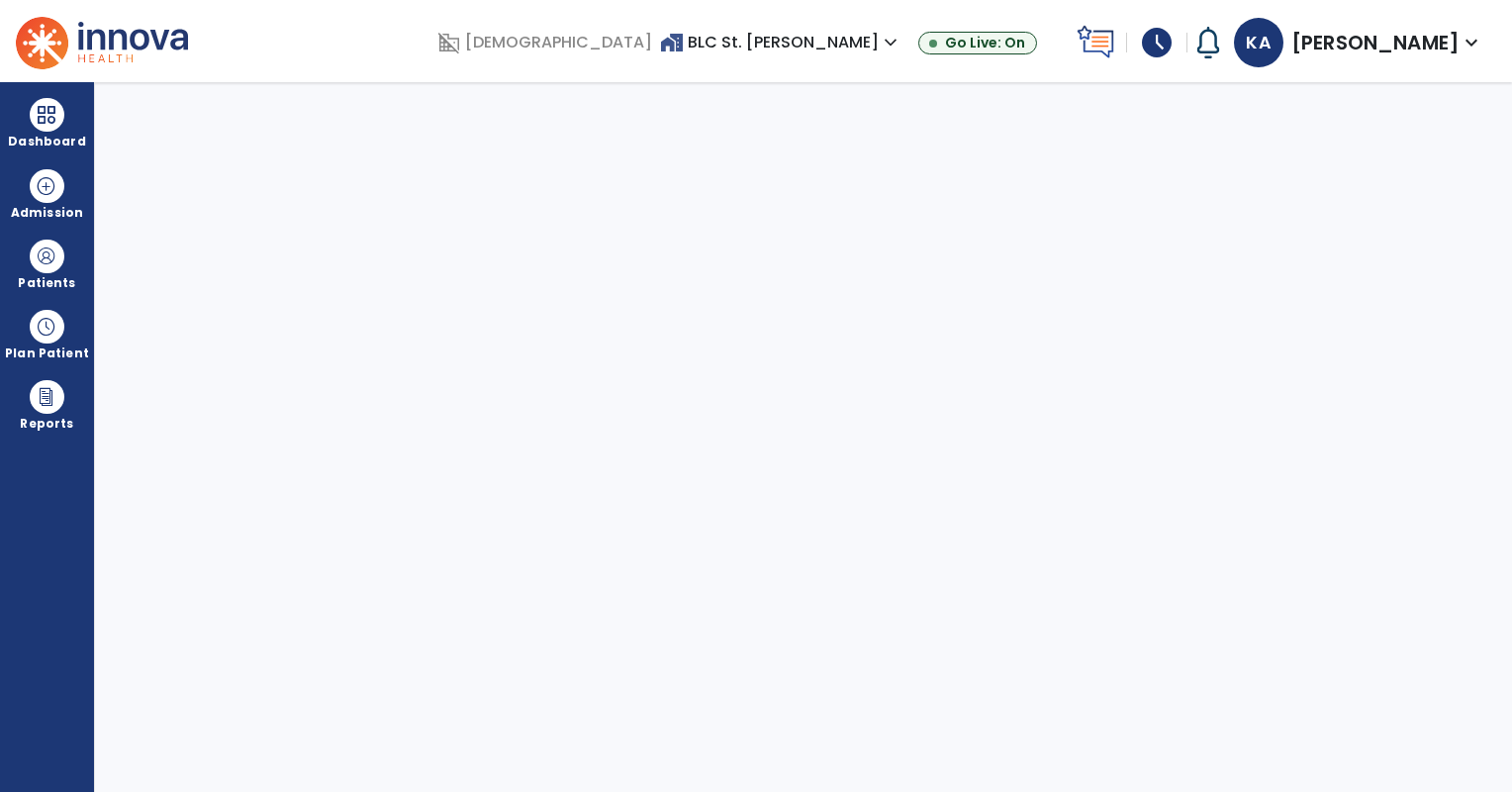 select on "****" 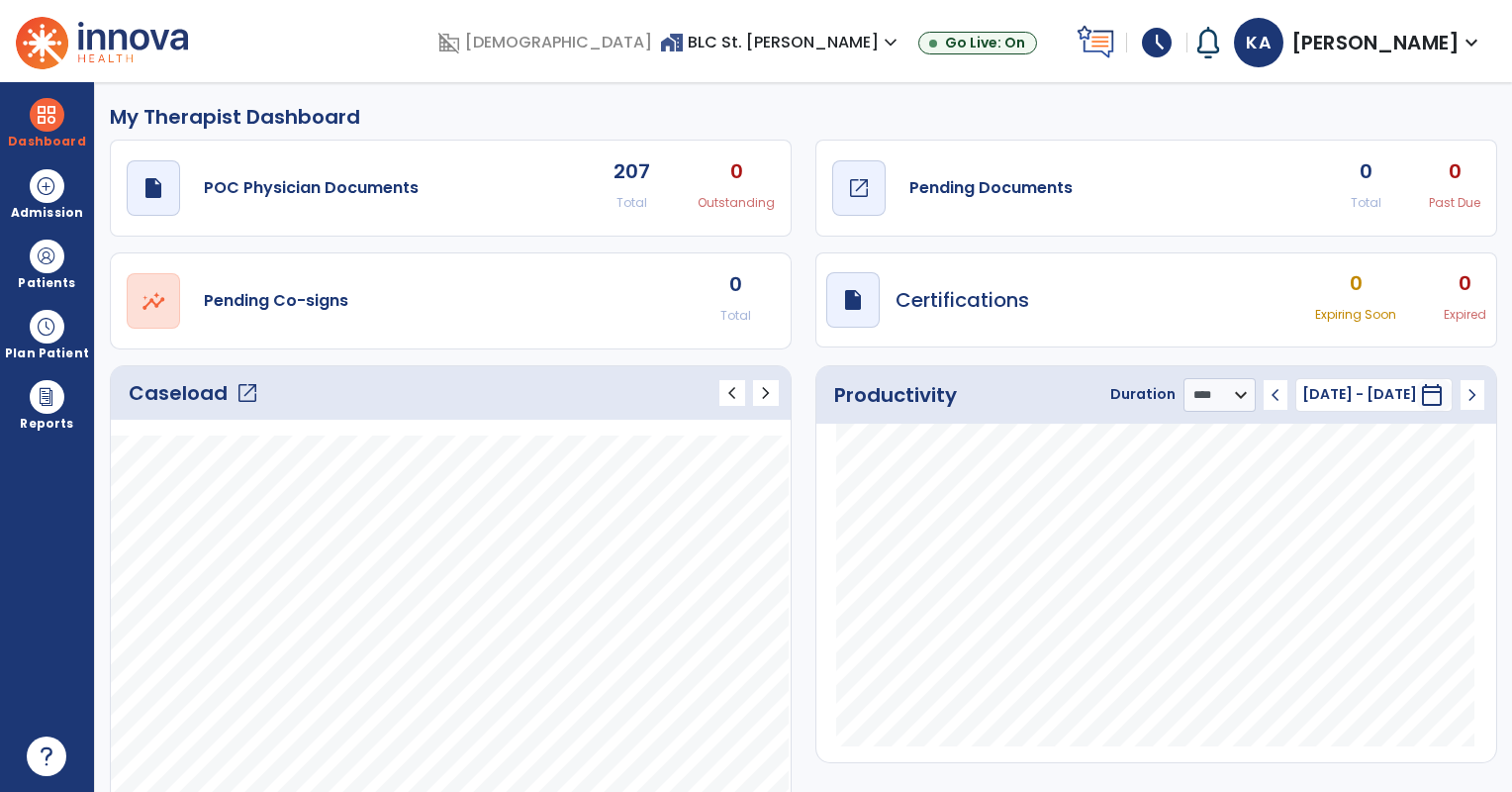 click on "Pending Documents" 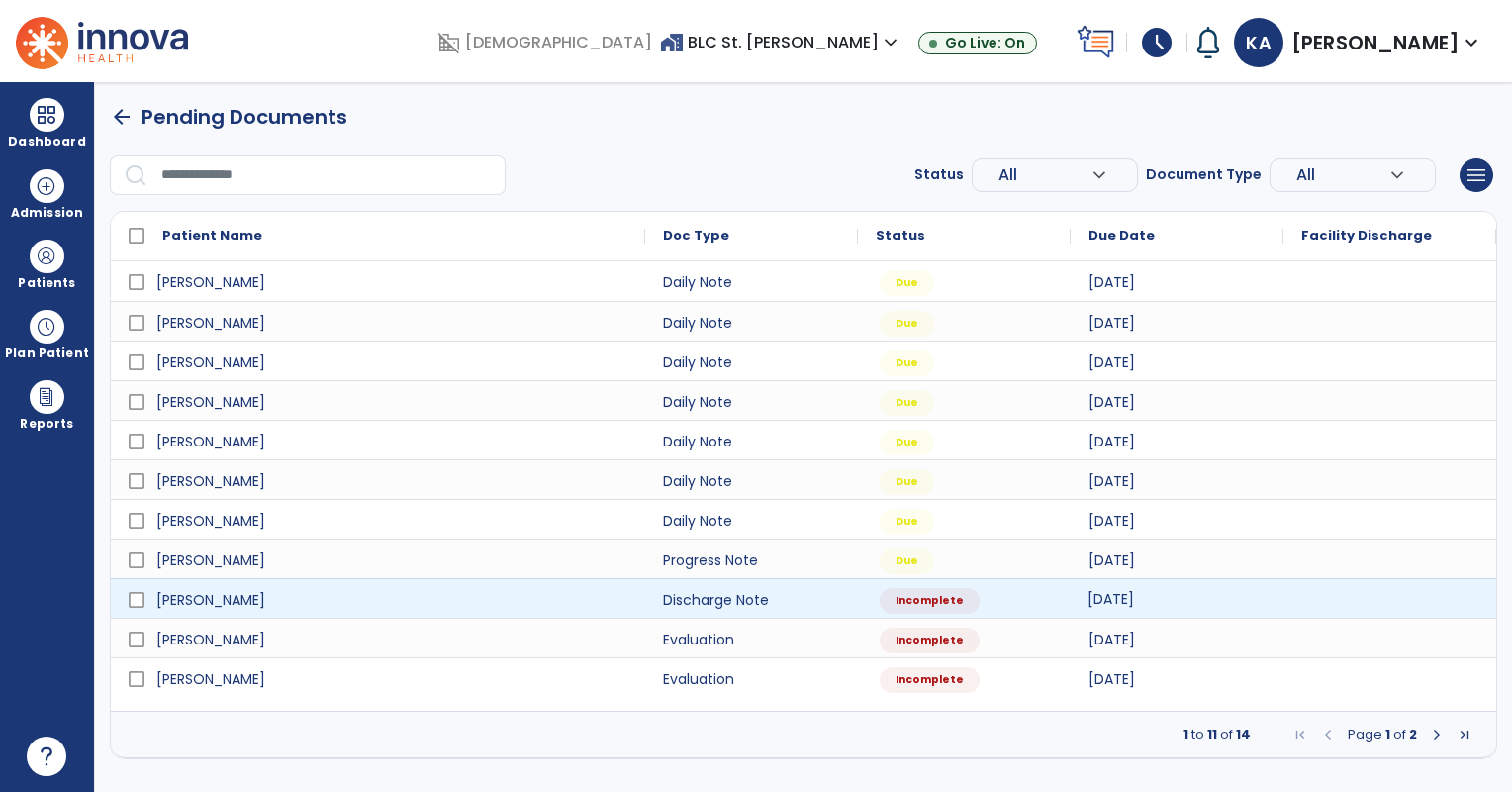 click on "[DATE]" at bounding box center (1110, 599) 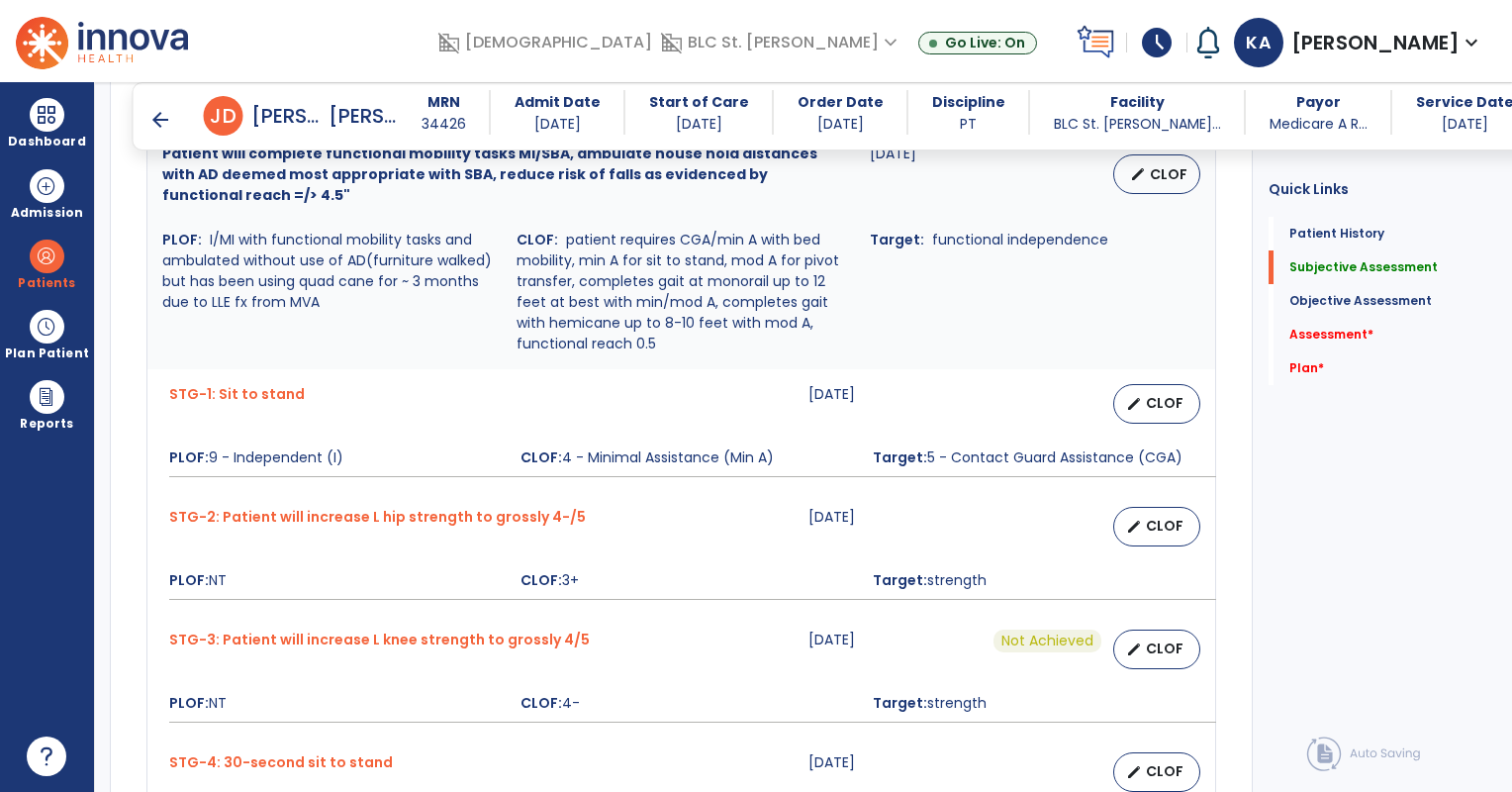 scroll, scrollTop: 1287, scrollLeft: 0, axis: vertical 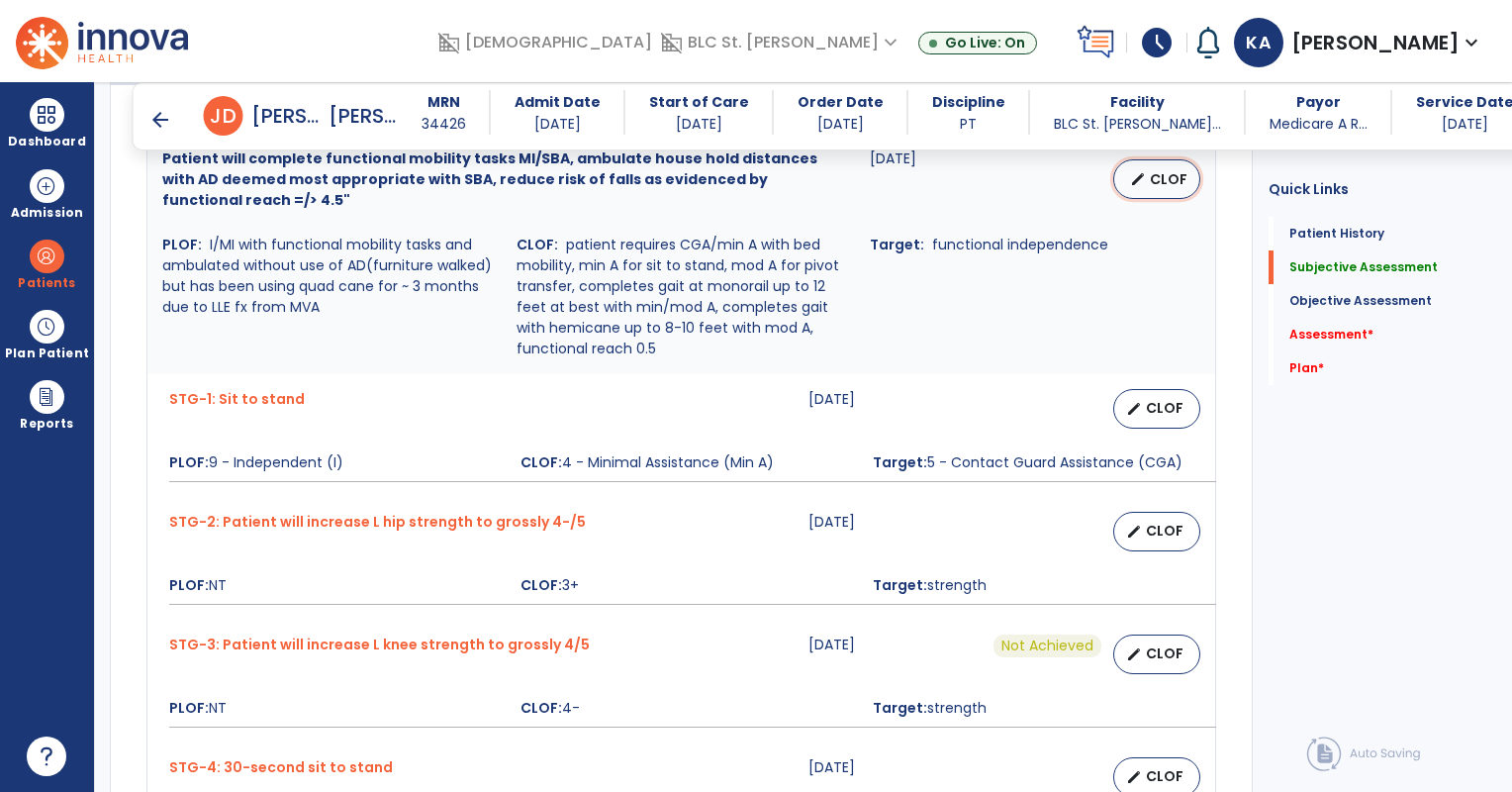 click on "CLOF" at bounding box center [1169, 179] 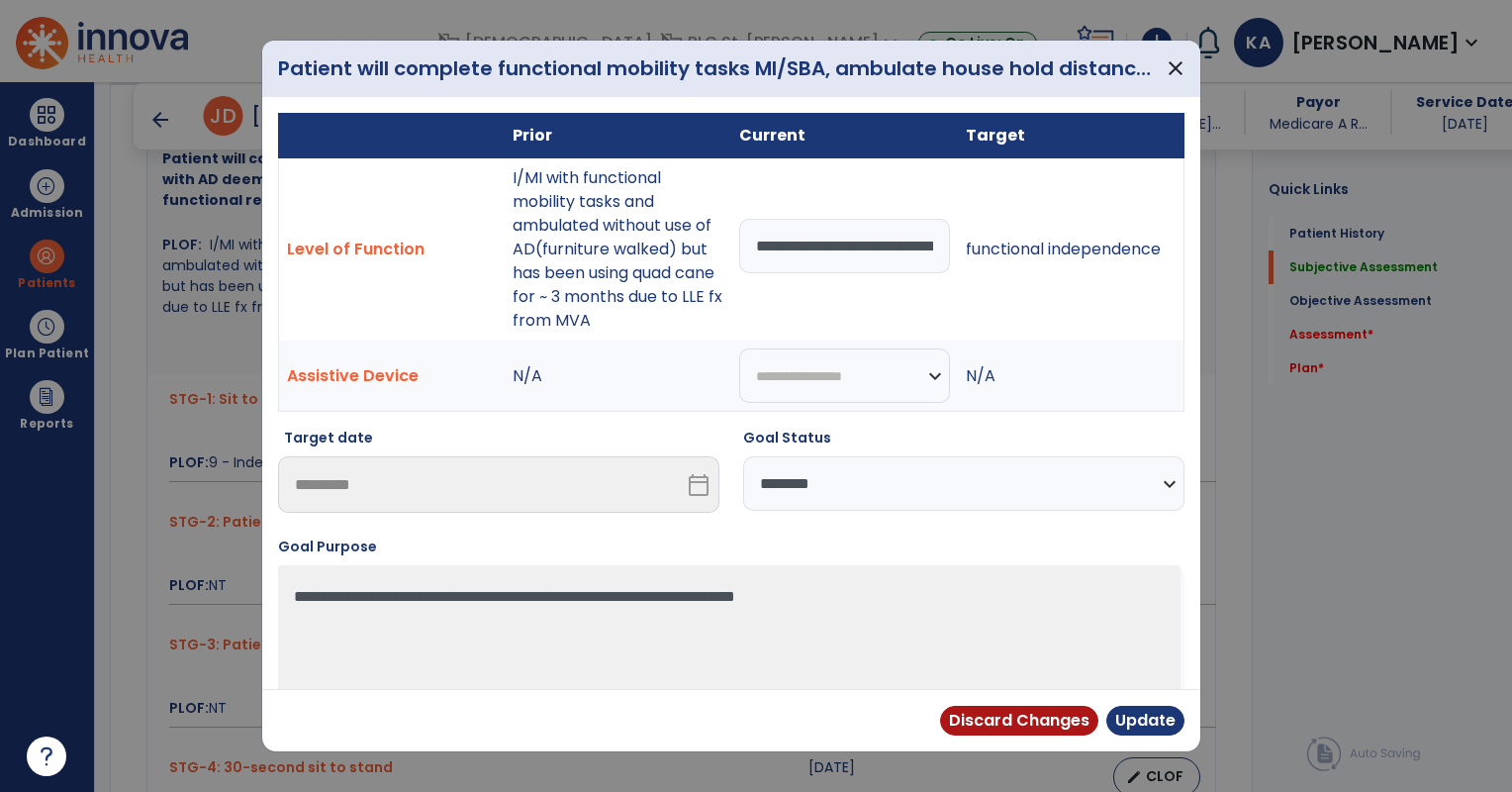 click on "**********" at bounding box center [844, 246] 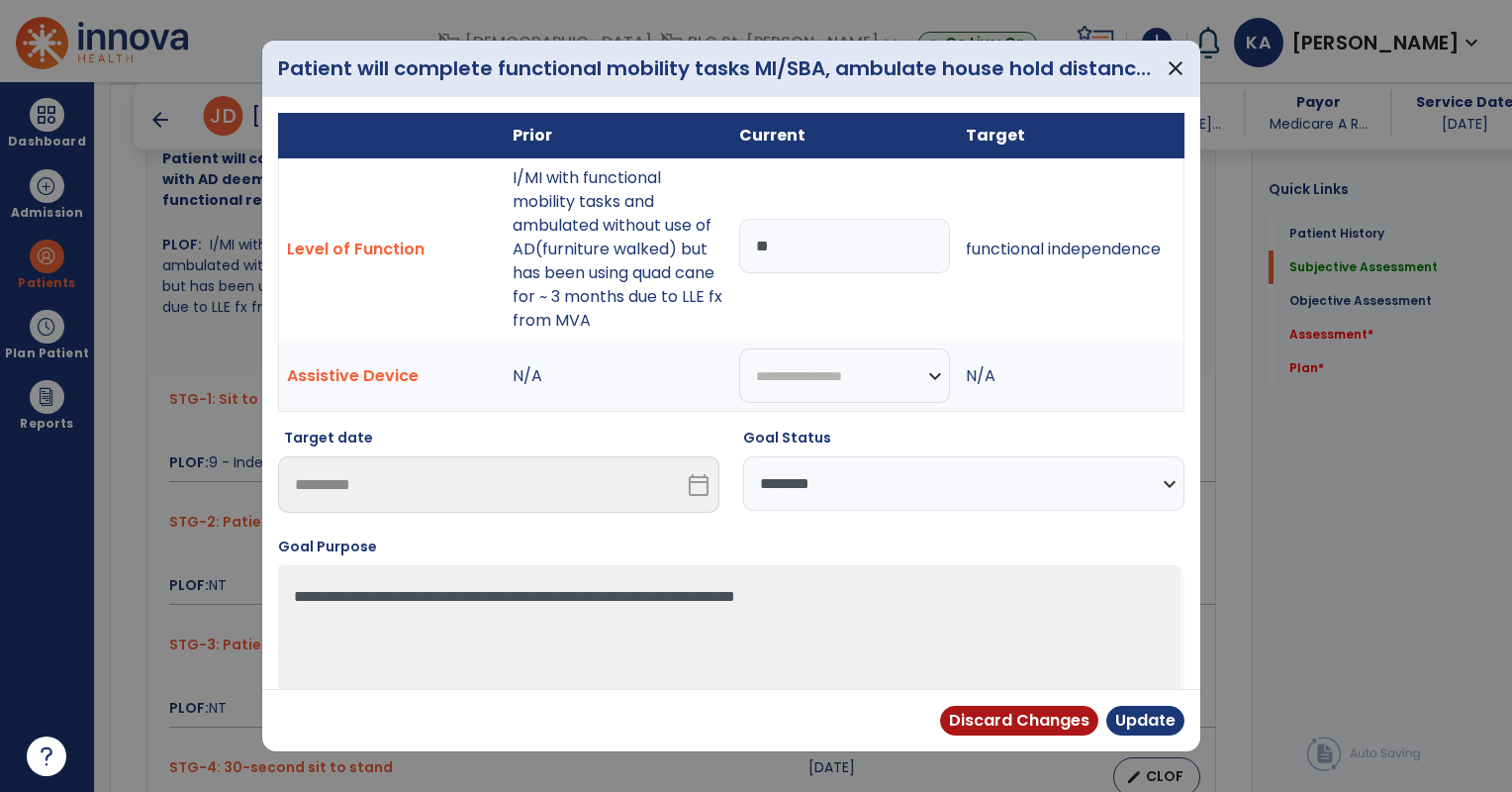 type on "*" 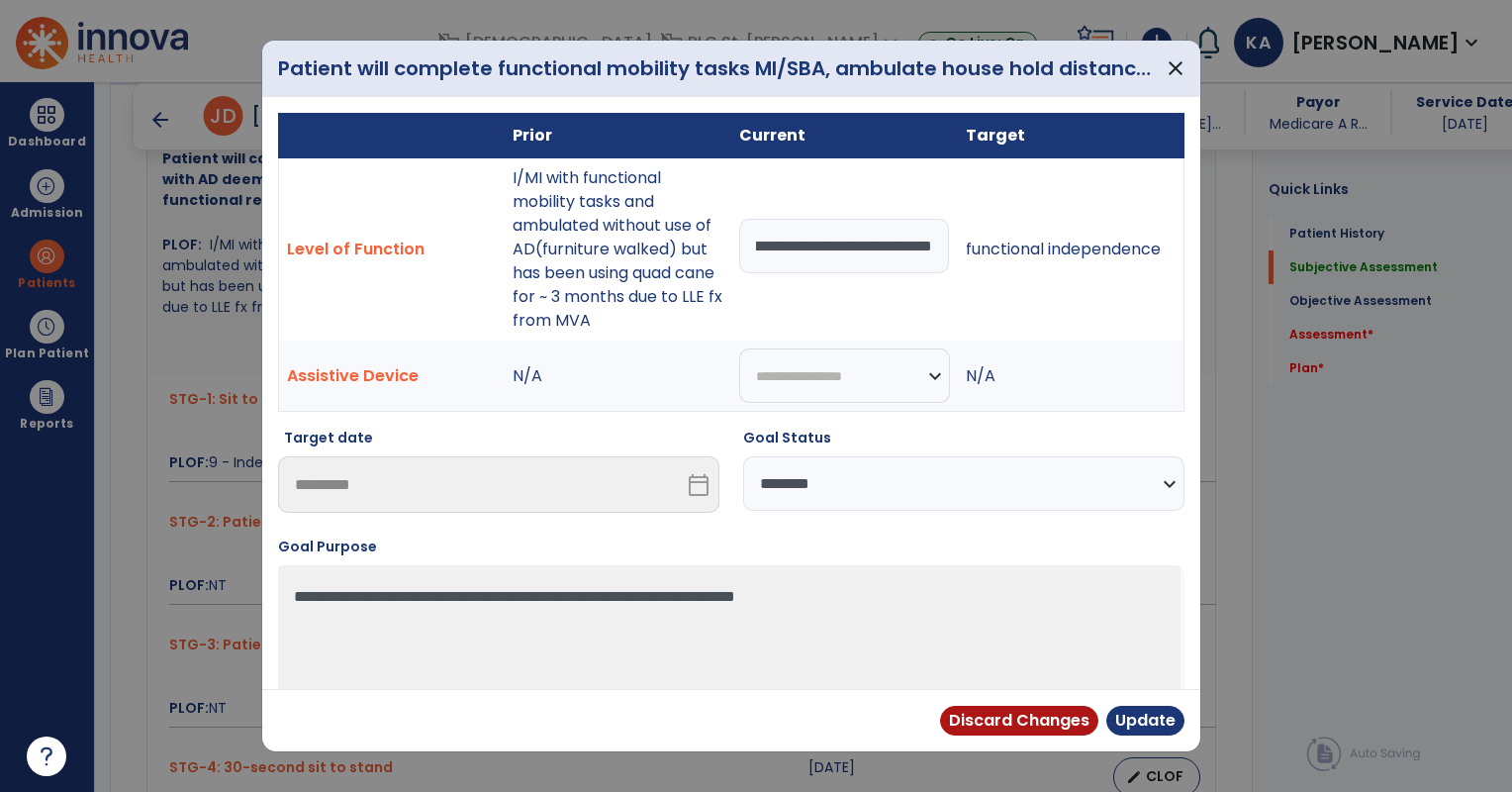 scroll, scrollTop: 0, scrollLeft: 483, axis: horizontal 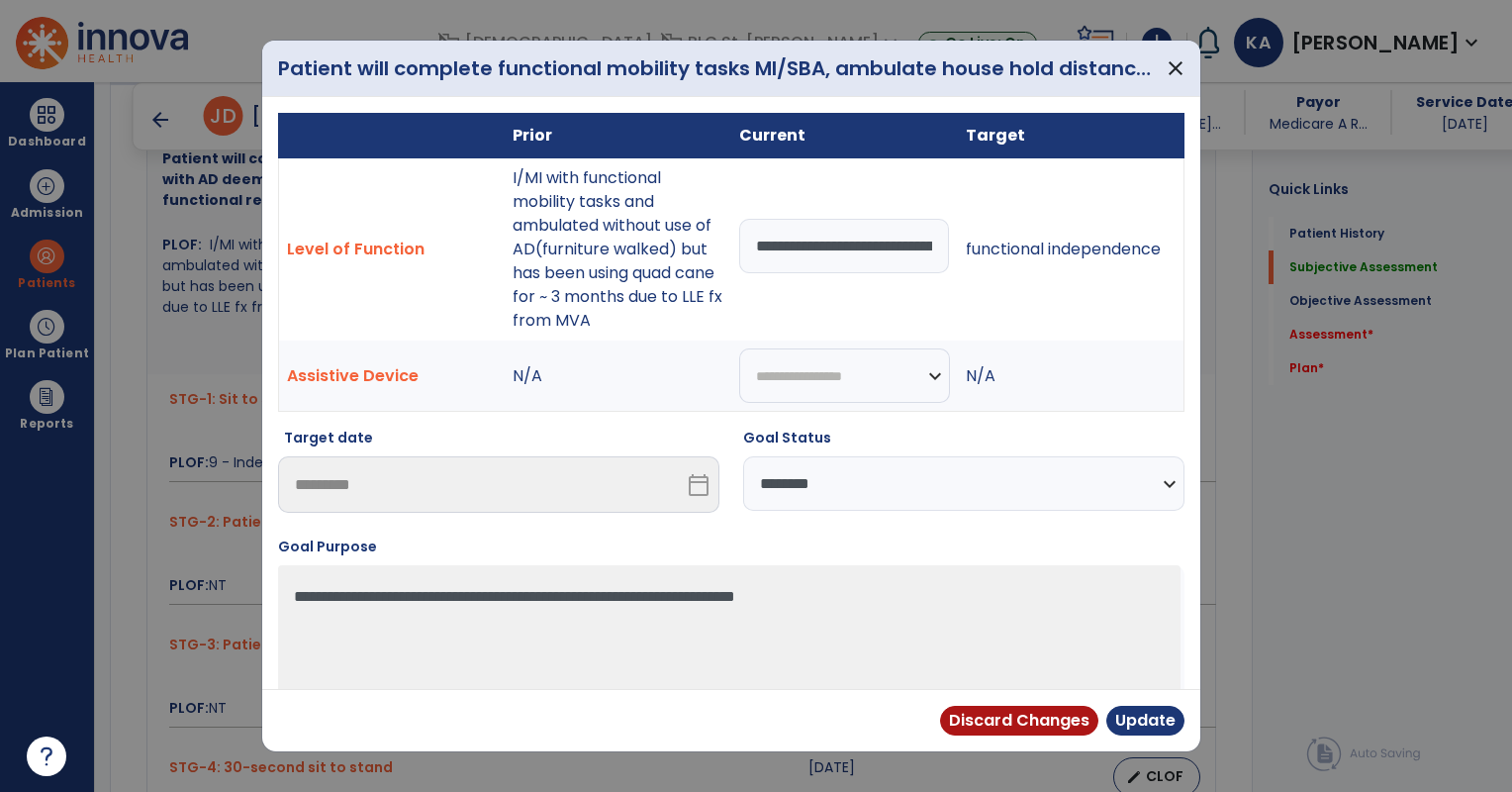 click on "**********" at bounding box center [964, 483] 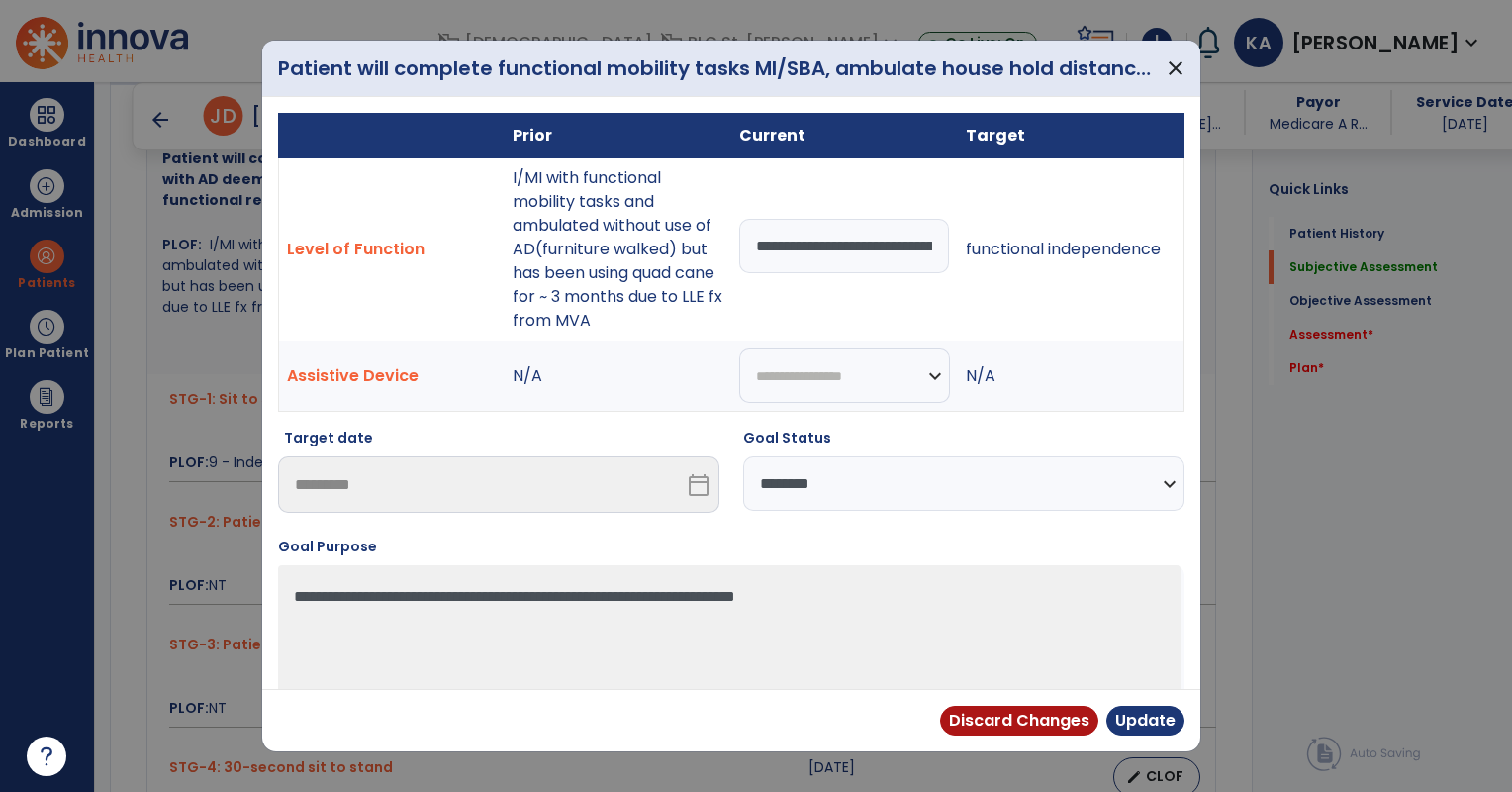 select on "**********" 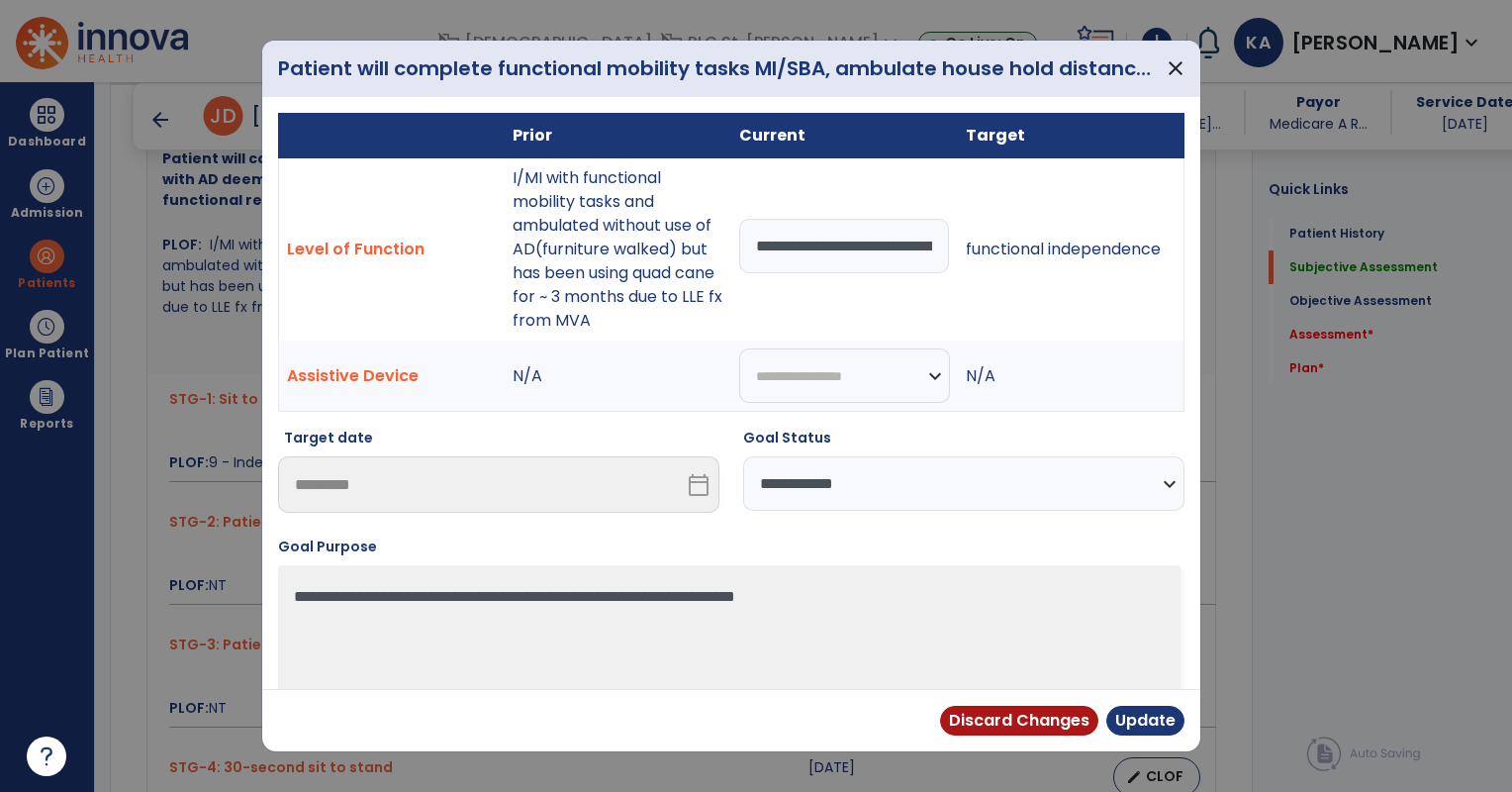 click on "**********" at bounding box center (964, 483) 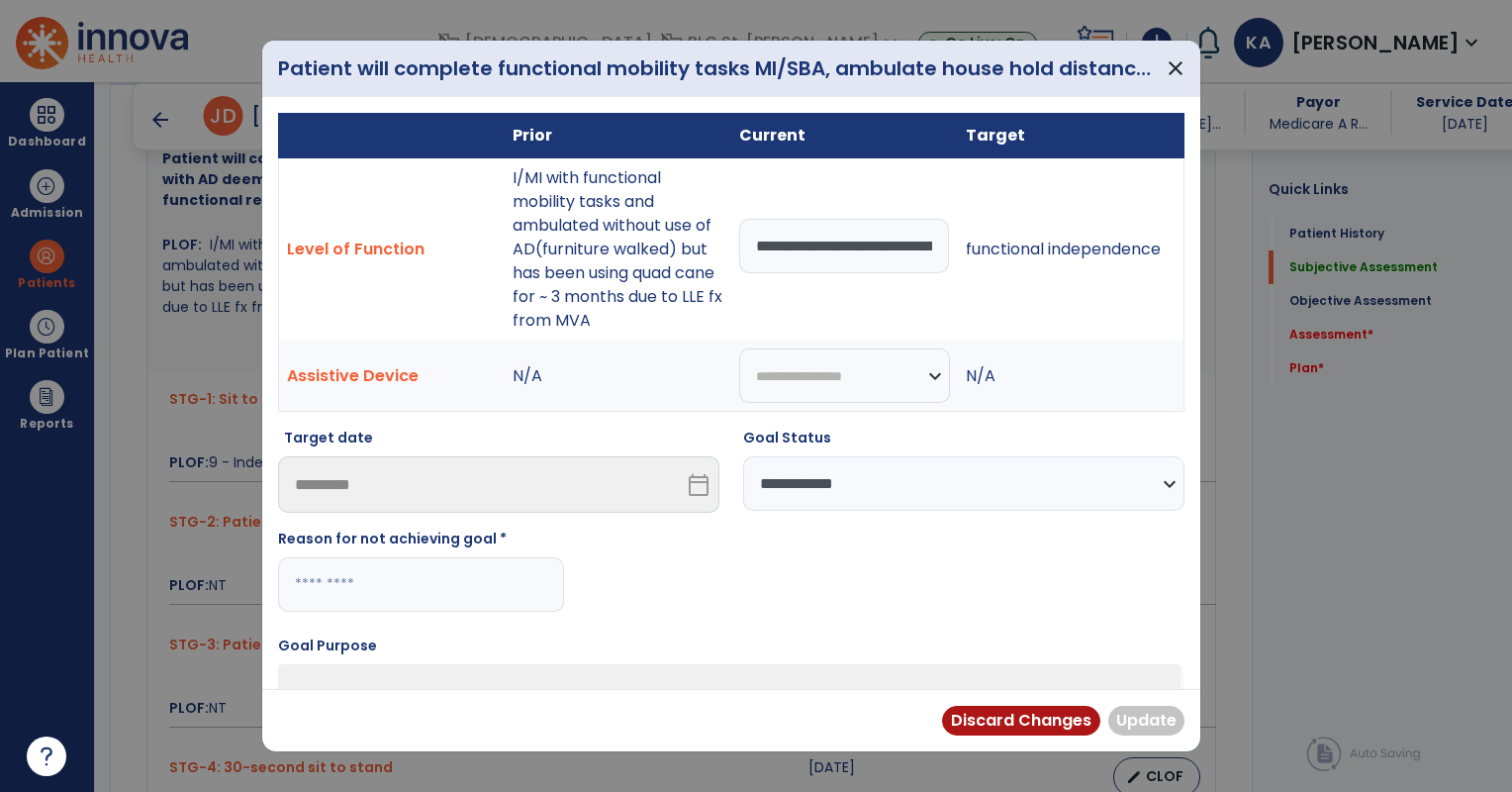 click at bounding box center [421, 584] 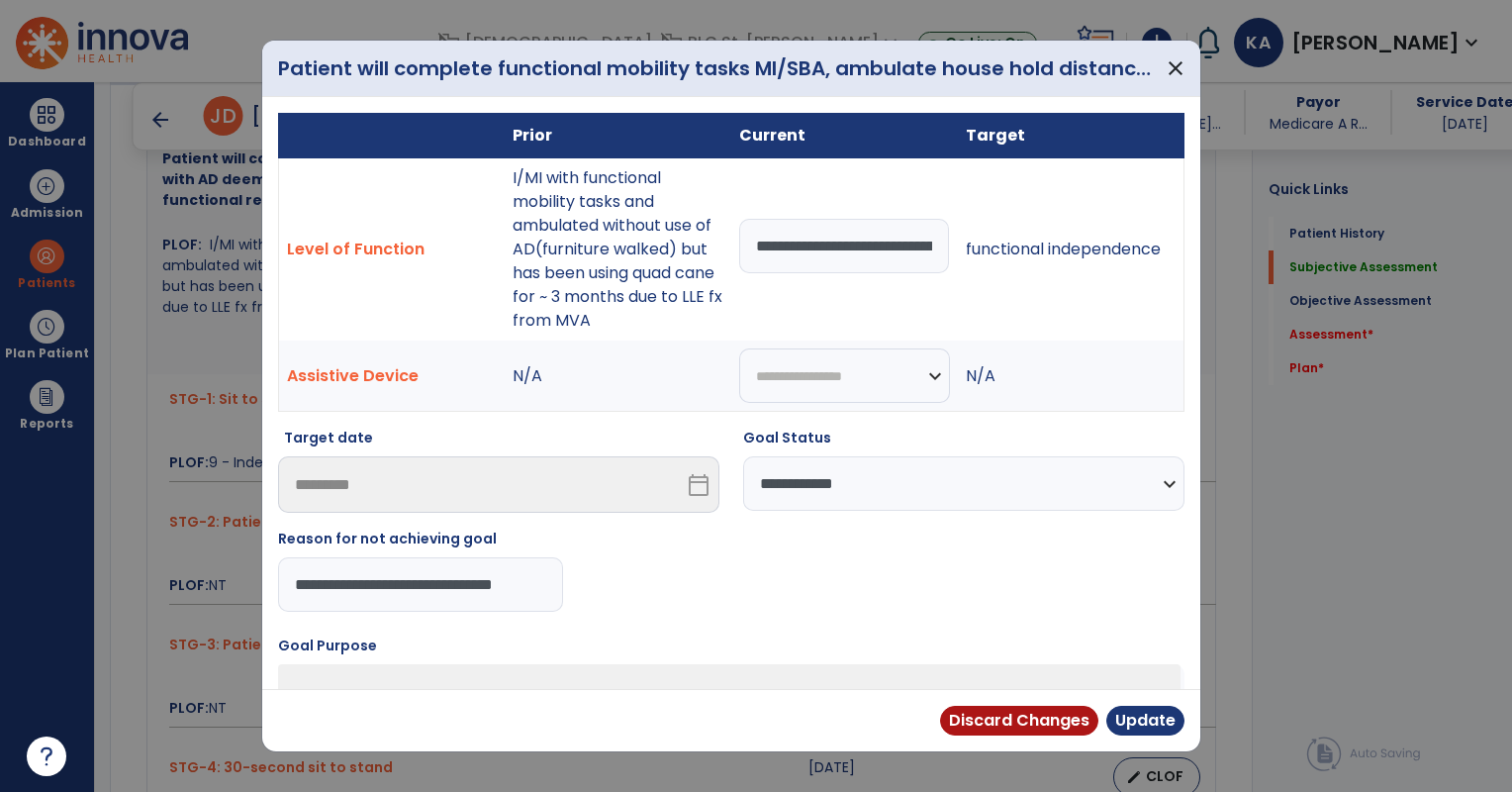 scroll, scrollTop: 0, scrollLeft: 23, axis: horizontal 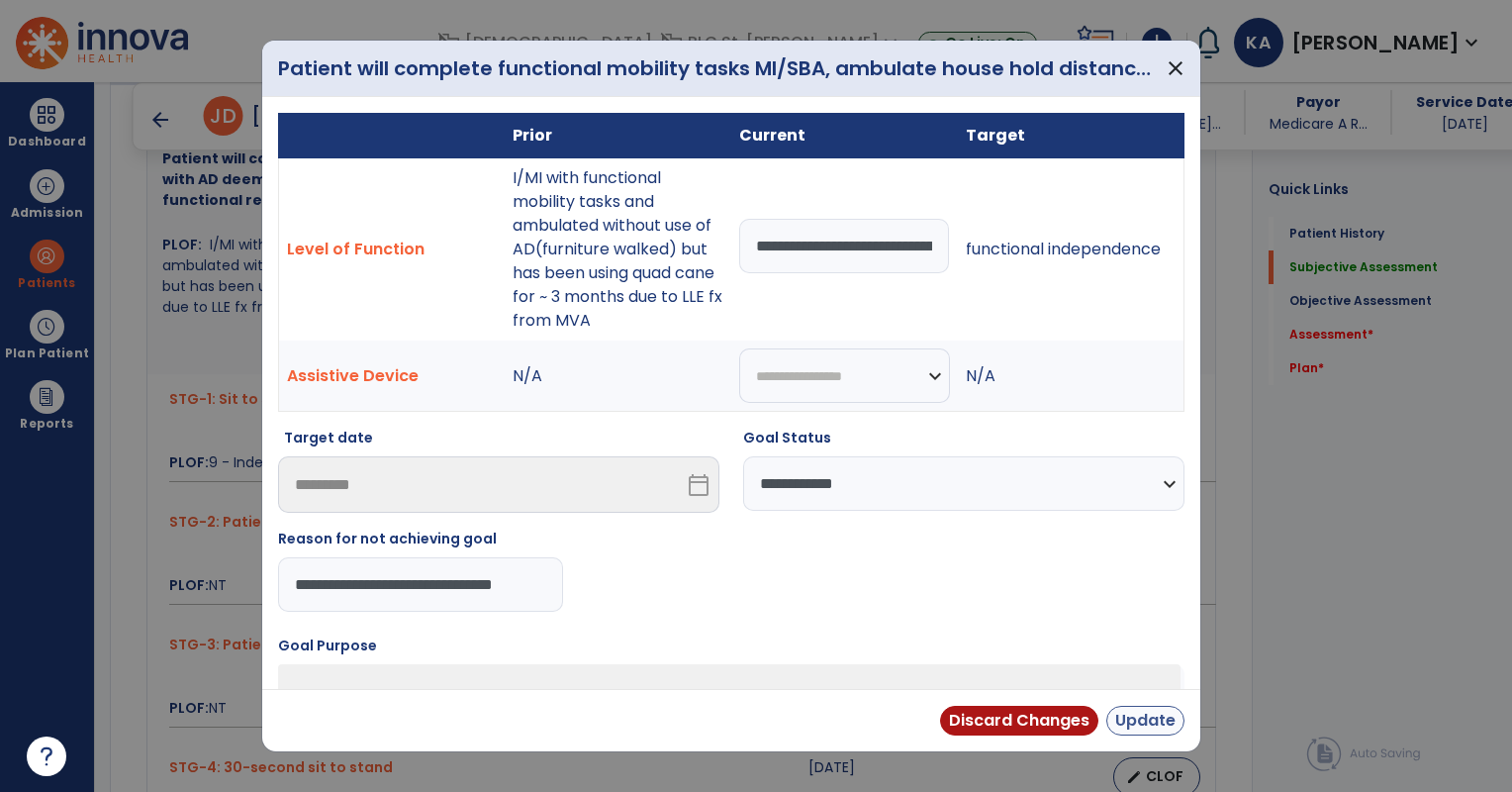 type on "**********" 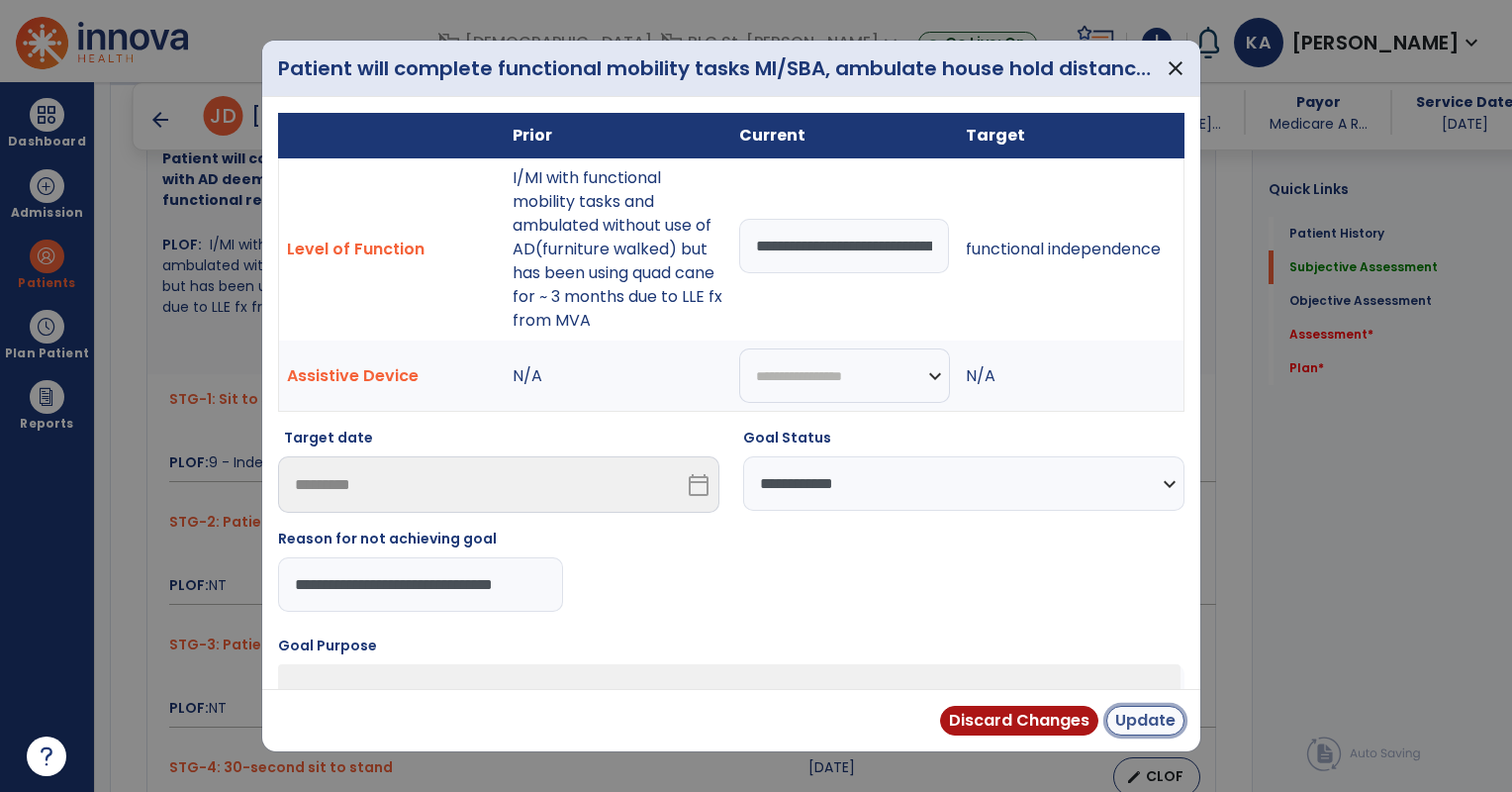 scroll, scrollTop: 0, scrollLeft: 0, axis: both 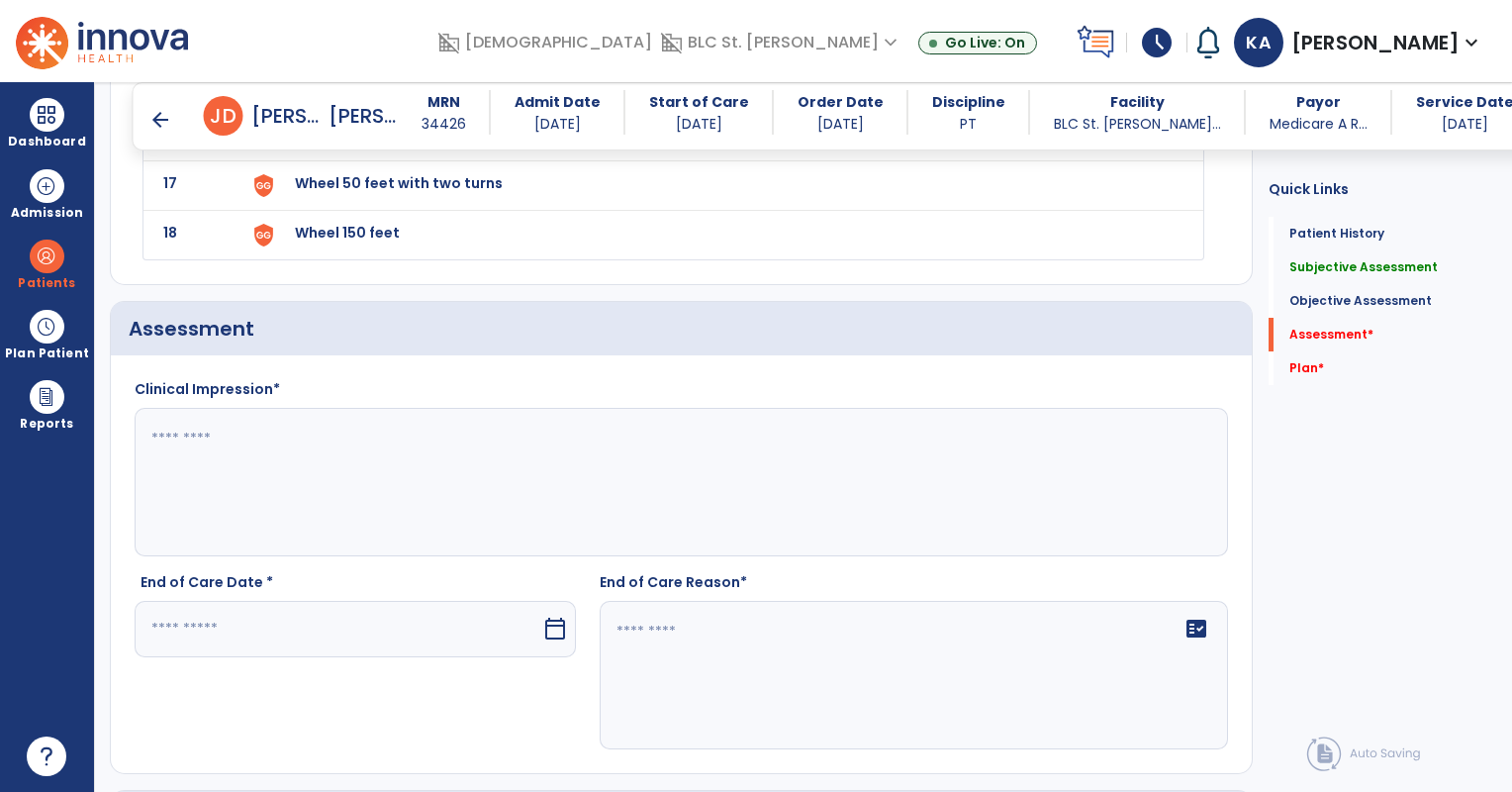 click 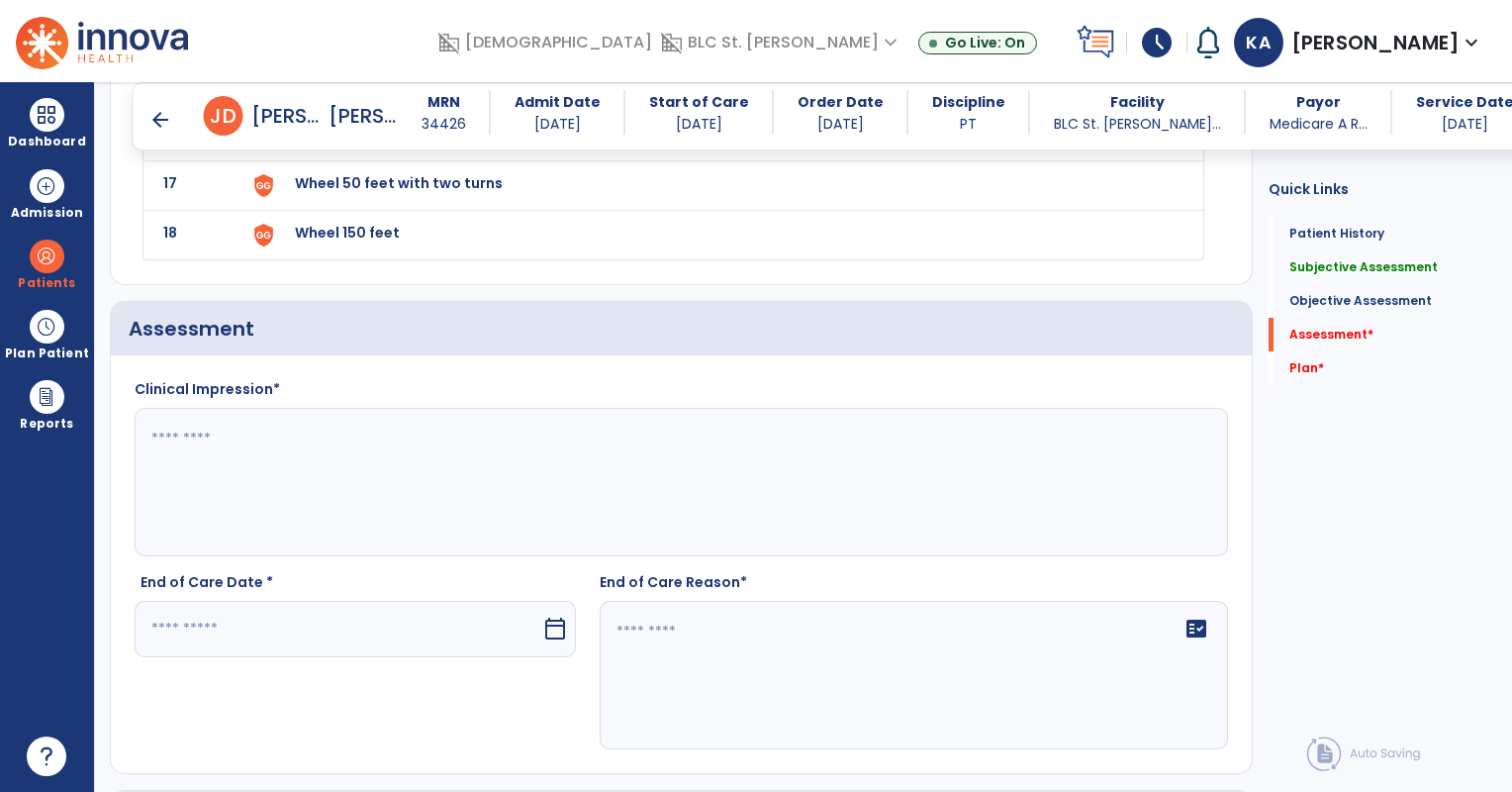 paste on "*" 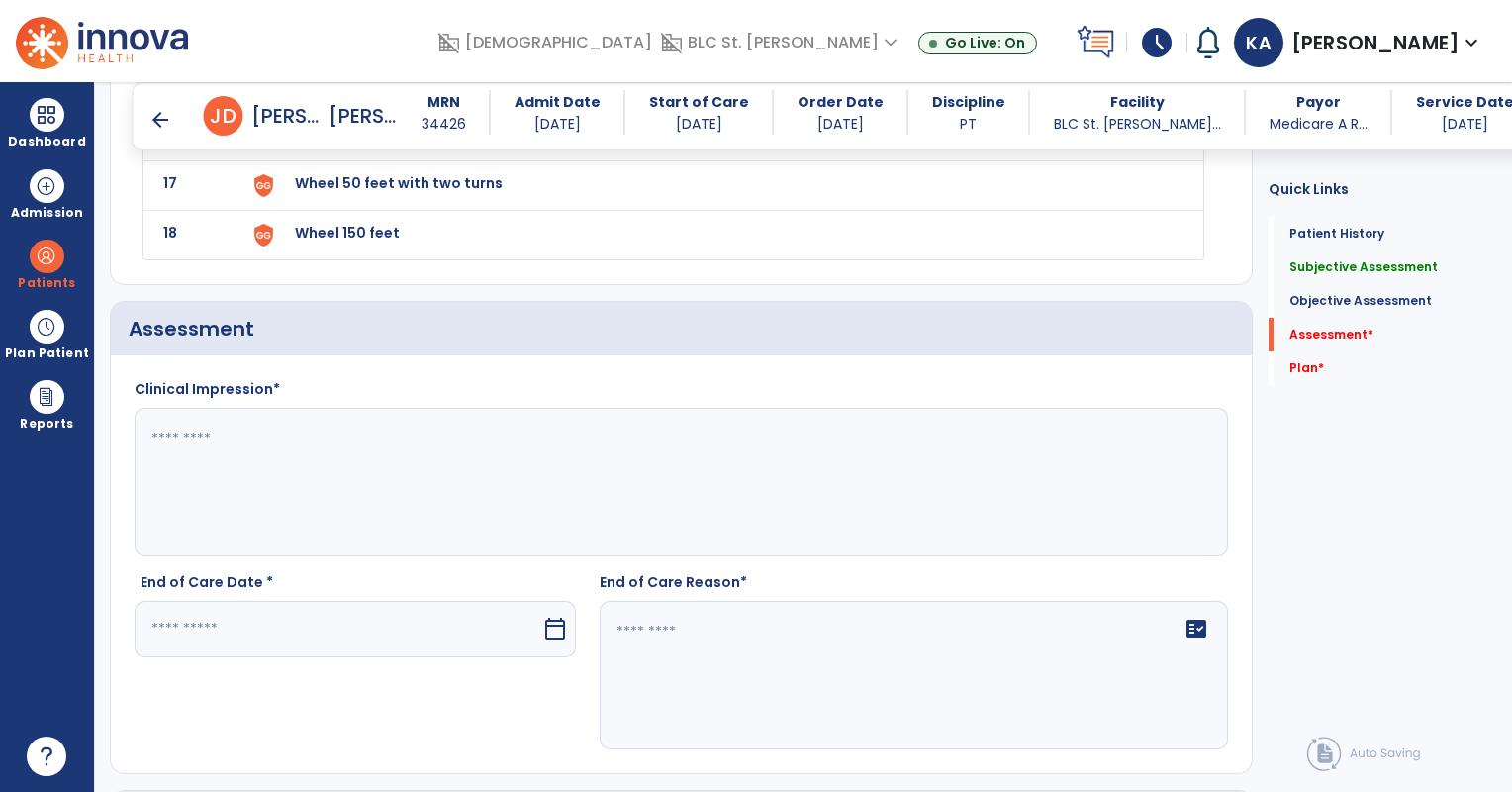 type on "*" 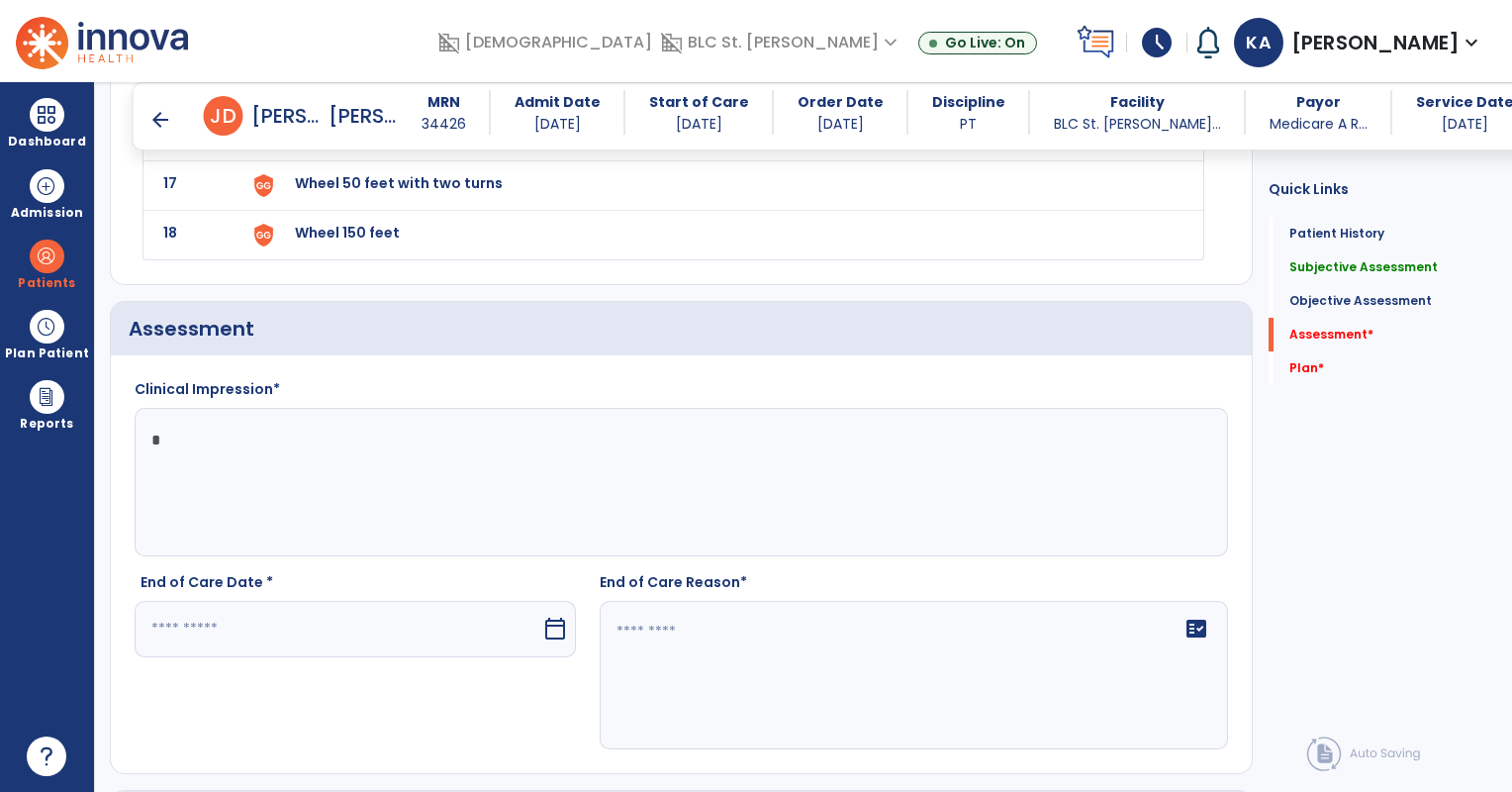 type 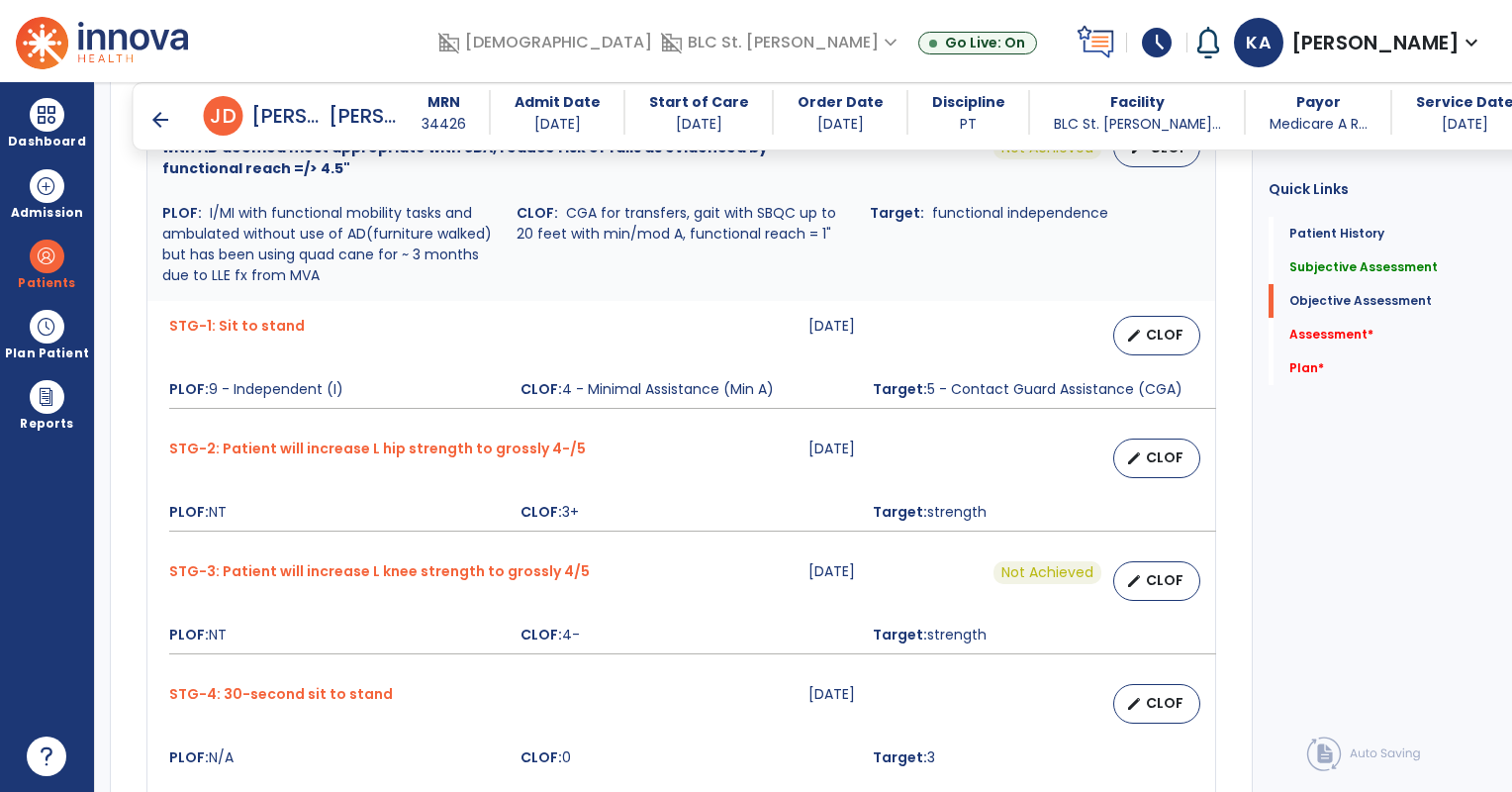 scroll, scrollTop: 1405, scrollLeft: 0, axis: vertical 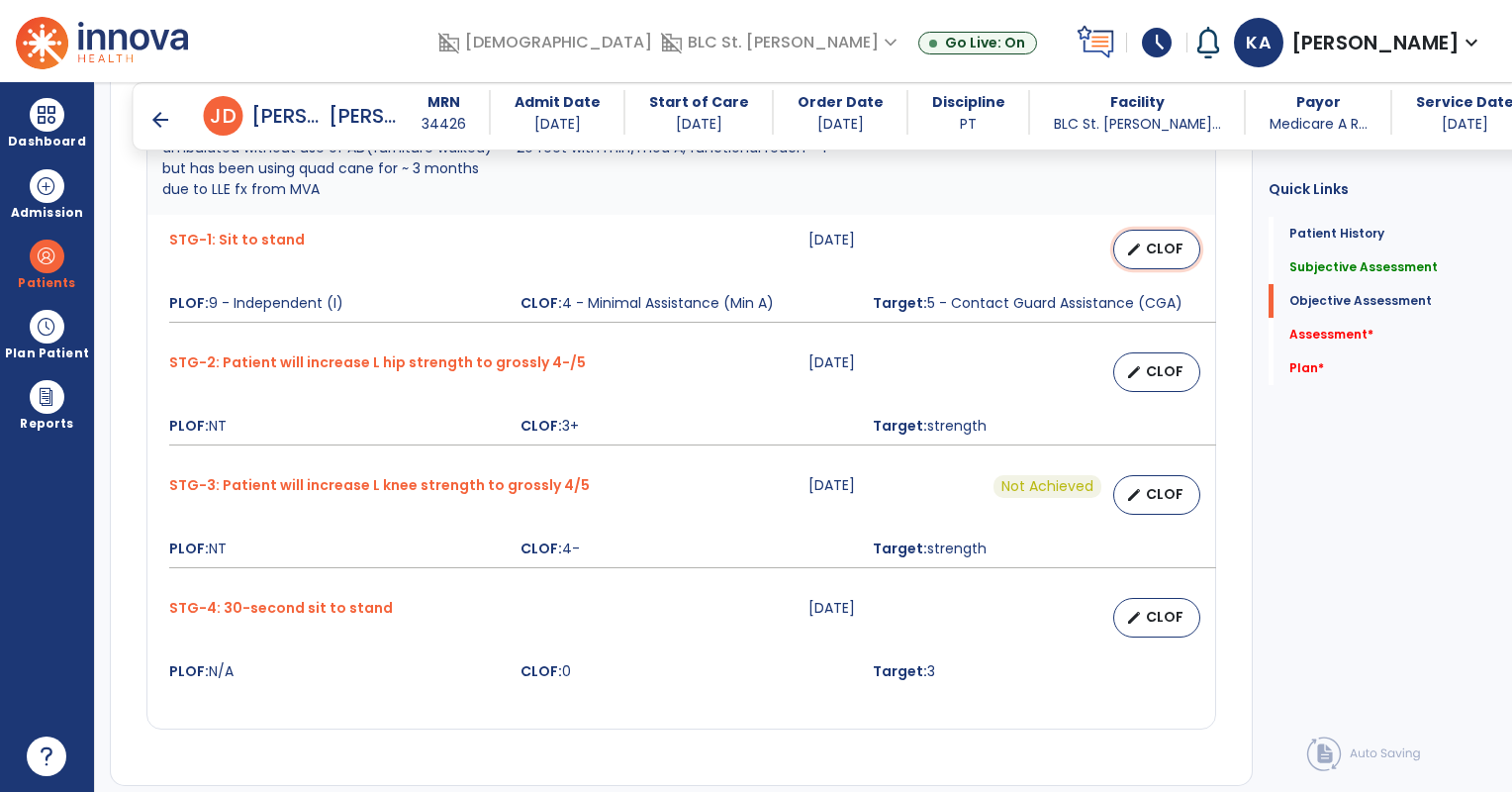 click on "CLOF" at bounding box center (1165, 248) 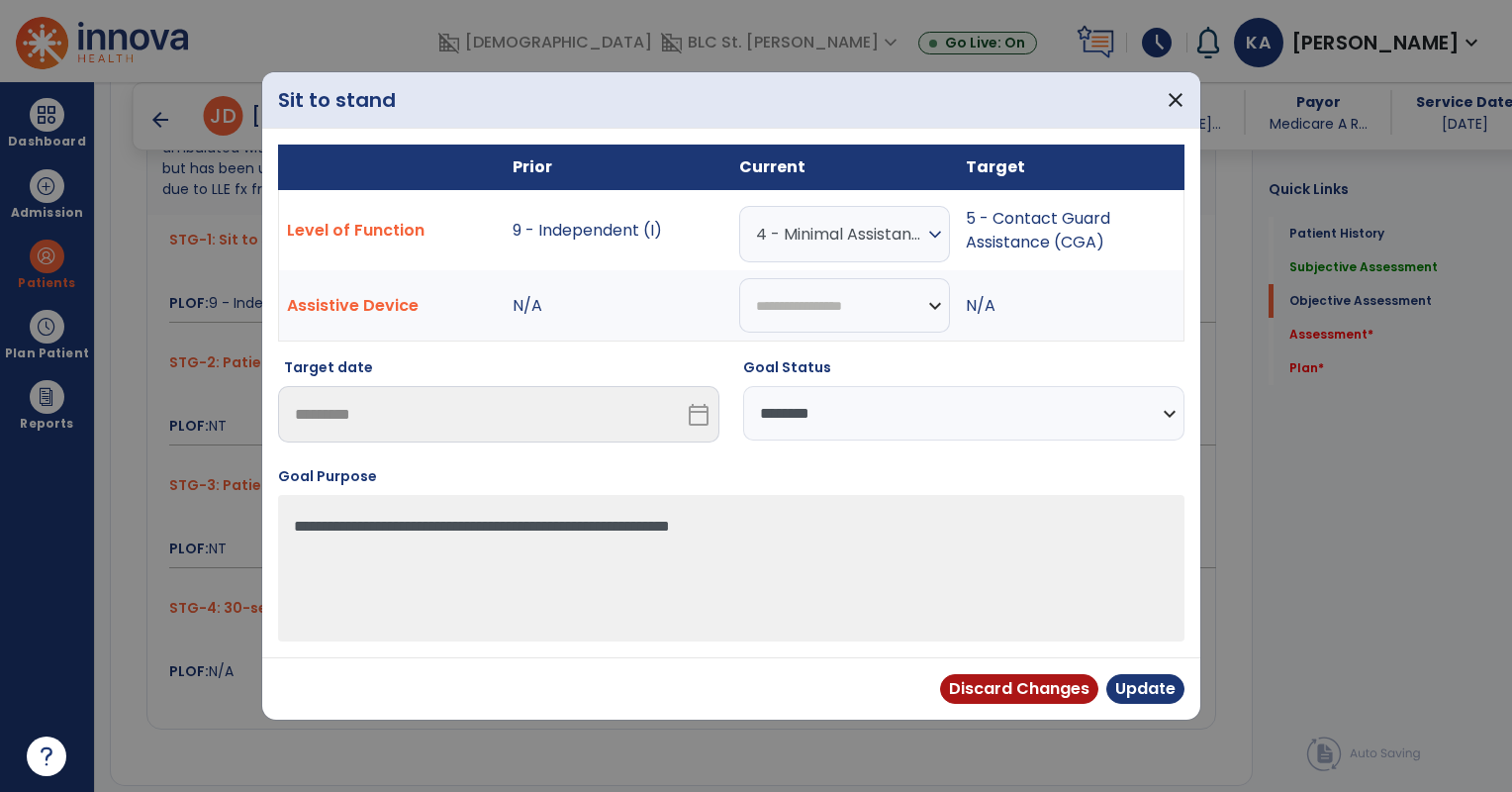 click on "4 - Minimal Assistance (Min A)" at bounding box center (839, 234) 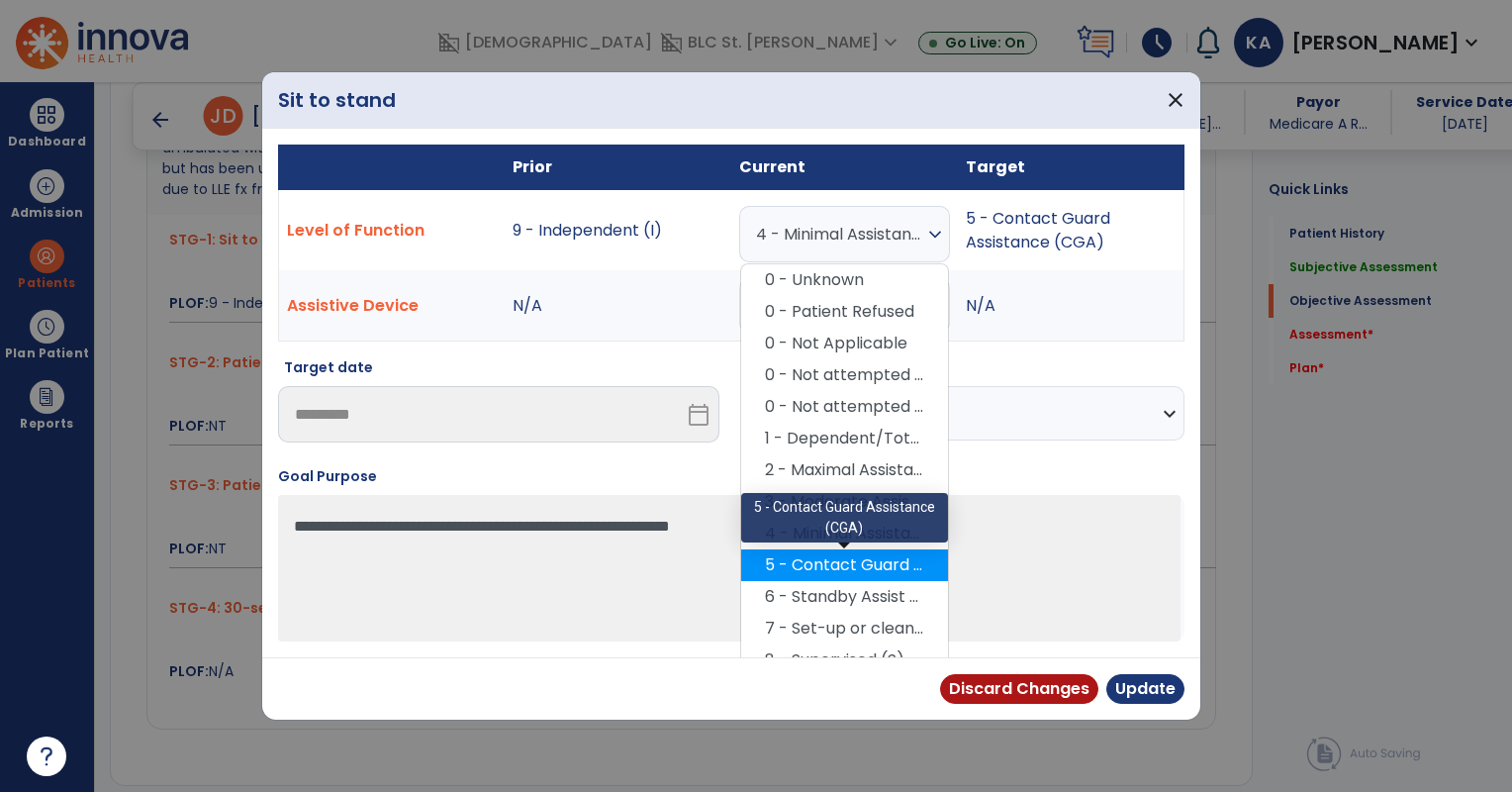 click on "5 - Contact Guard Assistance (CGA)" at bounding box center (844, 565) 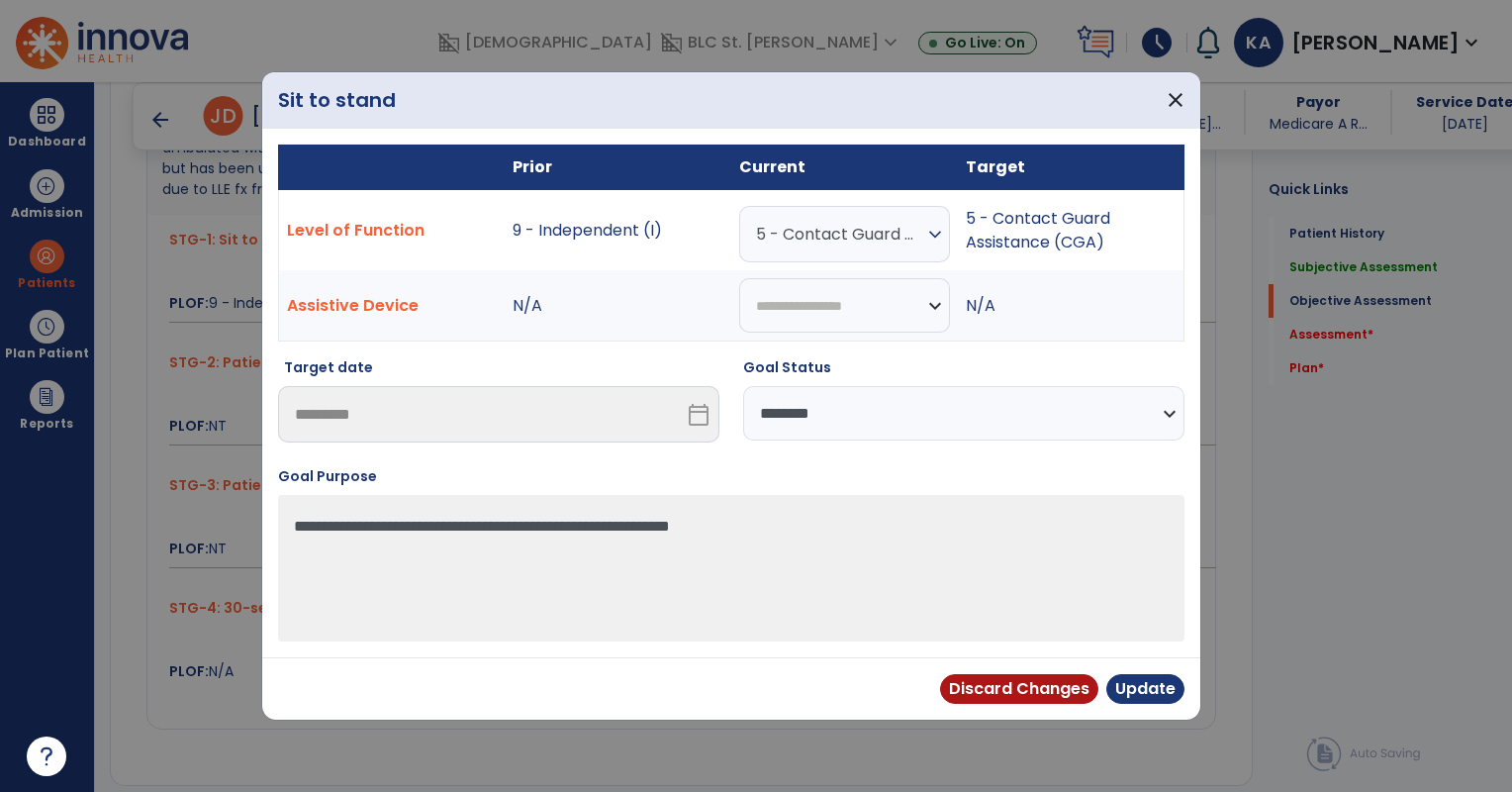 click on "**********" at bounding box center [964, 413] 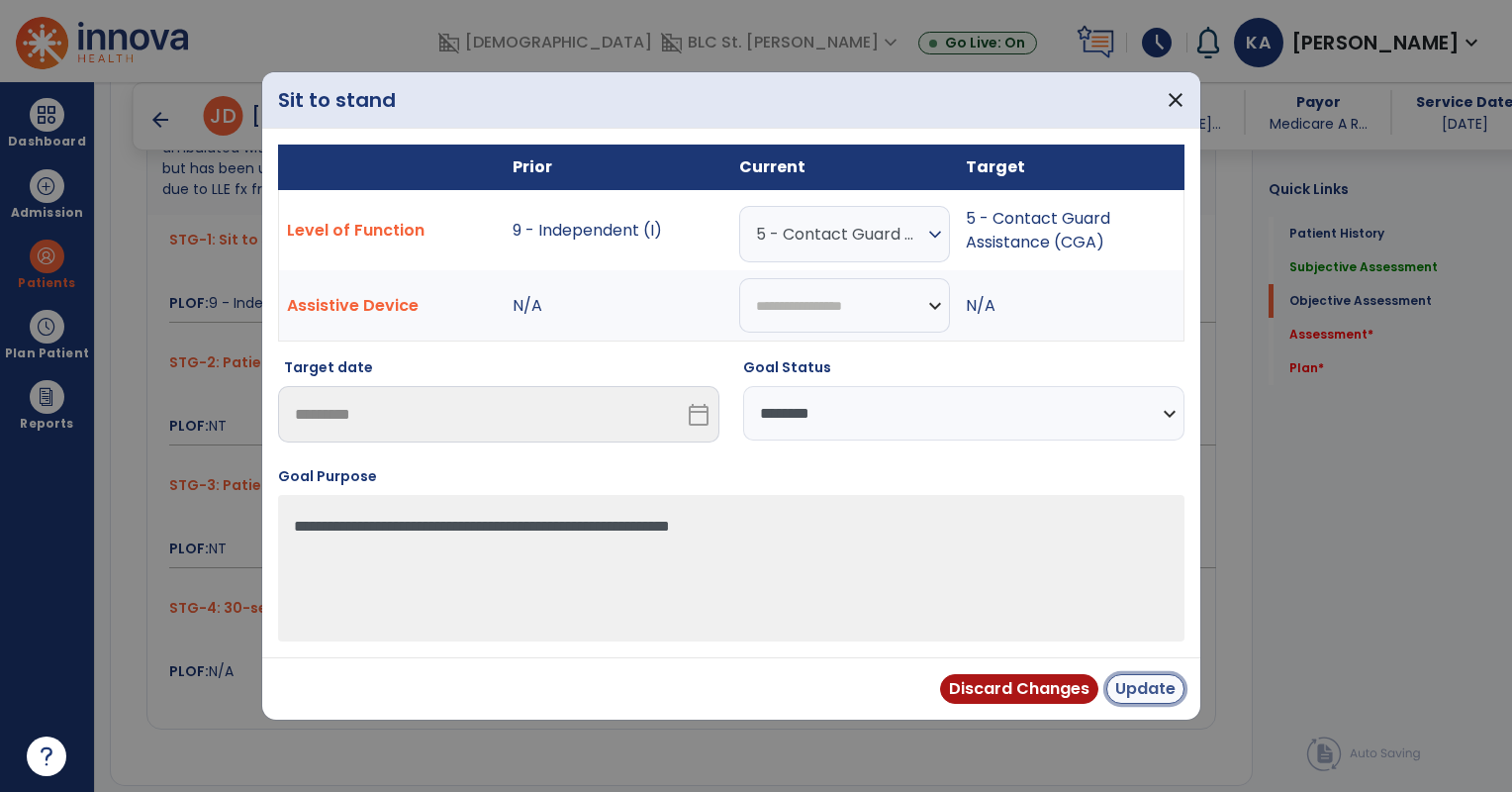 click on "Update" at bounding box center [1145, 689] 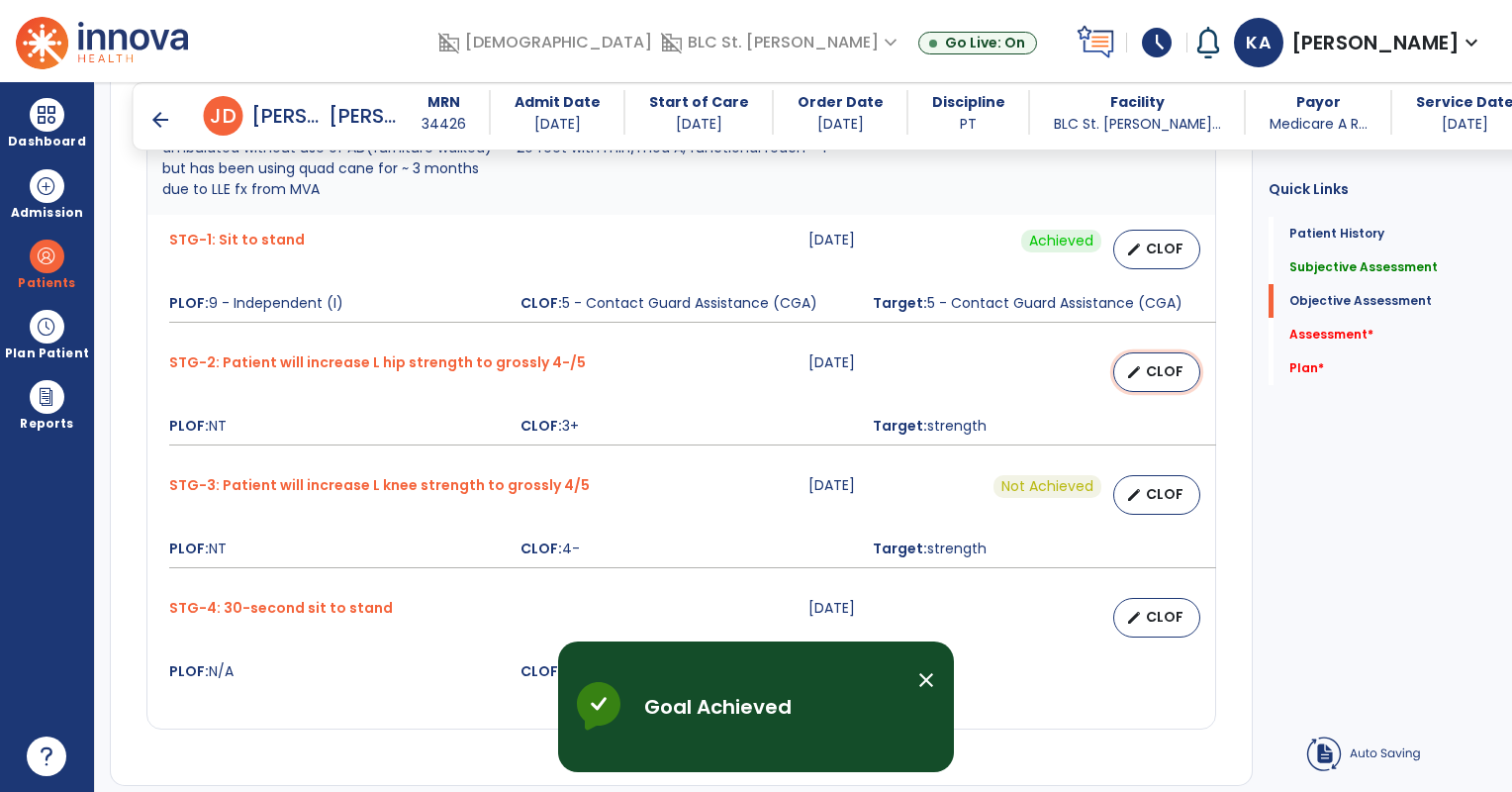 click on "CLOF" at bounding box center [1165, 371] 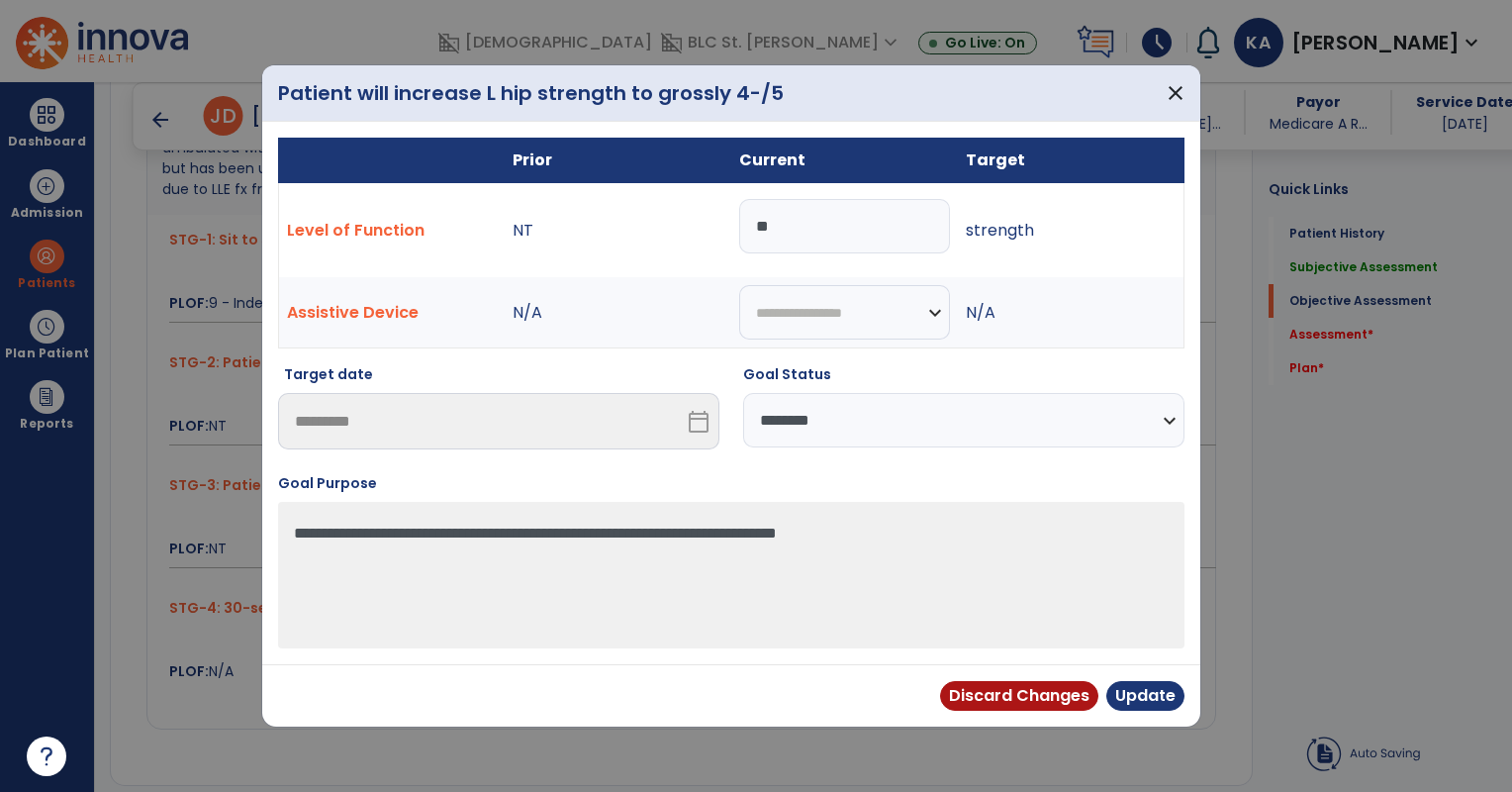 click on "**********" at bounding box center (964, 420) 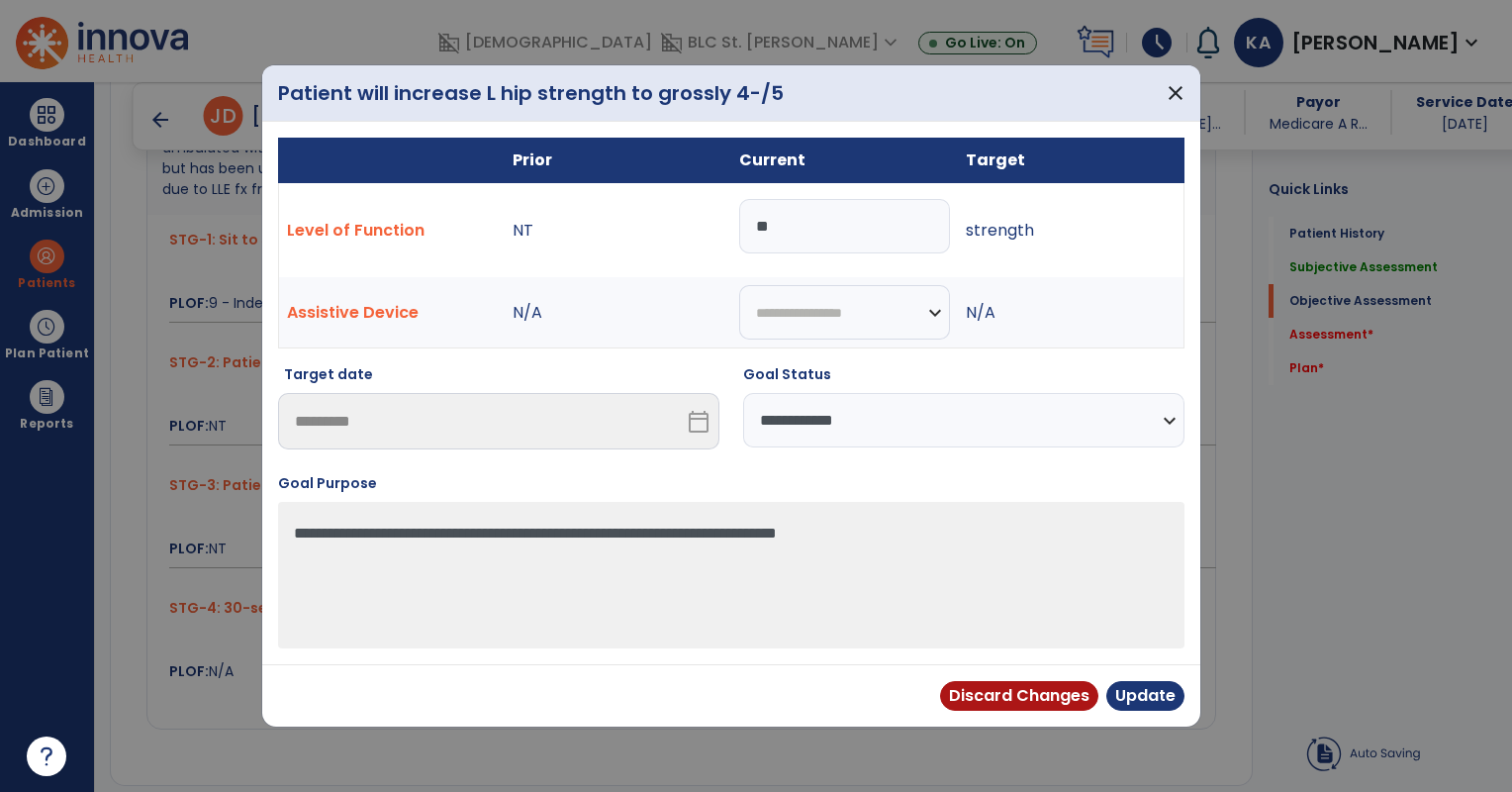 click on "**********" at bounding box center (964, 420) 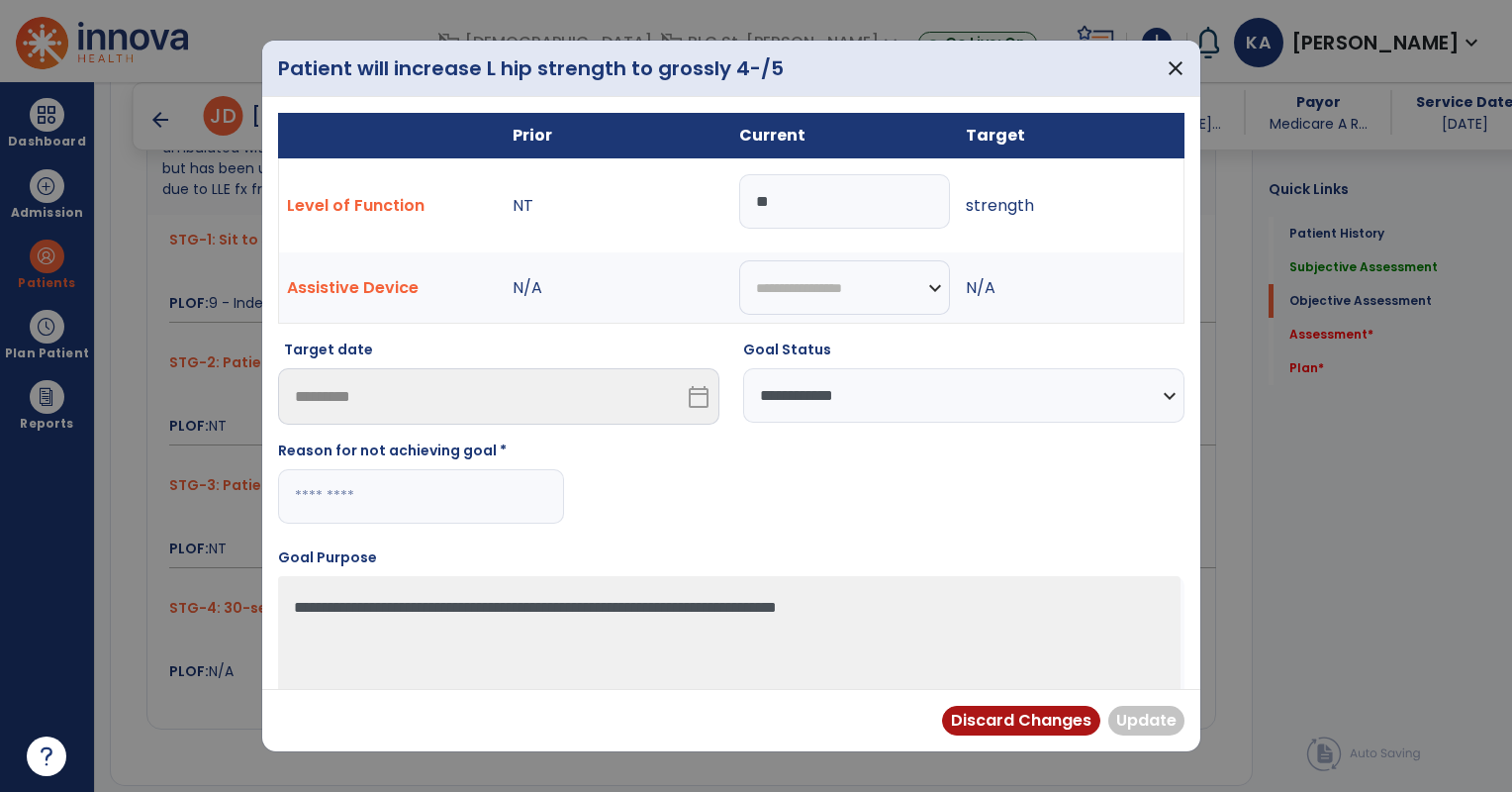 click at bounding box center (421, 496) 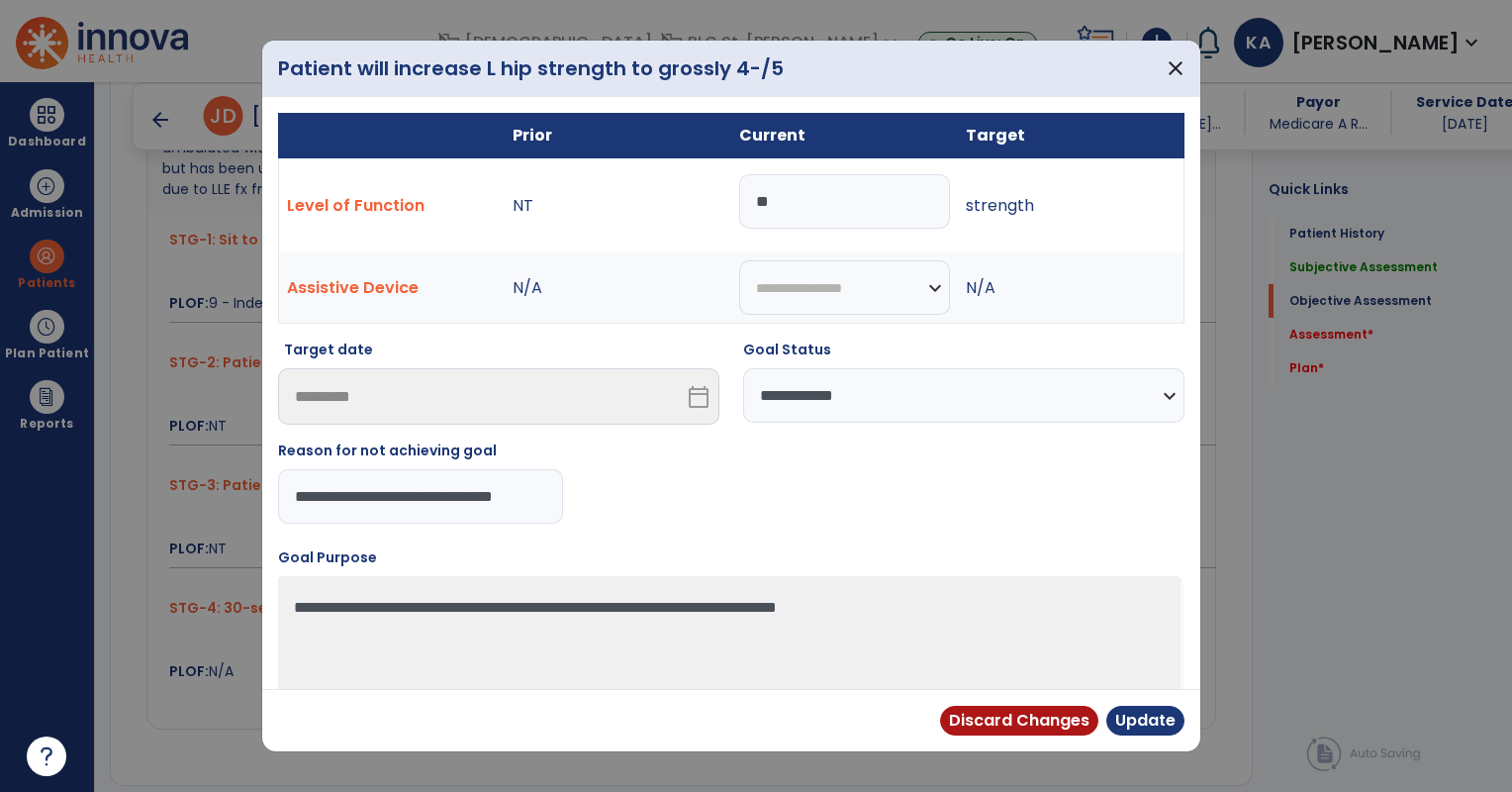 scroll, scrollTop: 0, scrollLeft: 23, axis: horizontal 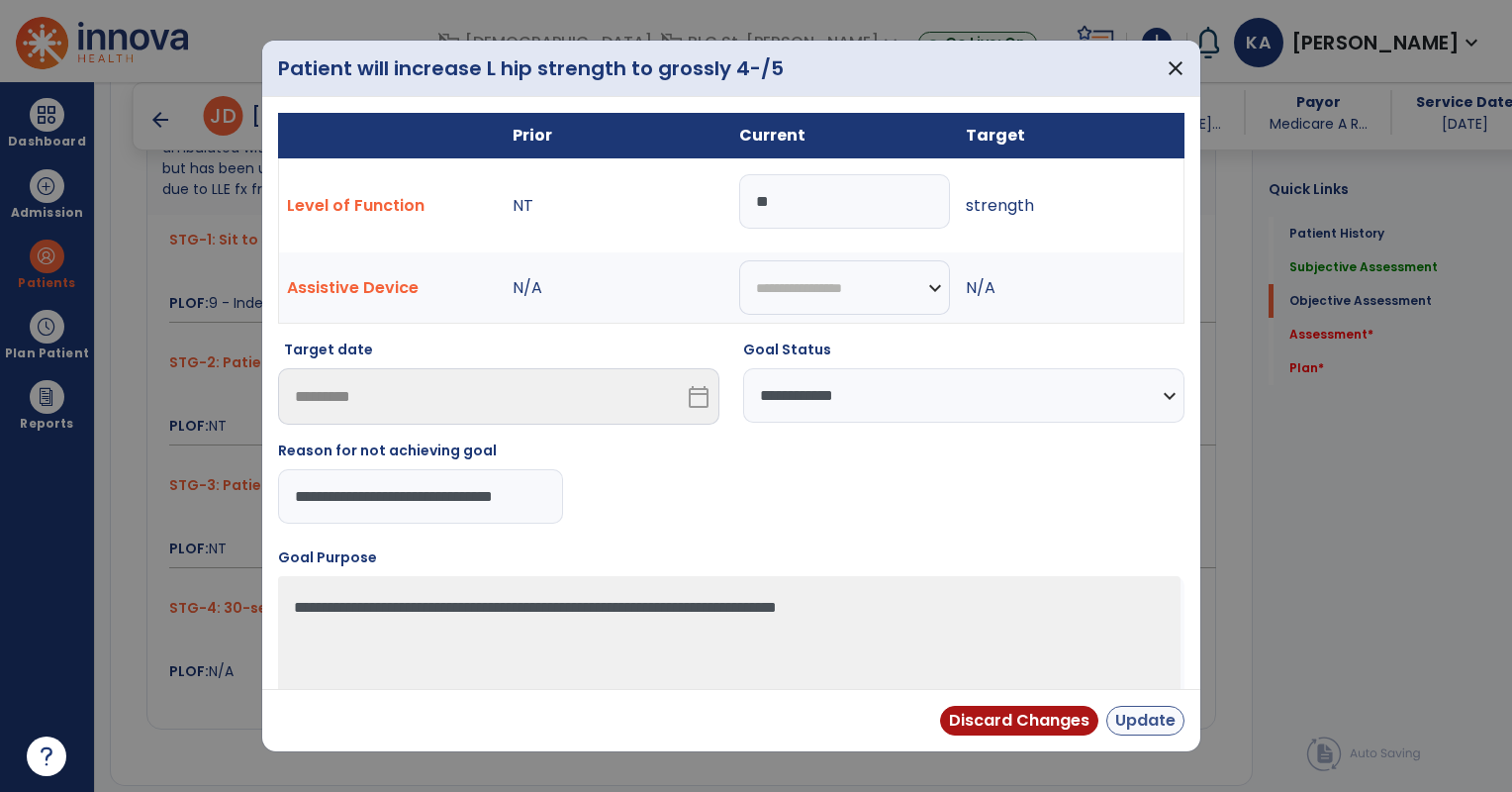 type on "**********" 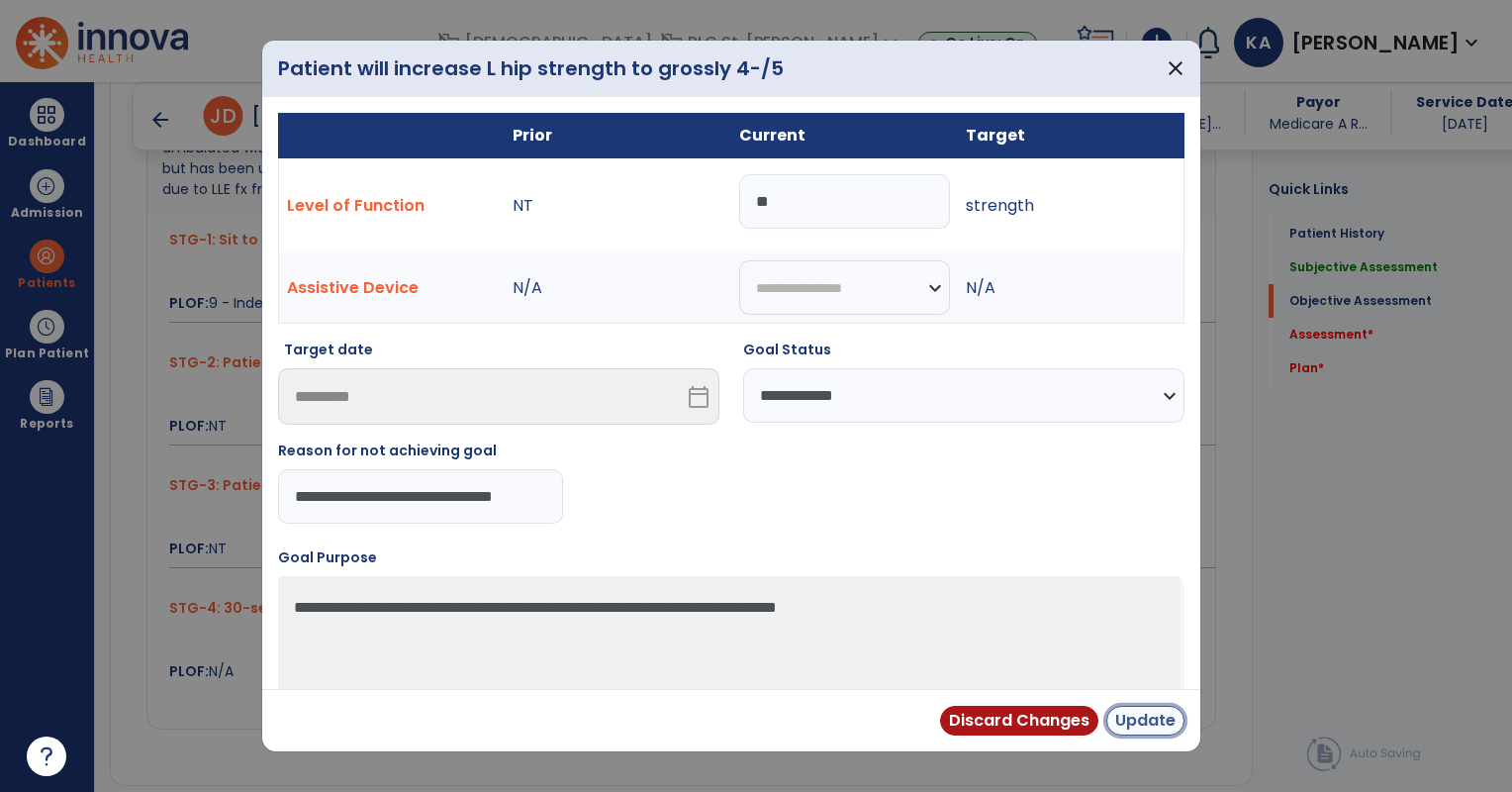 scroll, scrollTop: 0, scrollLeft: 0, axis: both 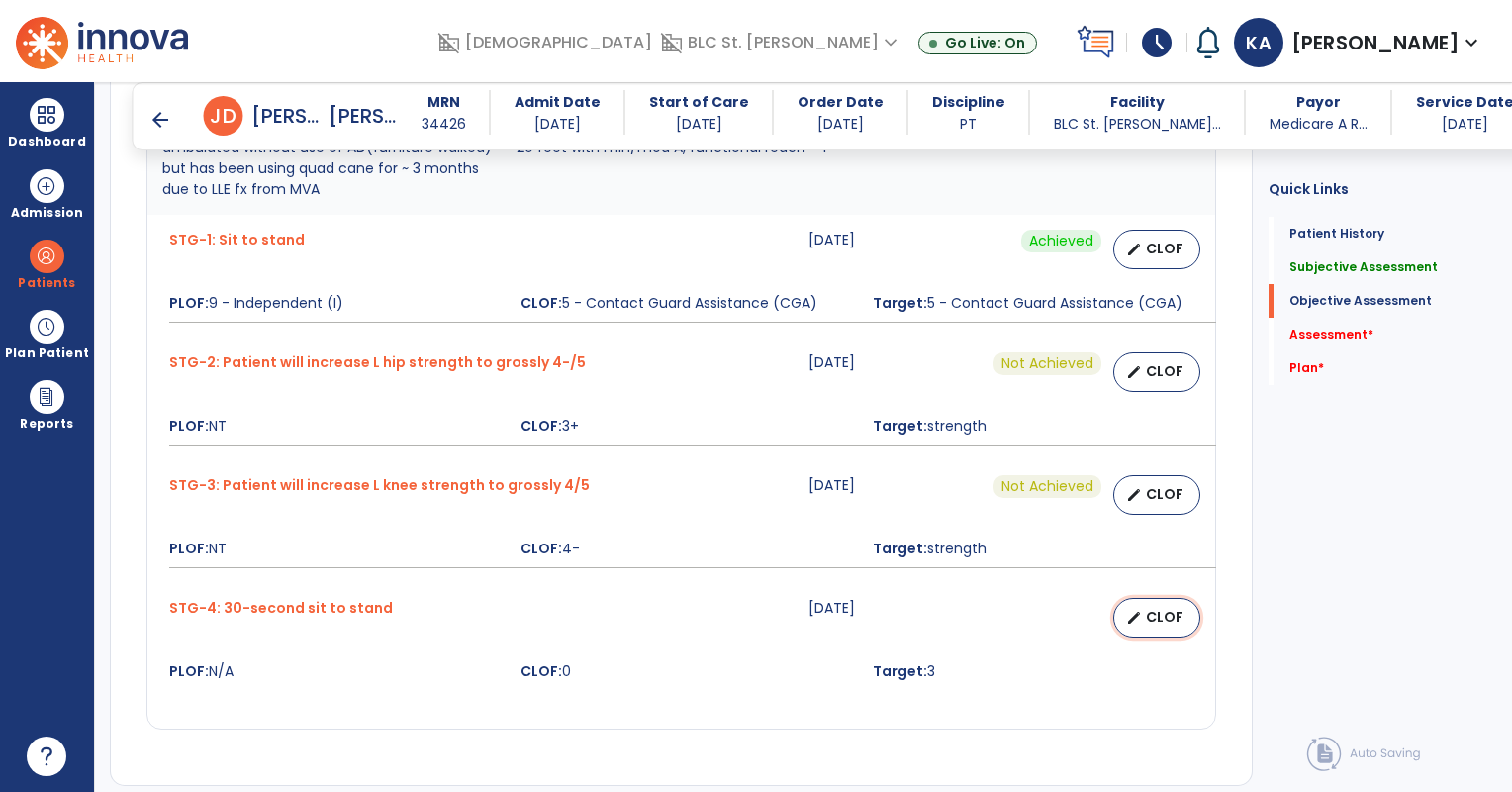 click on "edit" at bounding box center [1134, 618] 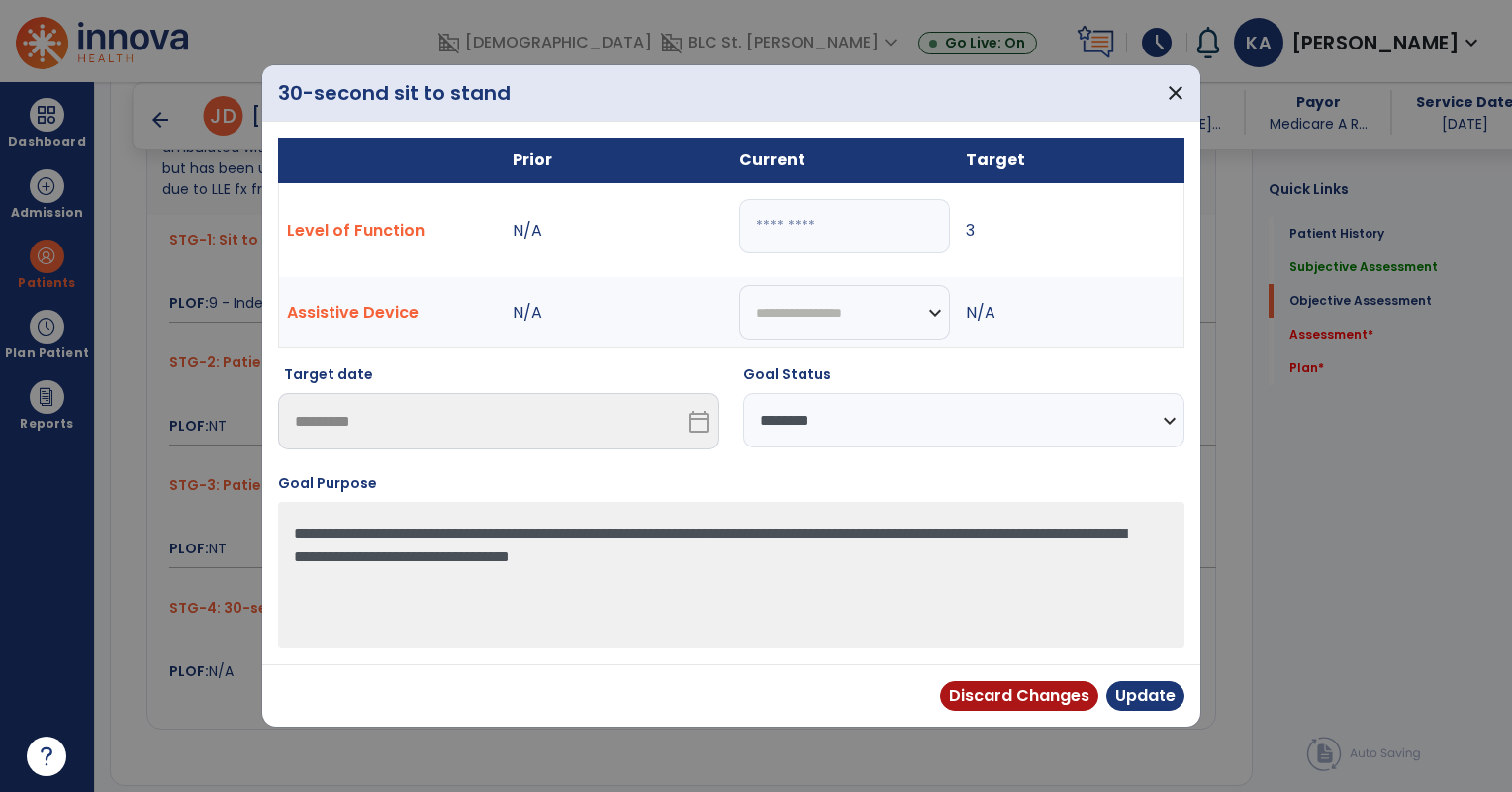 click on "*" at bounding box center [844, 226] 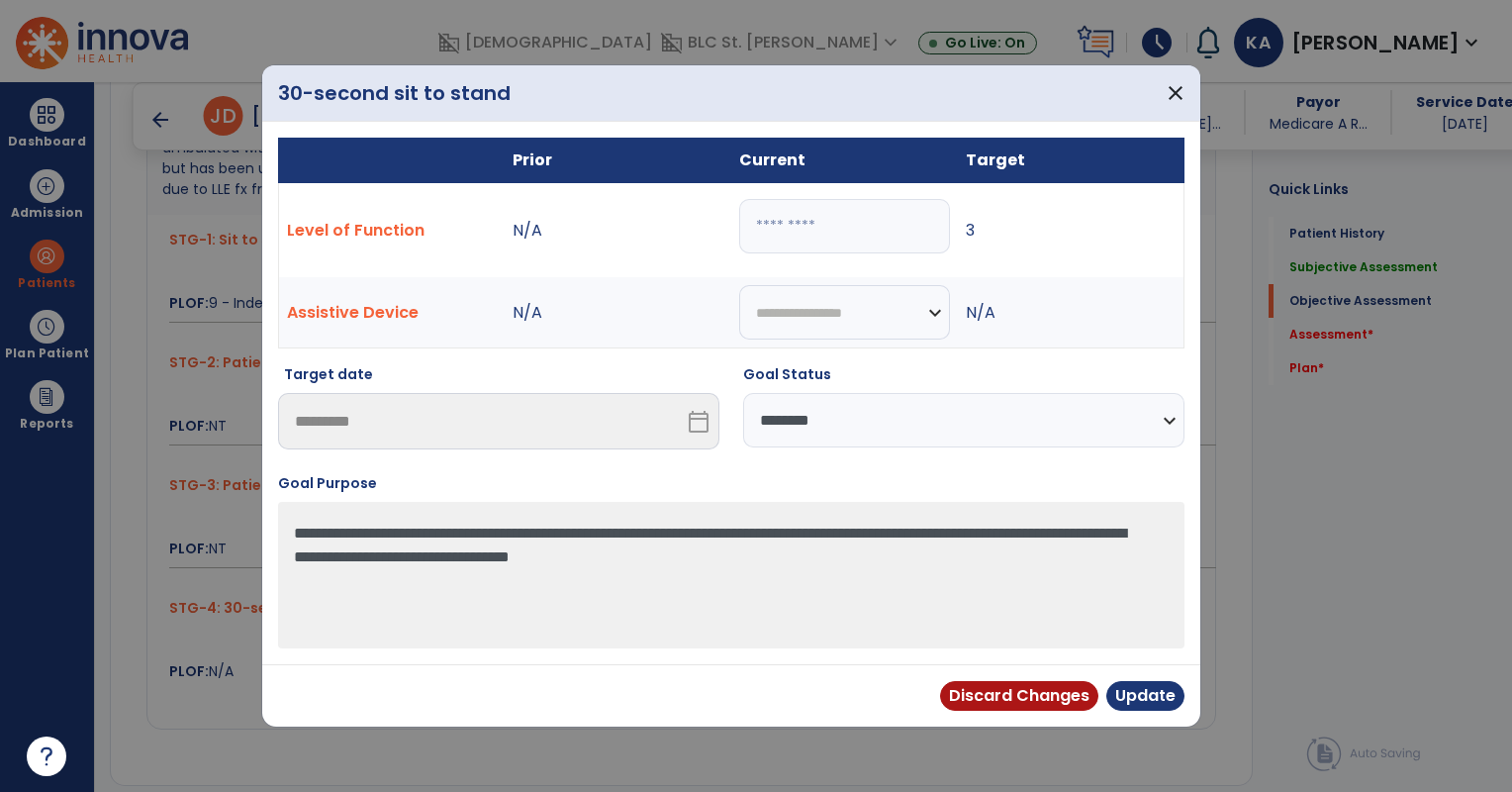 type on "*" 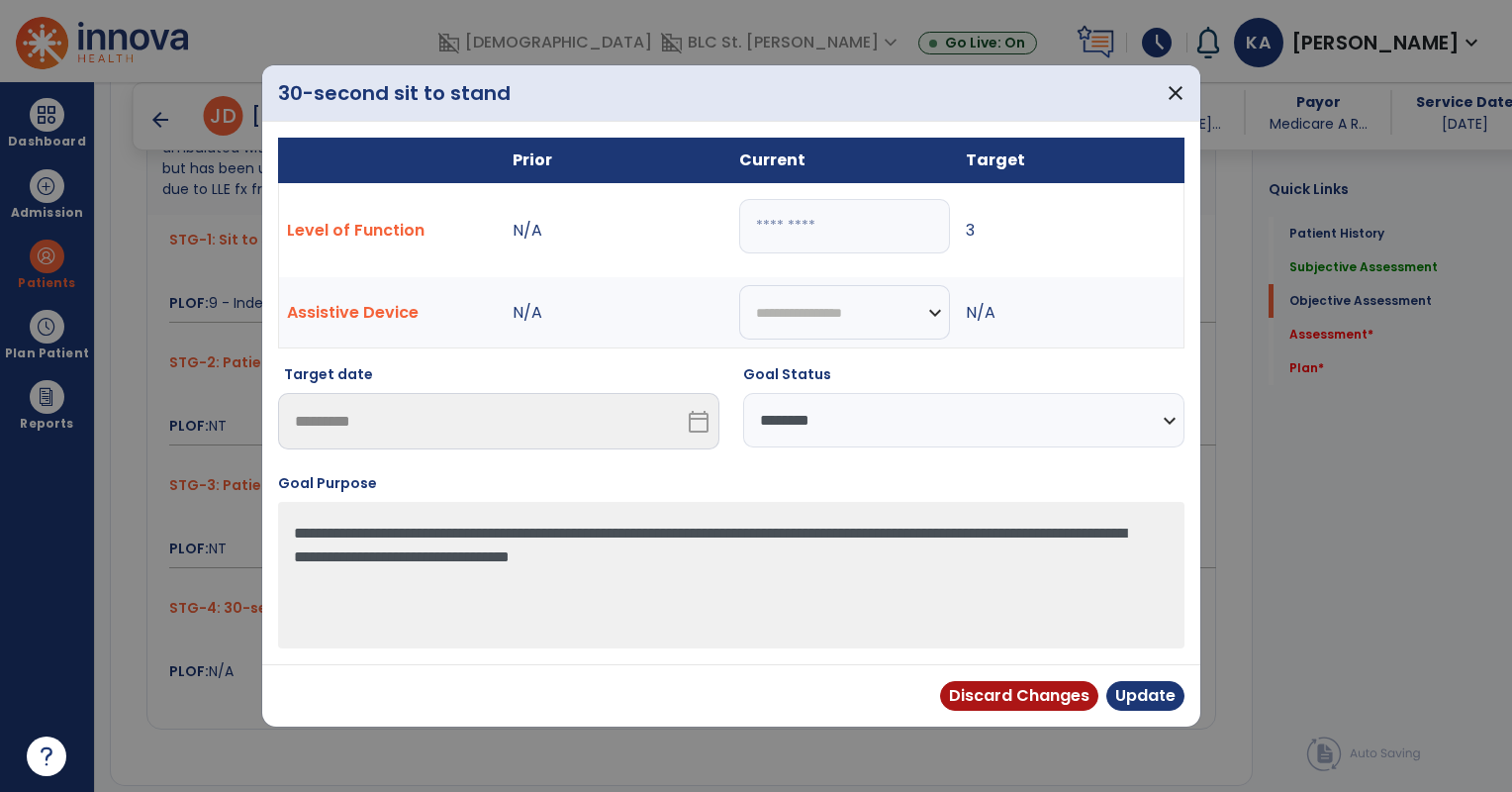 click on "**********" at bounding box center [964, 420] 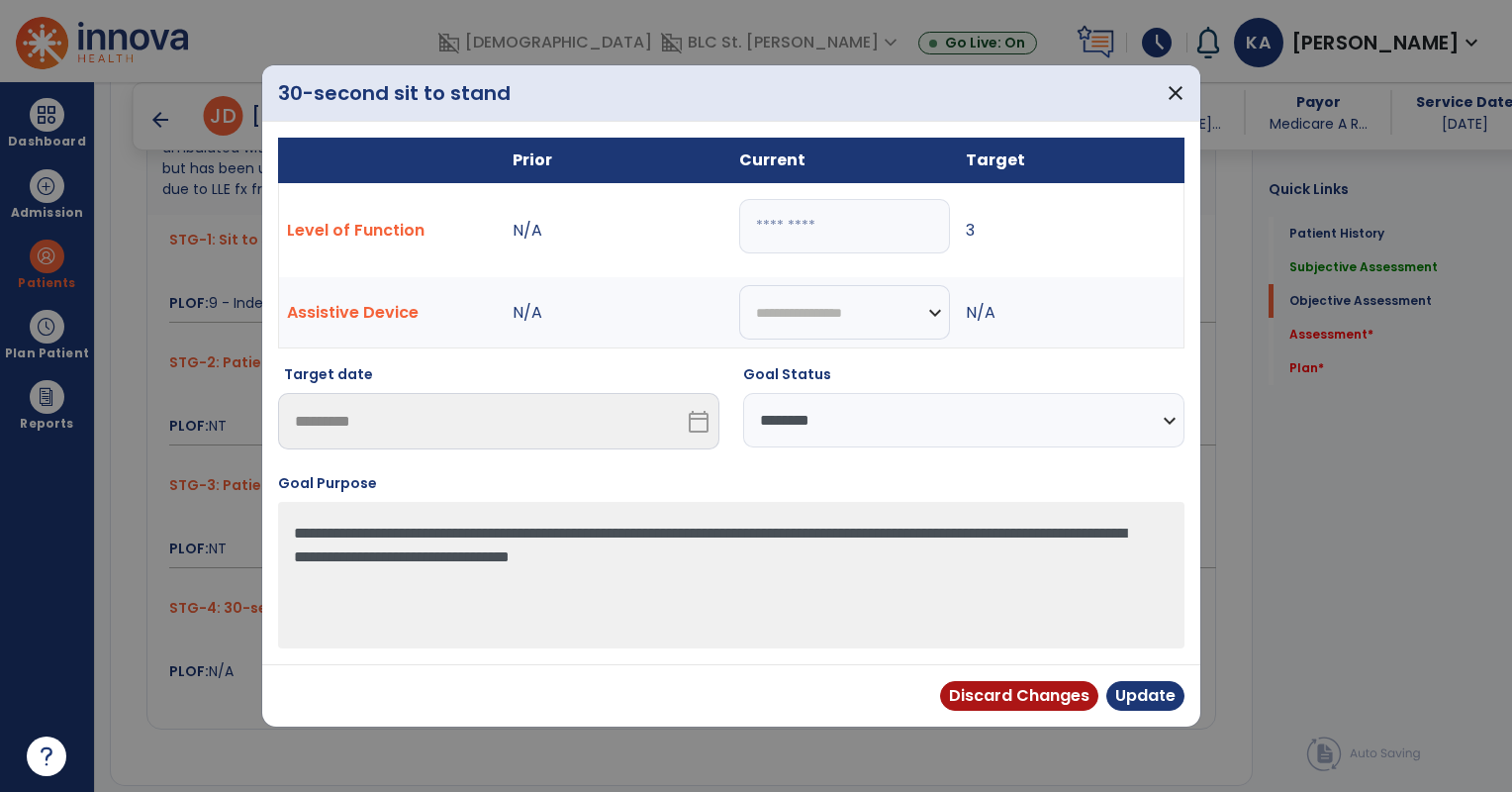 select on "**********" 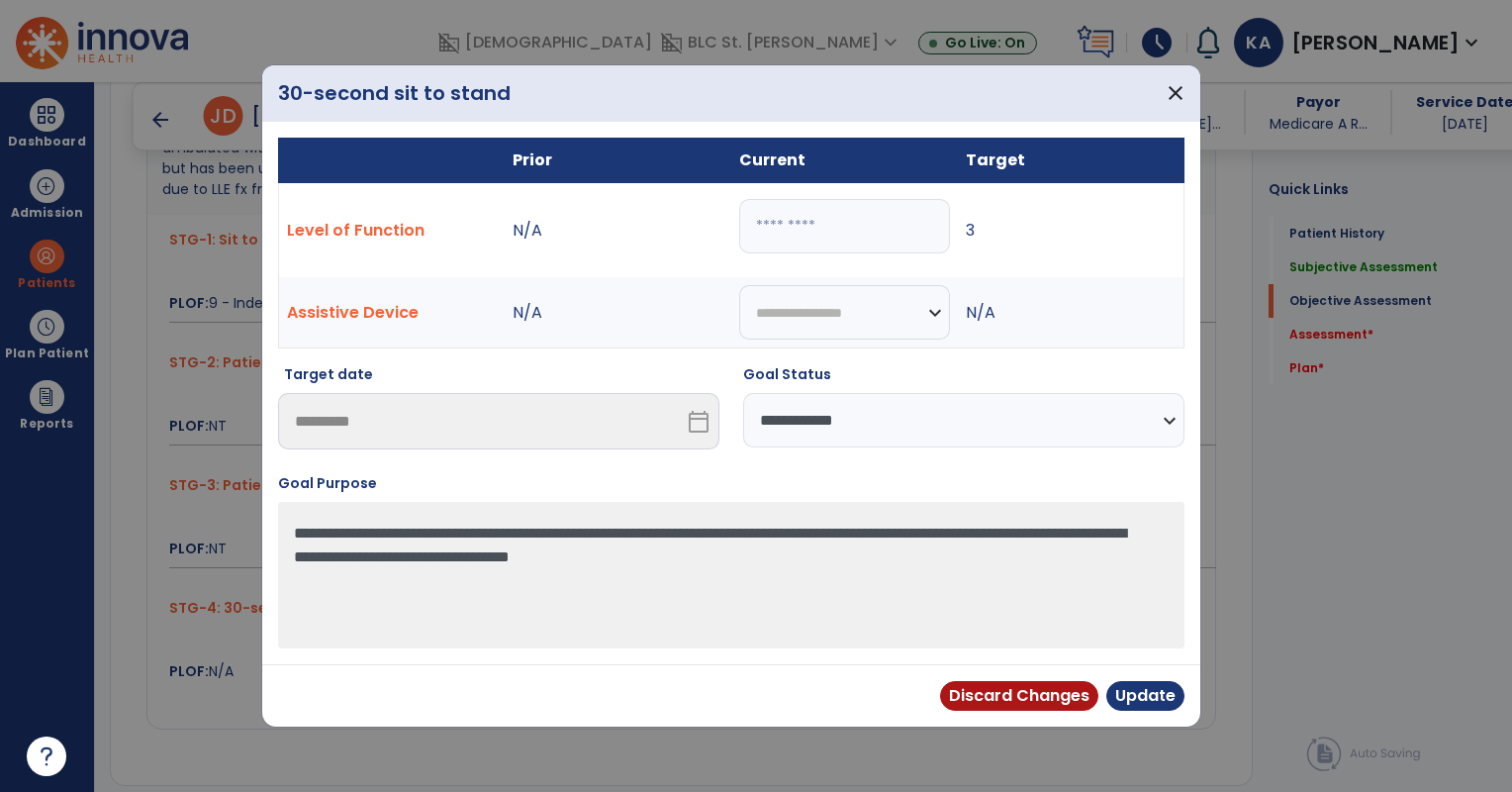 click on "**********" at bounding box center (964, 420) 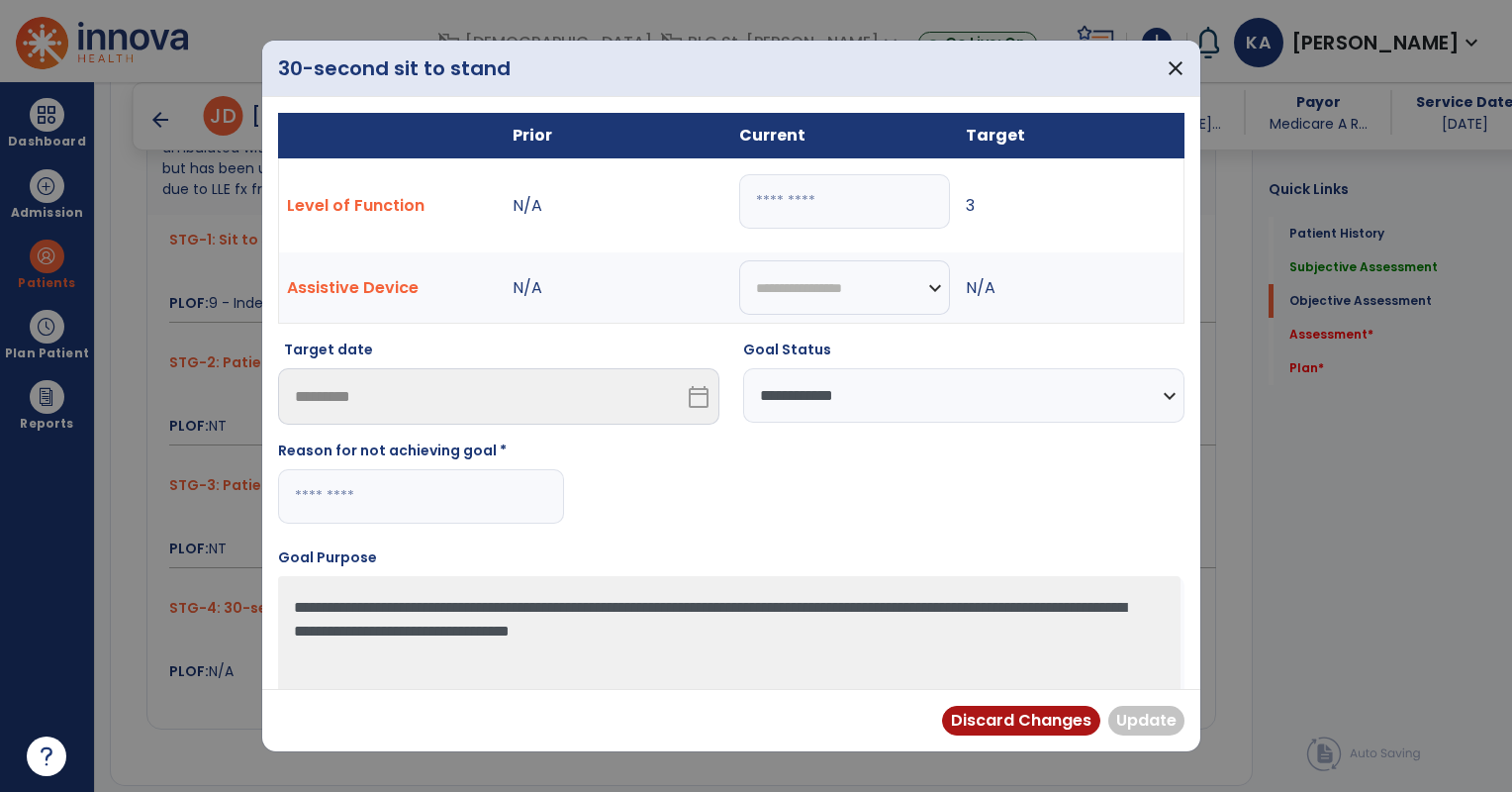 click at bounding box center [421, 496] 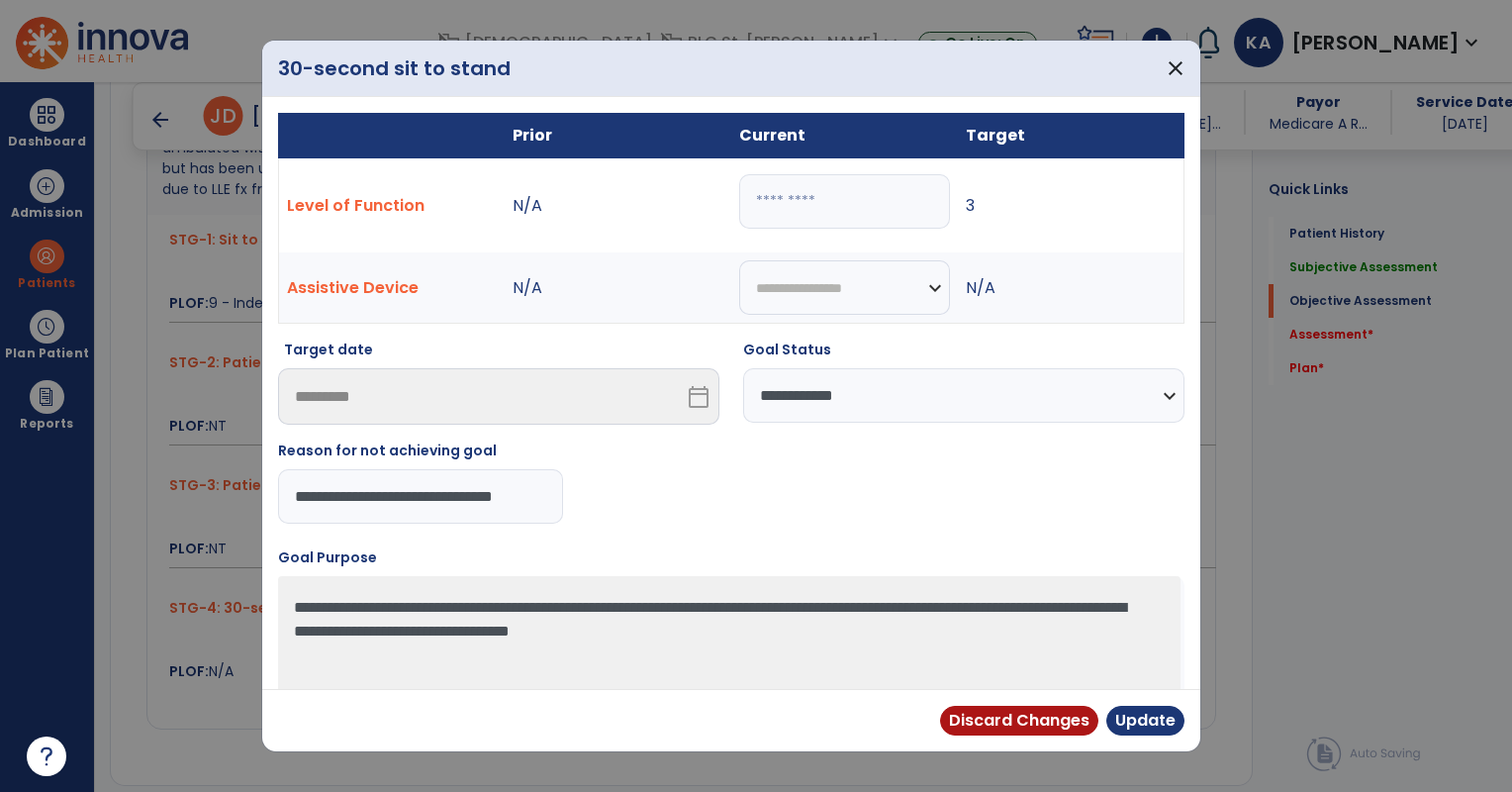scroll, scrollTop: 0, scrollLeft: 23, axis: horizontal 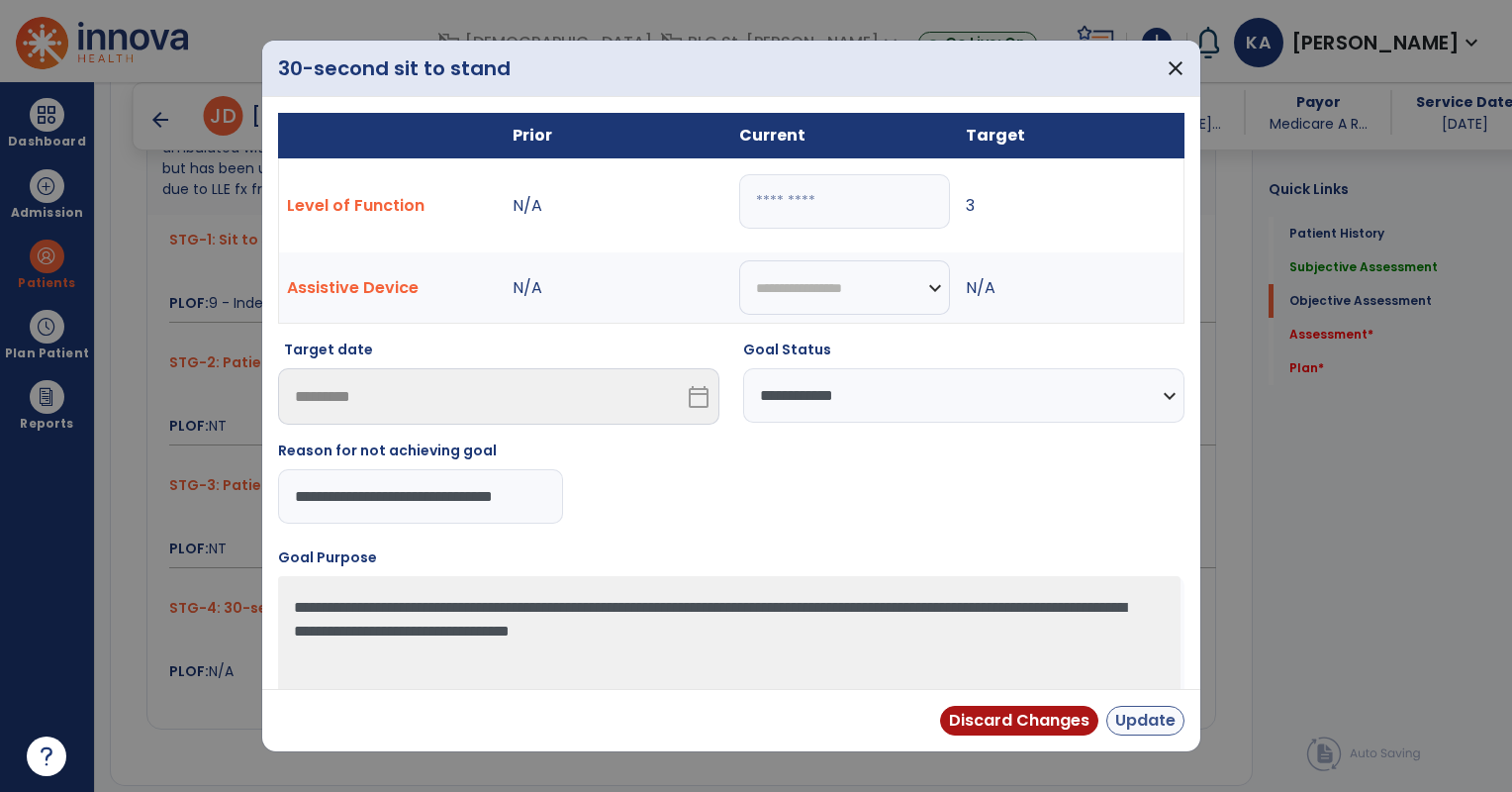 type on "**********" 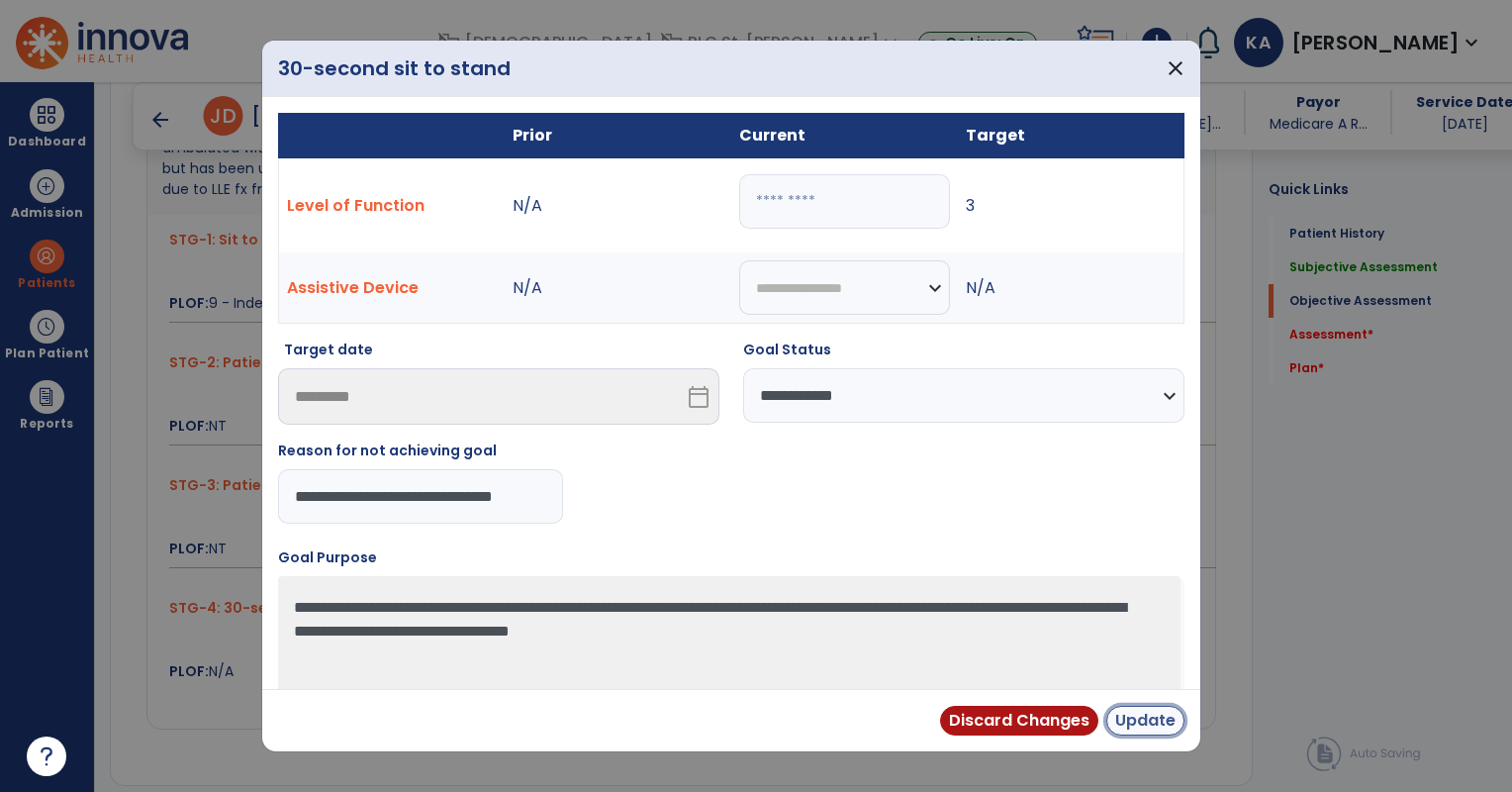 scroll, scrollTop: 0, scrollLeft: 0, axis: both 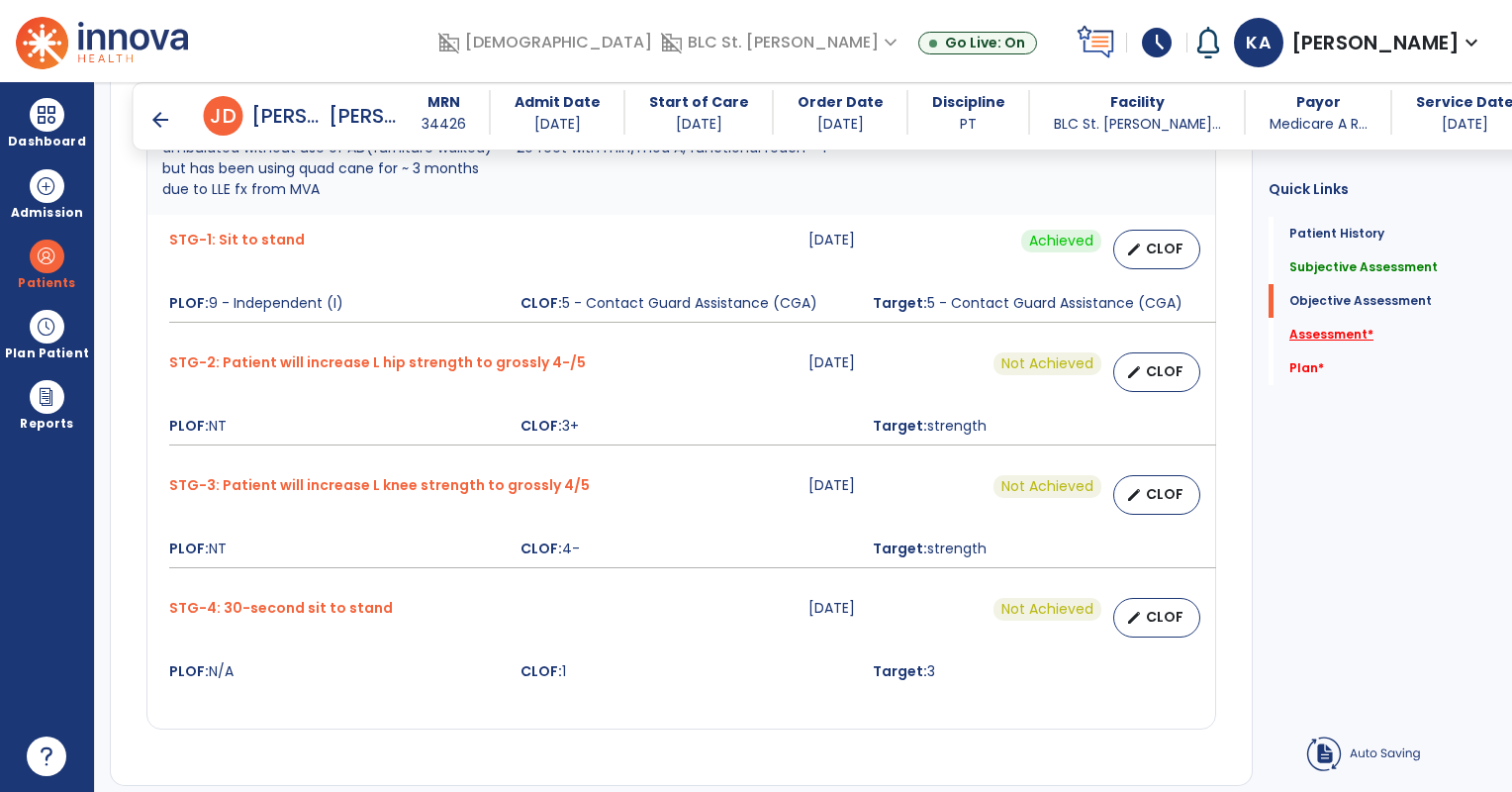 click on "Assessment   *" 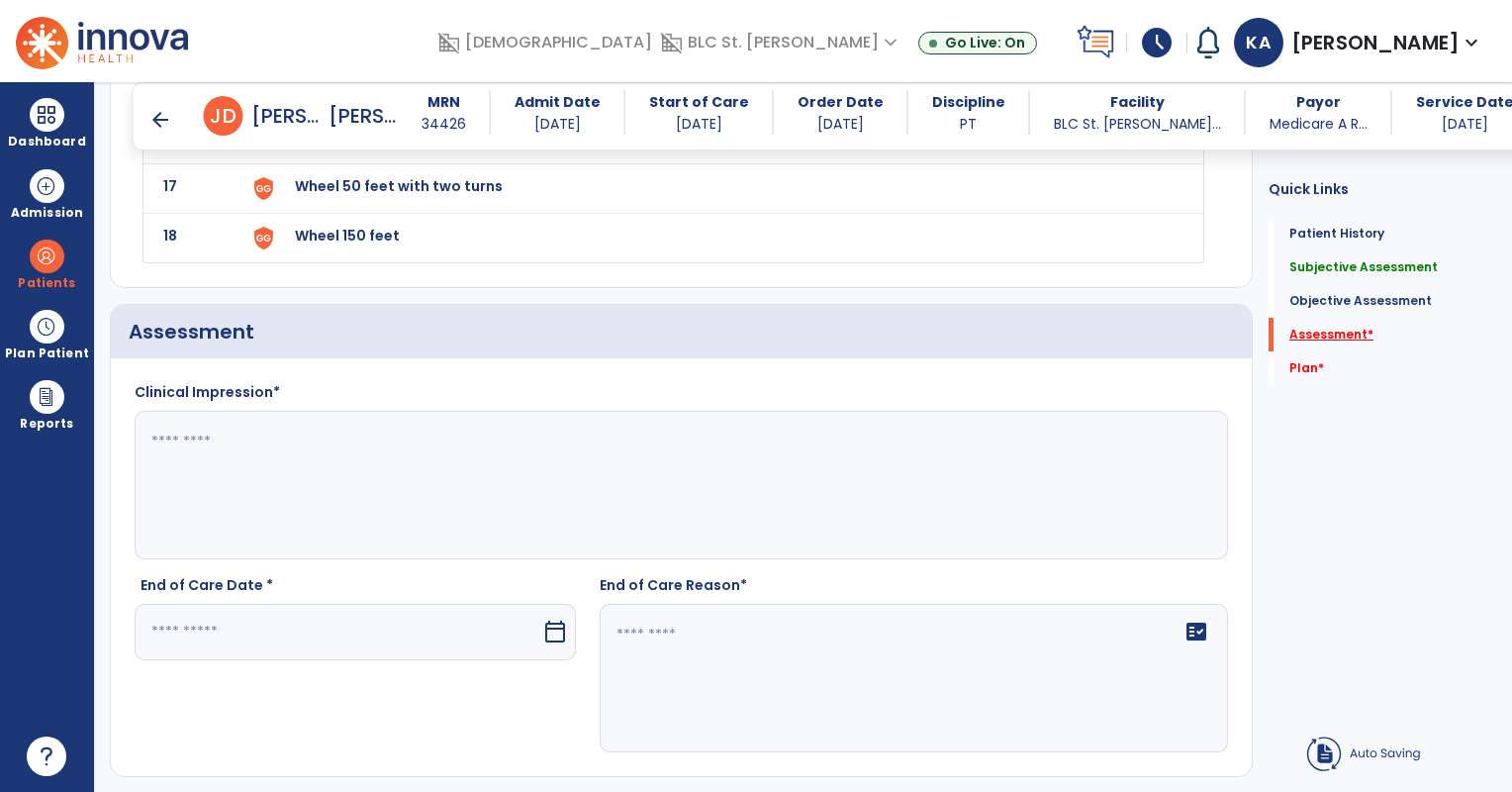 scroll, scrollTop: 3097, scrollLeft: 0, axis: vertical 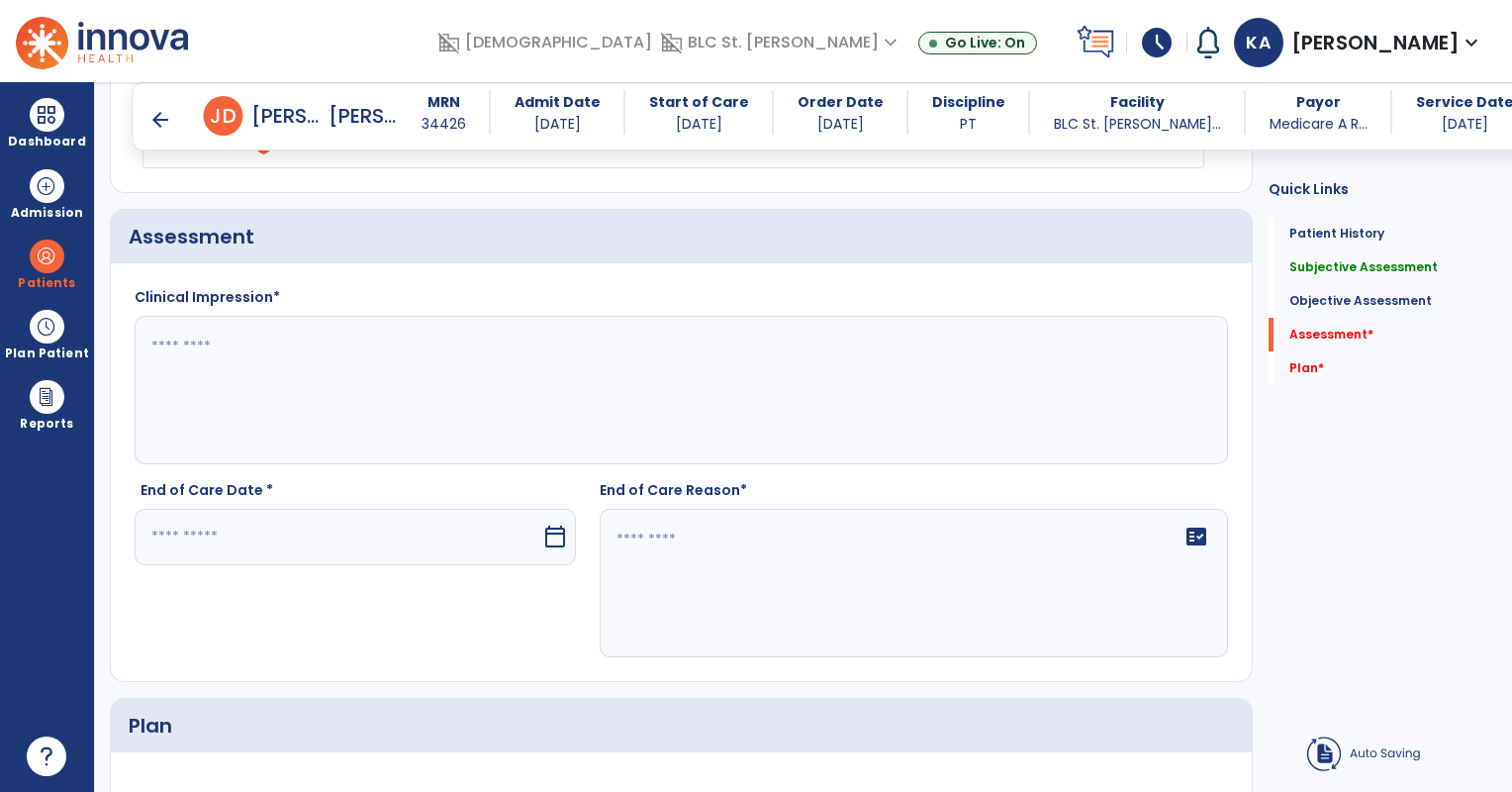 click 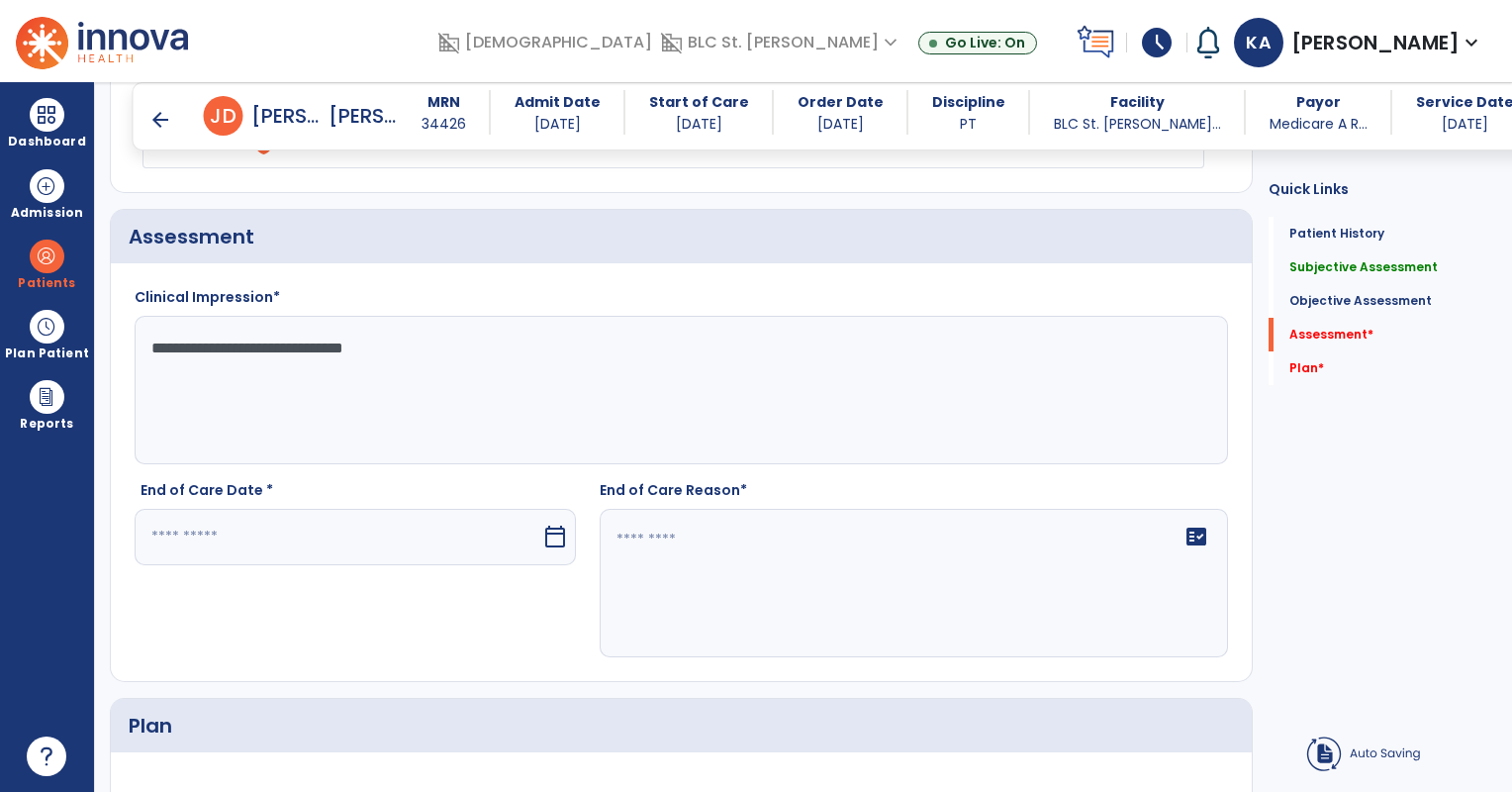 type on "**********" 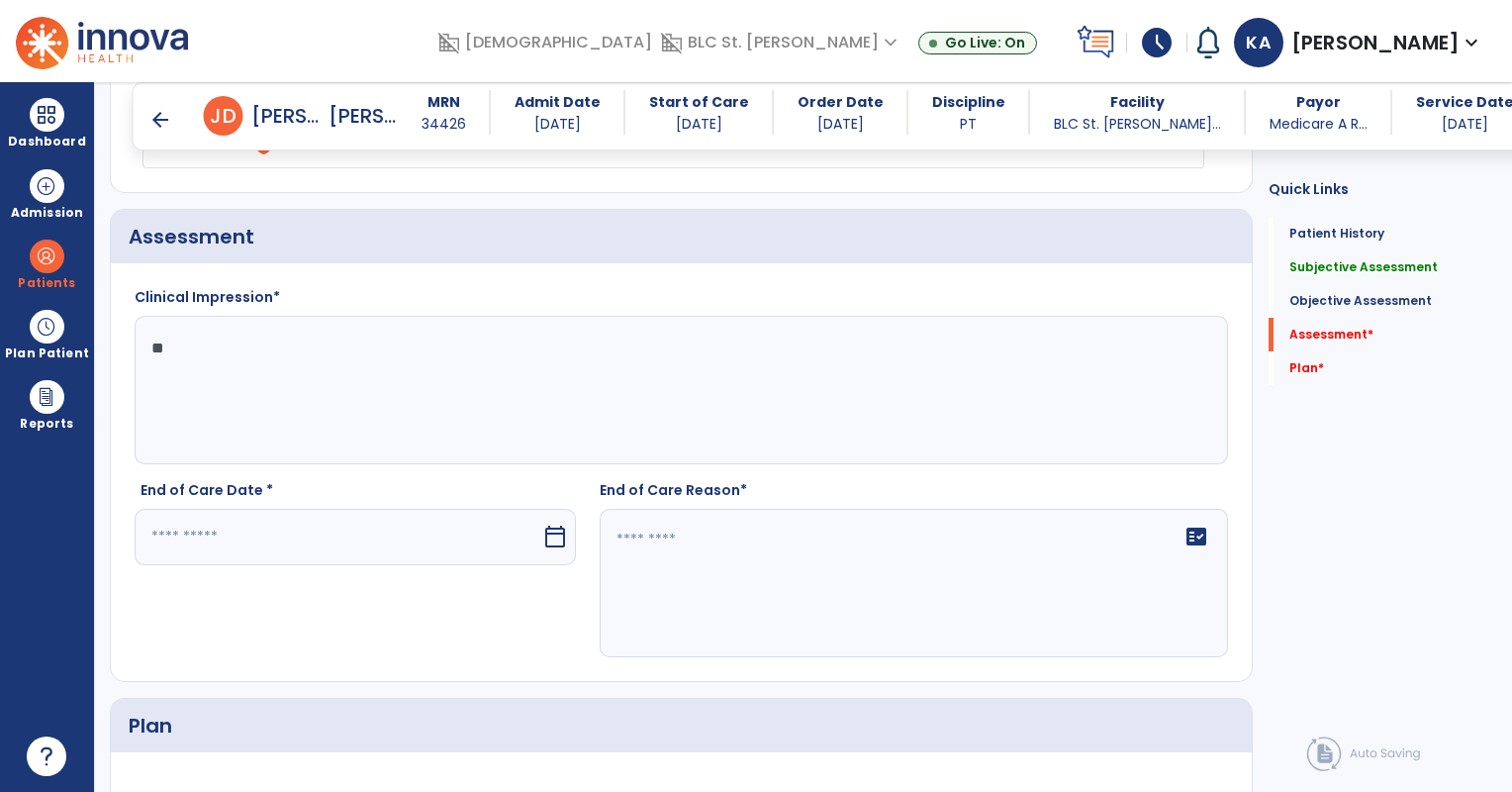 type on "*" 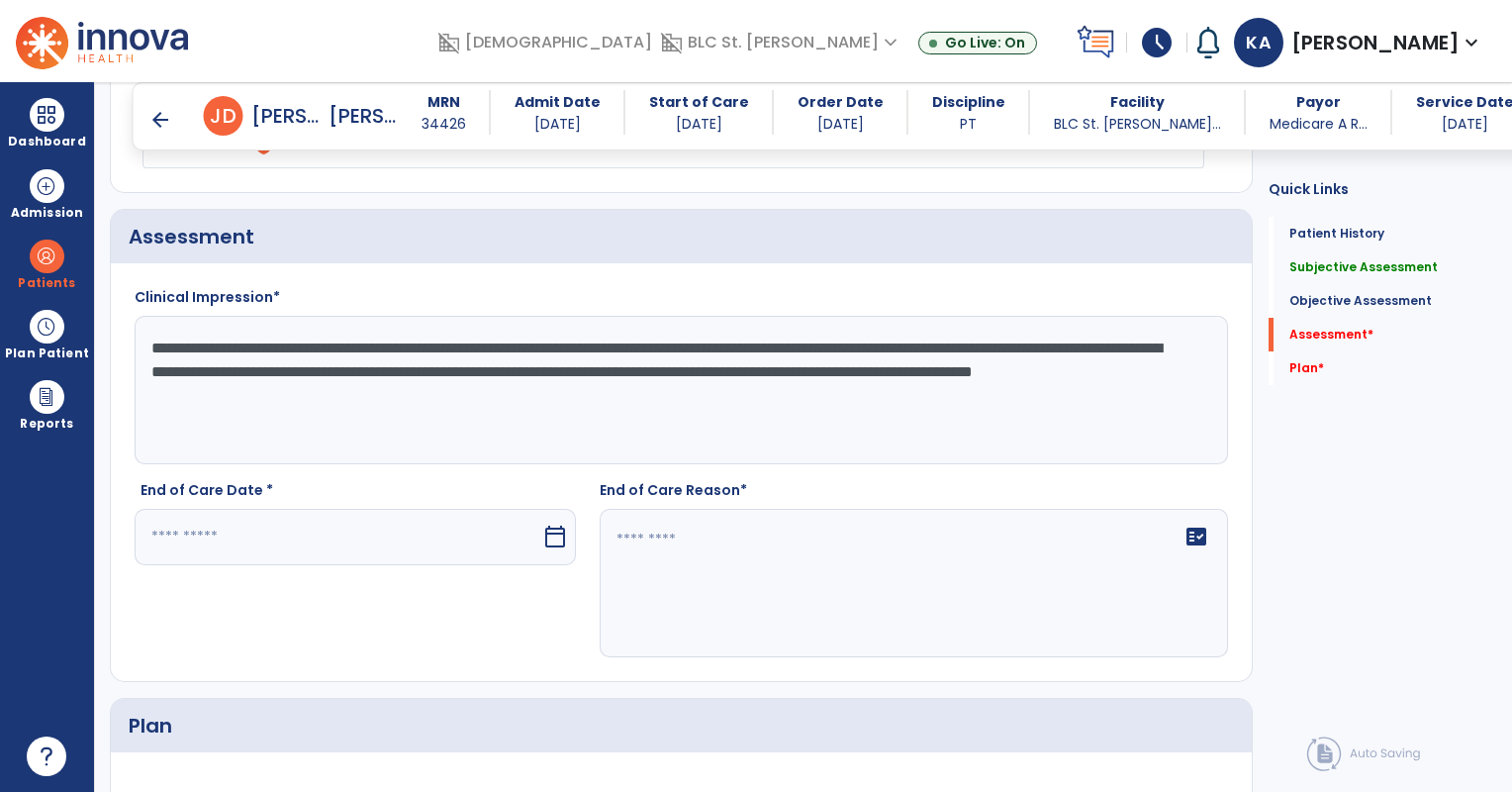 click on "**********" 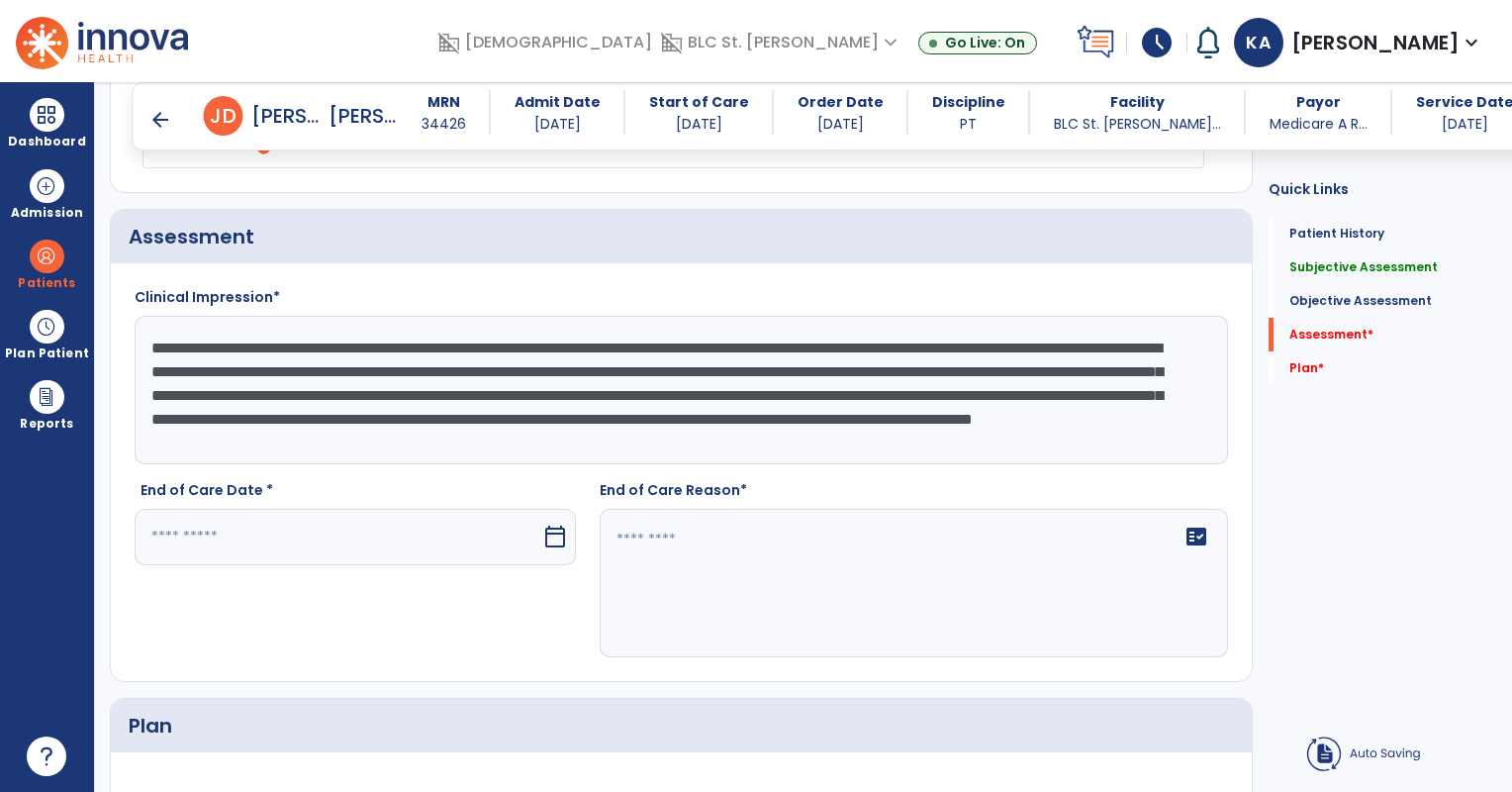 scroll, scrollTop: 16, scrollLeft: 0, axis: vertical 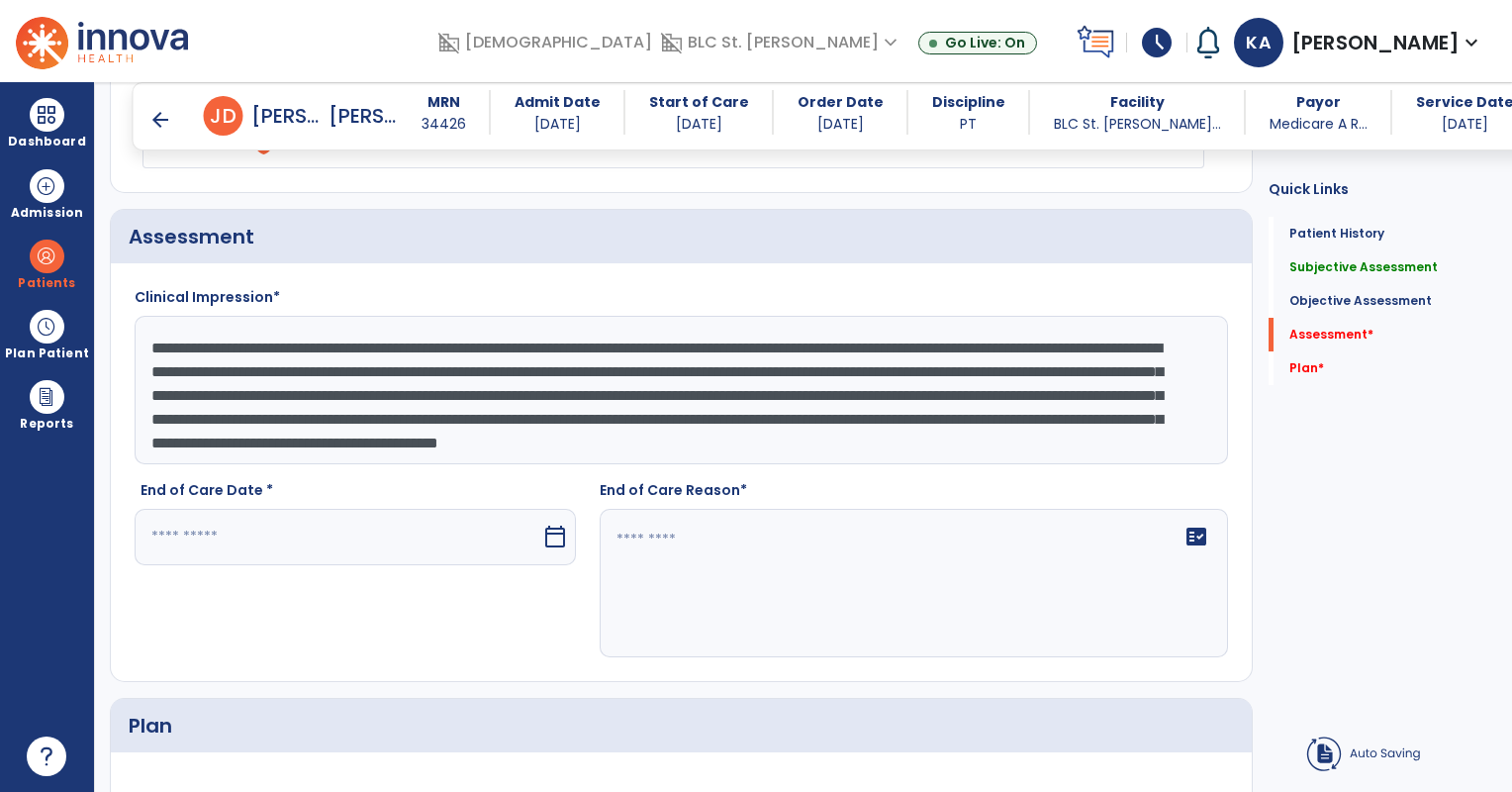 type on "**********" 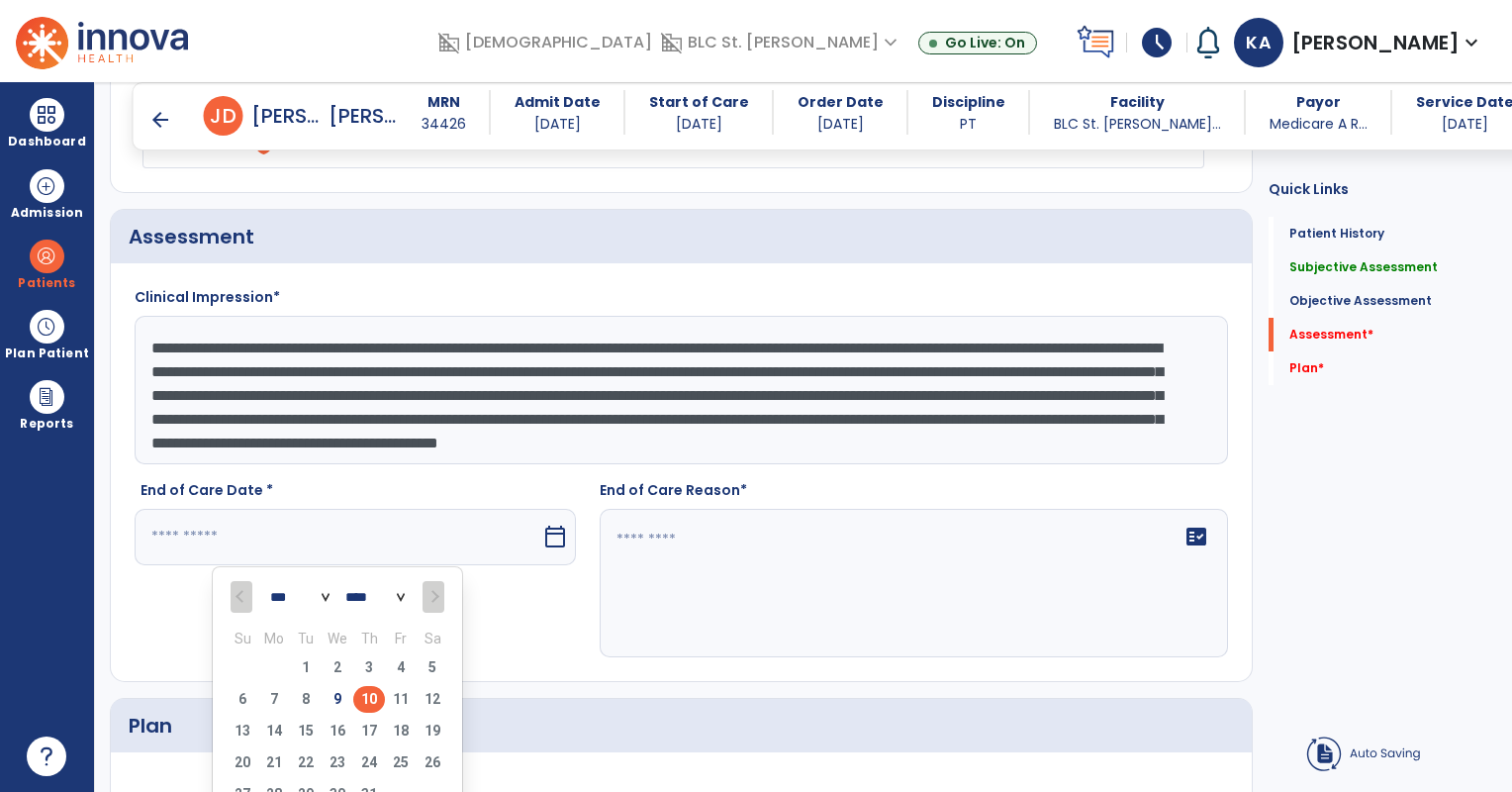 click on "10" at bounding box center (369, 699) 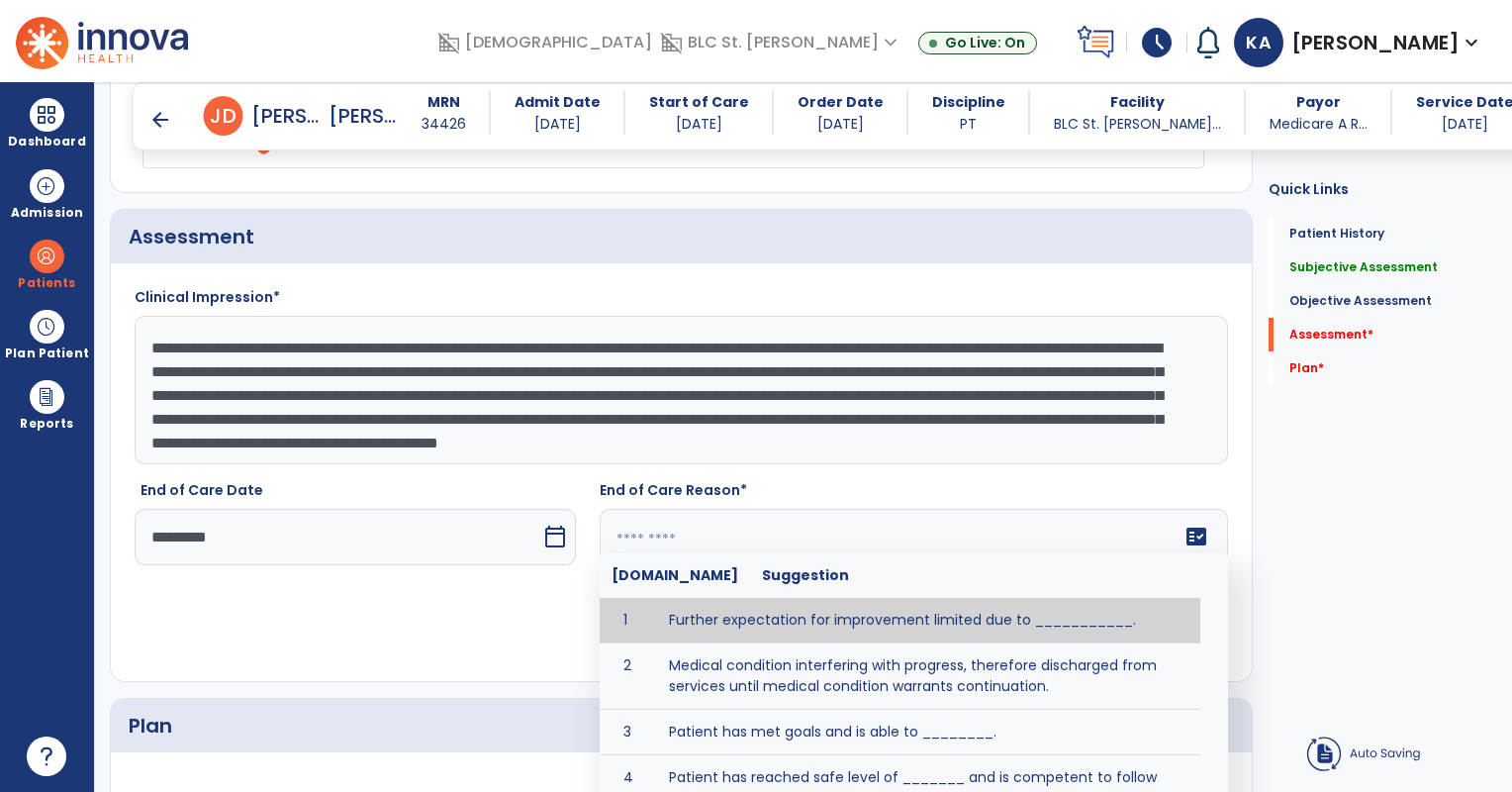 click on "fact_check  [DOMAIN_NAME] Suggestion 1 Further expectation for improvement limited due to ___________. 2 Medical condition interfering with progress, therefore discharged from services until medical condition warrants continuation. 3 Patient has met goals and is able to ________. 4 Patient has reached safe level of _______ and is competent to follow prescribed home exercise program. 5 Patient responded to therapy ____________. 6 Unexpected facility discharge - patient continues to warrant further therapy and will be re-screened upon readmission. 7 Unstable medical condition makes continued services inappropriate at this time." 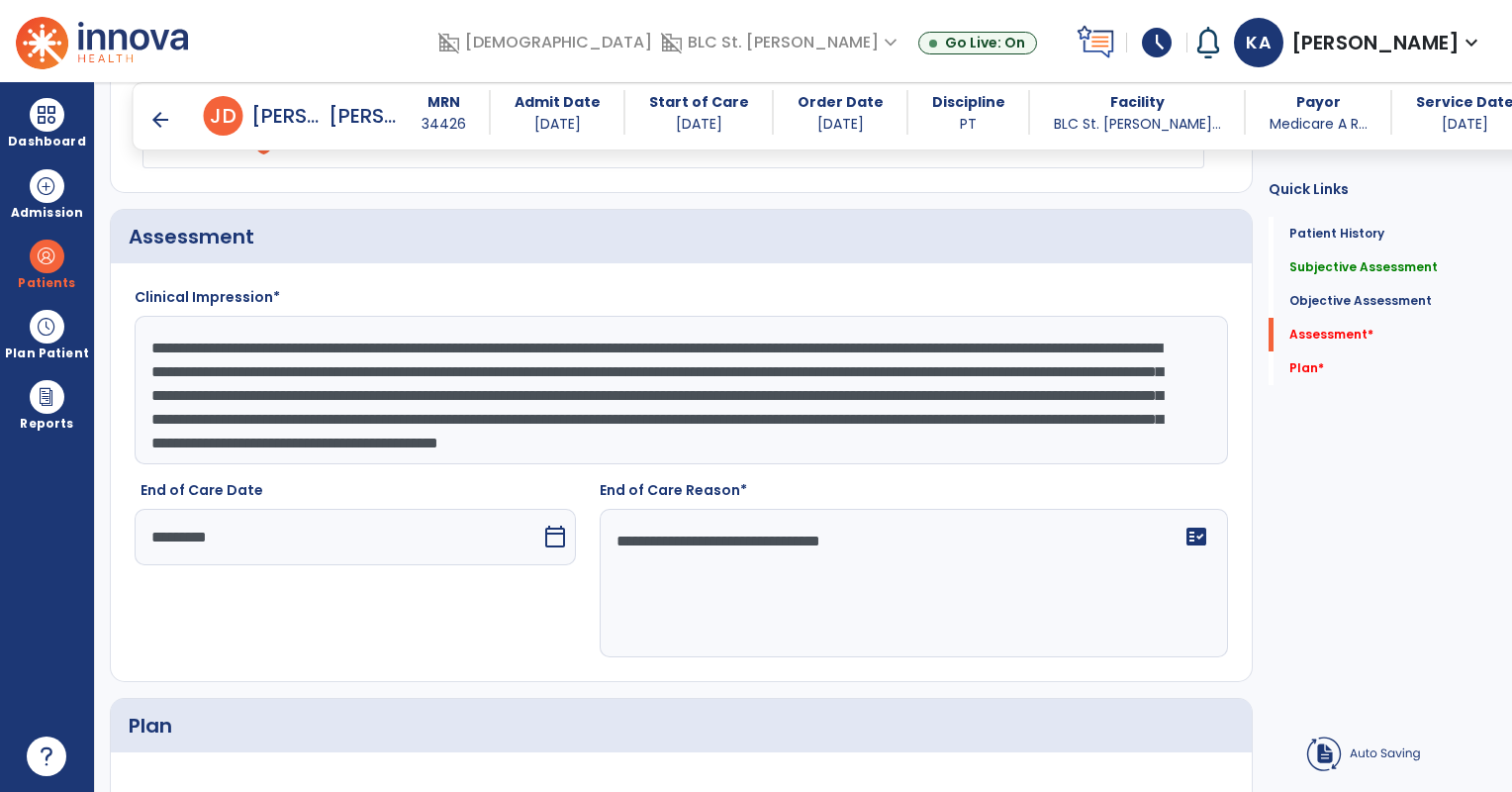 type on "**********" 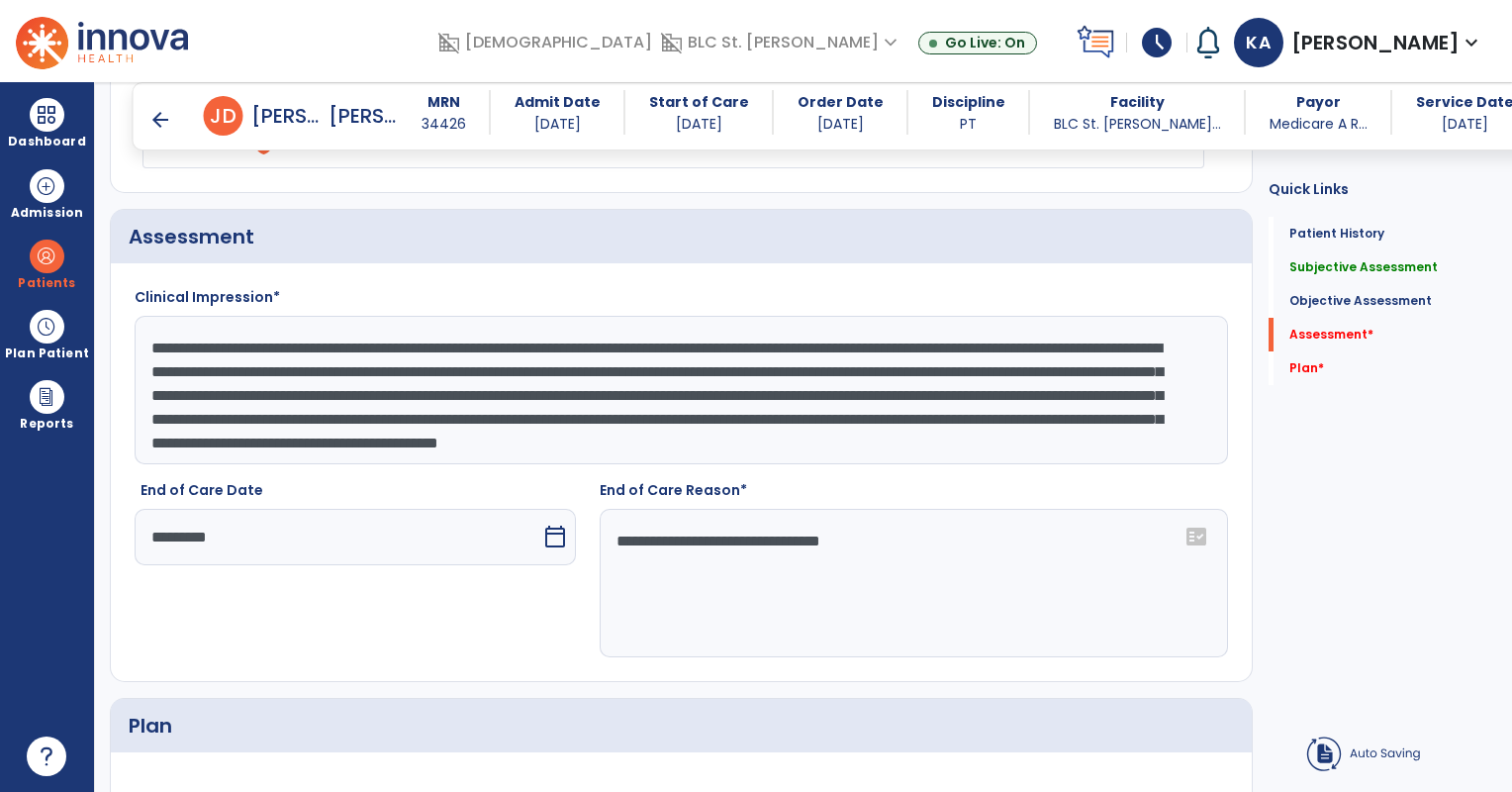 scroll, scrollTop: 3501, scrollLeft: 0, axis: vertical 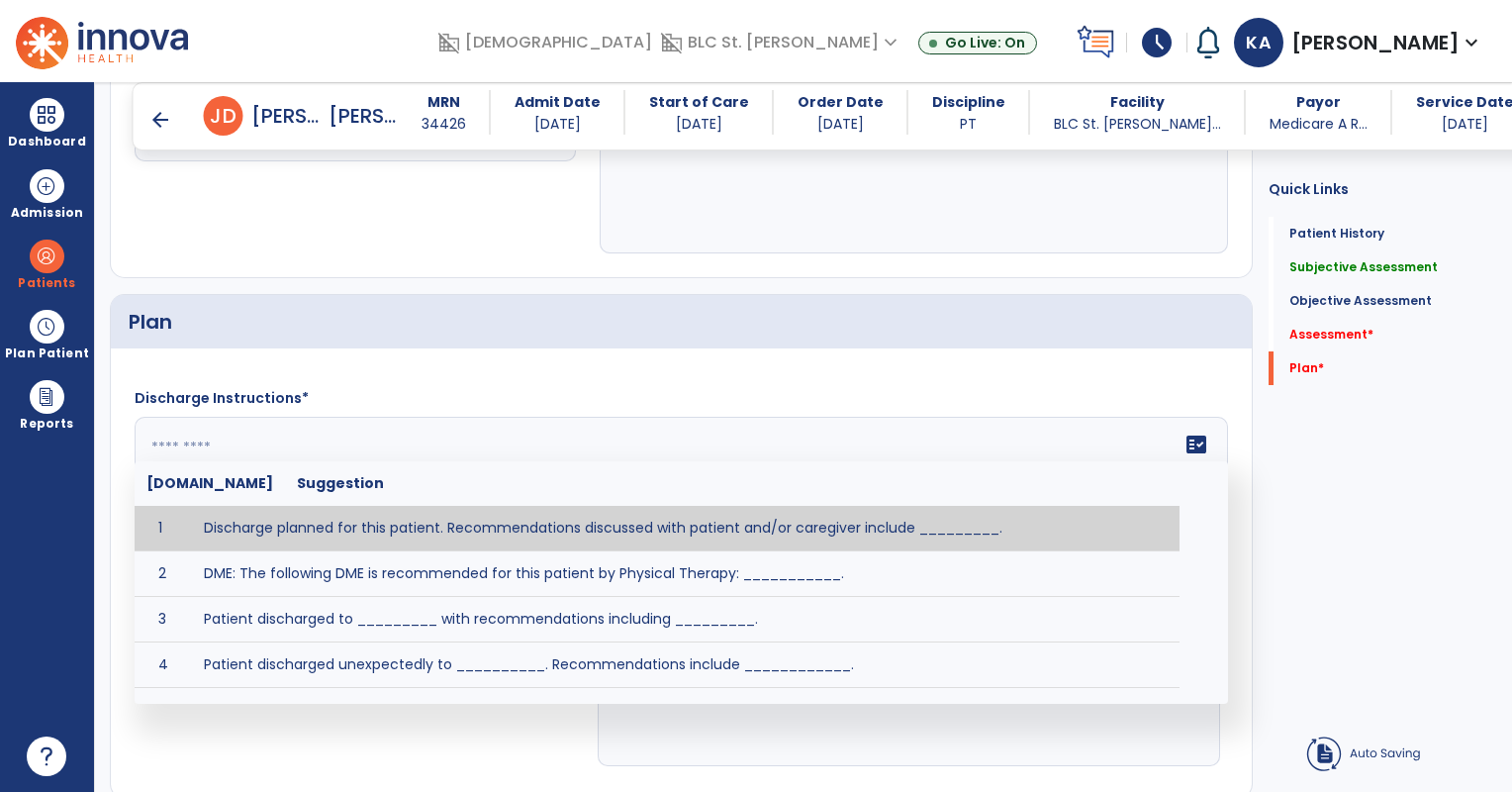 click 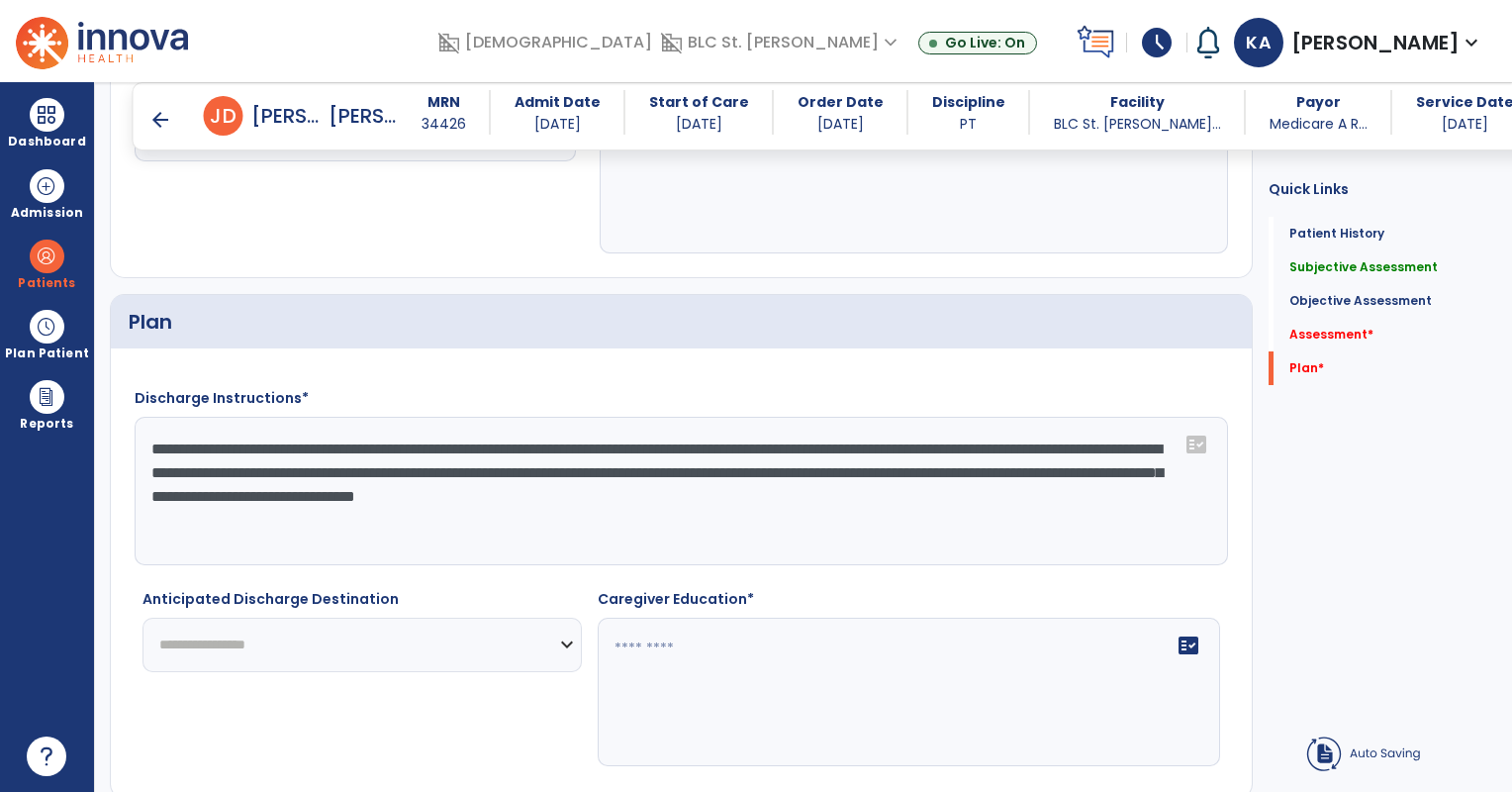 type on "**********" 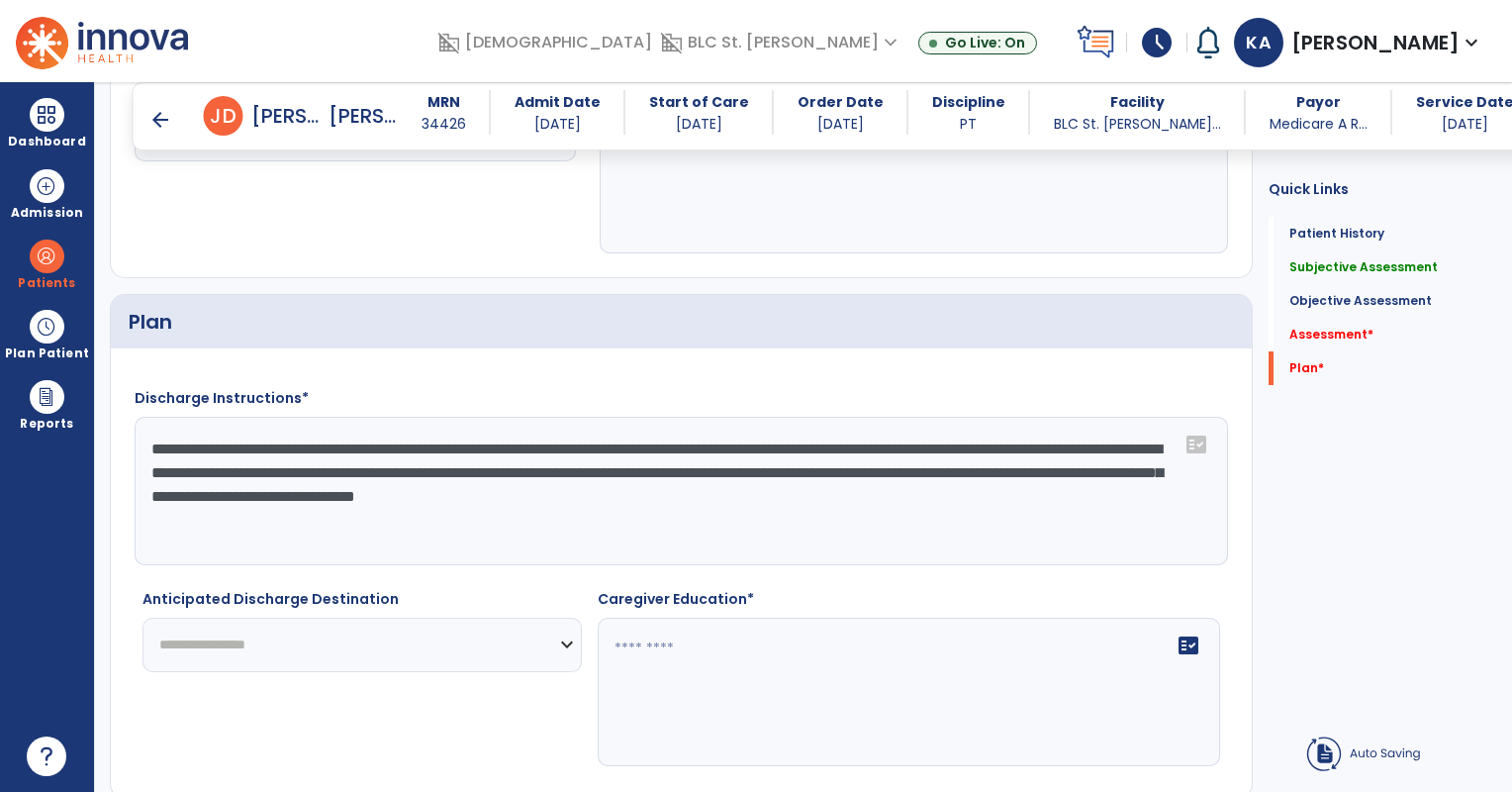 click on "**********" 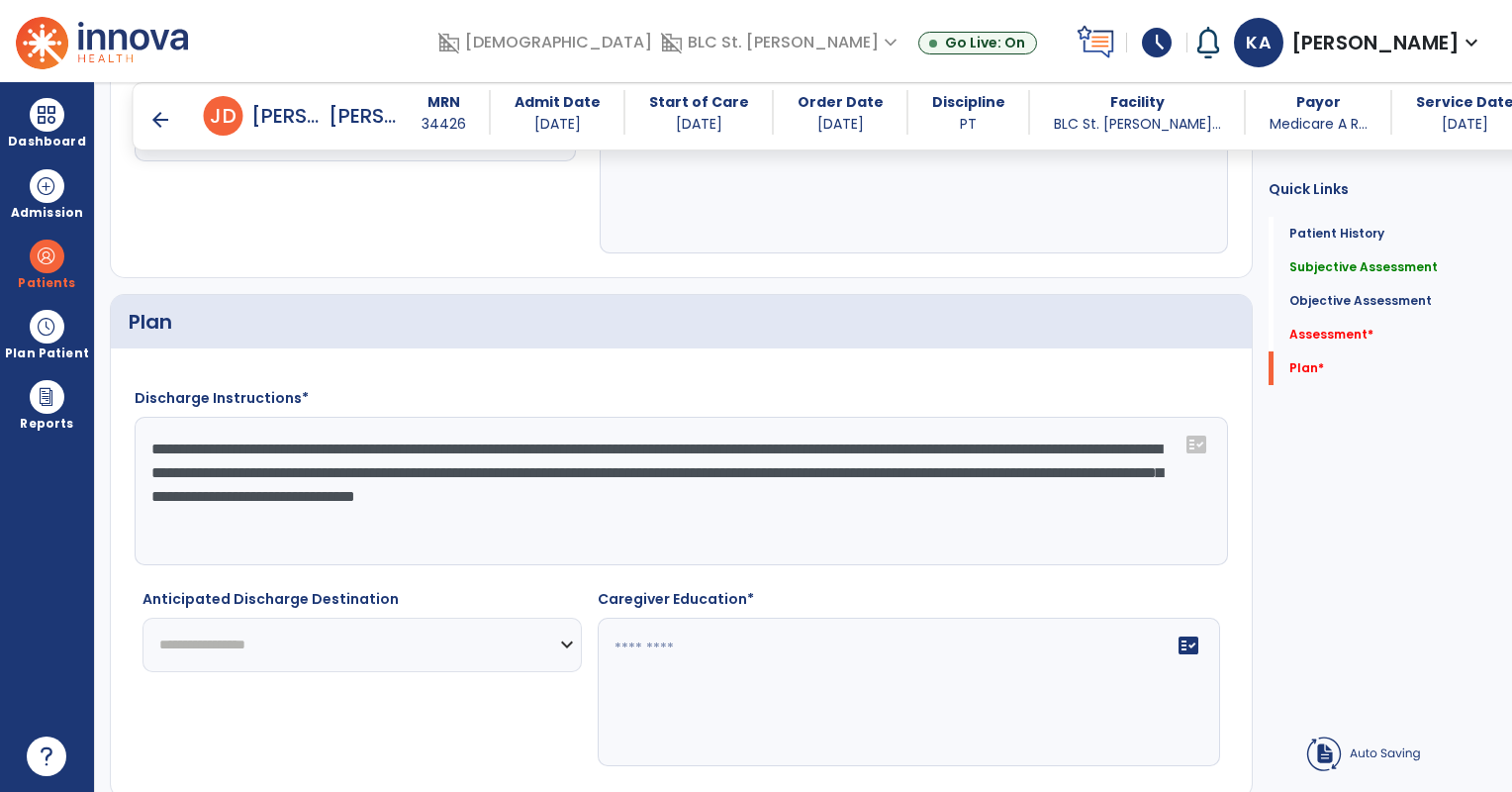 select on "****" 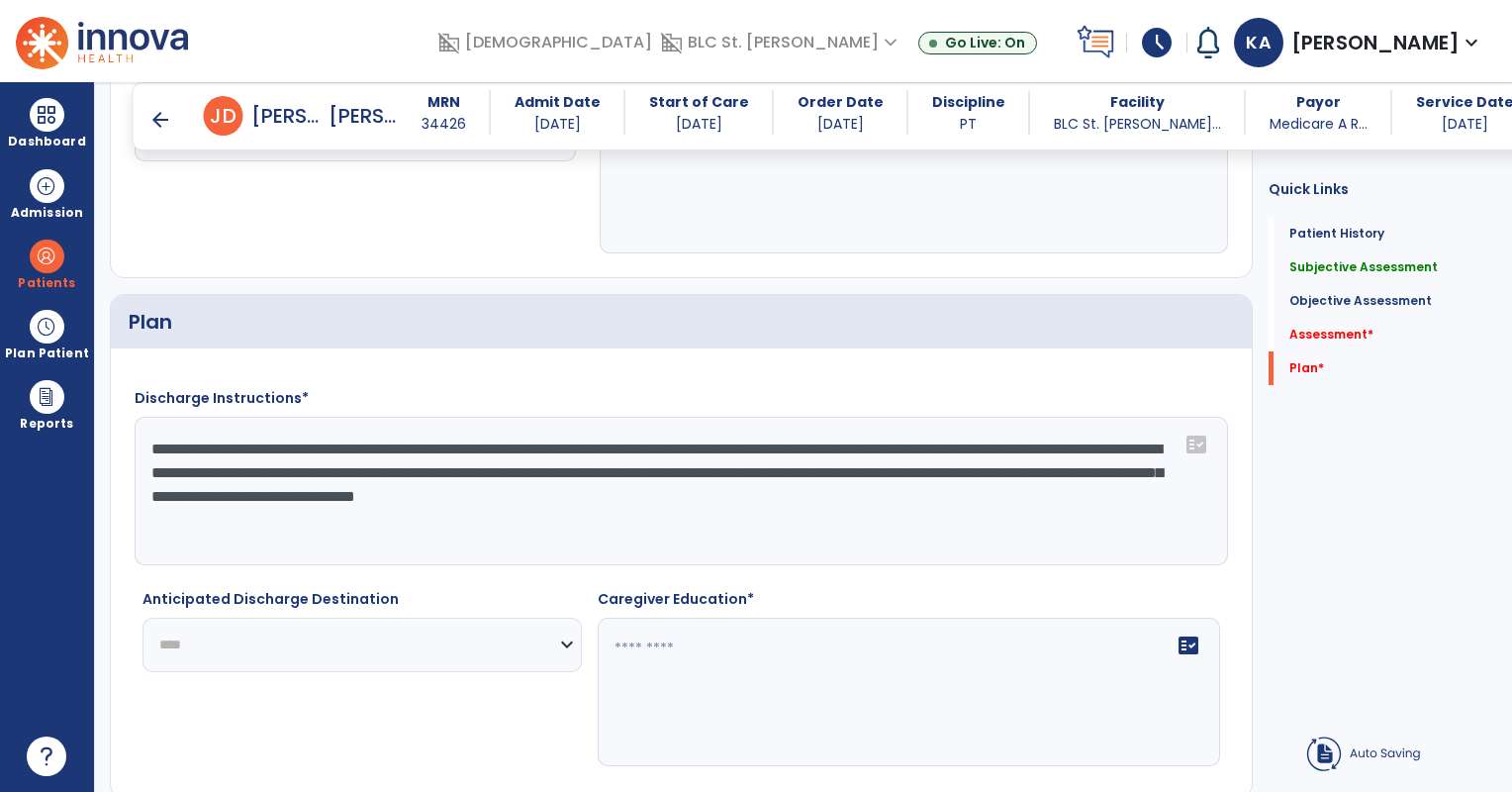 click on "**********" 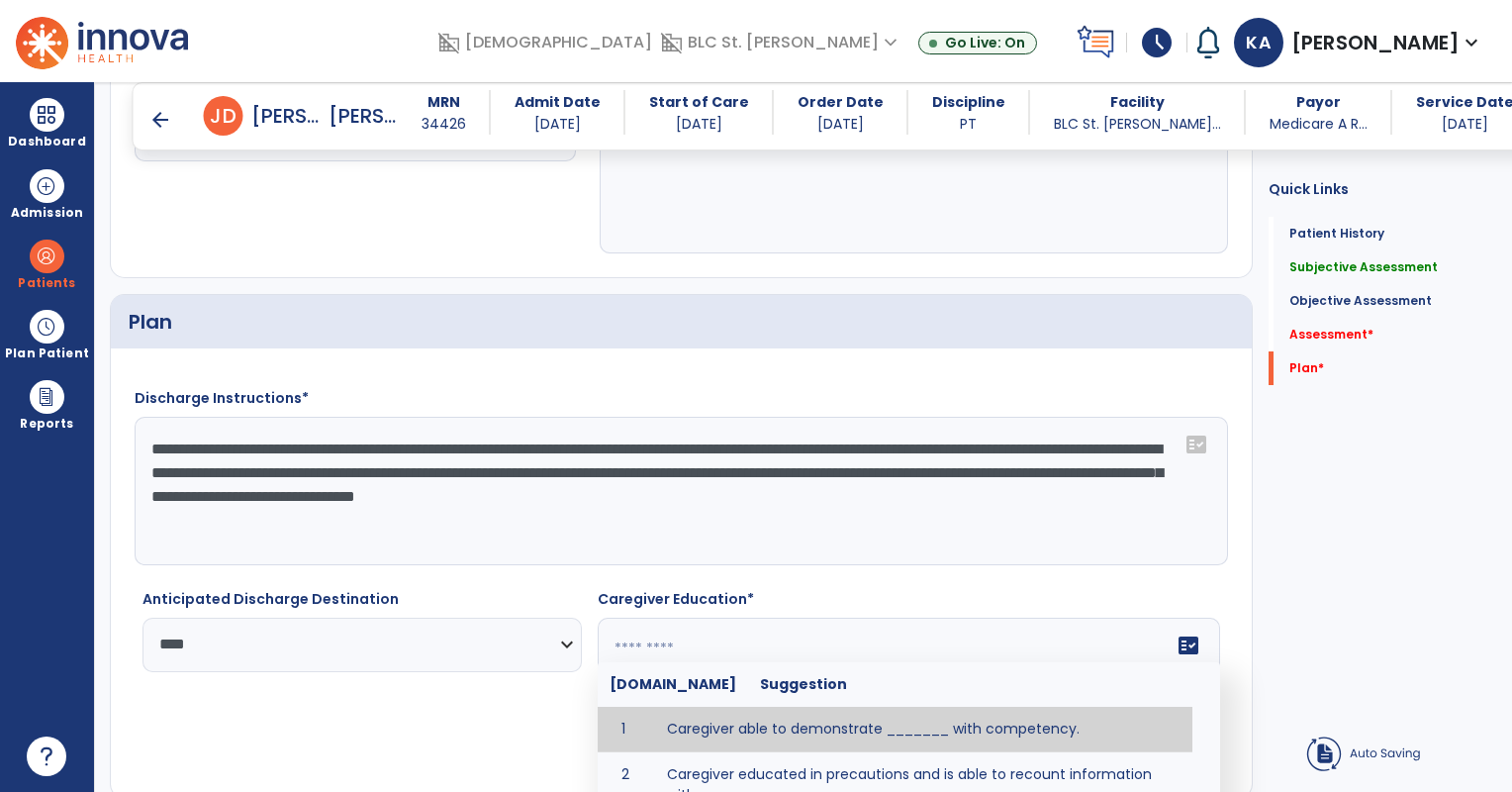 click 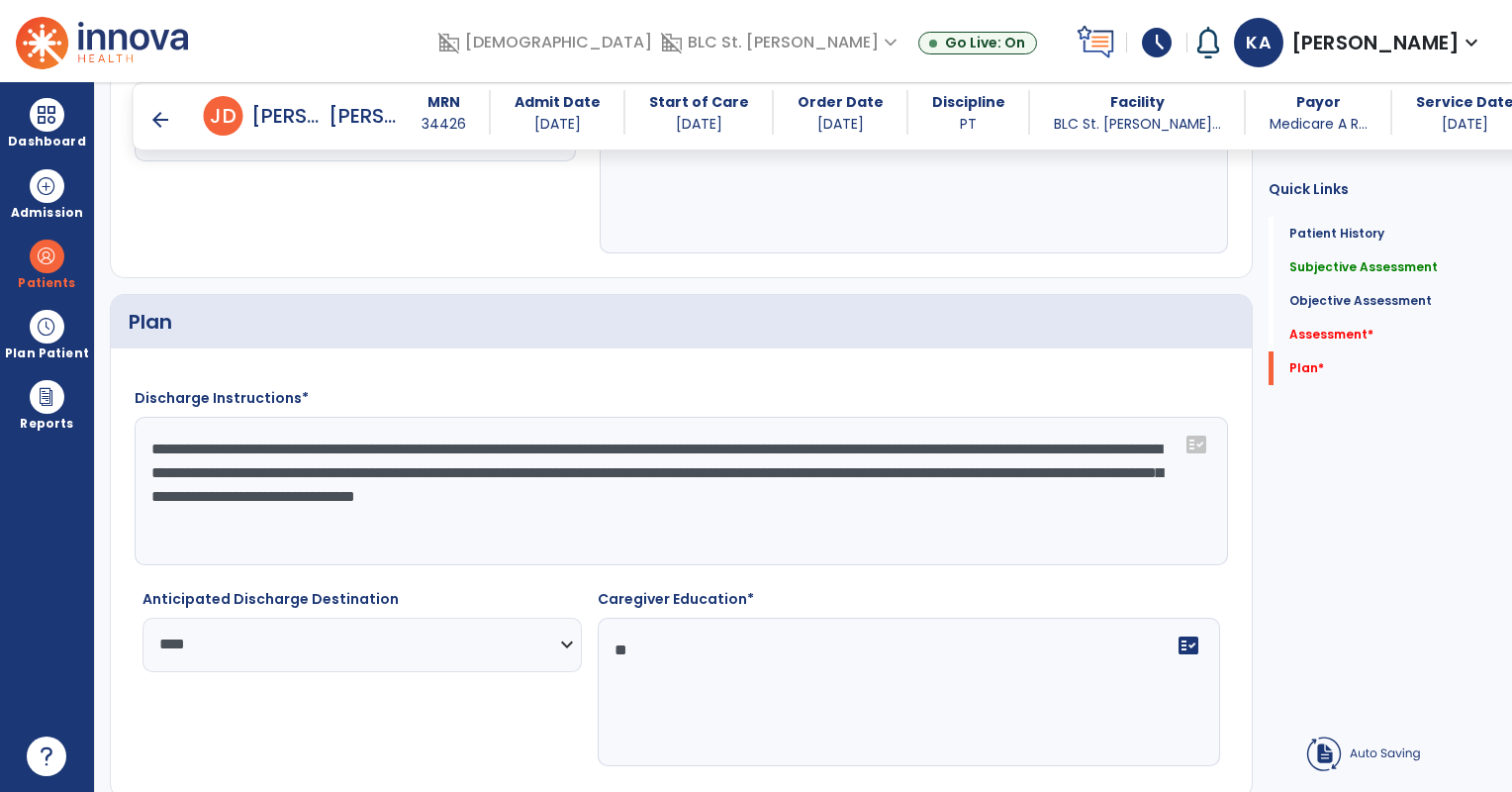 type on "*" 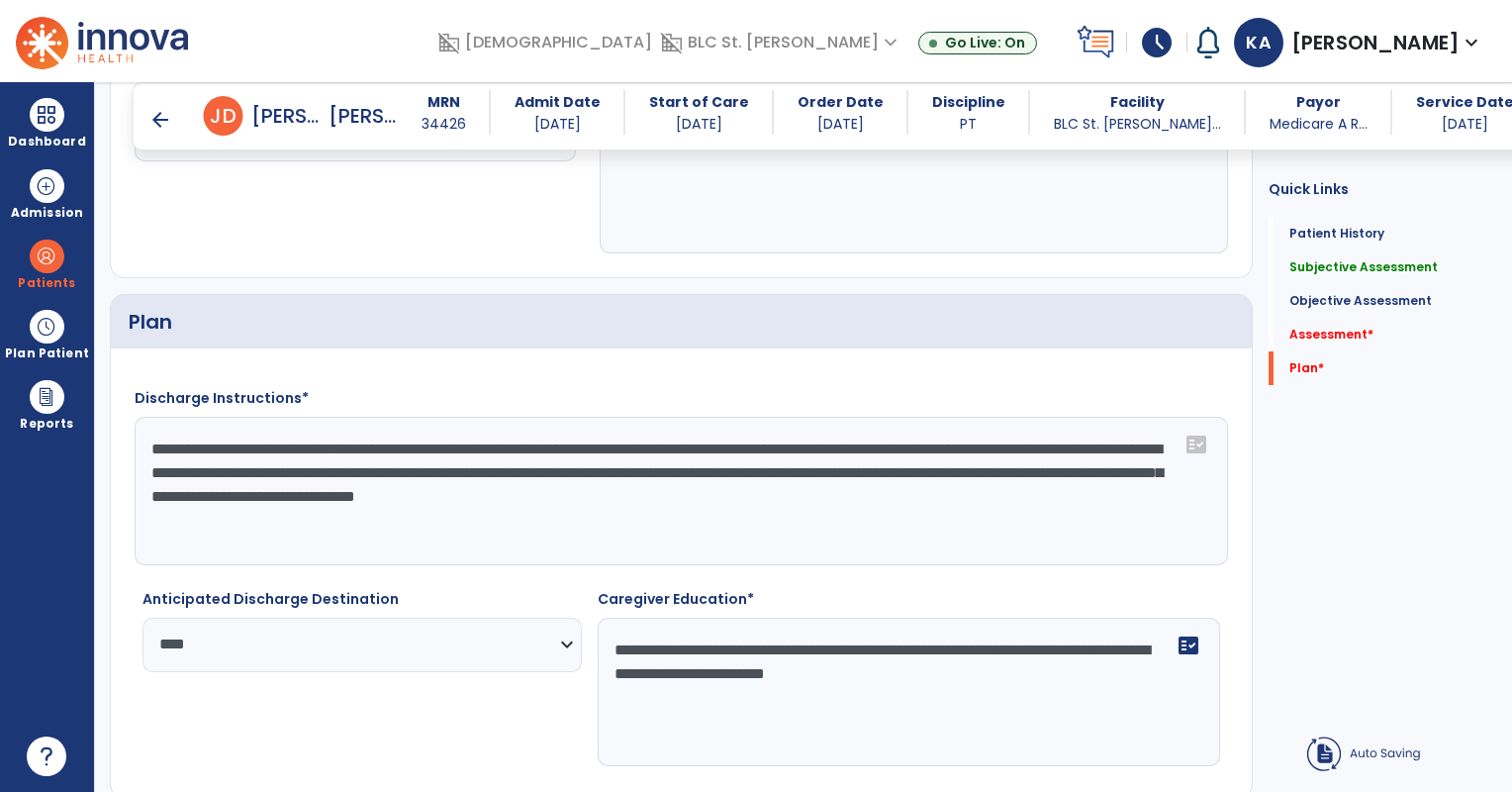 type on "**********" 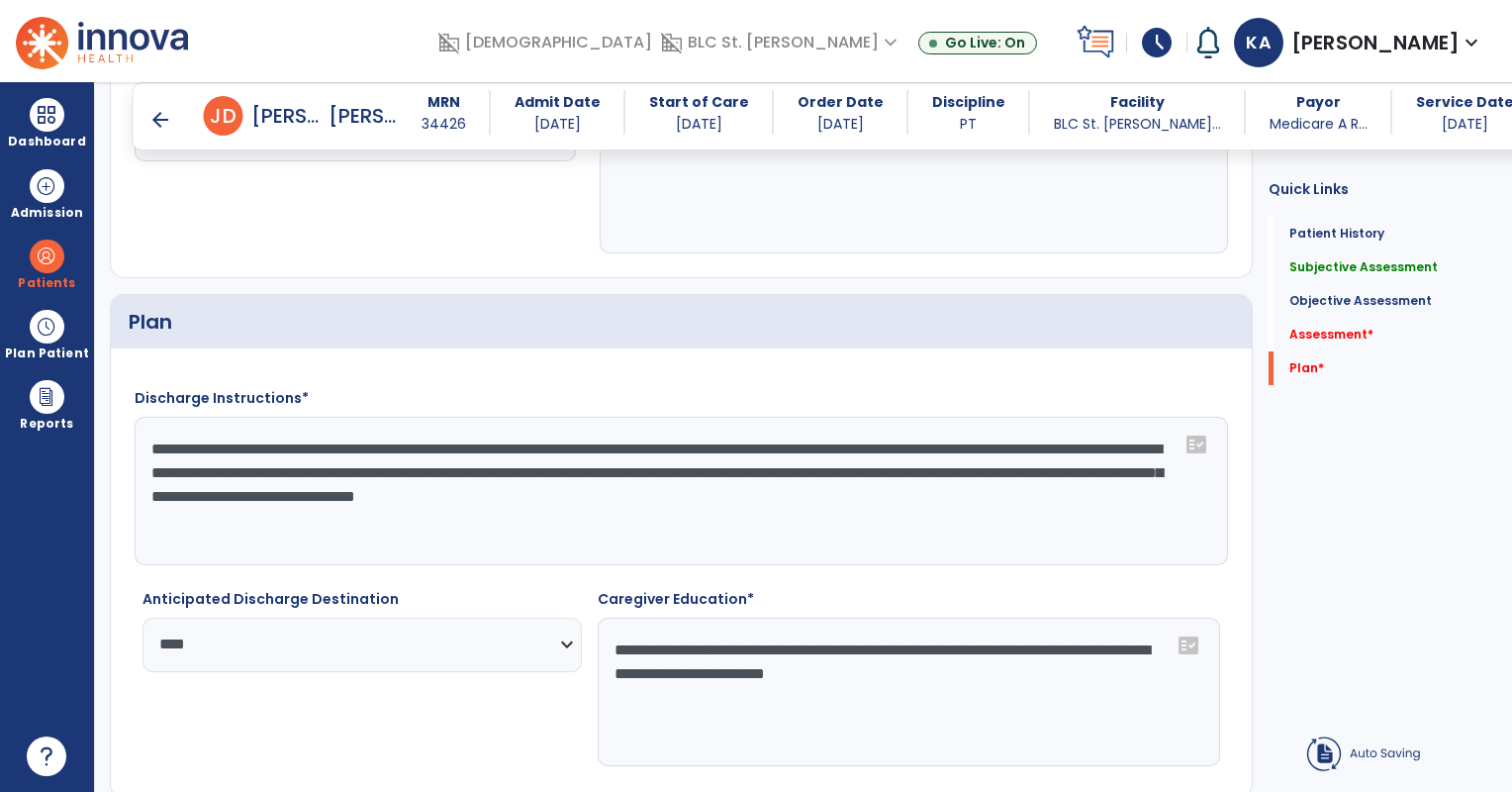 drag, startPoint x: 1070, startPoint y: 412, endPoint x: 1288, endPoint y: 406, distance: 218.08255 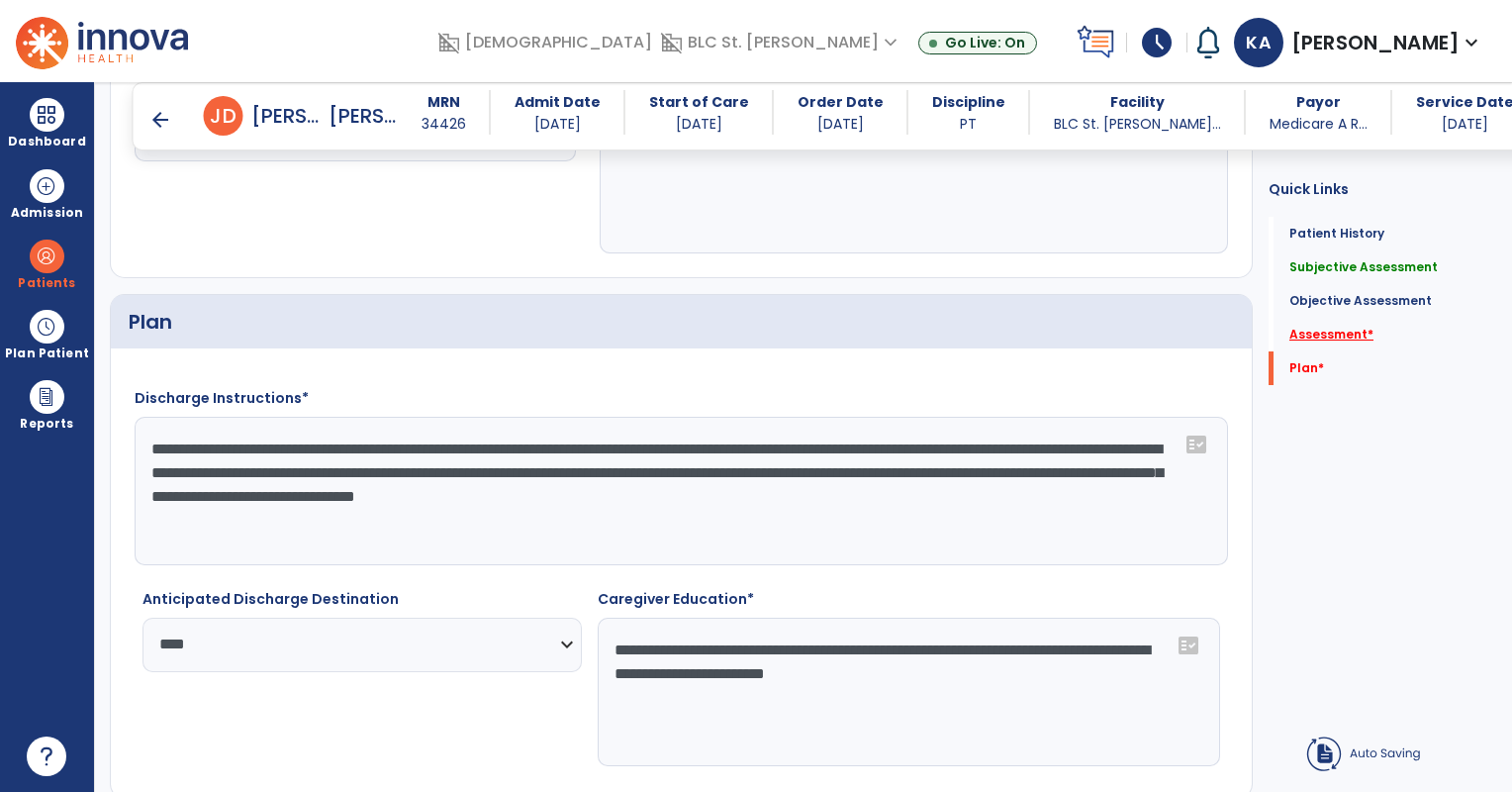 click on "Assessment   *" 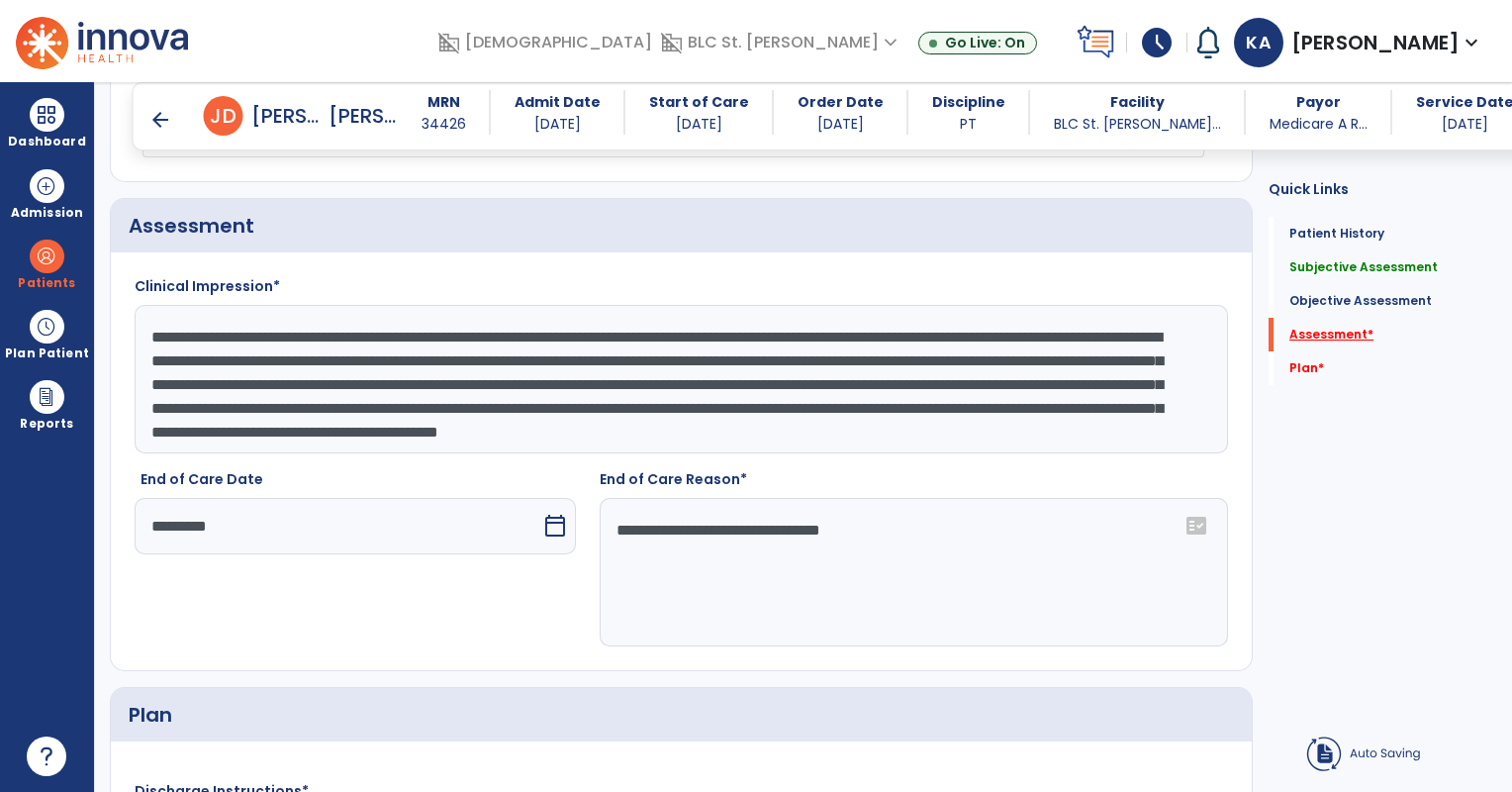 scroll, scrollTop: 3097, scrollLeft: 0, axis: vertical 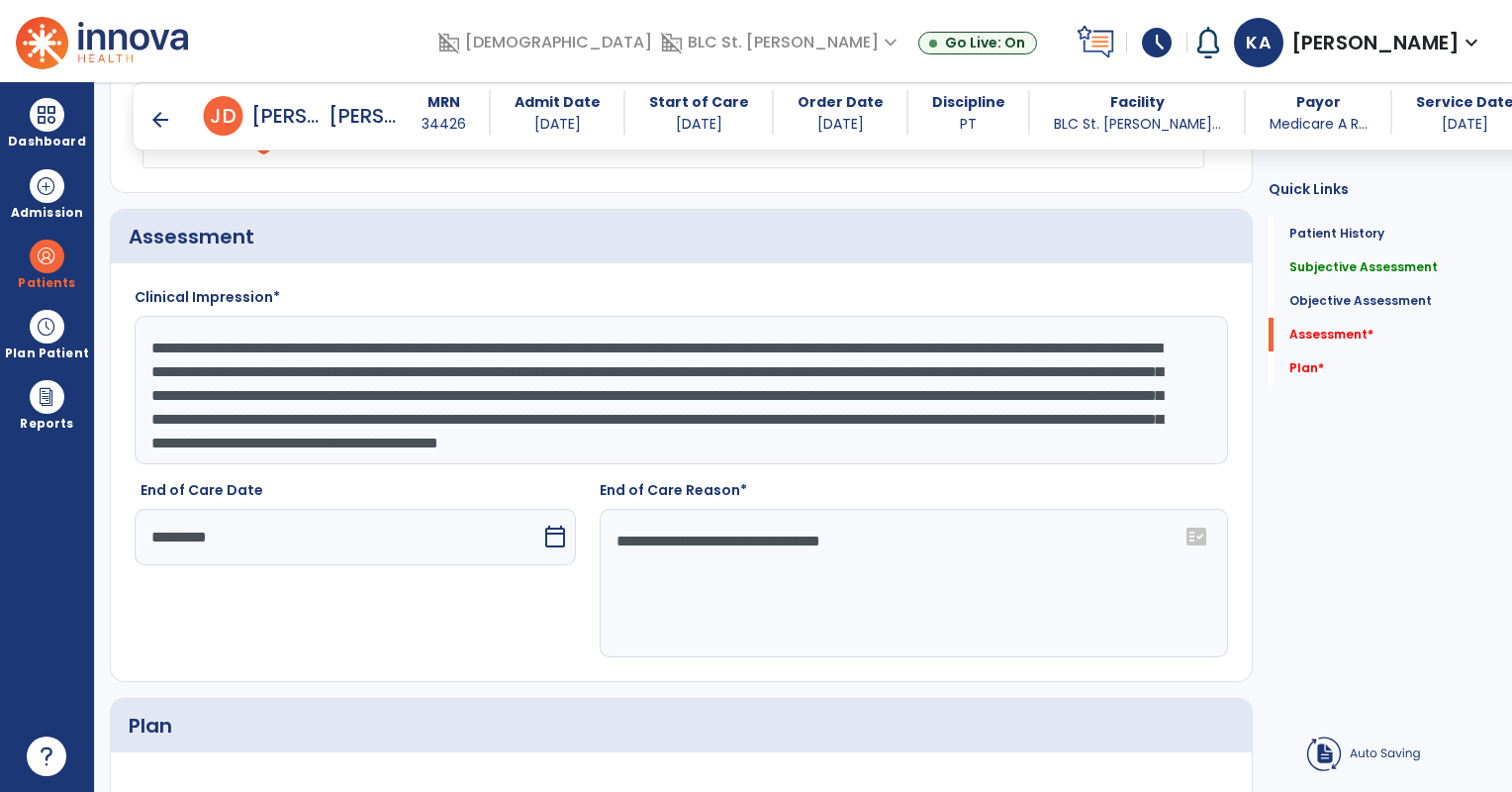 click on "**********" 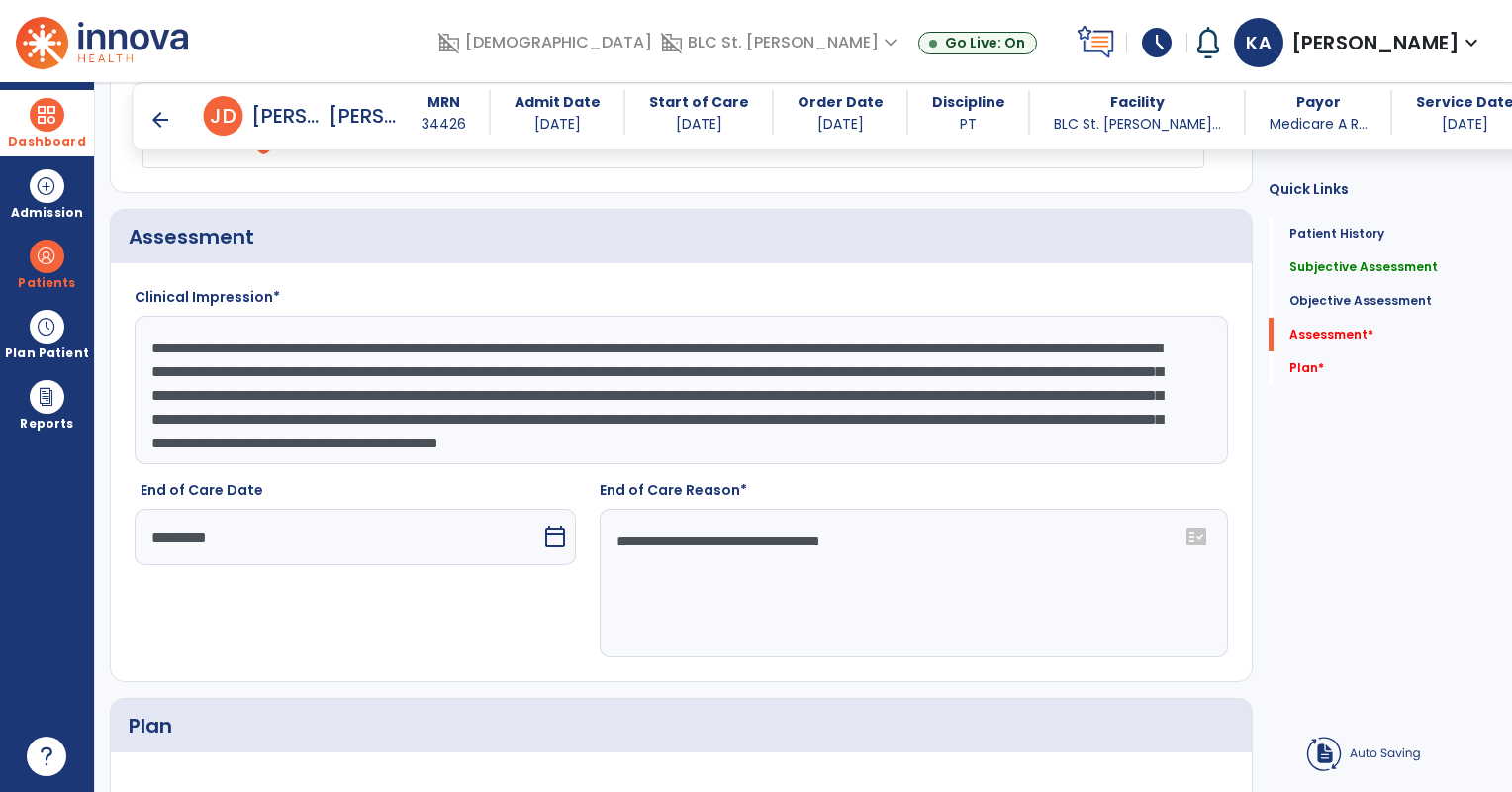 click at bounding box center [47, 115] 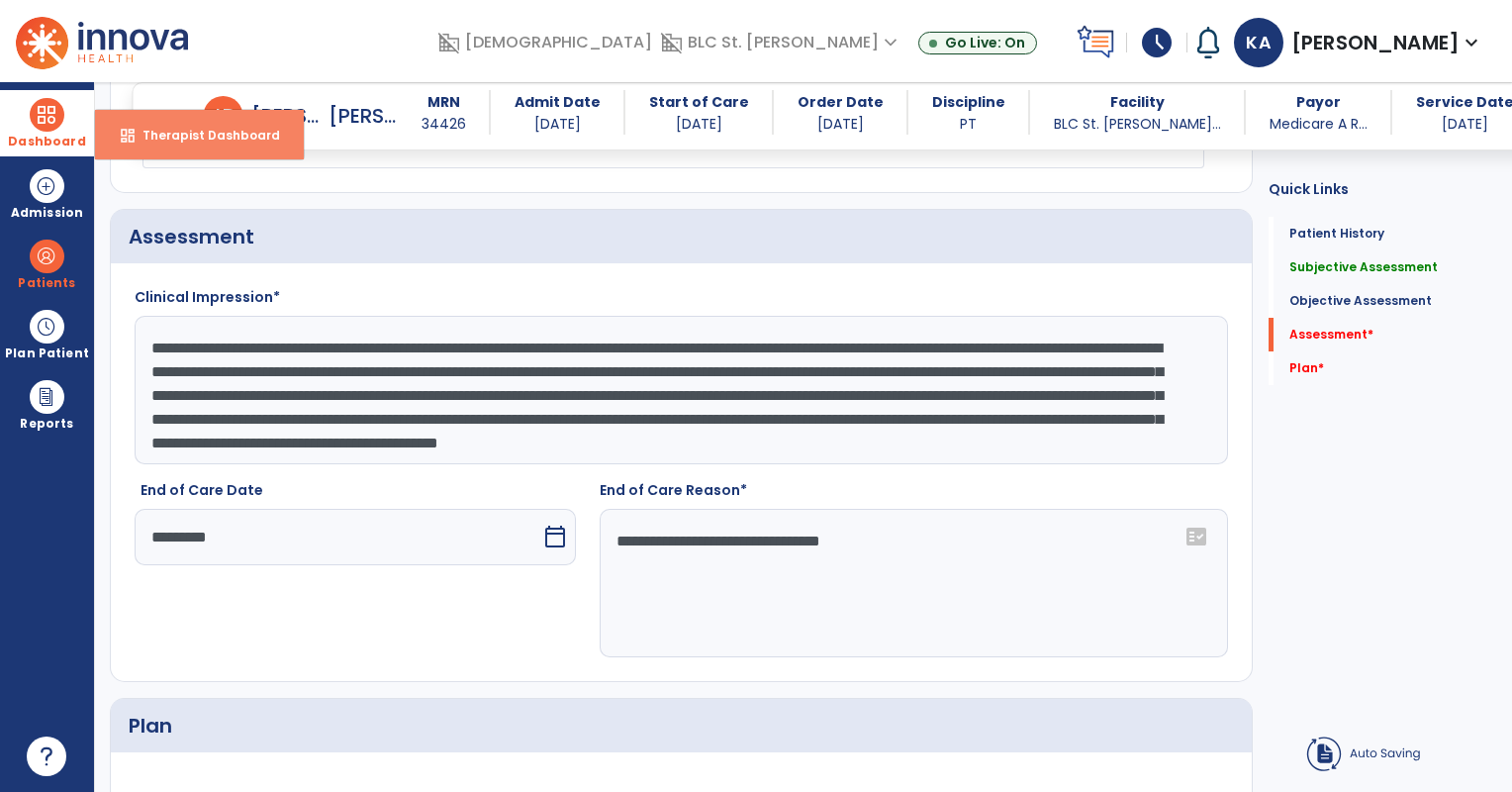 click on "Therapist Dashboard" at bounding box center [203, 135] 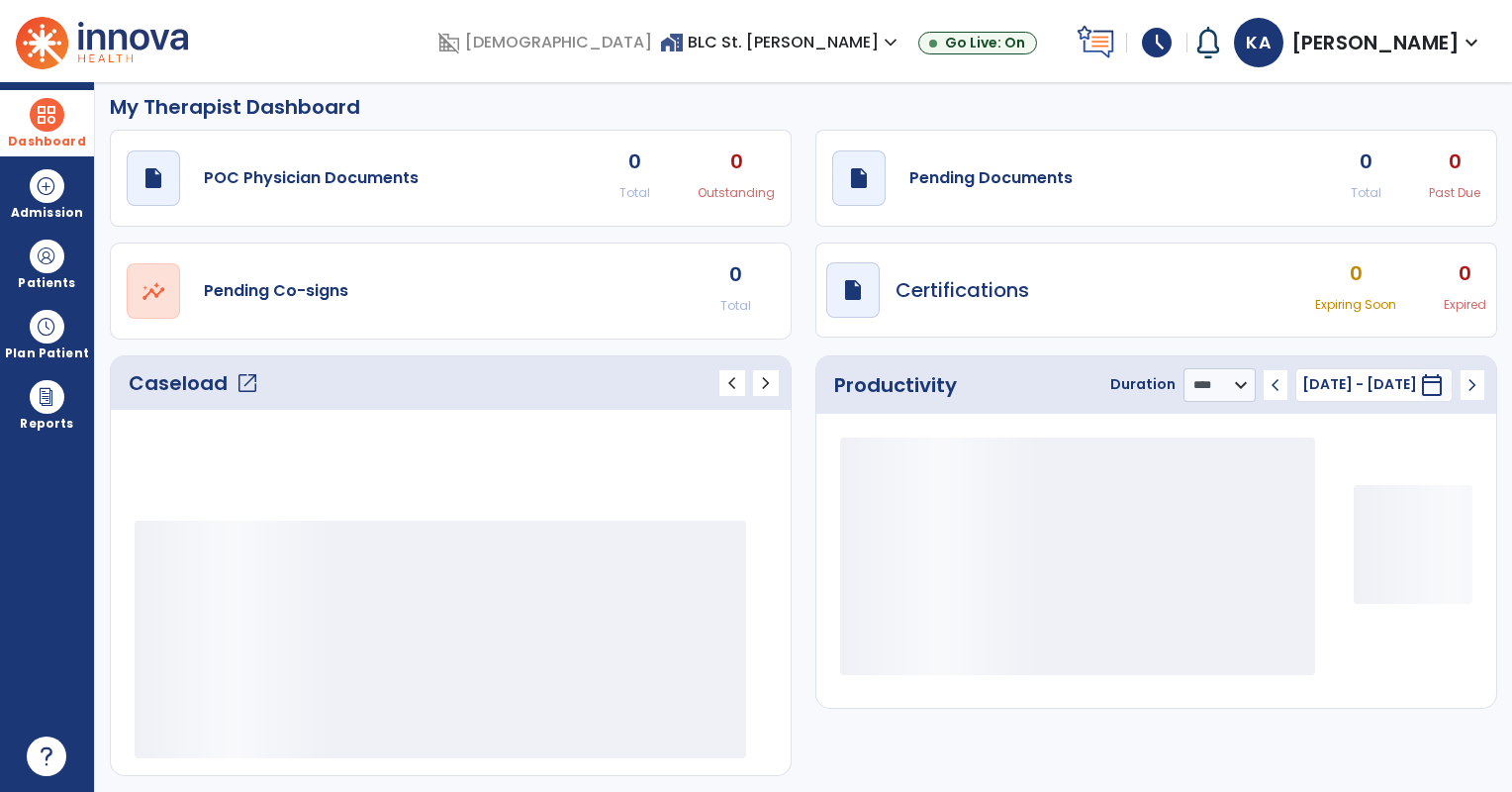 scroll, scrollTop: 7, scrollLeft: 0, axis: vertical 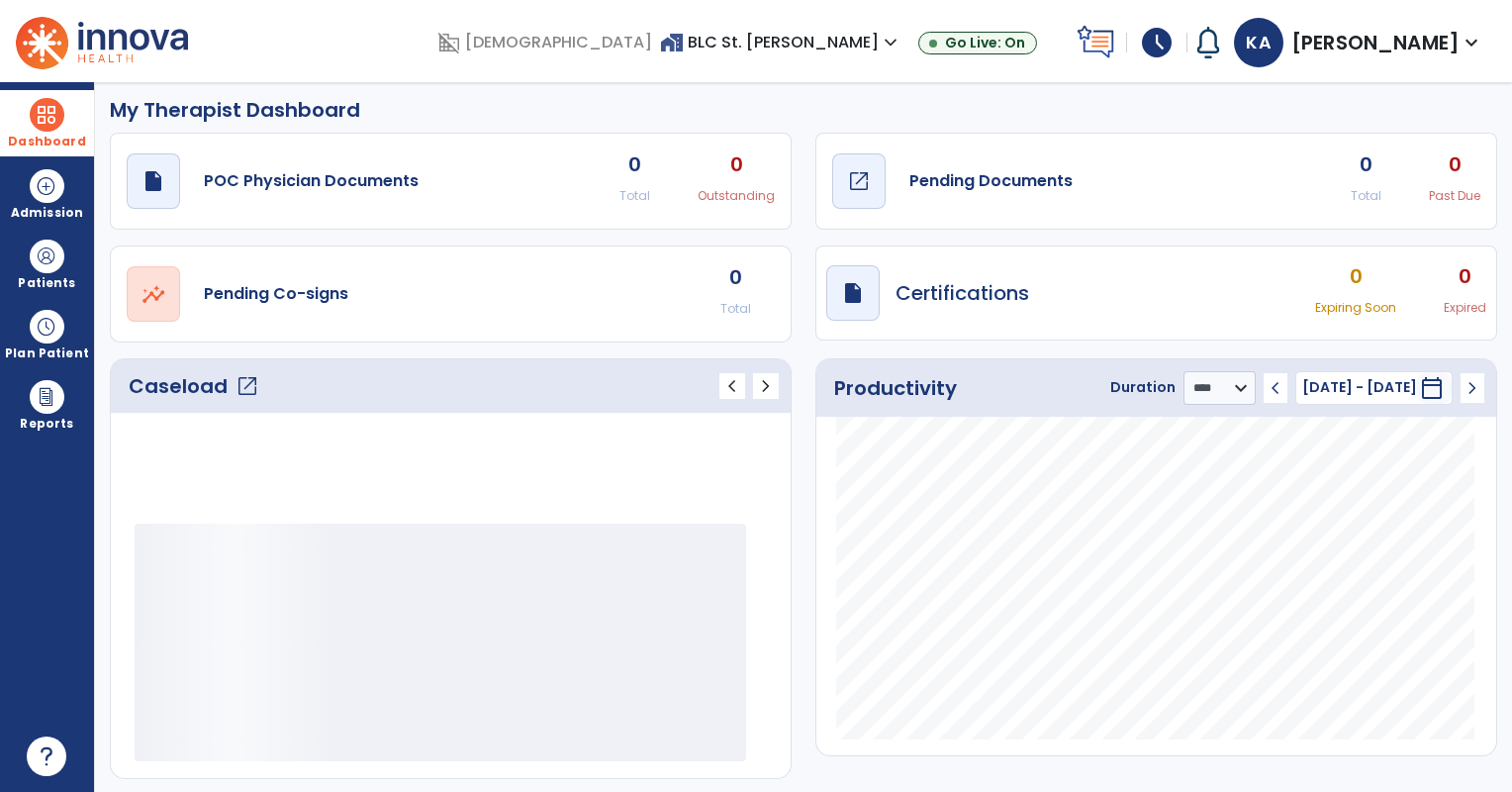 click on "Pending Documents" 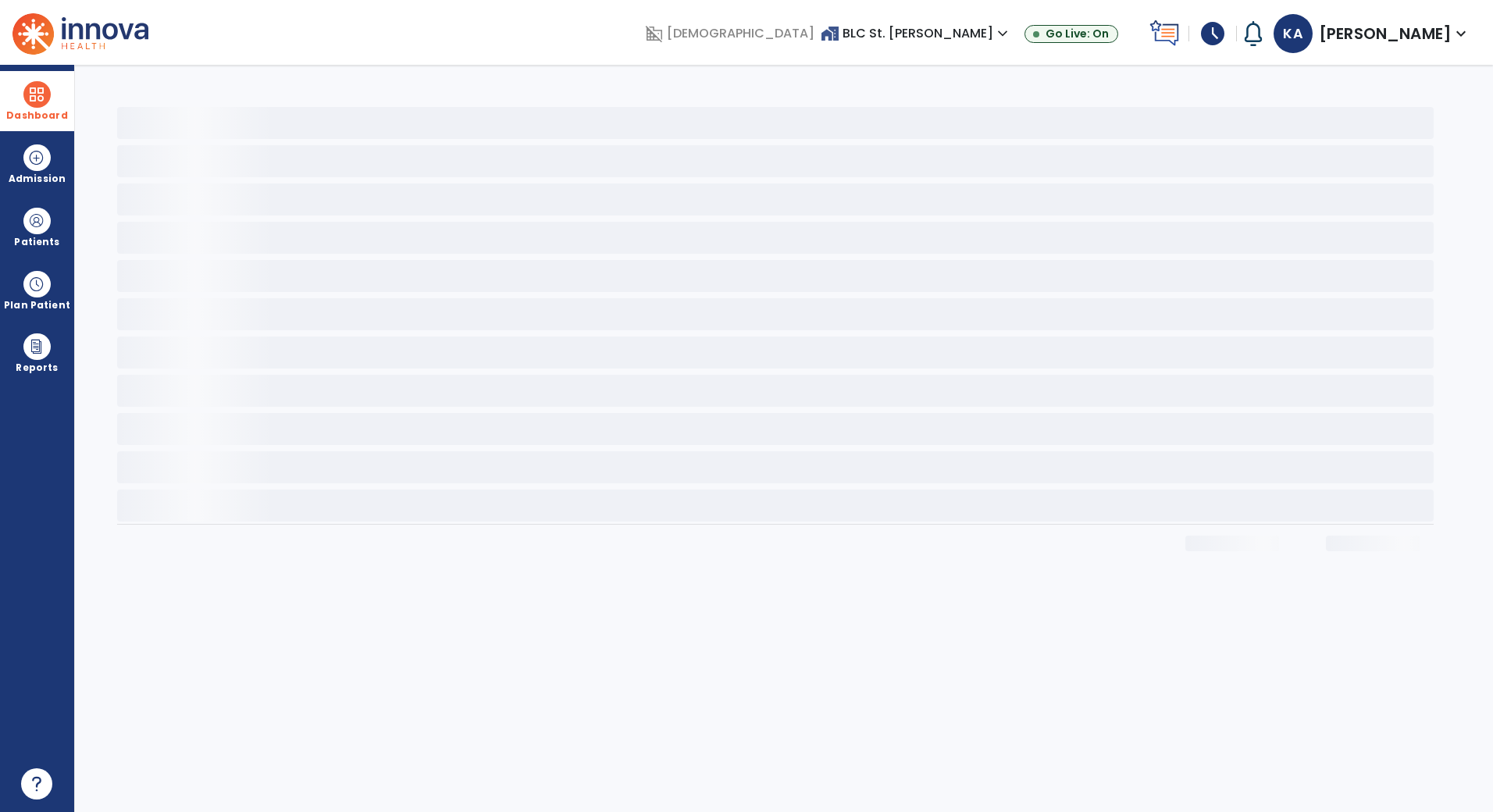 drag, startPoint x: 394, startPoint y: 364, endPoint x: 379, endPoint y: 349, distance: 21.2132 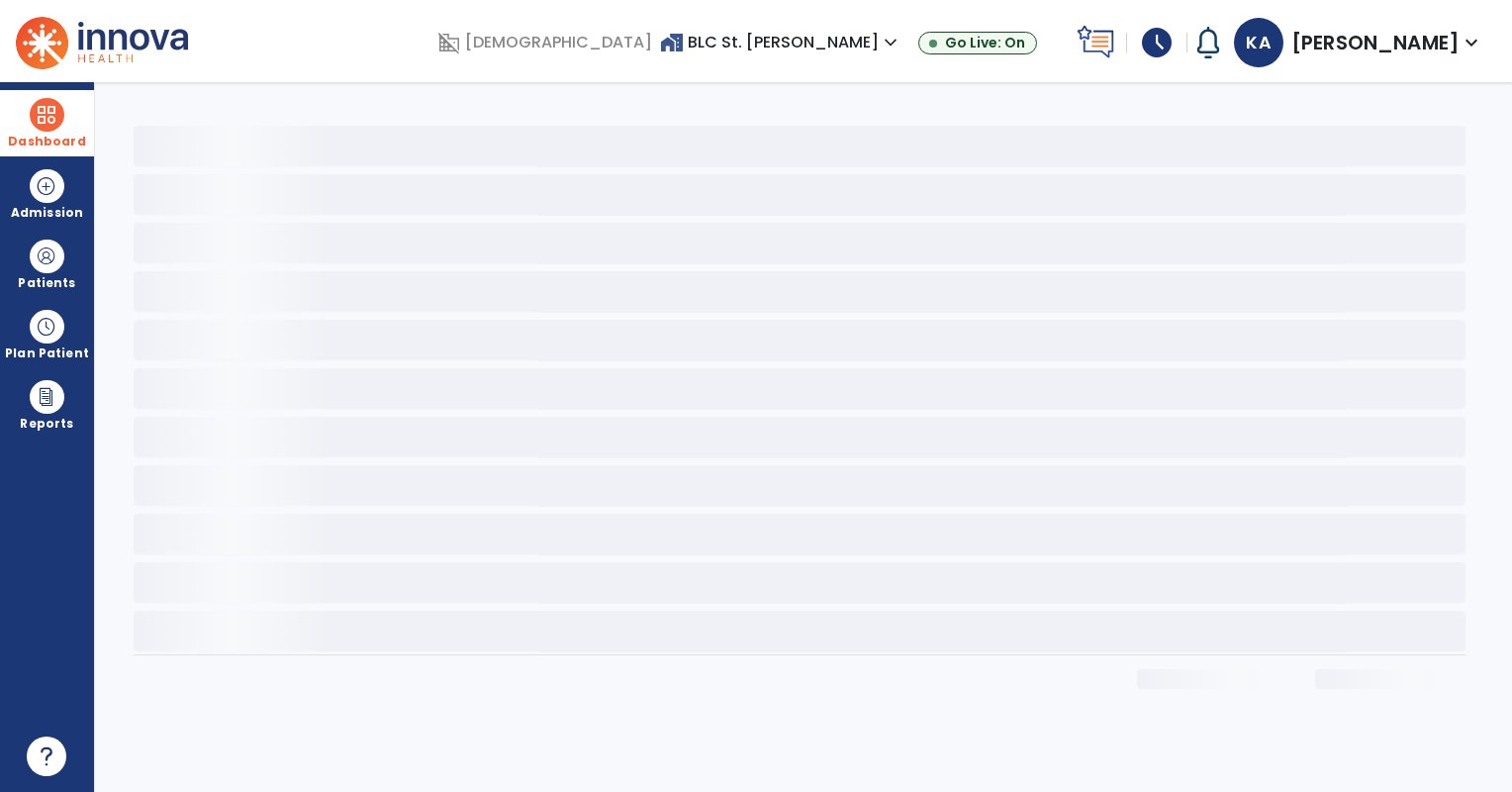 click on "[PERSON_NAME]" at bounding box center (1375, 43) 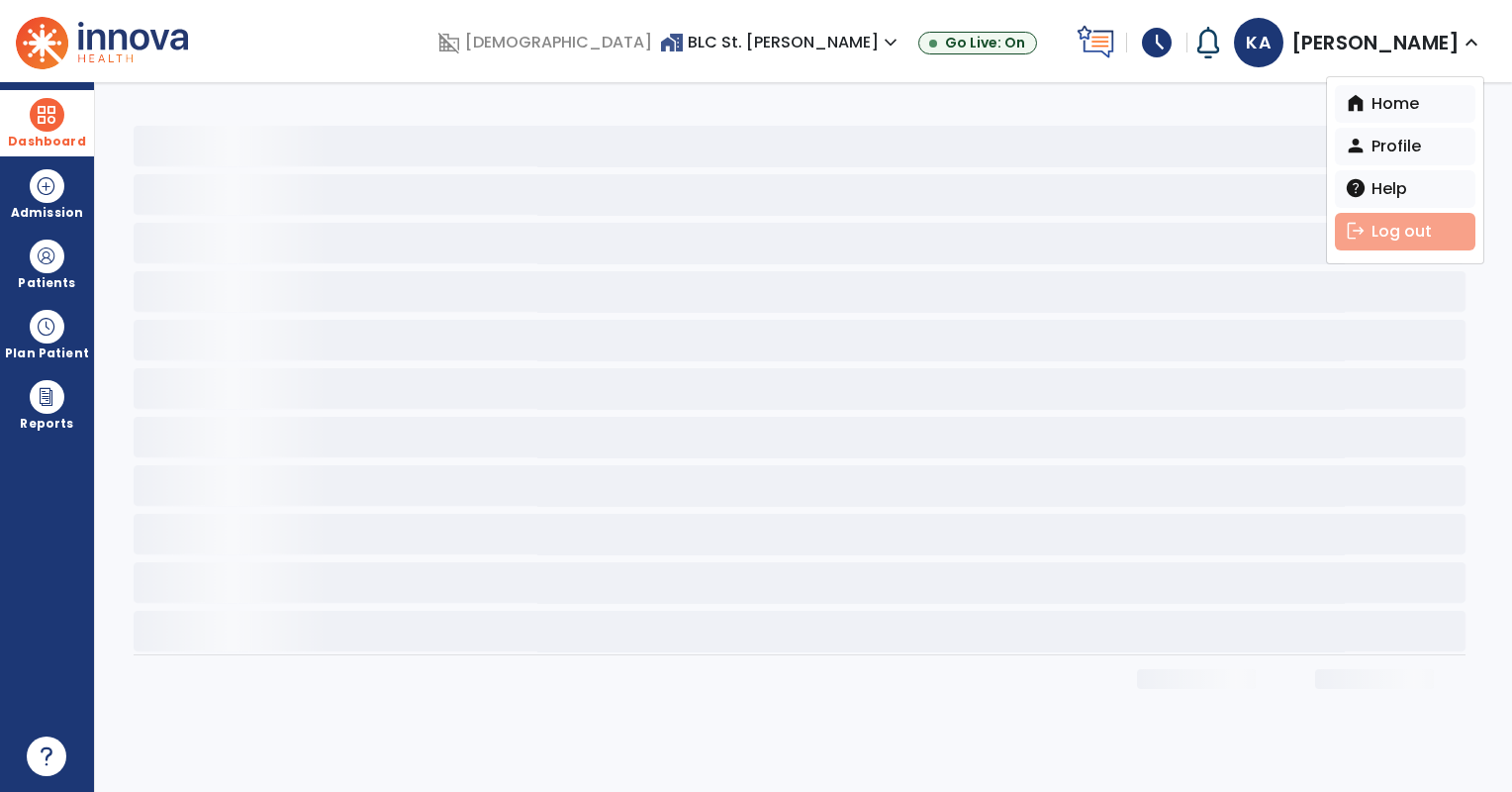 click on "logout   Log out" at bounding box center (1405, 232) 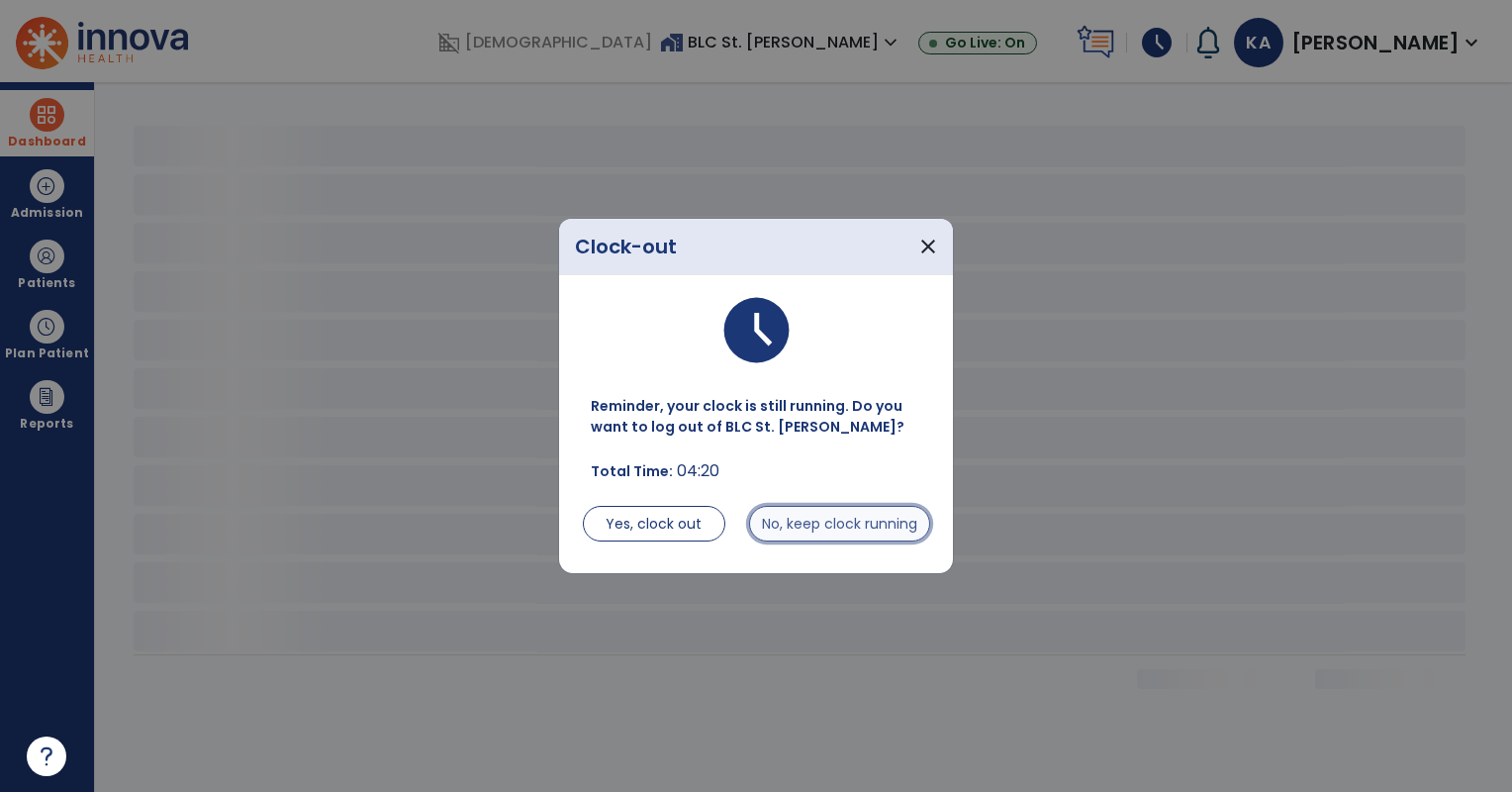 click on "No, keep clock running" at bounding box center (839, 524) 